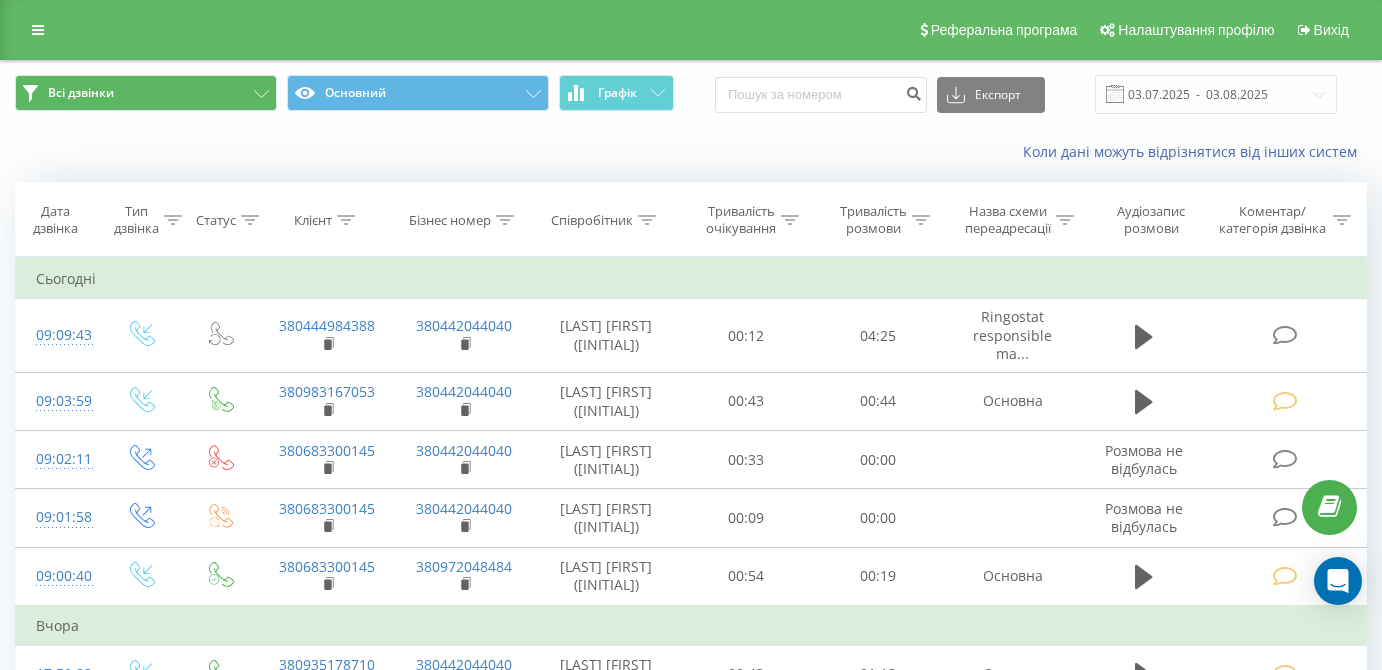 scroll, scrollTop: 0, scrollLeft: 0, axis: both 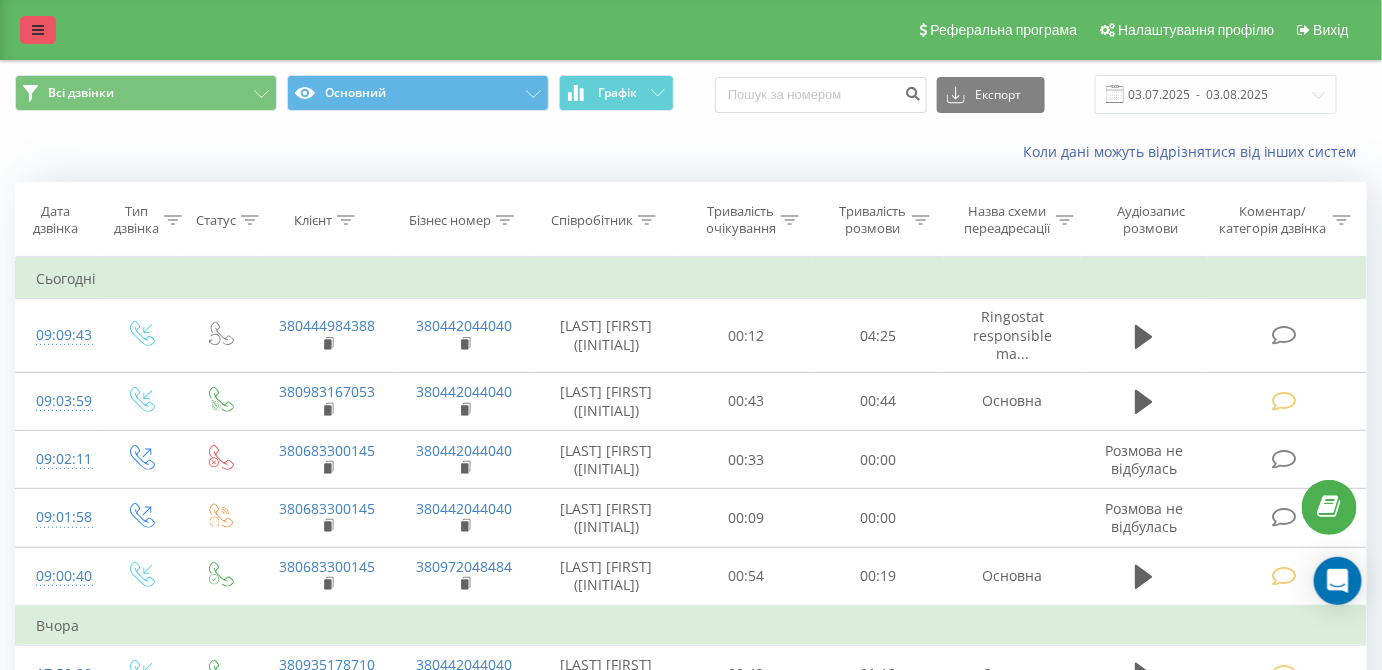 click at bounding box center [38, 30] 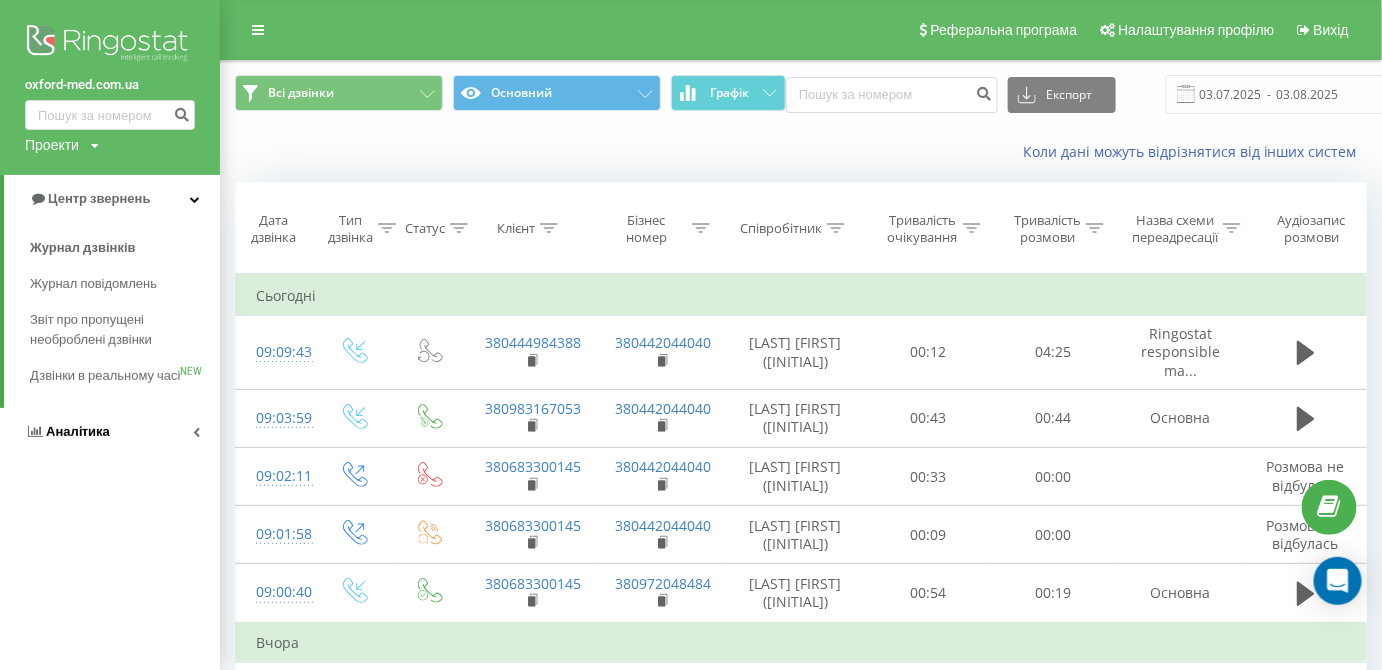 click on "Аналiтика" at bounding box center (78, 431) 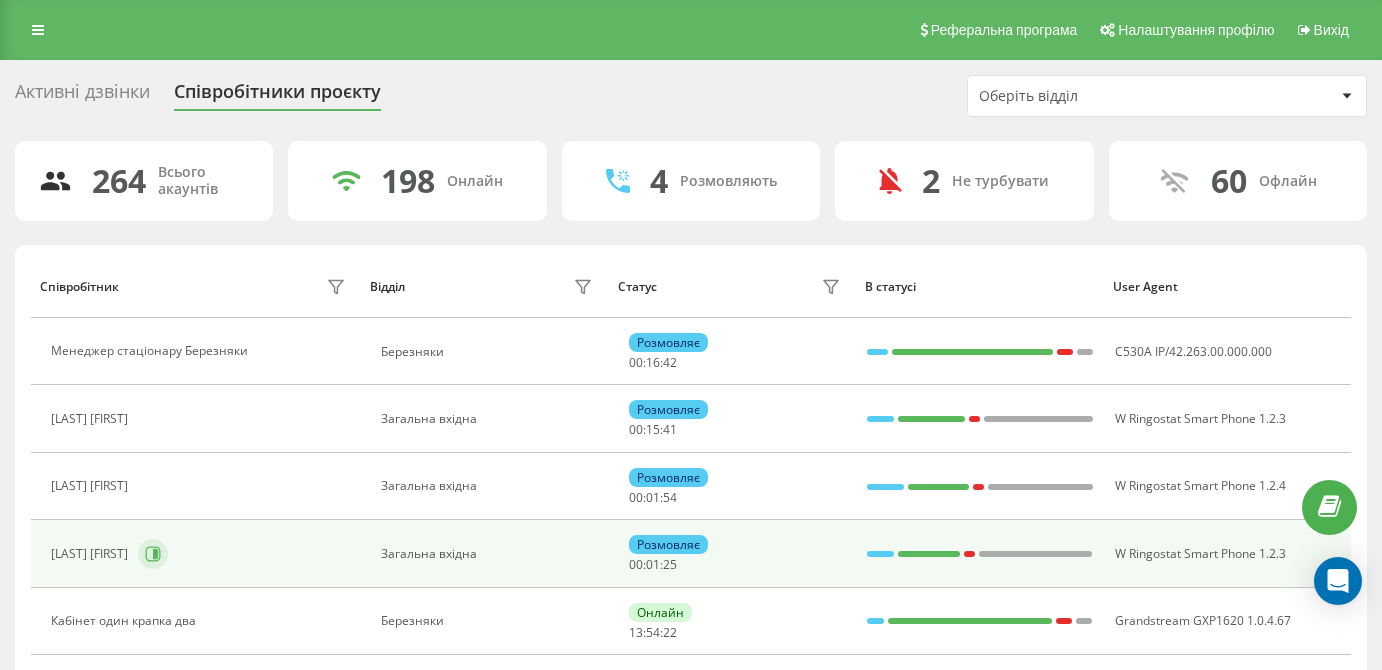 scroll, scrollTop: 0, scrollLeft: 0, axis: both 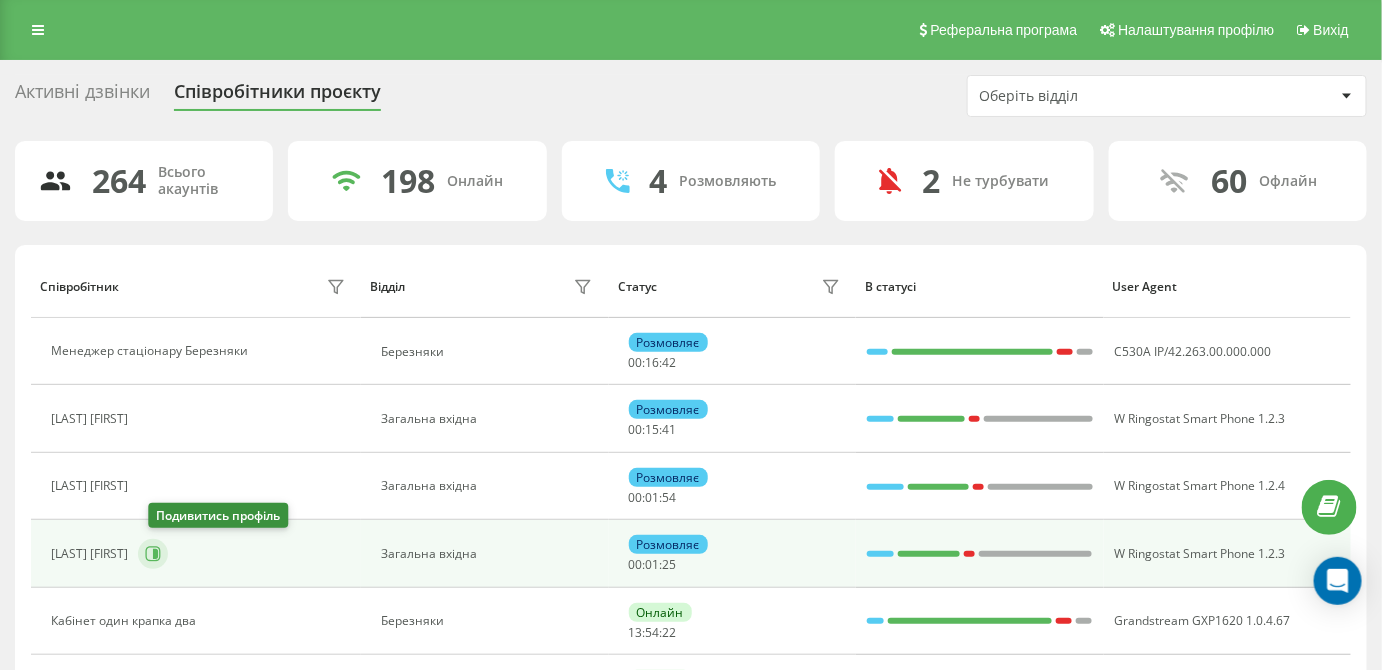 click 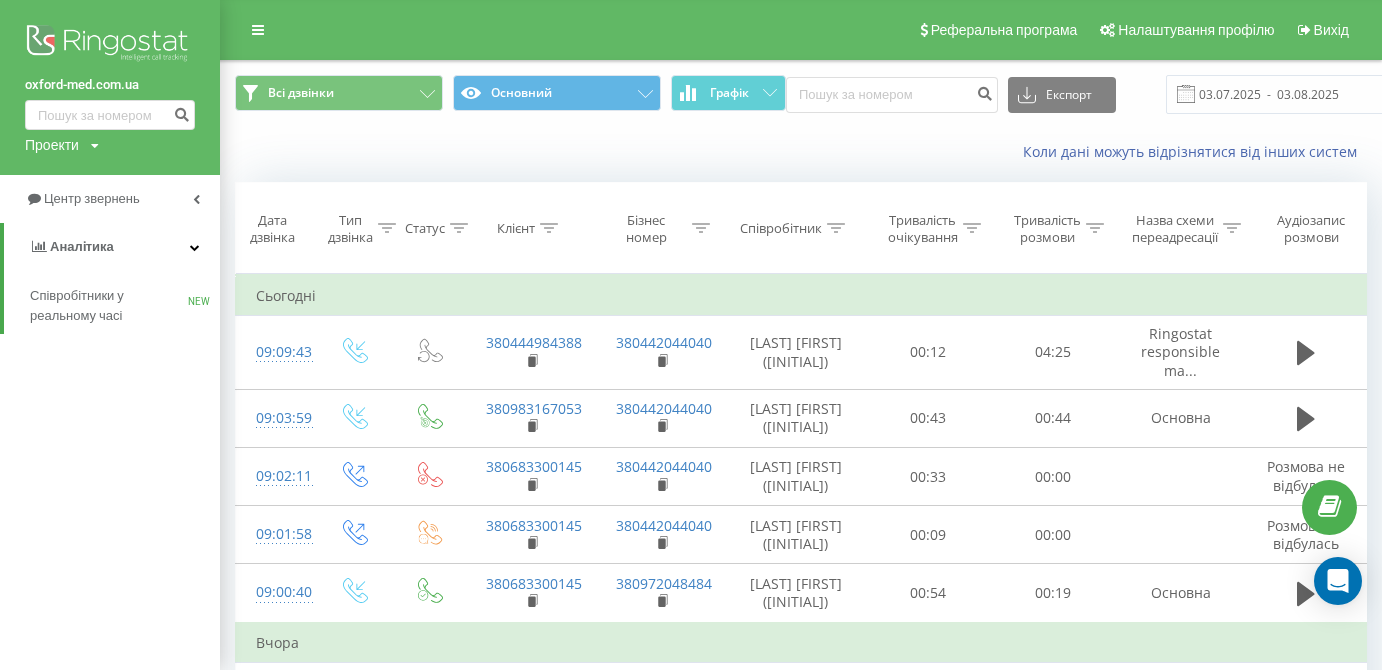 scroll, scrollTop: 0, scrollLeft: 0, axis: both 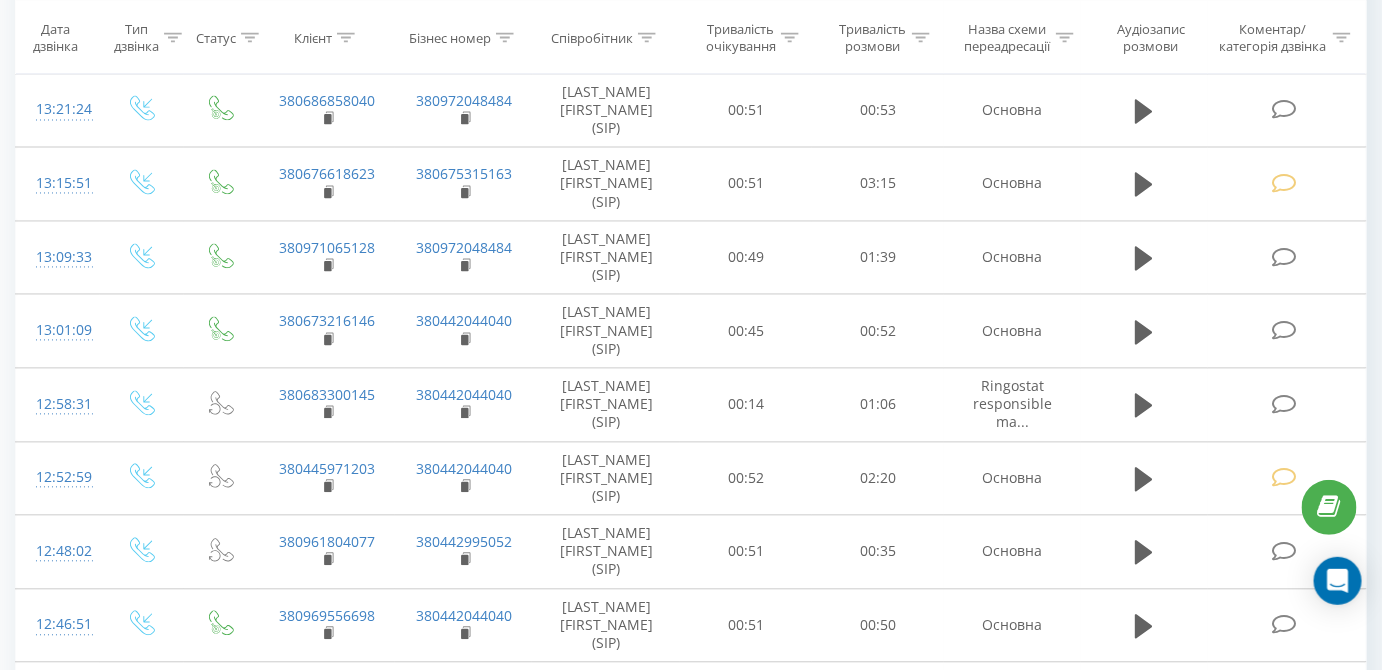 click at bounding box center [191, 1002] 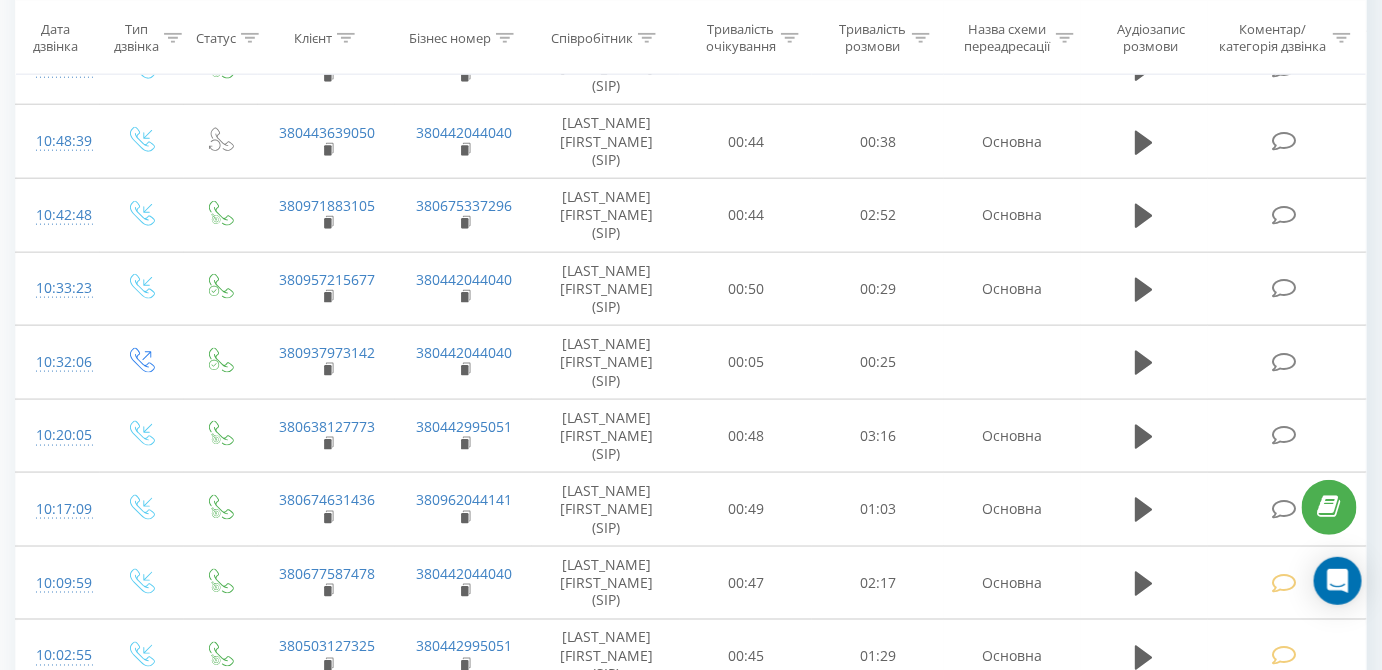 scroll, scrollTop: 3184, scrollLeft: 0, axis: vertical 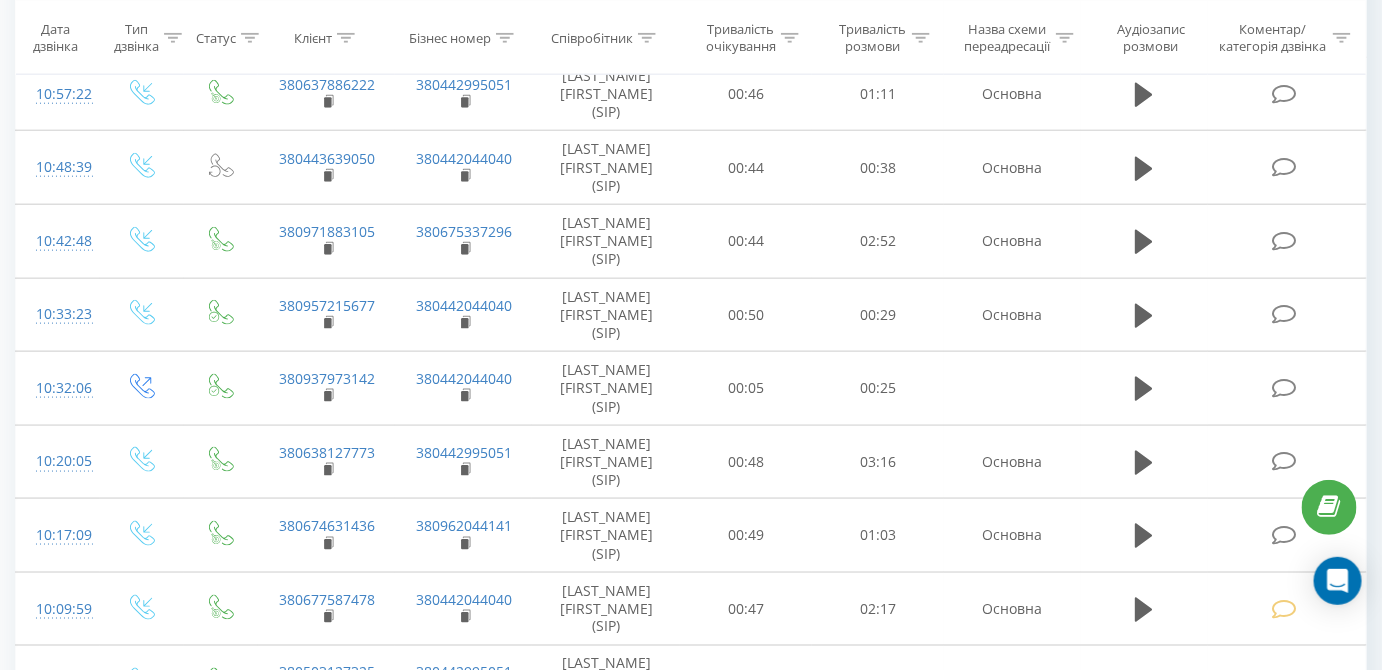 click at bounding box center (1284, 1344) 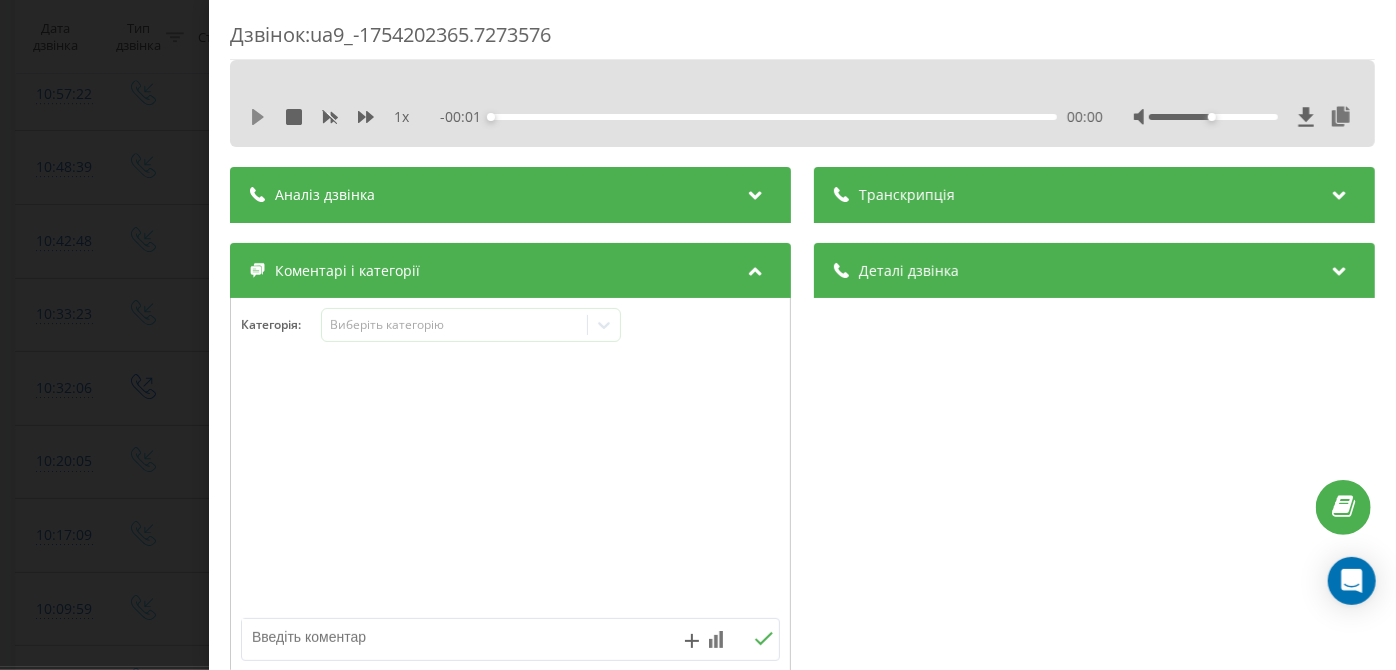 click 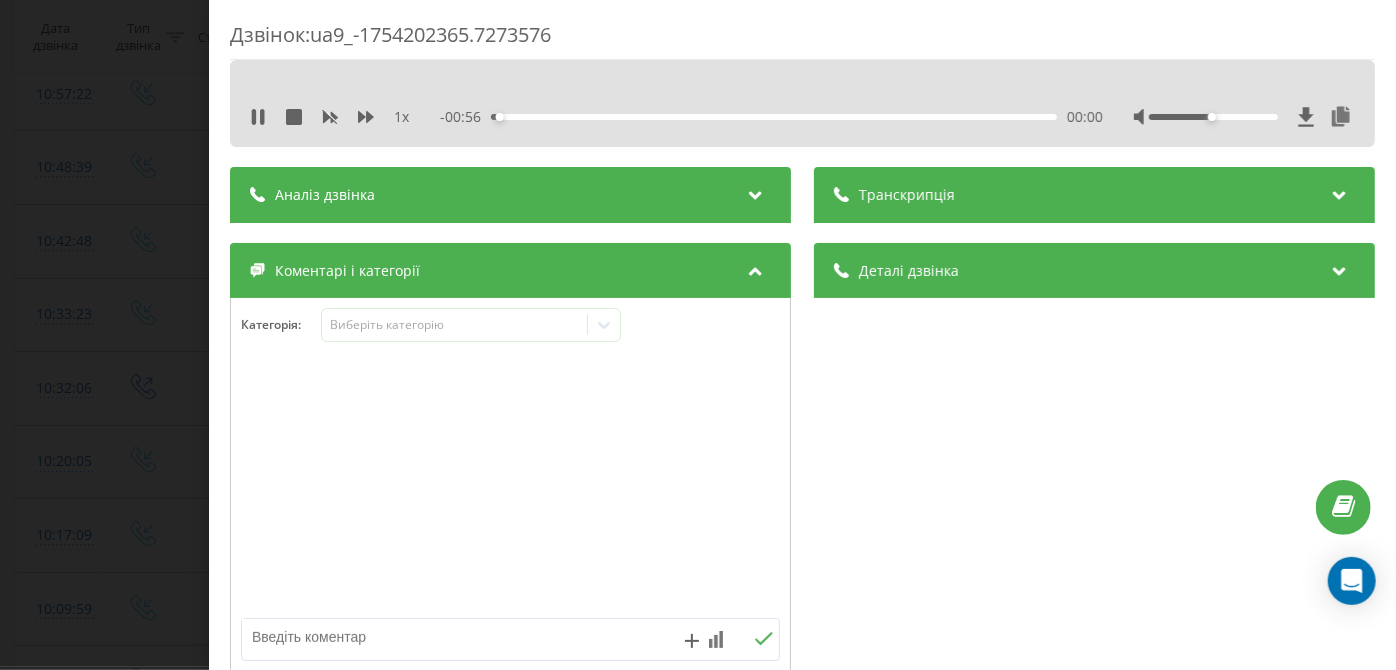 click on "00:00" at bounding box center (775, 117) 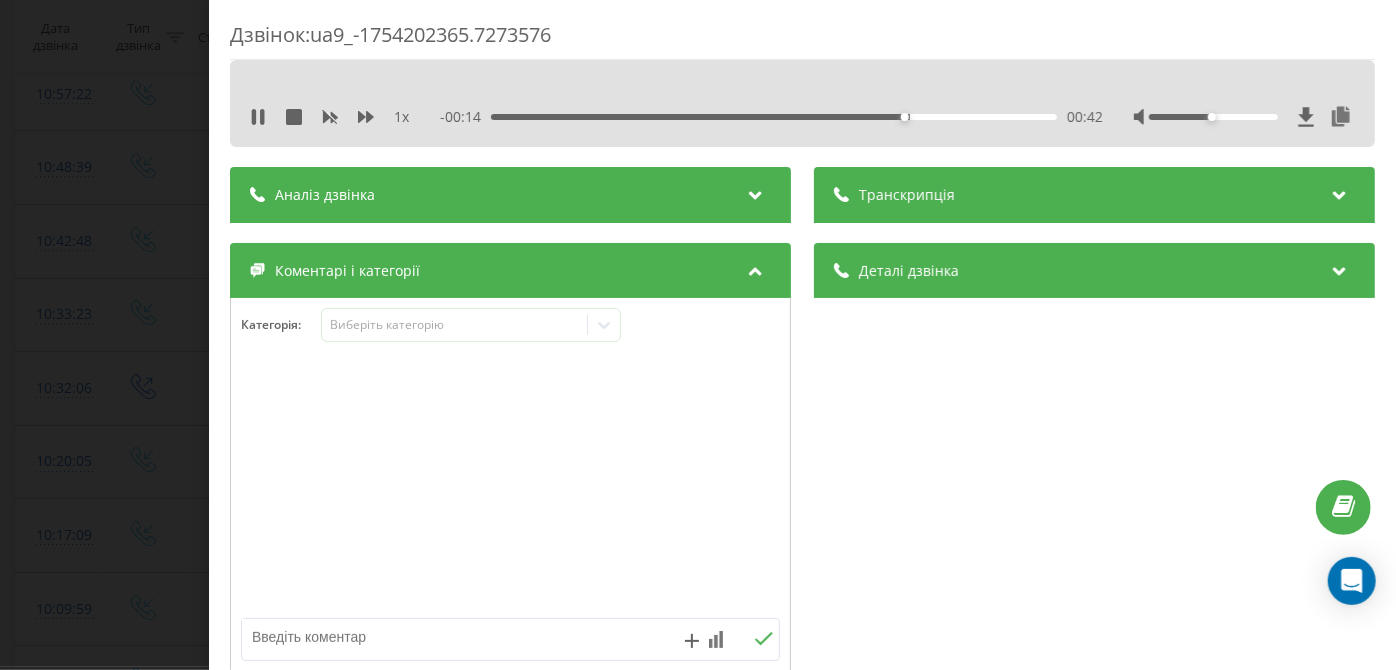 click on "00:42" at bounding box center [775, 117] 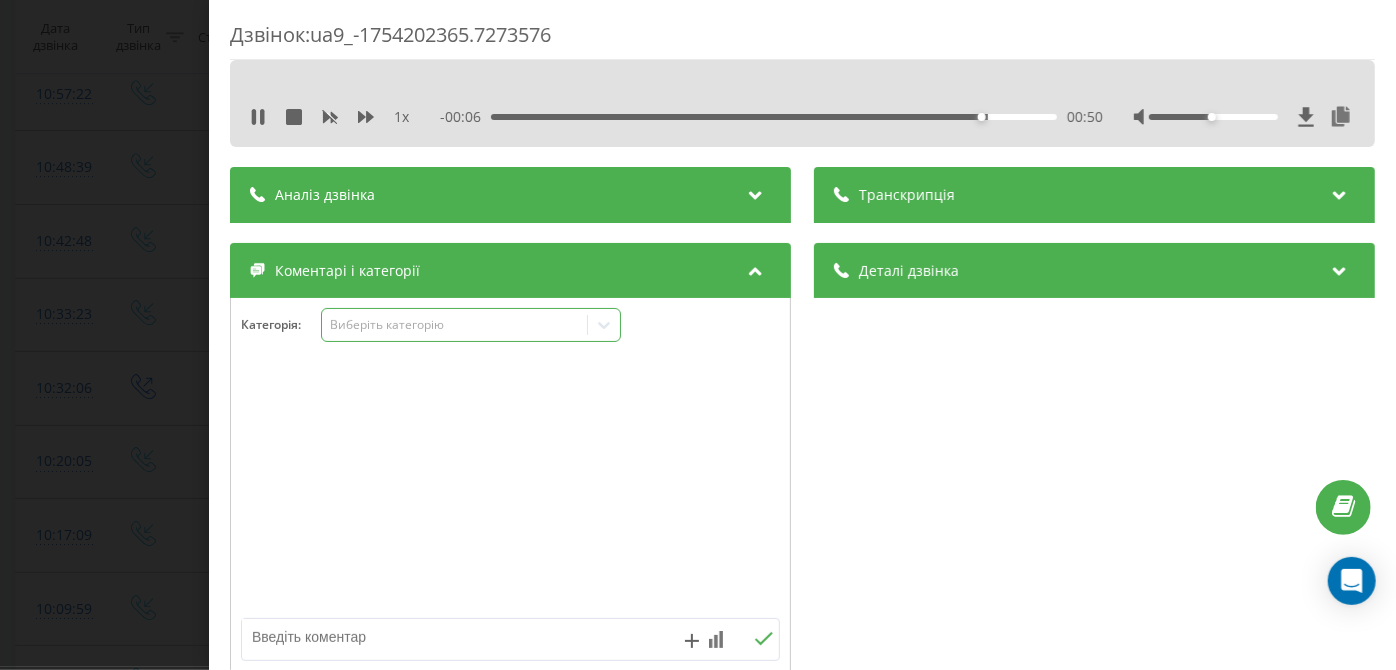 click on "Виберіть категорію" at bounding box center (455, 325) 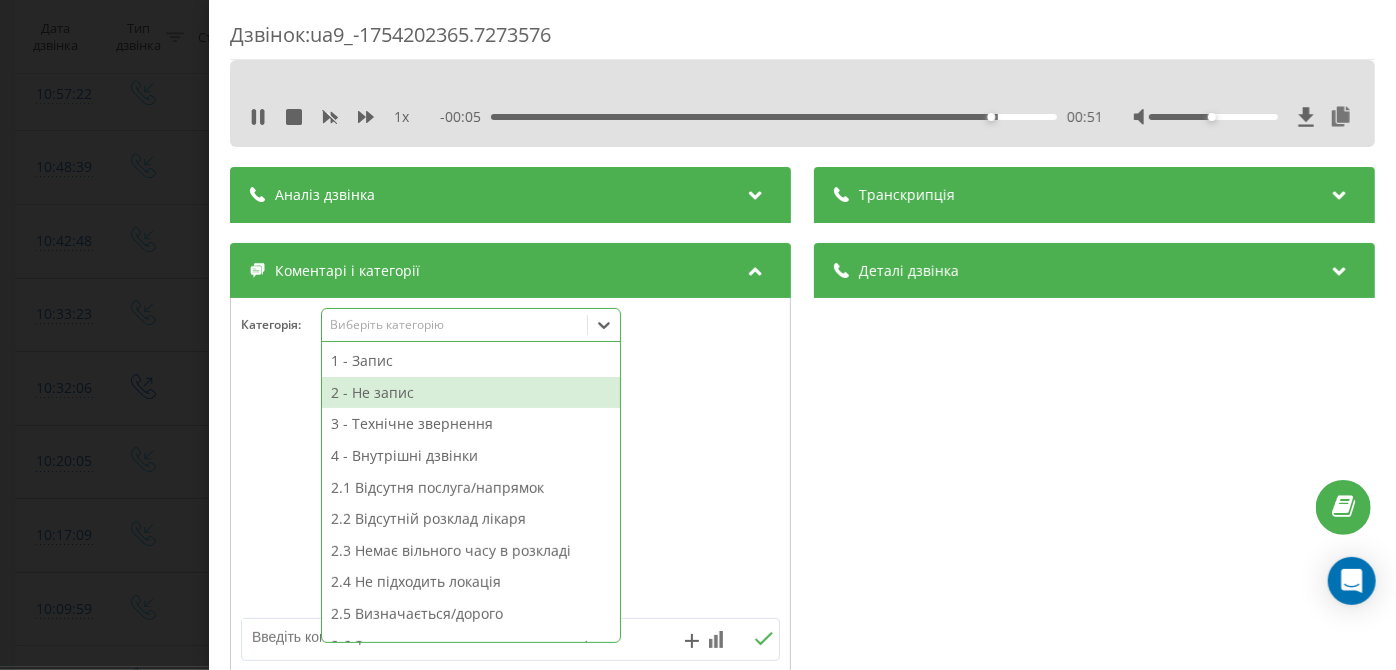 click on "2 - Не запис" at bounding box center (471, 393) 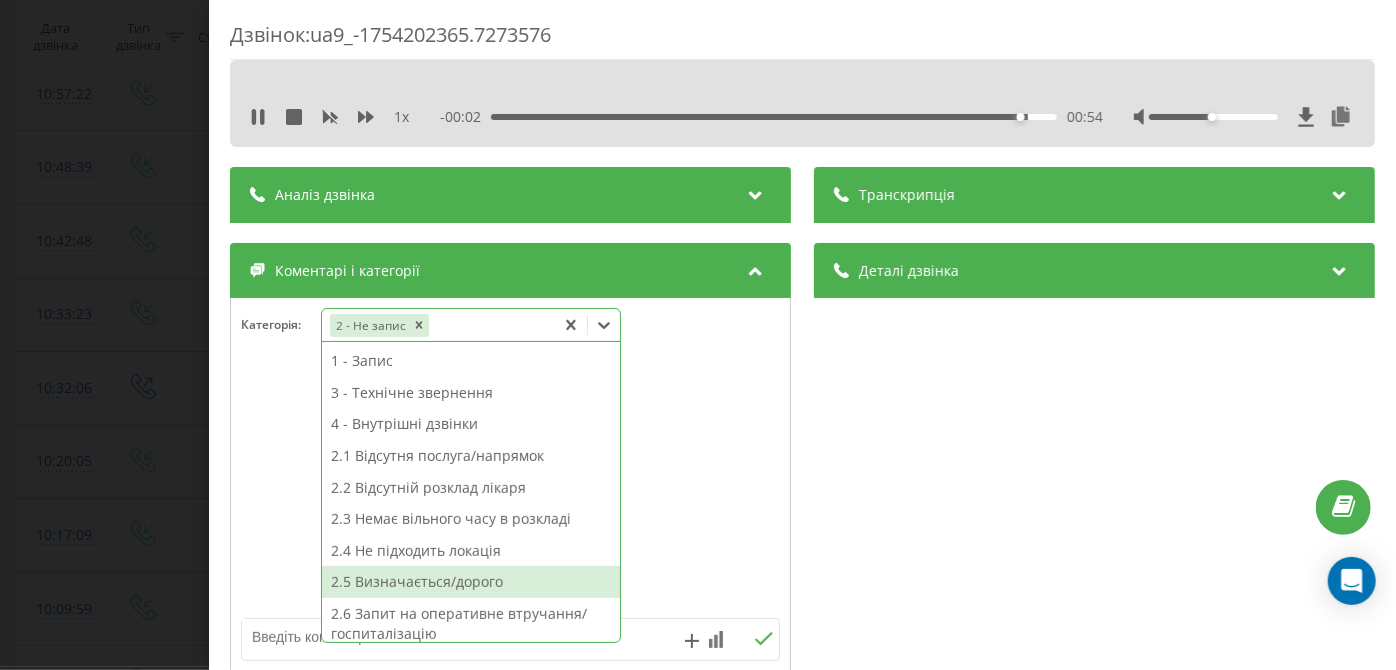 click on "2.5 Визначається/дорого" at bounding box center (471, 582) 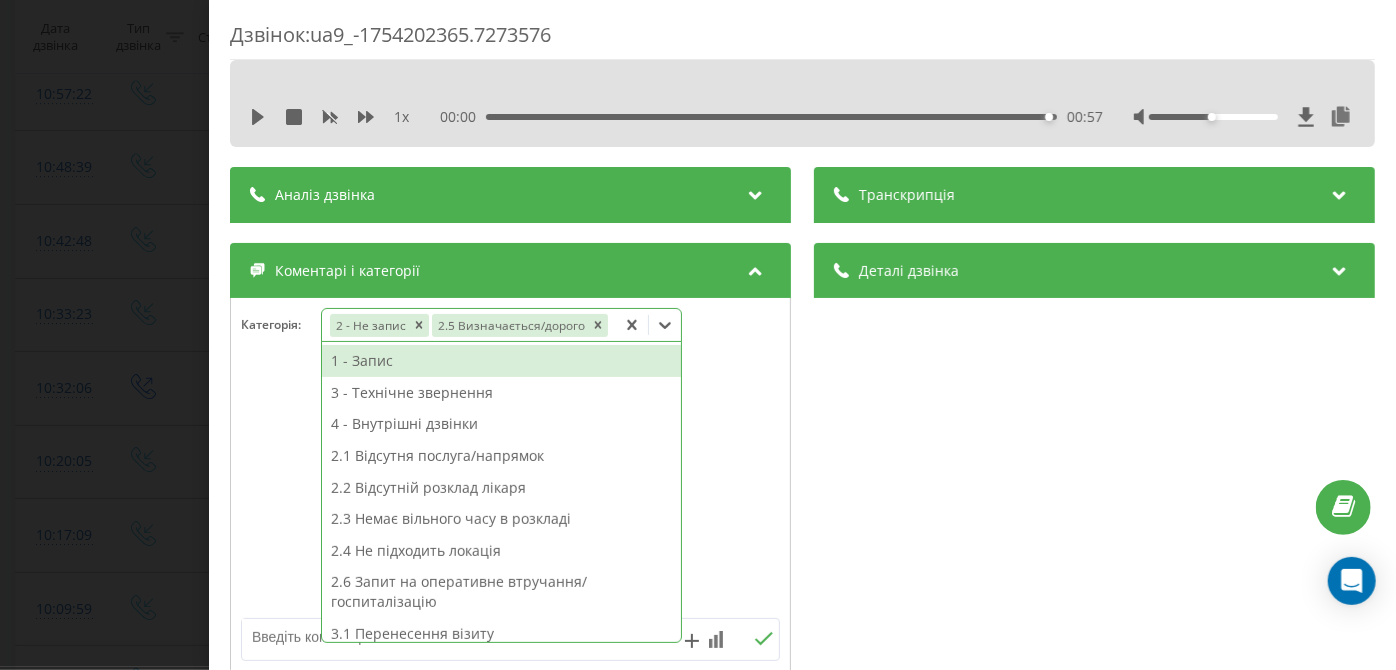 click on "Дзвінок :  ua9_-1754202365.7273576   1 x  00:00 00:57   00:57   Транскрипція Для AI-аналізу майбутніх дзвінків  налаштуйте та активуйте профіль на сторінці . Якщо профіль вже є і дзвінок відповідає його умовам, оновіть сторінку через 10 хвилин - AI аналізує поточний дзвінок. Аналіз дзвінка Для AI-аналізу майбутніх дзвінків  налаштуйте та активуйте профіль на сторінці . Якщо профіль вже є і дзвінок відповідає його умовам, оновіть сторінку через 10 хвилин - AI аналізує поточний дзвінок. Деталі дзвінка Загальне Дата дзвінка 2025-08-03 09:26:05 Тип дзвінка Вхідний Статус дзвінка Повторний 380442909933 /" at bounding box center (698, 335) 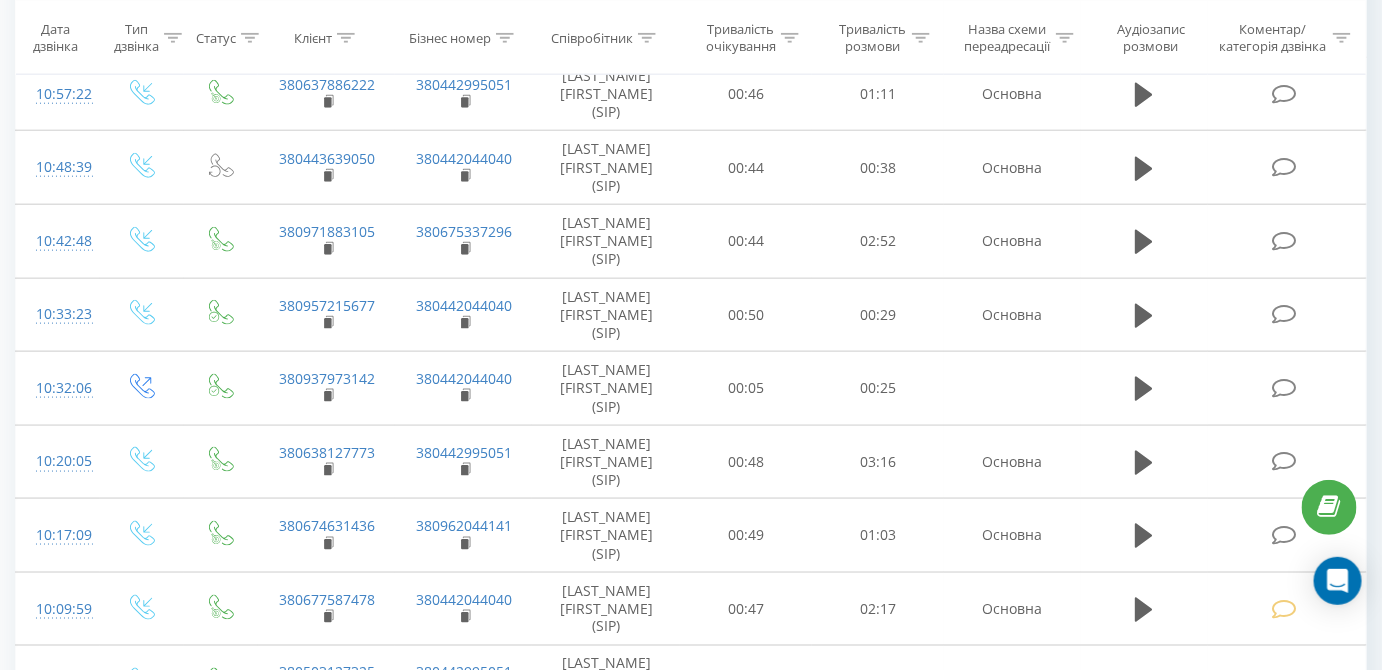 click at bounding box center (1284, 1271) 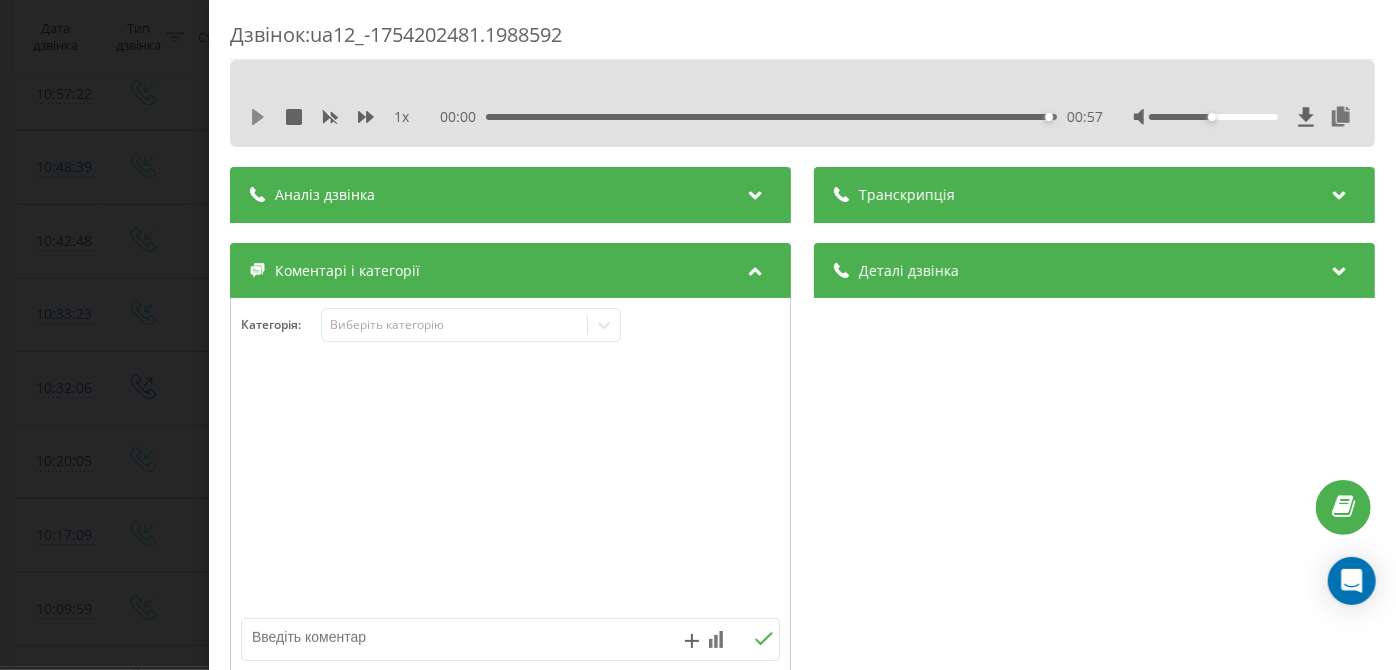 click 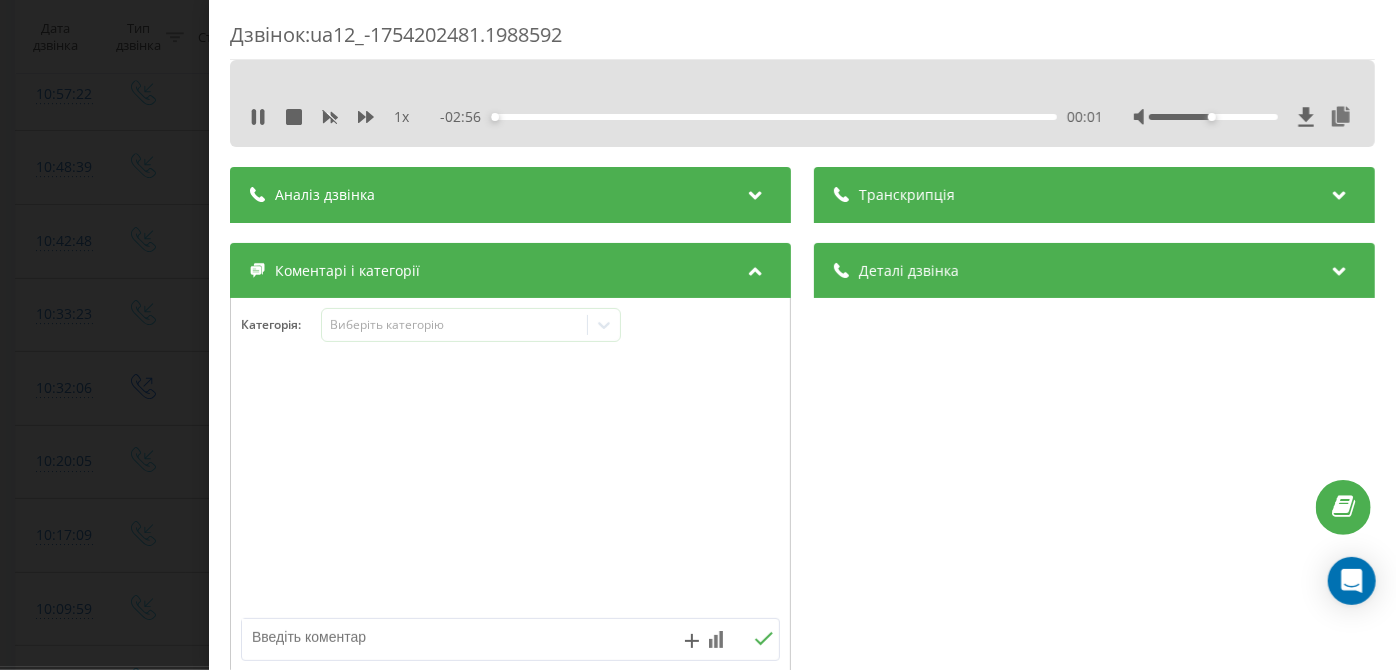 click on "00:01" at bounding box center (775, 117) 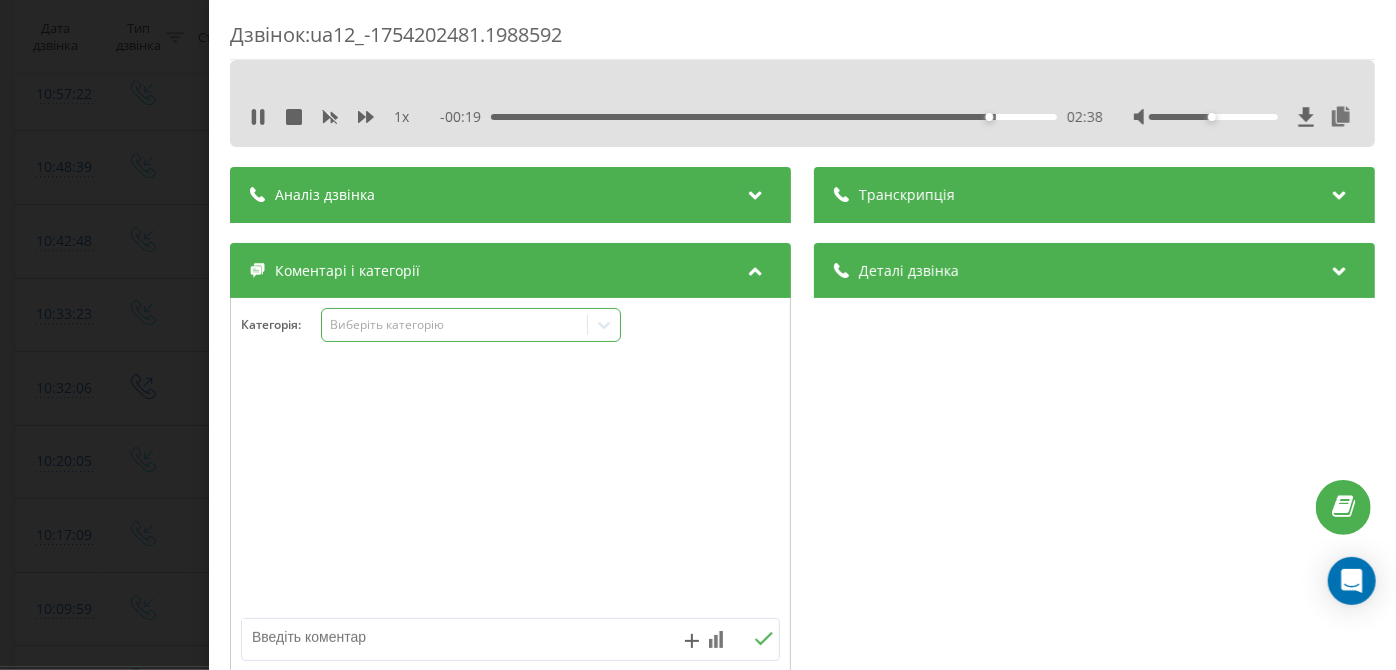 click on "Виберіть категорію" at bounding box center (454, 325) 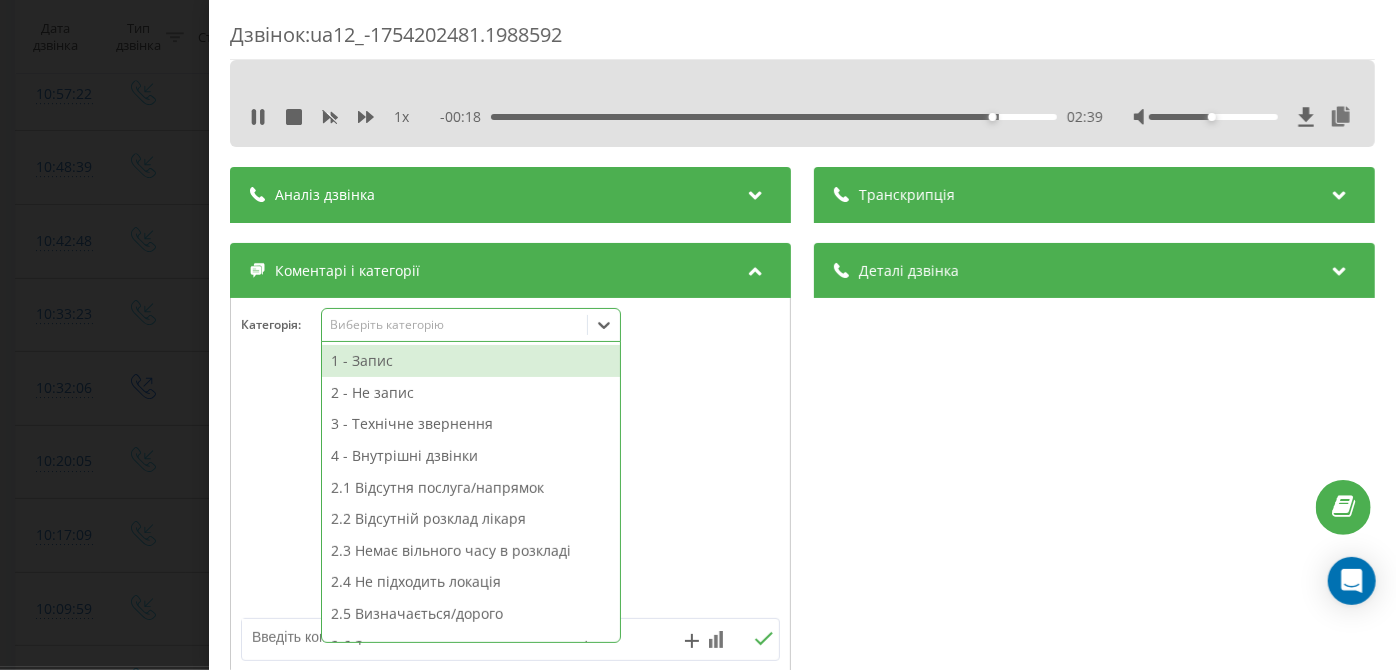 click on "2 - Не запис" at bounding box center [471, 393] 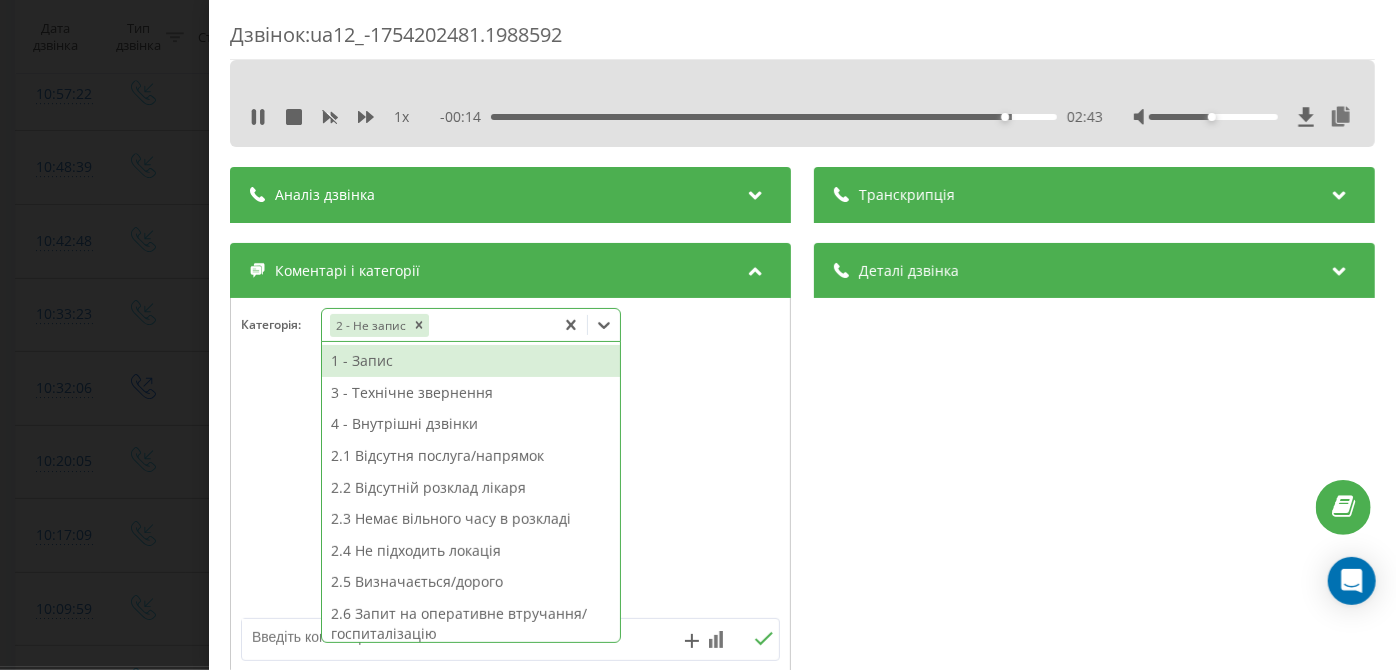 click on "2.3 Немає вільного часу в розкладі" at bounding box center [471, 519] 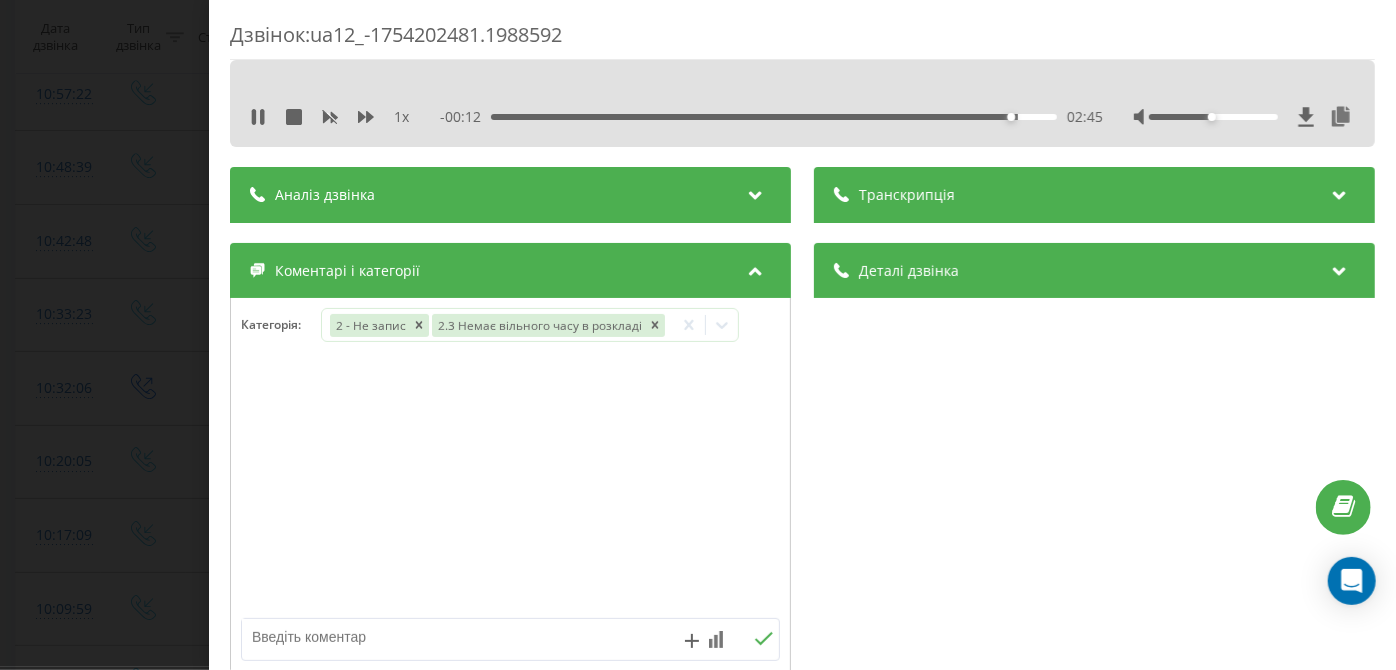 click on "Дзвінок :  ua12_-1754202481.1988592   1 x  - 00:12 02:45   02:45   Транскрипція Для AI-аналізу майбутніх дзвінків  налаштуйте та активуйте профіль на сторінці . Якщо профіль вже є і дзвінок відповідає його умовам, оновіть сторінку через 10 хвилин - AI аналізує поточний дзвінок. Аналіз дзвінка Для AI-аналізу майбутніх дзвінків  налаштуйте та активуйте профіль на сторінці . Якщо профіль вже є і дзвінок відповідає його умовам, оновіть сторінку через 10 хвилин - AI аналізує поточний дзвінок. Деталі дзвінка Загальне Дата дзвінка 2025-08-03 09:28:01 Тип дзвінка Вхідний Статус дзвінка Повторний 380954629016" at bounding box center (698, 335) 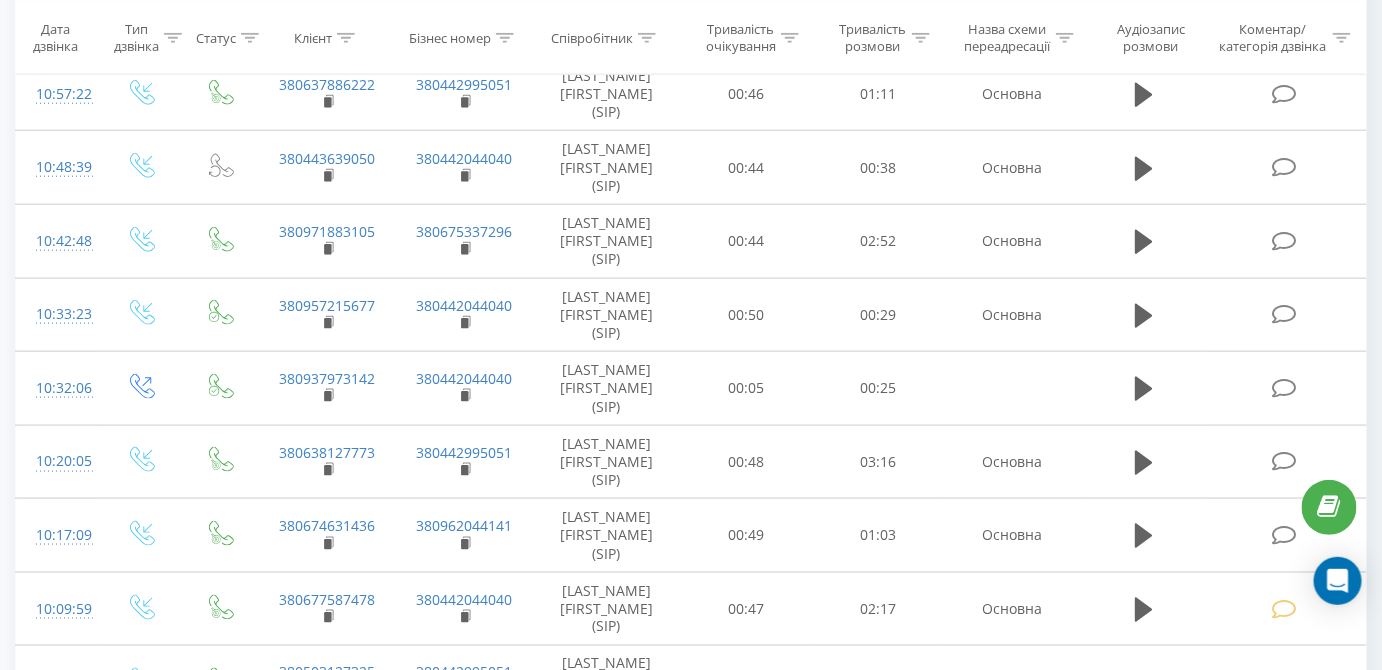 click at bounding box center (1284, 1197) 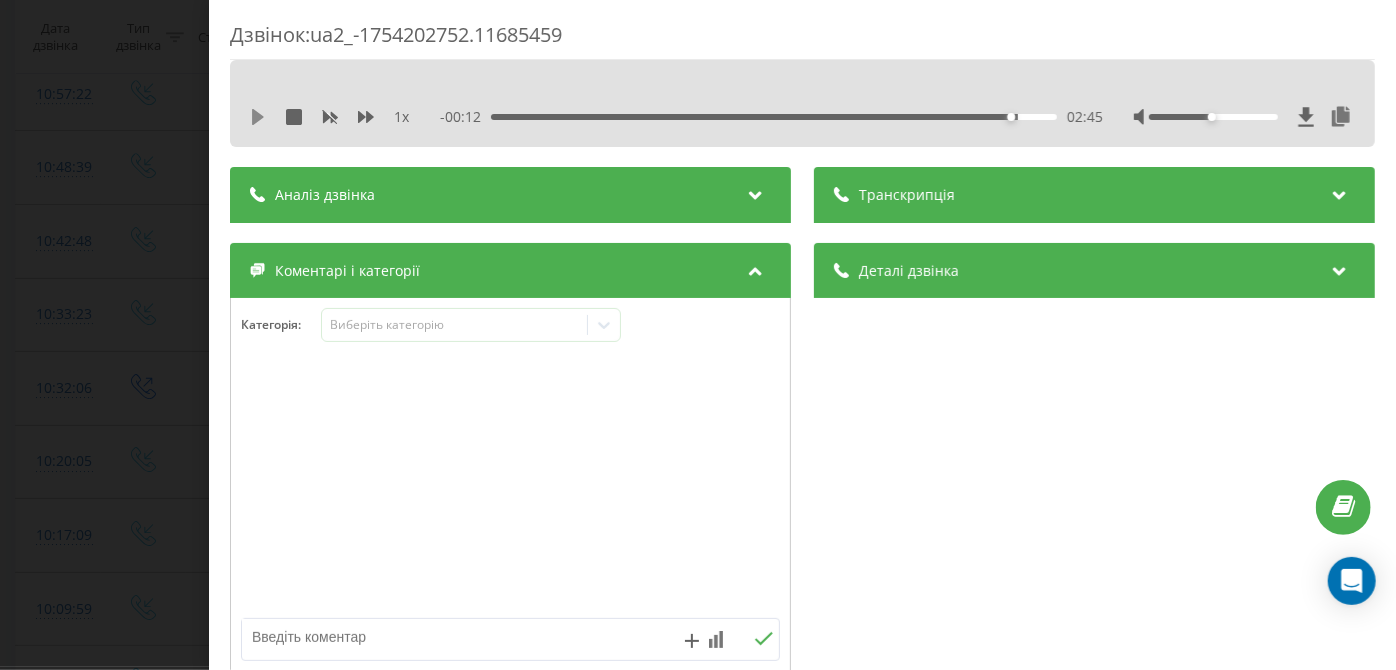 click 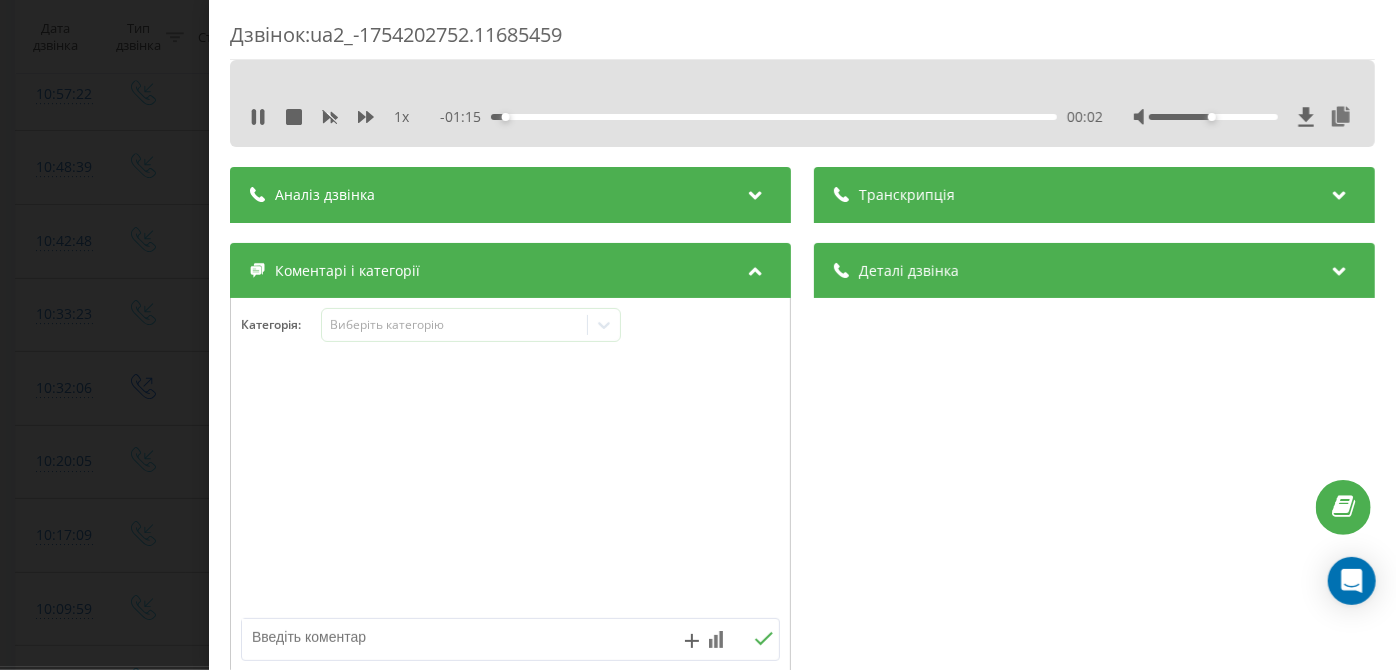 click on "- 01:15 00:02   00:02" at bounding box center (772, 117) 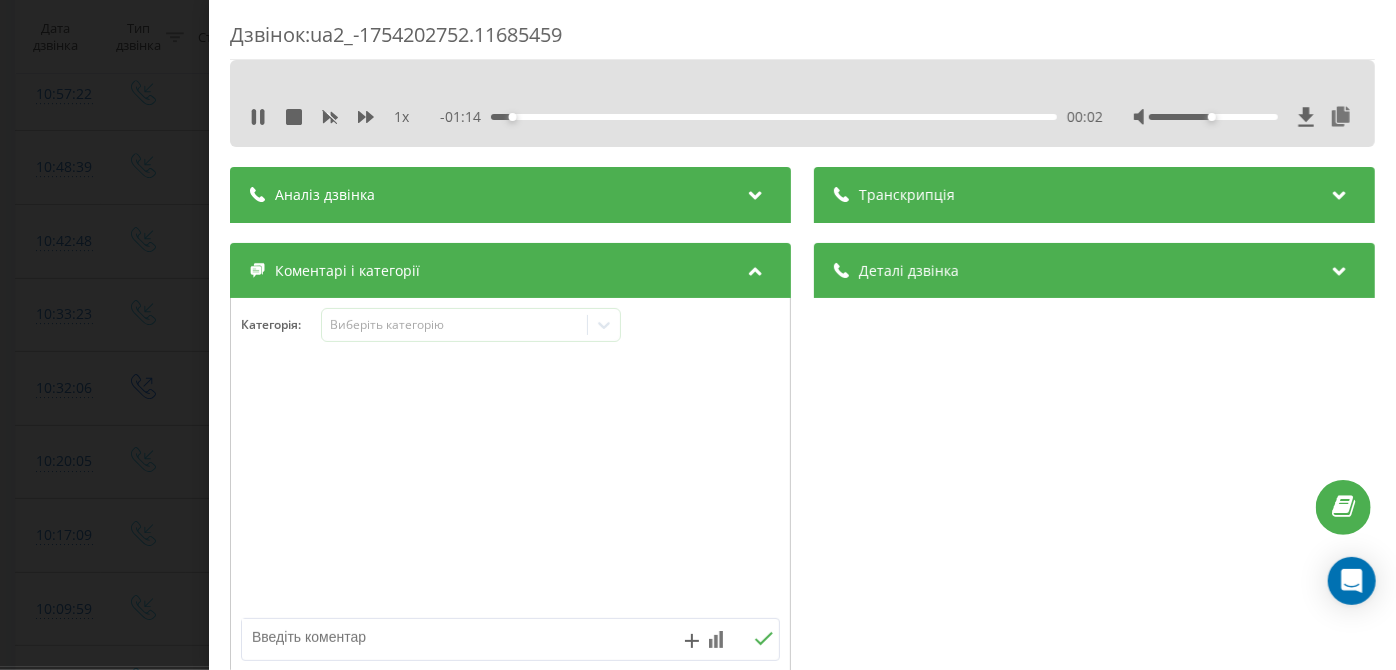 click on "00:02" at bounding box center [775, 117] 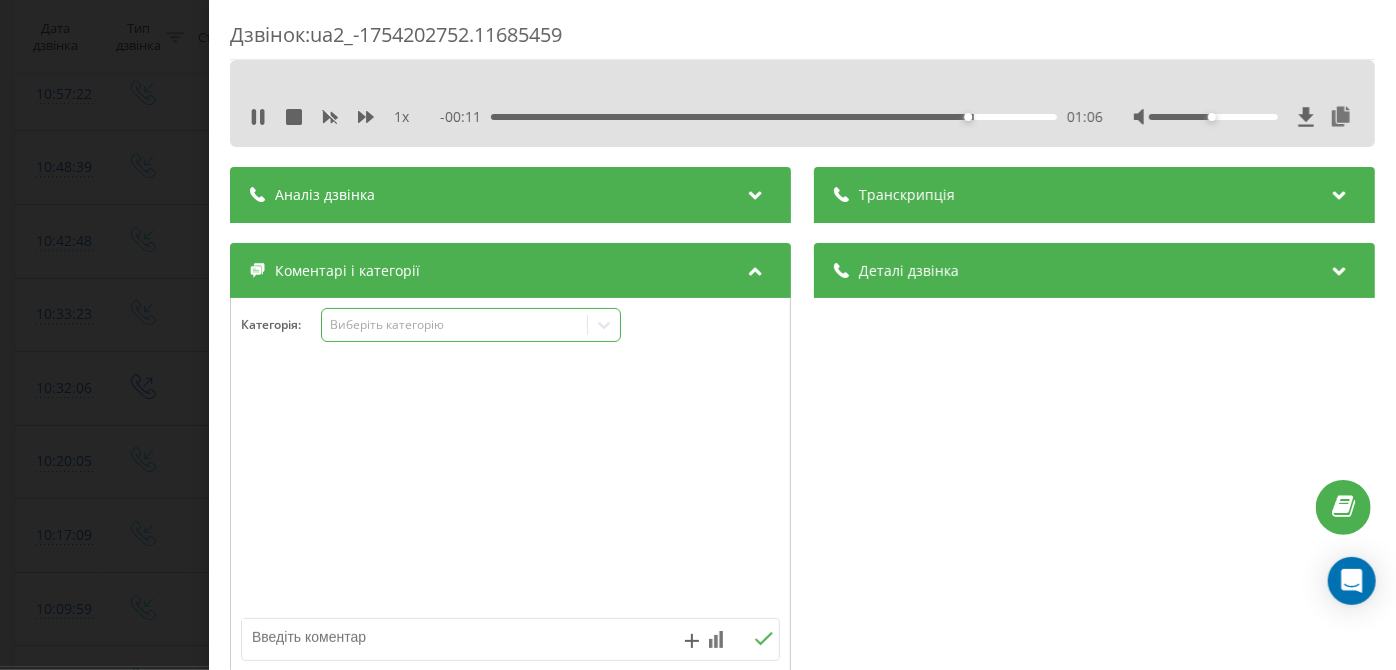 click on "Виберіть категорію" at bounding box center (455, 325) 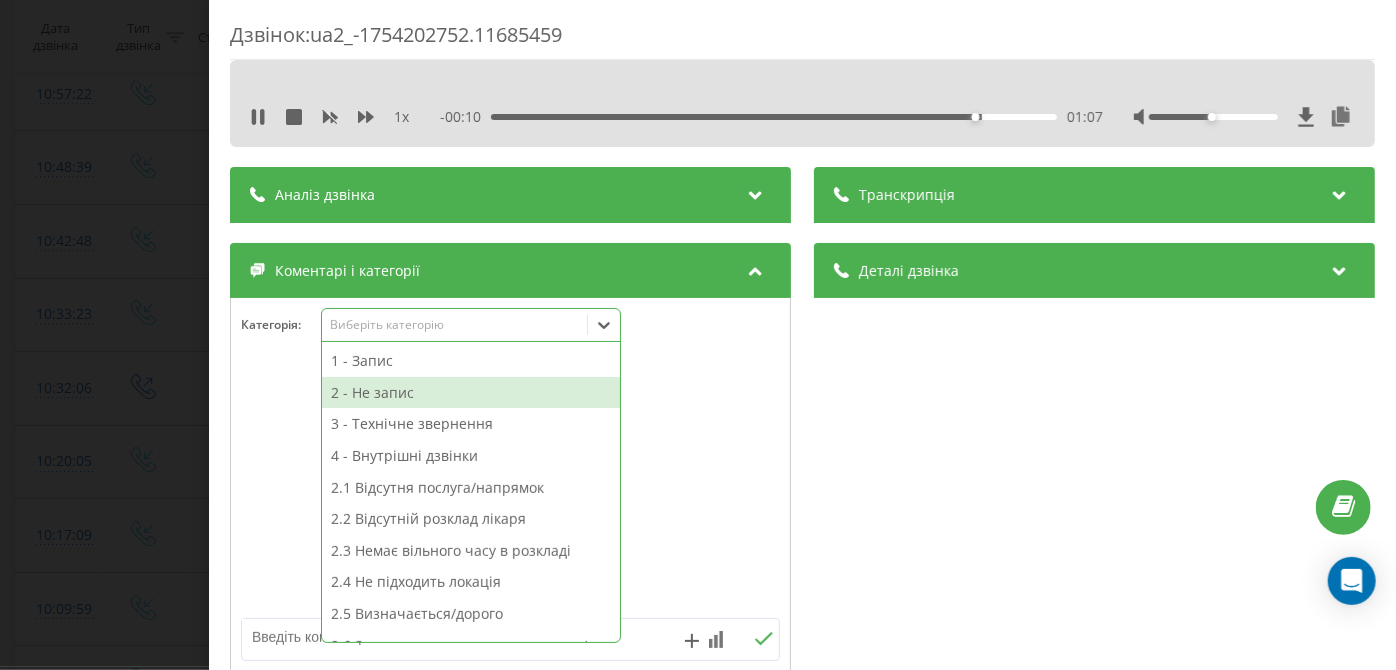 click on "2 - Не запис" at bounding box center [471, 393] 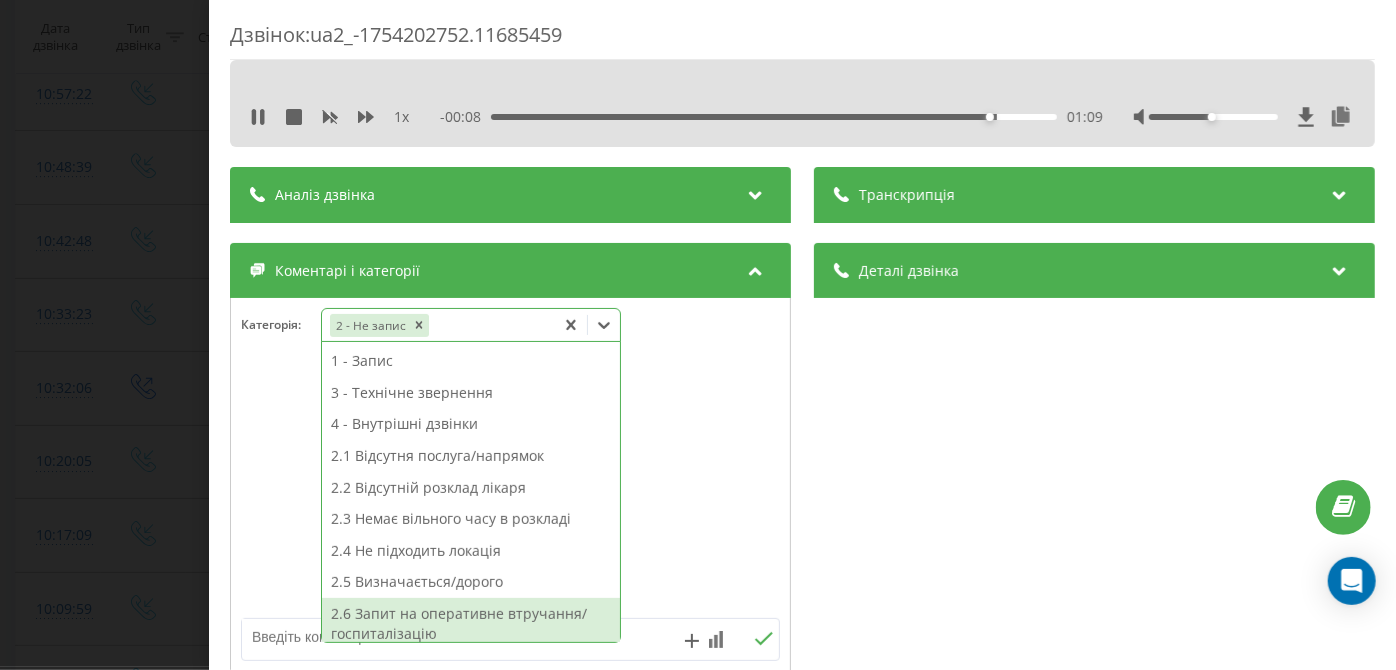click on "2.6 Запит на оперативне втручання/госпиталізацію" at bounding box center [471, 623] 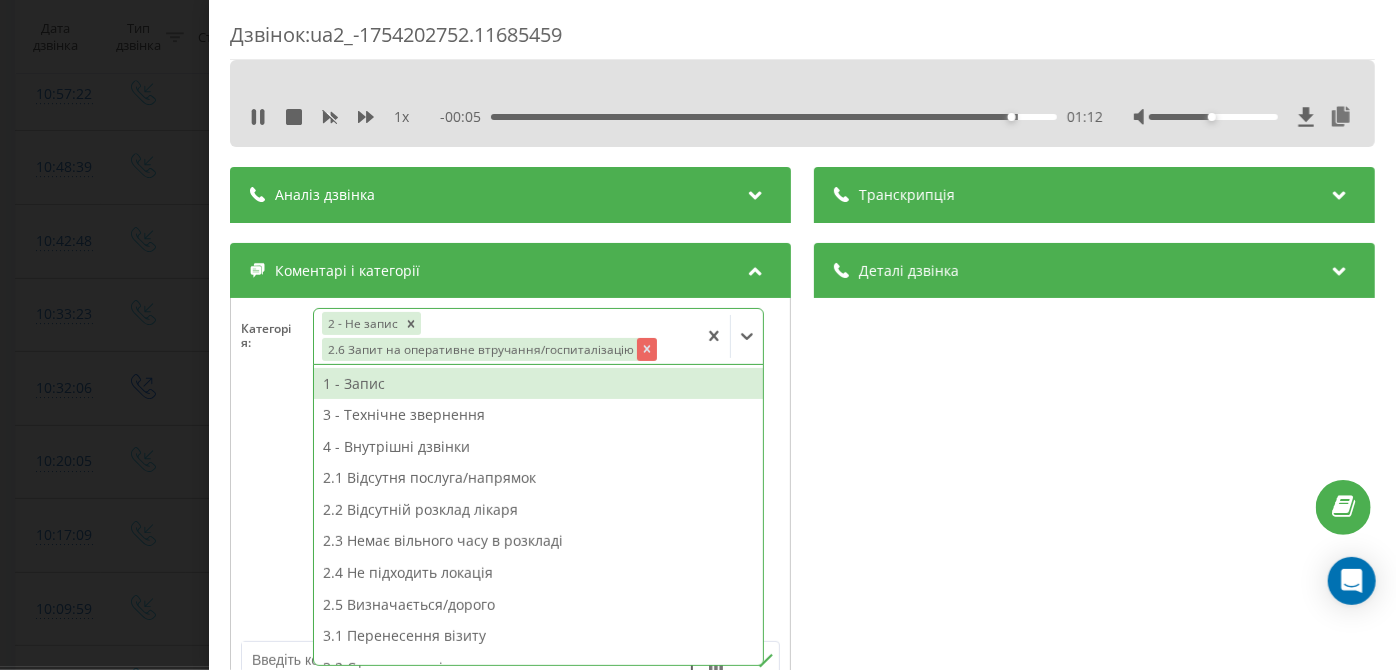 click 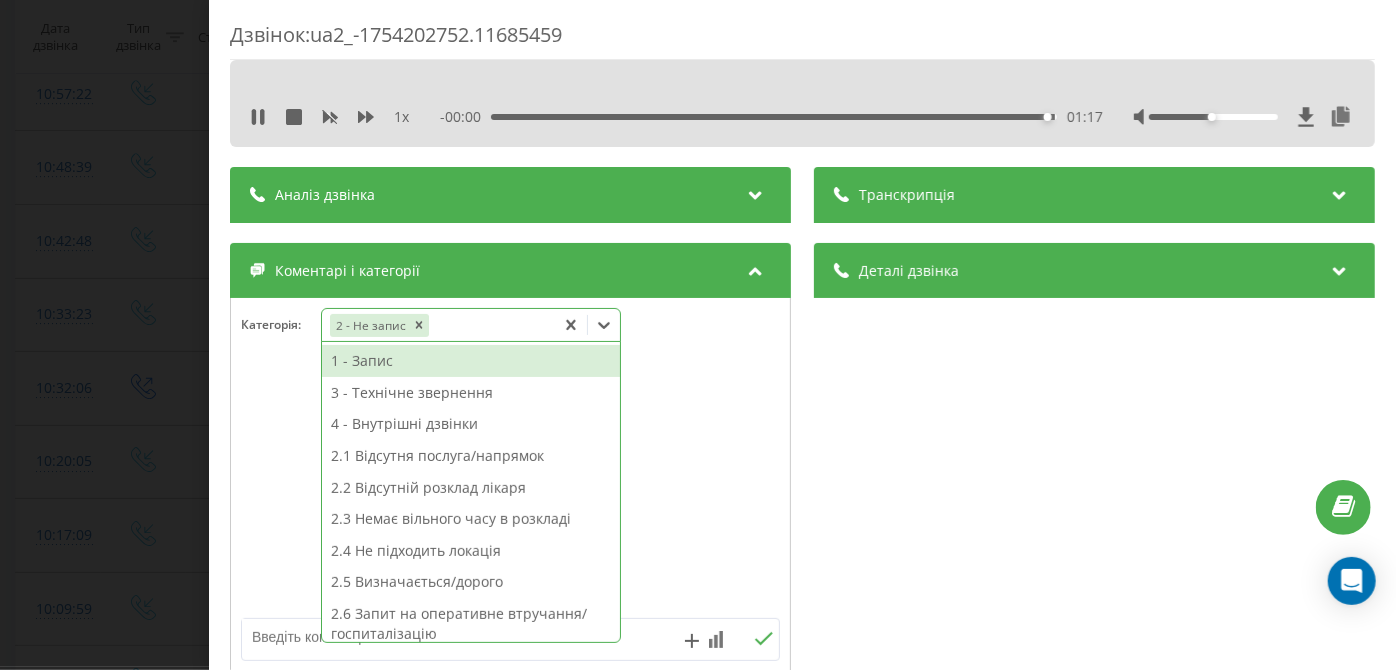 click on "2.5 Визначається/дорого" at bounding box center [471, 582] 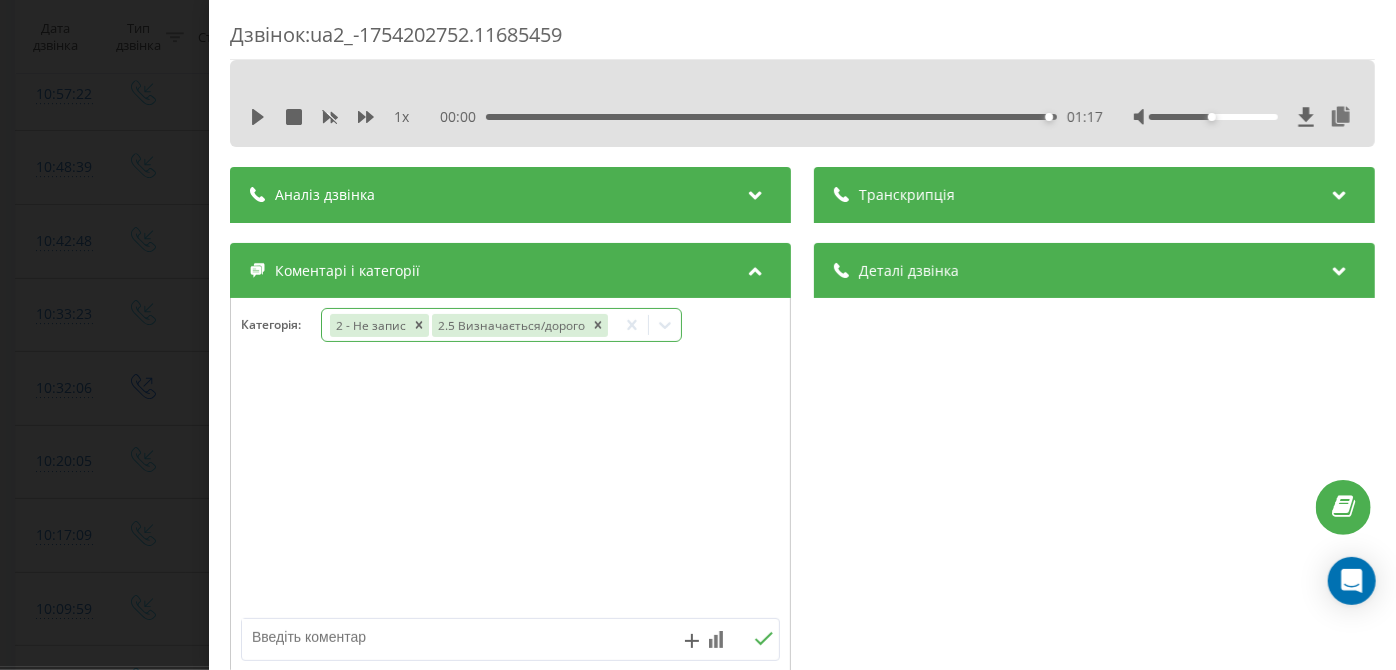click on "Дзвінок :  ua2_-1754202752.11685459   1 x  00:00 01:17   01:17   Транскрипція Для AI-аналізу майбутніх дзвінків  налаштуйте та активуйте профіль на сторінці . Якщо профіль вже є і дзвінок відповідає його умовам, оновіть сторінку через 10 хвилин - AI аналізує поточний дзвінок. Аналіз дзвінка Для AI-аналізу майбутніх дзвінків  налаштуйте та активуйте профіль на сторінці . Якщо профіль вже є і дзвінок відповідає його умовам, оновіть сторінку через 10 хвилин - AI аналізує поточний дзвінок. Деталі дзвінка Загальне Дата дзвінка 2025-08-03 09:32:32 Тип дзвінка Вхідний Статус дзвінка Повторний 380442998395 /" at bounding box center (698, 335) 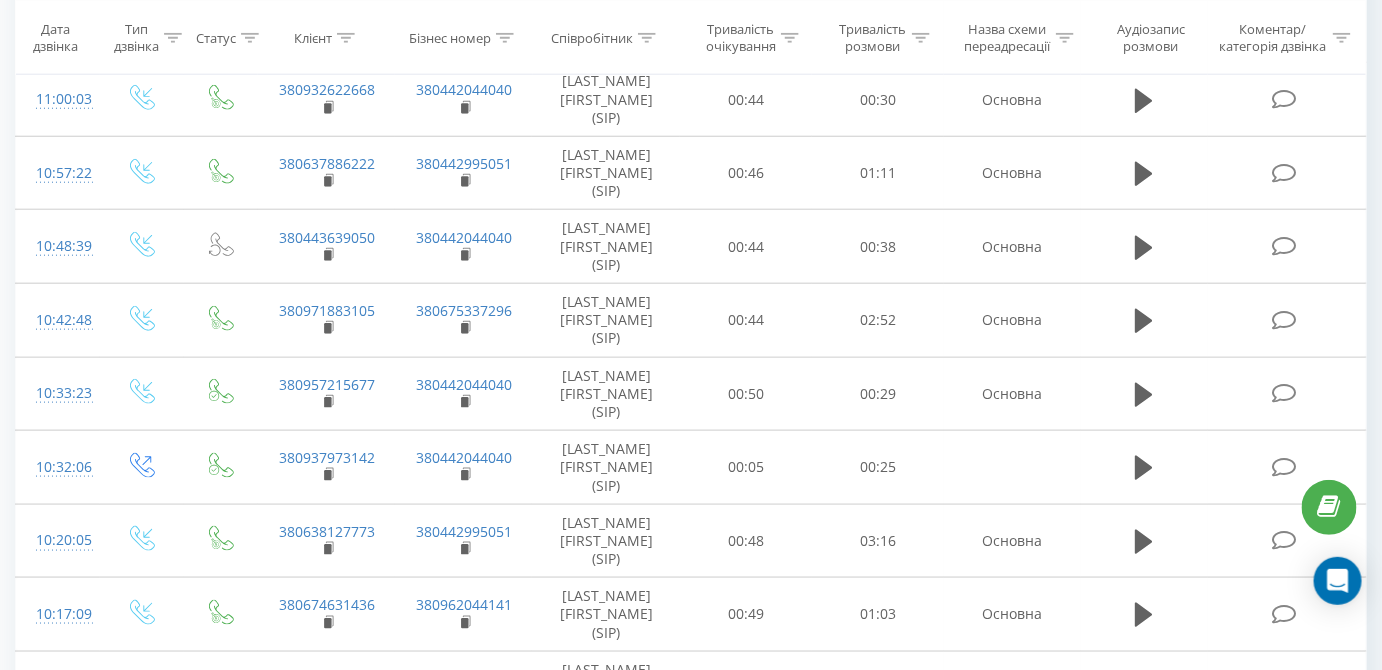 scroll, scrollTop: 3085, scrollLeft: 0, axis: vertical 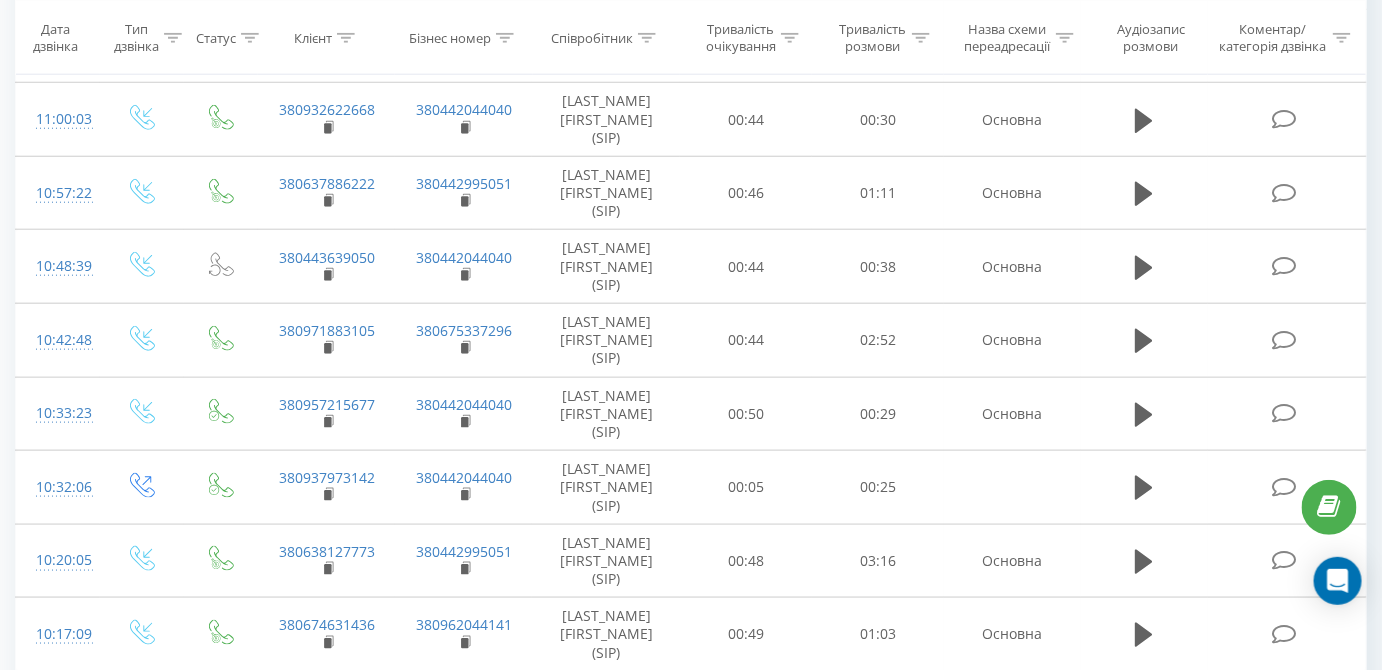 click at bounding box center (1284, 1149) 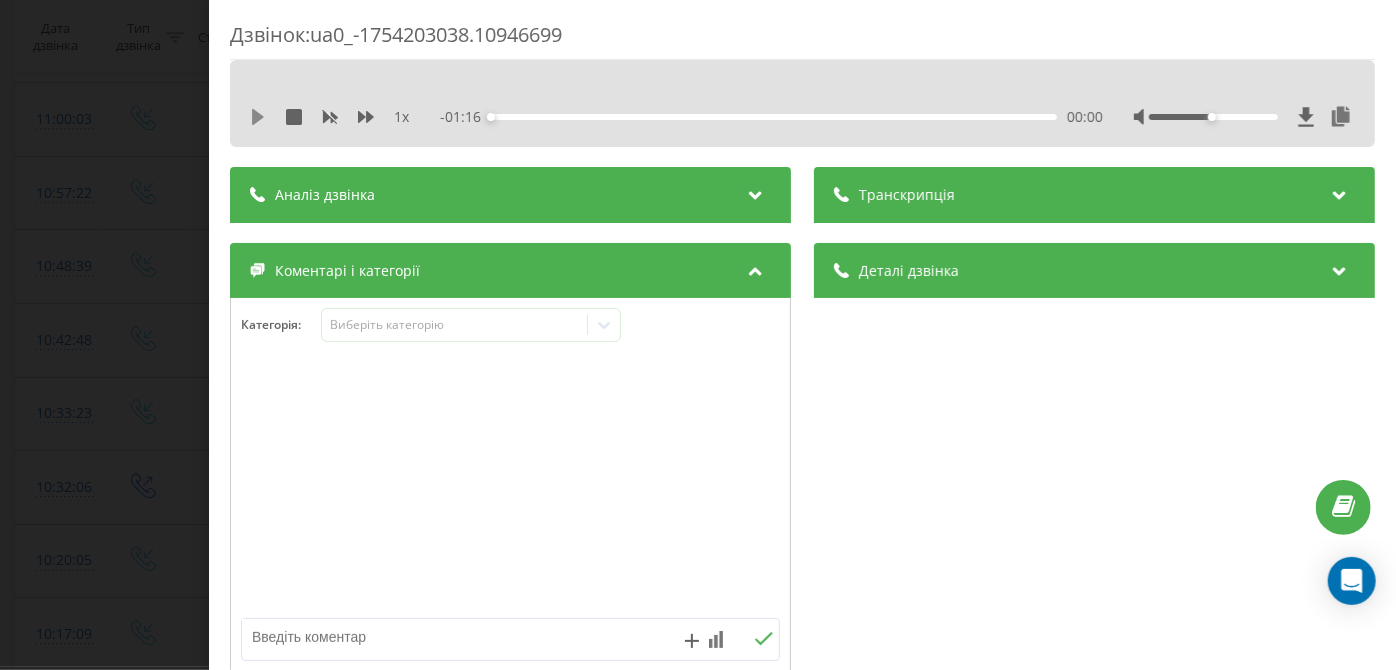 click 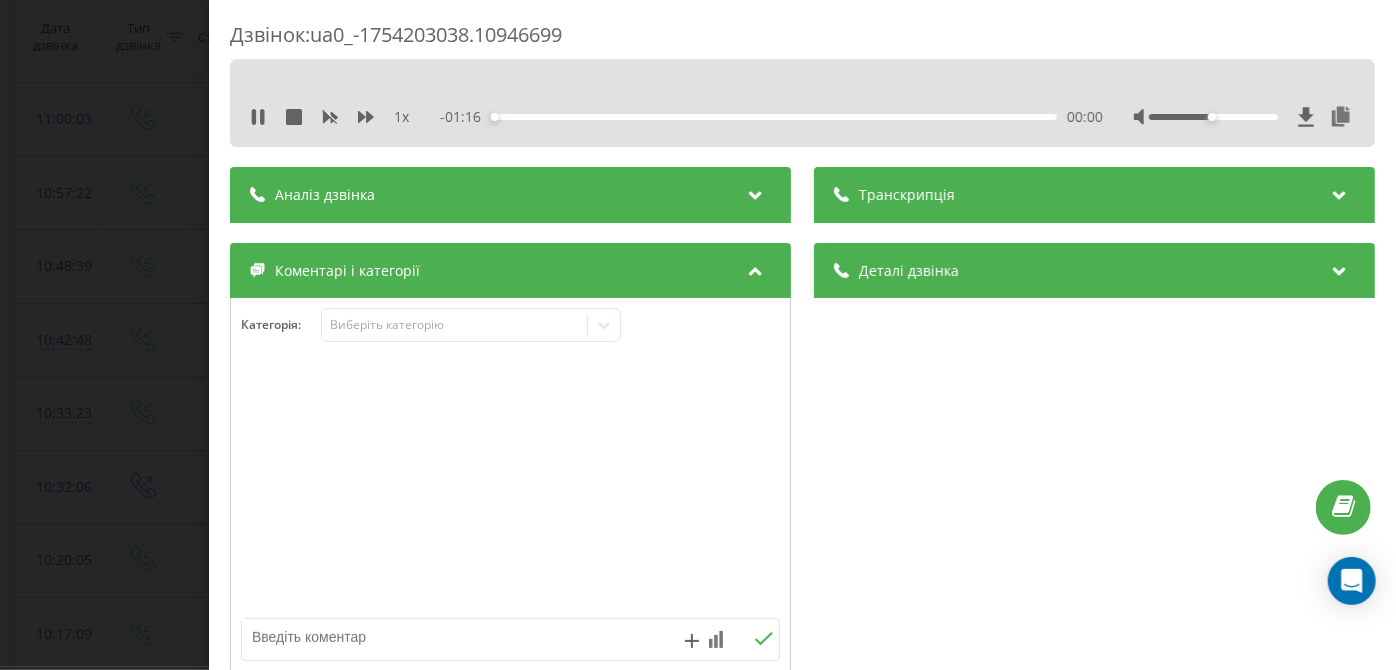 click on "- 01:16 00:00   00:00" at bounding box center (772, 117) 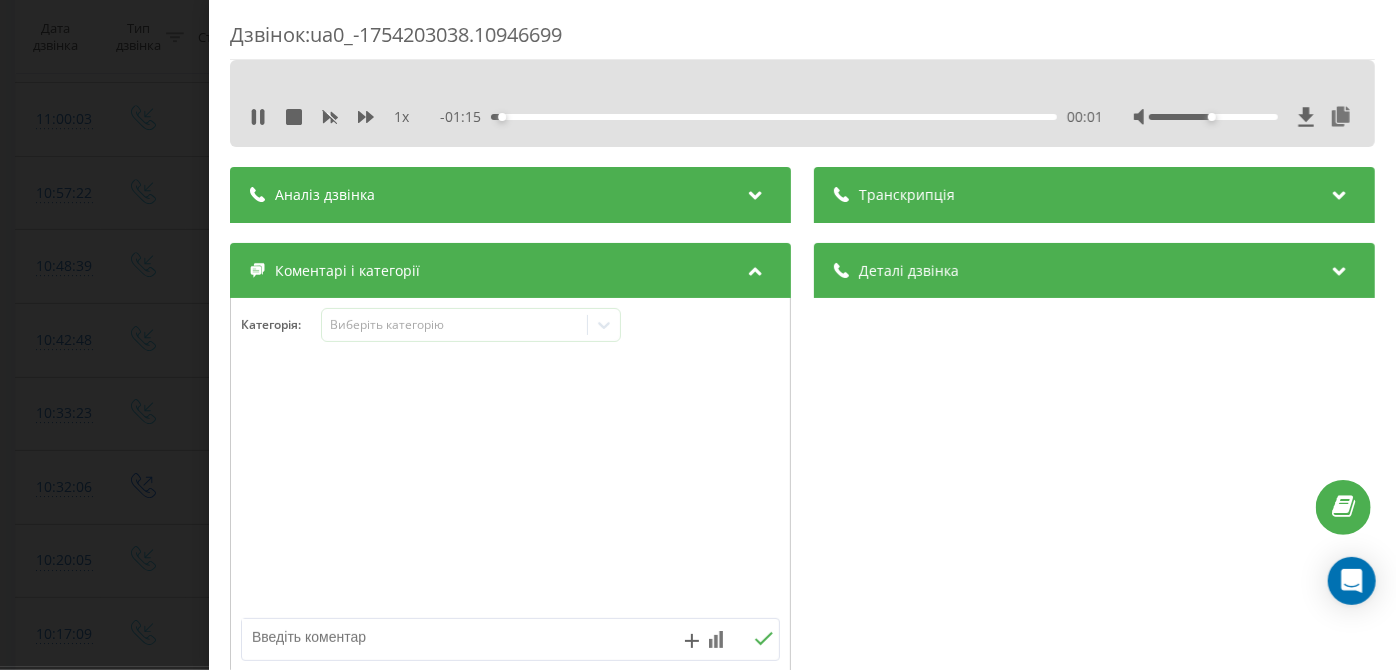 click on "00:01" at bounding box center [775, 117] 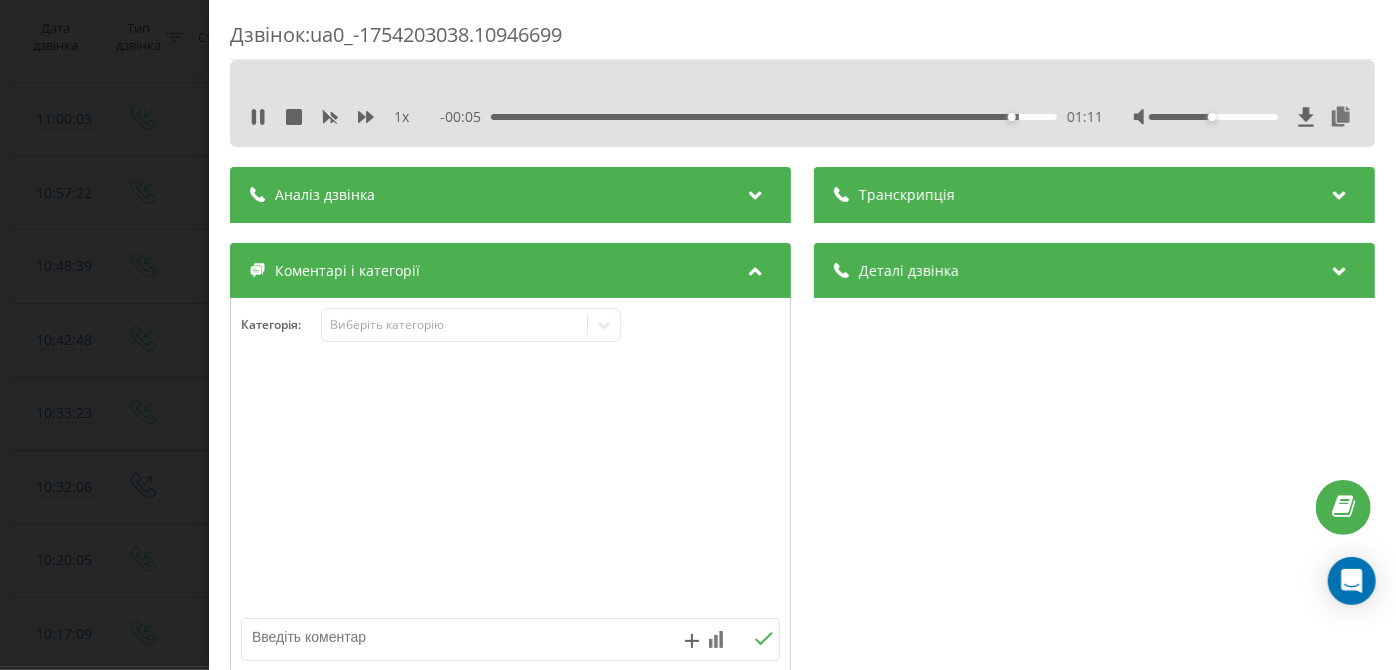 click on "01:11" at bounding box center (775, 117) 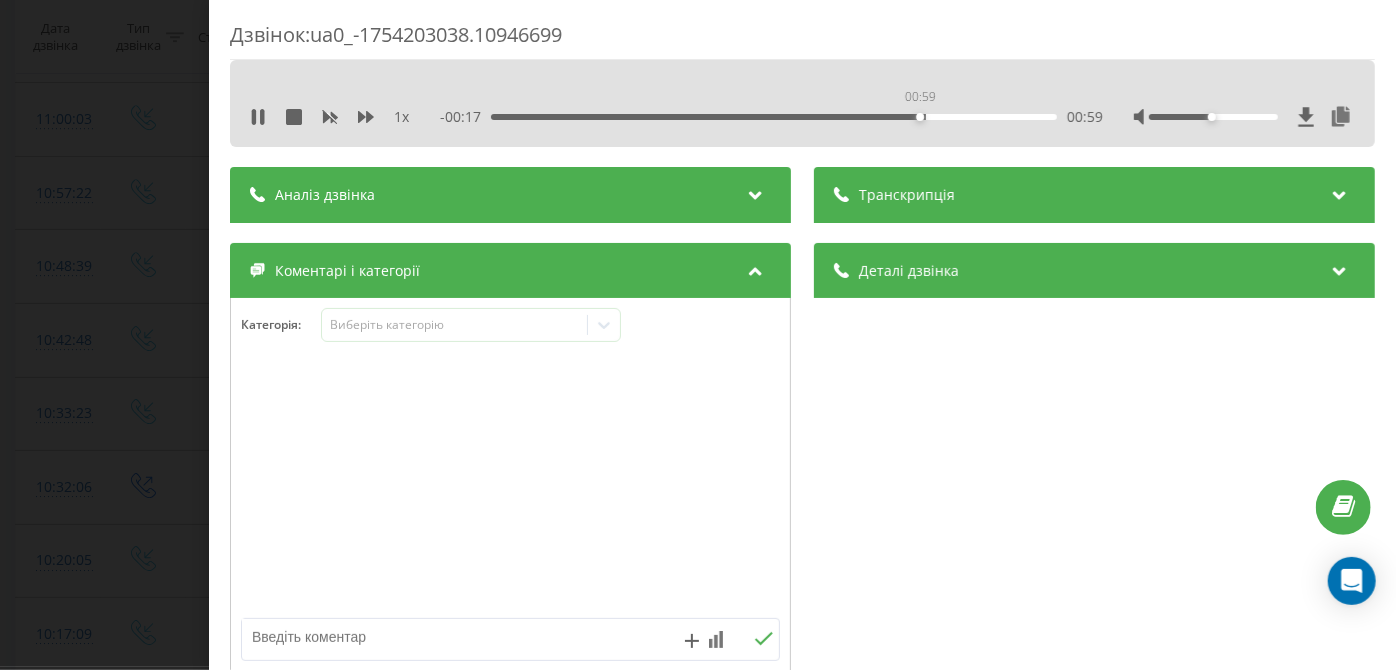click on "00:59" at bounding box center (775, 117) 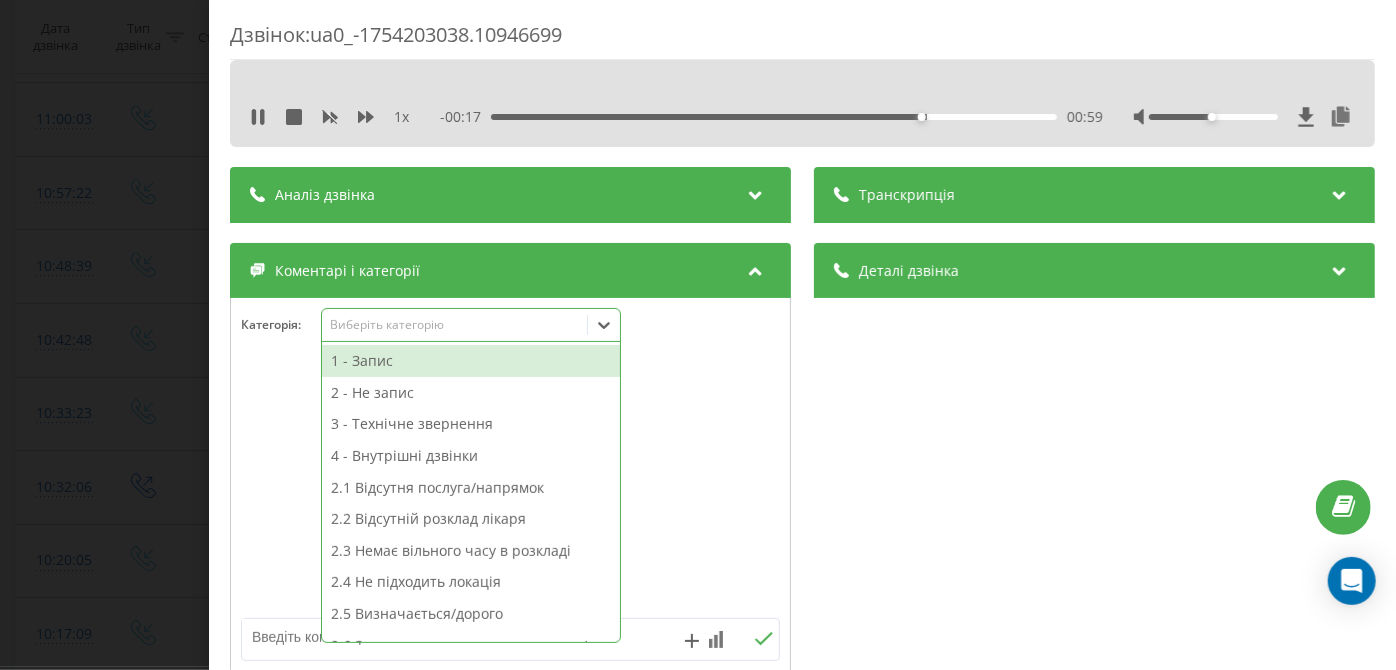 click on "Виберіть категорію" at bounding box center [455, 325] 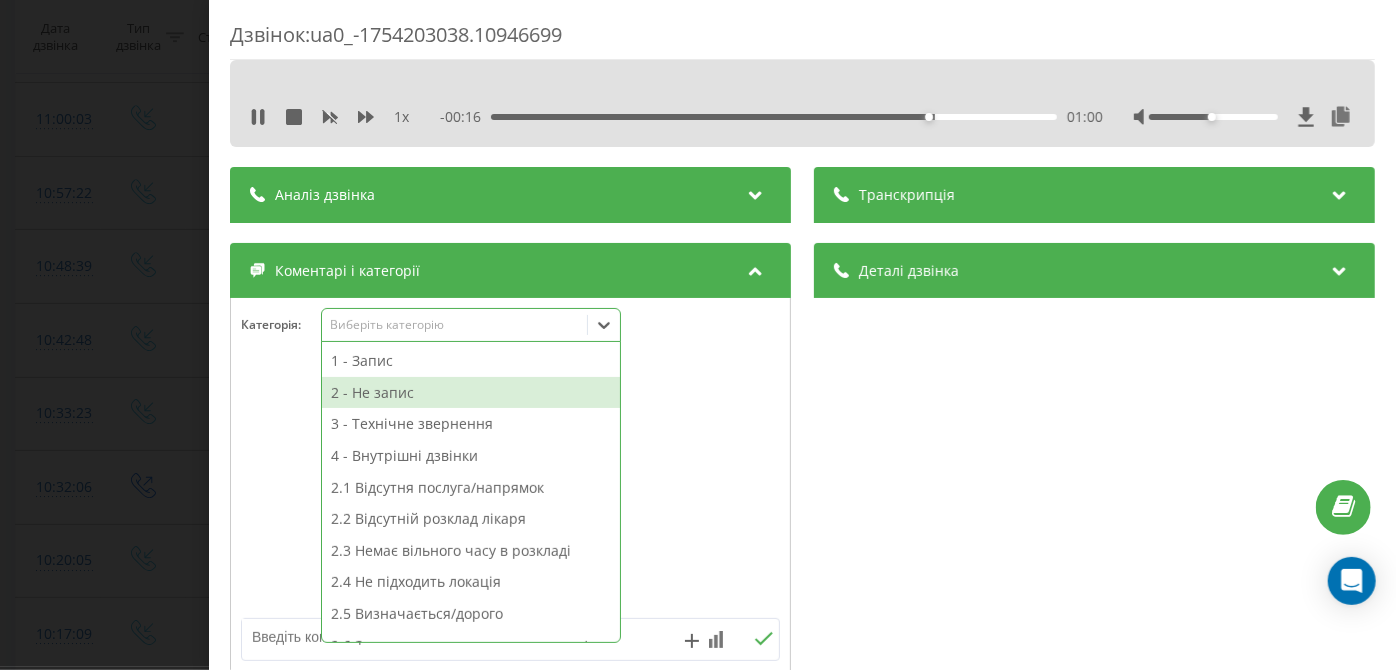 click on "2 - Не запис" at bounding box center [471, 393] 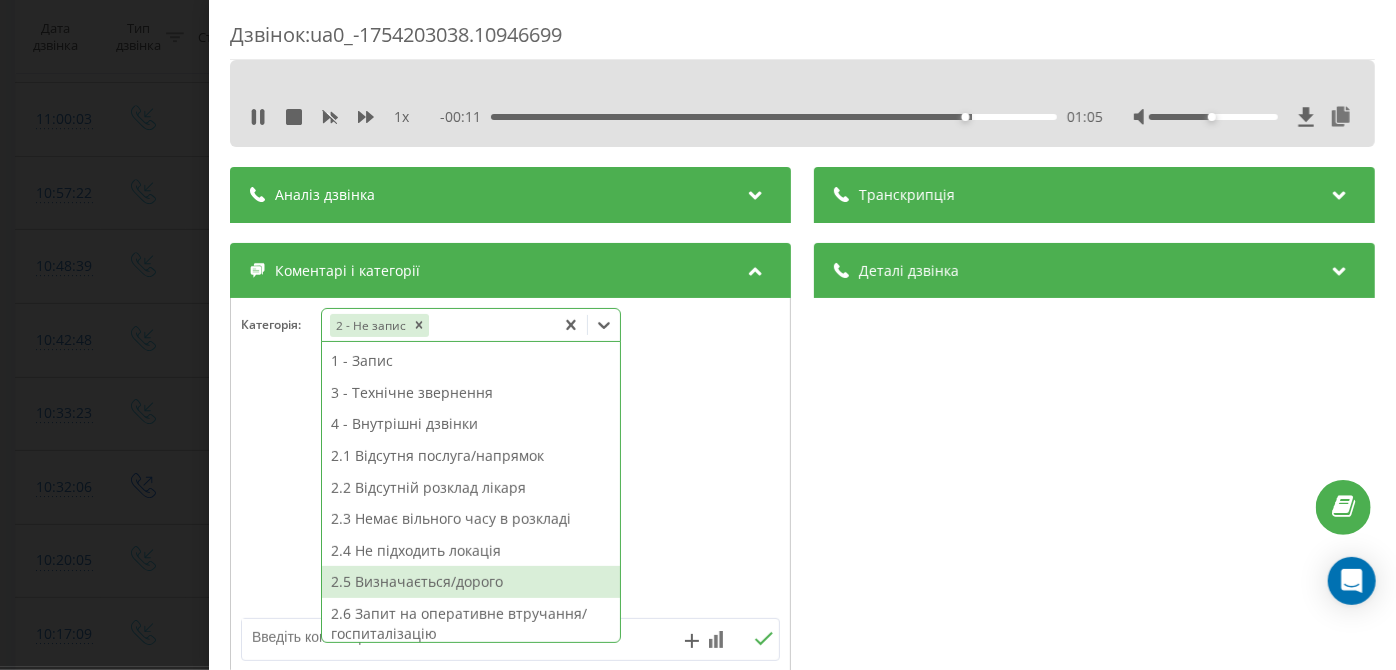 click on "2.5 Визначається/дорого" at bounding box center (471, 582) 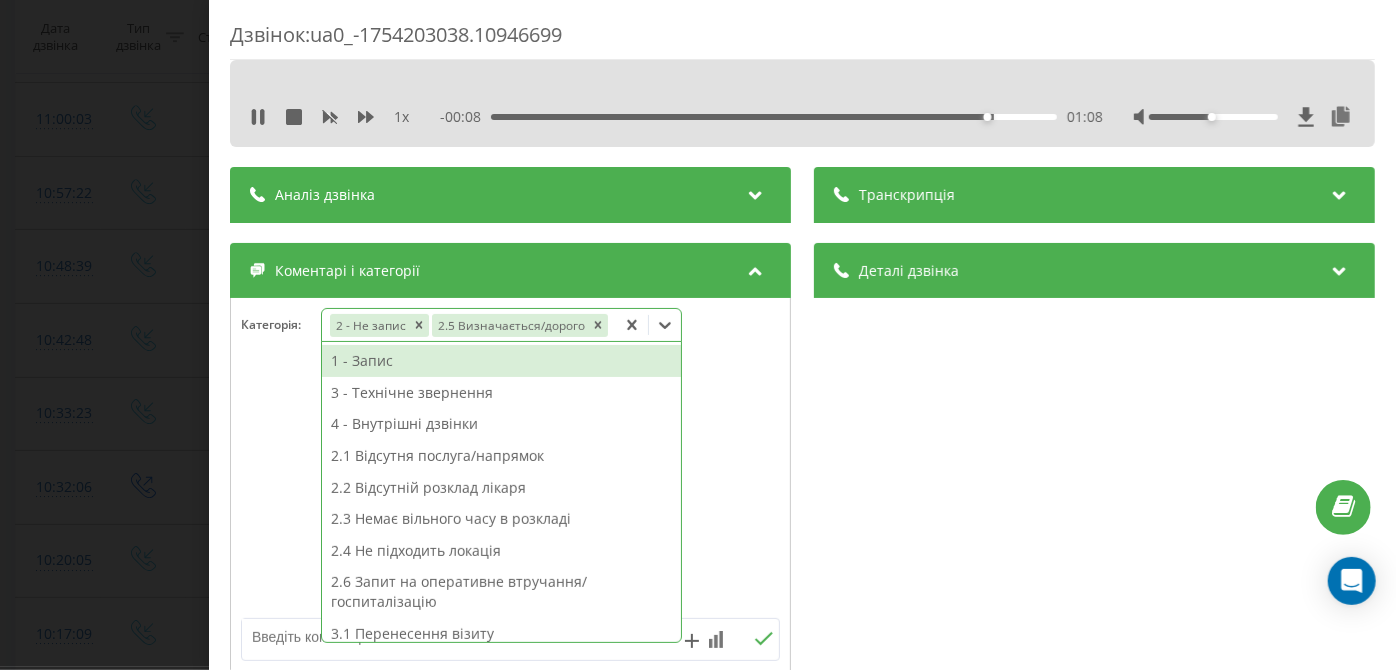 click on "Дзвінок :  ua0_-1754203038.10946699   1 x  - 00:08 01:08   01:08   Транскрипція Для AI-аналізу майбутніх дзвінків  налаштуйте та активуйте профіль на сторінці . Якщо профіль вже є і дзвінок відповідає його умовам, оновіть сторінку через 10 хвилин - AI аналізує поточний дзвінок. Аналіз дзвінка Для AI-аналізу майбутніх дзвінків  налаштуйте та активуйте профіль на сторінці . Якщо профіль вже є і дзвінок відповідає його умовам, оновіть сторінку через 10 хвилин - AI аналізує поточний дзвінок. Деталі дзвінка Загальне Дата дзвінка 2025-08-03 09:37:18 Тип дзвінка Вхідний Статус дзвінка Цільовий 380677691336 :" at bounding box center (698, 335) 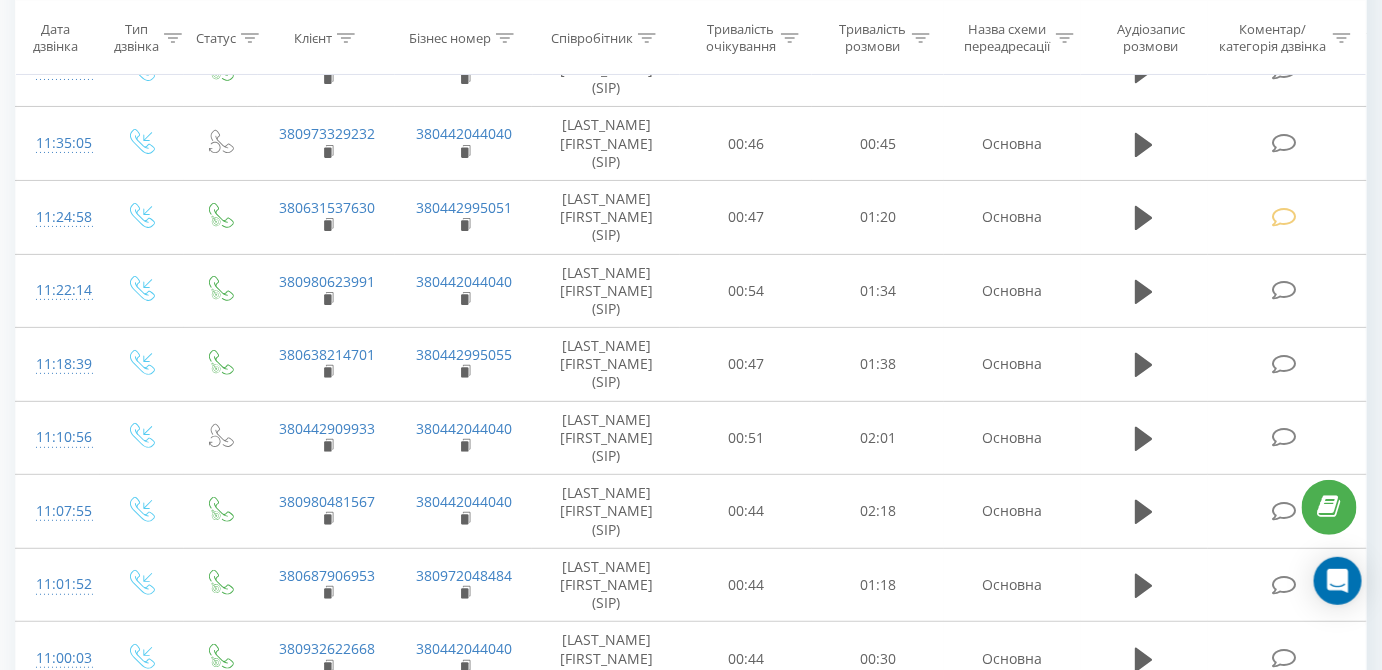 scroll, scrollTop: 2536, scrollLeft: 0, axis: vertical 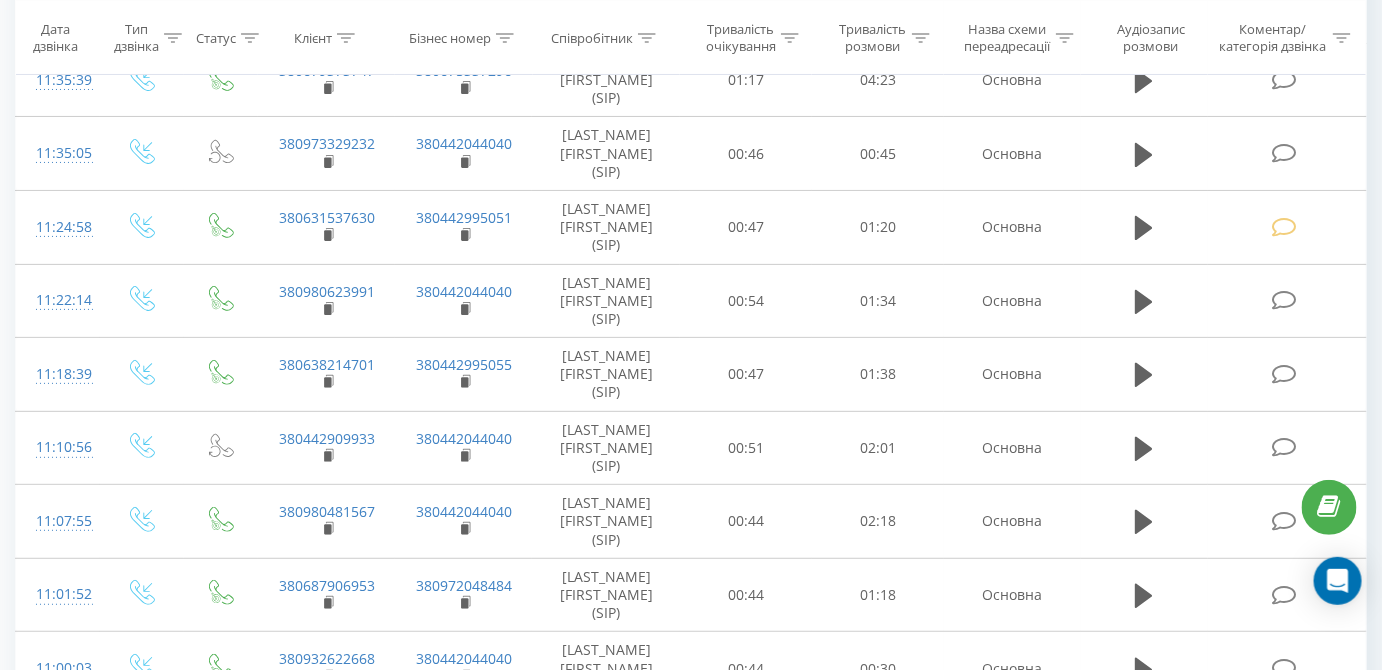 click at bounding box center [1284, 889] 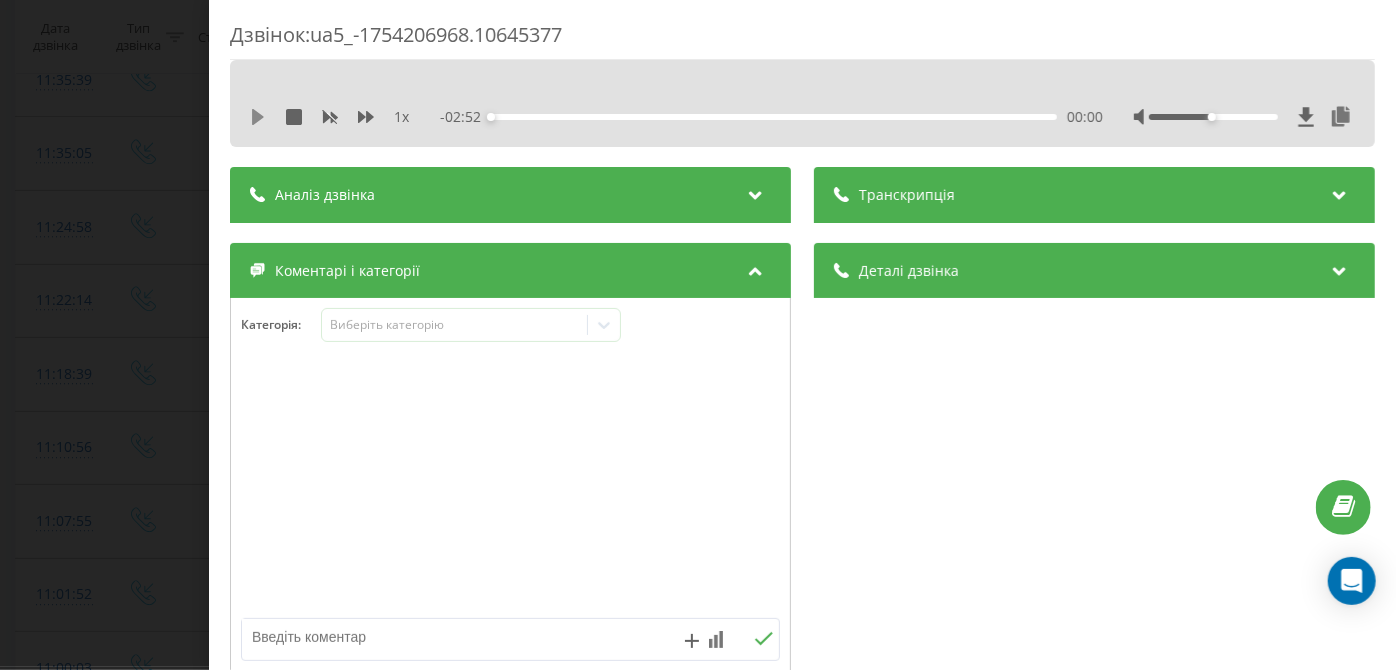 click 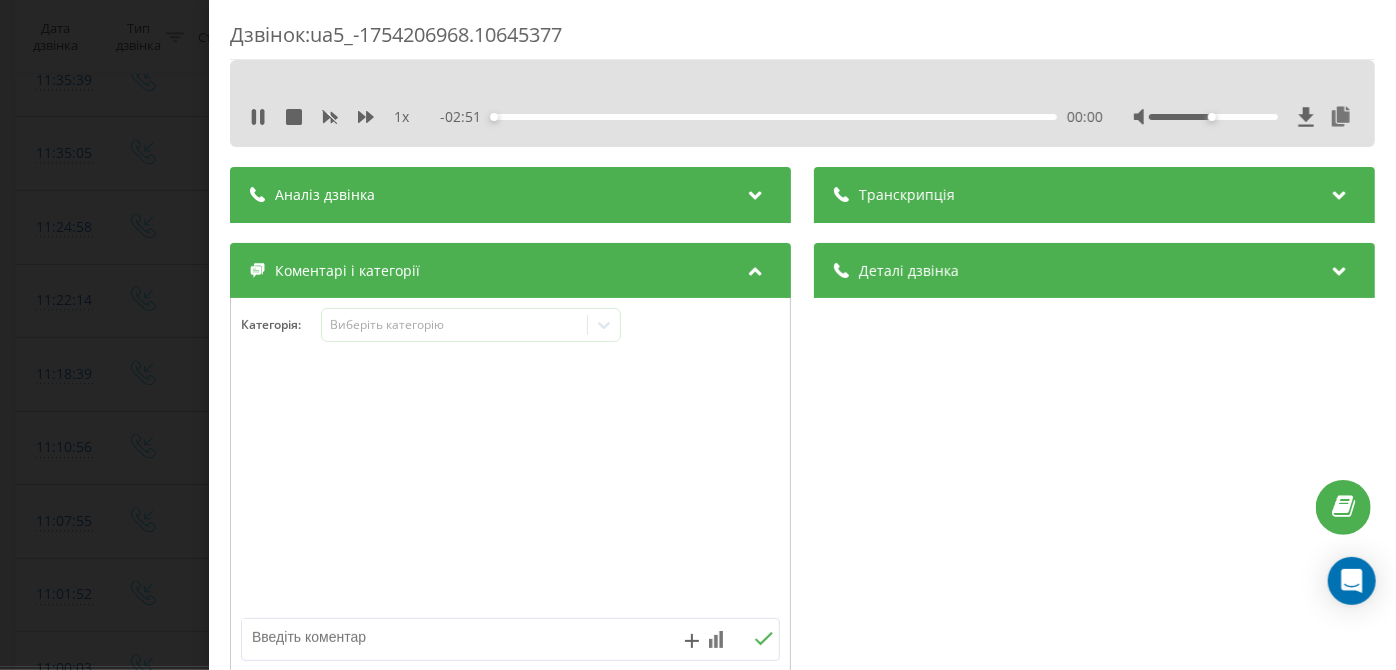 click on "00:00" at bounding box center (775, 117) 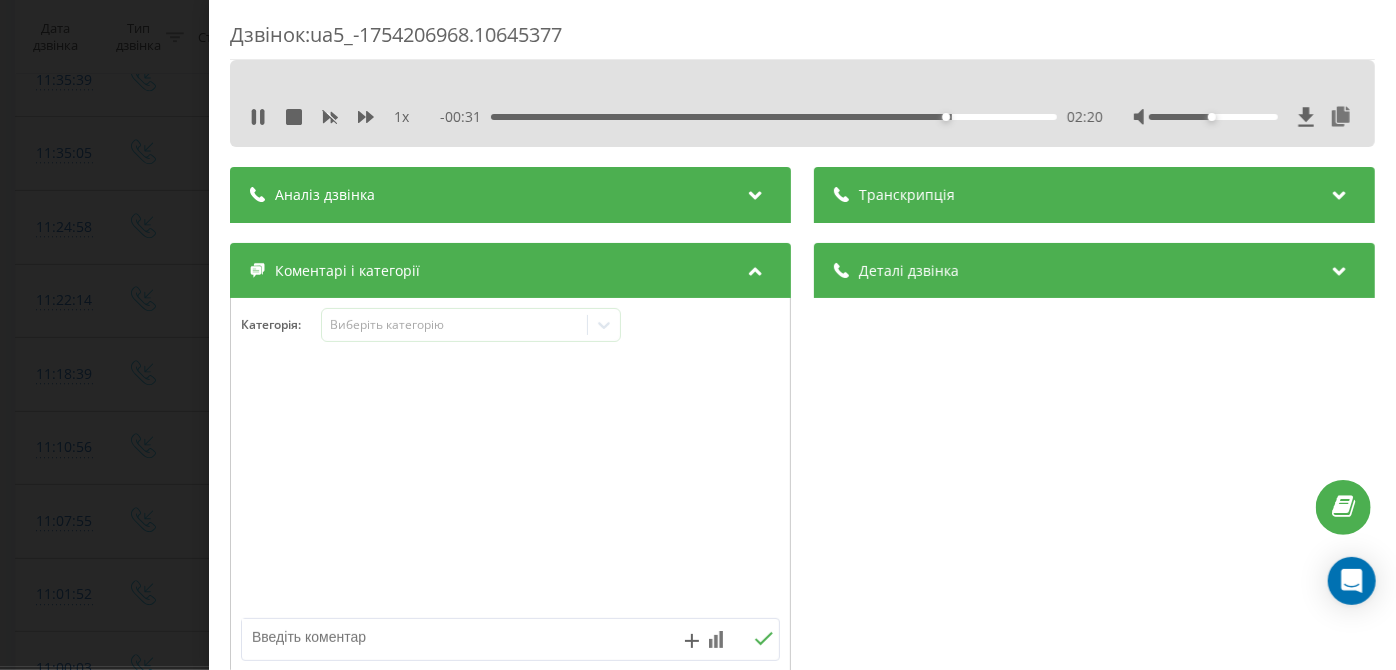 click on "02:20" at bounding box center (775, 117) 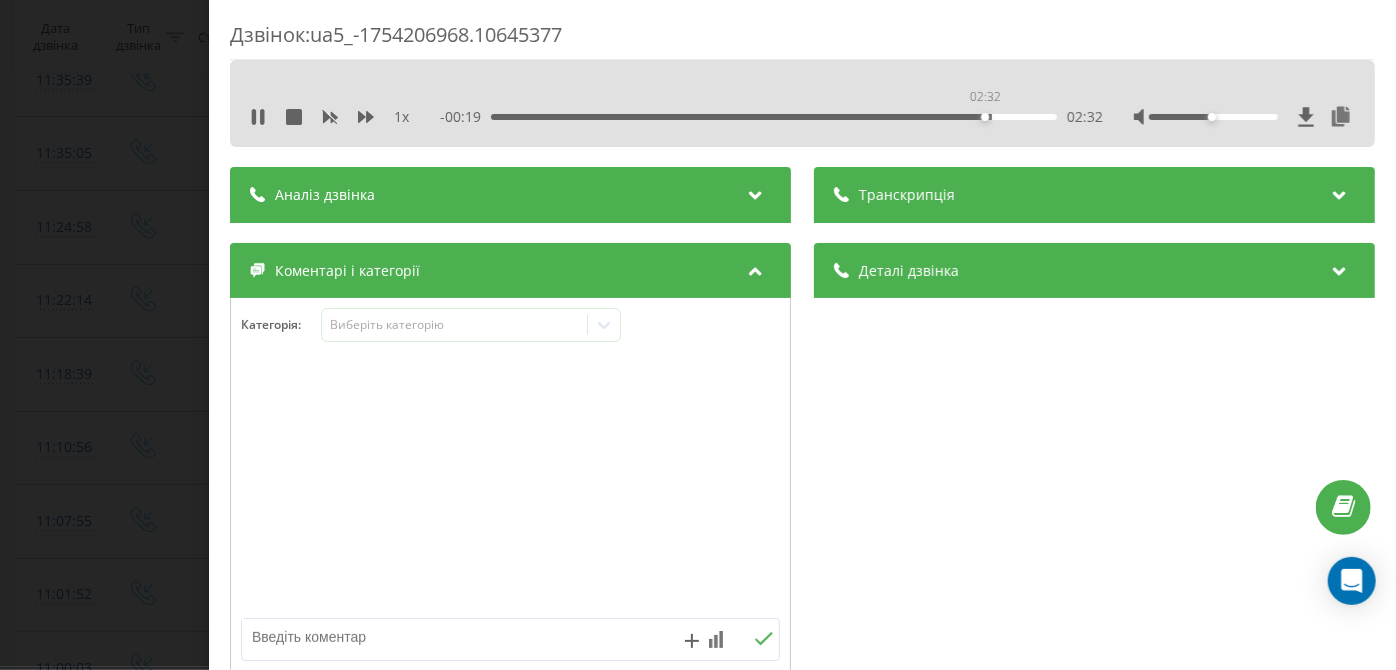 click on "02:32" at bounding box center [775, 117] 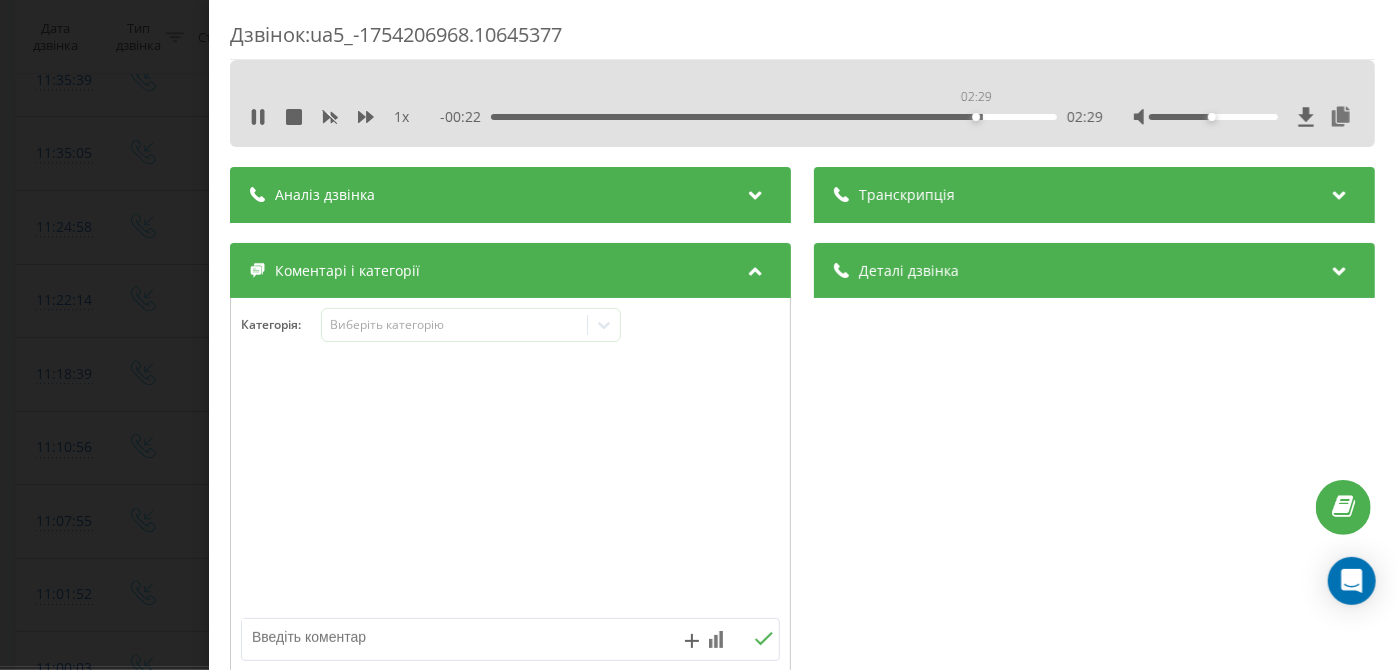 click on "02:29" at bounding box center [775, 117] 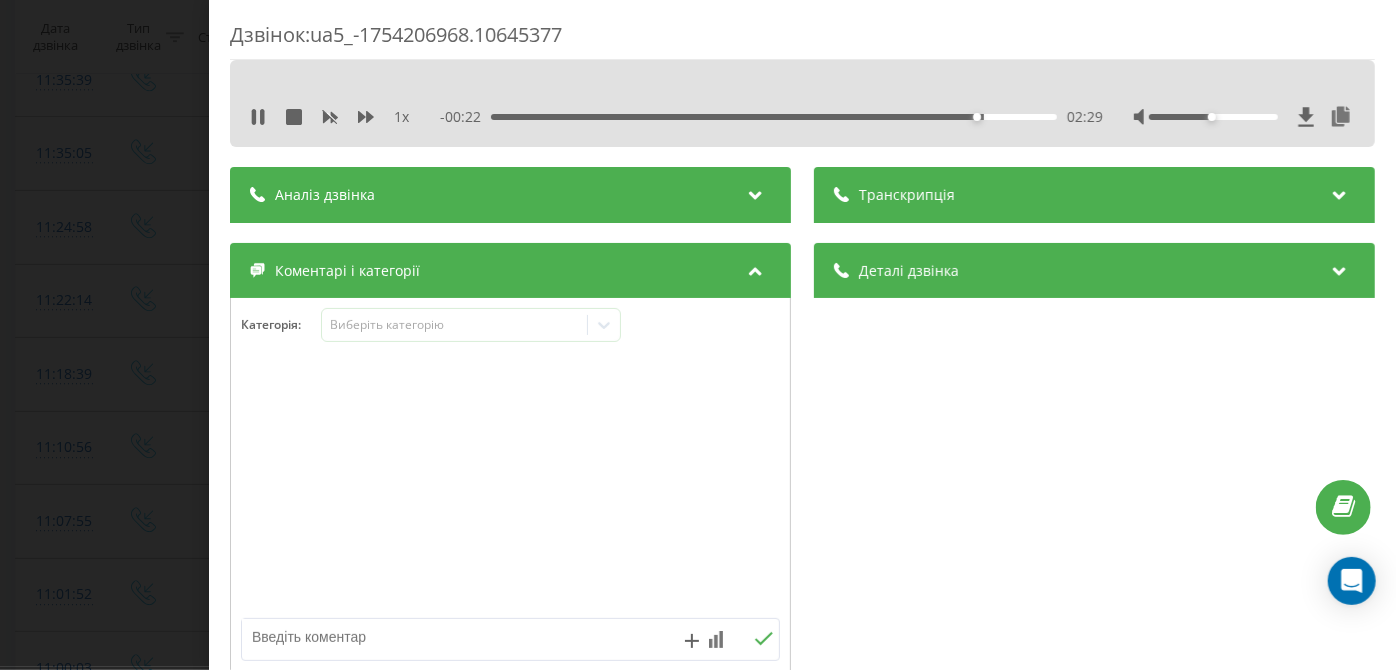 click on "- 00:22 02:29   02:29" at bounding box center [772, 117] 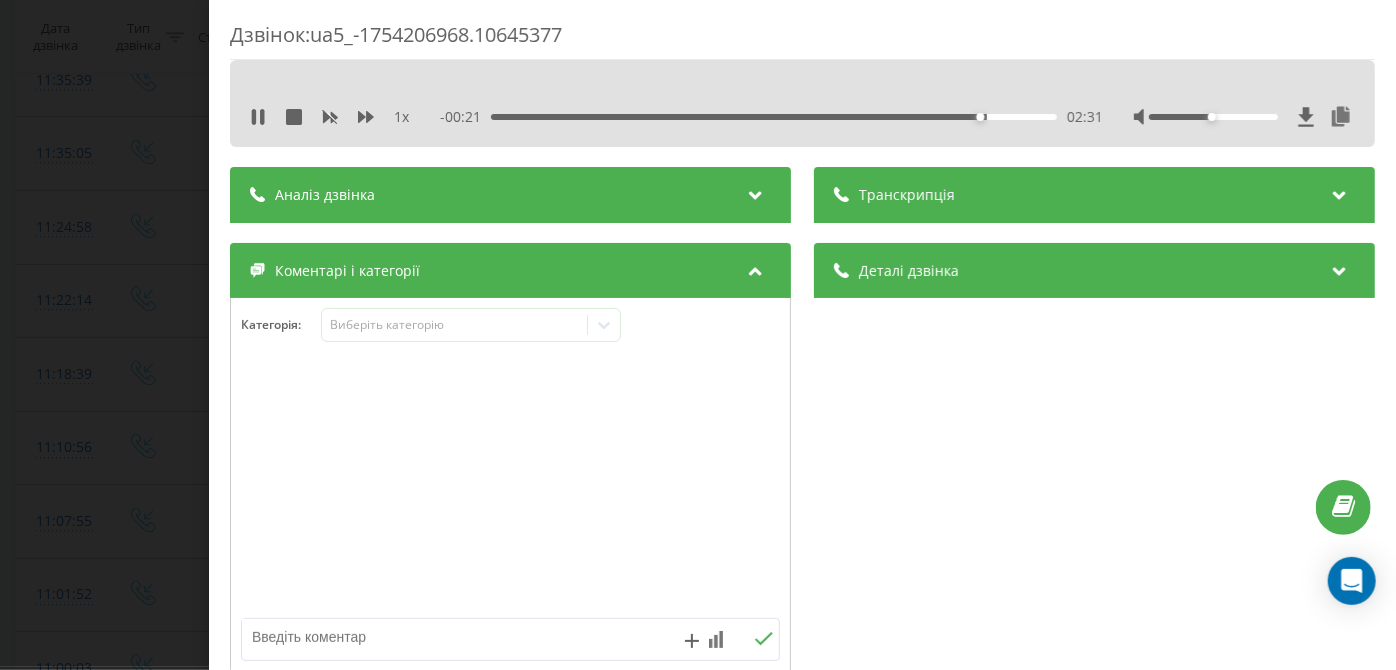 click on "02:31" at bounding box center [775, 117] 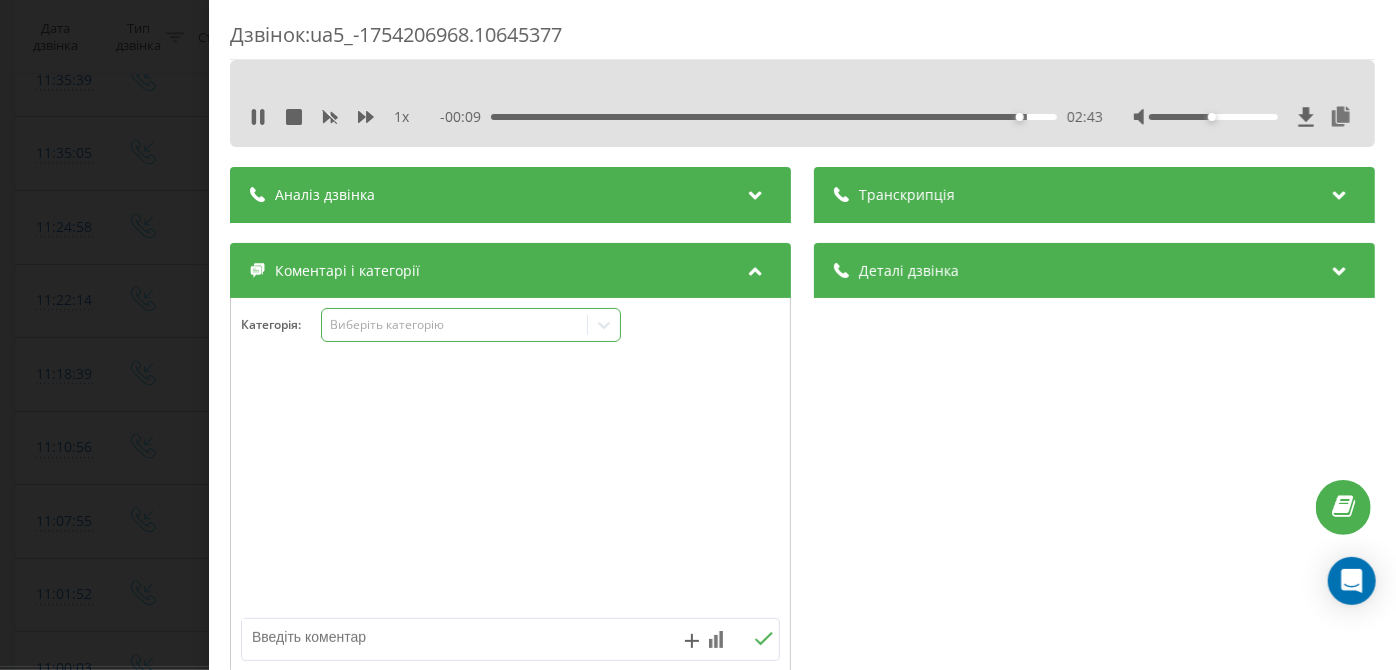 click on "Виберіть категорію" at bounding box center (454, 325) 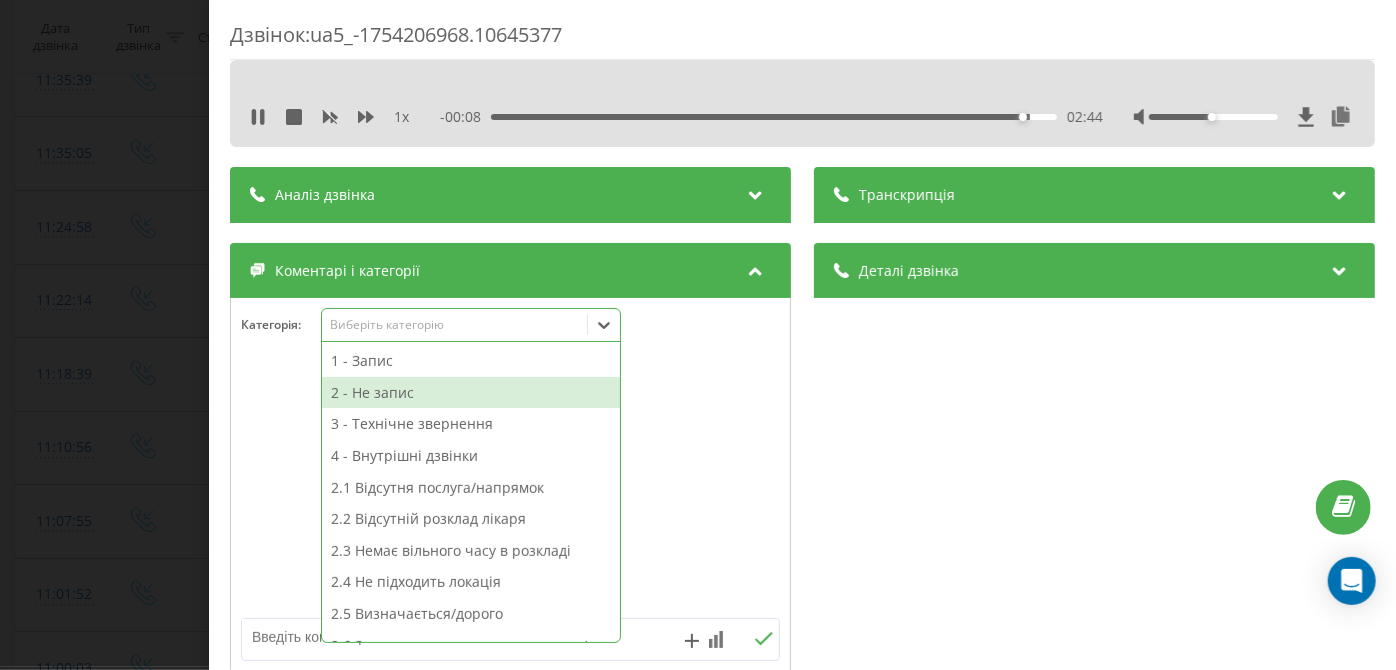 click on "2 - Не запис" at bounding box center [471, 393] 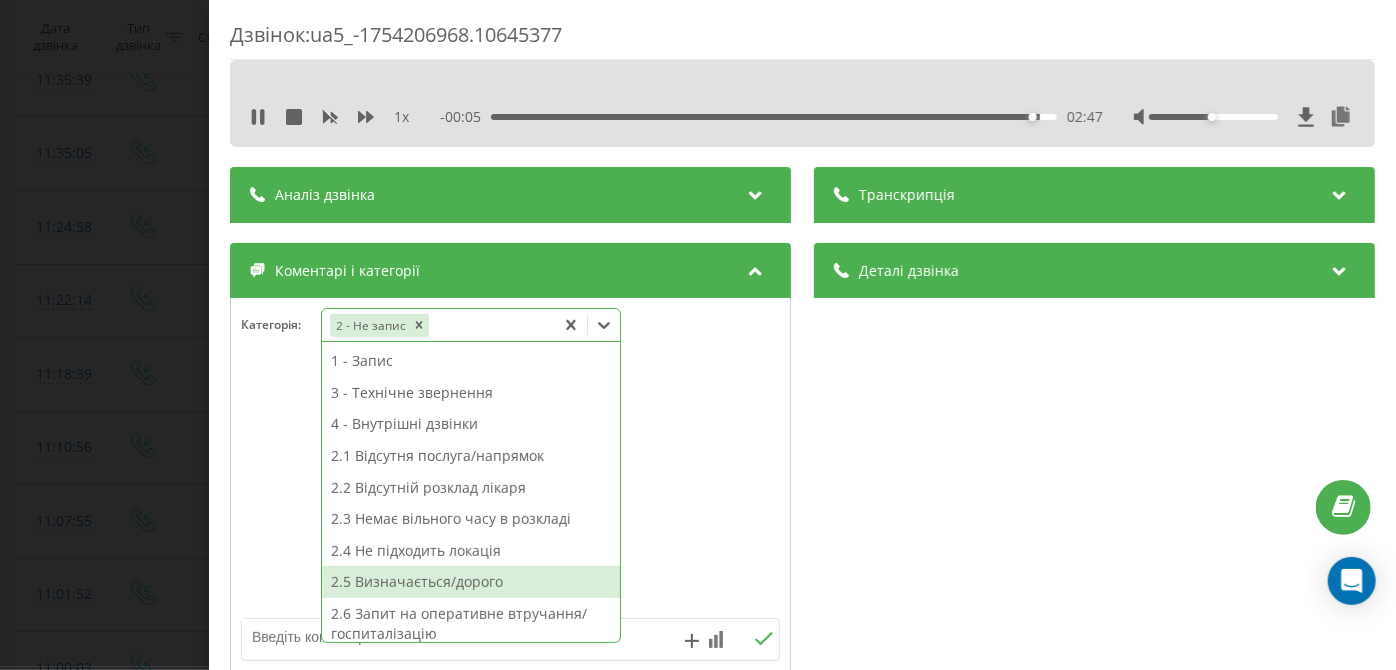 click on "2.5 Визначається/дорого" at bounding box center (471, 582) 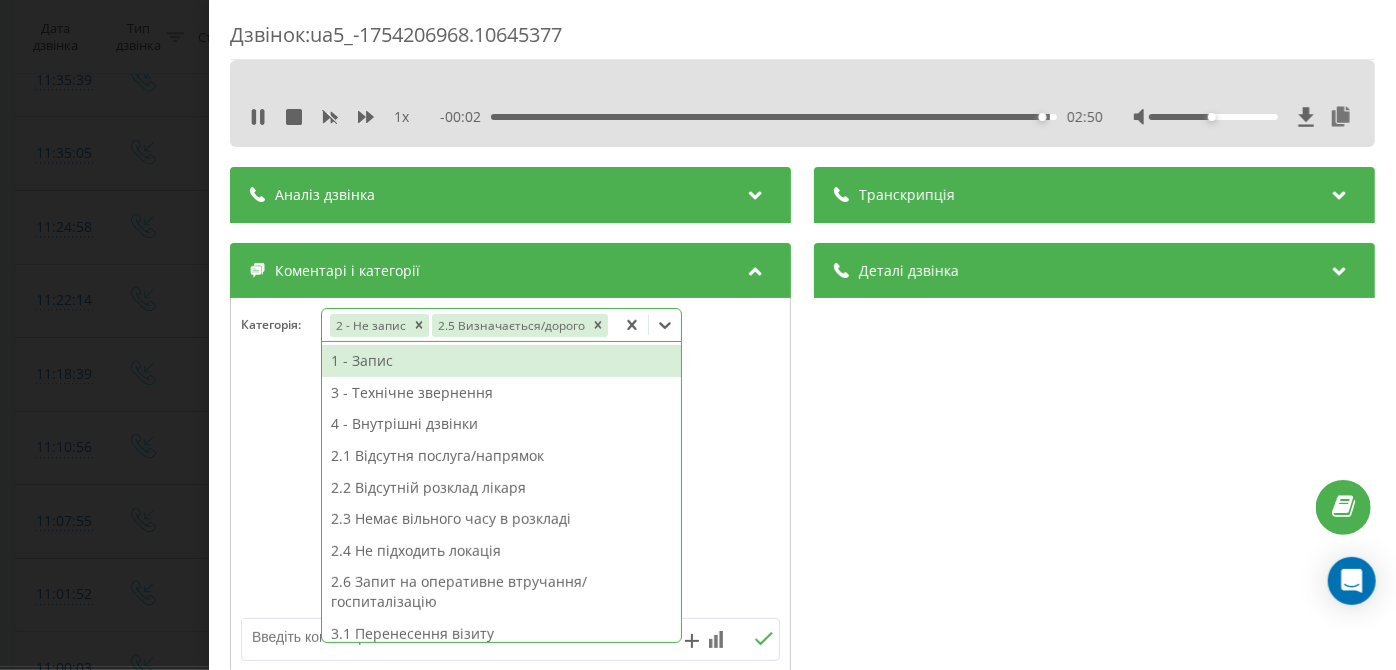 click on "Дзвінок :  ua5_-1754206968.10645377   1 x  - 00:02 02:50   02:50   Транскрипція Для AI-аналізу майбутніх дзвінків  налаштуйте та активуйте профіль на сторінці . Якщо профіль вже є і дзвінок відповідає його умовам, оновіть сторінку через 10 хвилин - AI аналізує поточний дзвінок. Аналіз дзвінка Для AI-аналізу майбутніх дзвінків  налаштуйте та активуйте профіль на сторінці . Якщо профіль вже є і дзвінок відповідає його умовам, оновіть сторінку через 10 хвилин - AI аналізує поточний дзвінок. Деталі дзвінка Загальне Дата дзвінка 2025-08-03 10:42:48 Тип дзвінка Вхідний Статус дзвінка Цільовий 380971883105 :" at bounding box center [698, 335] 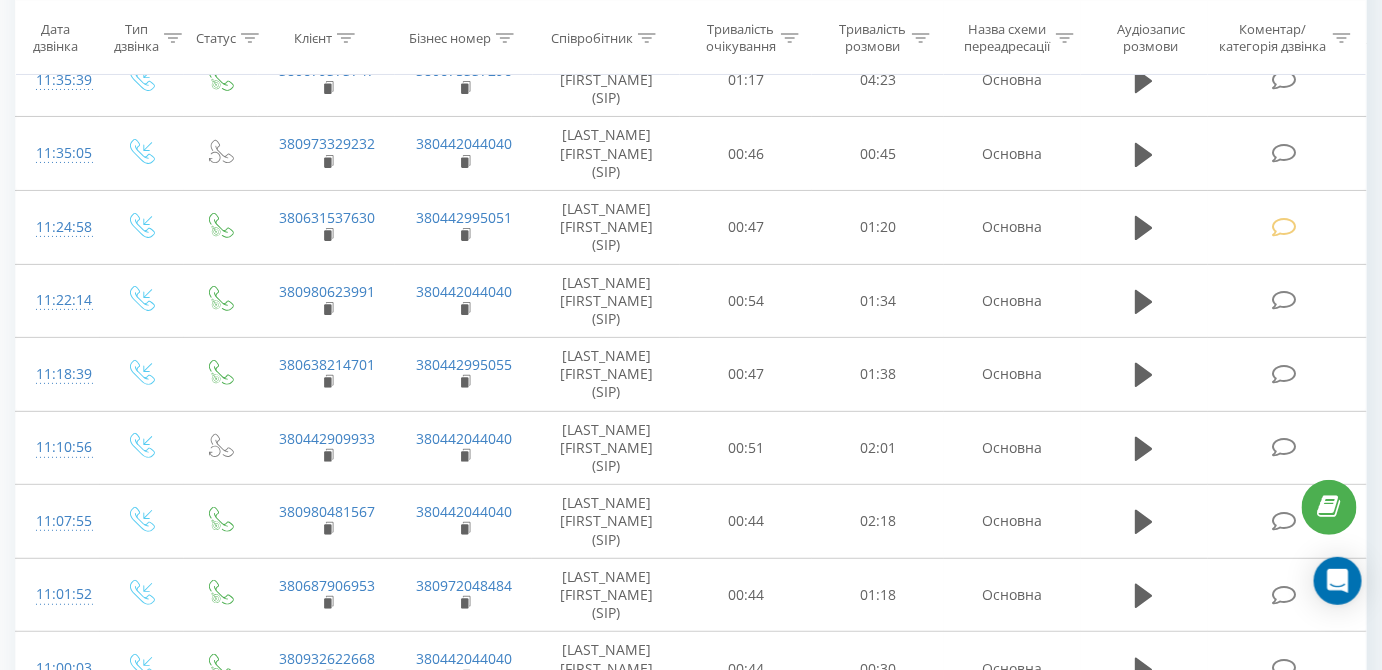 click at bounding box center [1284, 742] 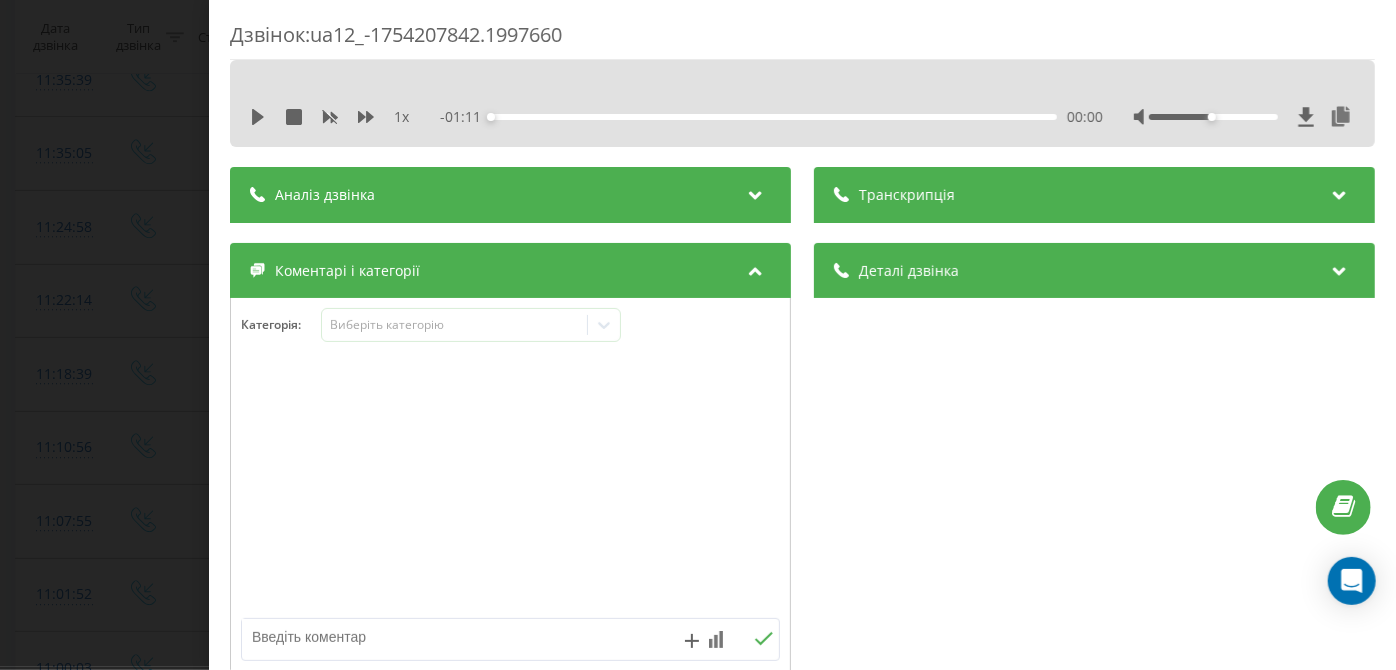 click at bounding box center [510, 488] 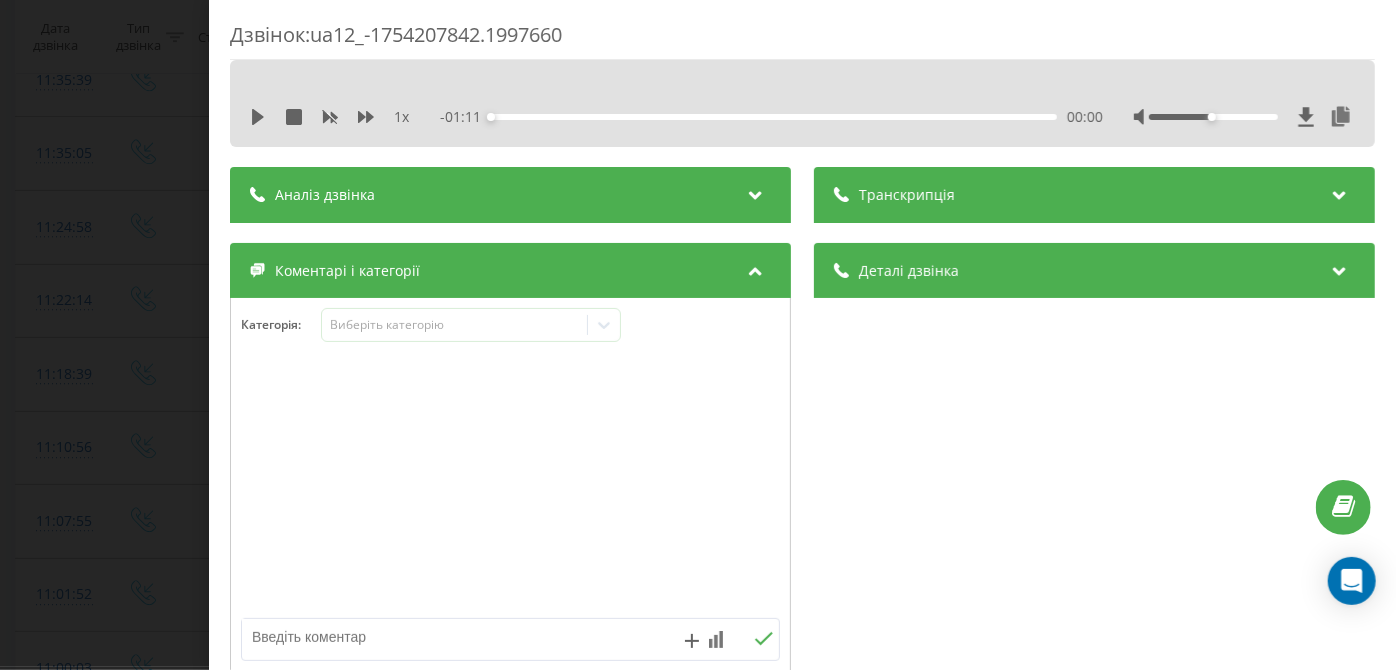click on "Дзвінок :  ua12_-1754207842.1997660   1 x  - 01:11 00:00   00:00   Транскрипція Для AI-аналізу майбутніх дзвінків  налаштуйте та активуйте профіль на сторінці . Якщо профіль вже є і дзвінок відповідає його умовам, оновіть сторінку через 10 хвилин - AI аналізує поточний дзвінок. Аналіз дзвінка Для AI-аналізу майбутніх дзвінків  налаштуйте та активуйте профіль на сторінці . Якщо профіль вже є і дзвінок відповідає його умовам, оновіть сторінку через 10 хвилин - AI аналізує поточний дзвінок. Деталі дзвінка Загальне Дата дзвінка 2025-08-03 10:57:22 Тип дзвінка Вхідний Статус дзвінка Цільовий 380637886222 :" at bounding box center [698, 335] 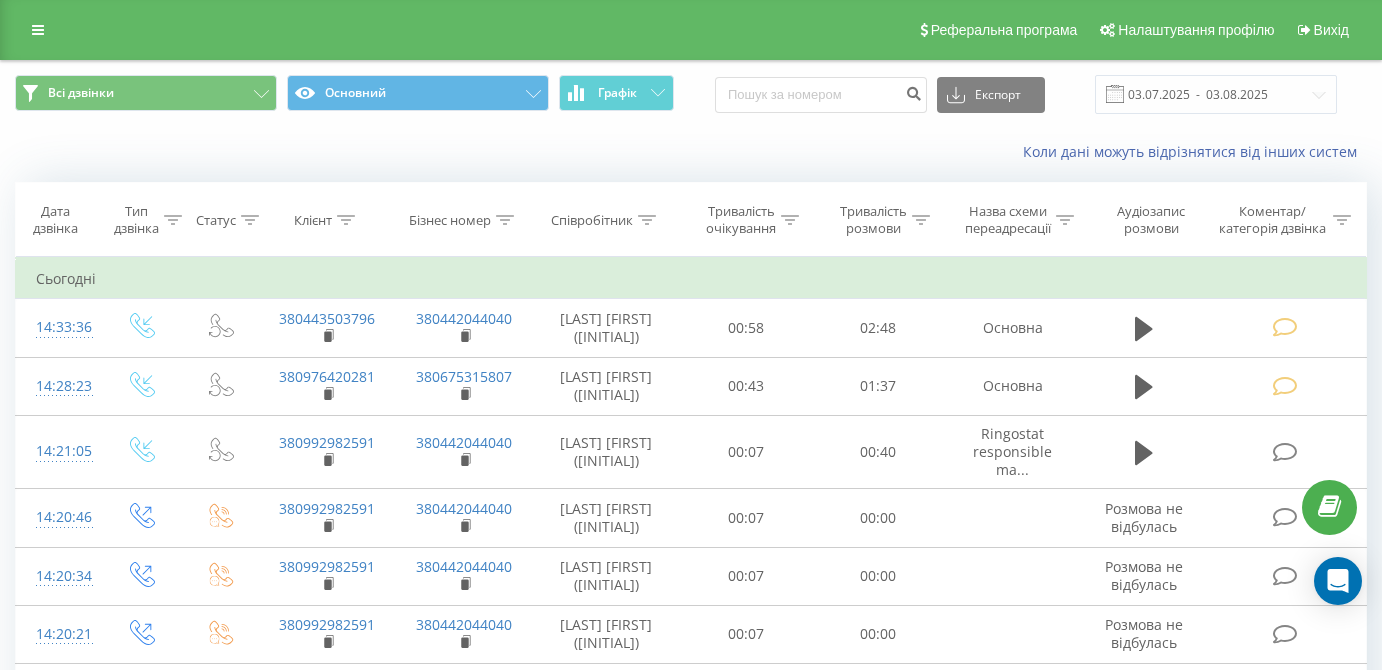 scroll, scrollTop: 0, scrollLeft: 0, axis: both 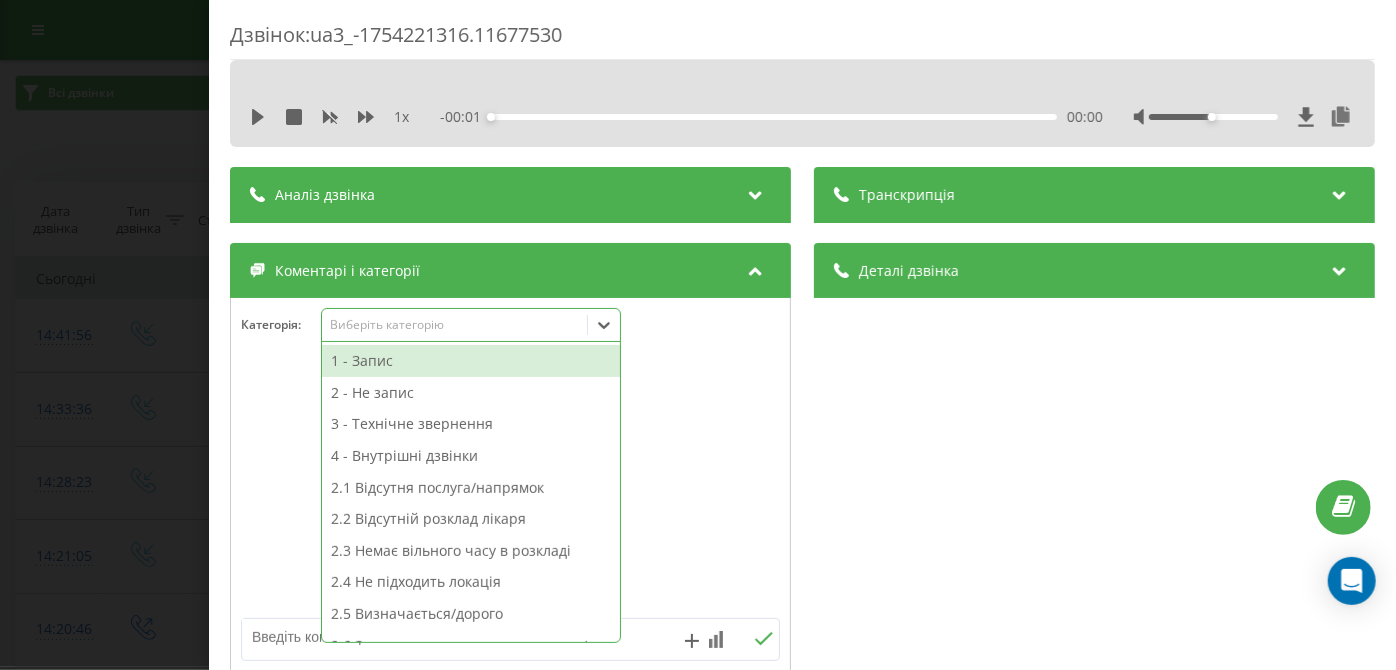click on "3 - Технічне звернення" at bounding box center (471, 424) 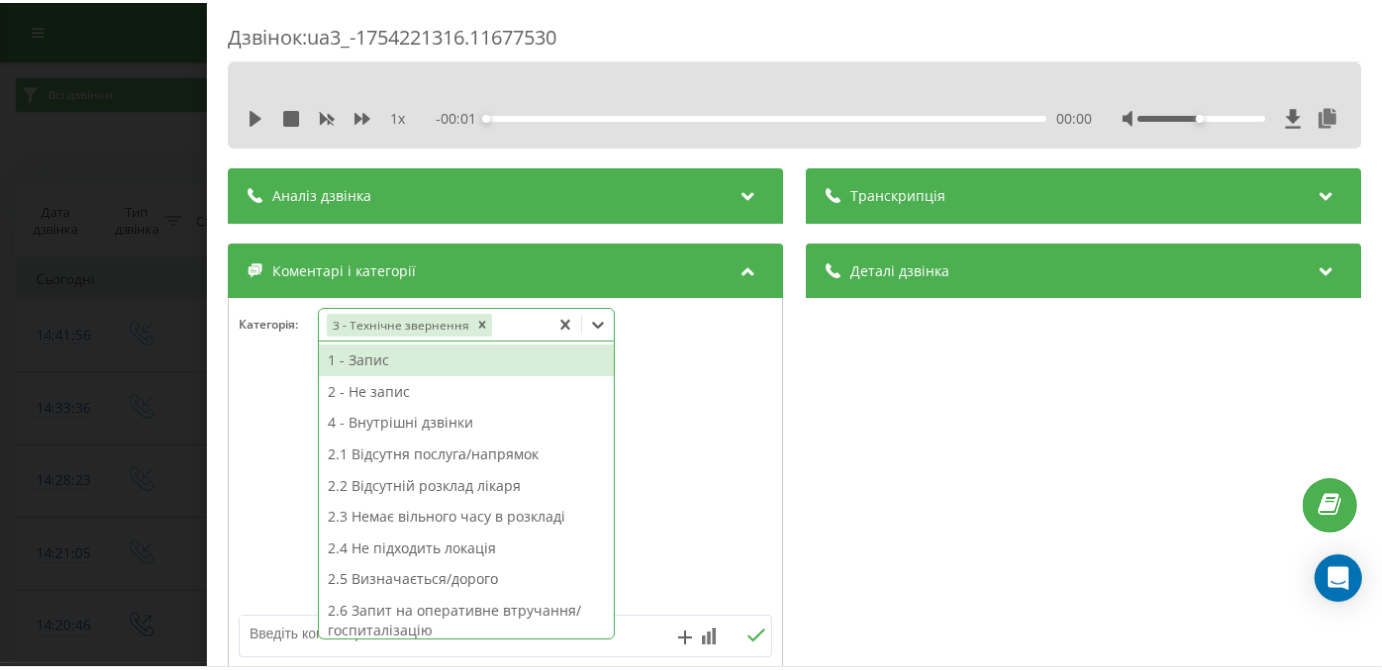 scroll, scrollTop: 0, scrollLeft: 0, axis: both 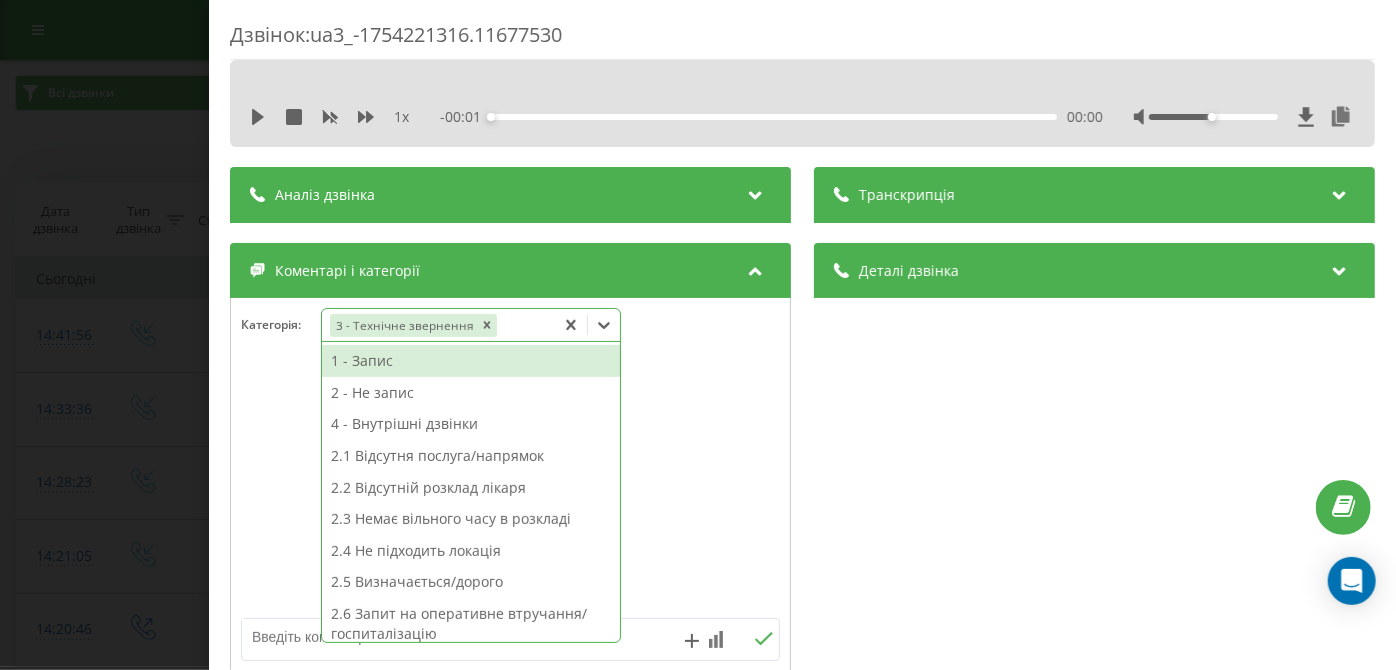 click at bounding box center (456, 637) 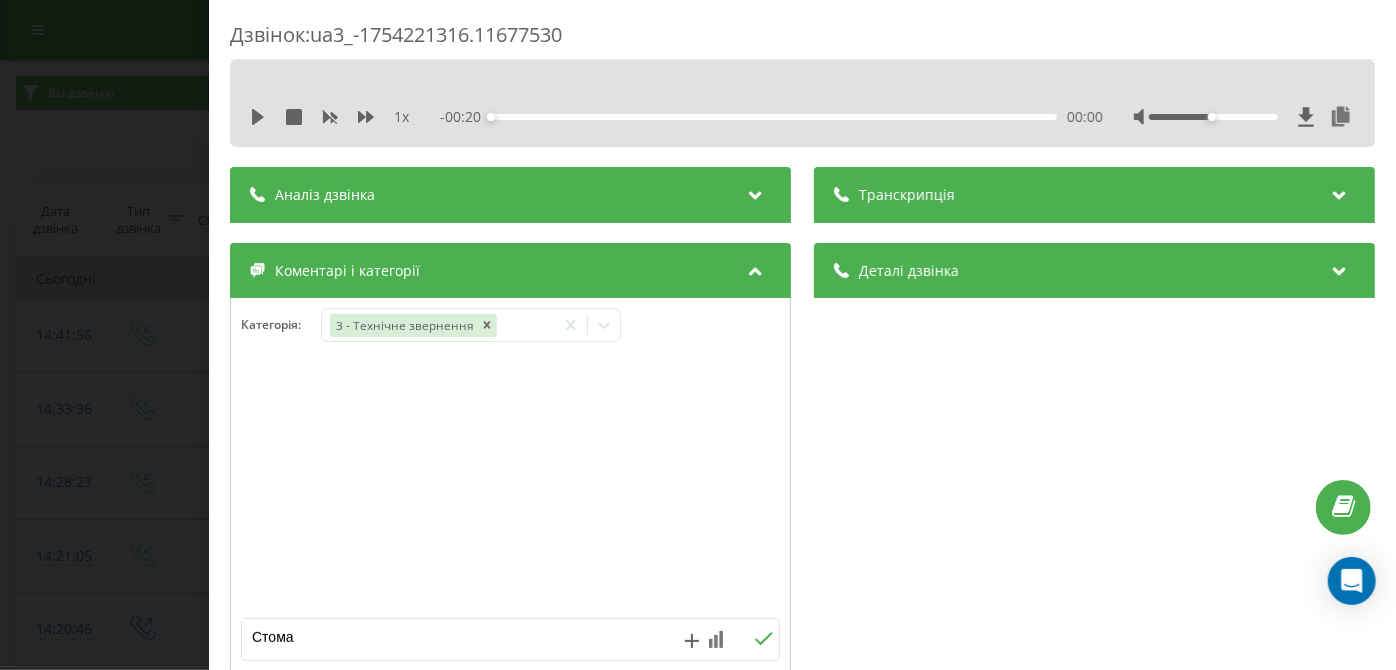 type on "Стомат" 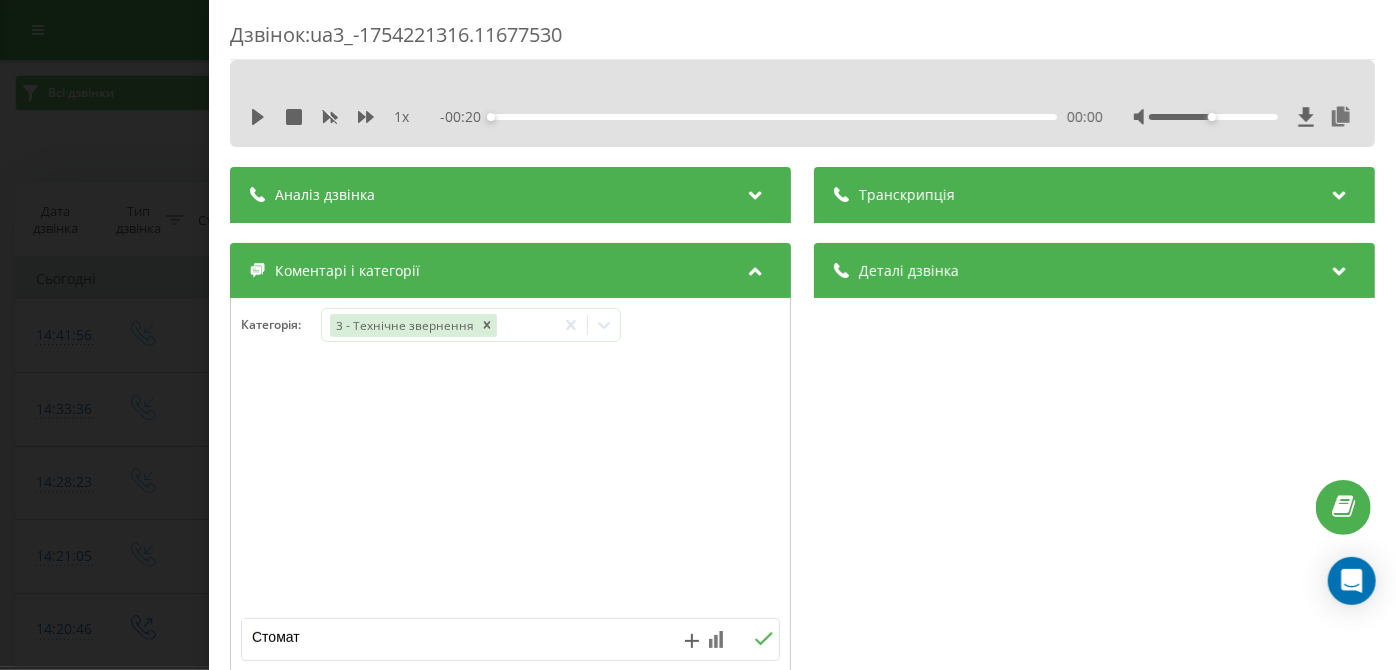 click at bounding box center (763, 639) 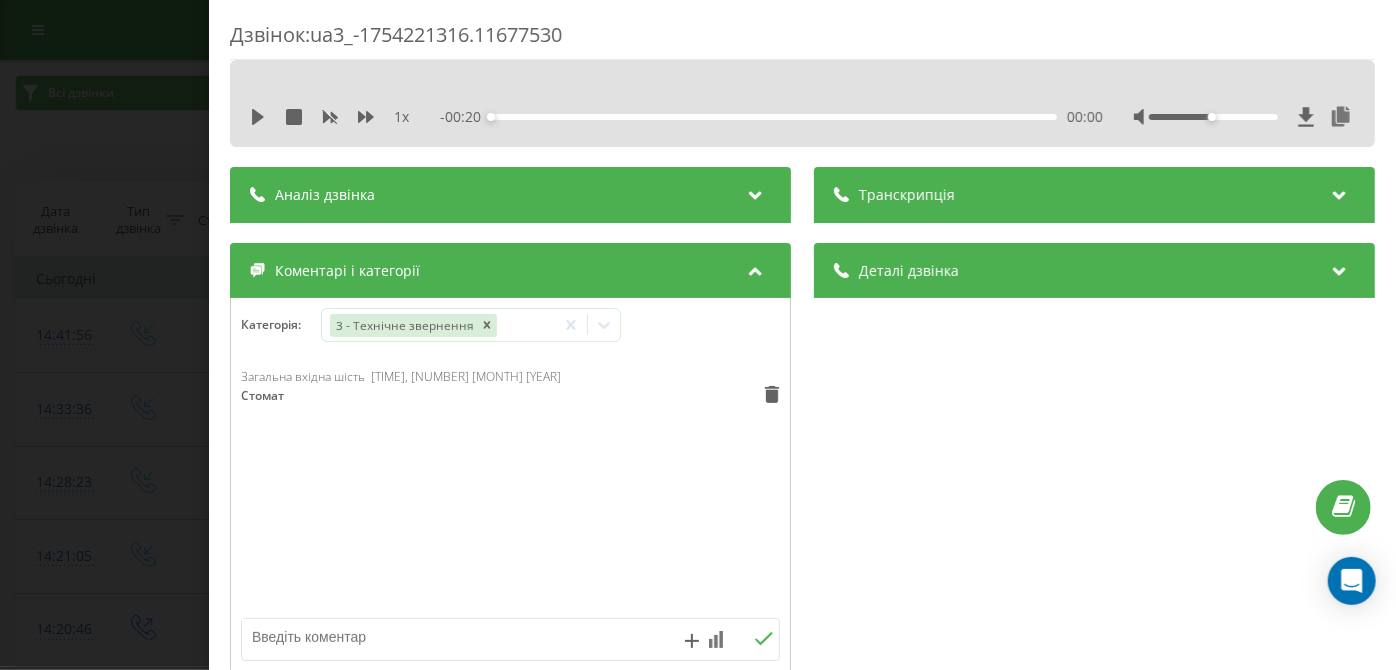 click on "Дзвінок :  ua3_-1754221316.11677530   1 x  - 00:20 00:00   00:00   Транскрипція Для AI-аналізу майбутніх дзвінків  налаштуйте та активуйте профіль на сторінці . Якщо профіль вже є і дзвінок відповідає його умовам, оновіть сторінку через 10 хвилин - AI аналізує поточний дзвінок. Аналіз дзвінка Для AI-аналізу майбутніх дзвінків  налаштуйте та активуйте профіль на сторінці . Якщо профіль вже є і дзвінок відповідає його умовам, оновіть сторінку через 10 хвилин - AI аналізує поточний дзвінок. Деталі дзвінка Загальне Дата дзвінка 2025-08-03 14:41:56 Тип дзвінка Вхідний Статус дзвінка Успішний 380975572024 :" at bounding box center (698, 335) 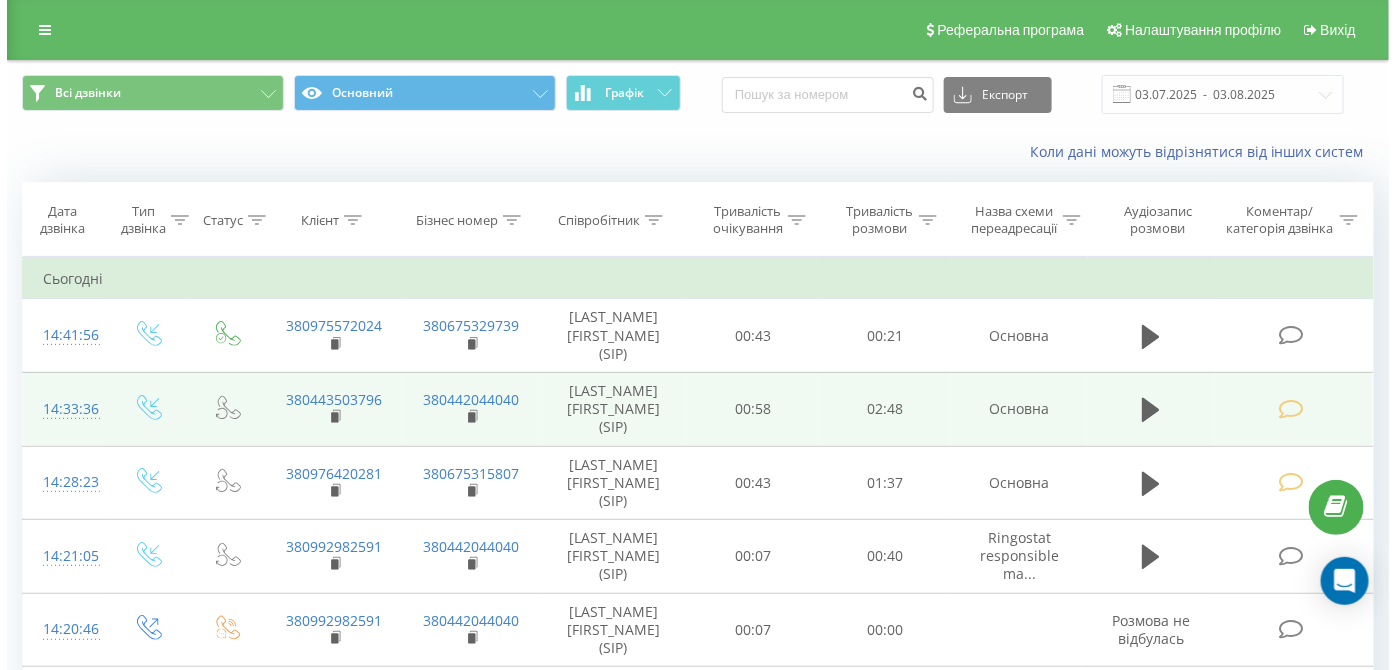 scroll, scrollTop: 300, scrollLeft: 0, axis: vertical 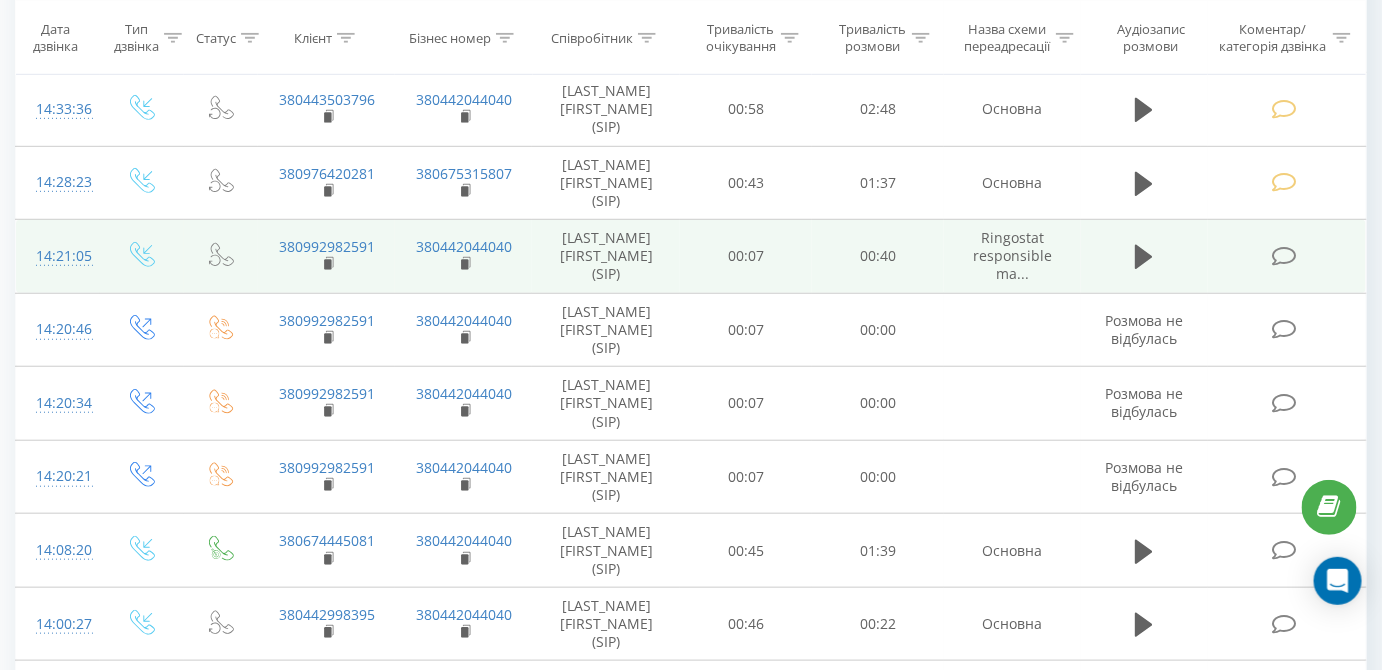 click at bounding box center (1284, 256) 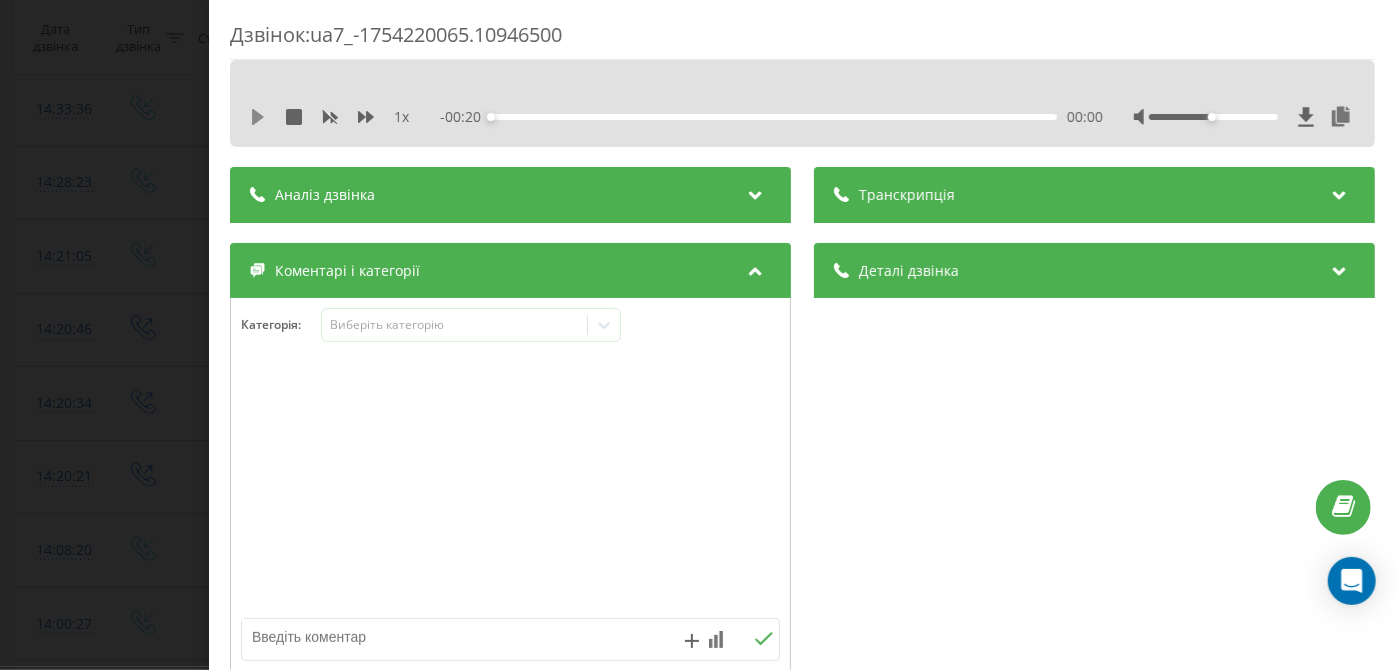 click 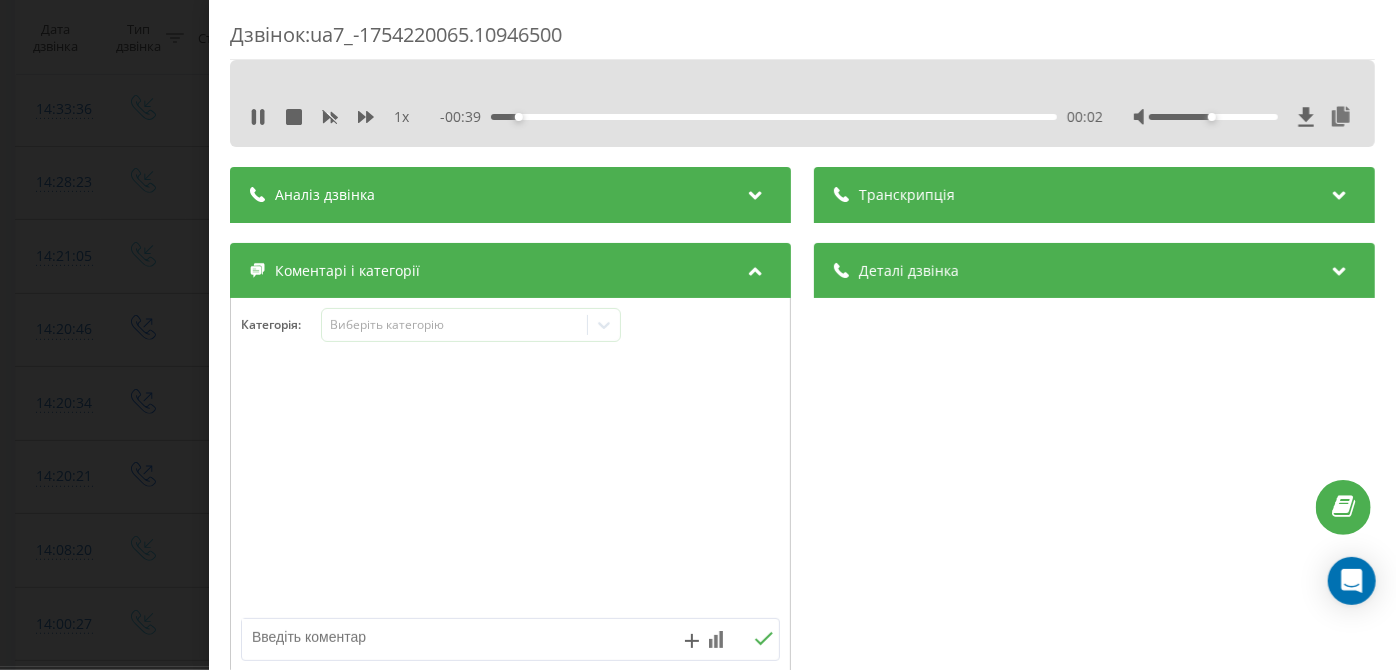 click on "00:02" at bounding box center [775, 117] 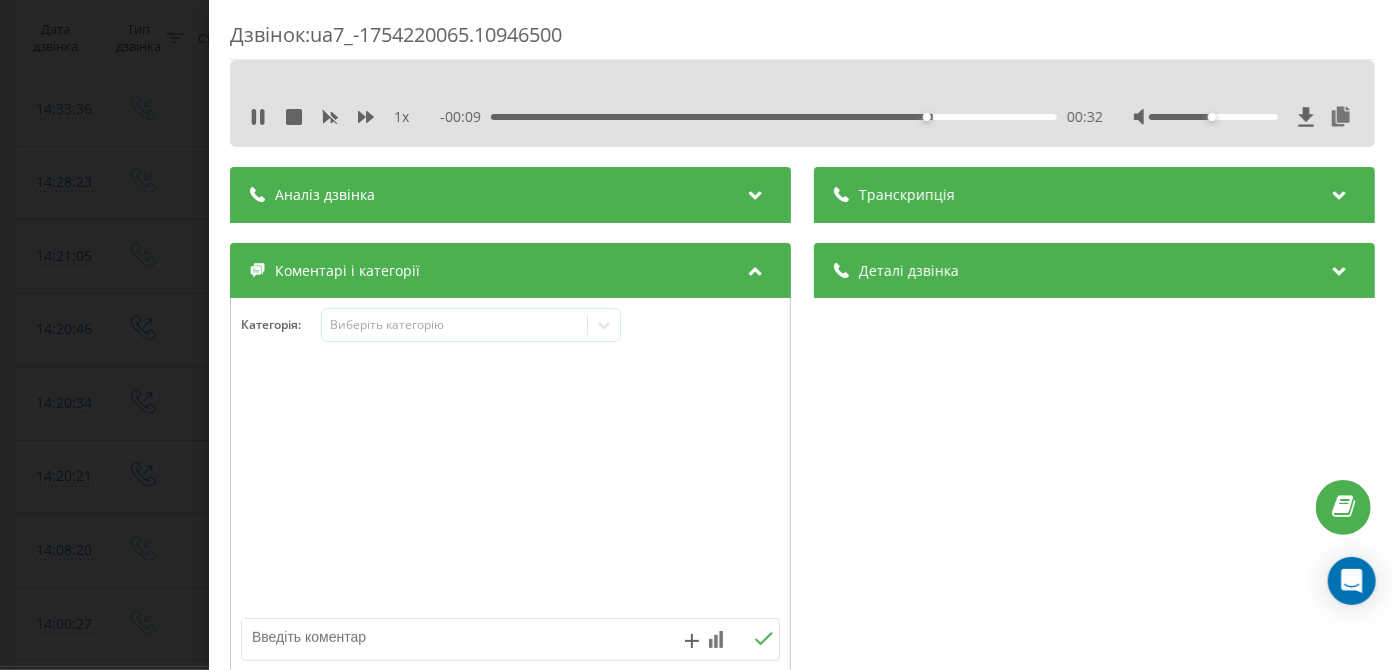 click on "- 00:09 00:32   00:32" at bounding box center (772, 117) 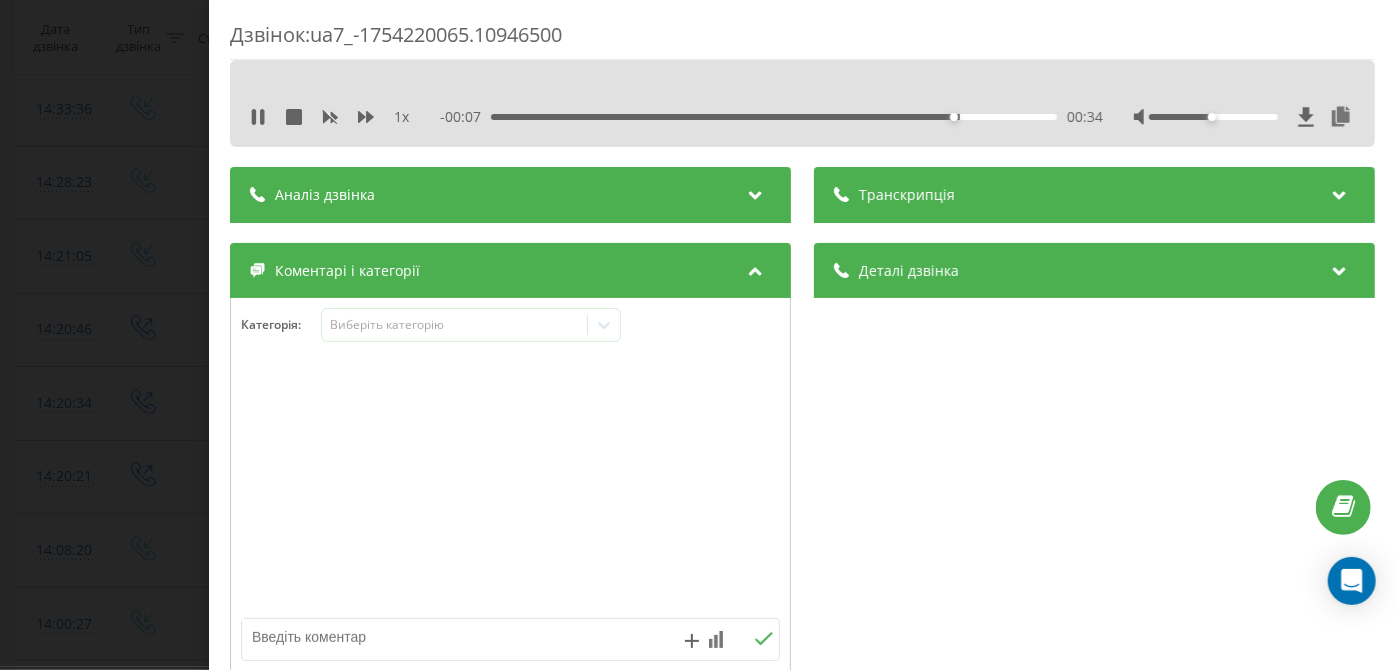 click on "00:34" at bounding box center [775, 117] 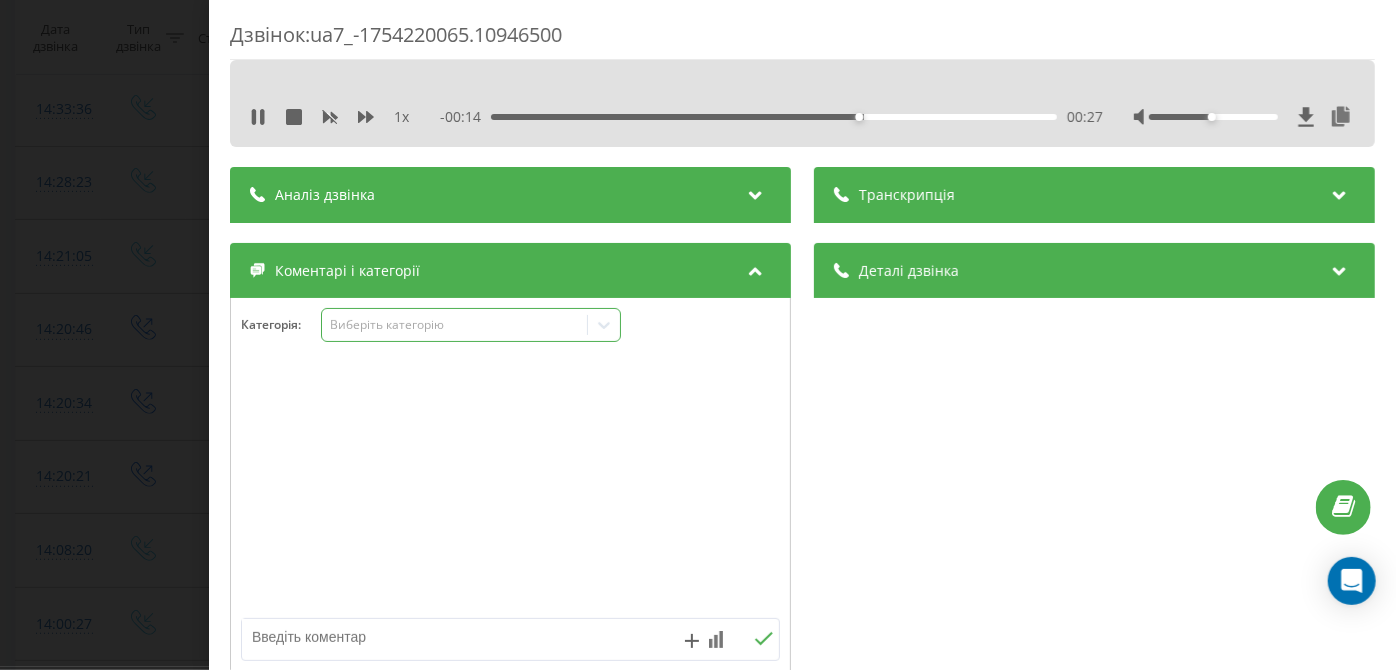 click on "Виберіть категорію" at bounding box center [471, 325] 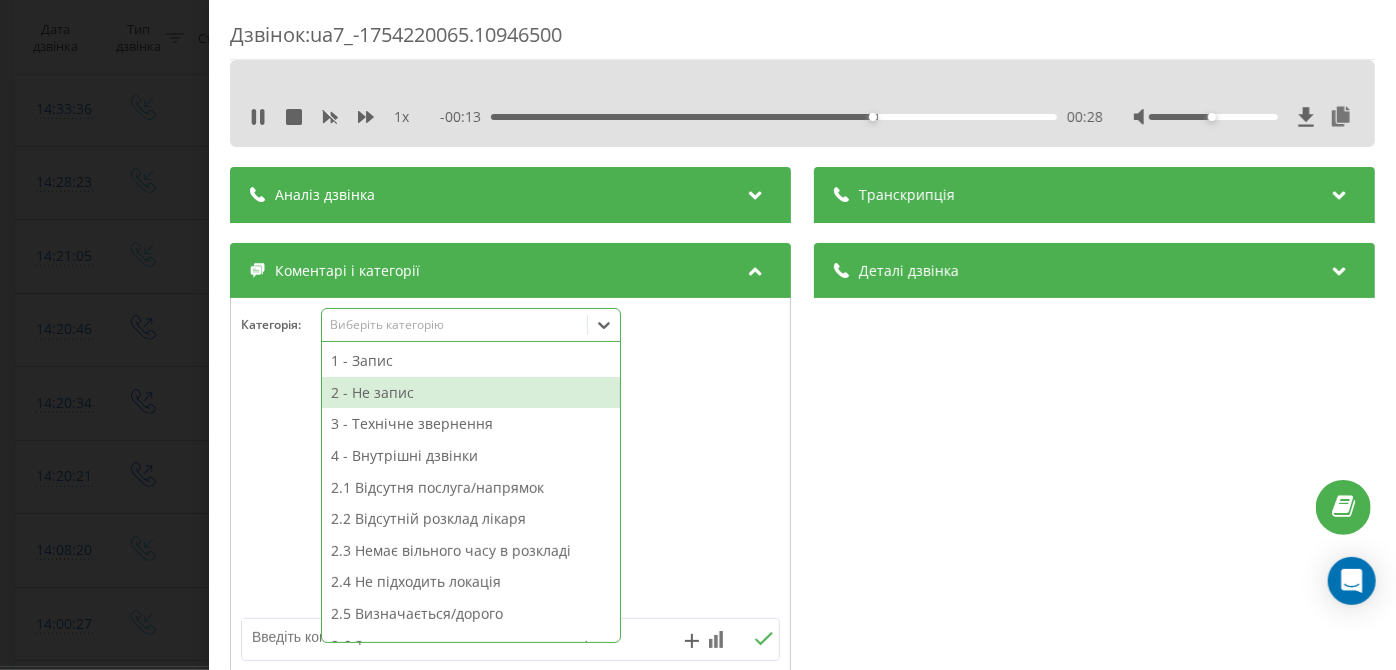 click on "2 - Не запис" at bounding box center (471, 393) 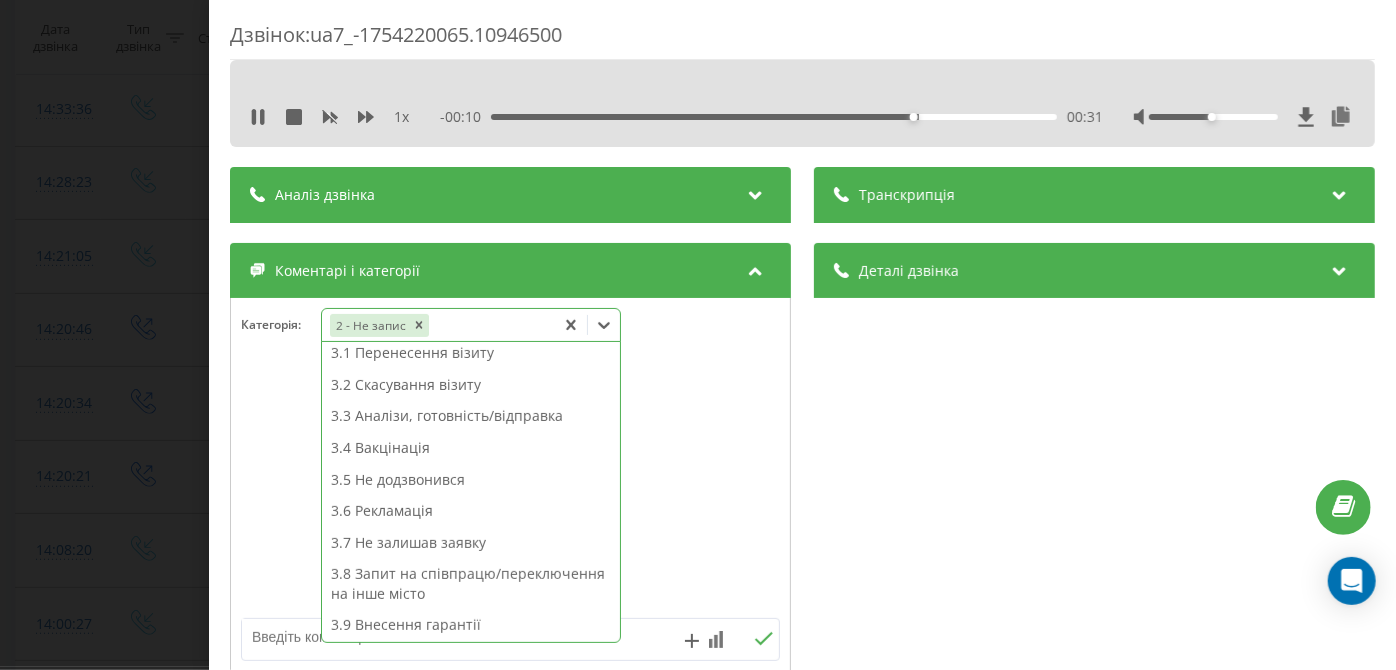scroll, scrollTop: 313, scrollLeft: 0, axis: vertical 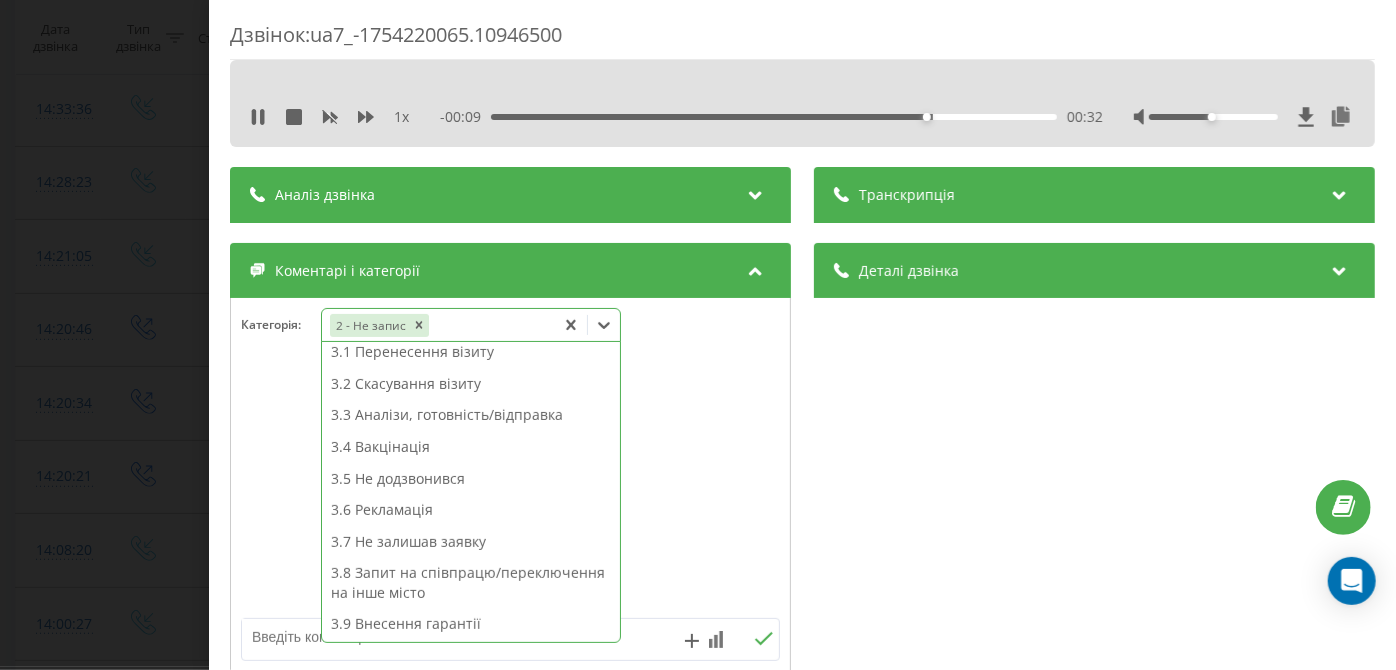 click on "3.3 Аналізи, готовність/відправка" at bounding box center (471, 415) 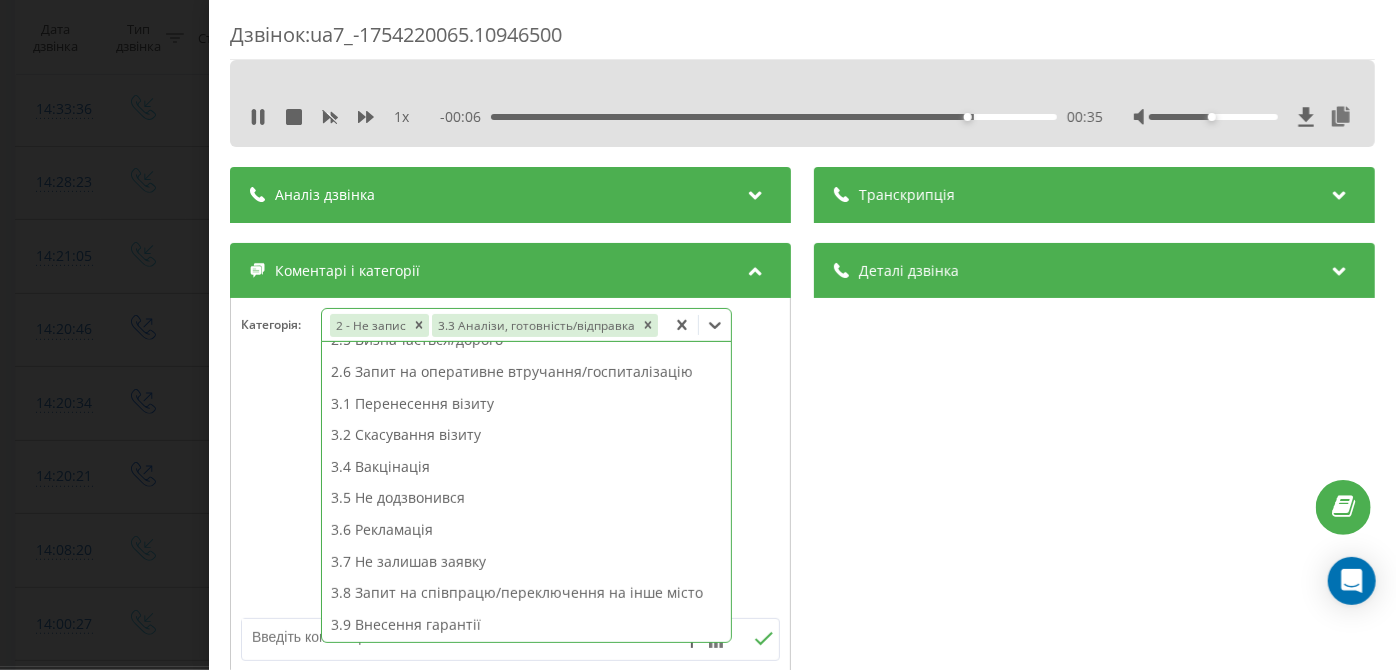 scroll, scrollTop: 0, scrollLeft: 0, axis: both 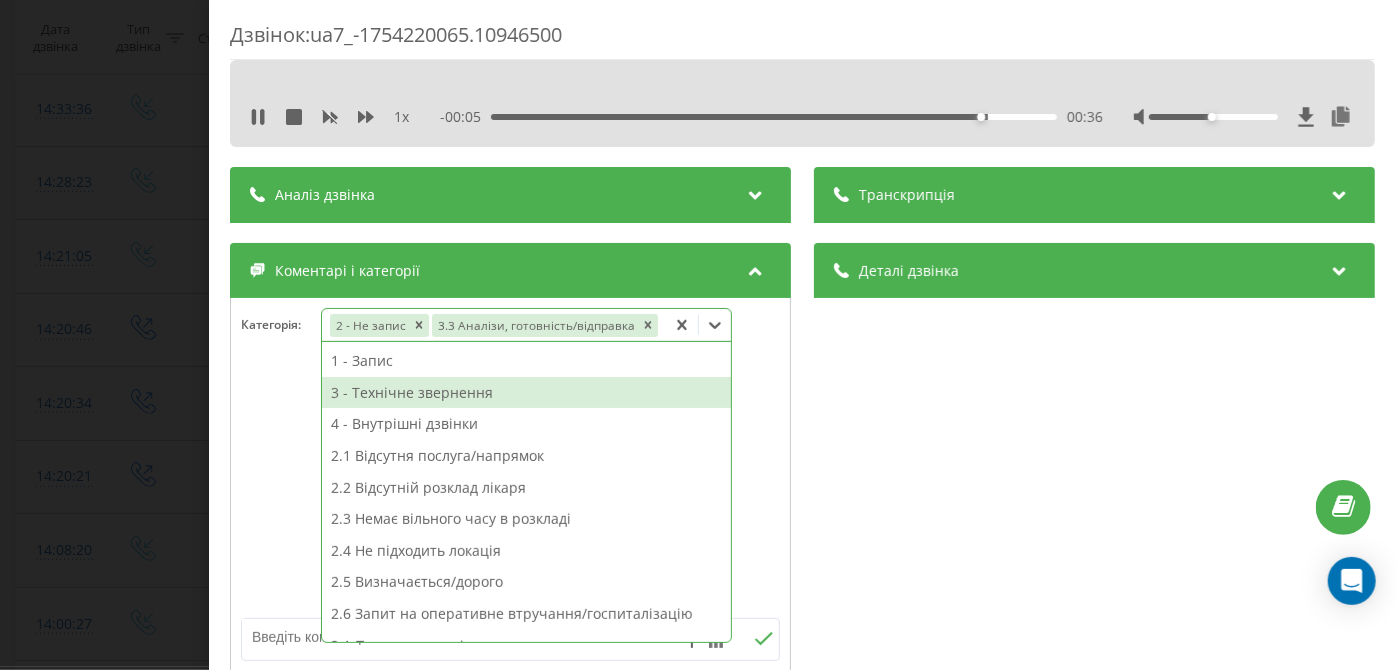 click on "3 - Технічне звернення" at bounding box center [526, 393] 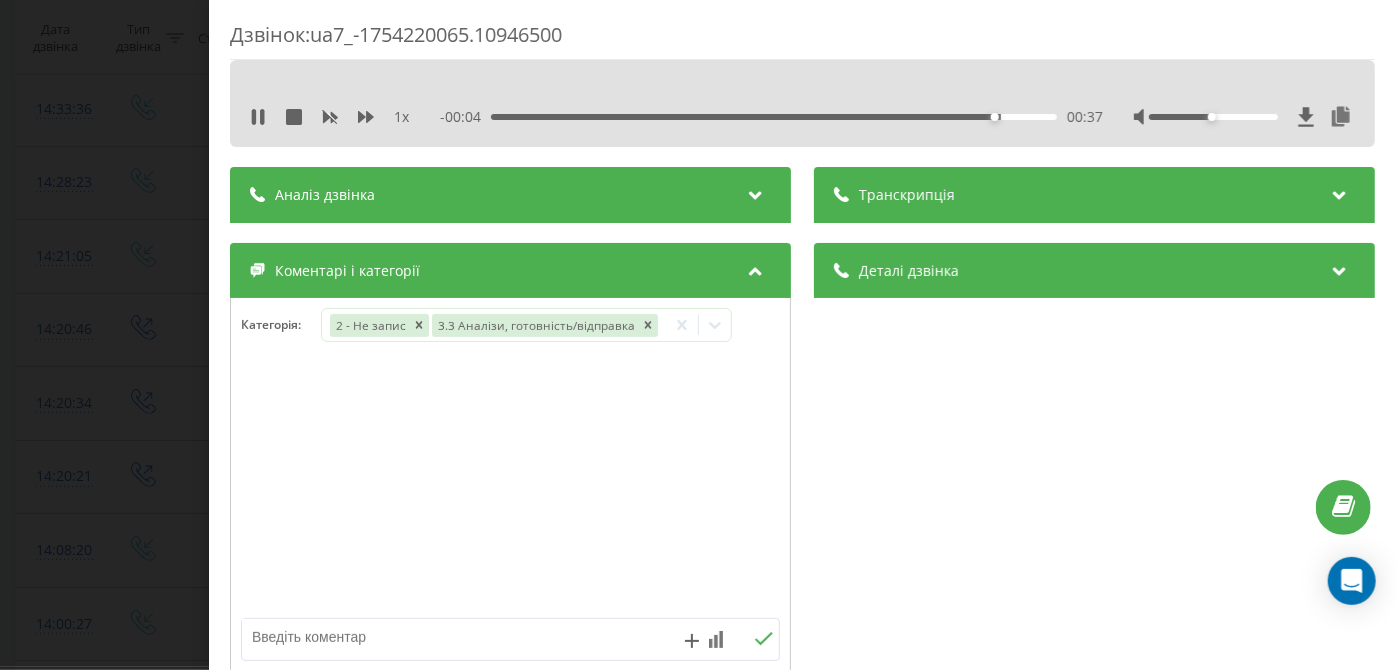 click on "Дзвінок :  ua7_-1754220065.10946500   1 x  - 00:04 00:37   00:37   Транскрипція Для AI-аналізу майбутніх дзвінків  налаштуйте та активуйте профіль на сторінці . Якщо профіль вже є і дзвінок відповідає його умовам, оновіть сторінку через 10 хвилин - AI аналізує поточний дзвінок. Аналіз дзвінка Для AI-аналізу майбутніх дзвінків  налаштуйте та активуйте профіль на сторінці . Якщо профіль вже є і дзвінок відповідає його умовам, оновіть сторінку через 10 хвилин - AI аналізує поточний дзвінок. Деталі дзвінка Загальне Дата дзвінка 2025-08-03 14:21:05 Тип дзвінка Вхідний Статус дзвінка Повторний 380992982591" at bounding box center (698, 335) 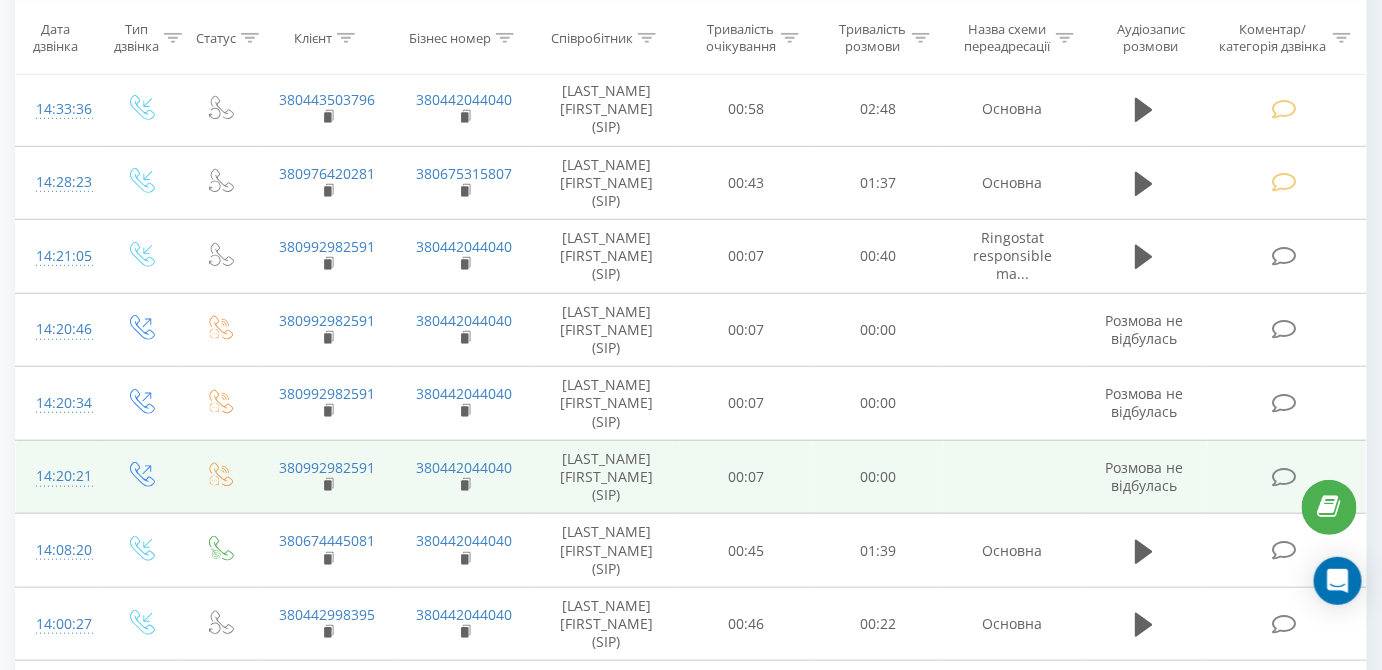 click at bounding box center (1284, 477) 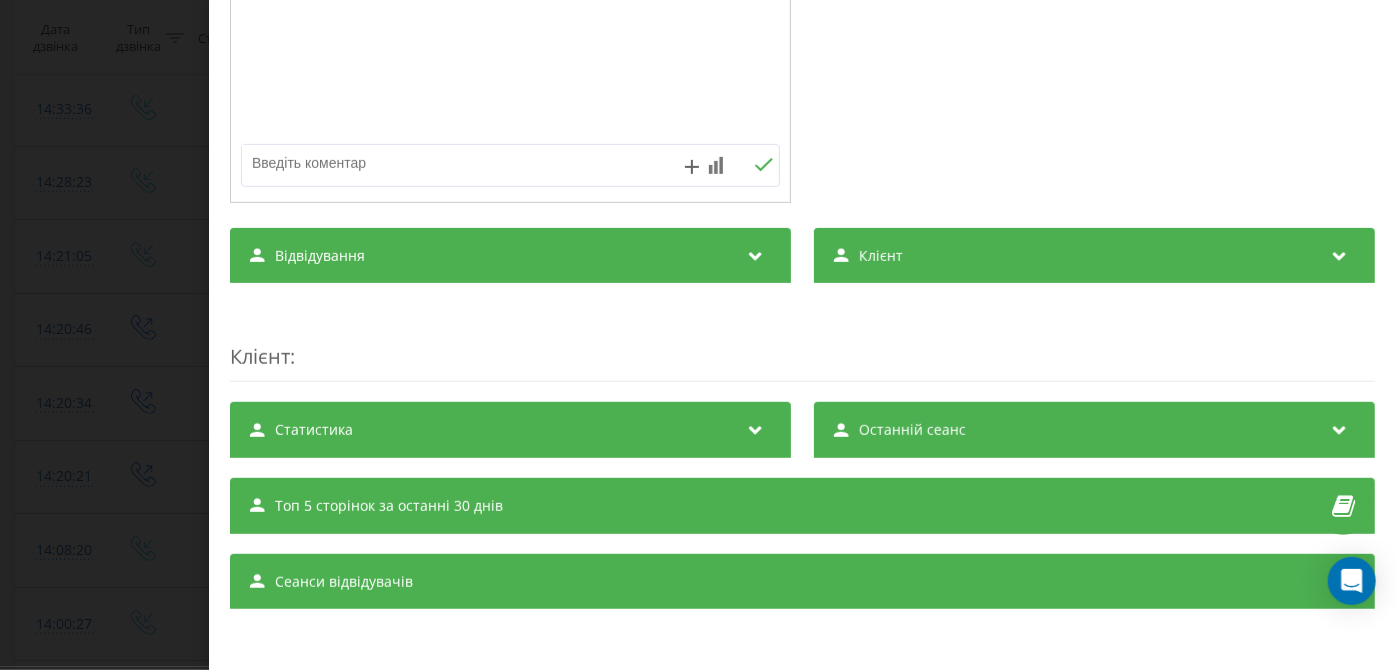 scroll, scrollTop: 0, scrollLeft: 0, axis: both 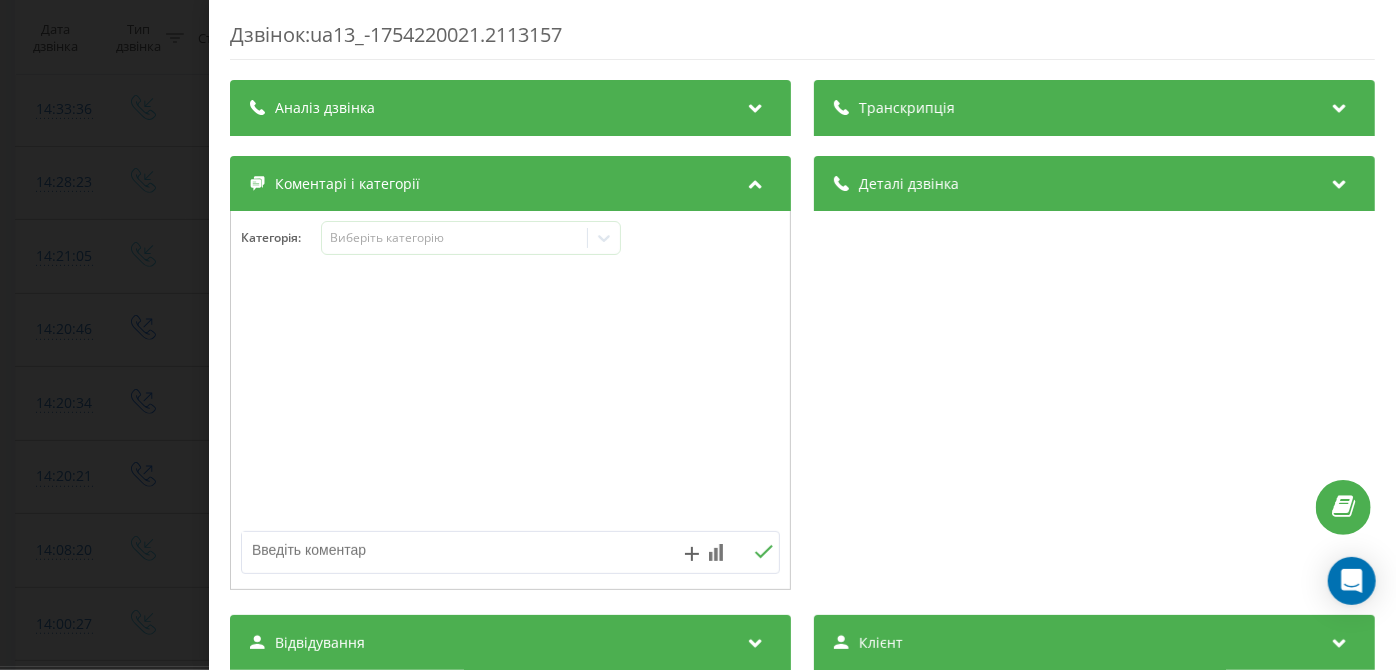click on "Дзвінок :  ua13_-1754220021.2113157 Транскрипція Для AI-аналізу майбутніх дзвінків  налаштуйте та активуйте профіль на сторінці . Якщо профіль вже є і дзвінок відповідає його умовам, оновіть сторінку через 10 хвилин - AI аналізує поточний дзвінок. Аналіз дзвінка Для AI-аналізу майбутніх дзвінків  налаштуйте та активуйте профіль на сторінці . Якщо профіль вже є і дзвінок відповідає його умовам, оновіть сторінку через 10 хвилин - AI аналізує поточний дзвінок. Деталі дзвінка Загальне Дата дзвінка 2025-08-03 14:20:21 Тип дзвінка Вихідний Статус дзвінка Зайнято Хто дзвонив 380442044040 - n/a : :" at bounding box center (698, 335) 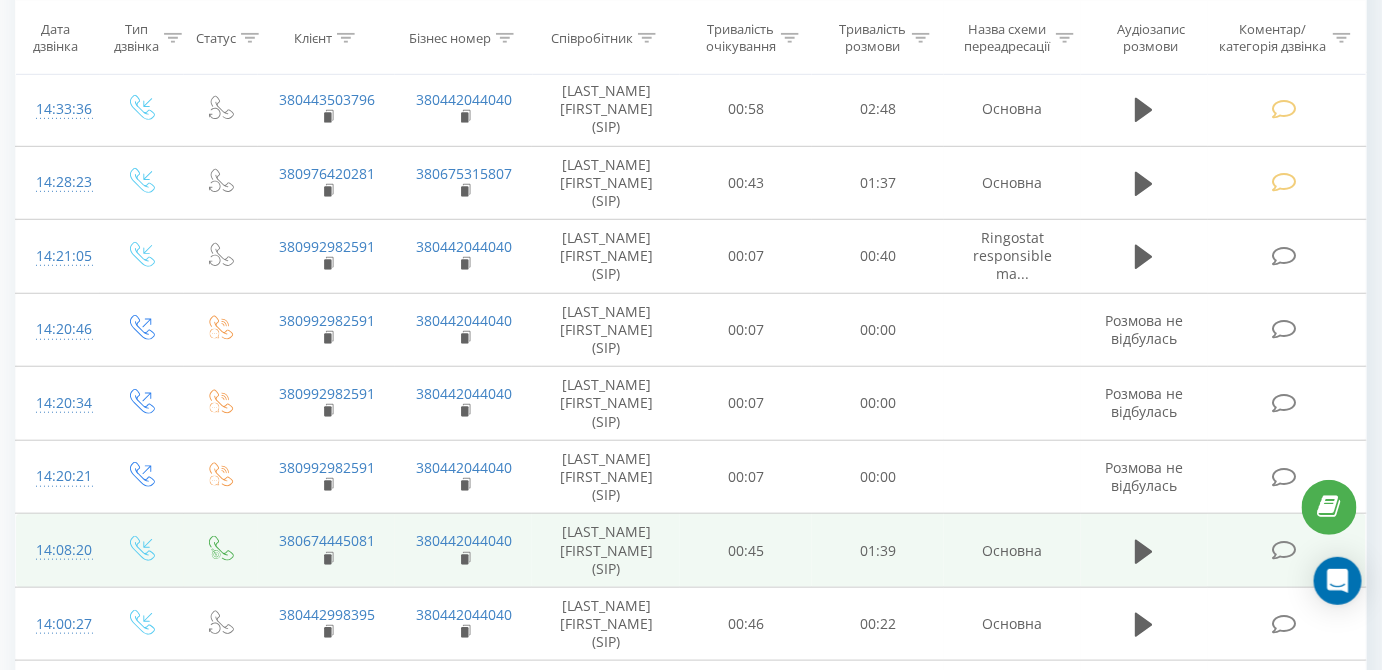 click at bounding box center (1284, 550) 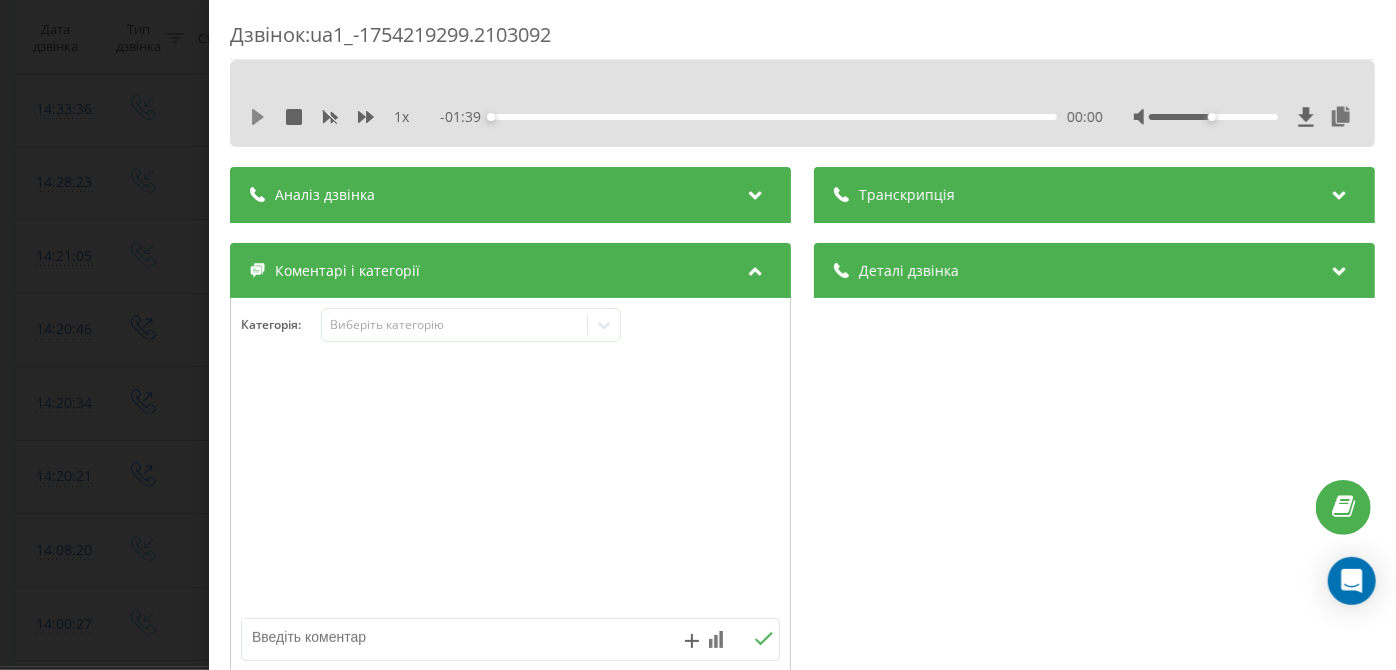 click 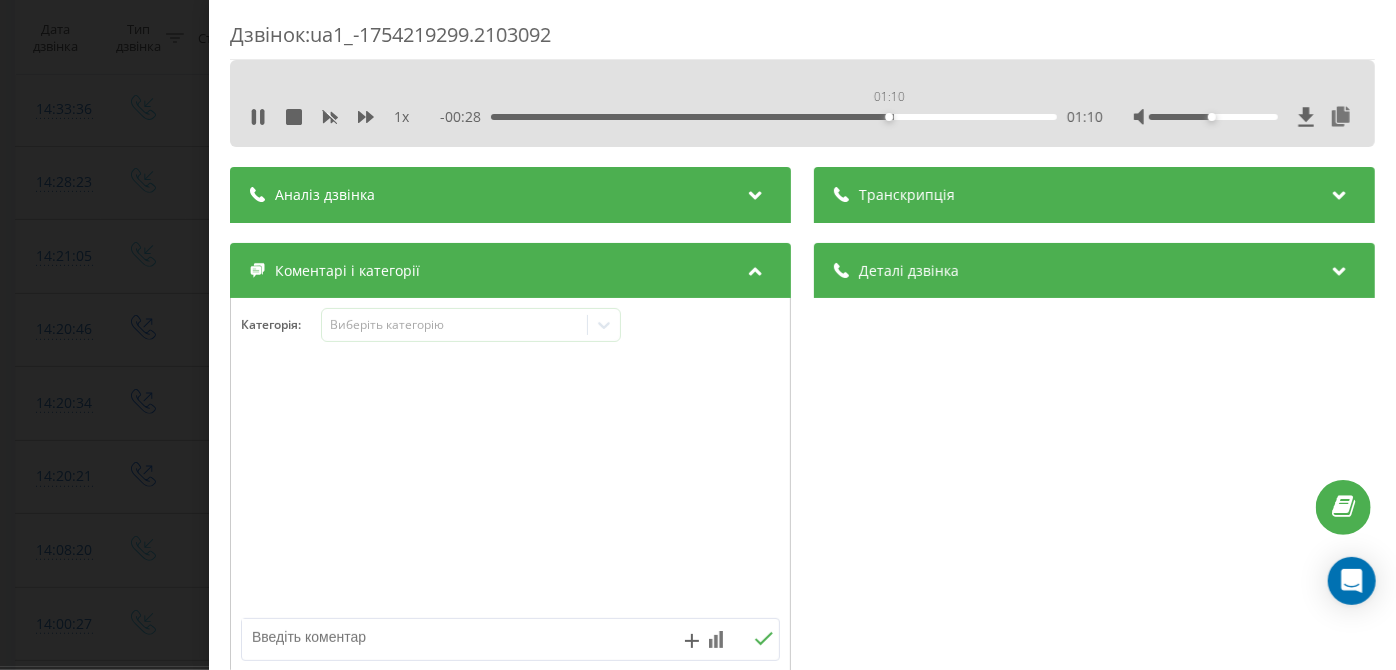 click on "01:10" at bounding box center (775, 117) 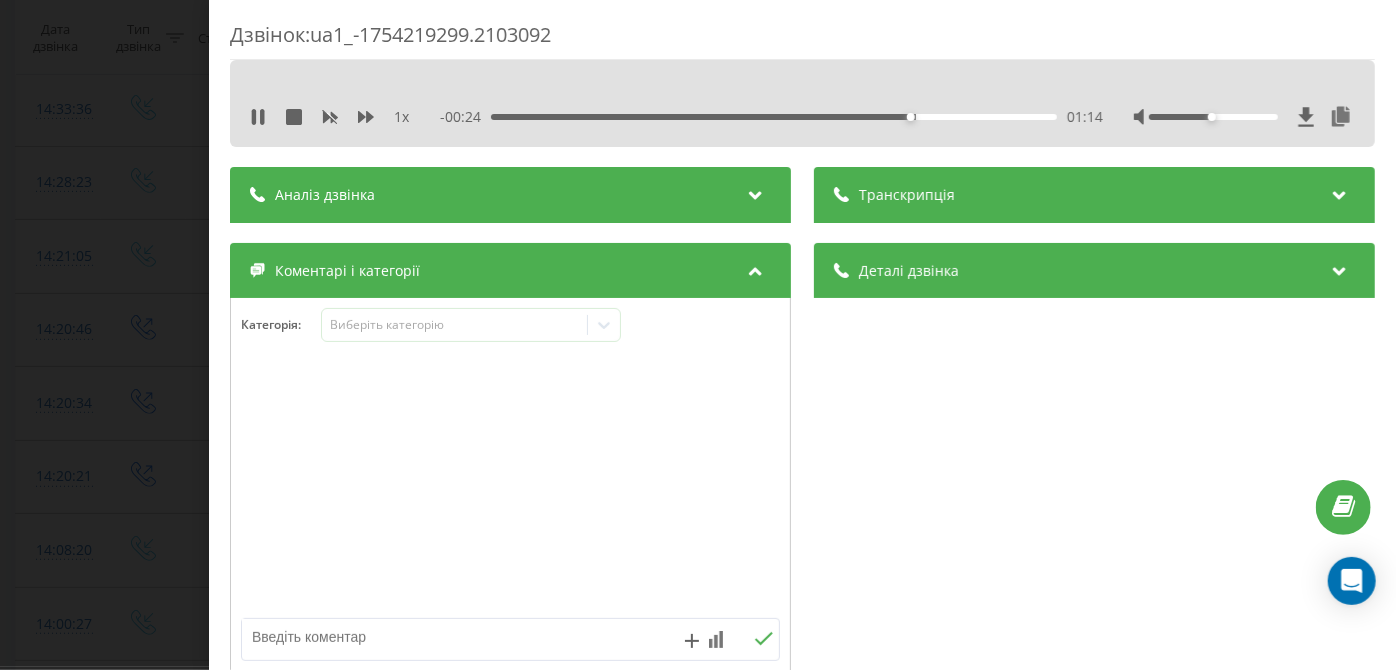 click on "01:14" at bounding box center (775, 117) 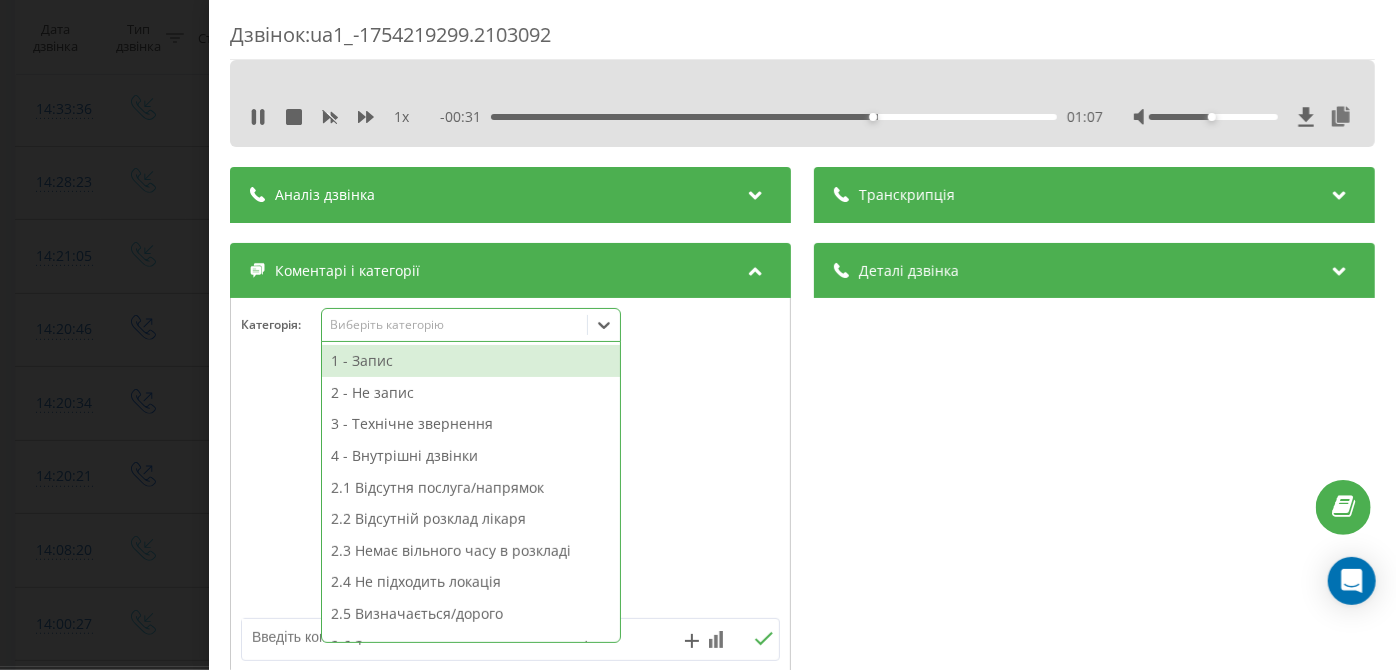 click on "Виберіть категорію" at bounding box center (471, 325) 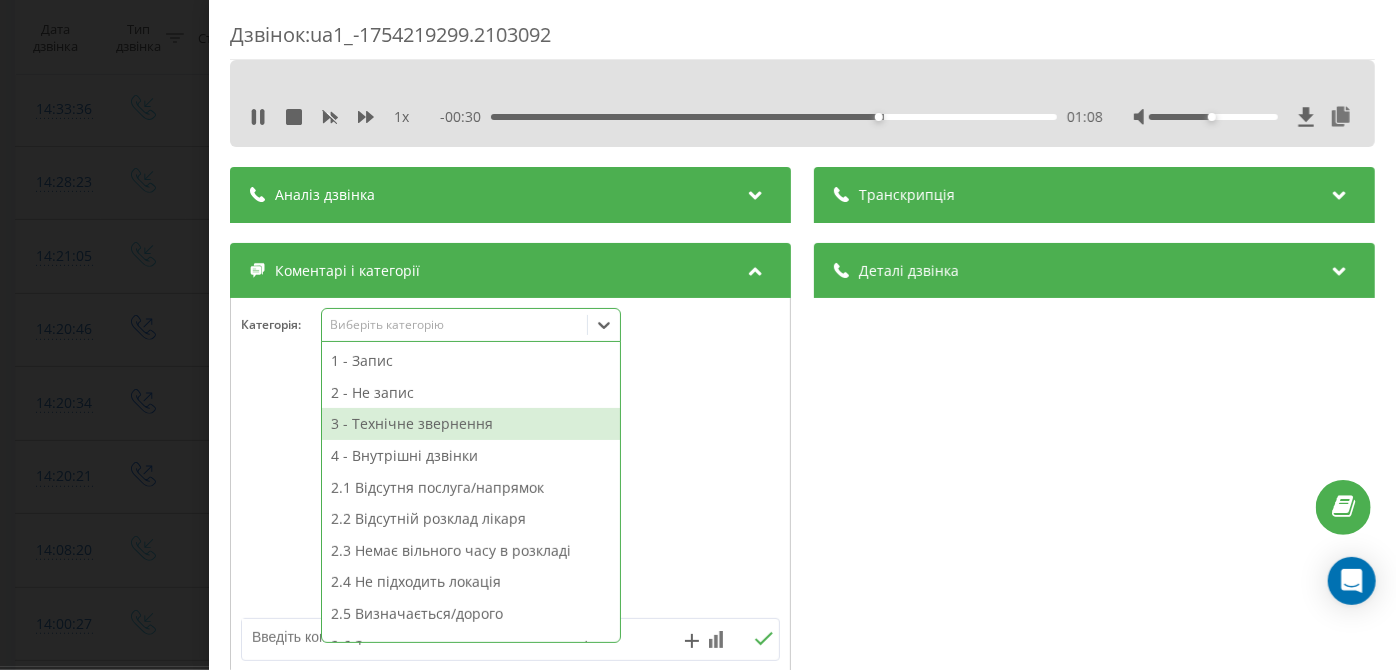 click on "3 - Технічне звернення" at bounding box center [471, 424] 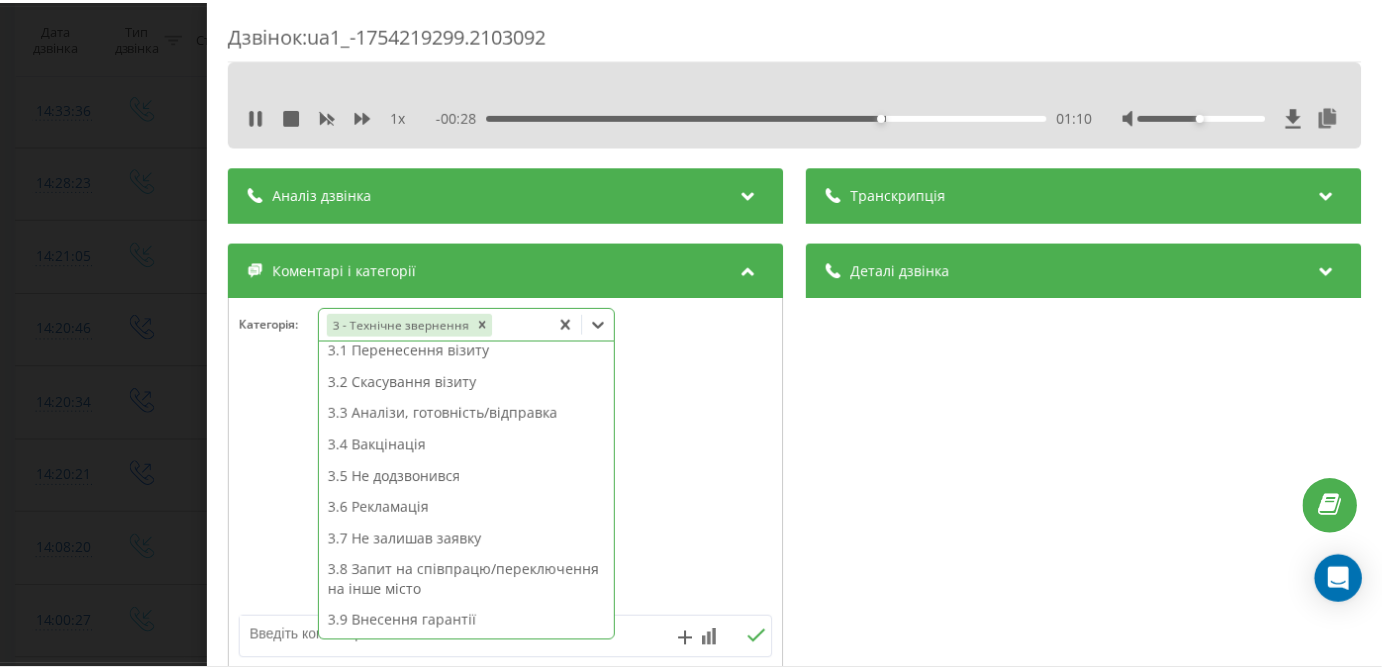 scroll, scrollTop: 312, scrollLeft: 0, axis: vertical 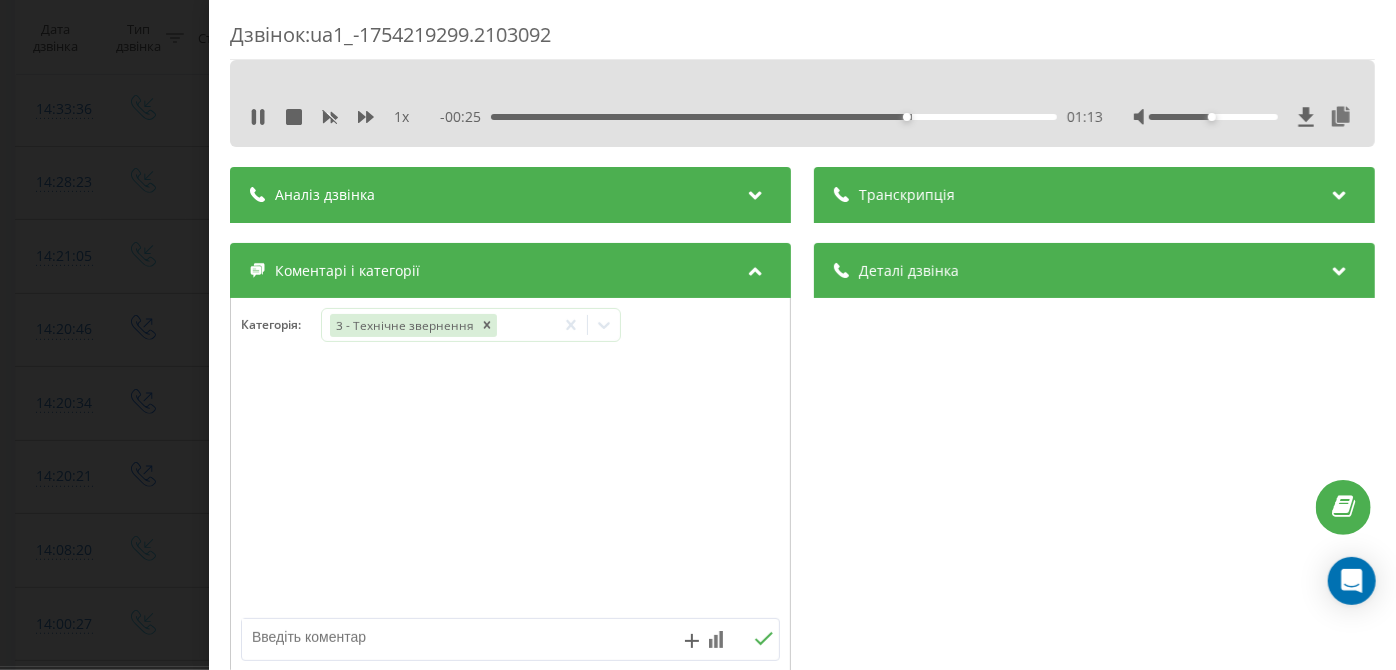 click at bounding box center [456, 637] 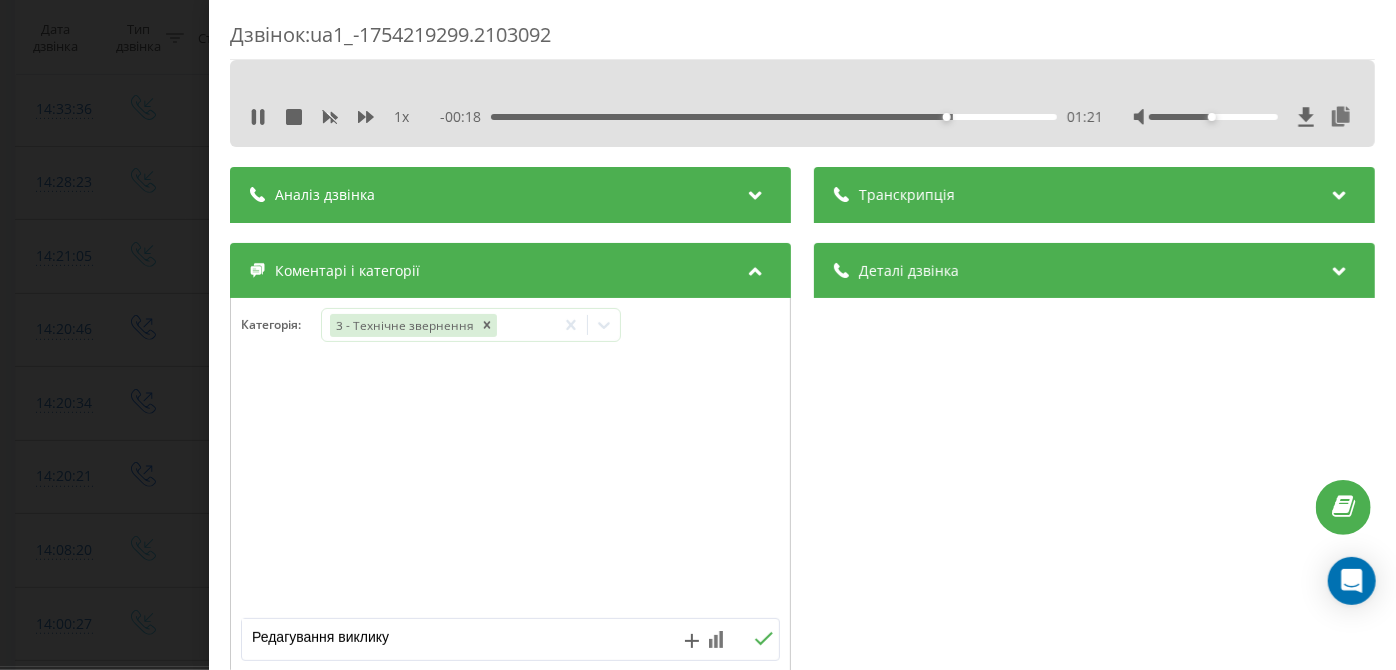 type on "Редагування виклику" 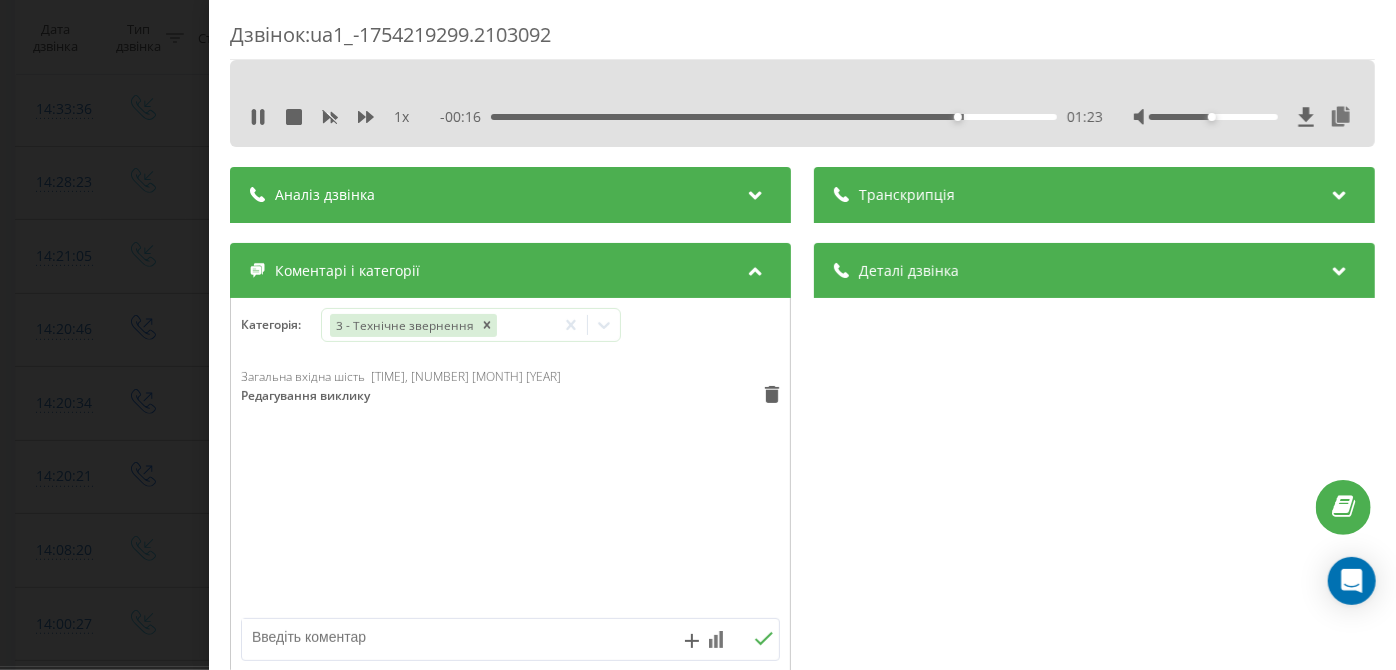 click on "Дзвінок :  ua1_-1754219299.2103092   1 x  - 00:16 01:23   01:23   Транскрипція Для AI-аналізу майбутніх дзвінків  налаштуйте та активуйте профіль на сторінці . Якщо профіль вже є і дзвінок відповідає його умовам, оновіть сторінку через 10 хвилин - AI аналізує поточний дзвінок. Аналіз дзвінка Для AI-аналізу майбутніх дзвінків  налаштуйте та активуйте профіль на сторінці . Якщо профіль вже є і дзвінок відповідає його умовам, оновіть сторінку через 10 хвилин - AI аналізує поточний дзвінок. Деталі дзвінка Загальне Дата дзвінка 2025-08-03 14:08:20 Тип дзвінка Вхідний Статус дзвінка Цільовий 380674445081 /" at bounding box center (698, 335) 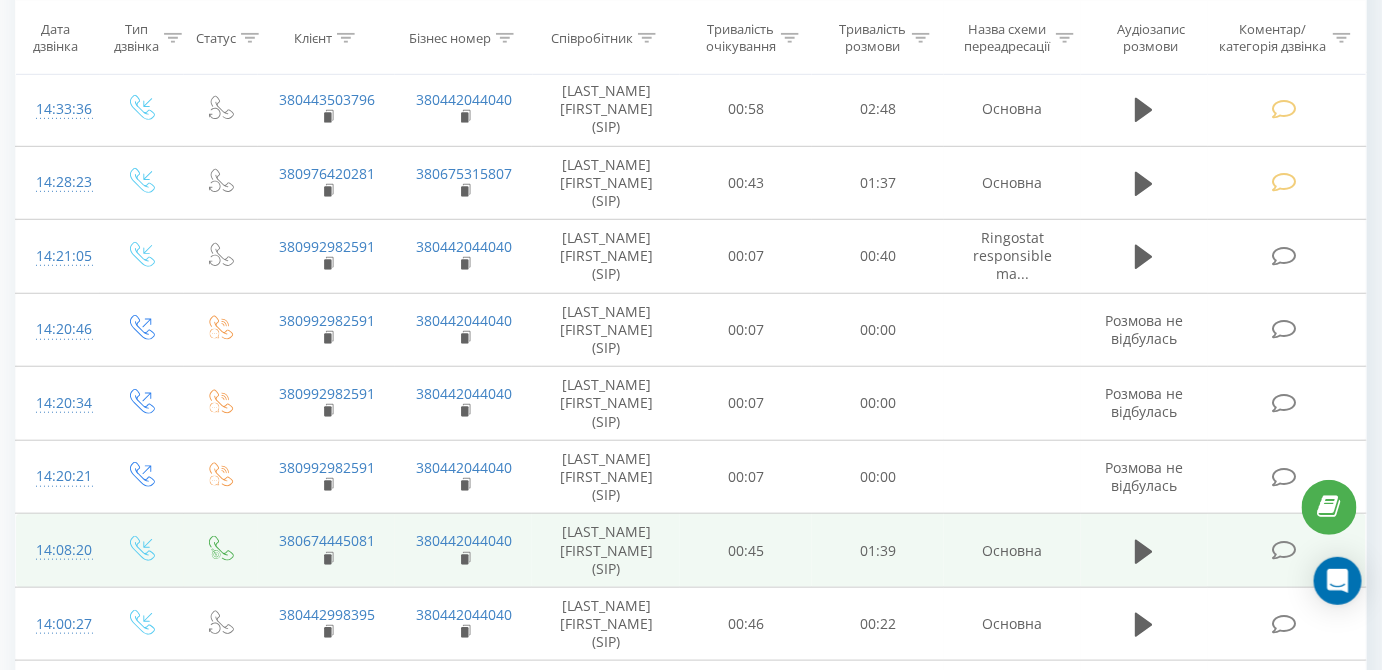 scroll, scrollTop: 735, scrollLeft: 0, axis: vertical 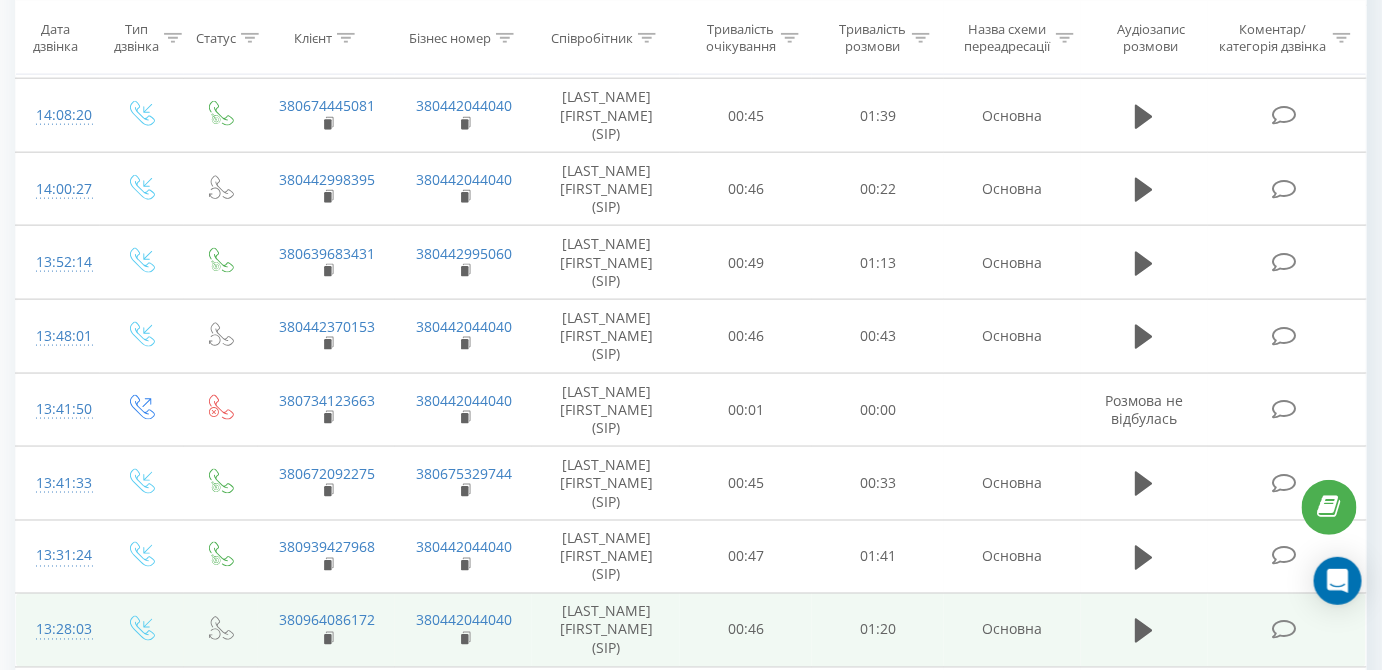 click at bounding box center (1284, 630) 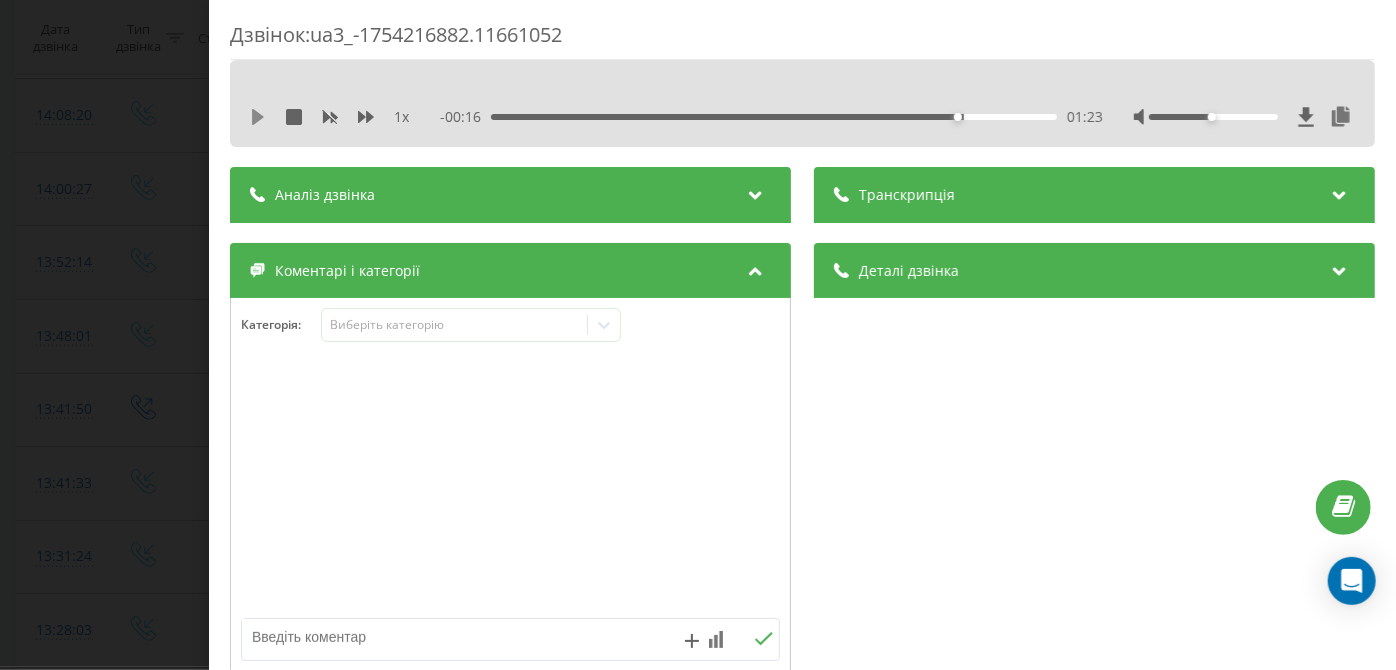 click 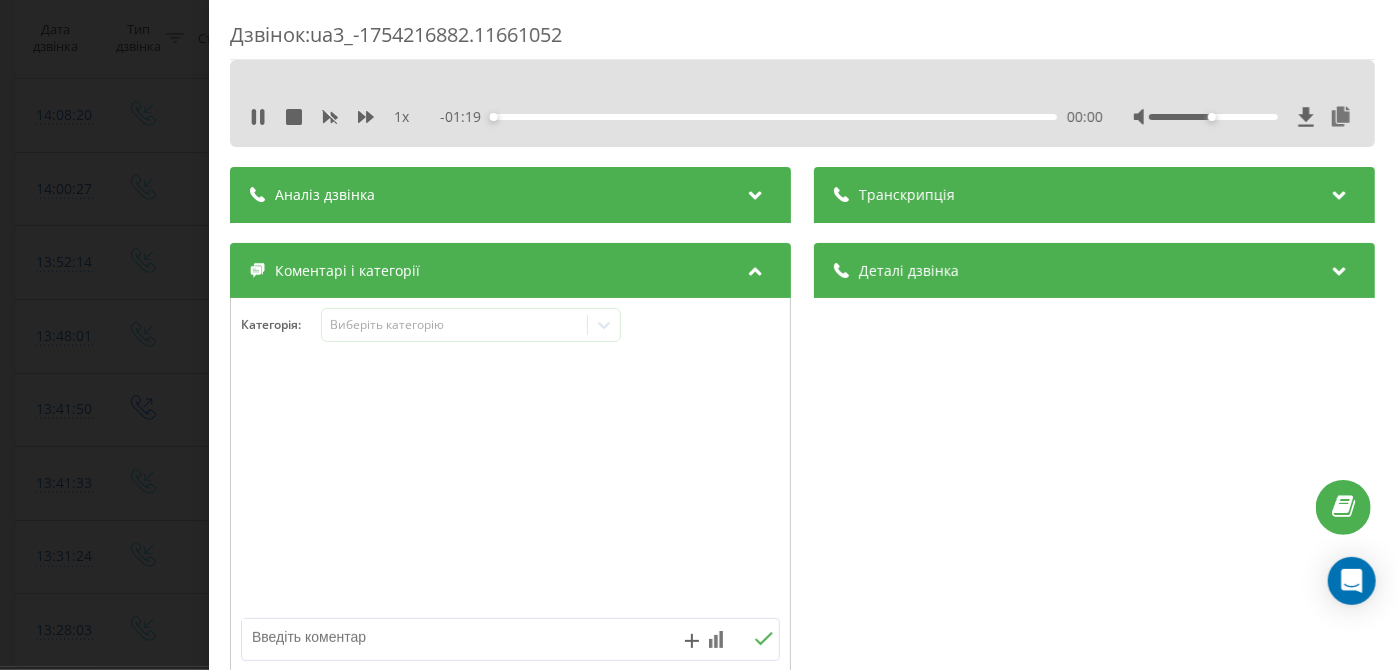 click on "00:00" at bounding box center [775, 117] 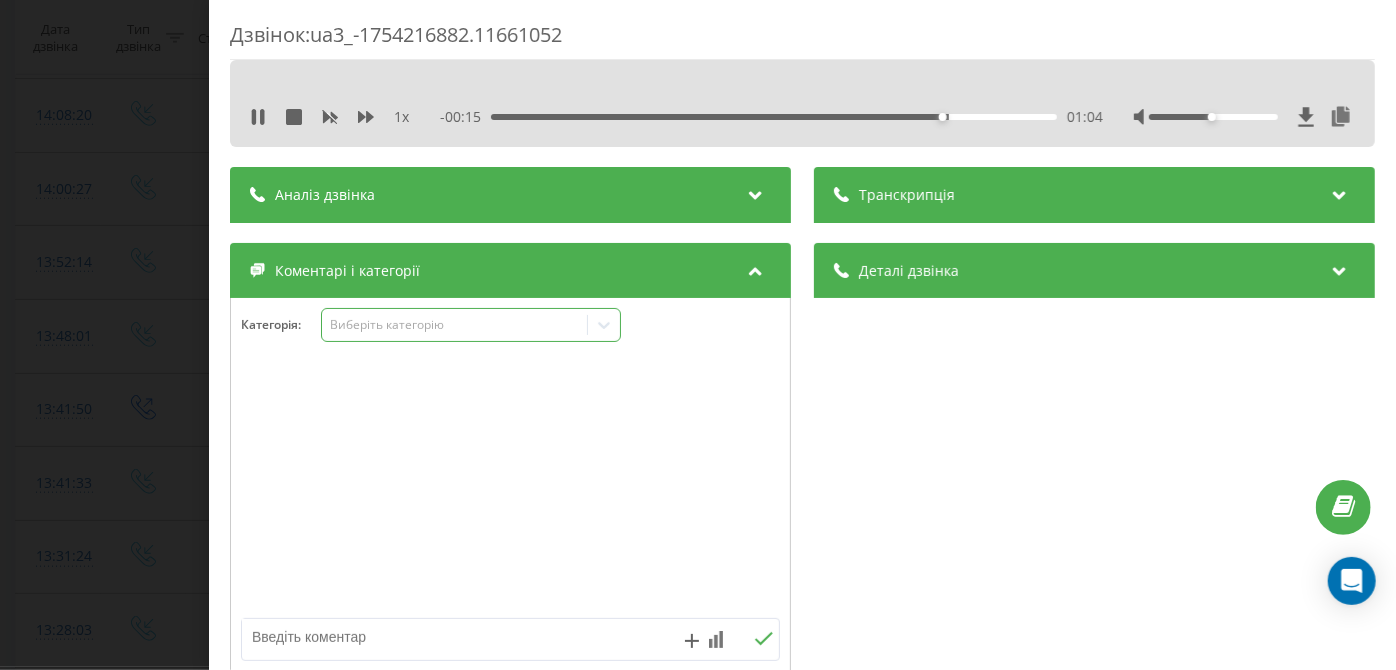 click on "Виберіть категорію" at bounding box center [455, 325] 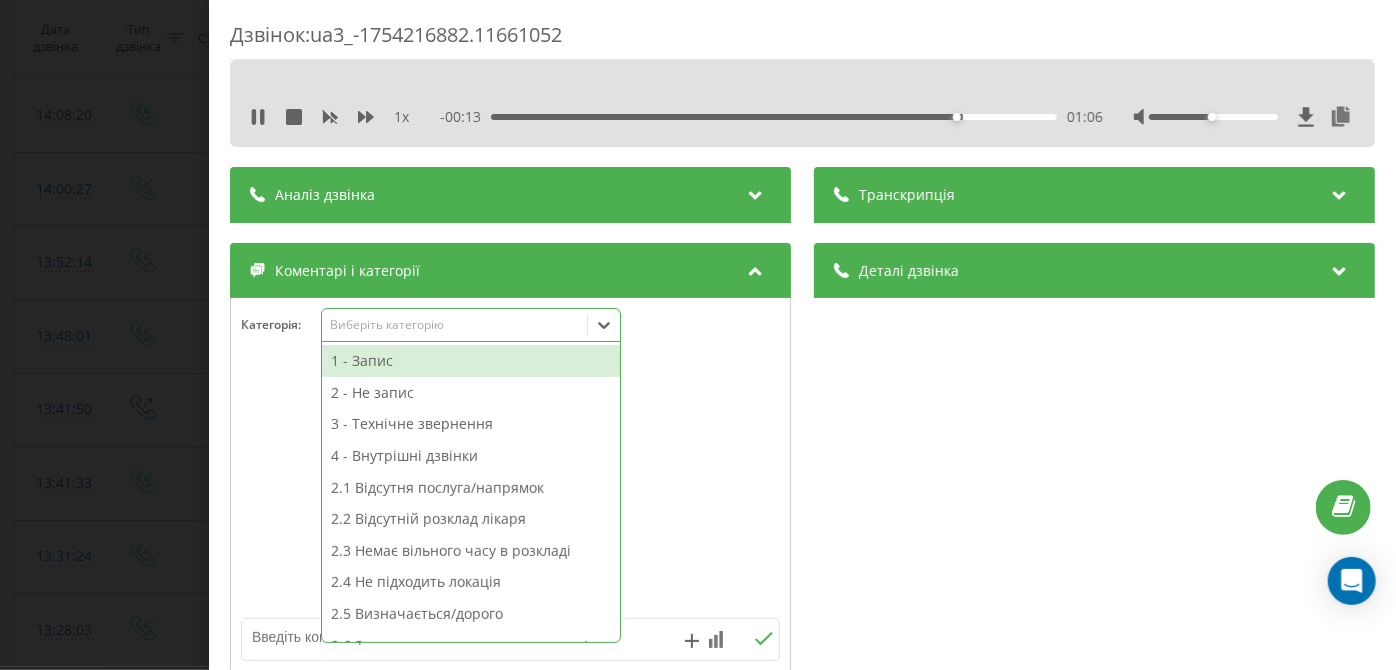 click on "01:06" at bounding box center (775, 117) 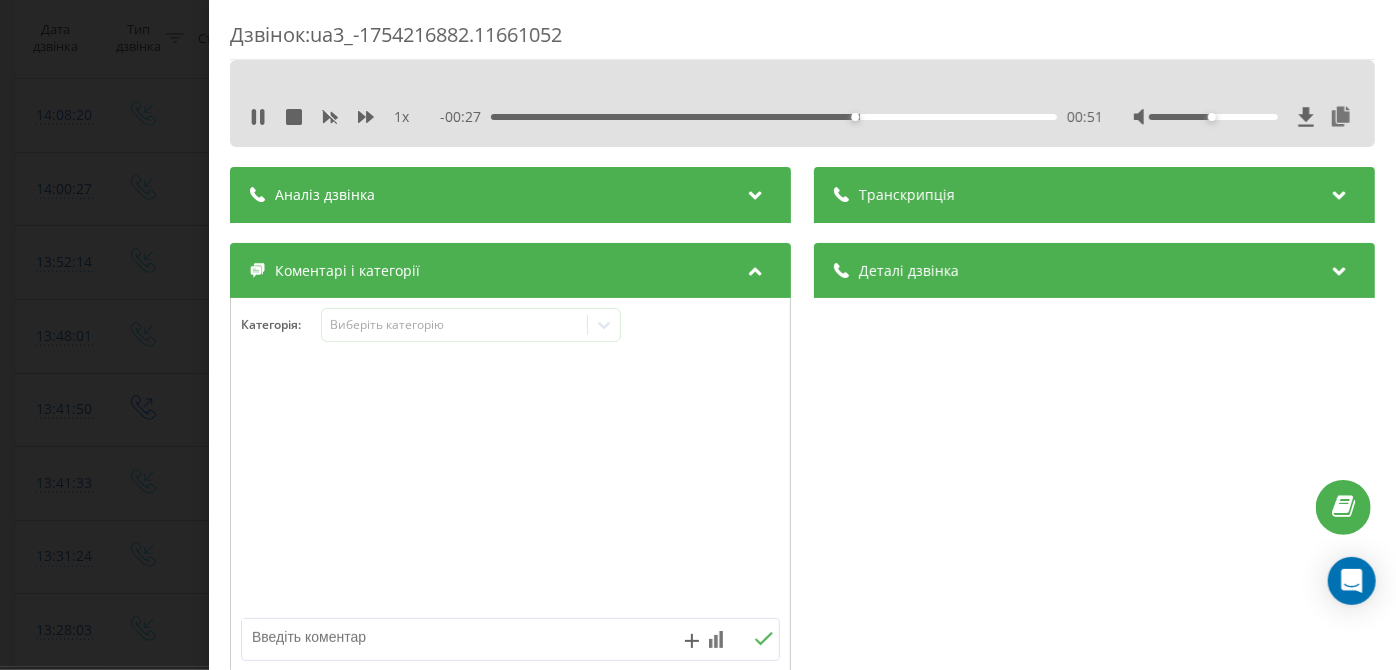 click on "00:51" at bounding box center [775, 117] 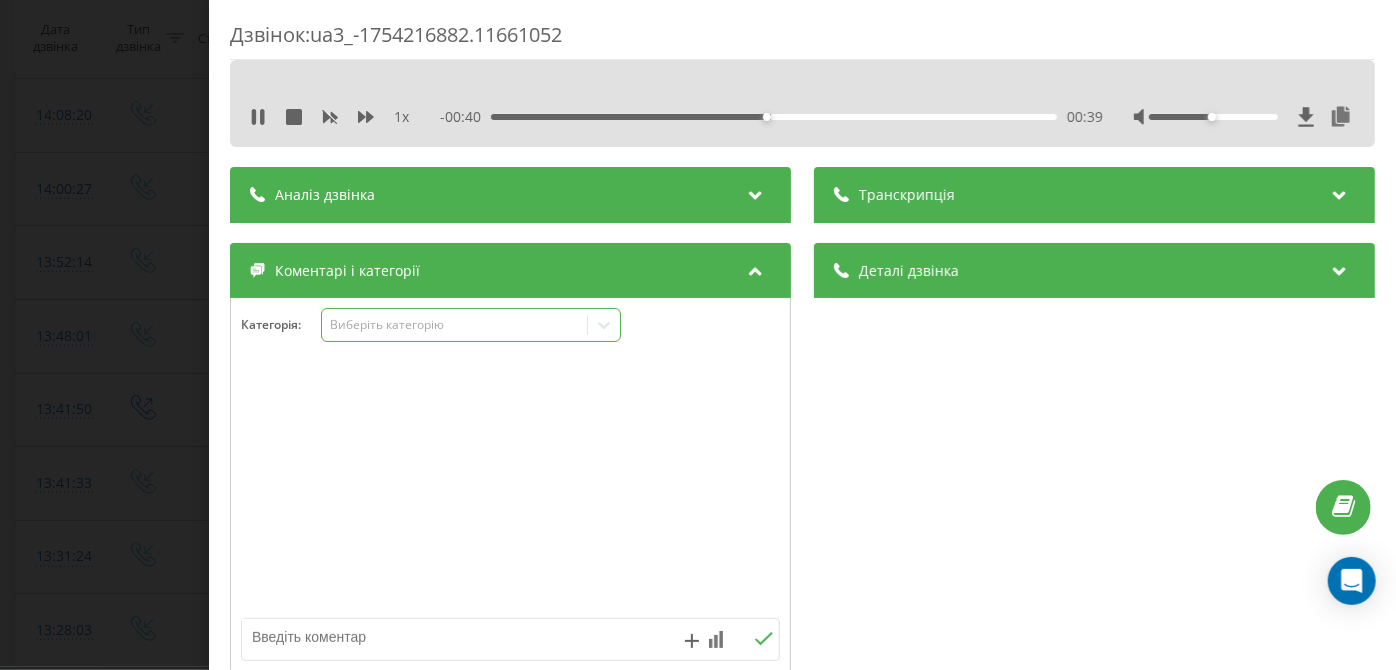 click on "Виберіть категорію" at bounding box center [455, 325] 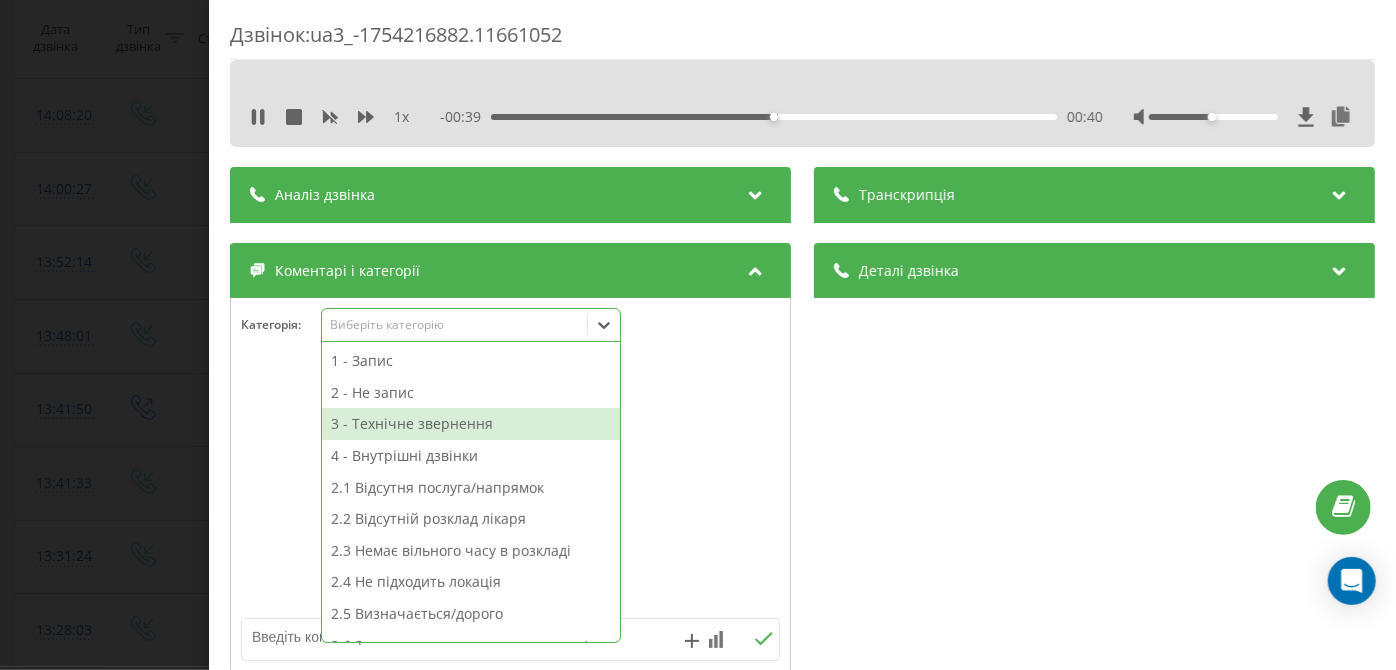 click on "3 - Технічне звернення" at bounding box center [471, 424] 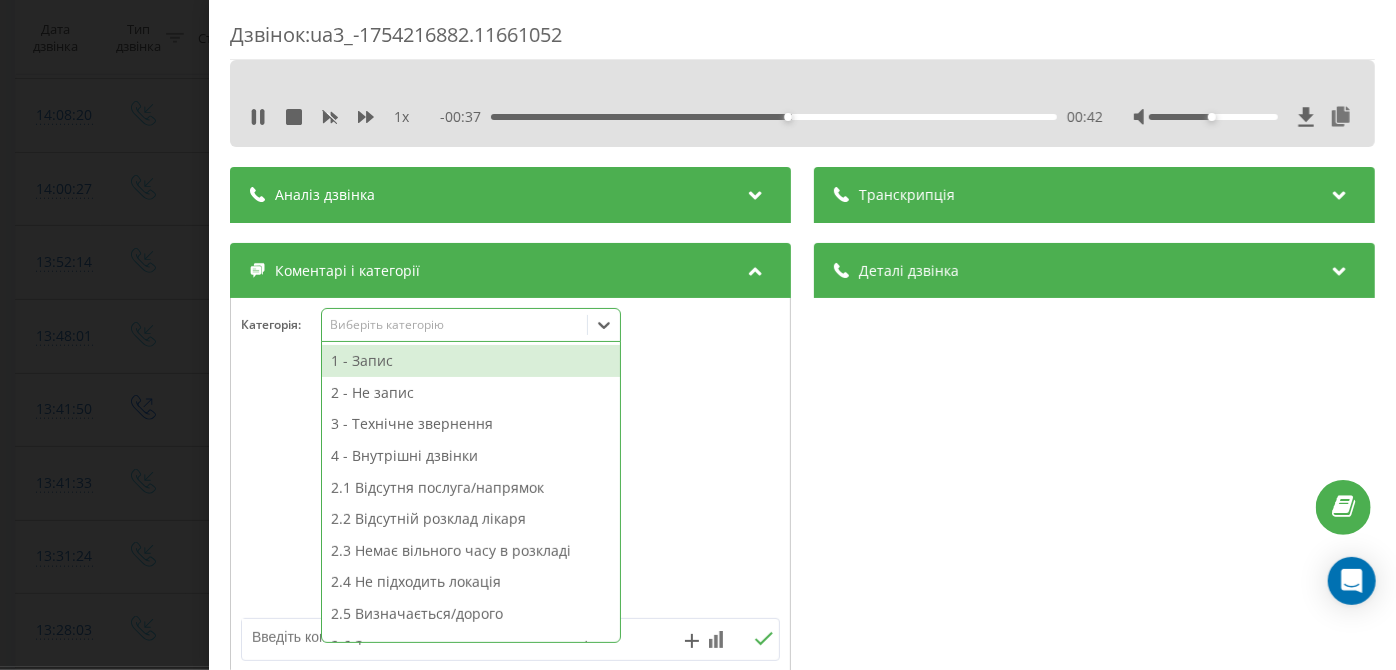 click at bounding box center [456, 637] 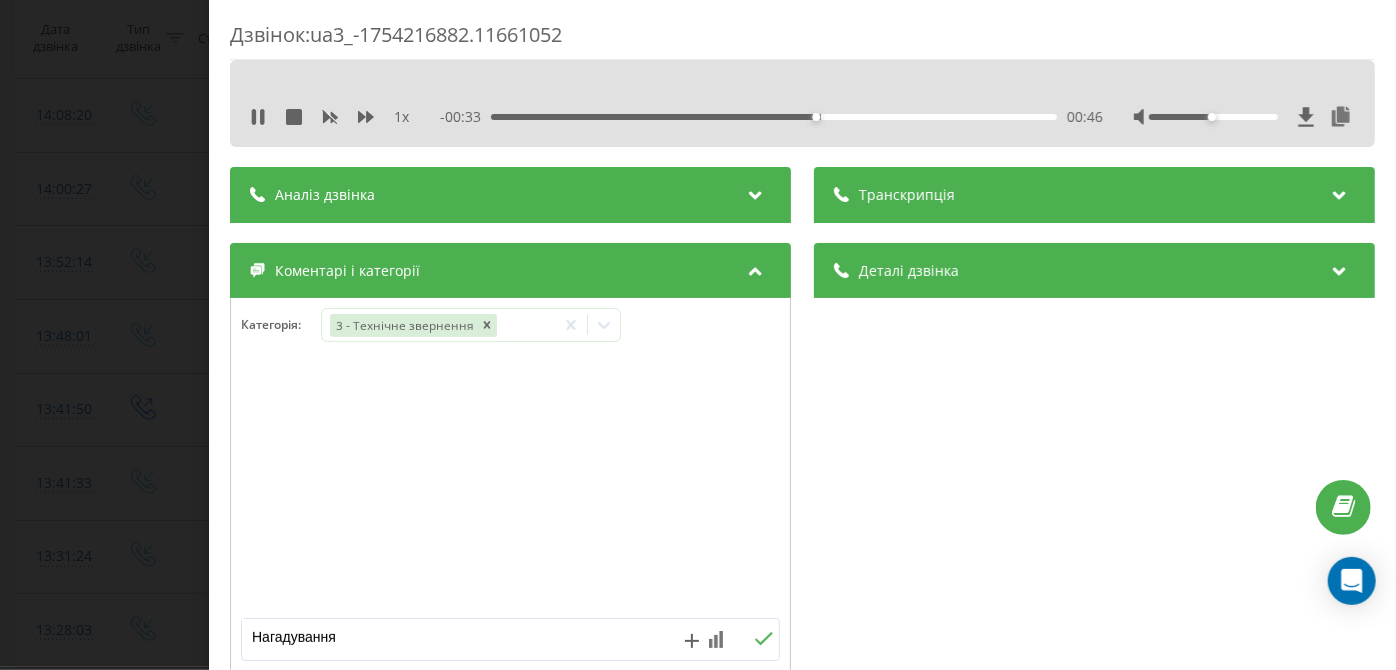 type on "Нагадування" 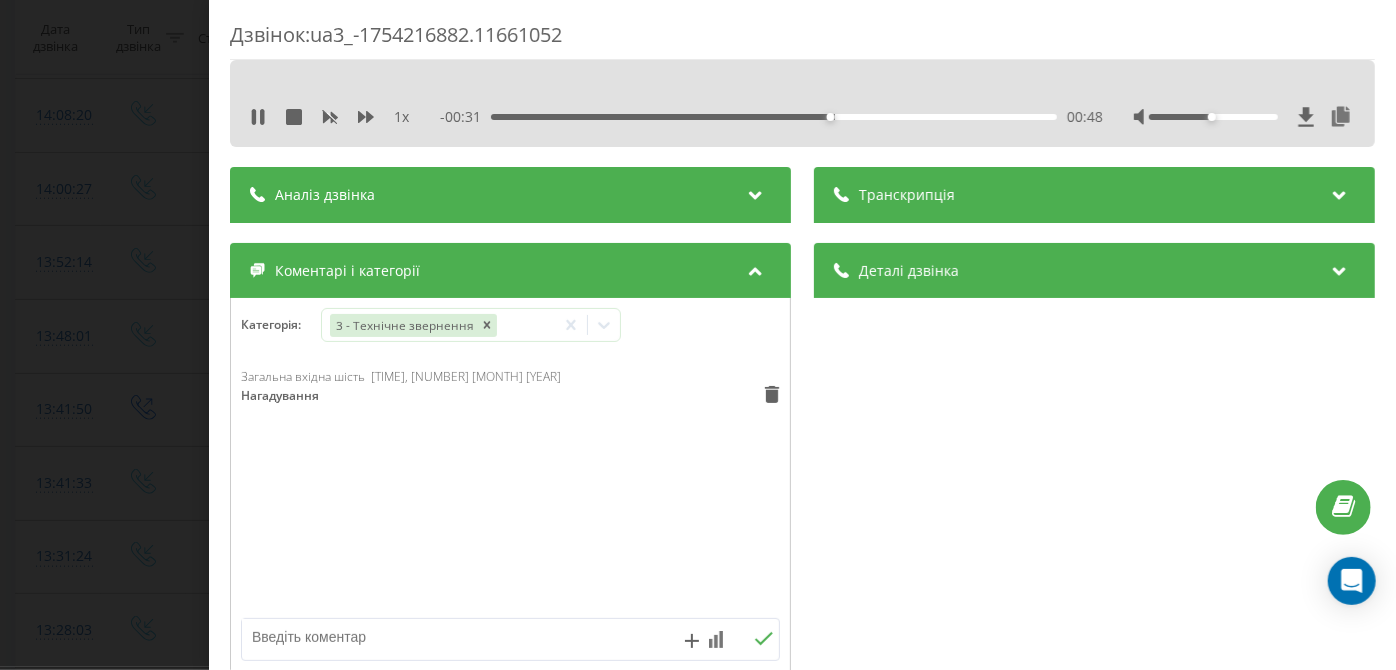 click on "Дзвінок :  ua3_-1754216882.11661052   1 x  - 00:31 00:48   00:48   Транскрипція Для AI-аналізу майбутніх дзвінків  налаштуйте та активуйте профіль на сторінці . Якщо профіль вже є і дзвінок відповідає його умовам, оновіть сторінку через 10 хвилин - AI аналізує поточний дзвінок. Аналіз дзвінка Для AI-аналізу майбутніх дзвінків  налаштуйте та активуйте профіль на сторінці . Якщо профіль вже є і дзвінок відповідає його умовам, оновіть сторінку через 10 хвилин - AI аналізує поточний дзвінок. Деталі дзвінка Загальне Дата дзвінка 2025-08-03 13:28:03 Тип дзвінка Вхідний Статус дзвінка Повторний 380964086172" at bounding box center (698, 335) 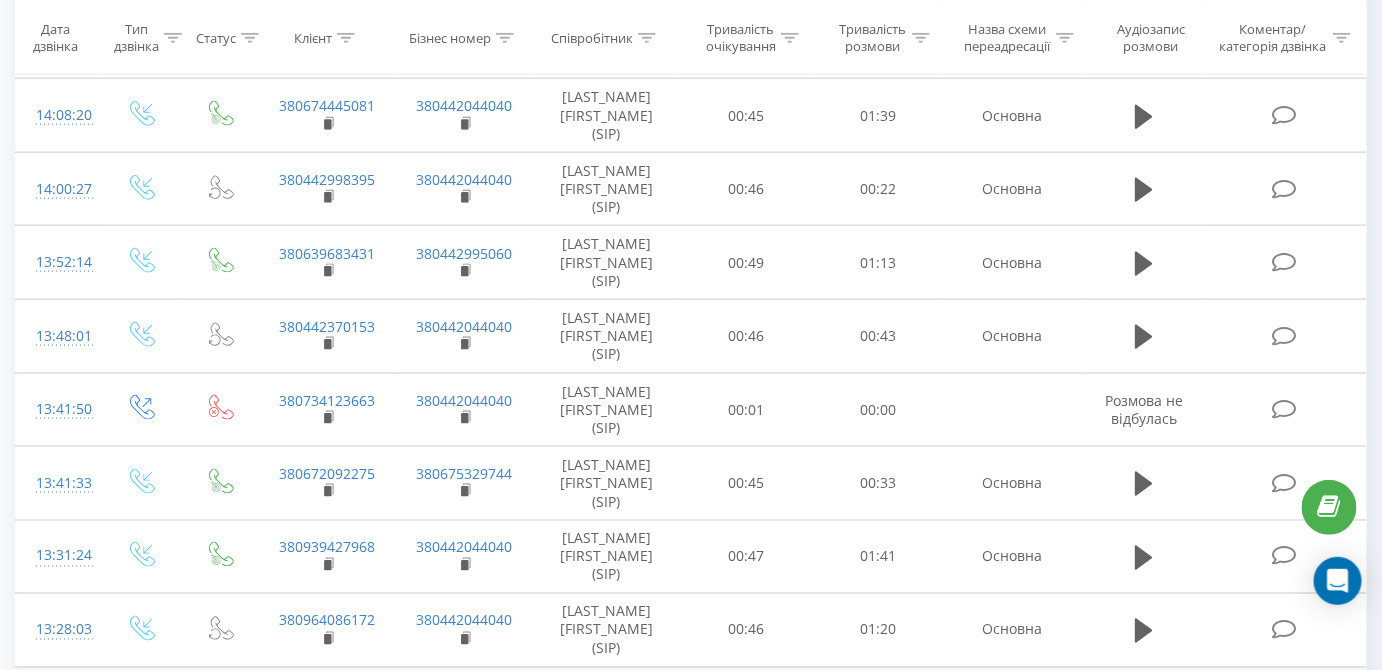 scroll, scrollTop: 1978, scrollLeft: 0, axis: vertical 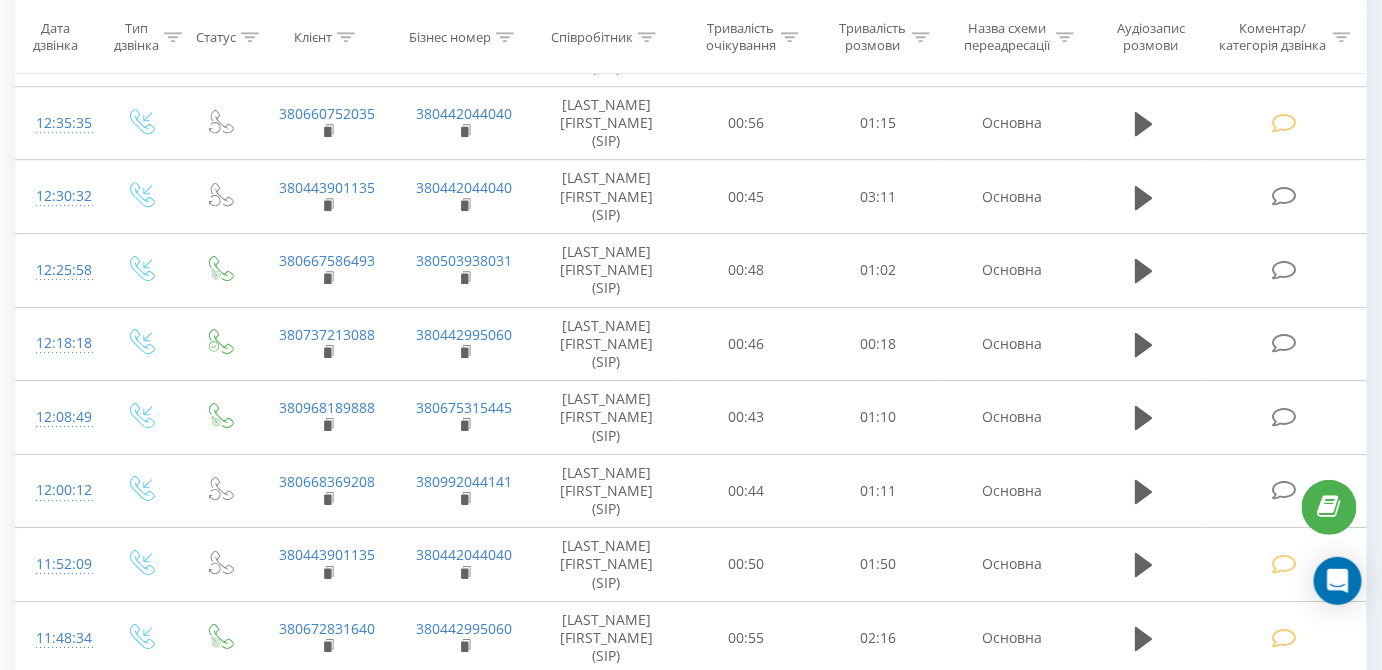 click at bounding box center [1284, 1079] 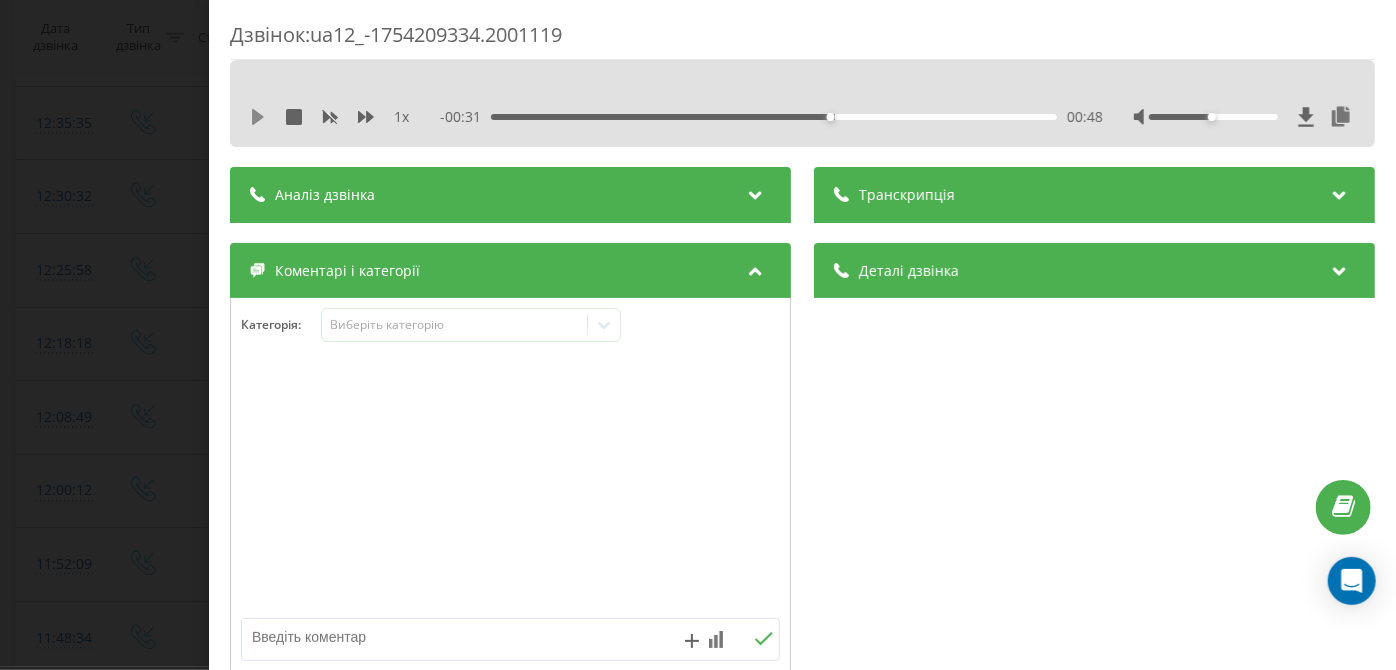 click 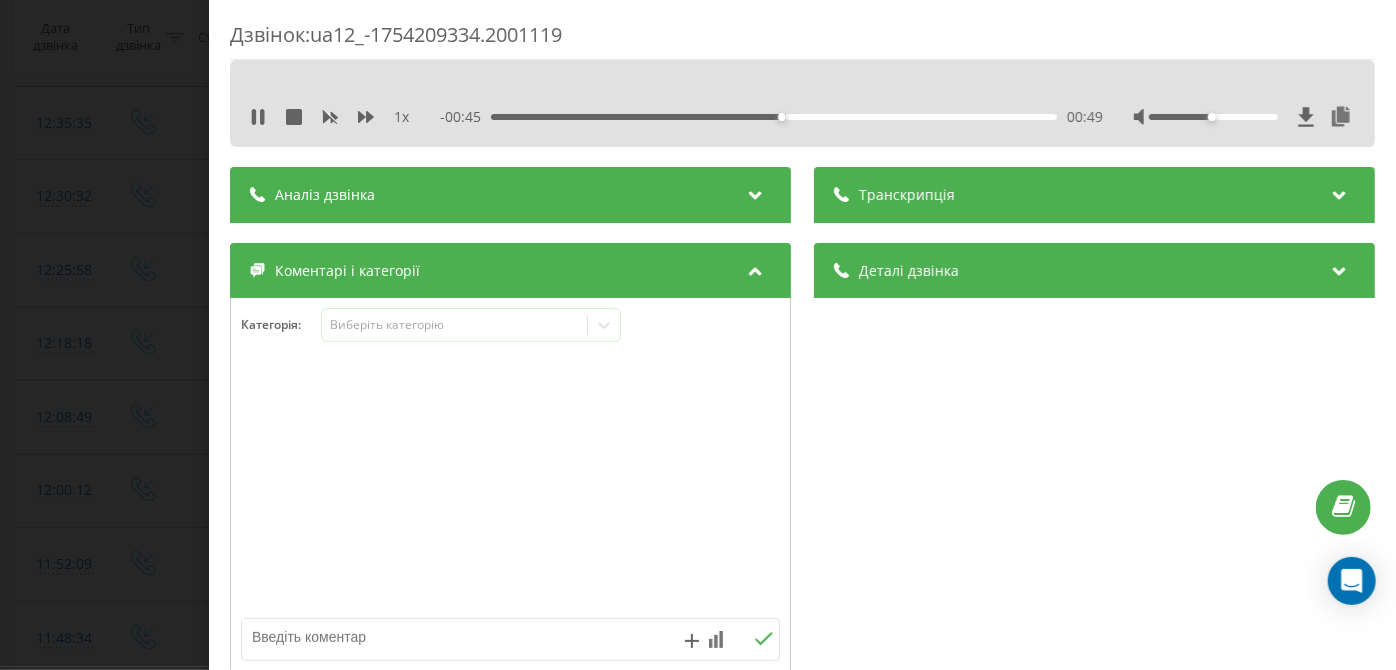 click on "- 00:45 00:49   00:49" at bounding box center [772, 117] 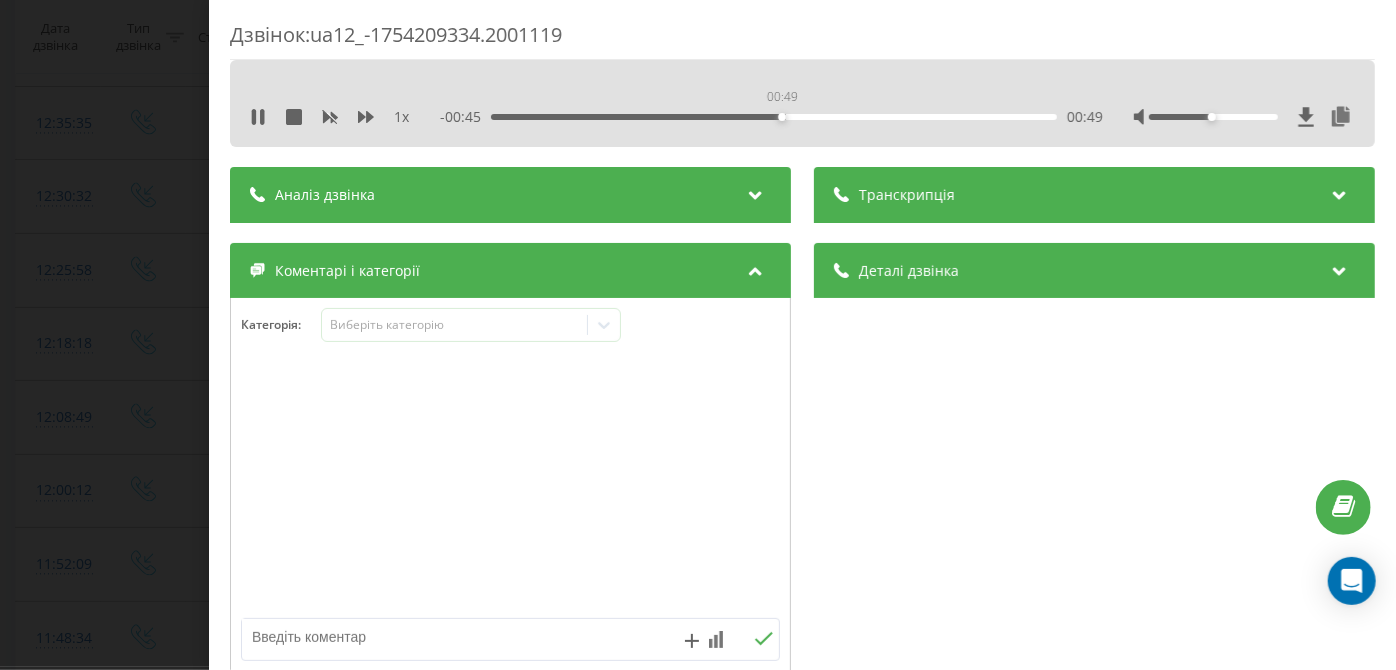 click on "00:49" at bounding box center [775, 117] 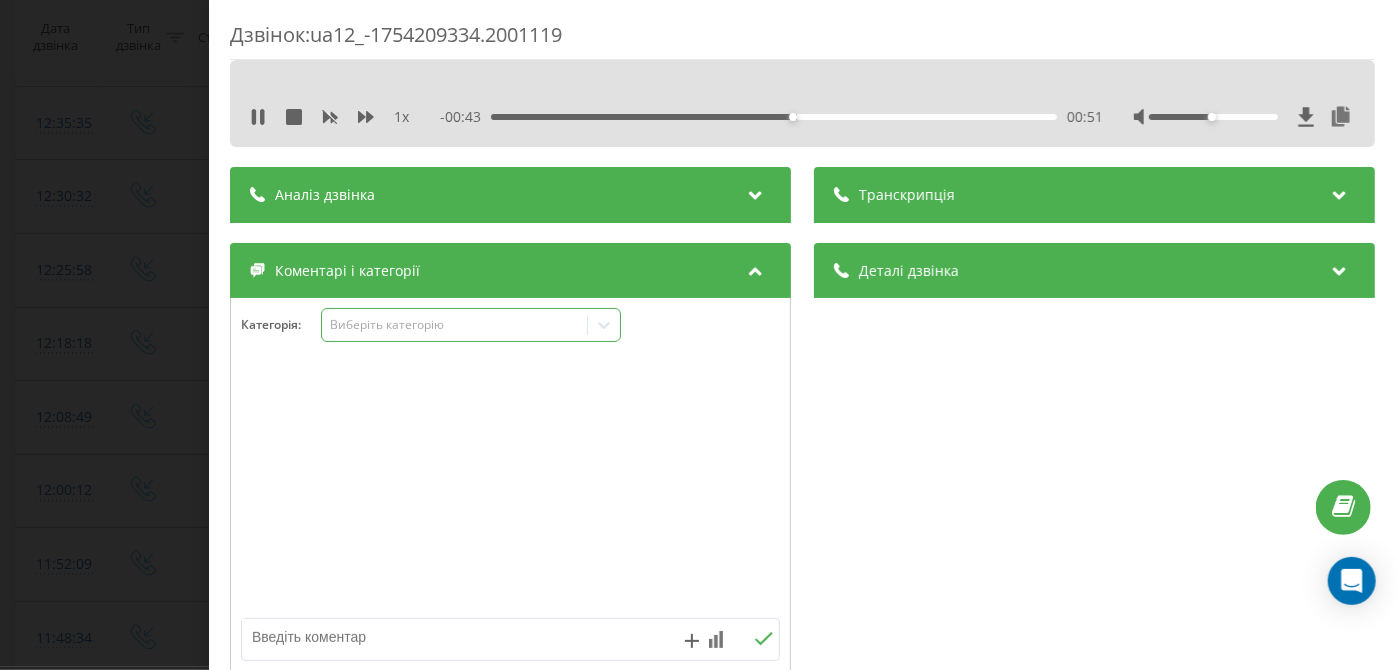 click on "Виберіть категорію" at bounding box center (455, 325) 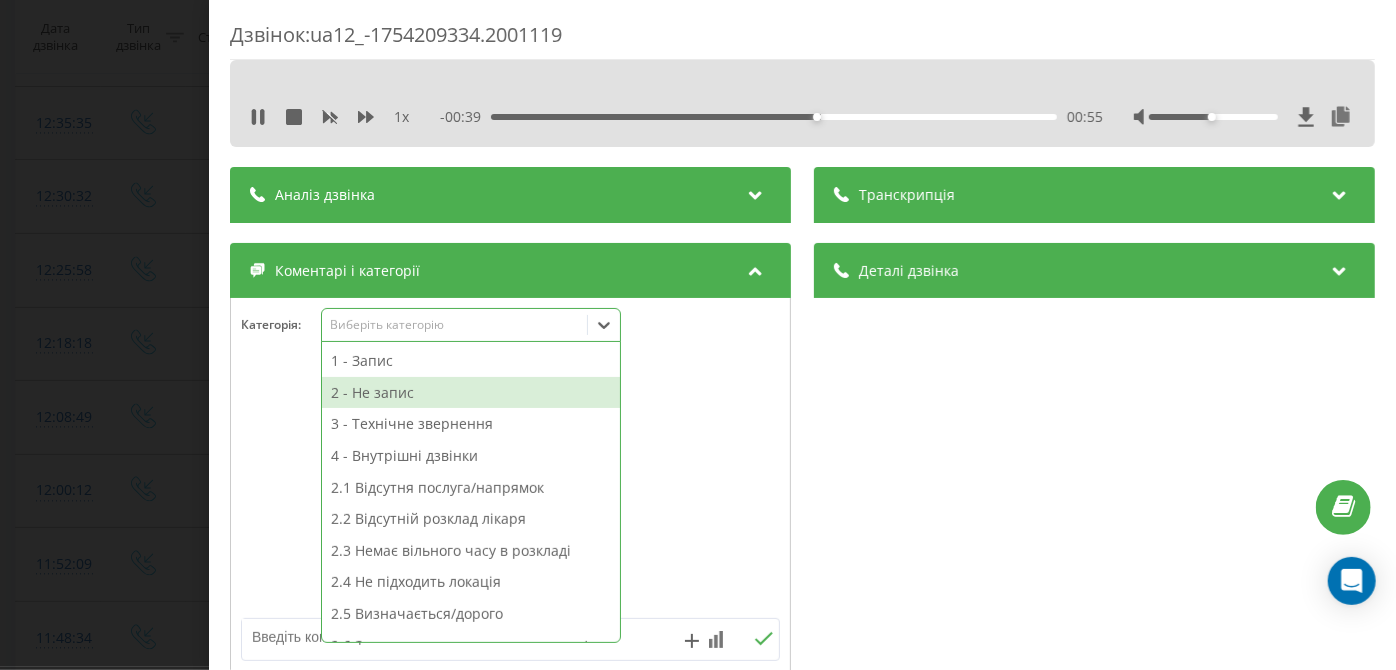 click on "2 - Не запис" at bounding box center [471, 393] 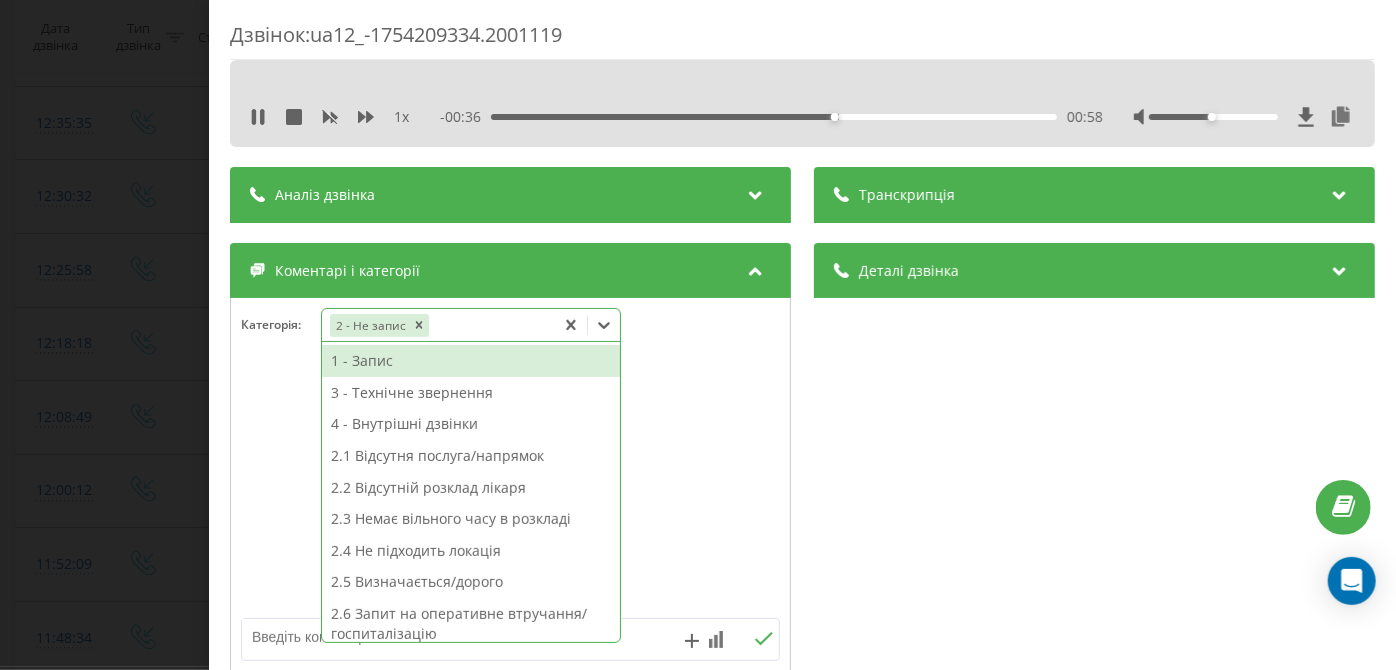 click on "2.3 Немає вільного часу в розкладі" at bounding box center (471, 519) 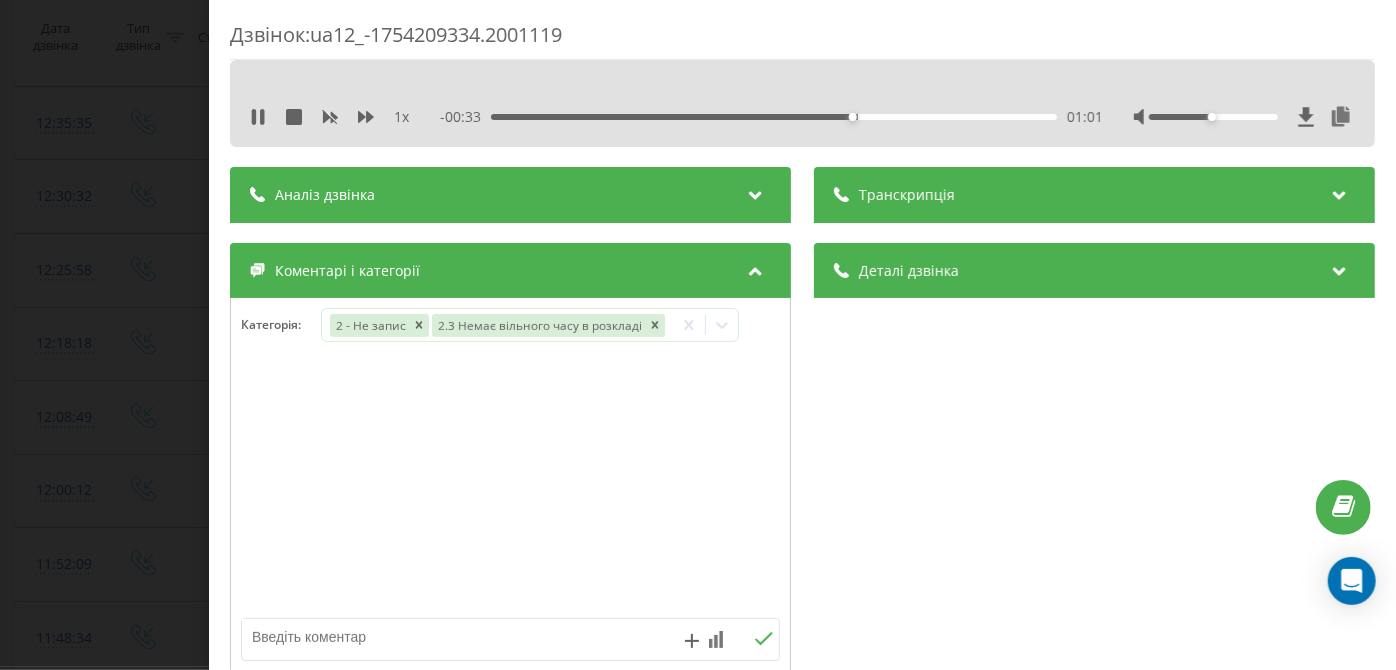 click on "Дзвінок :  ua12_-1754209334.2001119   1 x  - 00:33 01:01   01:01   Транскрипція Для AI-аналізу майбутніх дзвінків  налаштуйте та активуйте профіль на сторінці . Якщо профіль вже є і дзвінок відповідає його умовам, оновіть сторінку через 10 хвилин - AI аналізує поточний дзвінок. Аналіз дзвінка Для AI-аналізу майбутніх дзвінків  налаштуйте та активуйте профіль на сторінці . Якщо профіль вже є і дзвінок відповідає його умовам, оновіть сторінку через 10 хвилин - AI аналізує поточний дзвінок. Деталі дзвінка Загальне Дата дзвінка 2025-08-03 11:22:14 Тип дзвінка Вхідний Статус дзвінка Цільовий 380980623991 :" at bounding box center (698, 335) 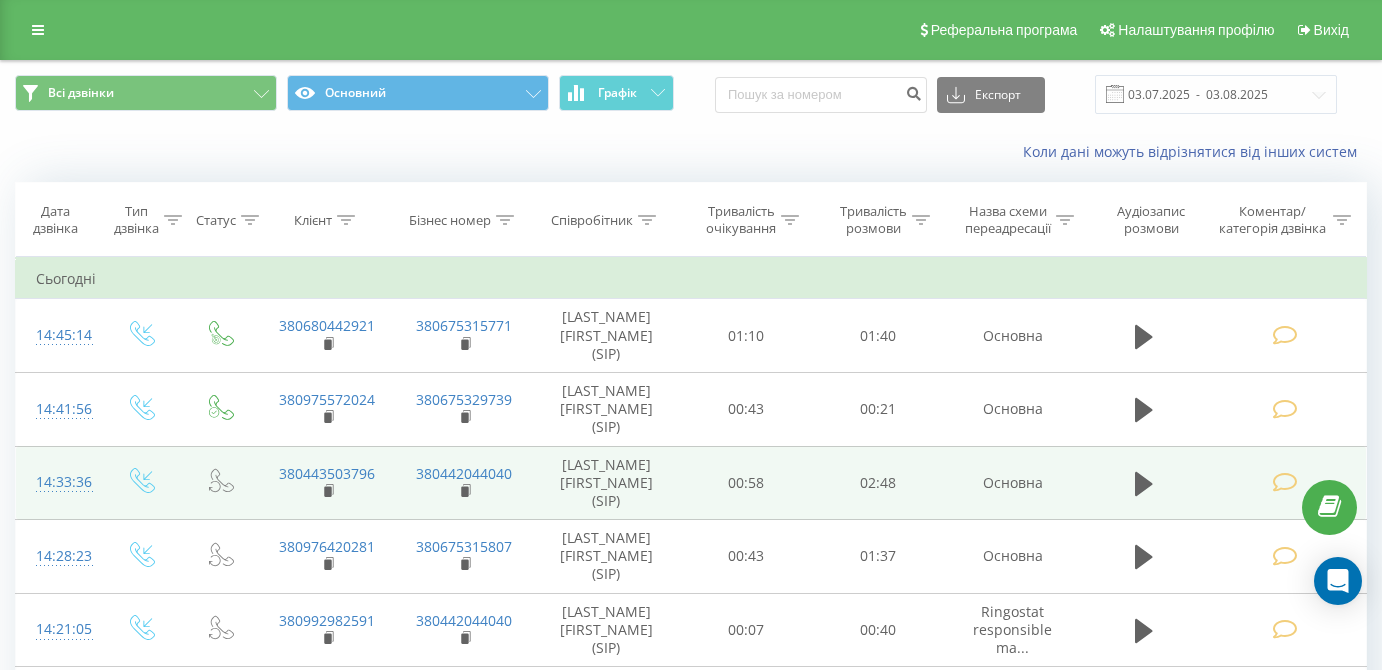 scroll, scrollTop: 0, scrollLeft: 0, axis: both 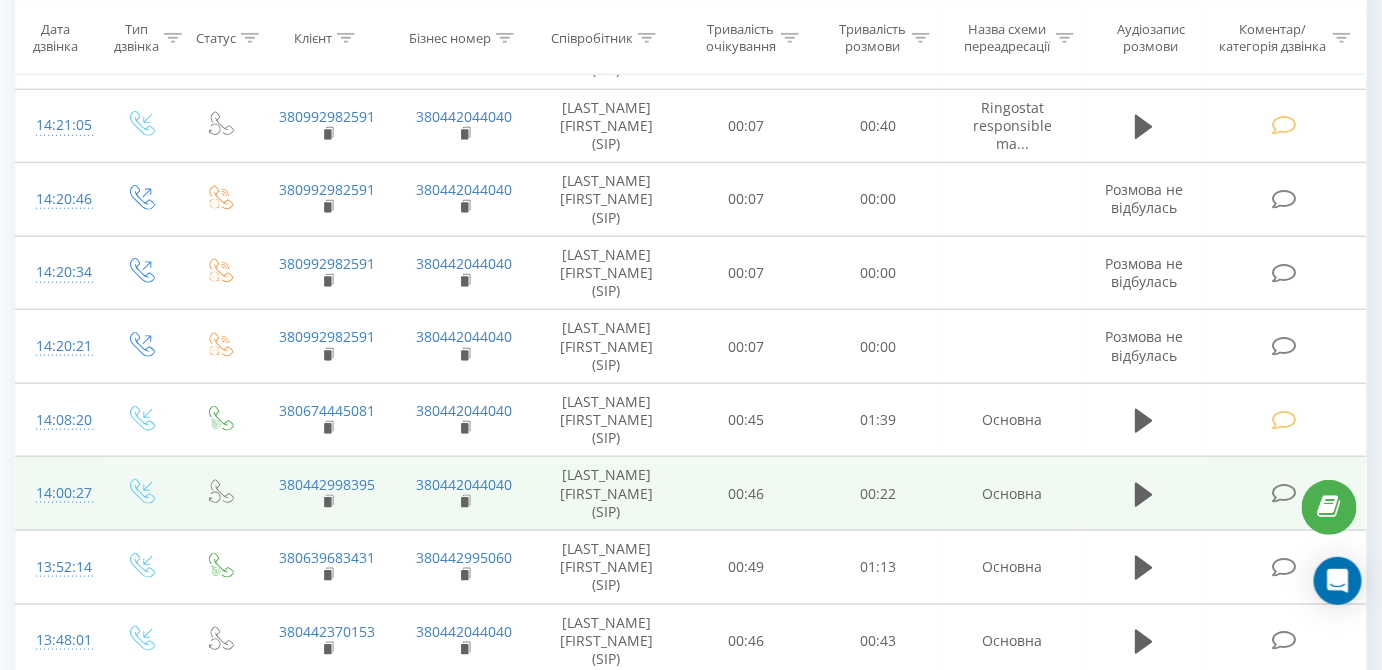 click at bounding box center (1284, 493) 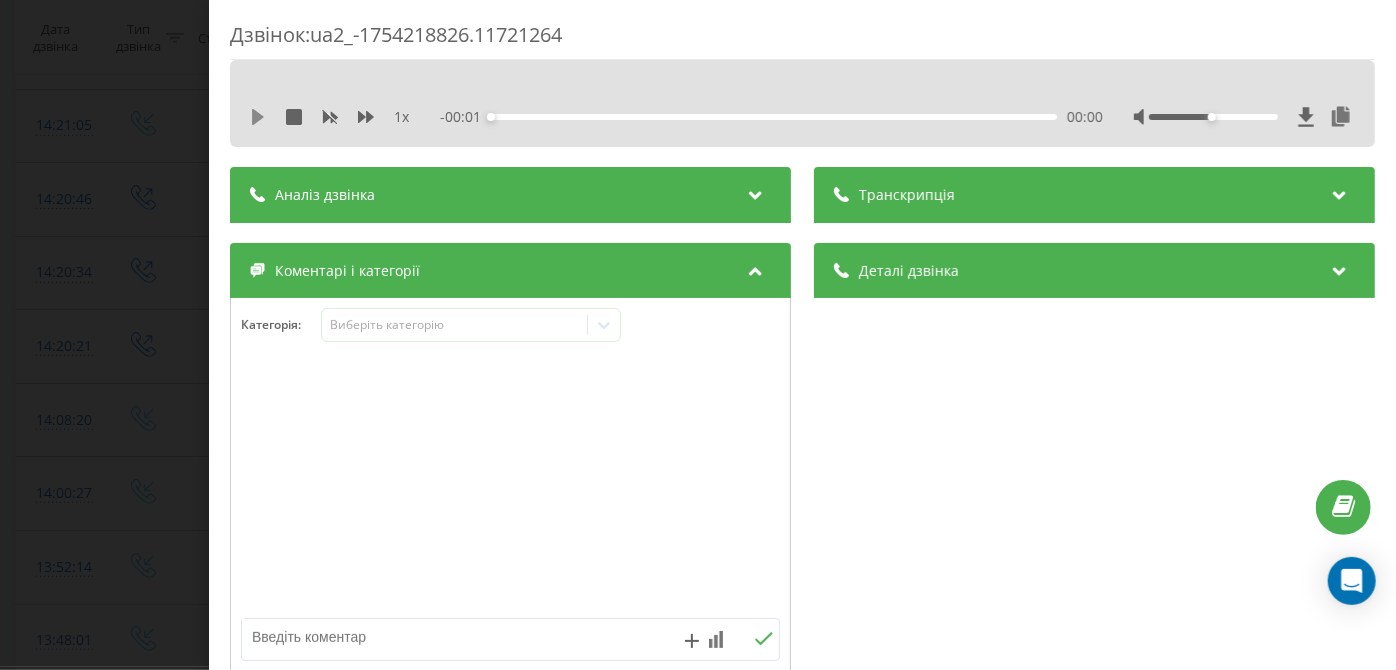 click 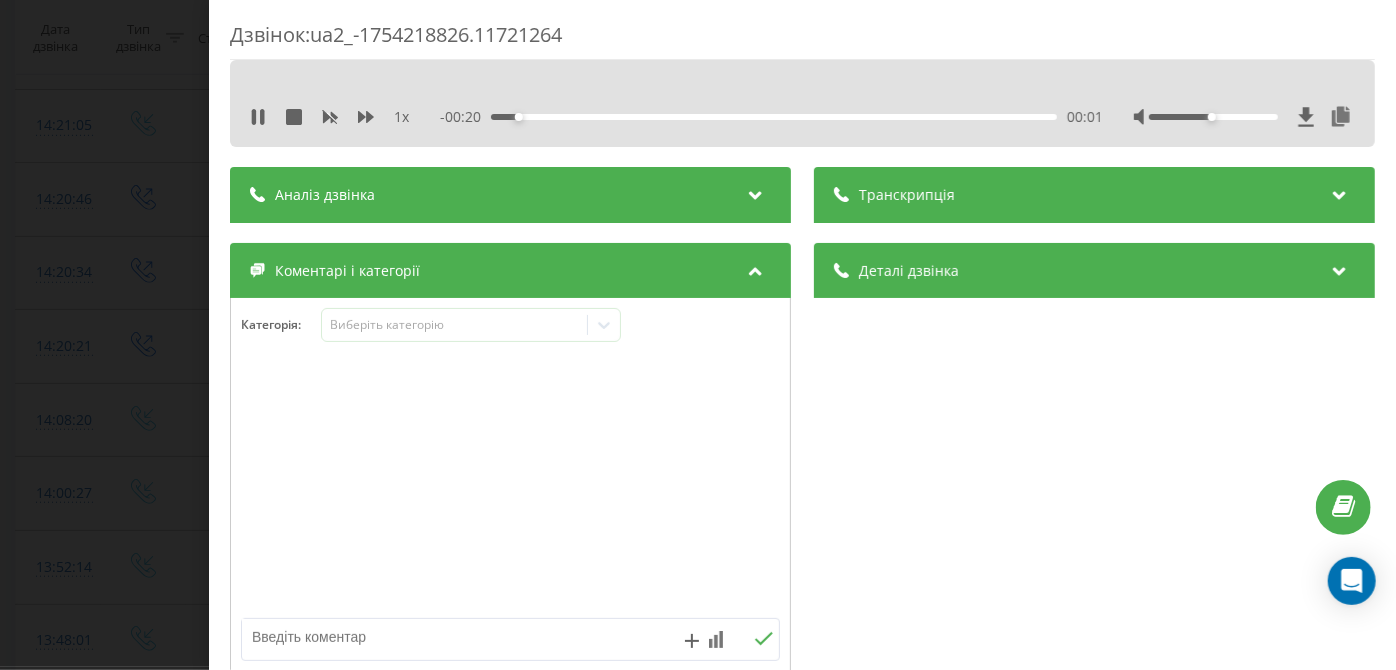 click on "00:01" at bounding box center [775, 117] 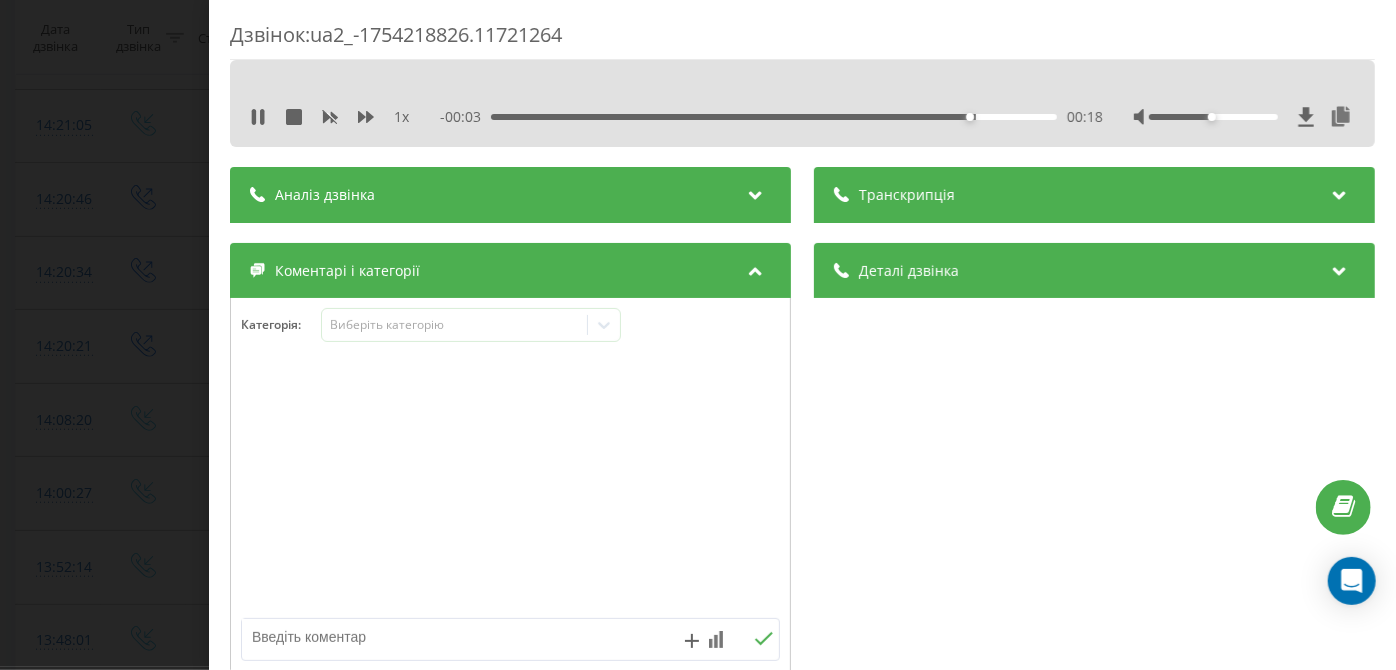 click on "- 00:03 00:18   00:18" at bounding box center [772, 117] 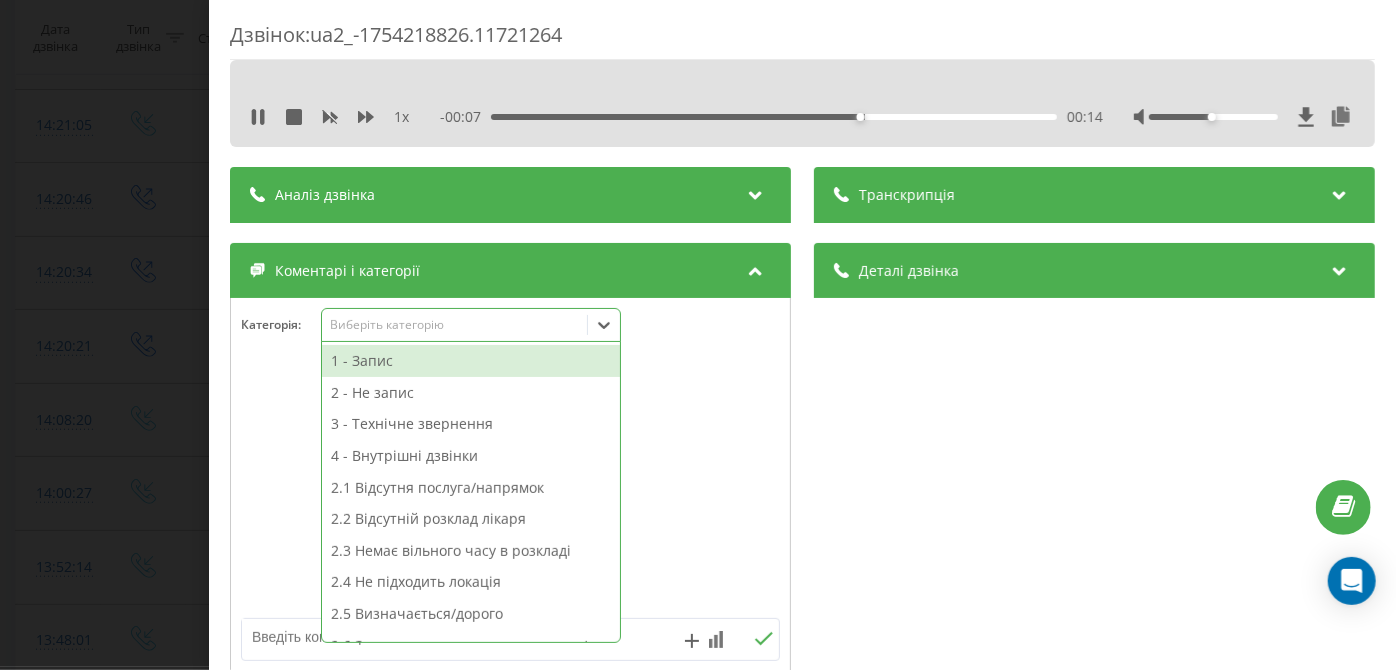 click on "Виберіть категорію" at bounding box center (455, 325) 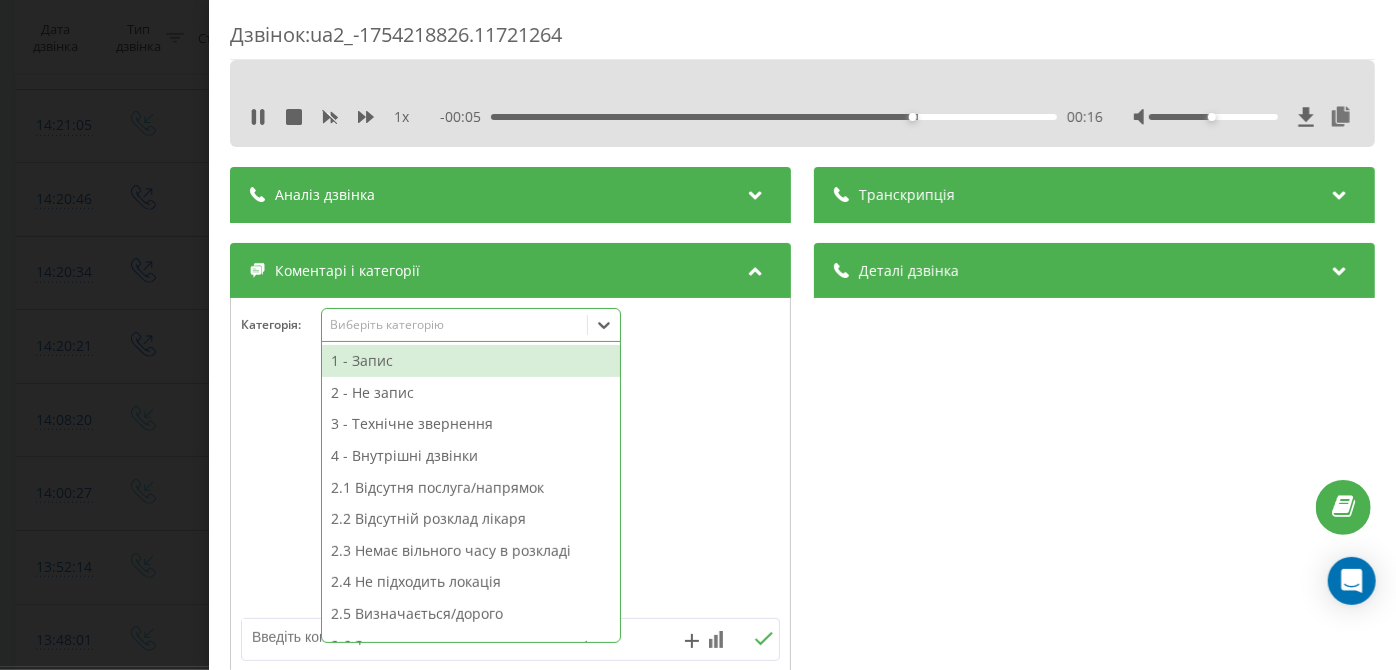 click on "2 - Не запис" at bounding box center (471, 393) 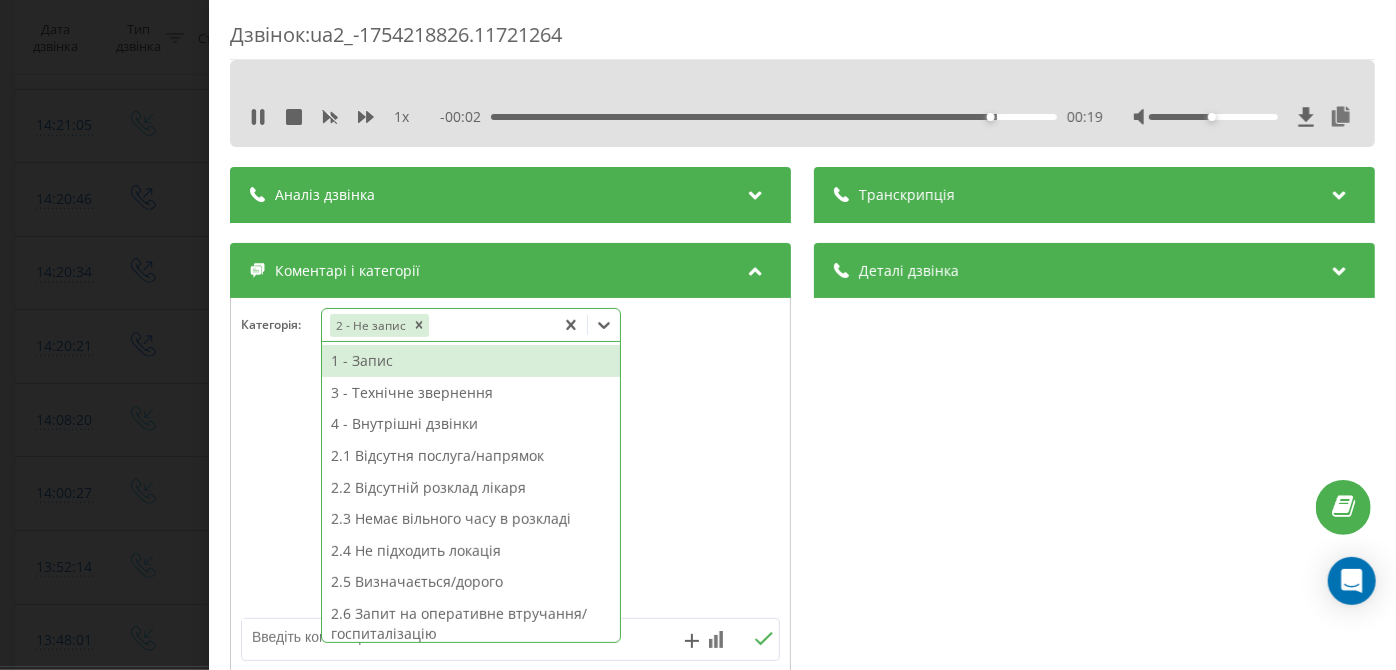 click on "- 00:02 00:19   00:19" at bounding box center (772, 117) 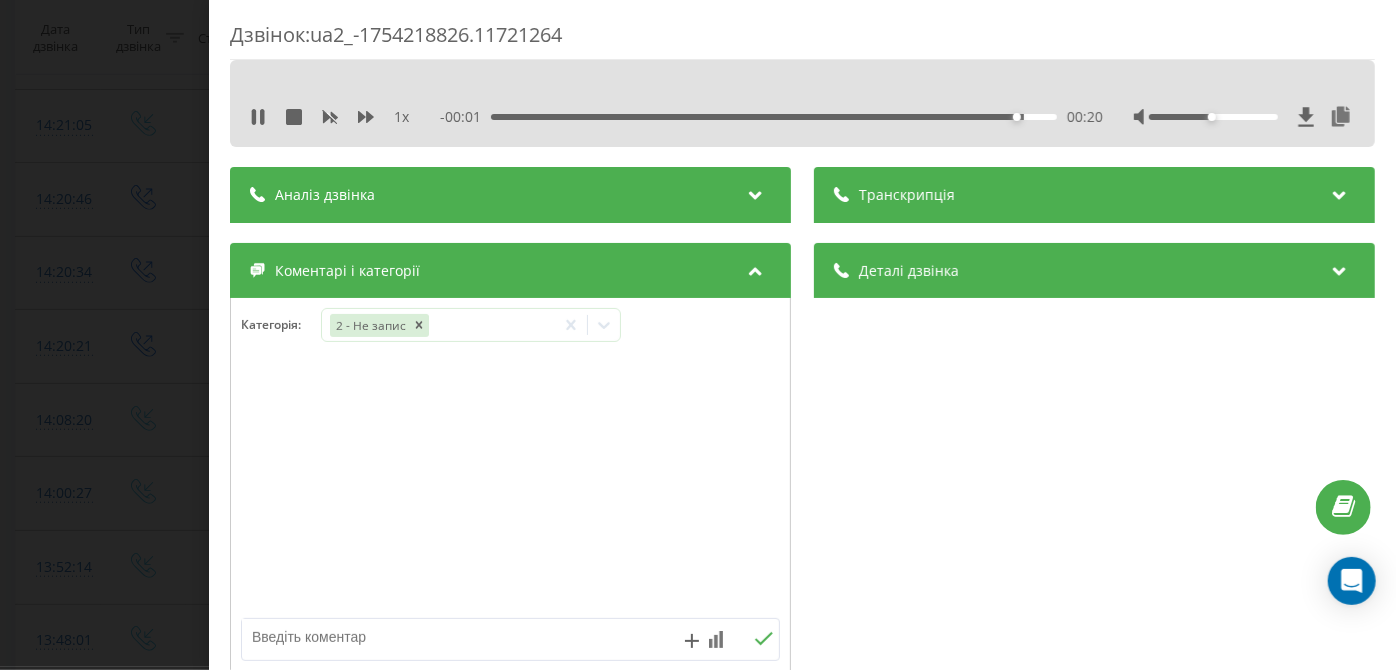 click on "00:20" at bounding box center [775, 117] 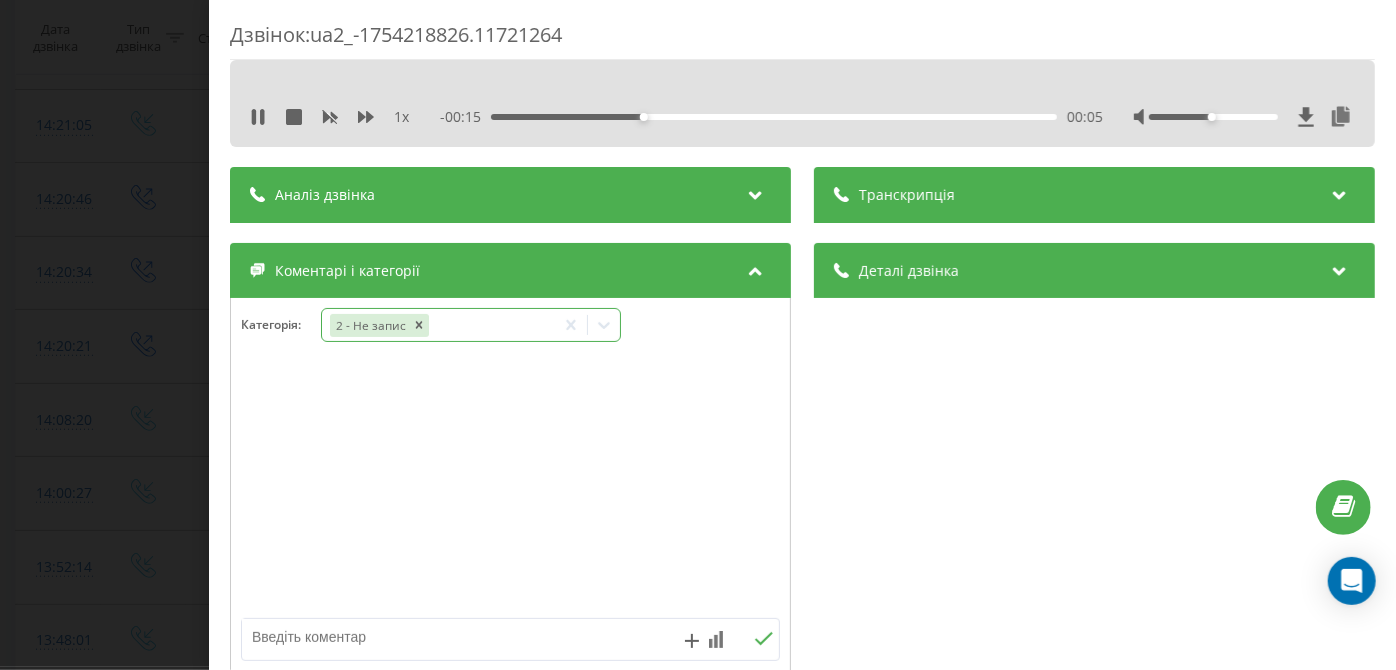 click on "2 - Не запис" at bounding box center (438, 325) 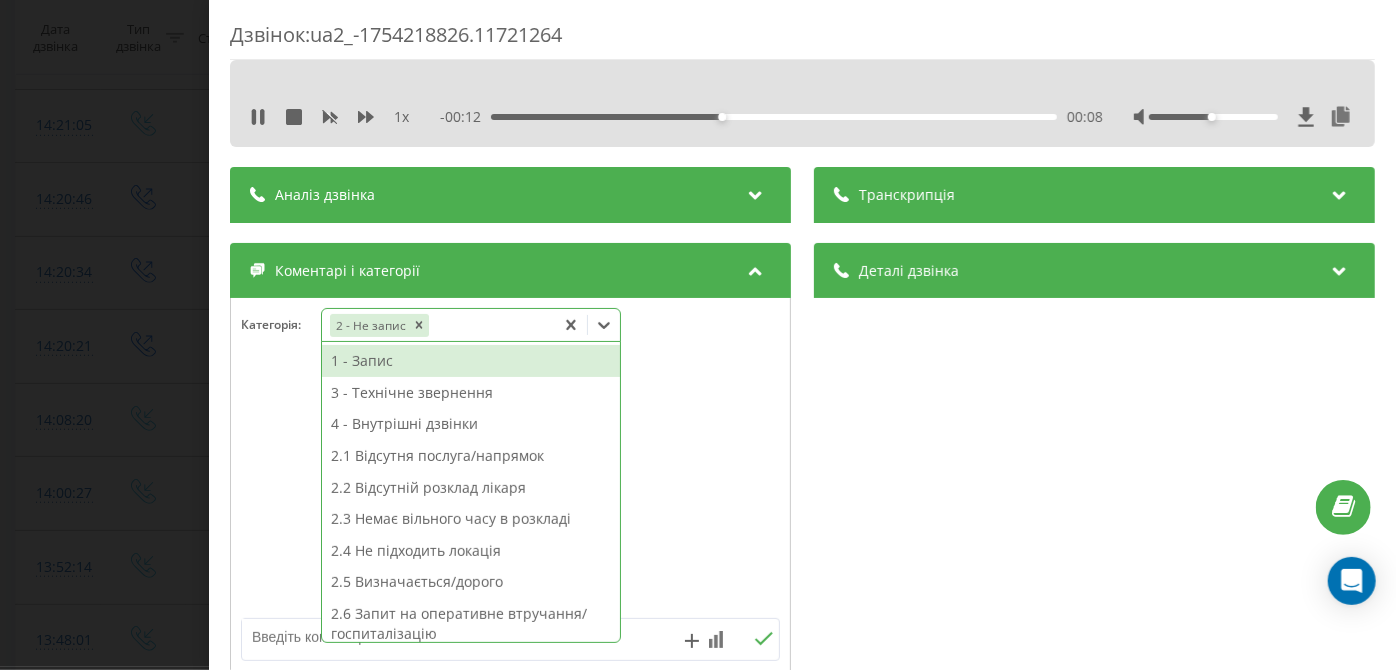 click on "2.5 Визначається/дорого" at bounding box center (471, 582) 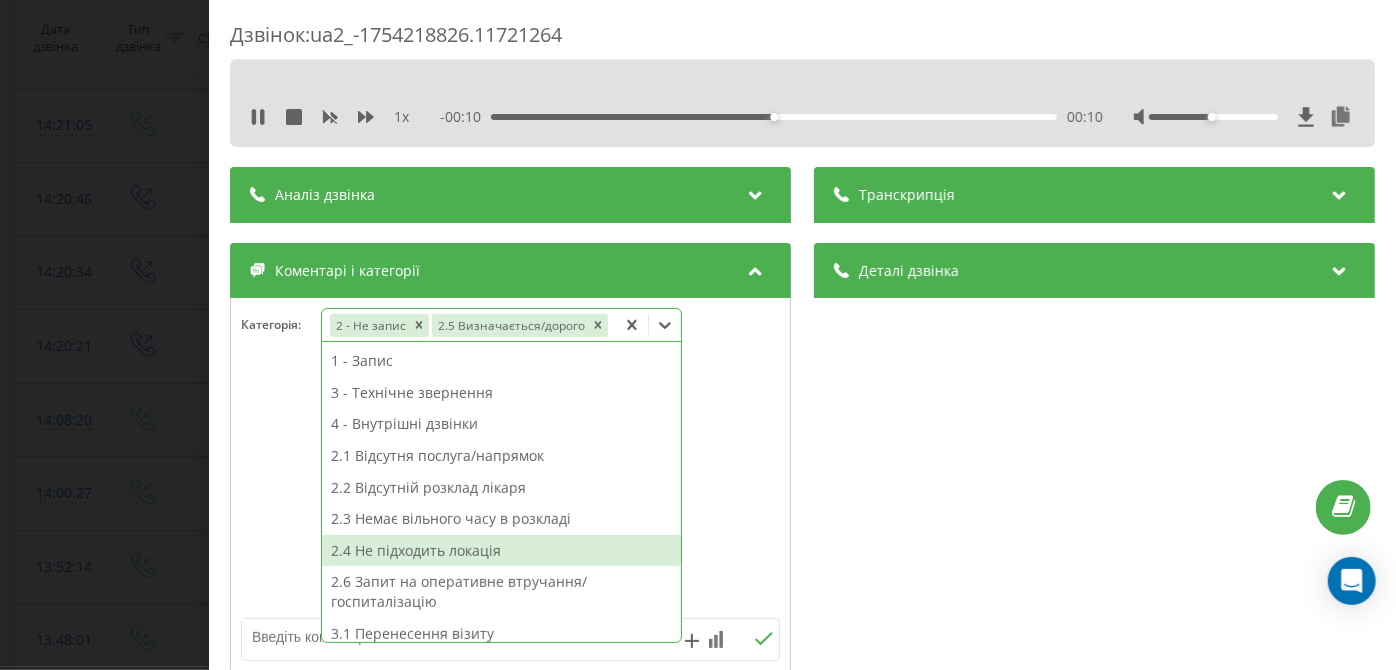 click on "2.4 Не підходить локація" at bounding box center [501, 551] 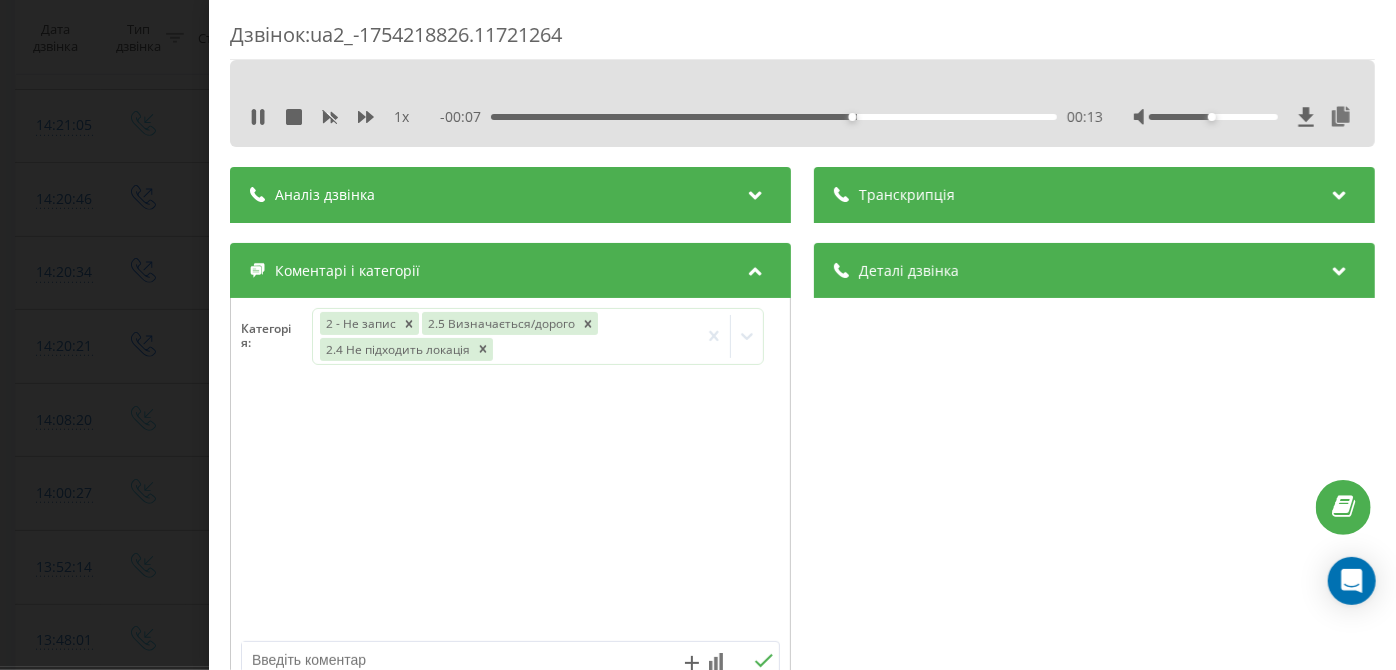click on "Дзвінок :  ua2_-1754218826.11721264   1 x  - 00:07 00:13   00:13   Транскрипція Для AI-аналізу майбутніх дзвінків  налаштуйте та активуйте профіль на сторінці . Якщо профіль вже є і дзвінок відповідає його умовам, оновіть сторінку через 10 хвилин - AI аналізує поточний дзвінок. Аналіз дзвінка Для AI-аналізу майбутніх дзвінків  налаштуйте та активуйте профіль на сторінці . Якщо профіль вже є і дзвінок відповідає його умовам, оновіть сторінку через 10 хвилин - AI аналізує поточний дзвінок. Деталі дзвінка Загальне Дата дзвінка 2025-08-03 14:00:27 Тип дзвінка Вхідний Статус дзвінка Повторний 380442998395" at bounding box center [698, 335] 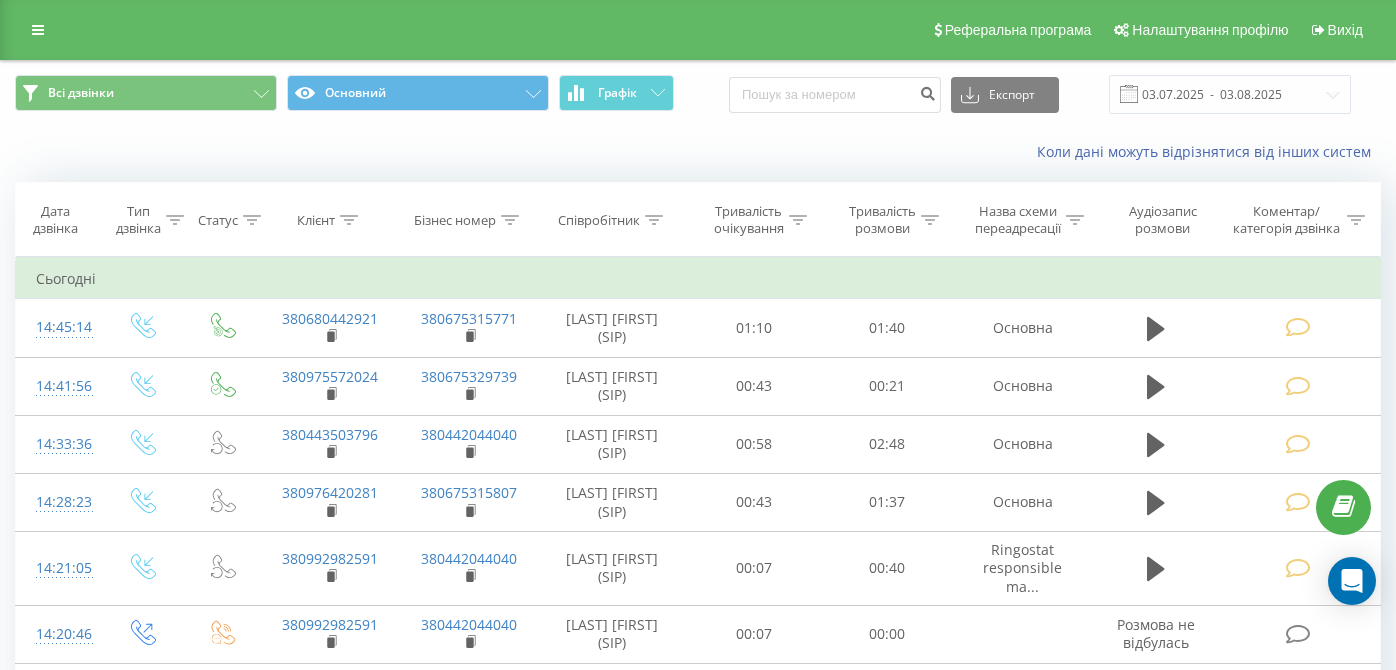 scroll, scrollTop: 503, scrollLeft: 0, axis: vertical 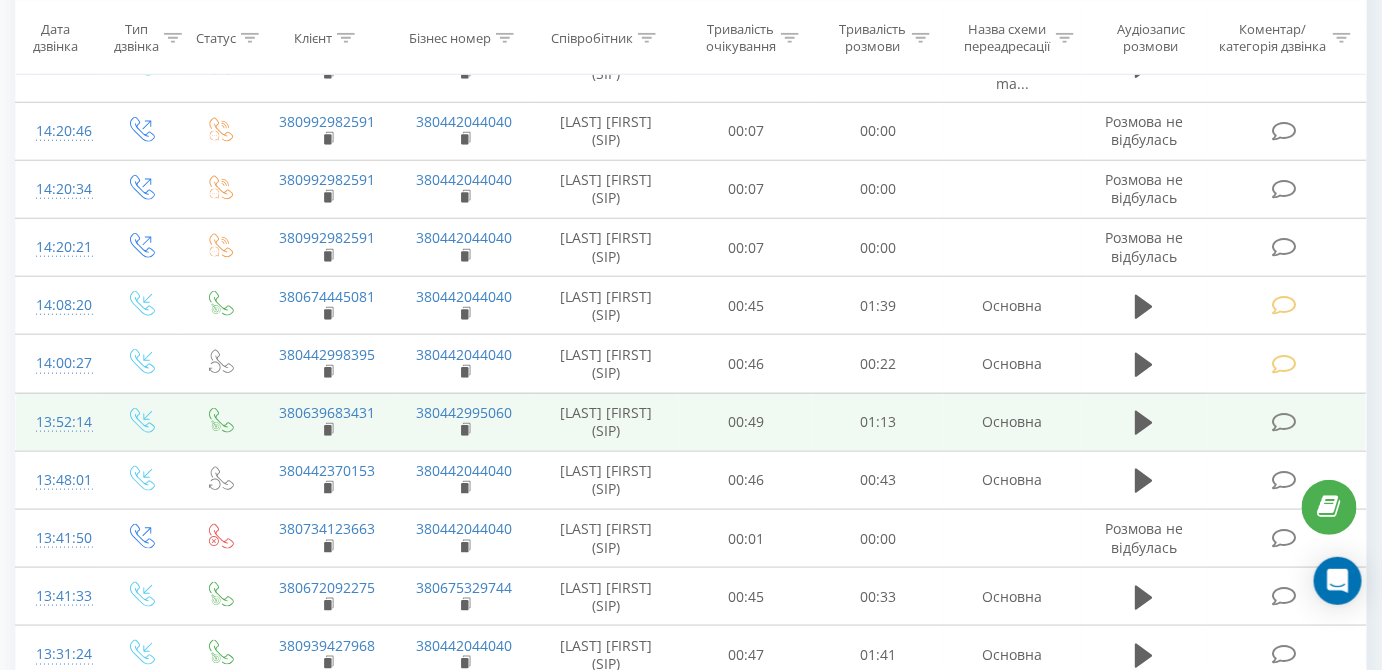 click at bounding box center (1284, 422) 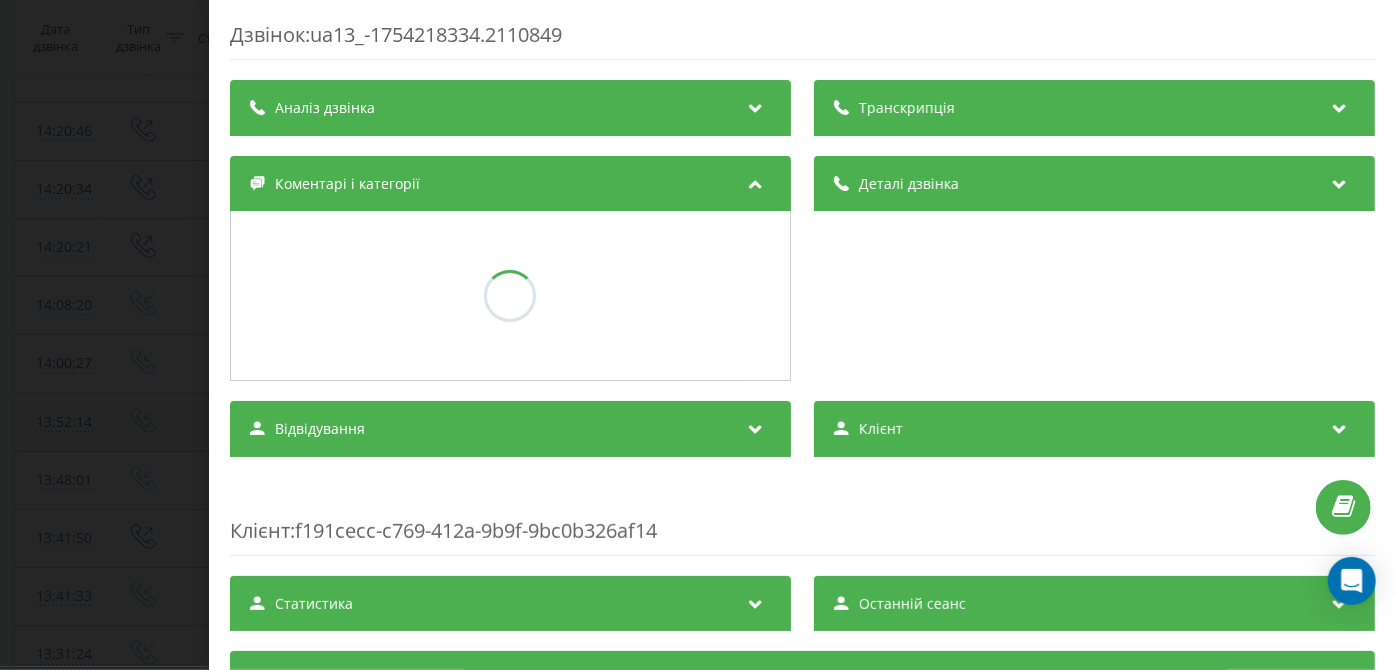 scroll, scrollTop: 503, scrollLeft: 0, axis: vertical 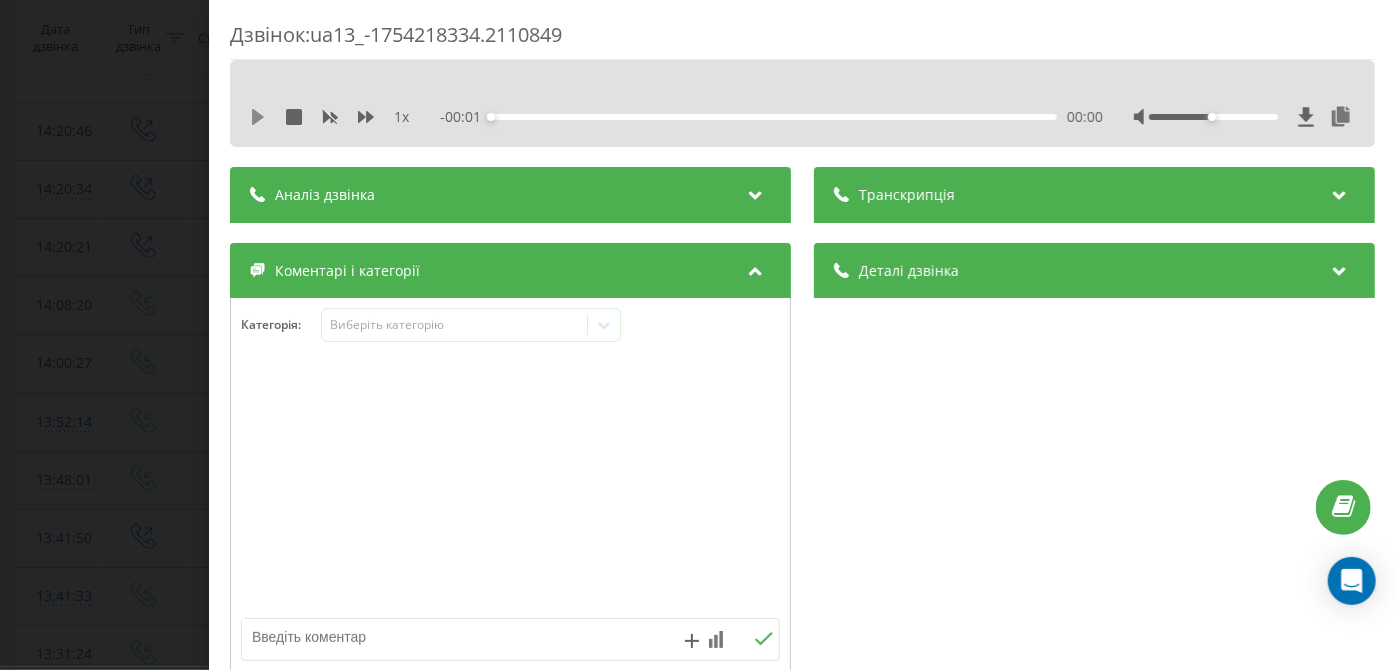 click 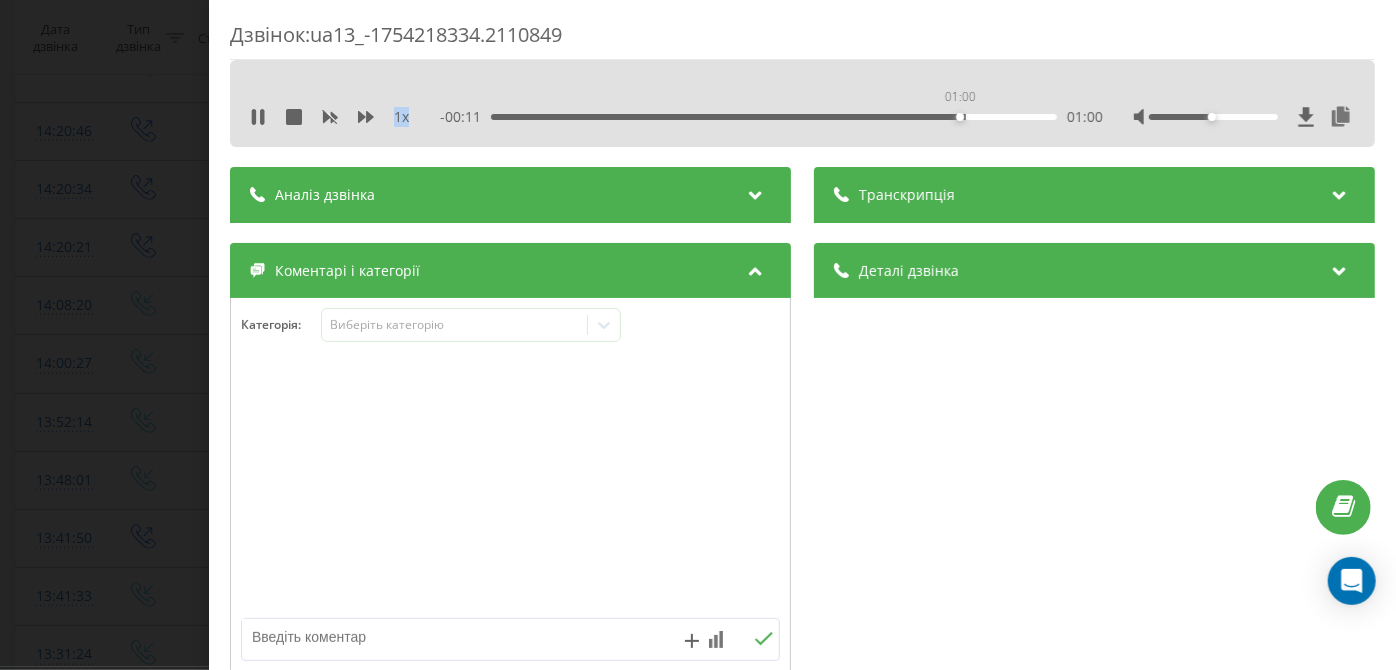 click on "01:00" at bounding box center (775, 117) 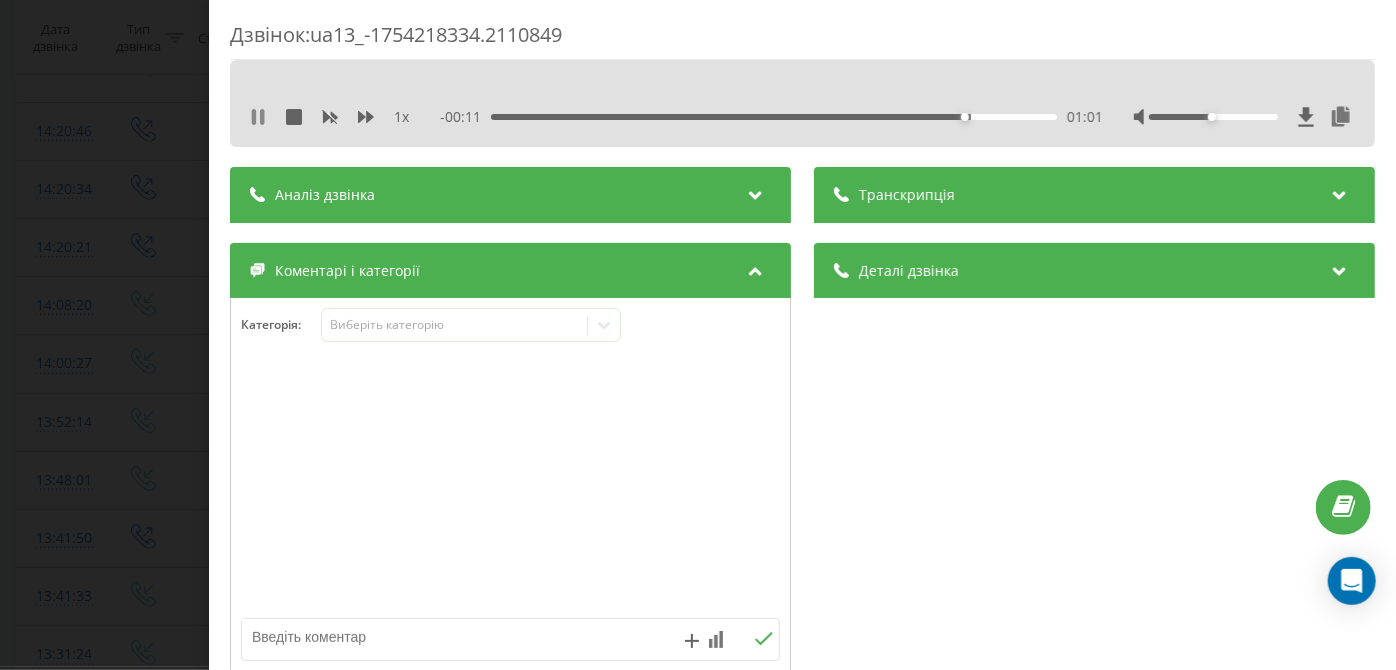 click 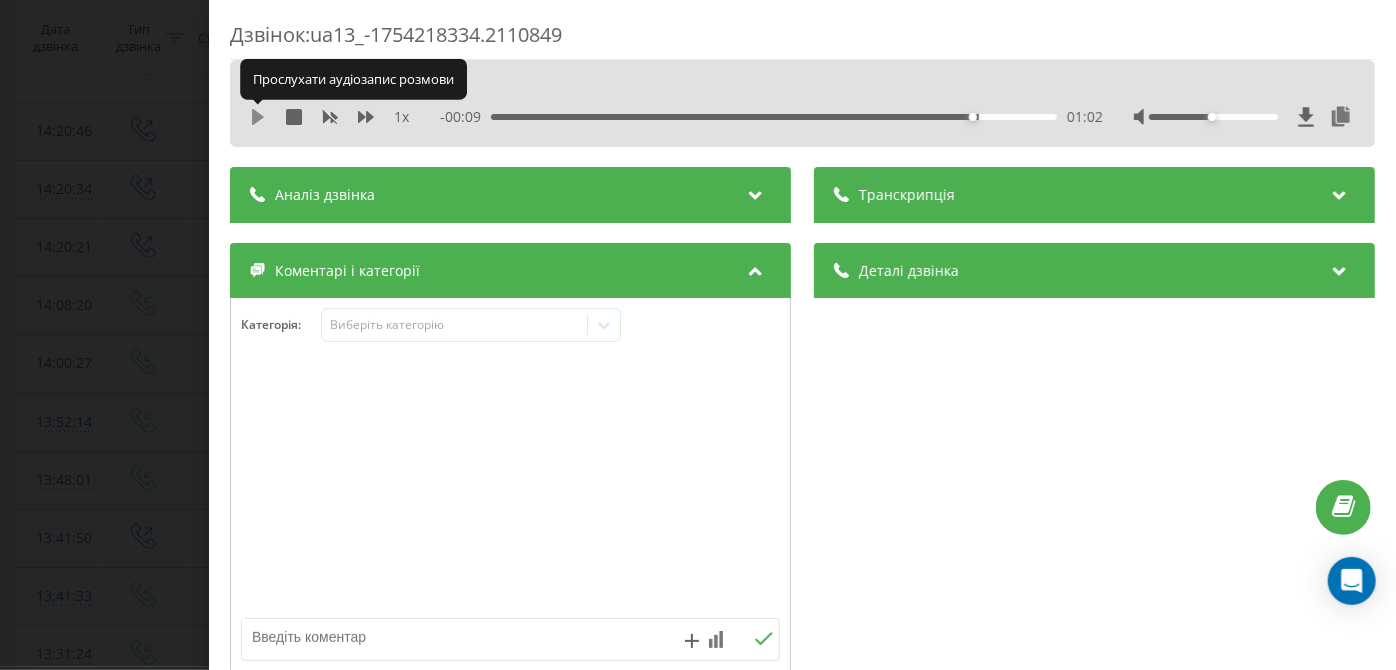 click 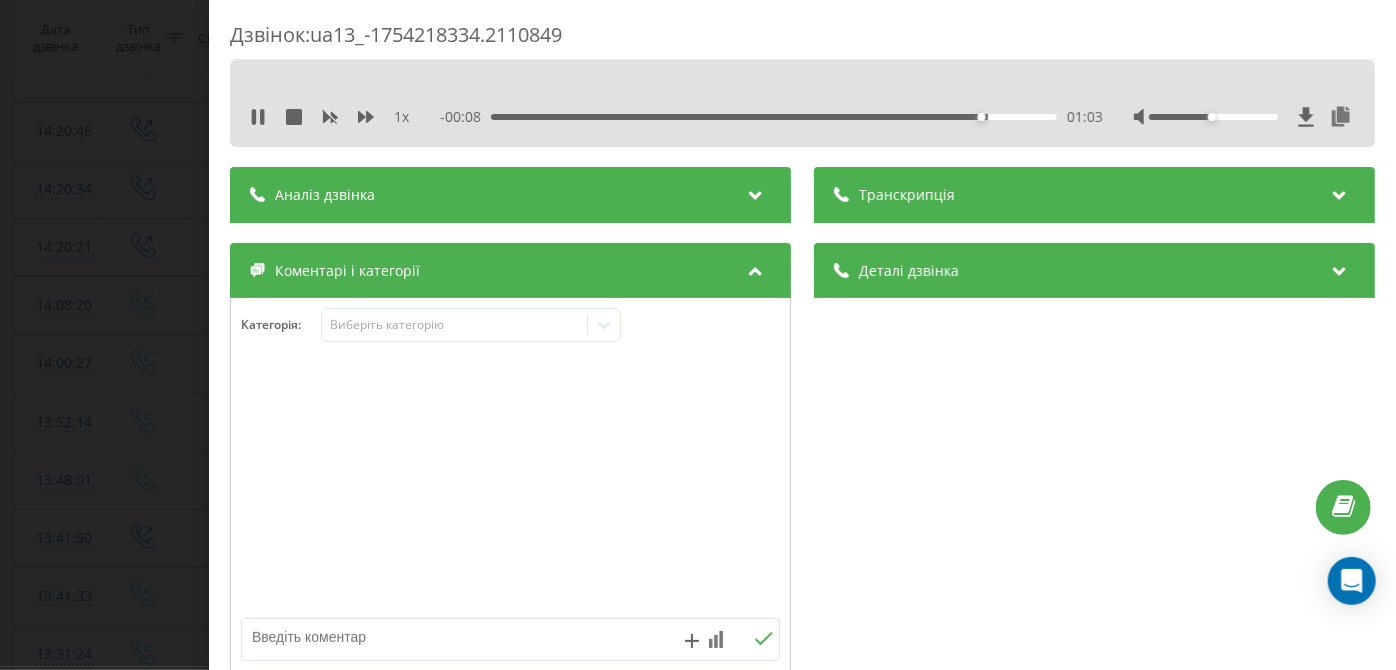 click on "01:03" at bounding box center [775, 117] 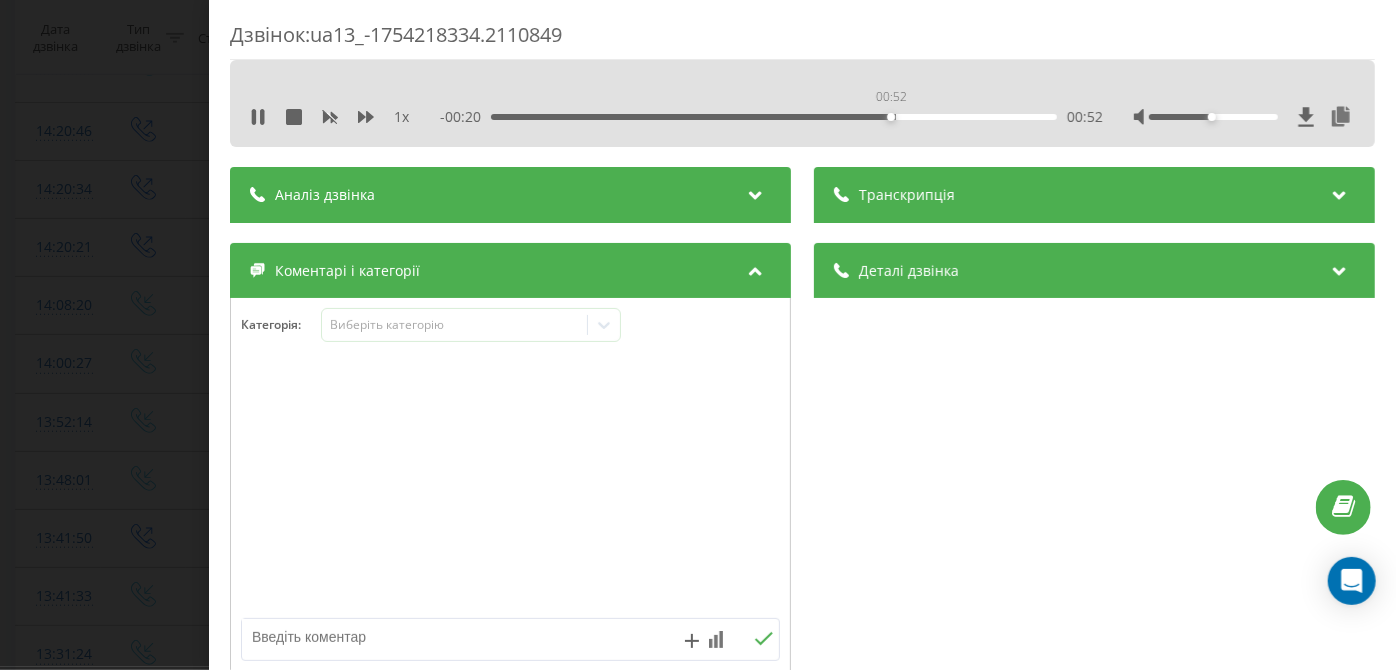 click on "00:52" at bounding box center (775, 117) 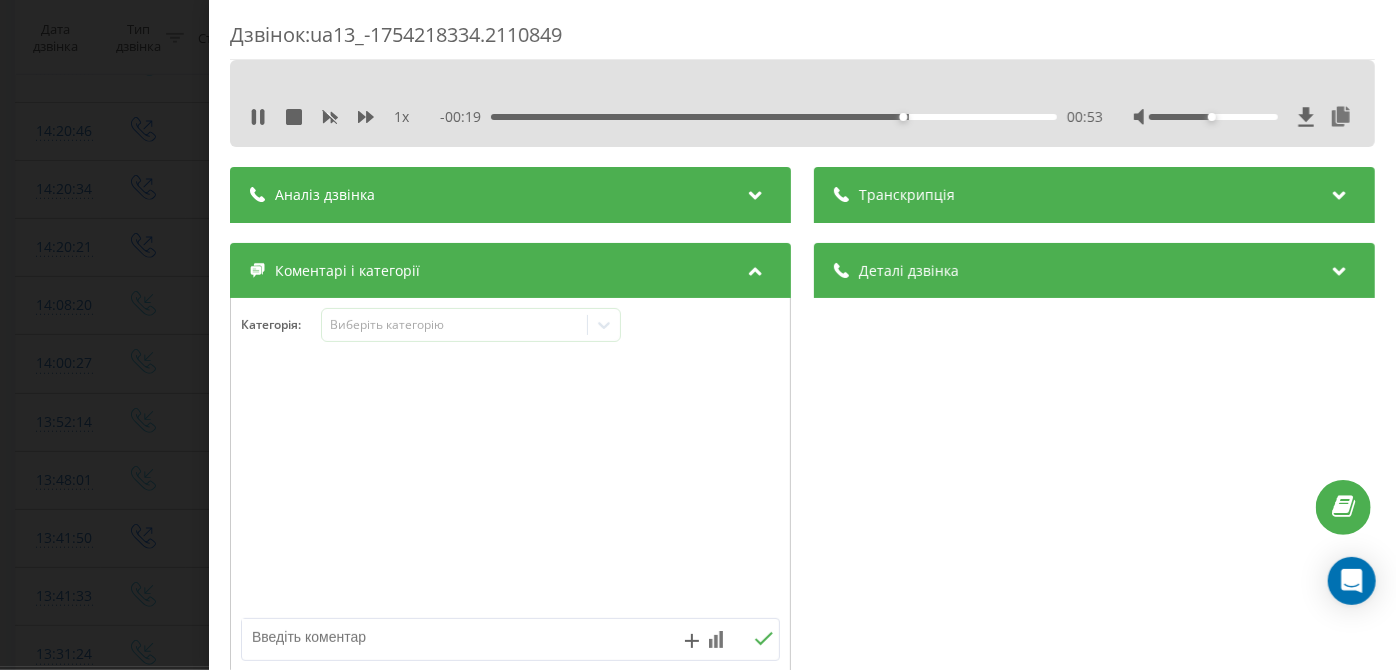 click on "1 x  - 00:19 00:53   00:53" at bounding box center [802, 103] 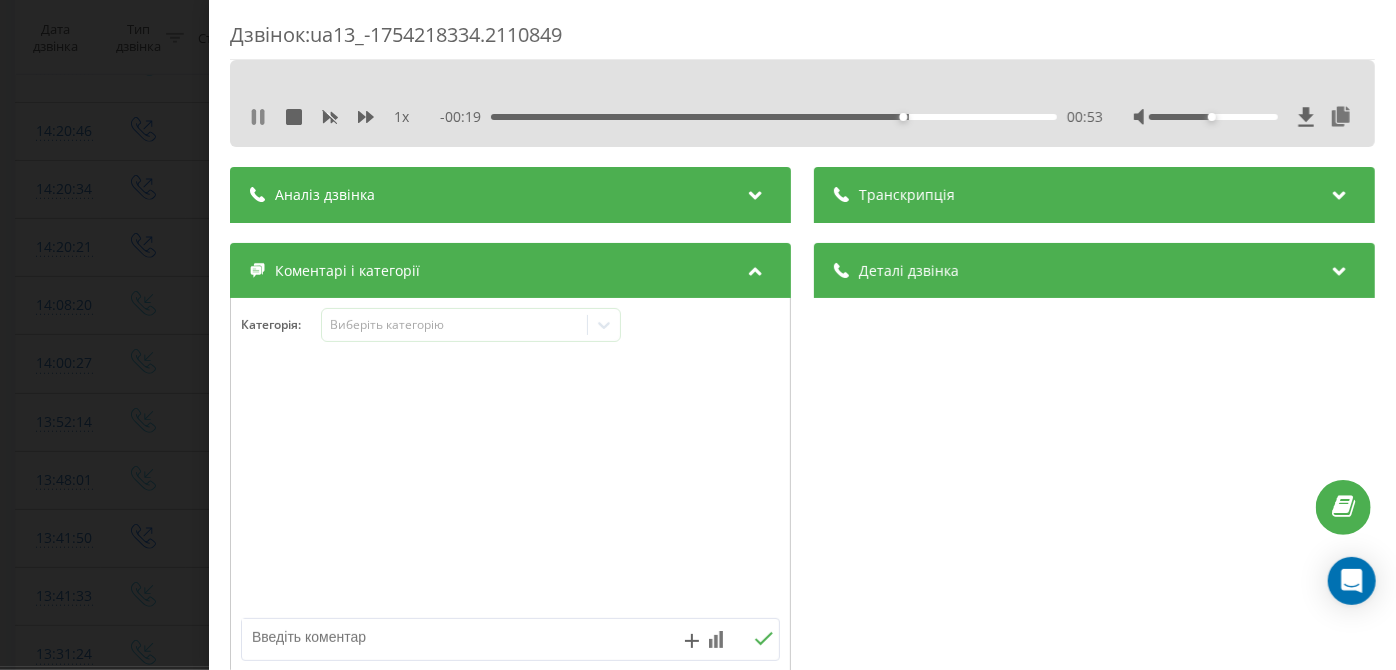 click 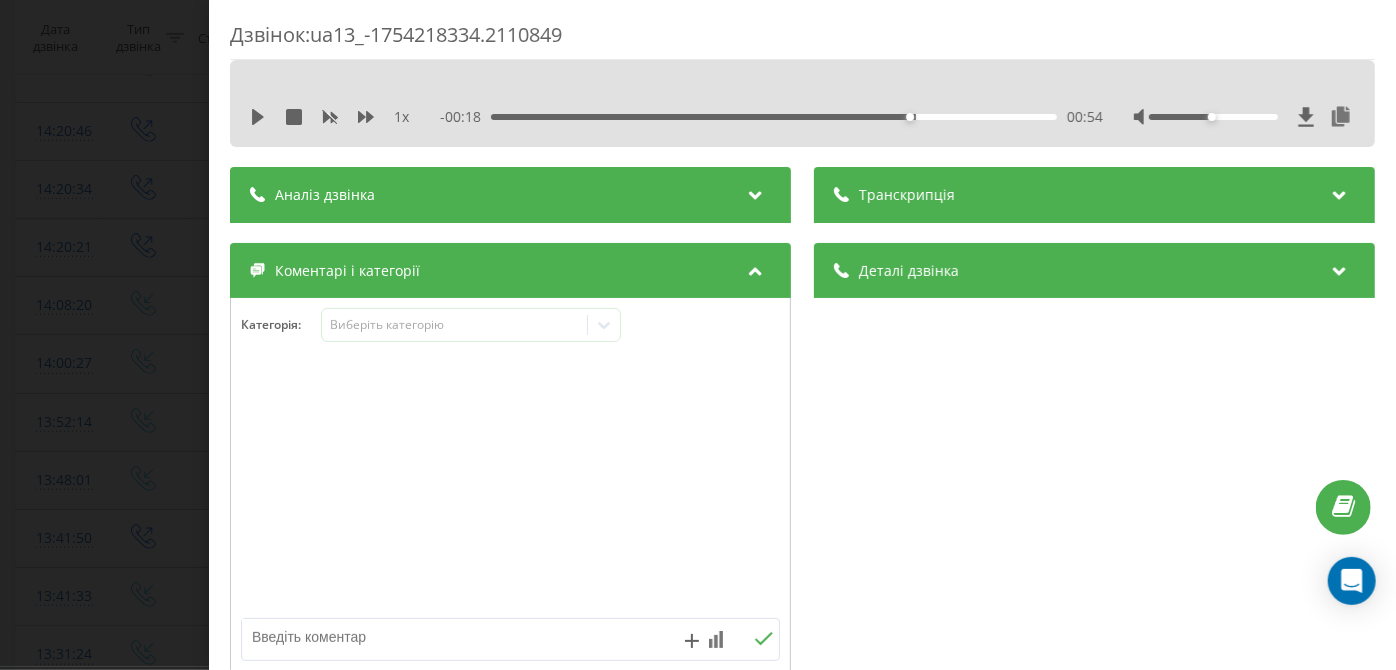 click on "Категорія : Виберіть категорію" at bounding box center (510, 487) 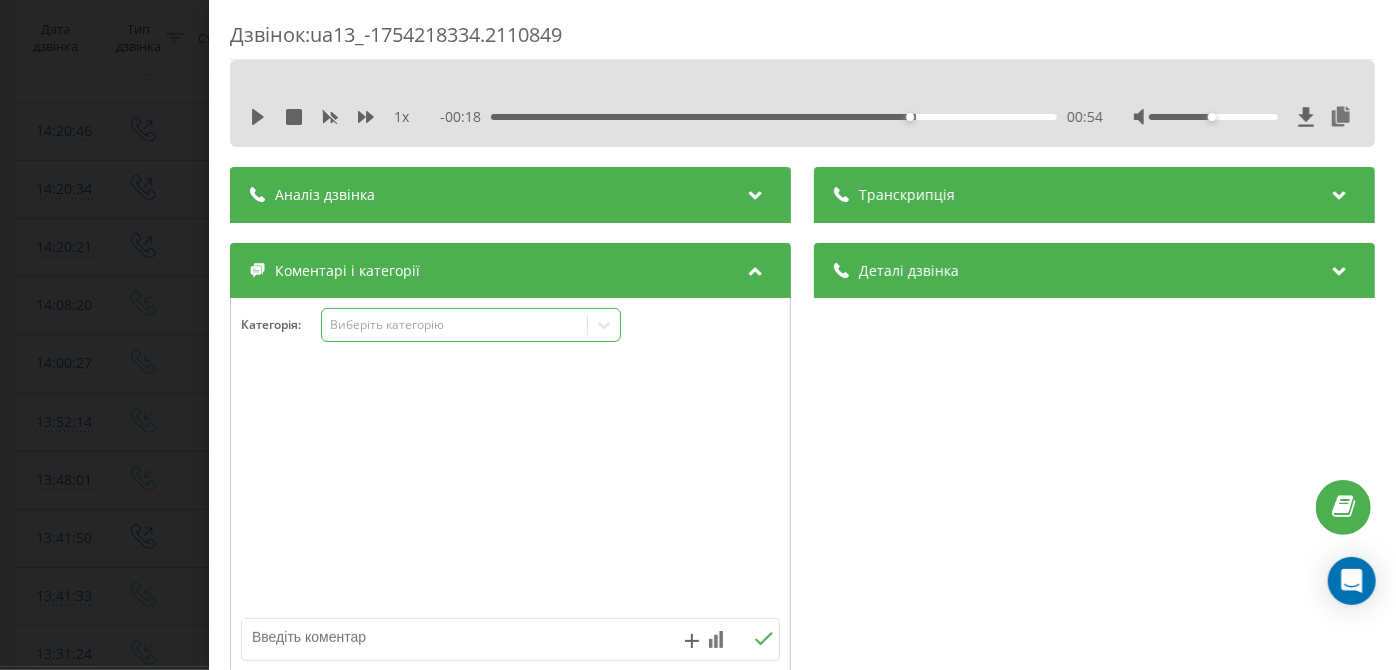 click on "Виберіть категорію" at bounding box center (455, 325) 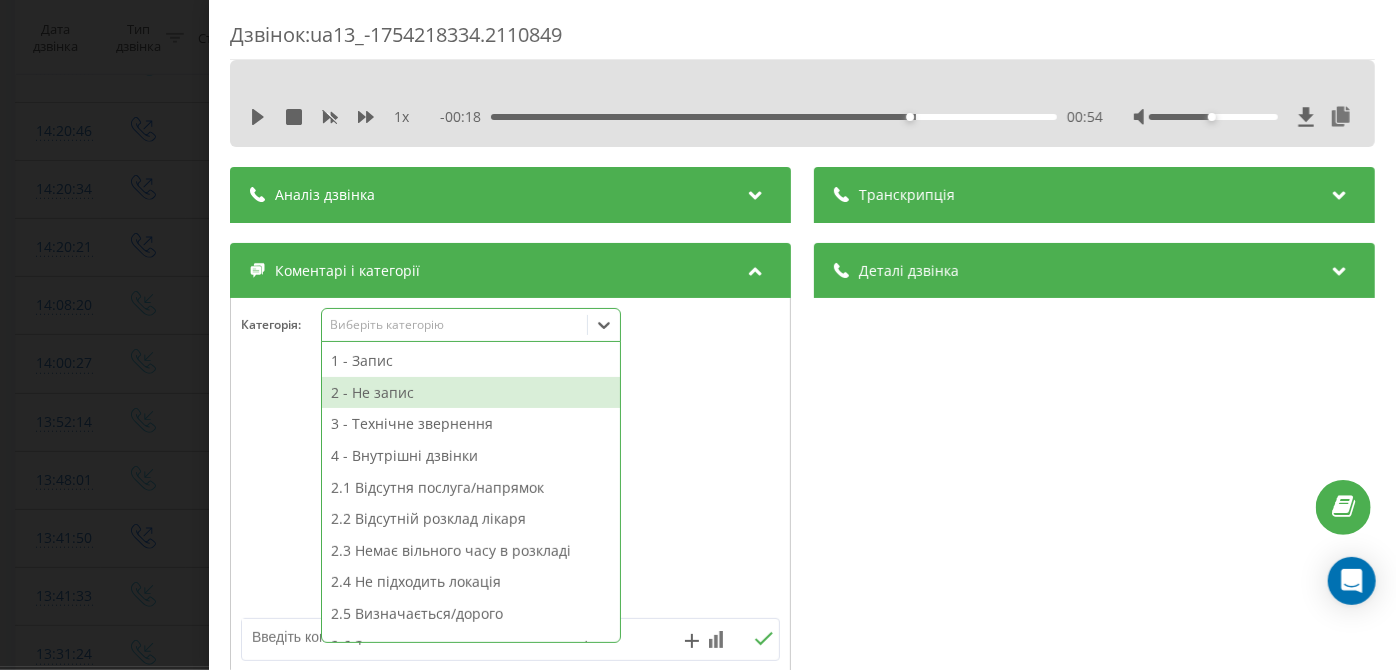 click on "2 - Не запис" at bounding box center [471, 393] 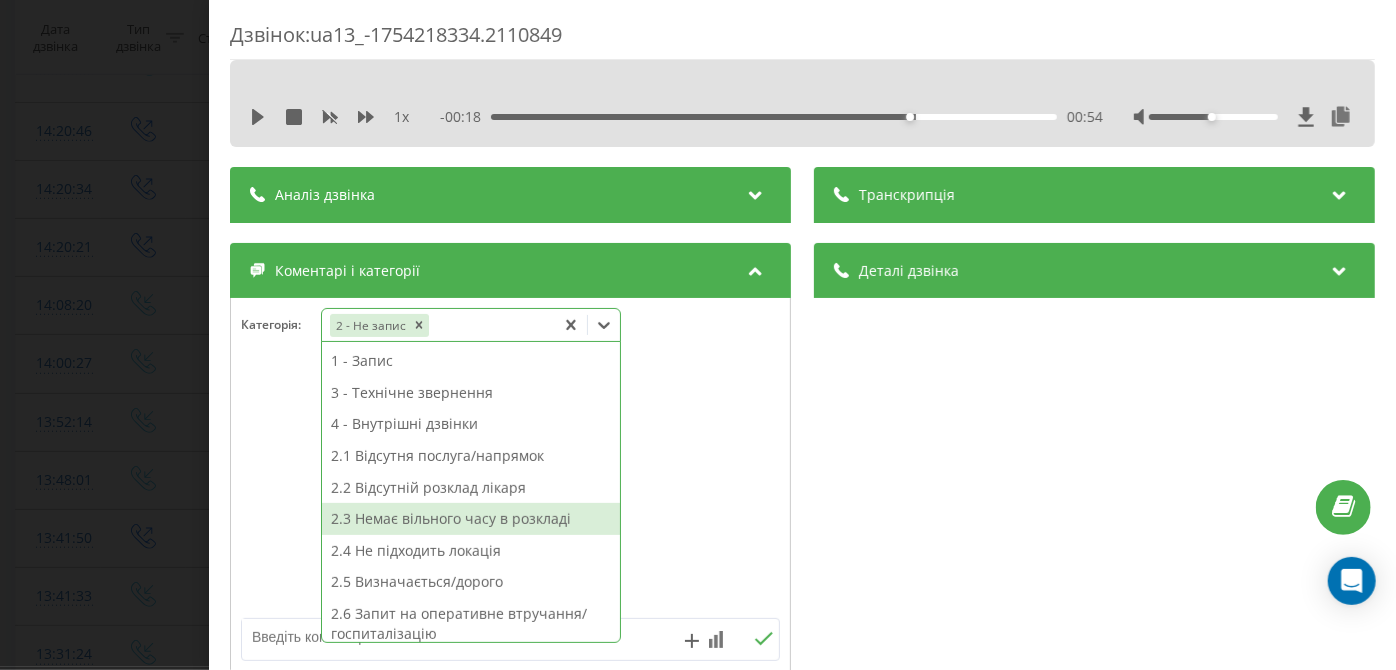 click on "2.3 Немає вільного часу в розкладі" at bounding box center [471, 519] 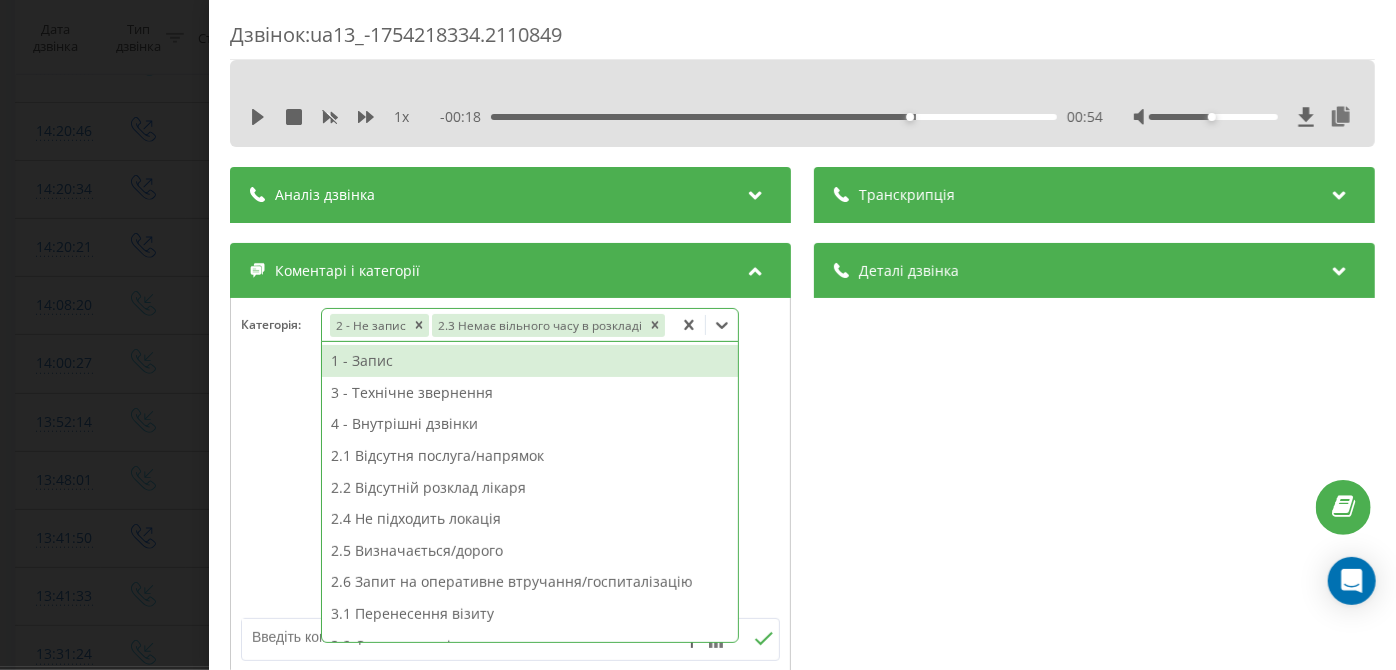 click on "Дзвінок :  ua13_-1754218334.2110849   1 x  - 00:18 00:54   00:54   Транскрипція Для AI-аналізу майбутніх дзвінків  налаштуйте та активуйте профіль на сторінці . Якщо профіль вже є і дзвінок відповідає його умовам, оновіть сторінку через 10 хвилин - AI аналізує поточний дзвінок. Аналіз дзвінка Для AI-аналізу майбутніх дзвінків  налаштуйте та активуйте профіль на сторінці . Якщо профіль вже є і дзвінок відповідає його умовам, оновіть сторінку через 10 хвилин - AI аналізує поточний дзвінок. Деталі дзвінка Загальне Дата дзвінка 2025-08-03 13:52:14 Тип дзвінка Вхідний Статус дзвінка Цільовий 380639683431 :" at bounding box center (698, 335) 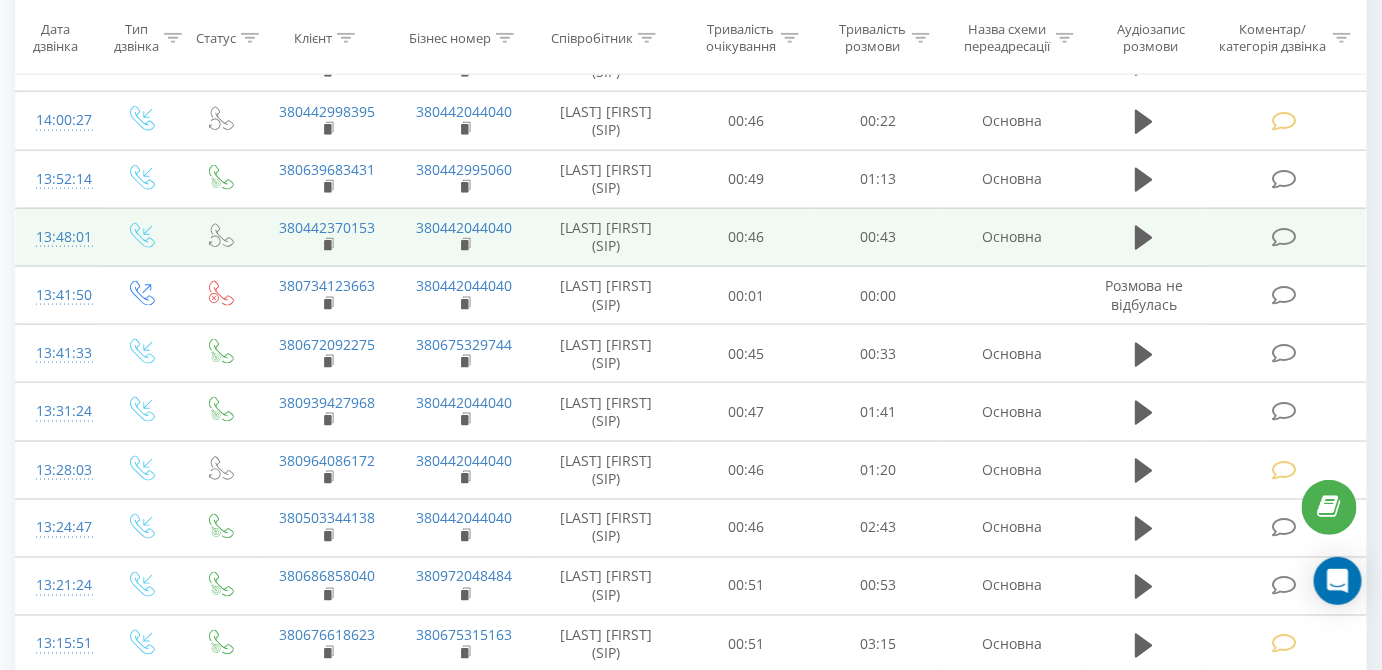scroll, scrollTop: 749, scrollLeft: 0, axis: vertical 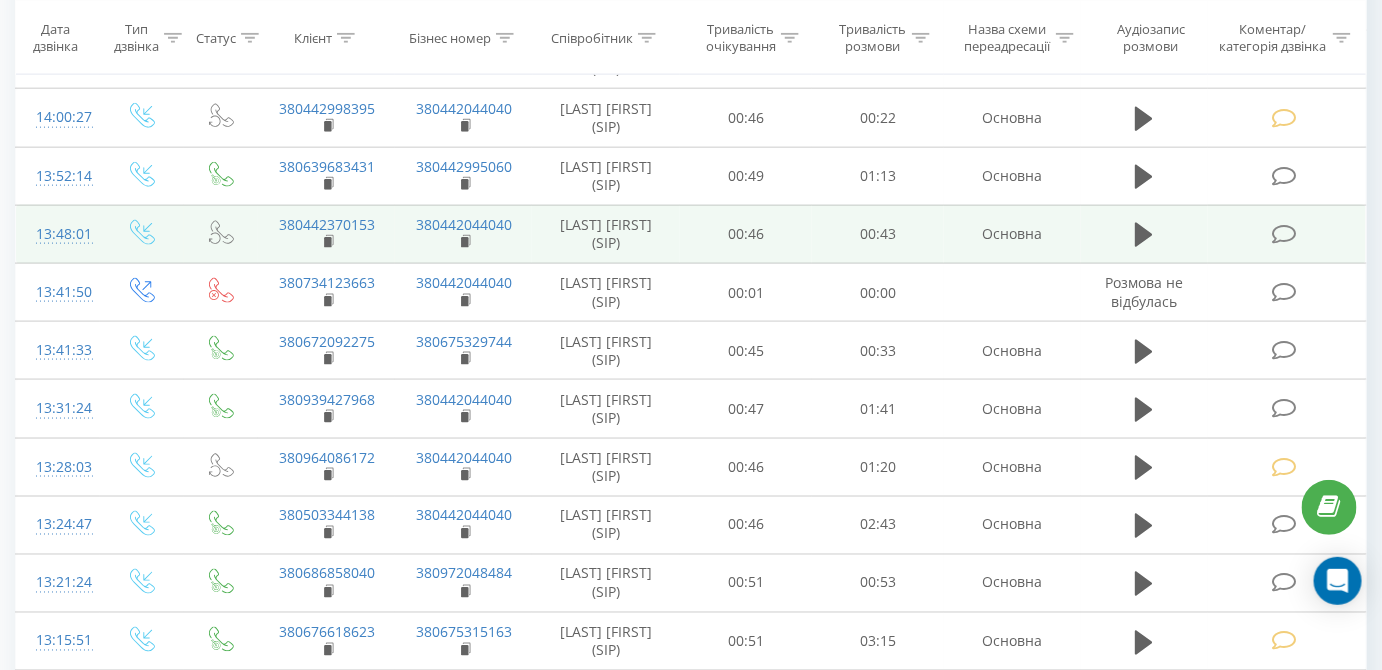click at bounding box center (1284, 234) 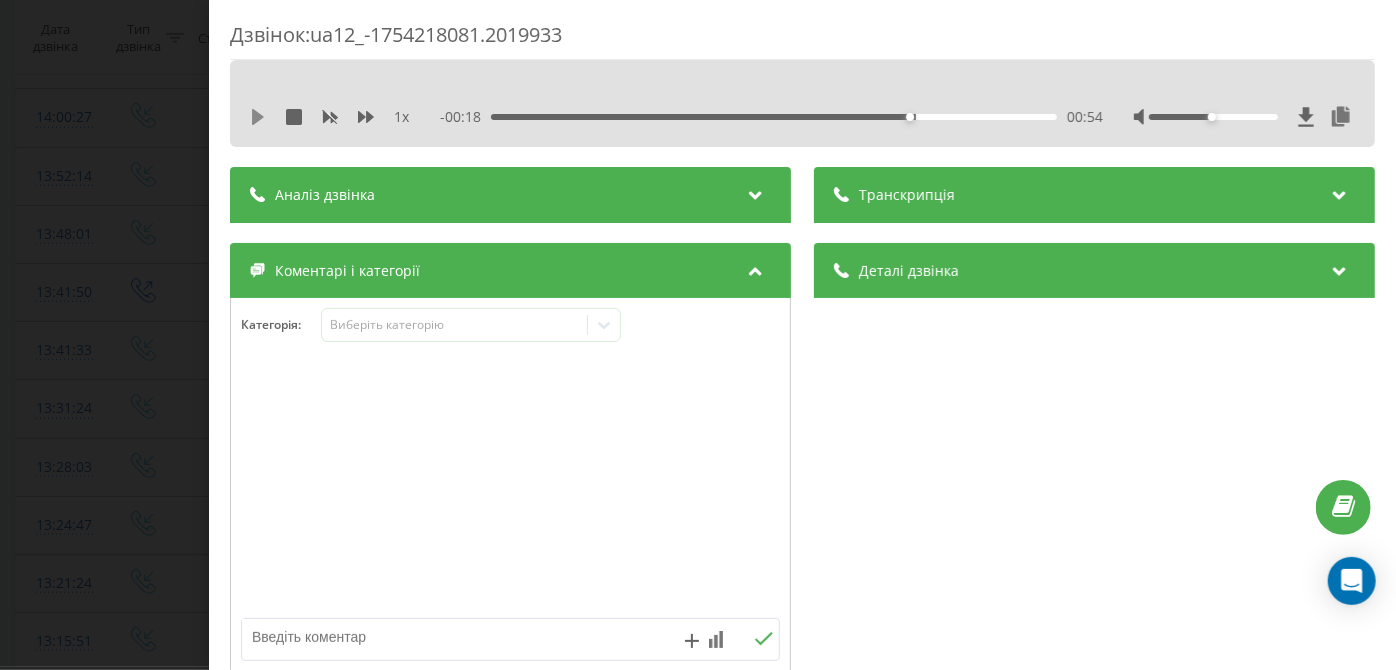 click 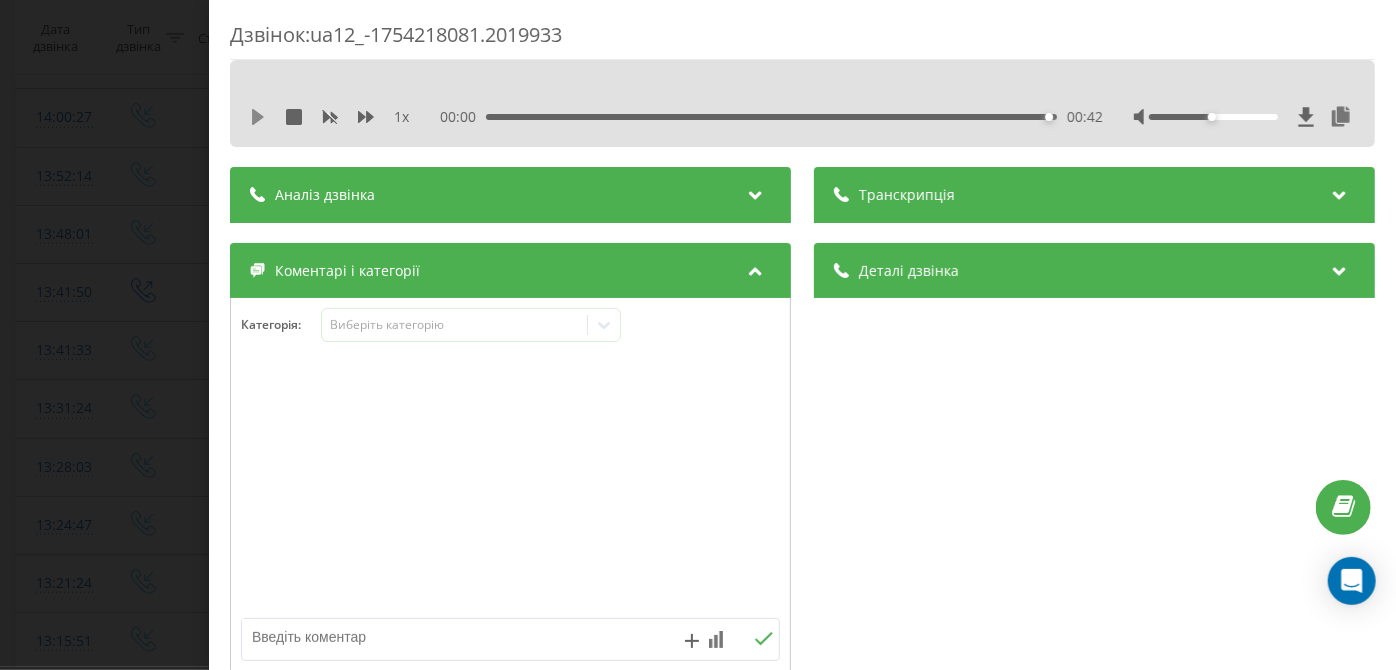 click 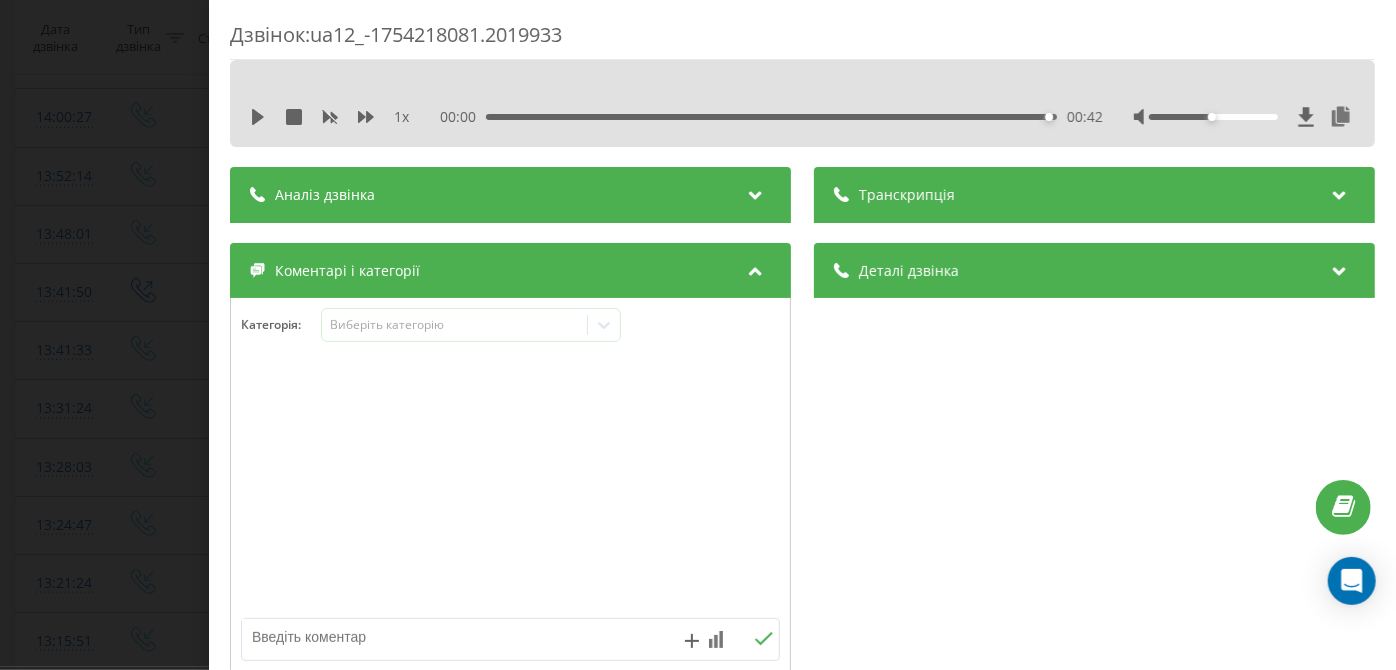click on "00:42" at bounding box center [772, 117] 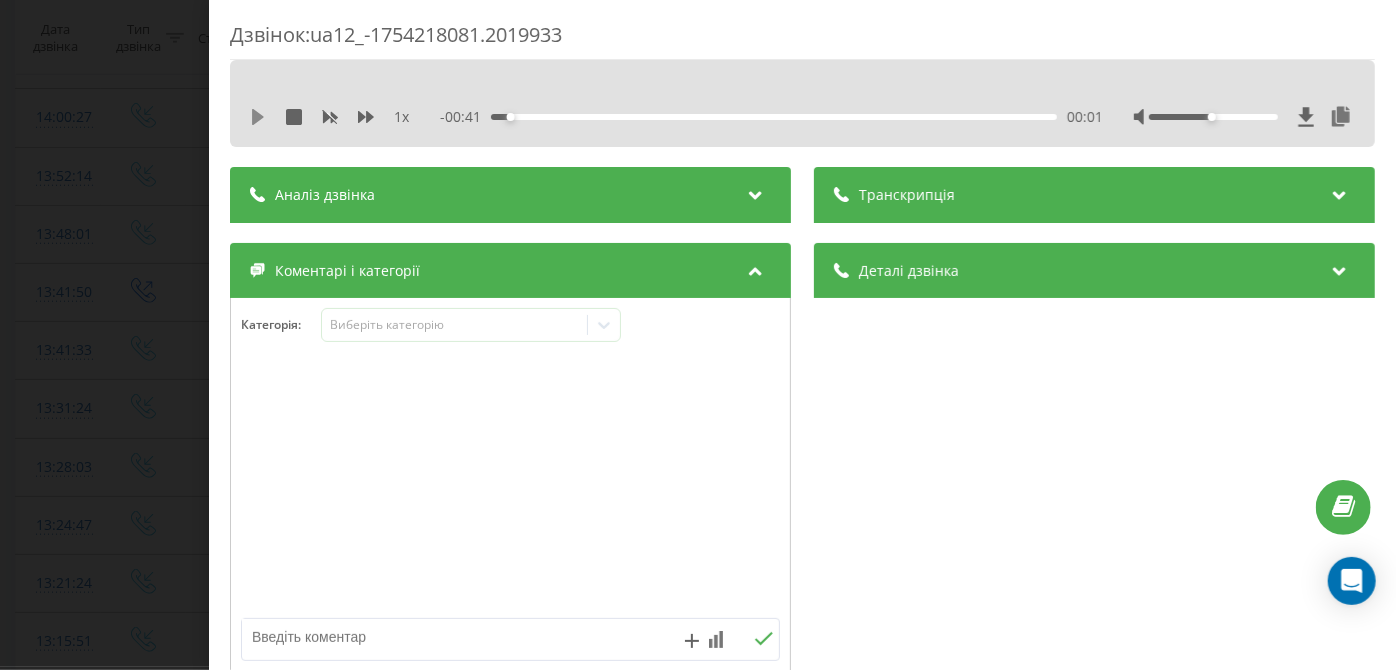 click 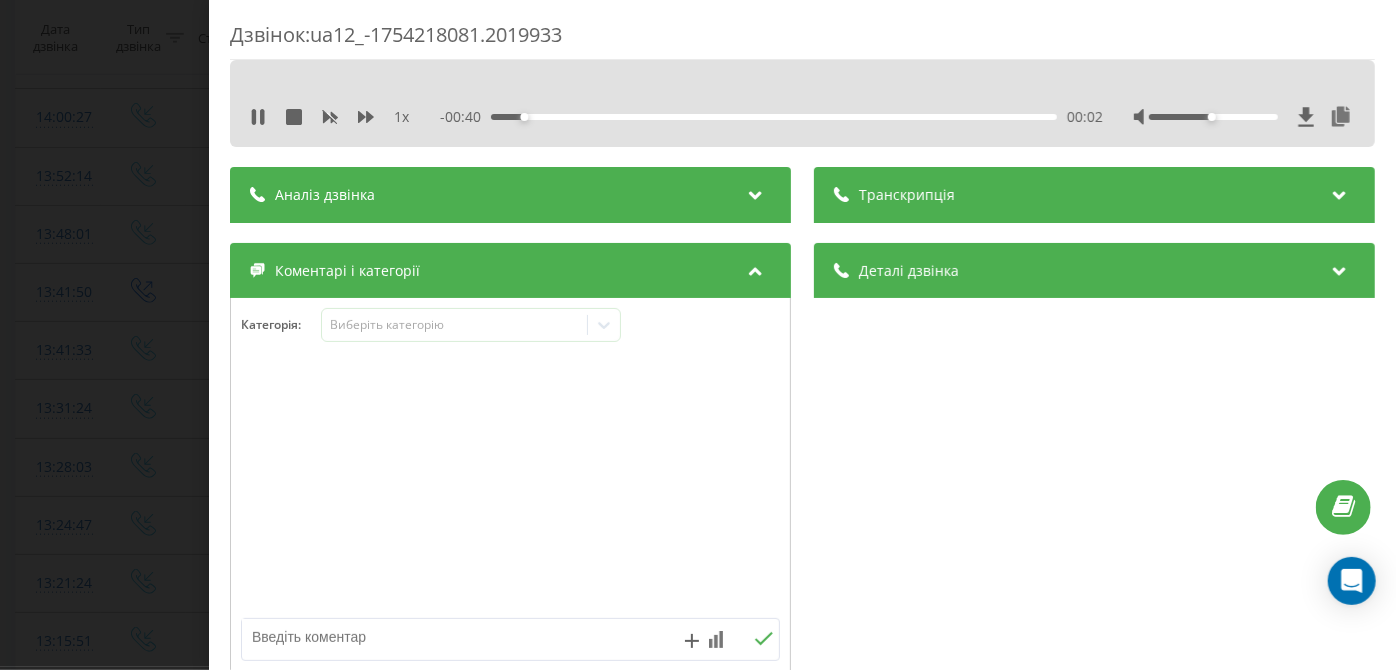 click on "00:02" at bounding box center [775, 117] 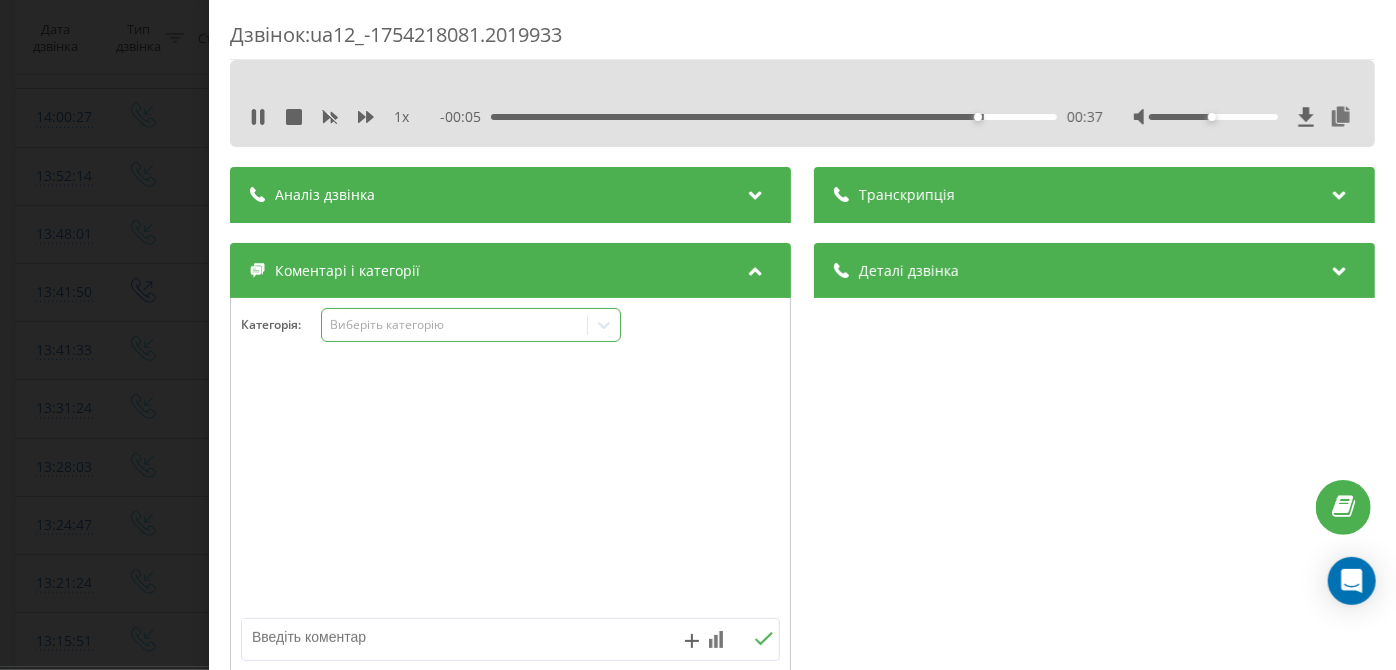 click on "Виберіть категорію" at bounding box center [455, 325] 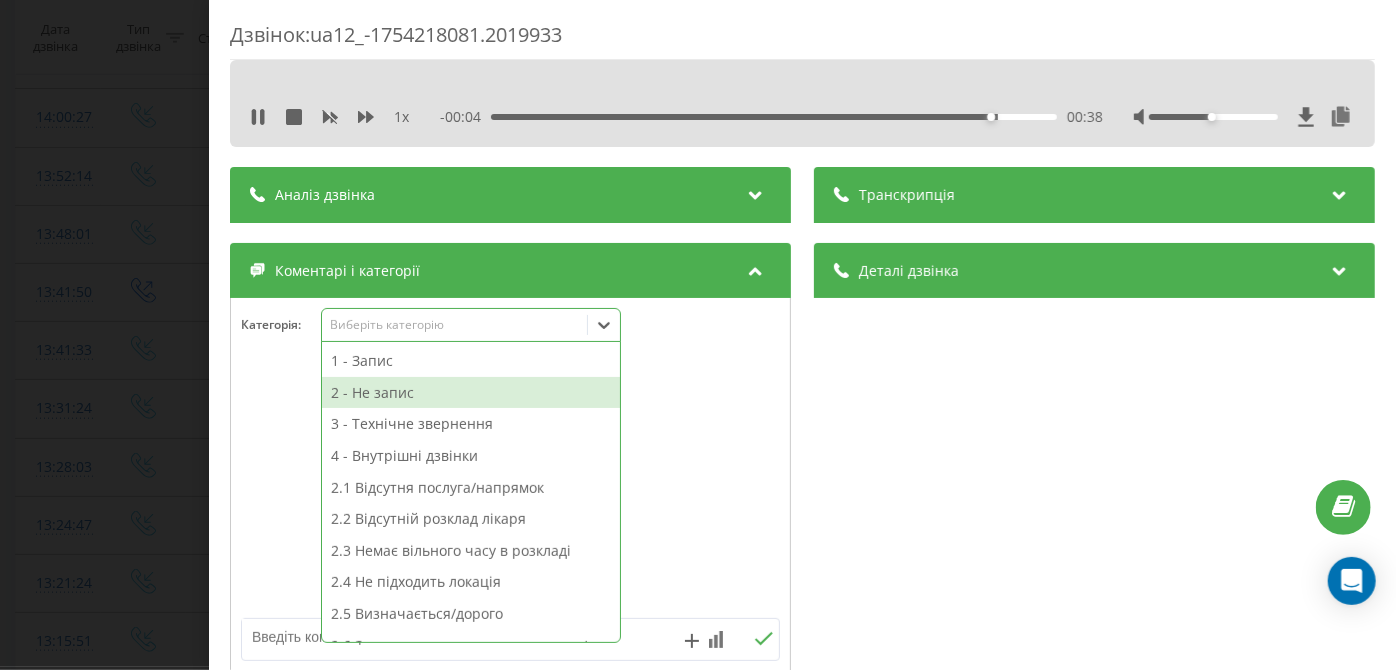 click on "2 - Не запис" at bounding box center [471, 393] 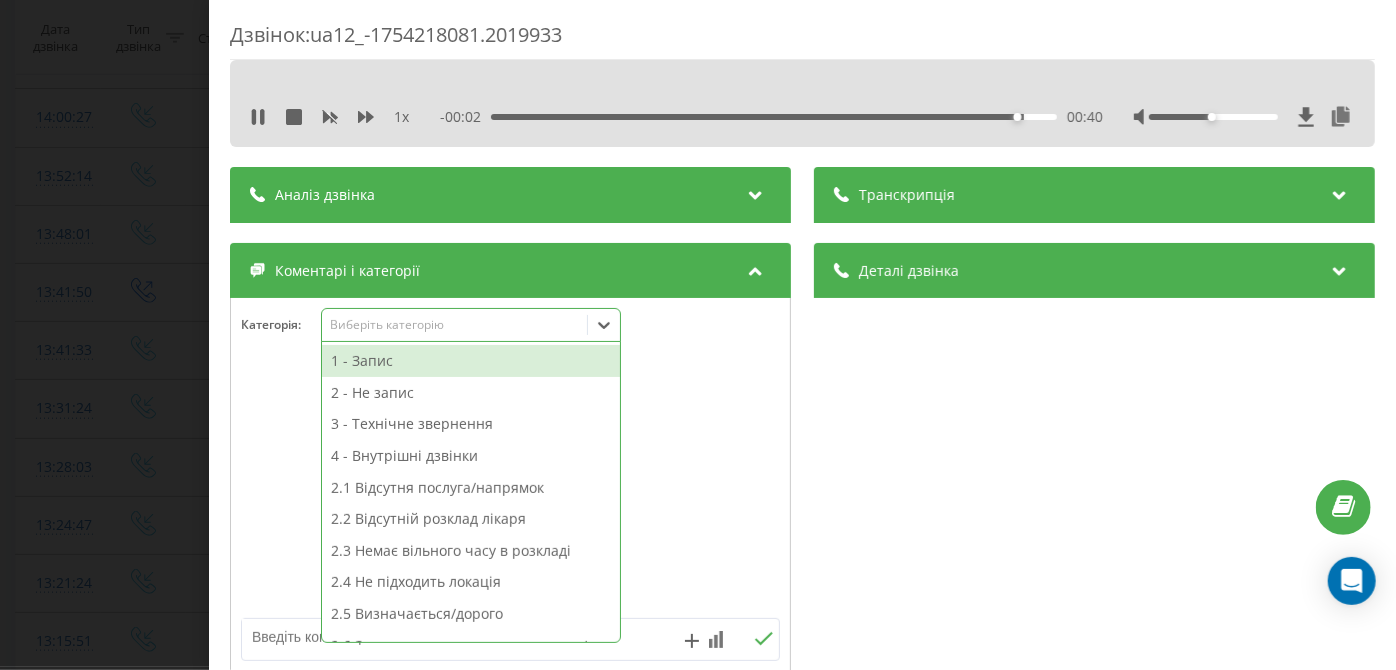 click on "1 - Запис 2 - Не запис 3 - Технічне звернення 4 - Внутрішні дзвінки 2.1 Відсутня послуга/напрямок 2.2 Відсутній розклад лікаря 2.3 Немає вільного часу в розкладі 2.4 Не підходить локація 2.5 Визначається/дорого 2.6 Запит на оперативне втручання/госпиталізацію 3.1  Перенесення візиту 3.2 Скасування візиту 3.3 Аналізи, готовність/відправка 3.4 Вакцінація 3.5 Не додзвонився  3.6 Рекламація 3.7 Не залишав заявку  3.8 Запит на співпрацю/переключення на інше місто   3.9 Внесення гарантії" at bounding box center [471, 492] 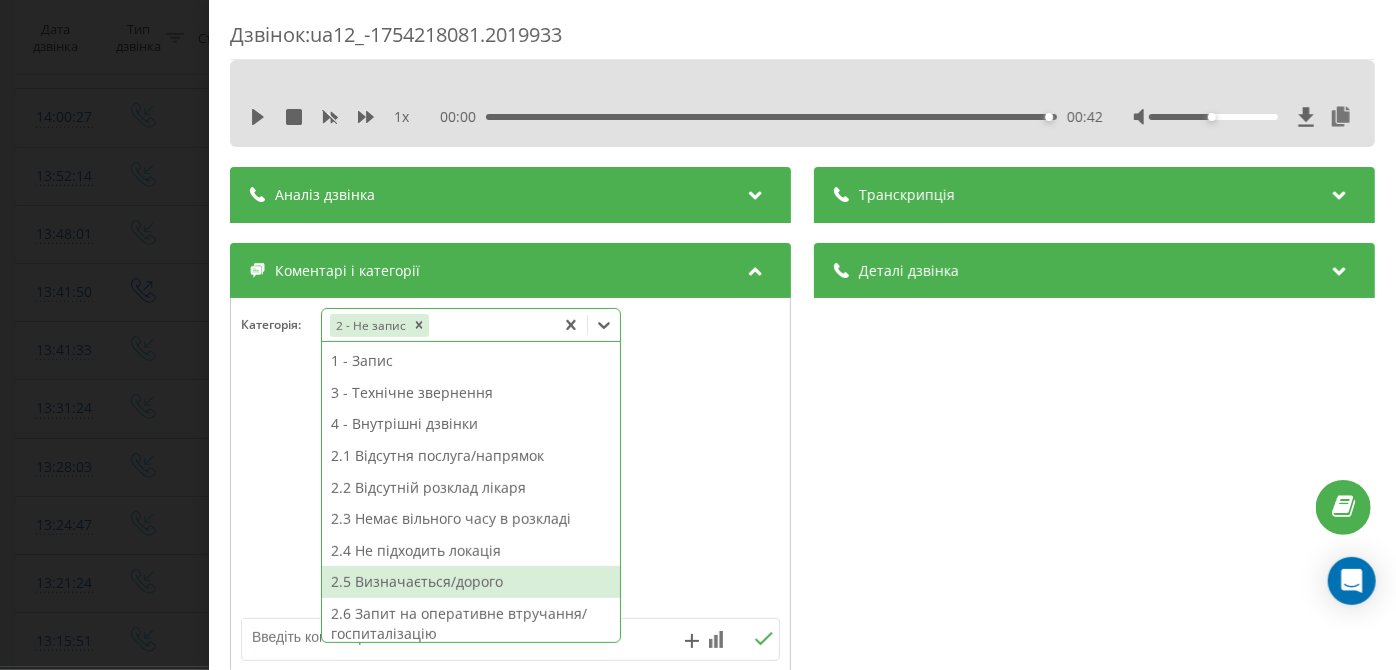 click on "2.5 Визначається/дорого" at bounding box center [471, 582] 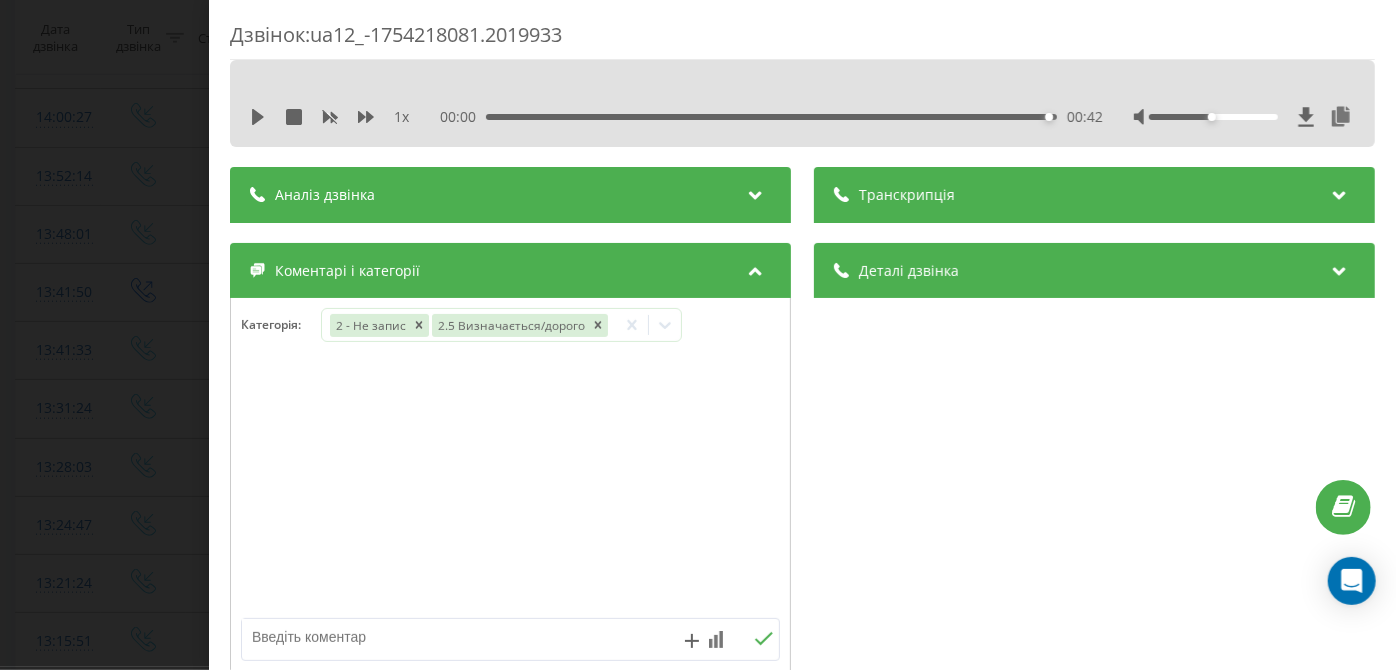click on "Дзвінок :  ua12_-1754218081.2019933   1 x  00:00 00:42   00:42   Транскрипція Для AI-аналізу майбутніх дзвінків  налаштуйте та активуйте профіль на сторінці . Якщо профіль вже є і дзвінок відповідає його умовам, оновіть сторінку через 10 хвилин - AI аналізує поточний дзвінок. Аналіз дзвінка Для AI-аналізу майбутніх дзвінків  налаштуйте та активуйте профіль на сторінці . Якщо профіль вже є і дзвінок відповідає його умовам, оновіть сторінку через 10 хвилин - AI аналізує поточний дзвінок. Деталі дзвінка Загальне Дата дзвінка 2025-08-03 13:48:01 Тип дзвінка Вхідний Статус дзвінка Повторний 380442370153 /" at bounding box center [698, 335] 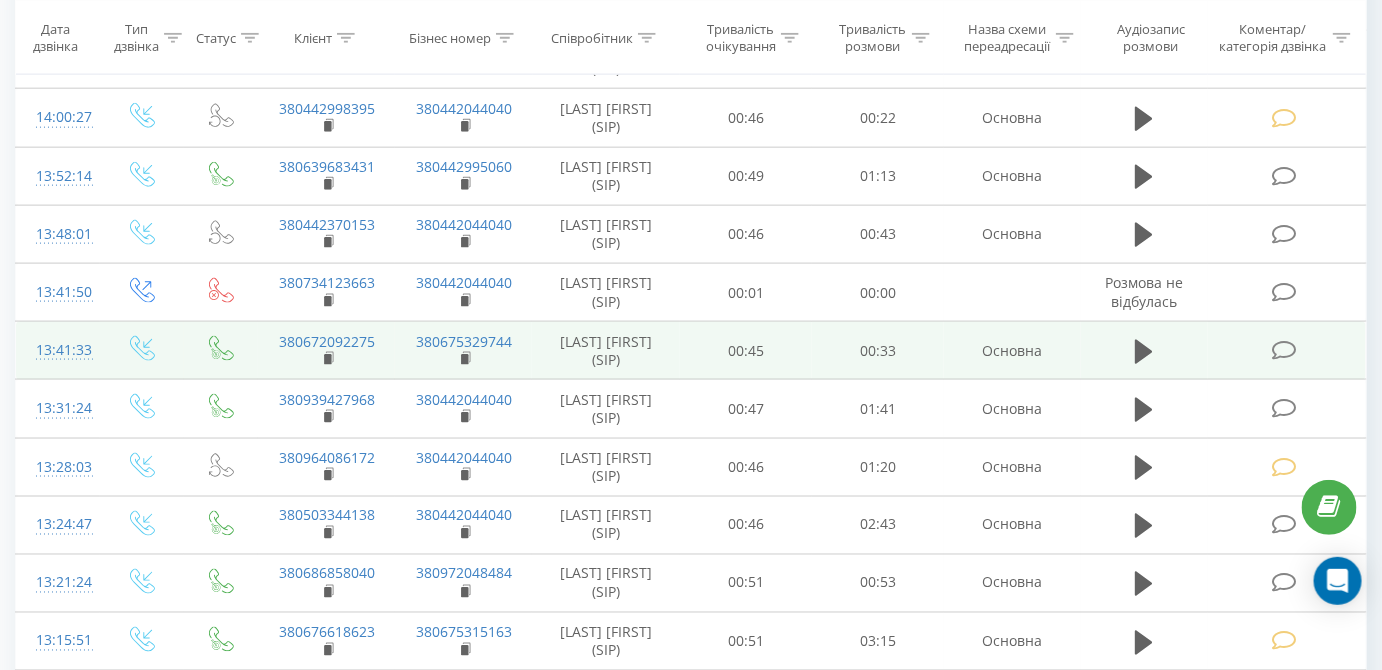 click at bounding box center (1284, 350) 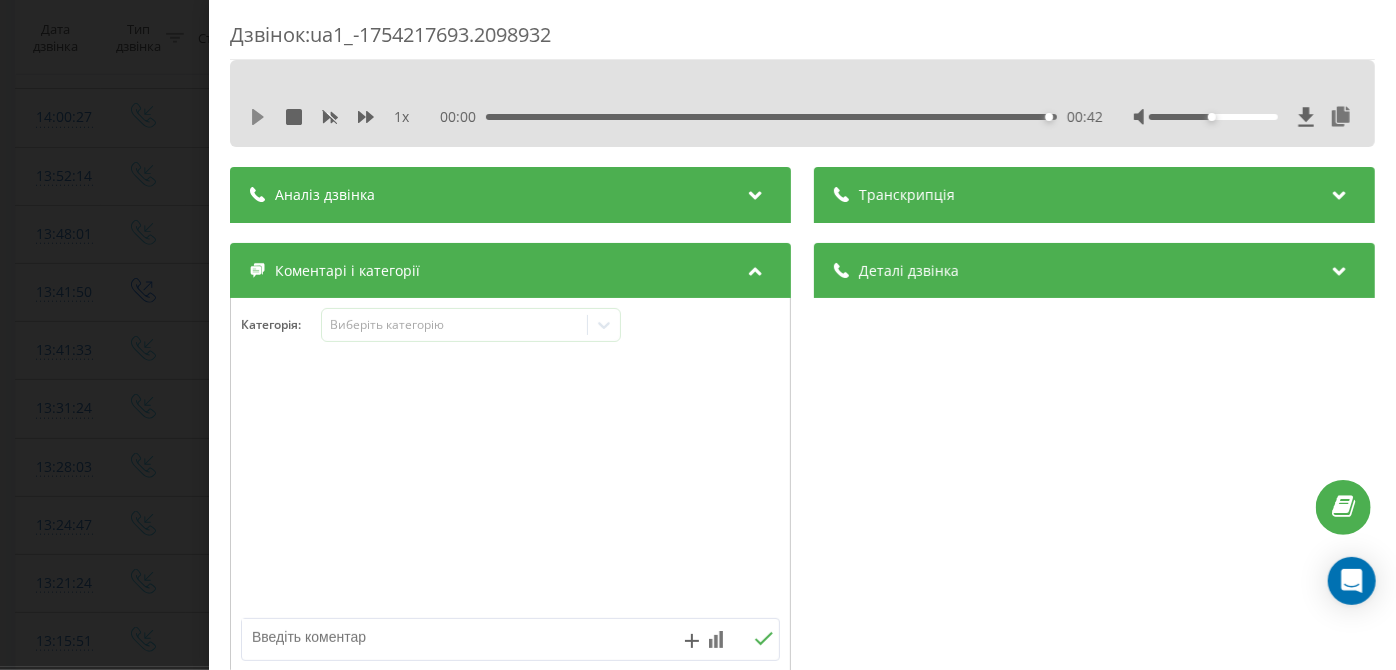 click 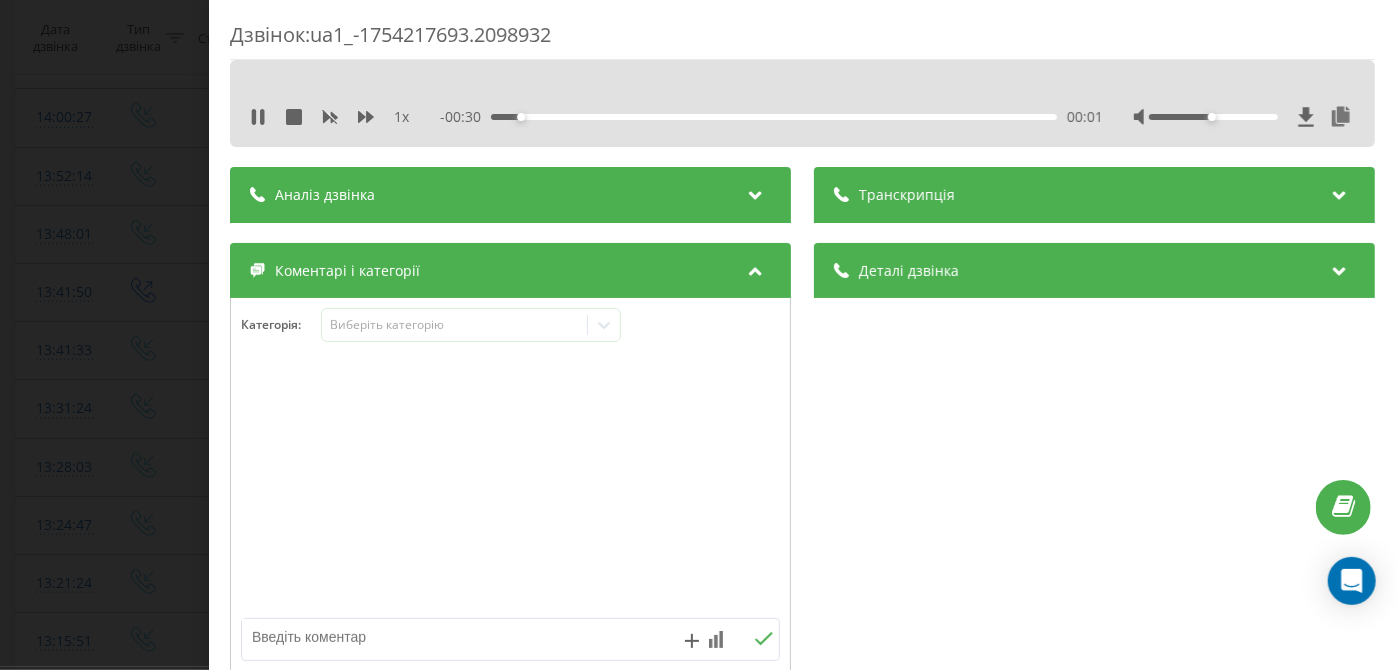 click on "00:01" at bounding box center [775, 117] 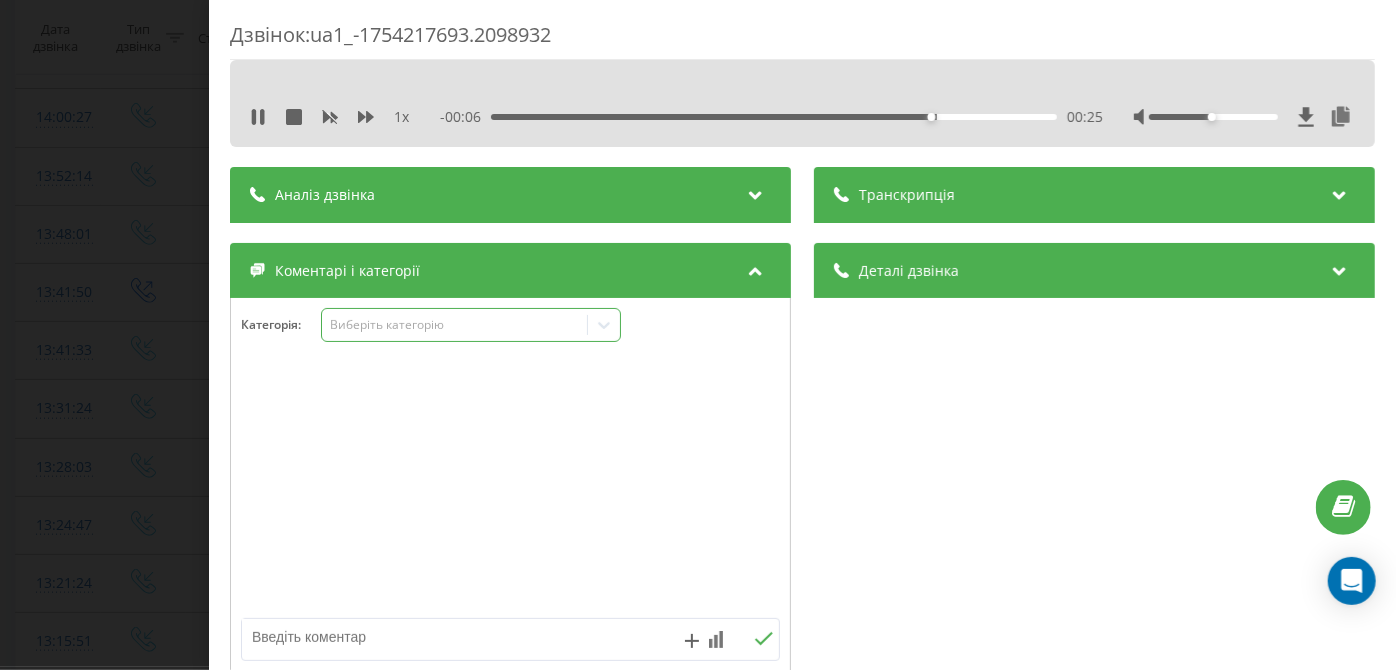 click on "Виберіть категорію" at bounding box center [455, 325] 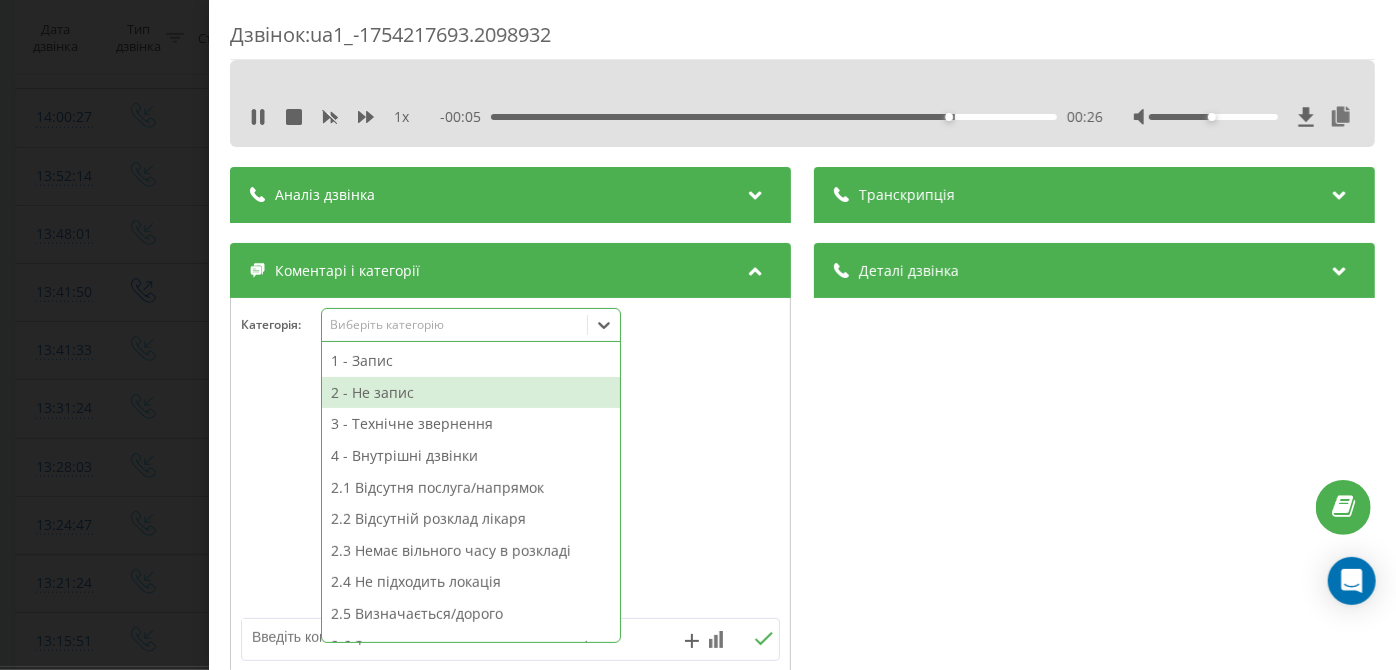 click on "2 - Не запис" at bounding box center (471, 393) 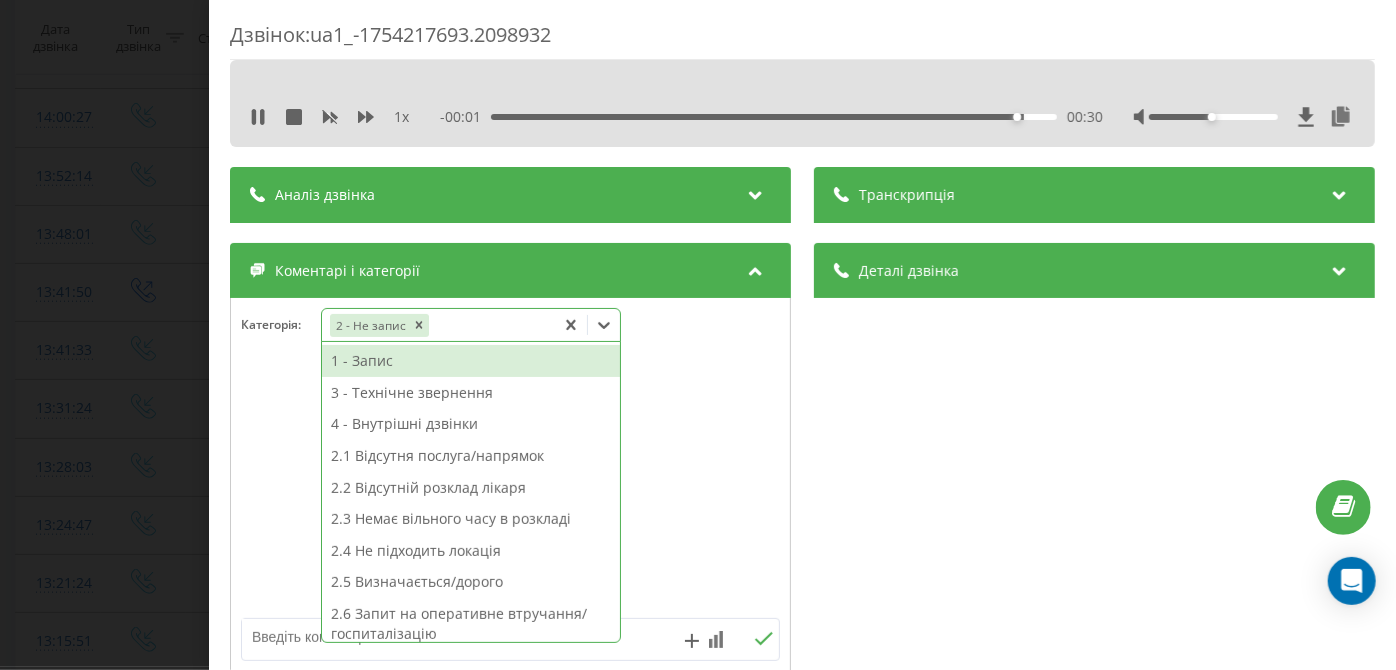 click on "2.1 Відсутня послуга/напрямок" at bounding box center (471, 456) 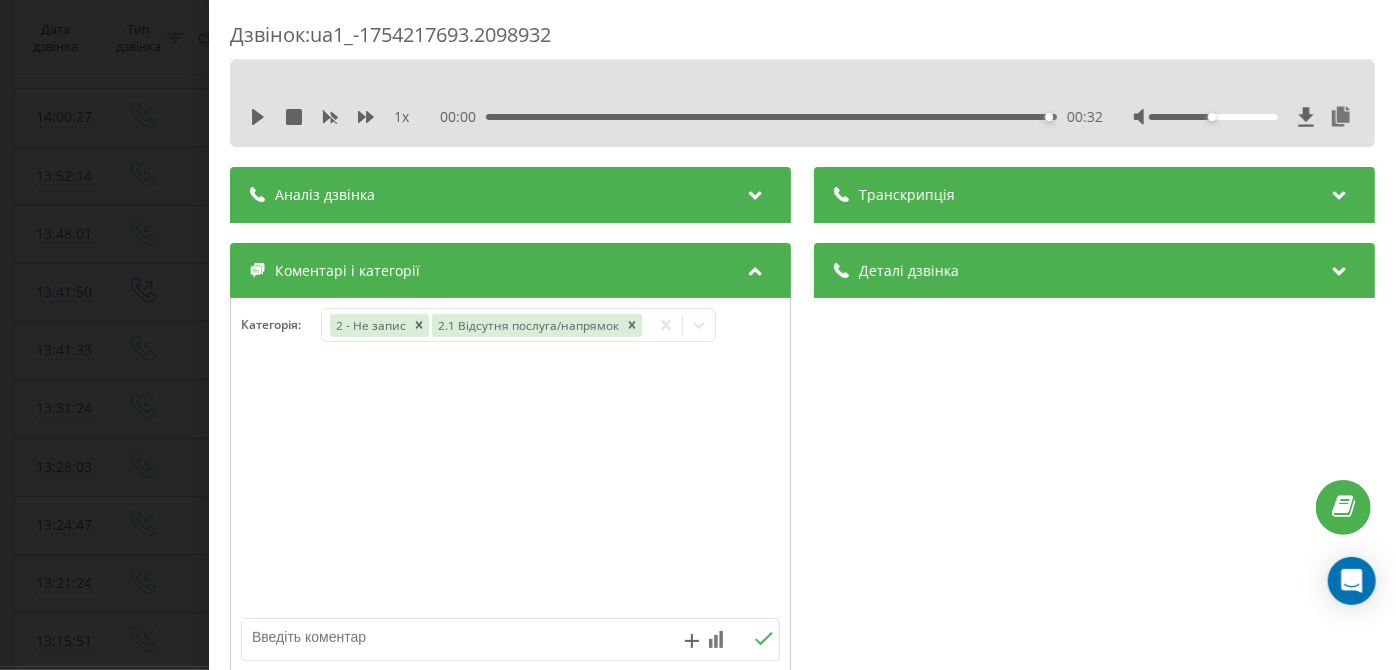 click on "Дзвінок :  ua1_-1754217693.2098932   1 x  00:00 00:32   00:32   Транскрипція Для AI-аналізу майбутніх дзвінків  налаштуйте та активуйте профіль на сторінці . Якщо профіль вже є і дзвінок відповідає його умовам, оновіть сторінку через 10 хвилин - AI аналізує поточний дзвінок. Аналіз дзвінка Для AI-аналізу майбутніх дзвінків  налаштуйте та активуйте профіль на сторінці . Якщо профіль вже є і дзвінок відповідає його умовам, оновіть сторінку через 10 хвилин - AI аналізує поточний дзвінок. Деталі дзвінка Загальне Дата дзвінка 2025-08-03 13:41:33 Тип дзвінка Вхідний Статус дзвінка Цільовий 380672092275 n/a" at bounding box center (698, 335) 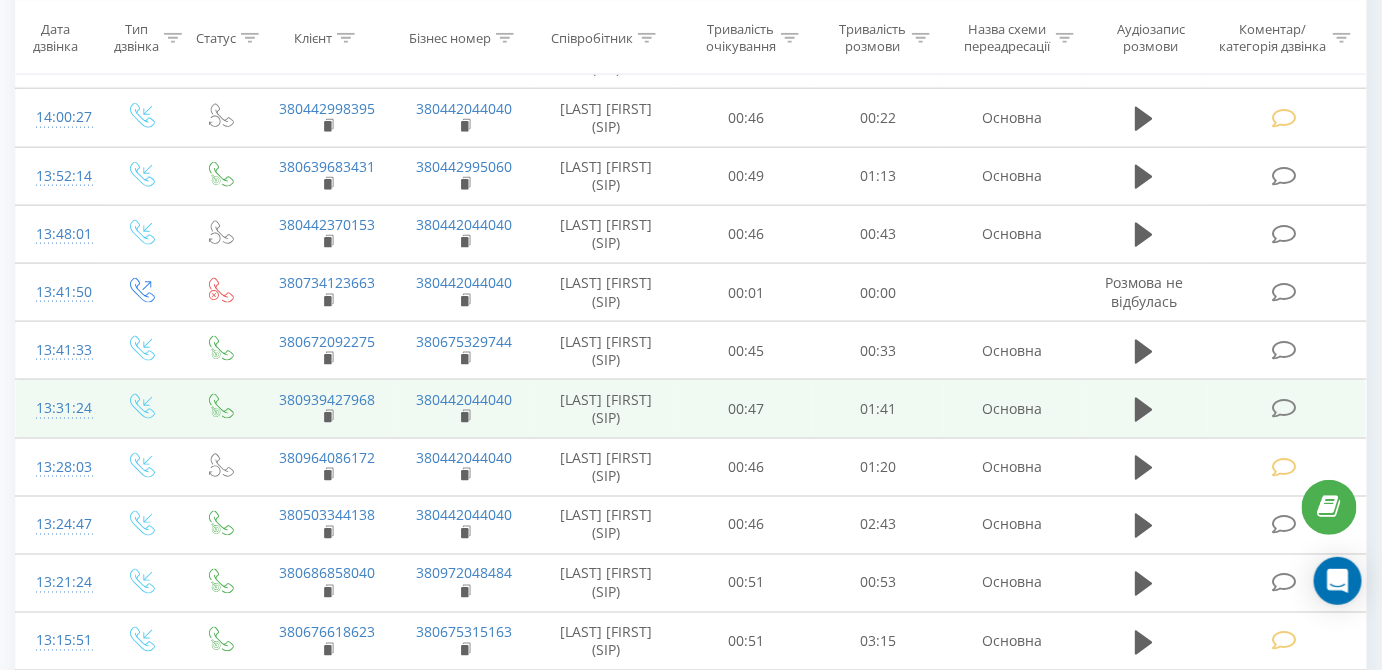 click at bounding box center (1284, 408) 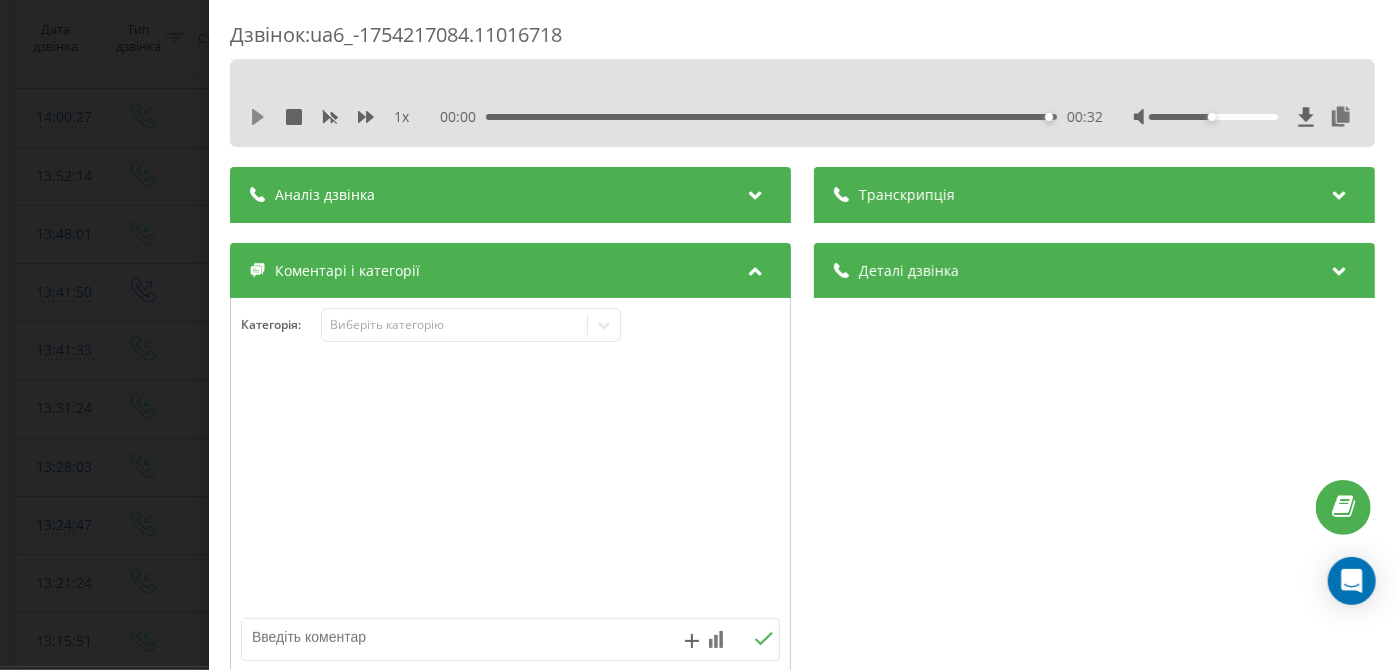 click 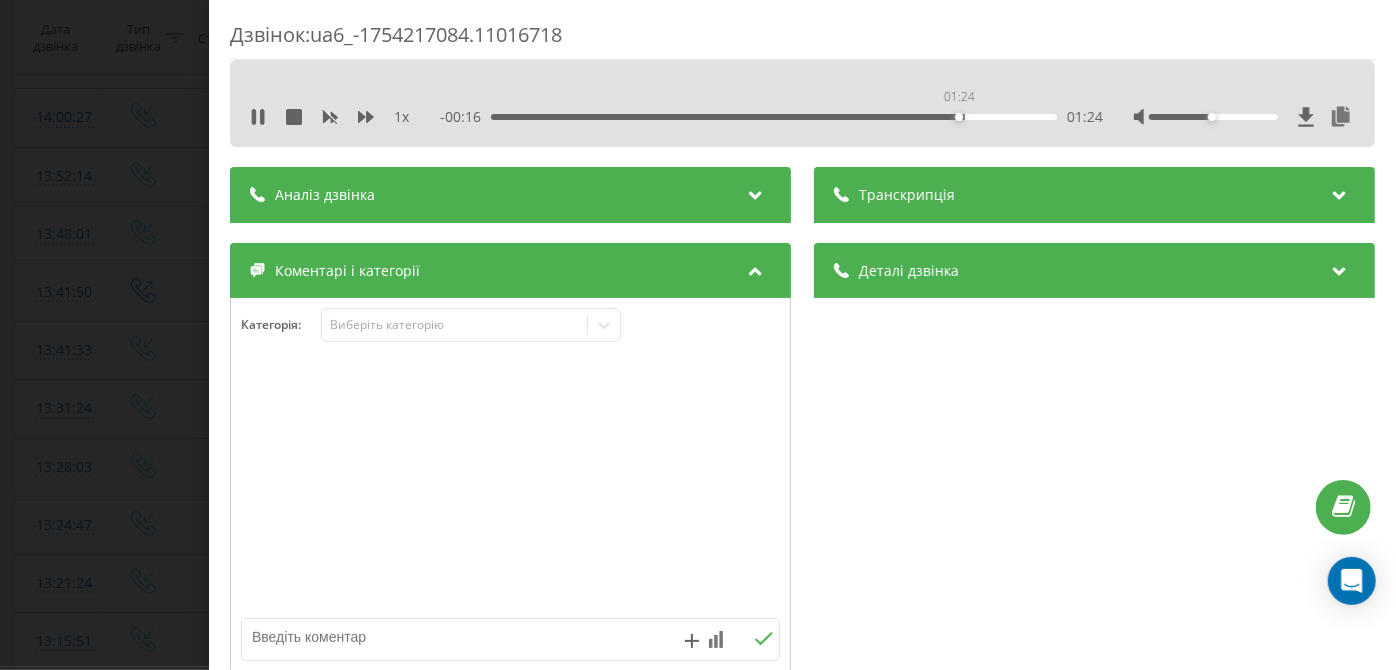 click on "01:24" at bounding box center [775, 117] 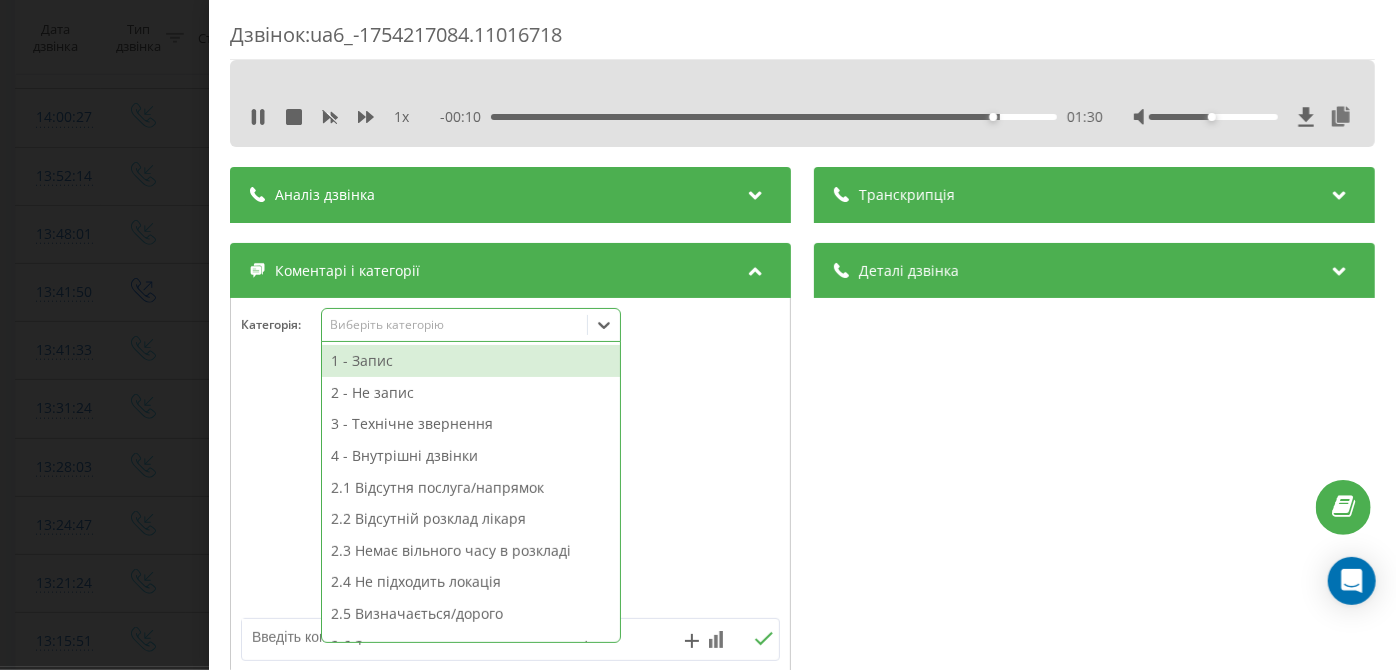 click on "Виберіть категорію" at bounding box center (471, 325) 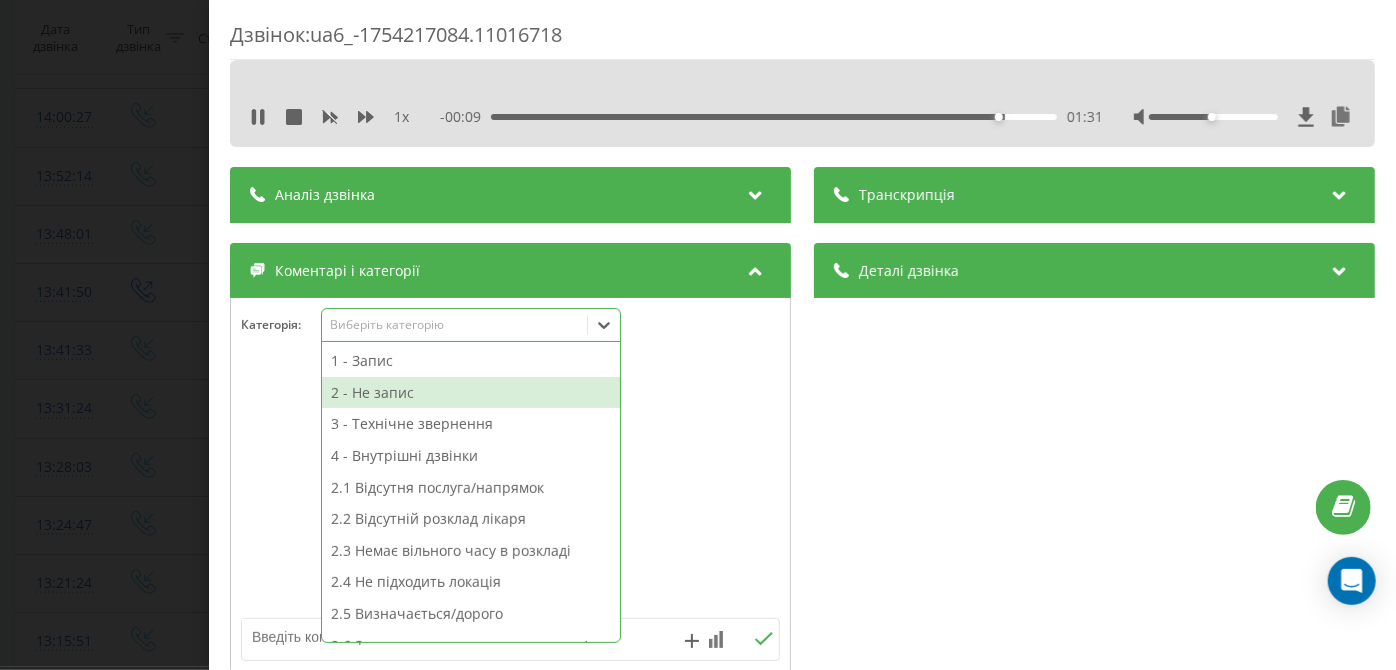 click on "2 - Не запис" at bounding box center (471, 393) 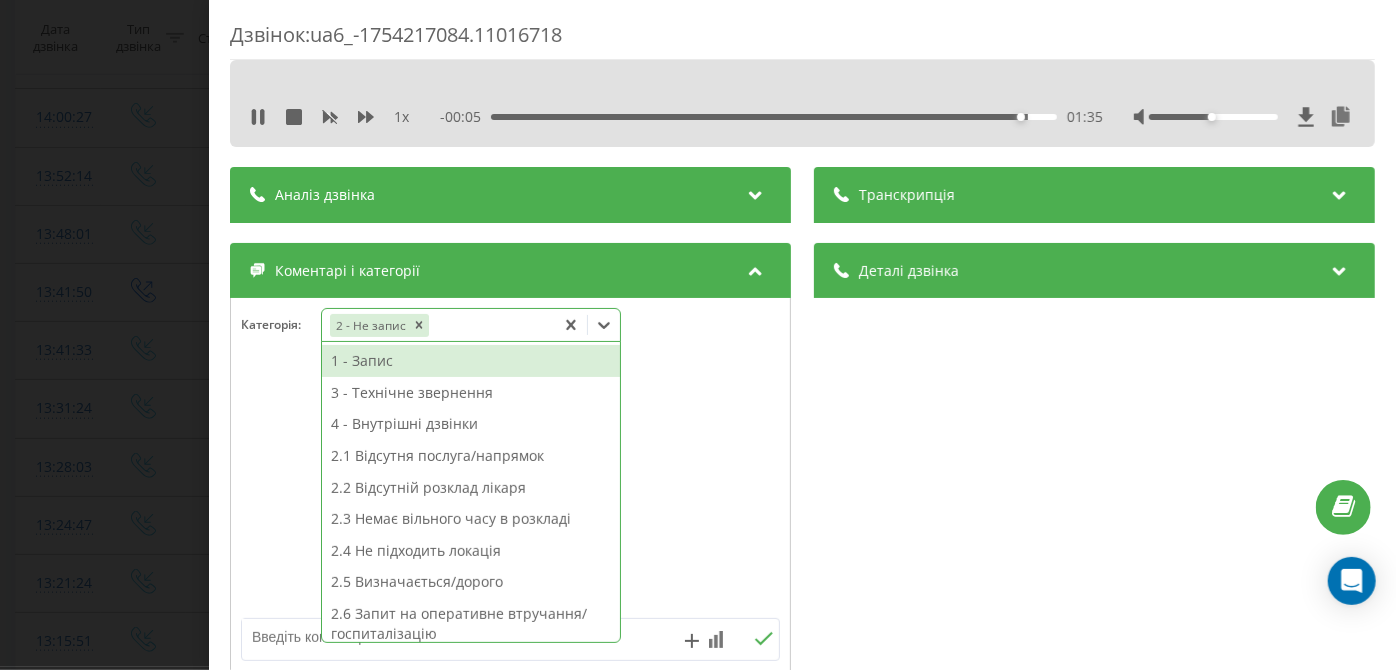 click on "2.5 Визначається/дорого" at bounding box center [471, 582] 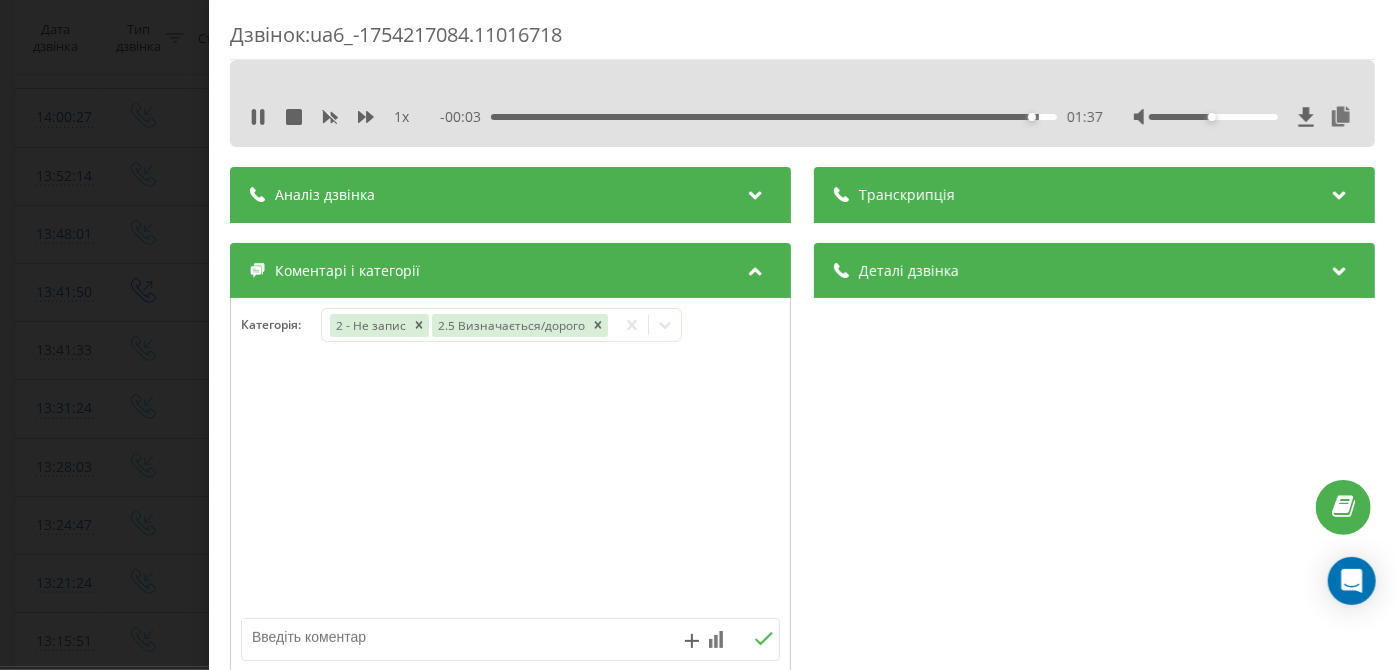 click on "Дзвінок :  ua6_-1754217084.11016718   1 x  - 00:03 01:37   01:37   Транскрипція Для AI-аналізу майбутніх дзвінків  налаштуйте та активуйте профіль на сторінці . Якщо профіль вже є і дзвінок відповідає його умовам, оновіть сторінку через 10 хвилин - AI аналізує поточний дзвінок. Аналіз дзвінка Для AI-аналізу майбутніх дзвінків  налаштуйте та активуйте профіль на сторінці . Якщо профіль вже є і дзвінок відповідає його умовам, оновіть сторінку через 10 хвилин - AI аналізує поточний дзвінок. Деталі дзвінка Загальне Дата дзвінка 2025-08-03 13:31:24 Тип дзвінка Вхідний Статус дзвінка Цільовий 380939427968 :" at bounding box center [698, 335] 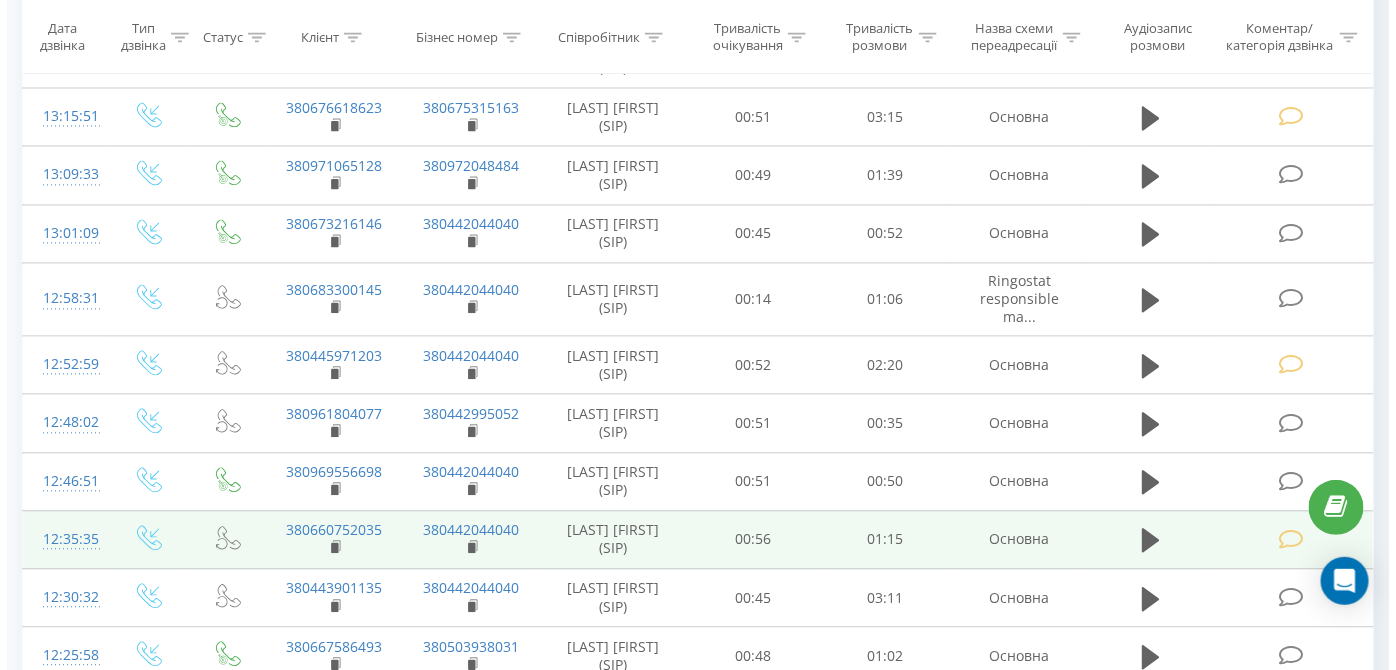 scroll, scrollTop: 1277, scrollLeft: 0, axis: vertical 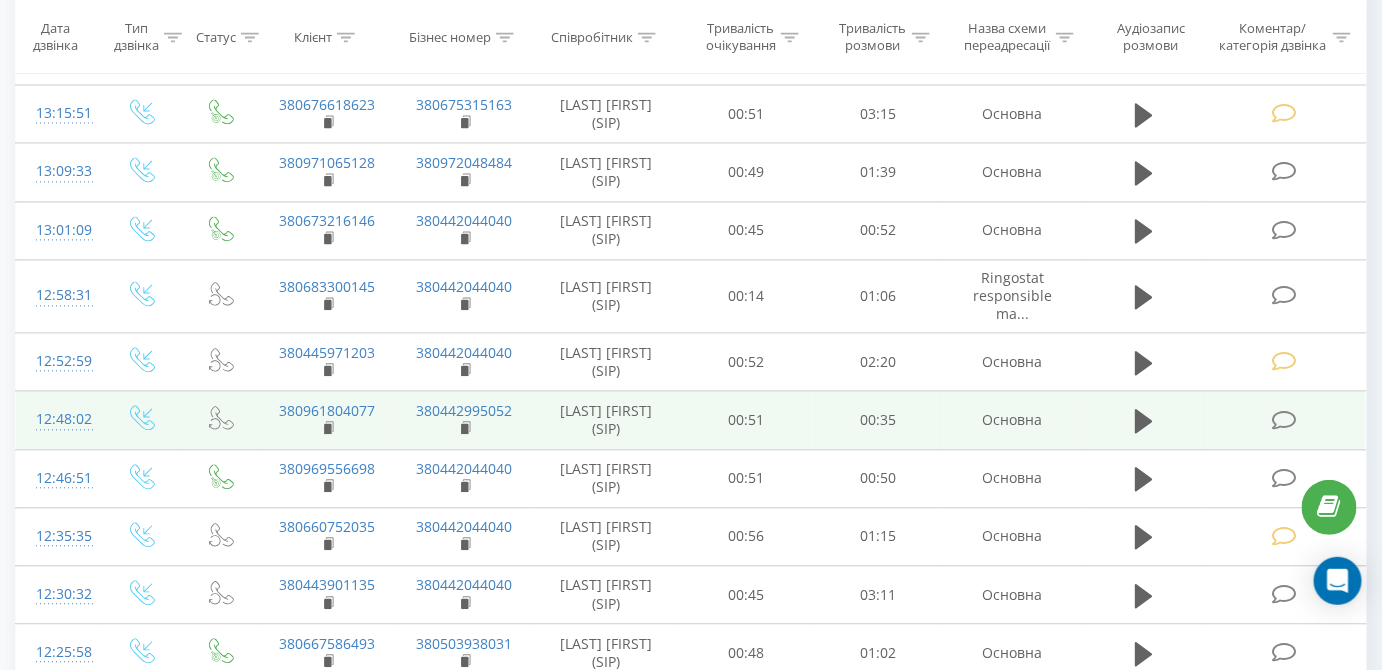 click at bounding box center (1284, 420) 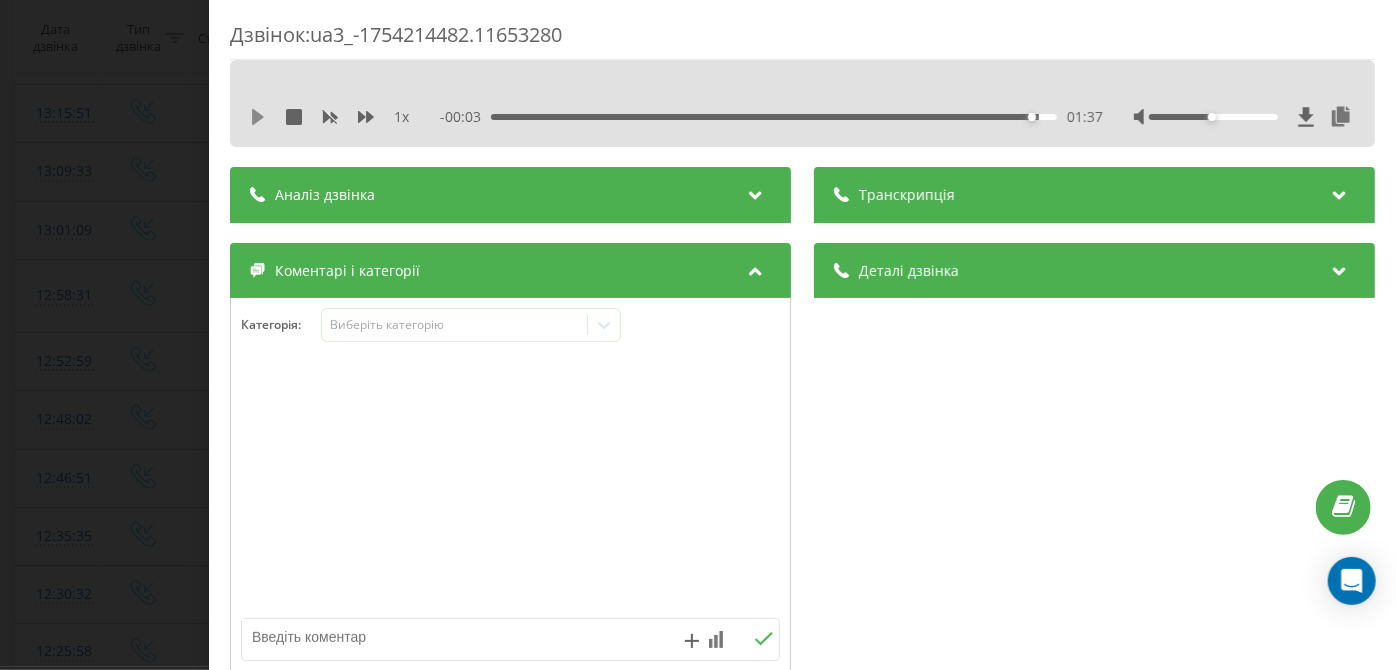 click 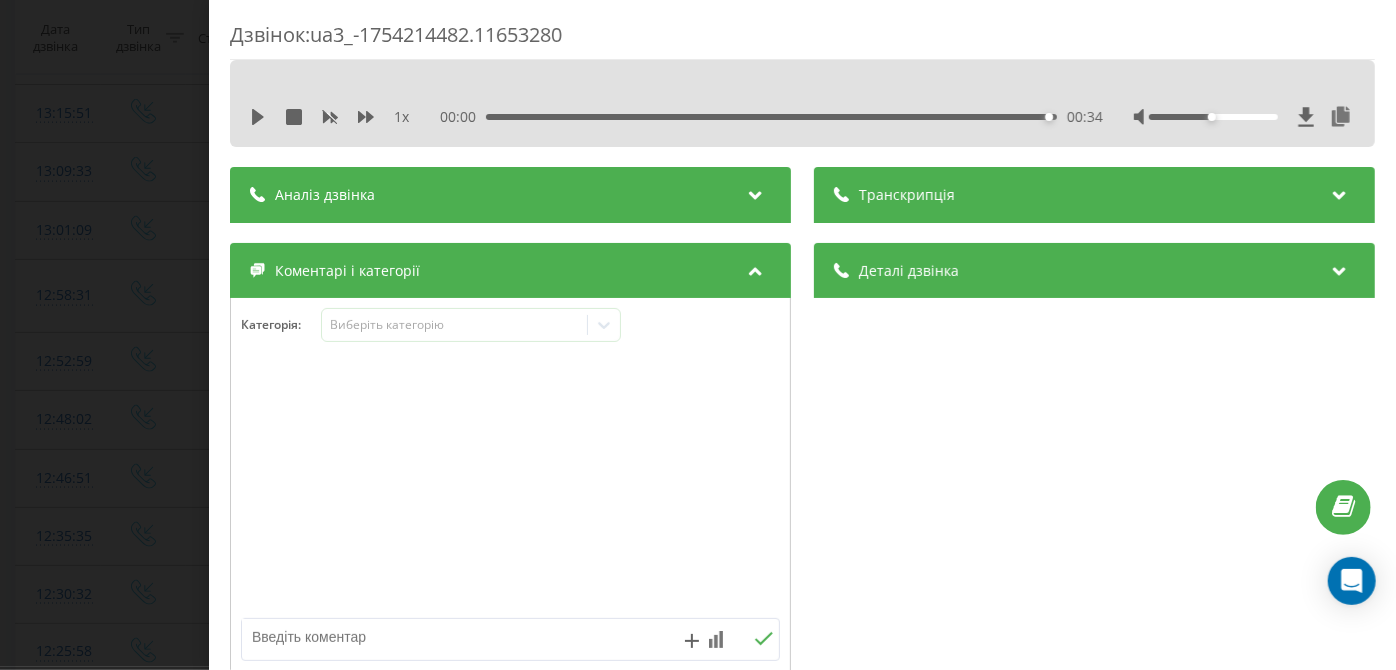 click on "1 x  00:00 00:34   00:34" at bounding box center (802, 103) 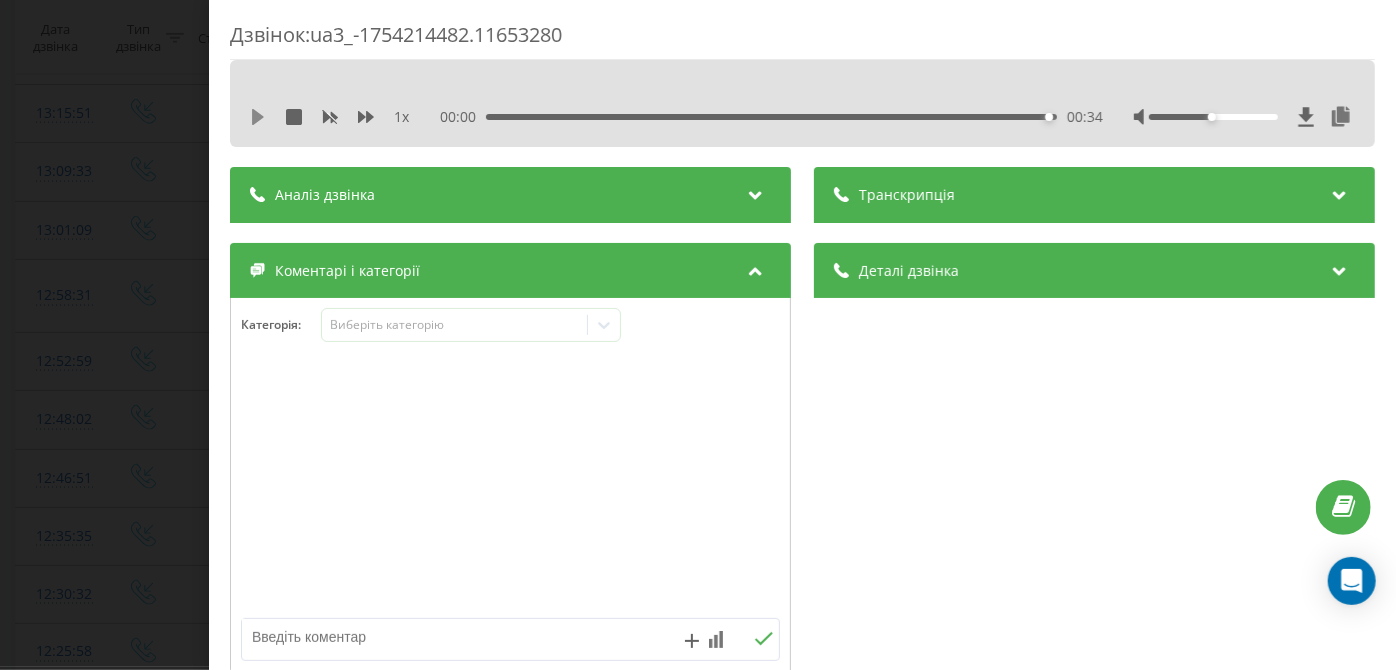 click 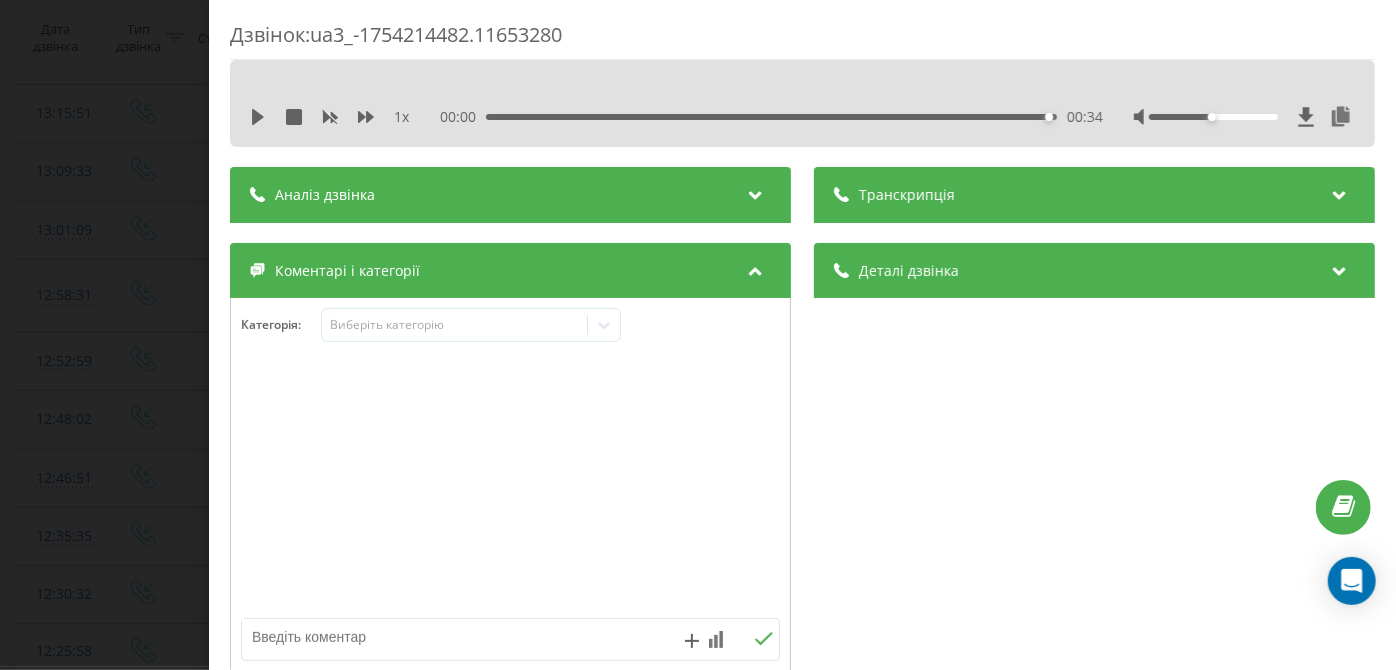click on "00:00 00:34   00:34" at bounding box center [772, 117] 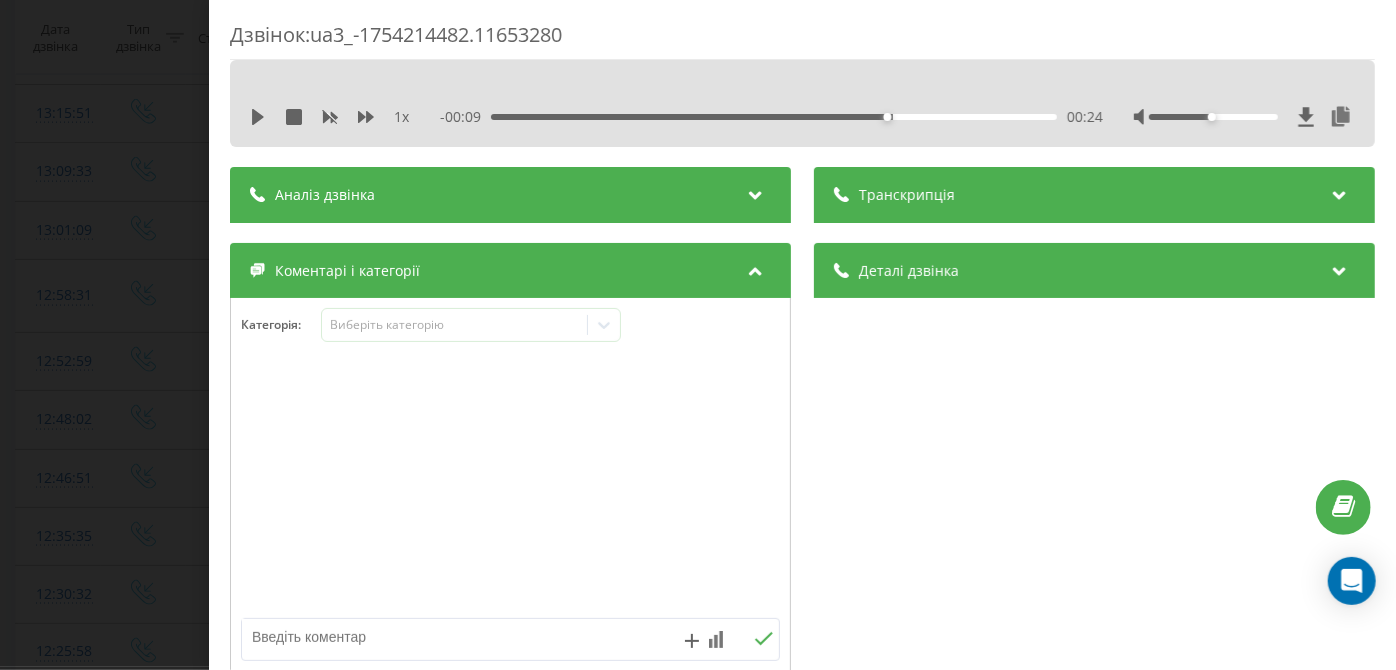 click on "1 x  - 00:09 00:24   00:24" at bounding box center [802, 117] 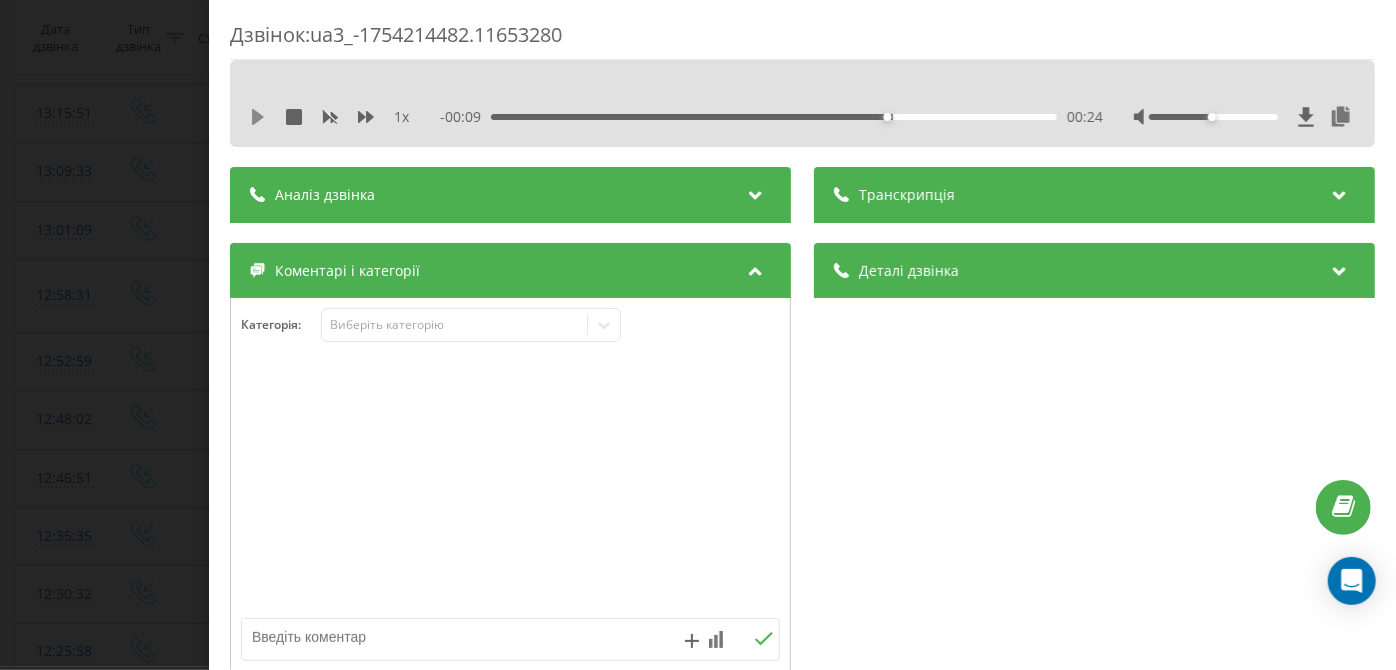 click 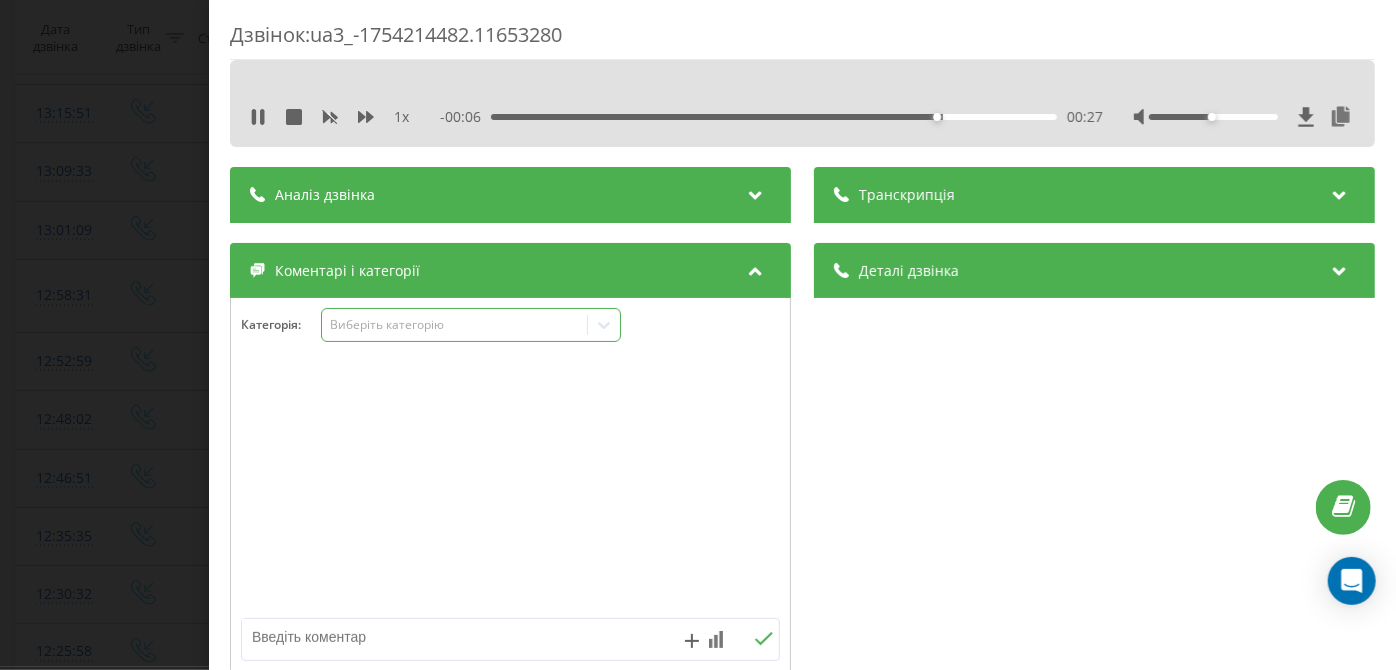 click on "Виберіть категорію" at bounding box center (455, 325) 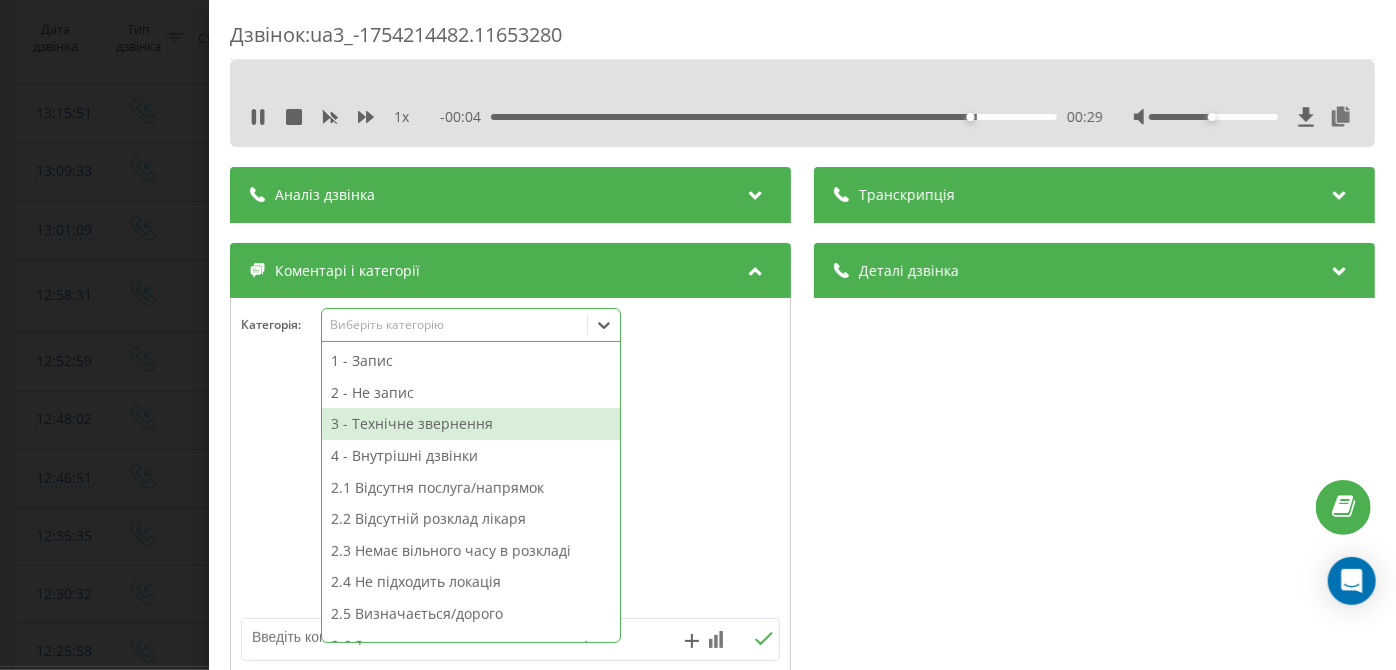 click on "3 - Технічне звернення" at bounding box center (471, 424) 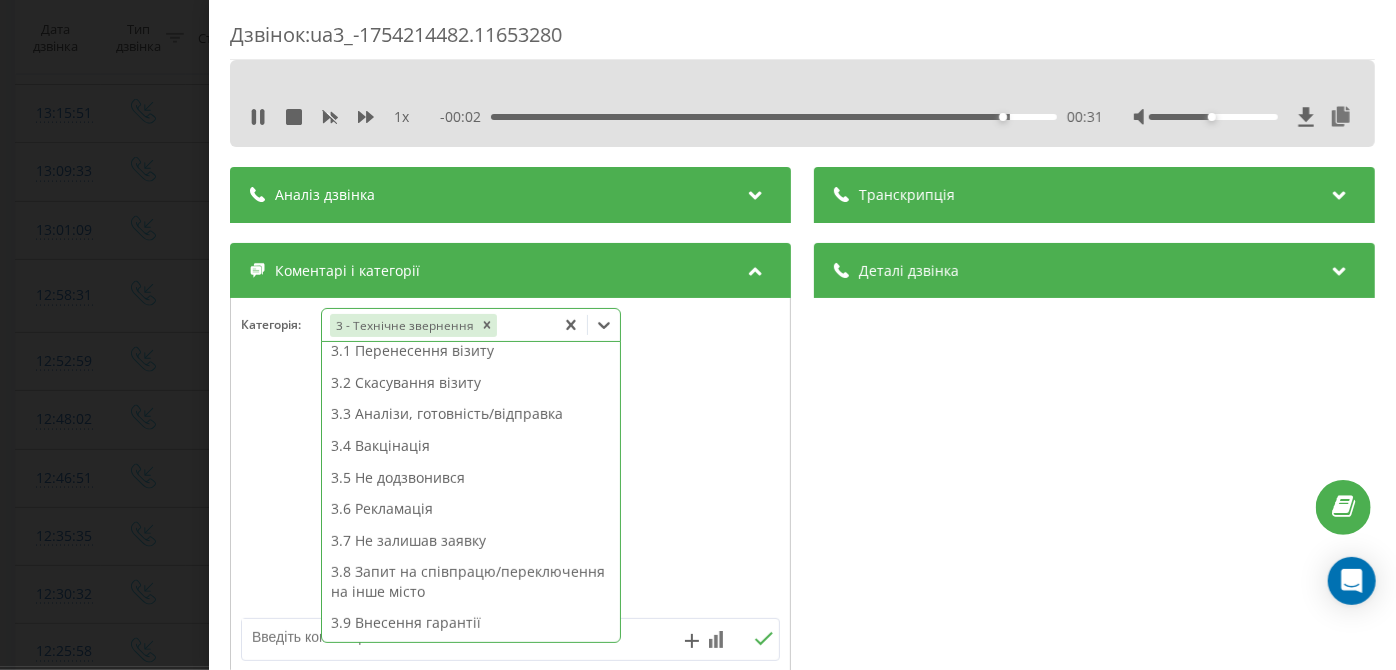 scroll, scrollTop: 312, scrollLeft: 0, axis: vertical 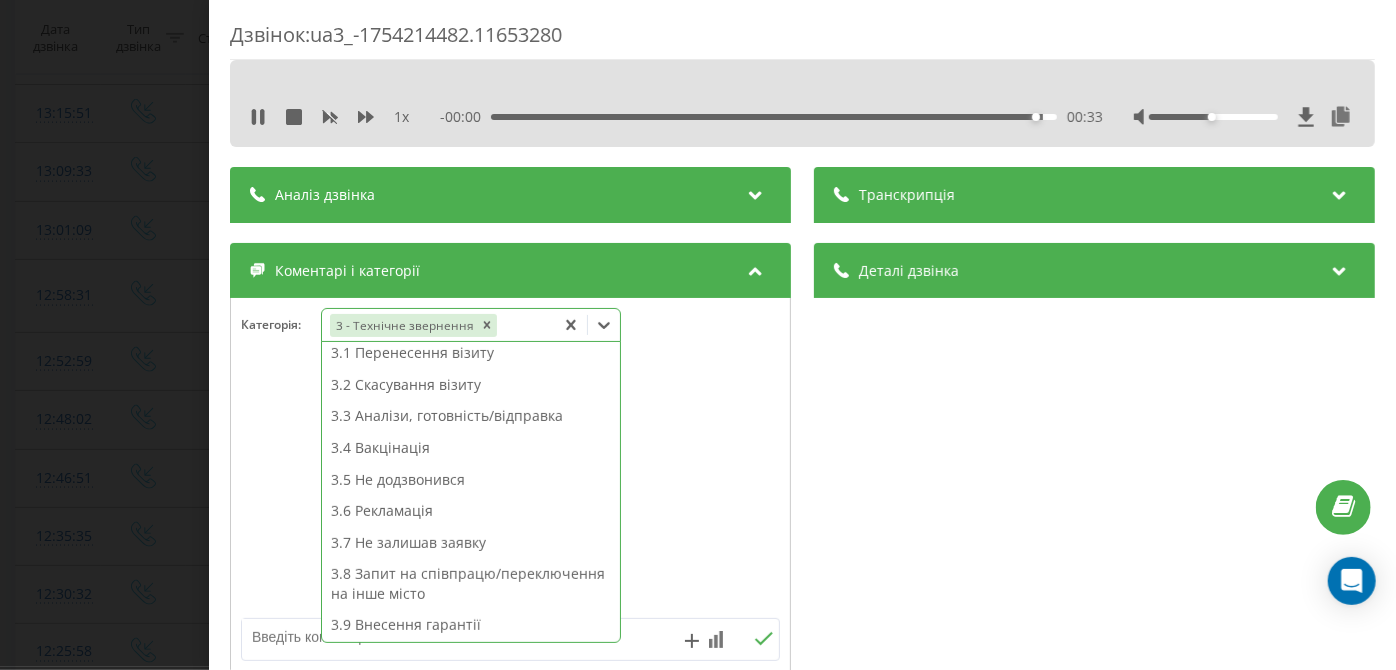 click on "3.2 Скасування візиту" at bounding box center (471, 385) 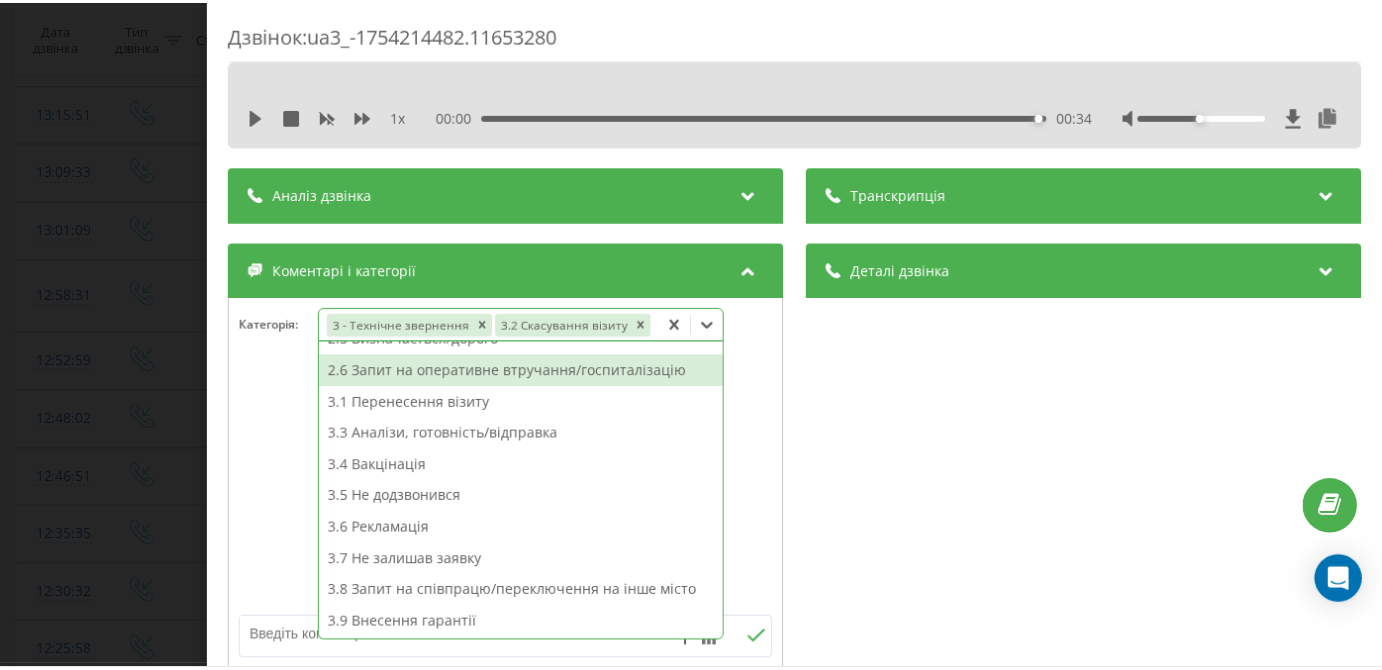 scroll, scrollTop: 242, scrollLeft: 0, axis: vertical 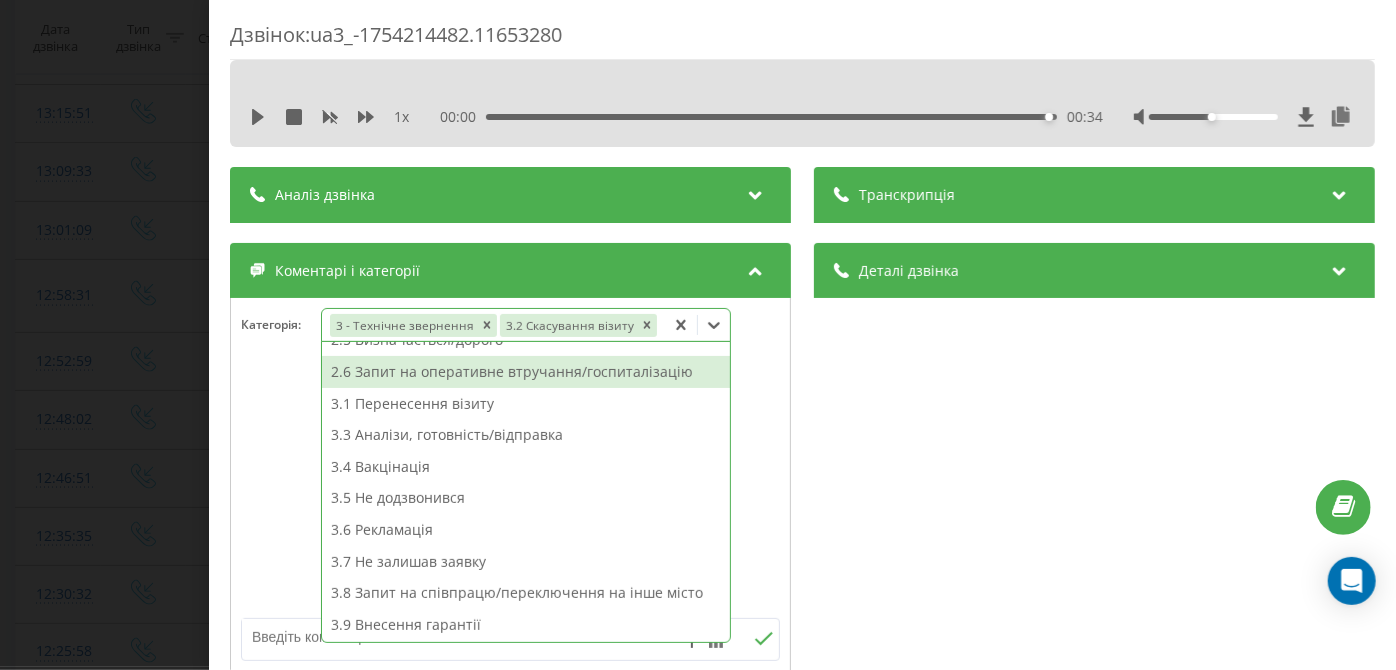 click on "Дзвінок :  ua3_-1754214482.11653280   1 x  00:00 00:34   00:34   Транскрипція Для AI-аналізу майбутніх дзвінків  налаштуйте та активуйте профіль на сторінці . Якщо профіль вже є і дзвінок відповідає його умовам, оновіть сторінку через 10 хвилин - AI аналізує поточний дзвінок. Аналіз дзвінка Для AI-аналізу майбутніх дзвінків  налаштуйте та активуйте профіль на сторінці . Якщо профіль вже є і дзвінок відповідає його умовам, оновіть сторінку через 10 хвилин - AI аналізує поточний дзвінок. Деталі дзвінка Загальне Дата дзвінка 2025-08-03 12:48:02 Тип дзвінка Вхідний Статус дзвінка Повторний 380961804077 :" at bounding box center (698, 335) 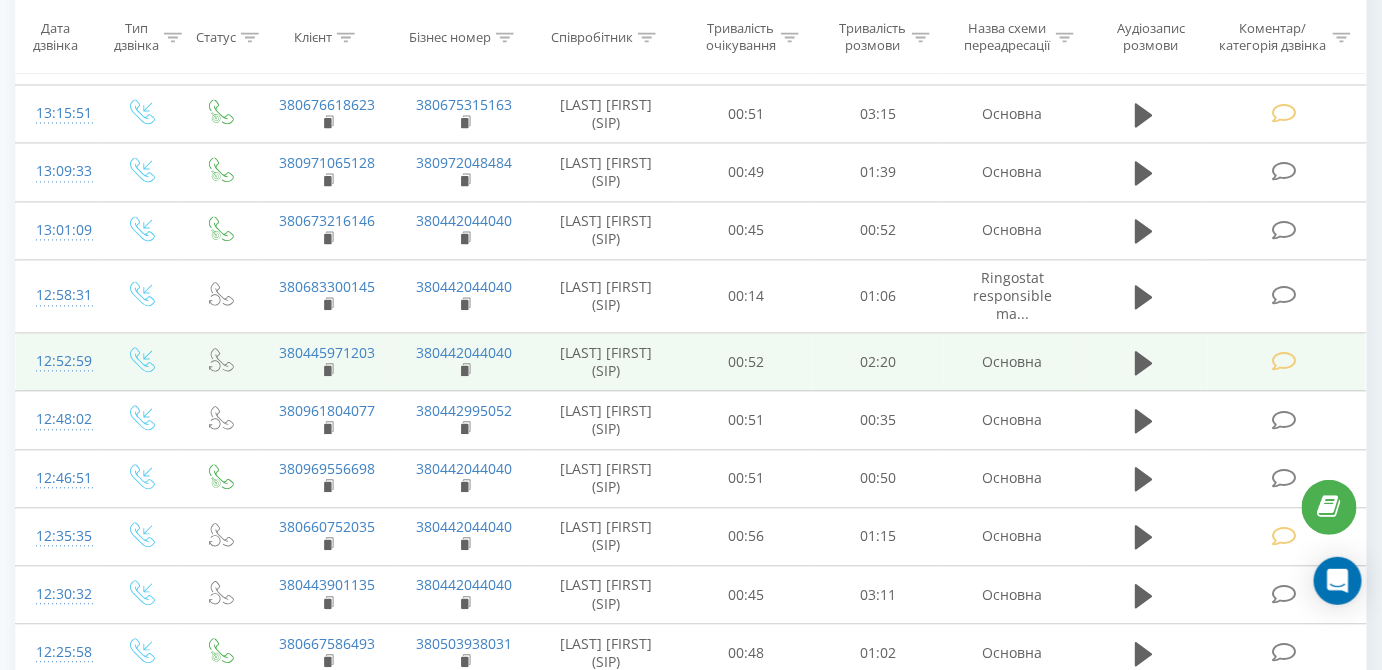 scroll, scrollTop: 1688, scrollLeft: 0, axis: vertical 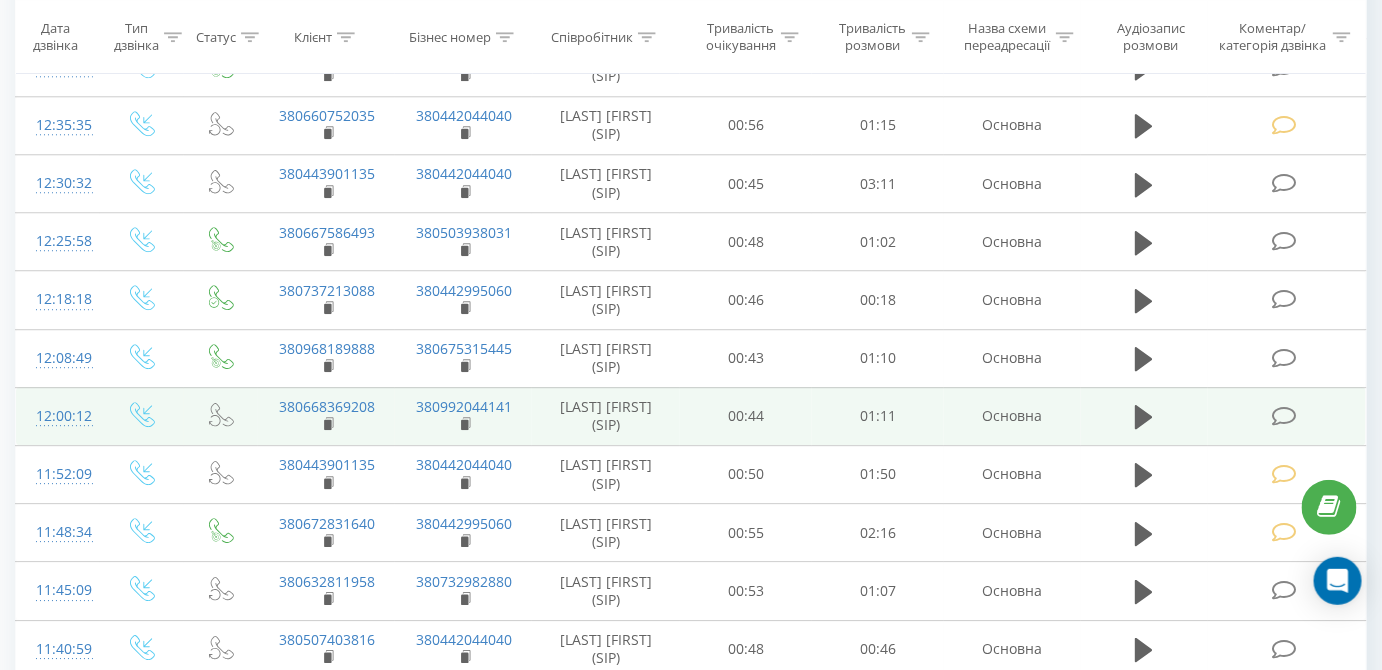 click at bounding box center [1284, 416] 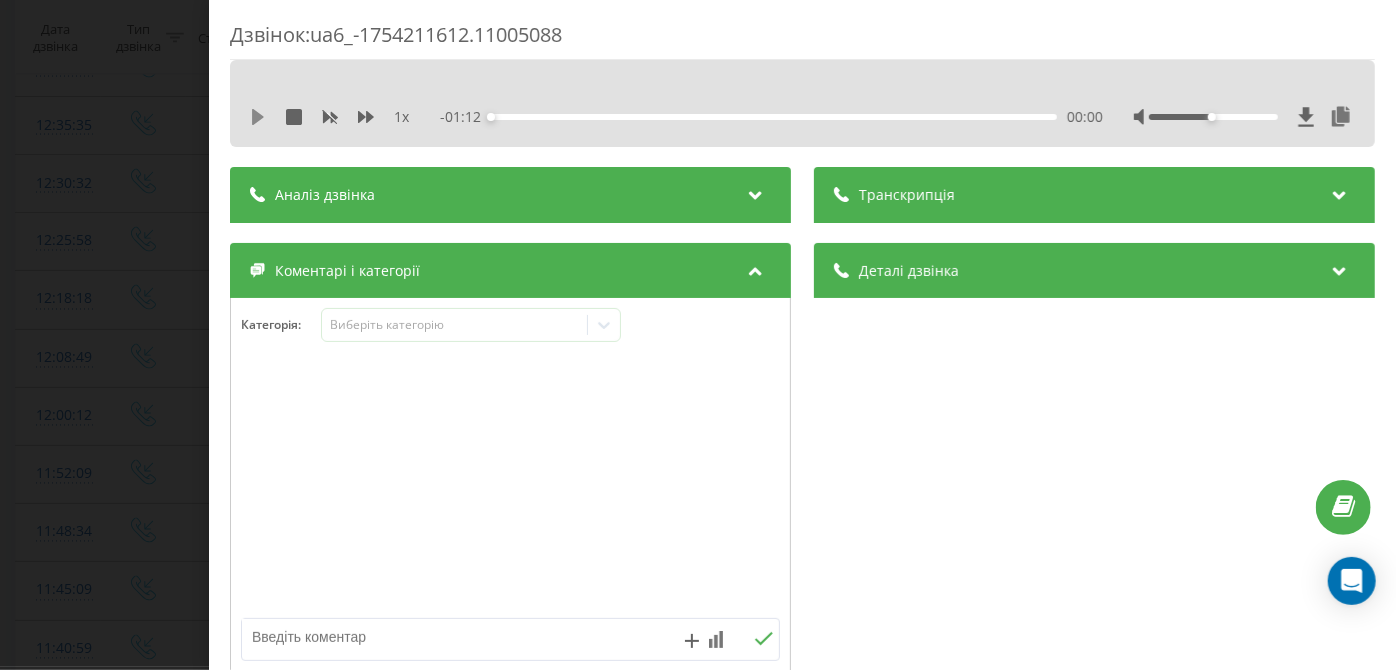 click 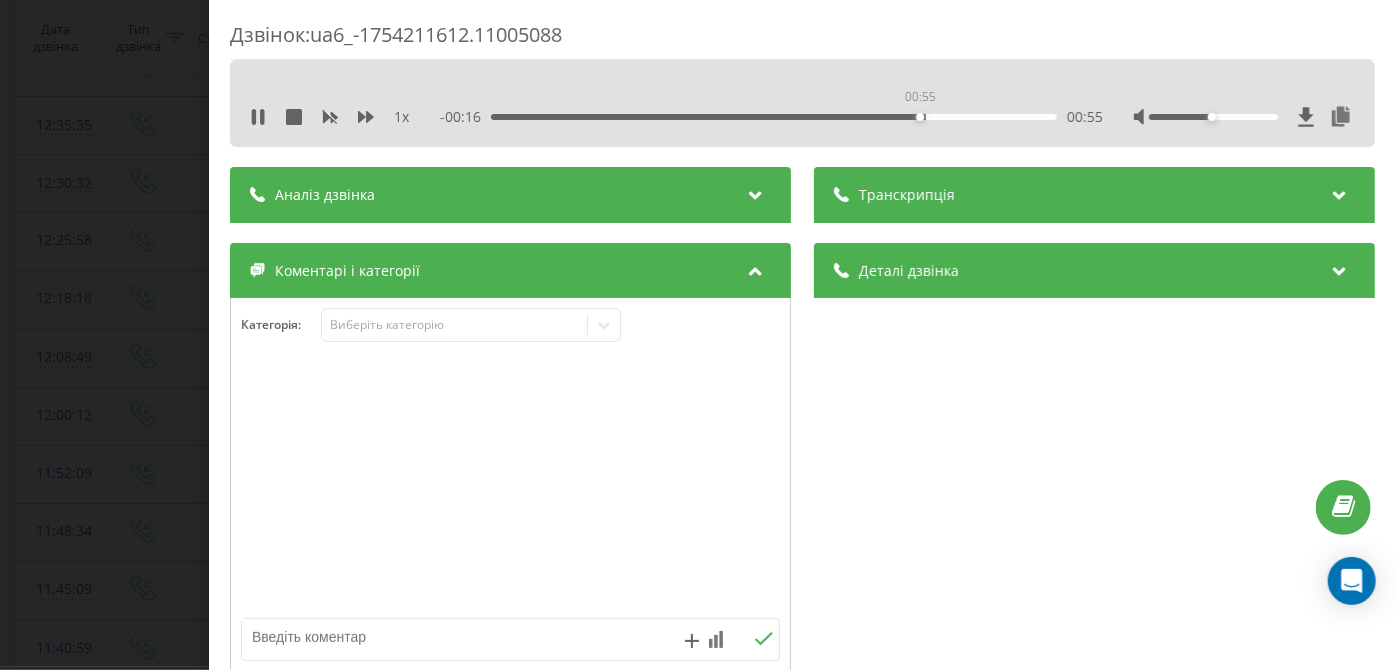 click on "00:55" at bounding box center [775, 117] 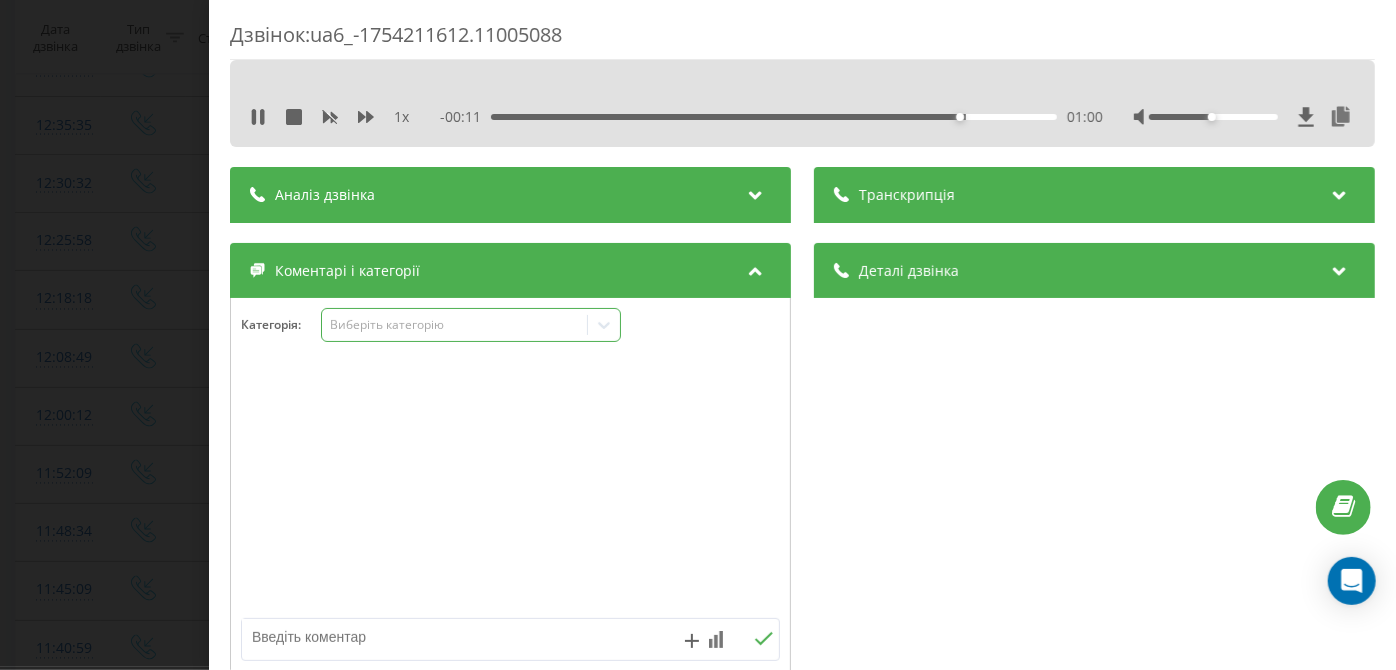 click on "Виберіть категорію" at bounding box center [455, 325] 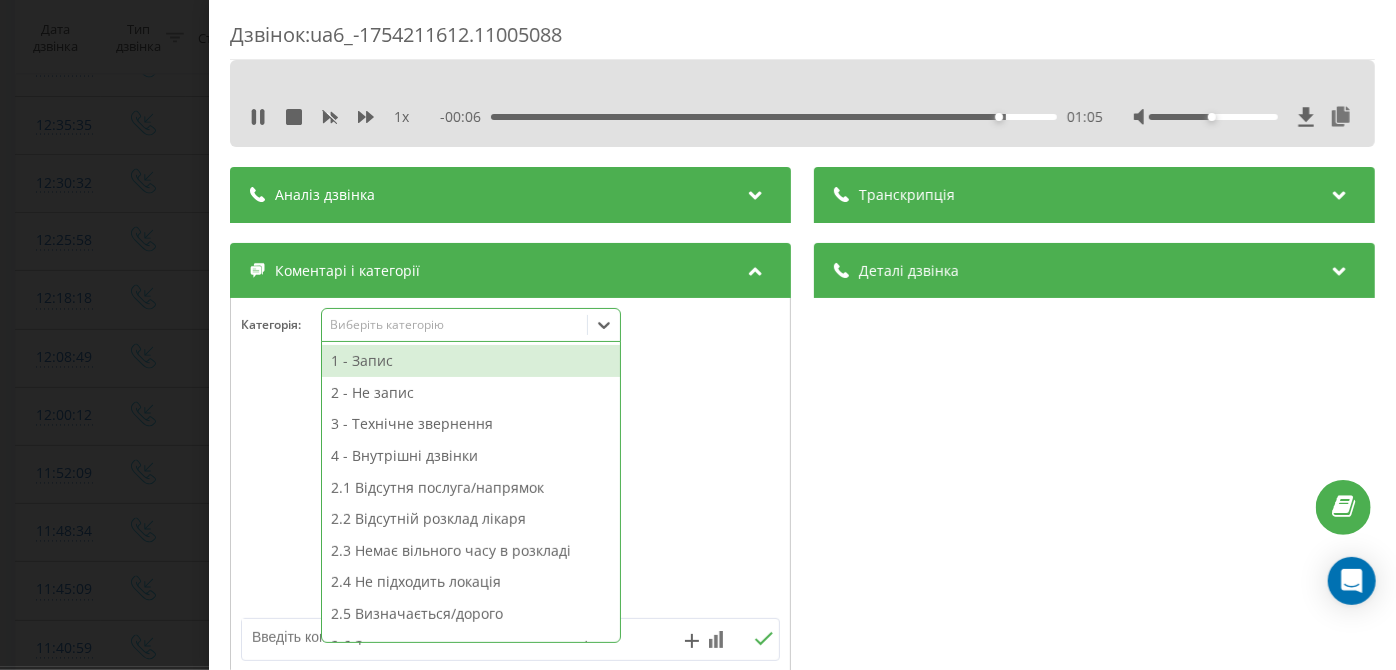 click on "1 - Запис" at bounding box center [471, 361] 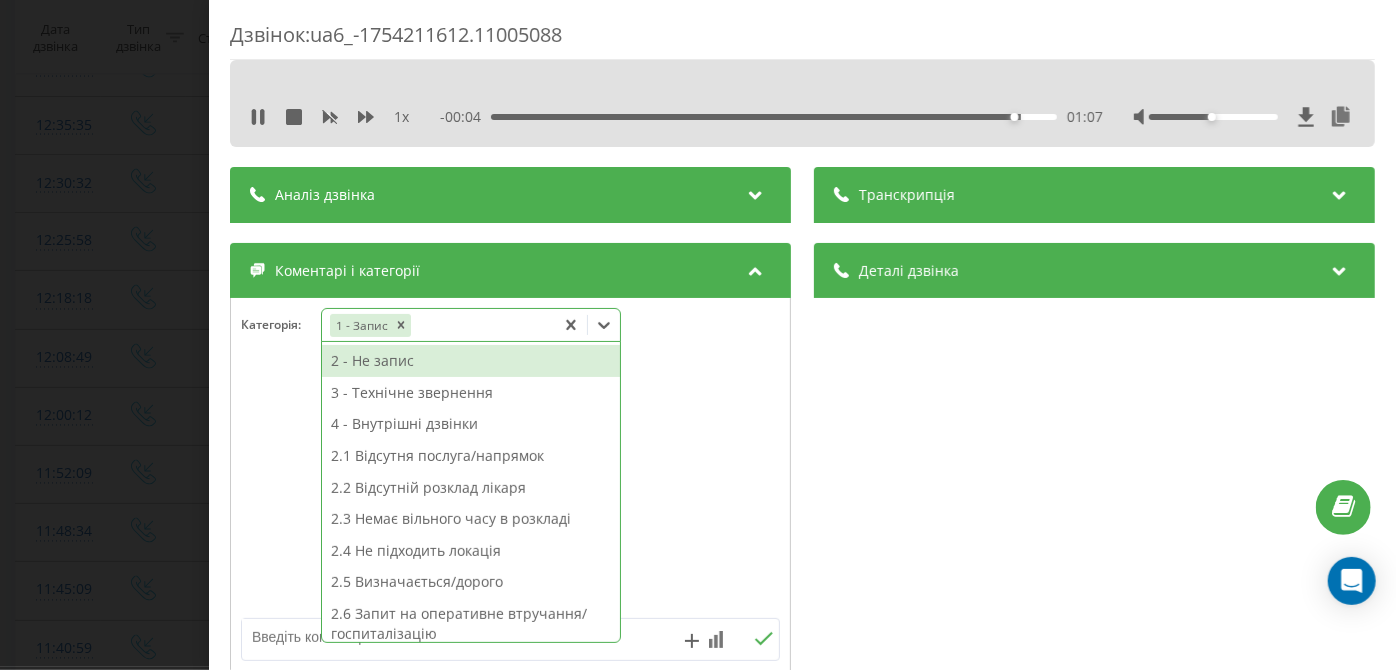 click on "Дзвінок :  ua6_-1754211612.11005088   1 x  - 00:04 01:07   01:07   Транскрипція Для AI-аналізу майбутніх дзвінків  налаштуйте та активуйте профіль на сторінці . Якщо профіль вже є і дзвінок відповідає його умовам, оновіть сторінку через 10 хвилин - AI аналізує поточний дзвінок. Аналіз дзвінка Для AI-аналізу майбутніх дзвінків  налаштуйте та активуйте профіль на сторінці . Якщо профіль вже є і дзвінок відповідає його умовам, оновіть сторінку через 10 хвилин - AI аналізує поточний дзвінок. Деталі дзвінка Загальне Дата дзвінка 2025-08-03 12:00:12 Тип дзвінка Вхідний Статус дзвінка Повторний 380668369208" at bounding box center (698, 335) 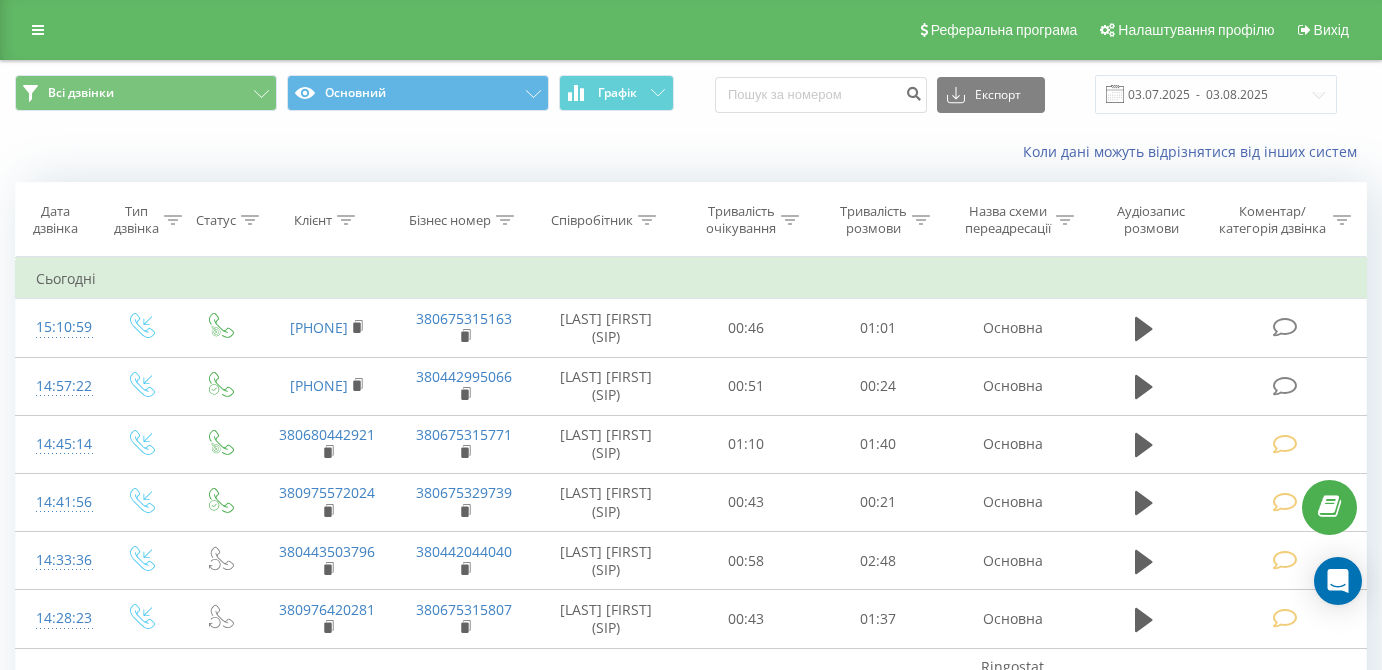 scroll, scrollTop: 0, scrollLeft: 0, axis: both 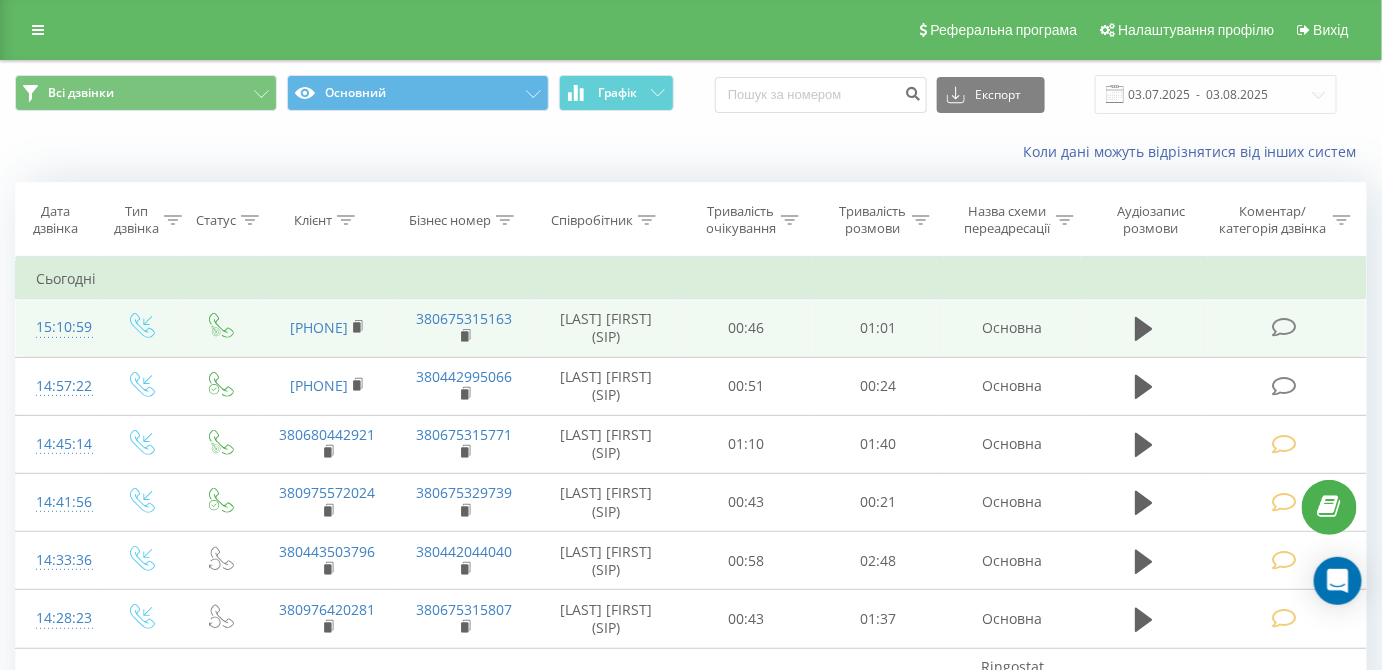 click at bounding box center (1284, 327) 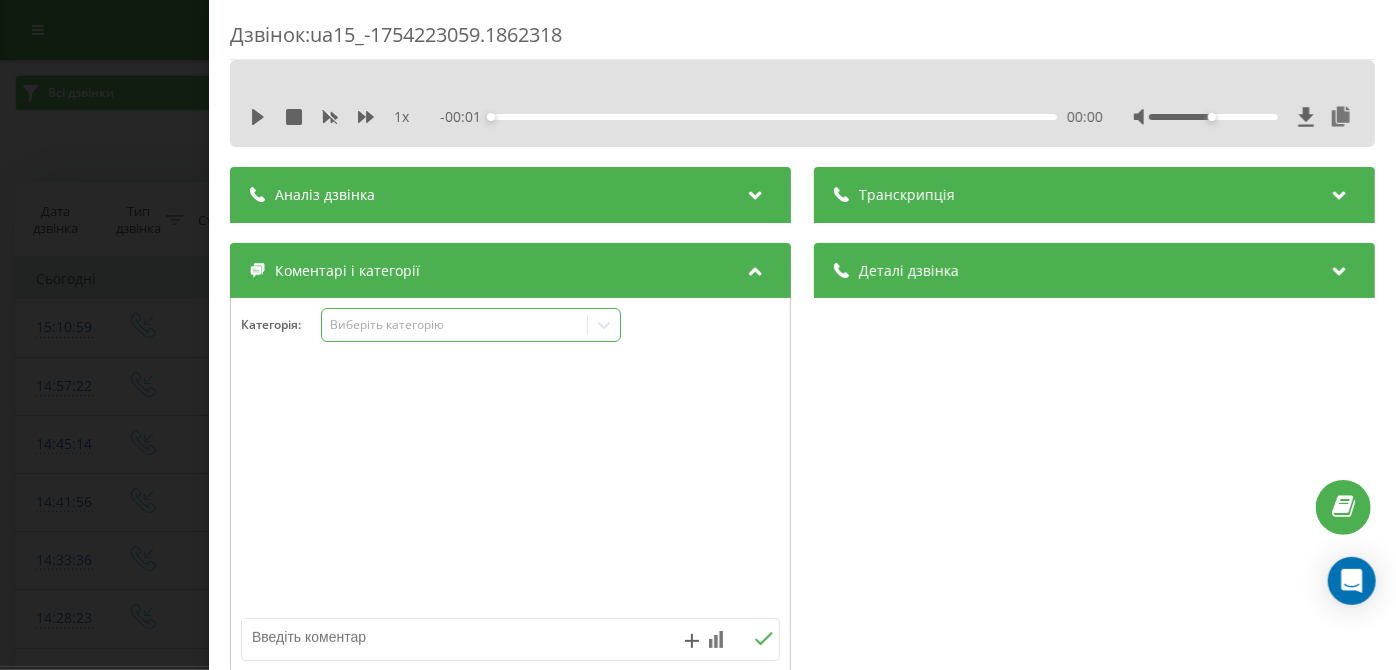click on "Виберіть категорію" at bounding box center (455, 325) 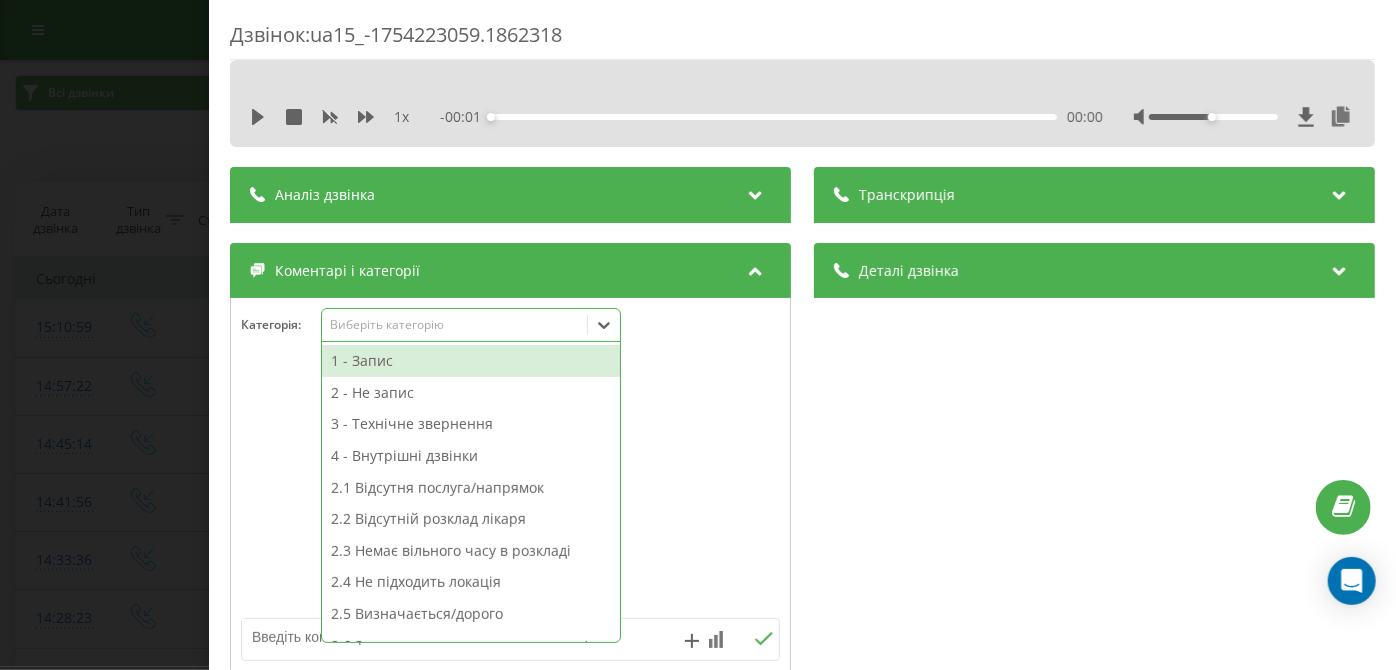 click on "2 - Не запис" at bounding box center [471, 393] 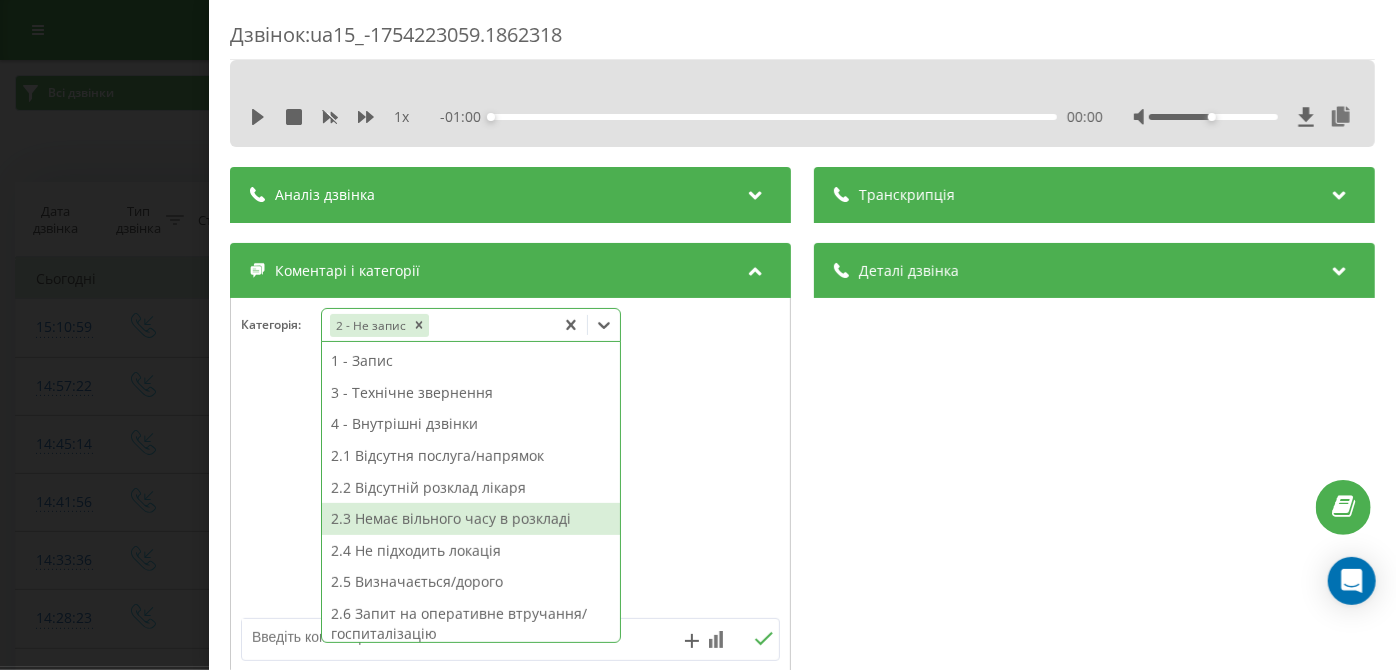 click on "2.3 Немає вільного часу в розкладі" at bounding box center [471, 519] 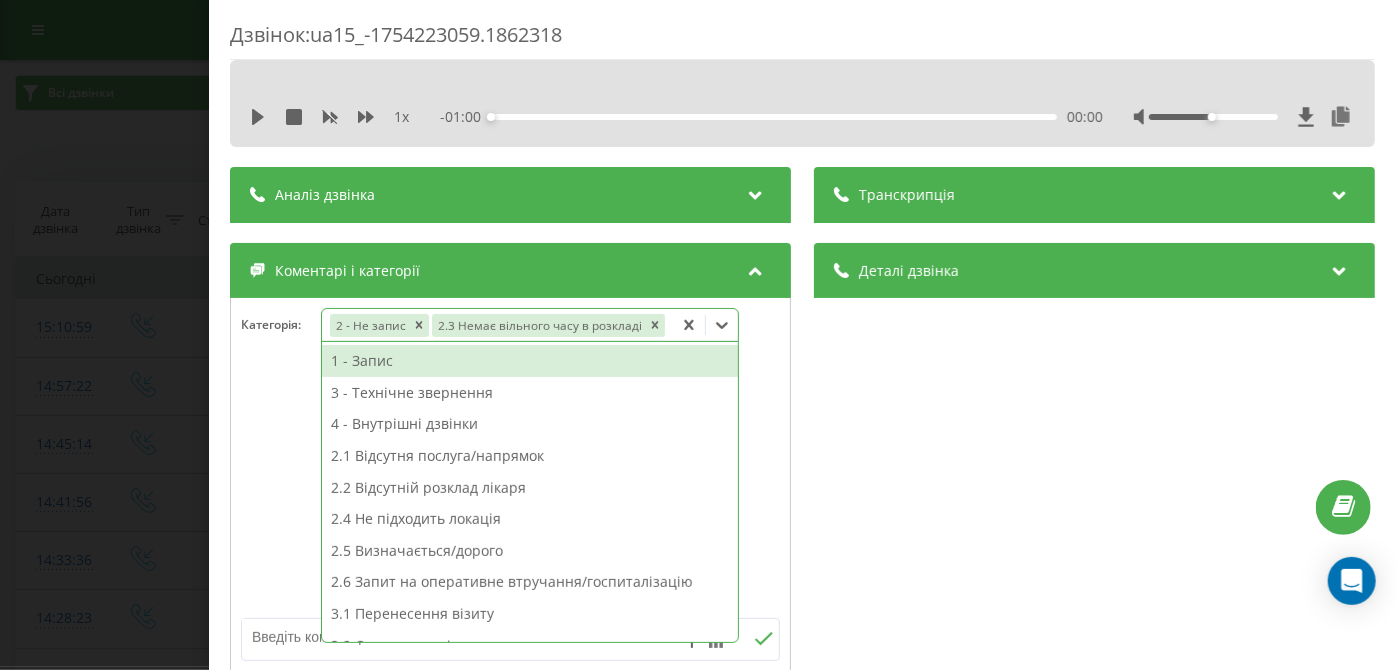 click on "Дзвінок :  ua15_-1754223059.1862318   1 x  - 01:00 00:00   00:00   Транскрипція Для AI-аналізу майбутніх дзвінків  налаштуйте та активуйте профіль на сторінці . Якщо профіль вже є і дзвінок відповідає його умовам, оновіть сторінку через 10 хвилин - AI аналізує поточний дзвінок. Аналіз дзвінка Для AI-аналізу майбутніх дзвінків  налаштуйте та активуйте профіль на сторінці . Якщо профіль вже є і дзвінок відповідає його умовам, оновіть сторінку через 10 хвилин - AI аналізує поточний дзвінок. Деталі дзвінка Загальне Дата дзвінка [DATE] [TIME] Тип дзвінка Вхідний Статус дзвінка Цільовий [PHONE] :" at bounding box center (698, 335) 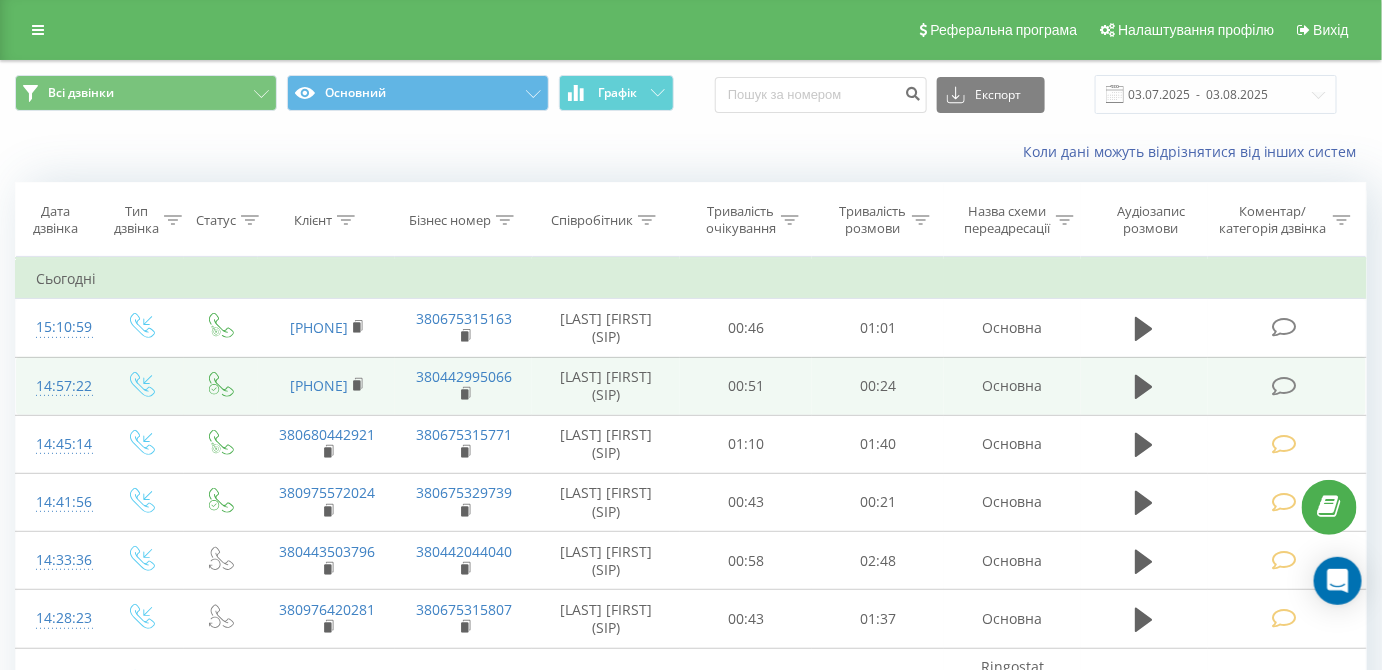 click at bounding box center (1284, 386) 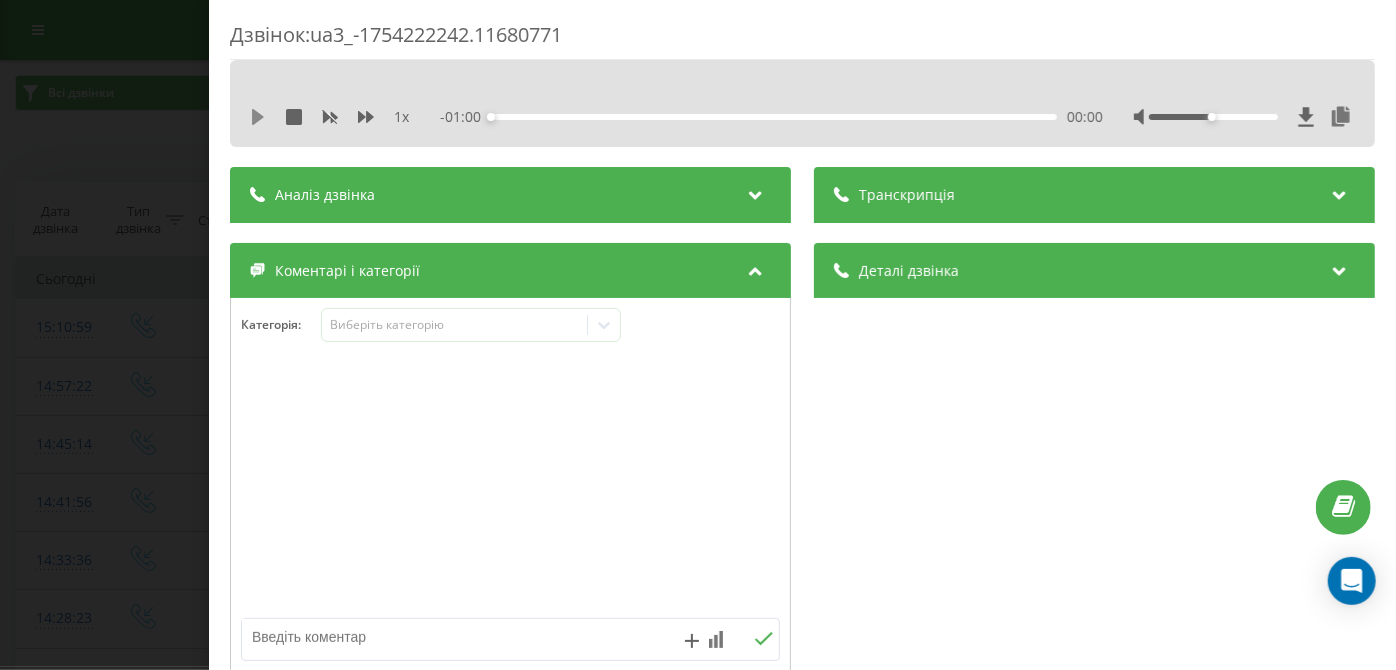 click 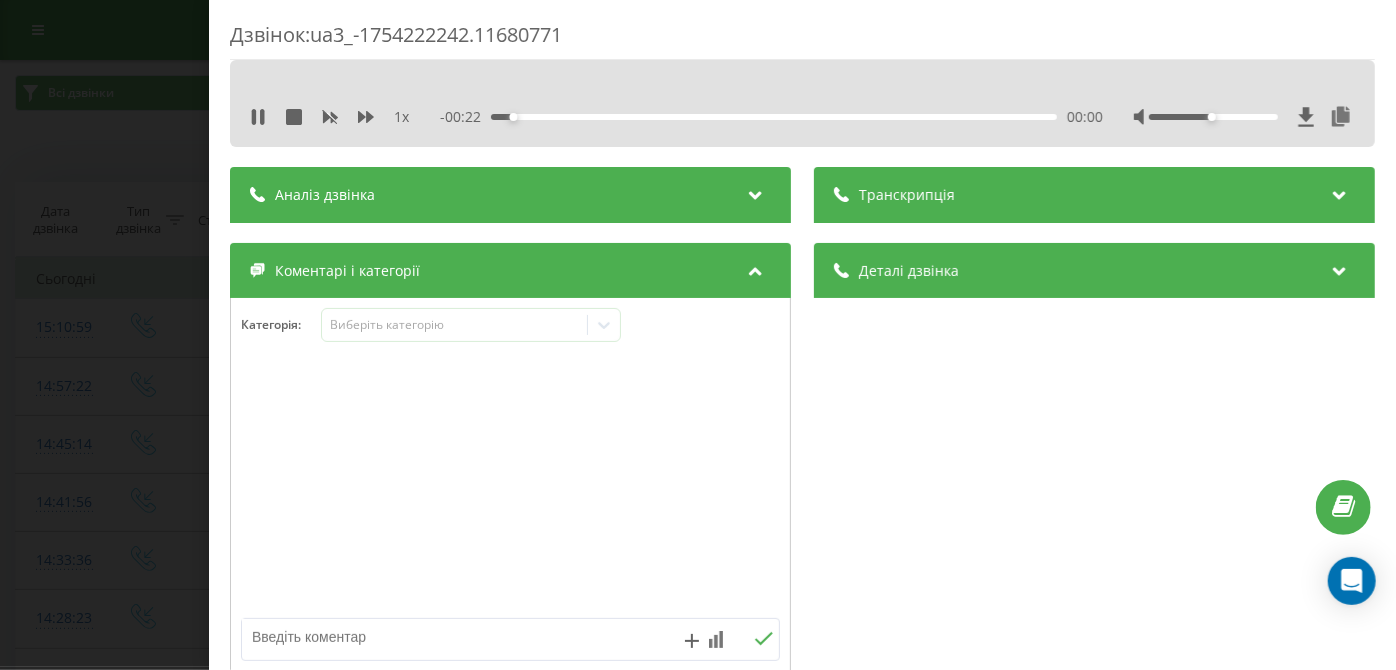 click on "00:00" at bounding box center (775, 117) 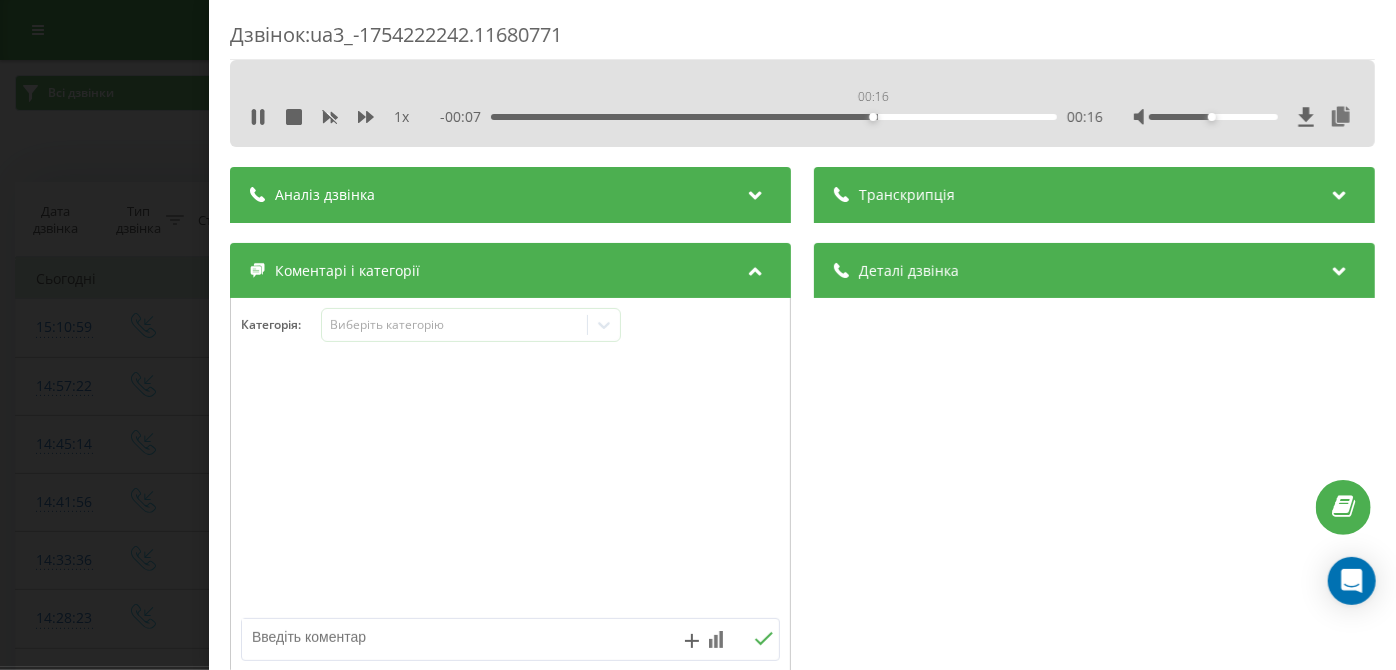 click on "00:16" at bounding box center [775, 117] 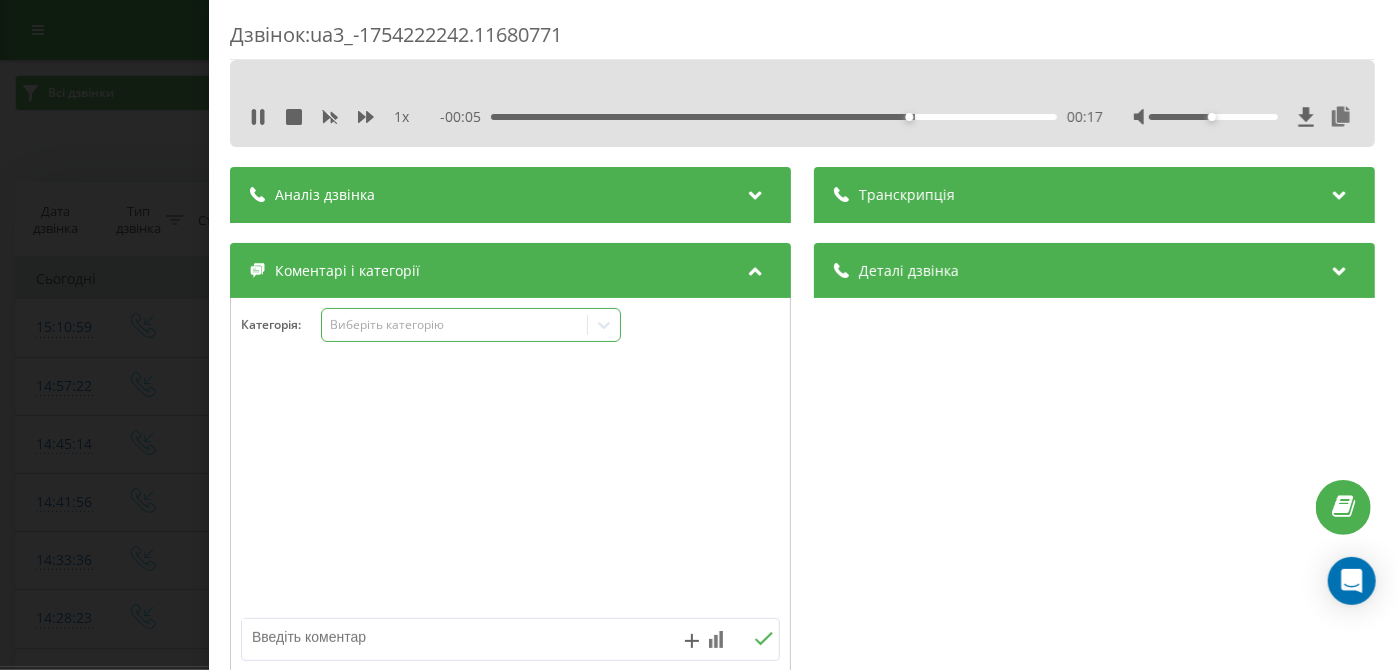 click on "Виберіть категорію" at bounding box center (454, 325) 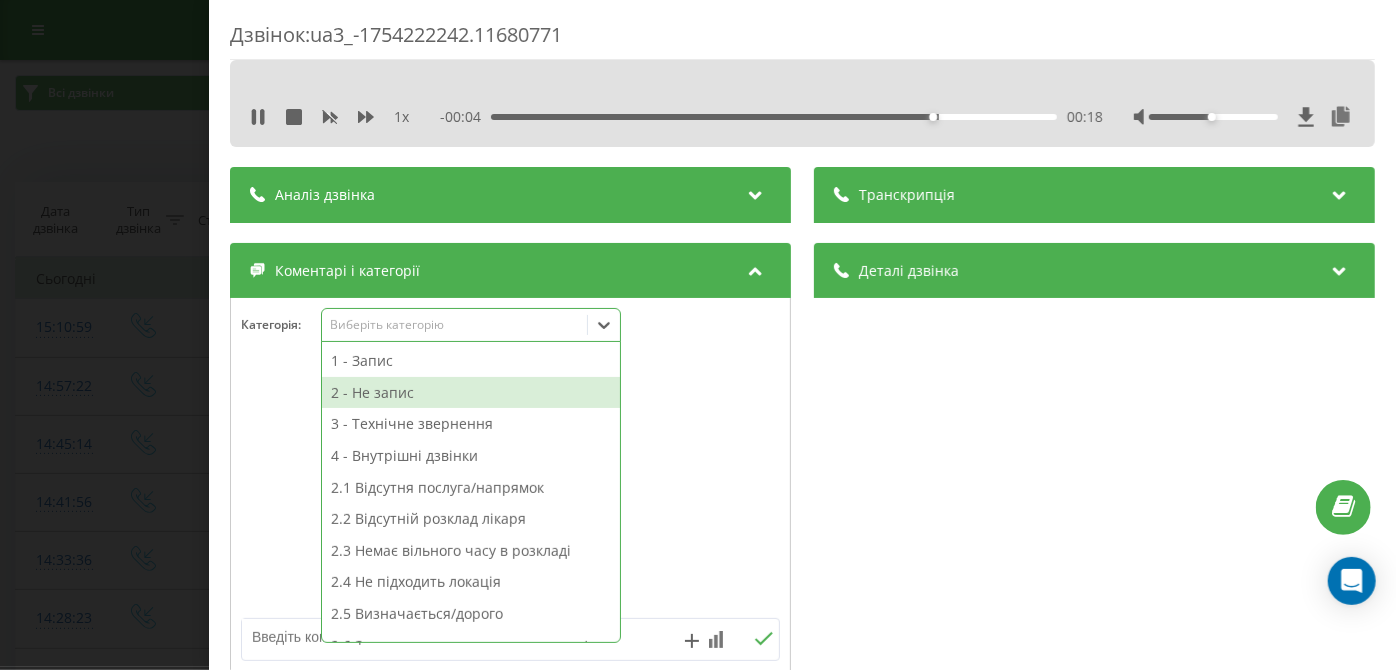 click on "2 - Не запис" at bounding box center [471, 393] 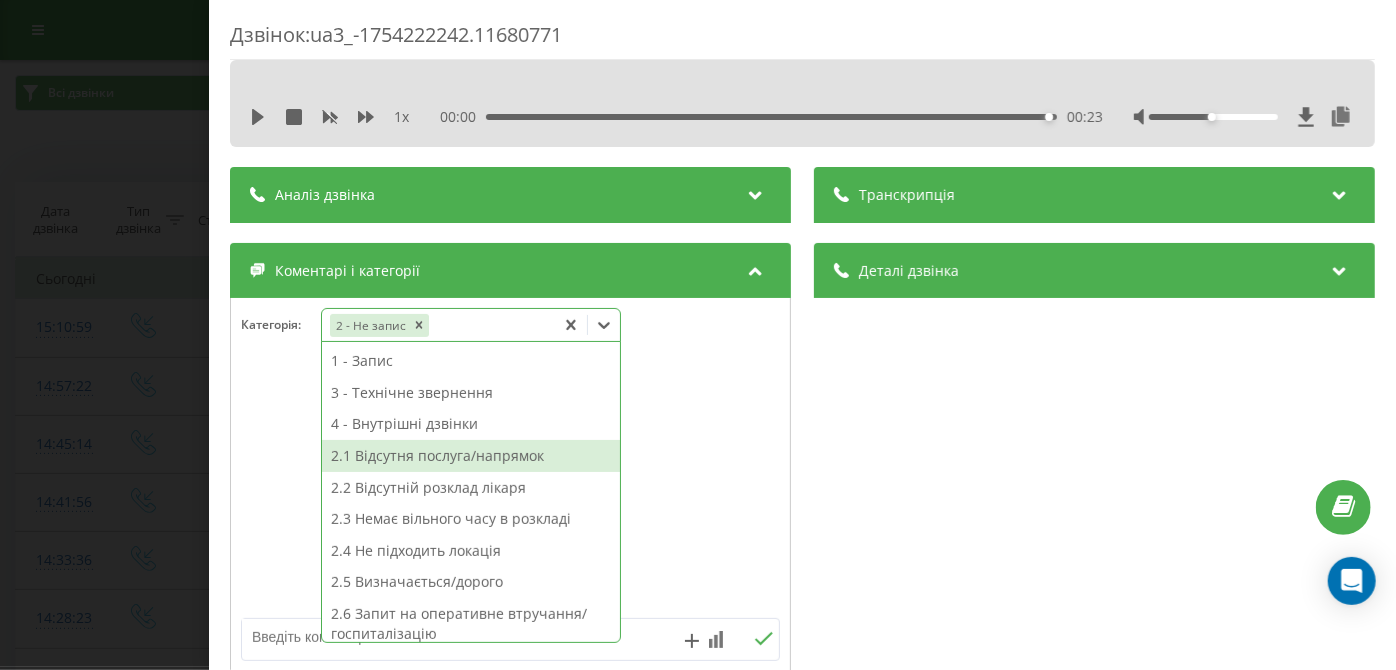 click on "2.1 Відсутня послуга/напрямок" at bounding box center (471, 456) 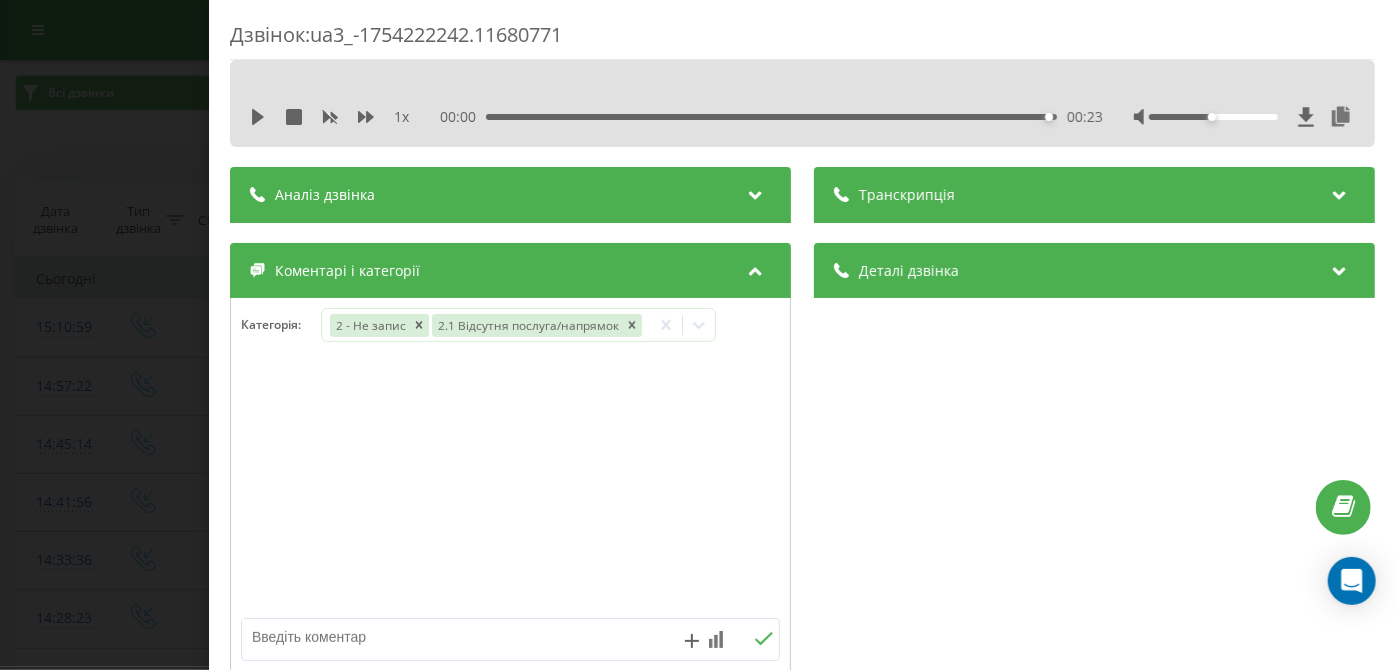 click on "Дзвінок :  ua3_-1754222242.11680771   1 x  00:00 00:23   00:23   Транскрипція Для AI-аналізу майбутніх дзвінків  налаштуйте та активуйте профіль на сторінці . Якщо профіль вже є і дзвінок відповідає його умовам, оновіть сторінку через 10 хвилин - AI аналізує поточний дзвінок. Аналіз дзвінка Для AI-аналізу майбутніх дзвінків  налаштуйте та активуйте профіль на сторінці . Якщо профіль вже є і дзвінок відповідає його умовам, оновіть сторінку через 10 хвилин - AI аналізує поточний дзвінок. Деталі дзвінка Загальне Дата дзвінка [DATE] [TIME] Тип дзвінка Вхідний Статус дзвінка Успішний [PHONE] n/a" at bounding box center [698, 335] 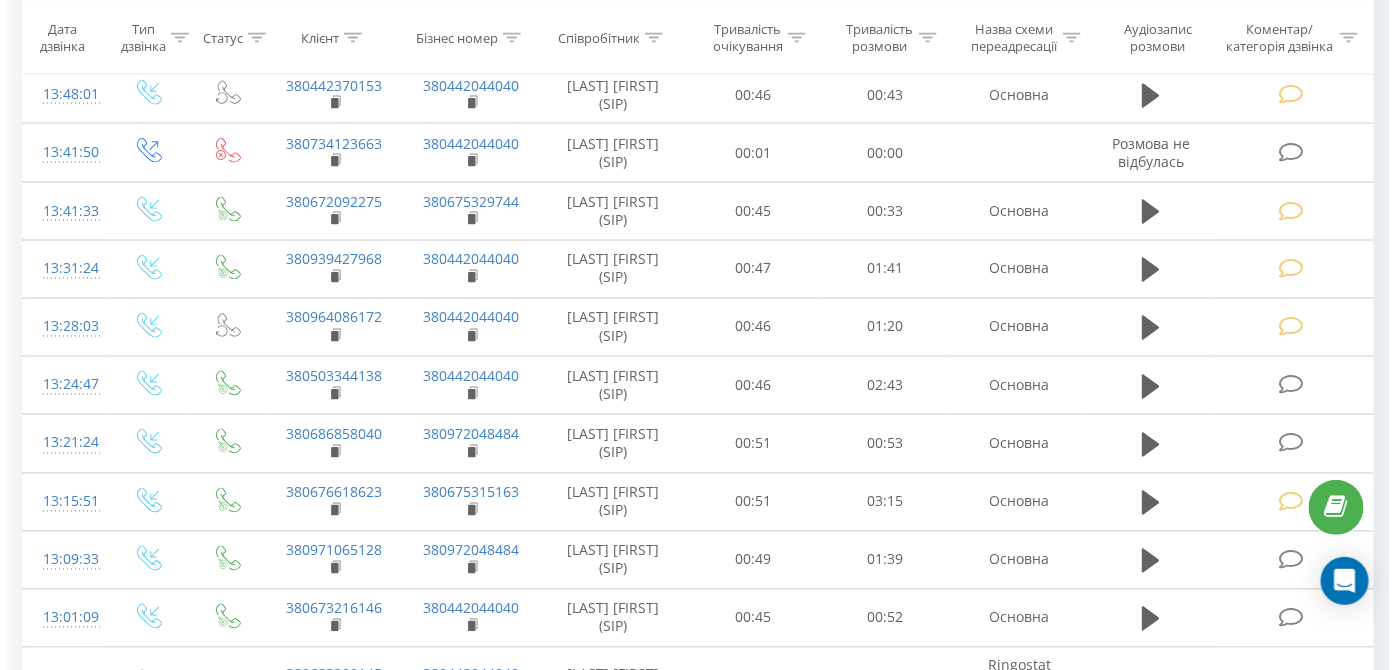 scroll, scrollTop: 1006, scrollLeft: 0, axis: vertical 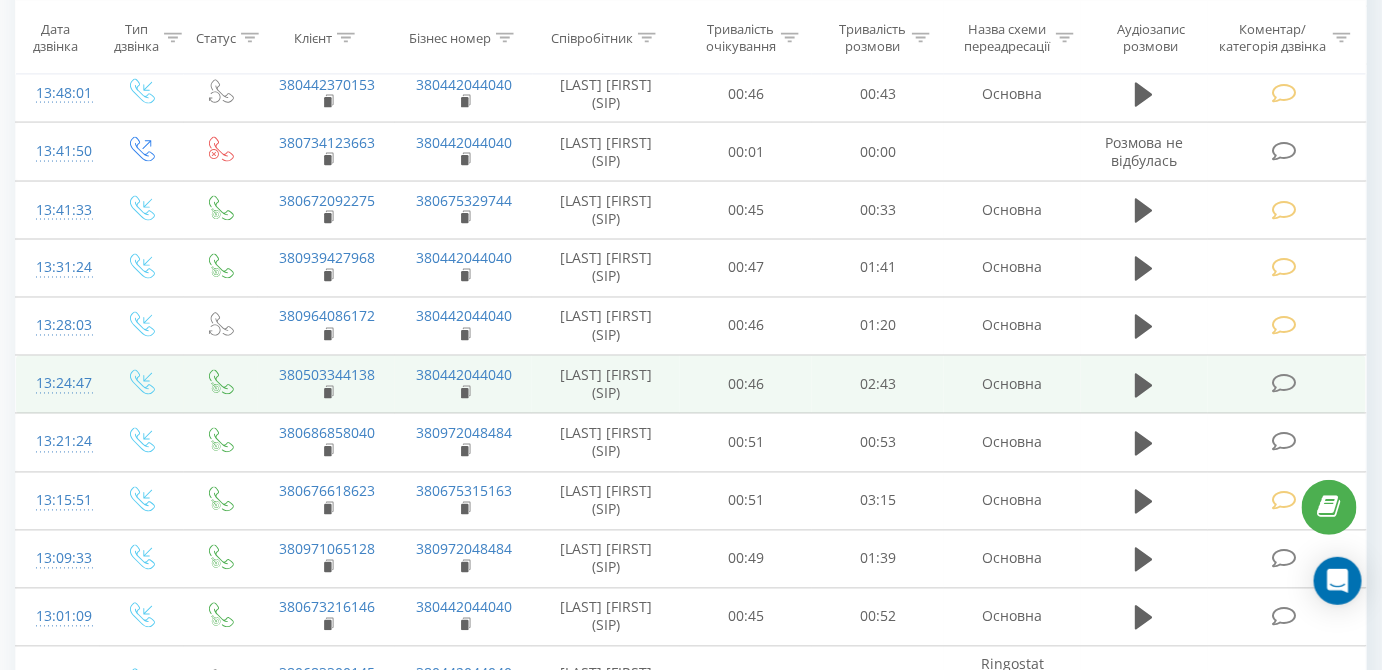 click at bounding box center (1284, 384) 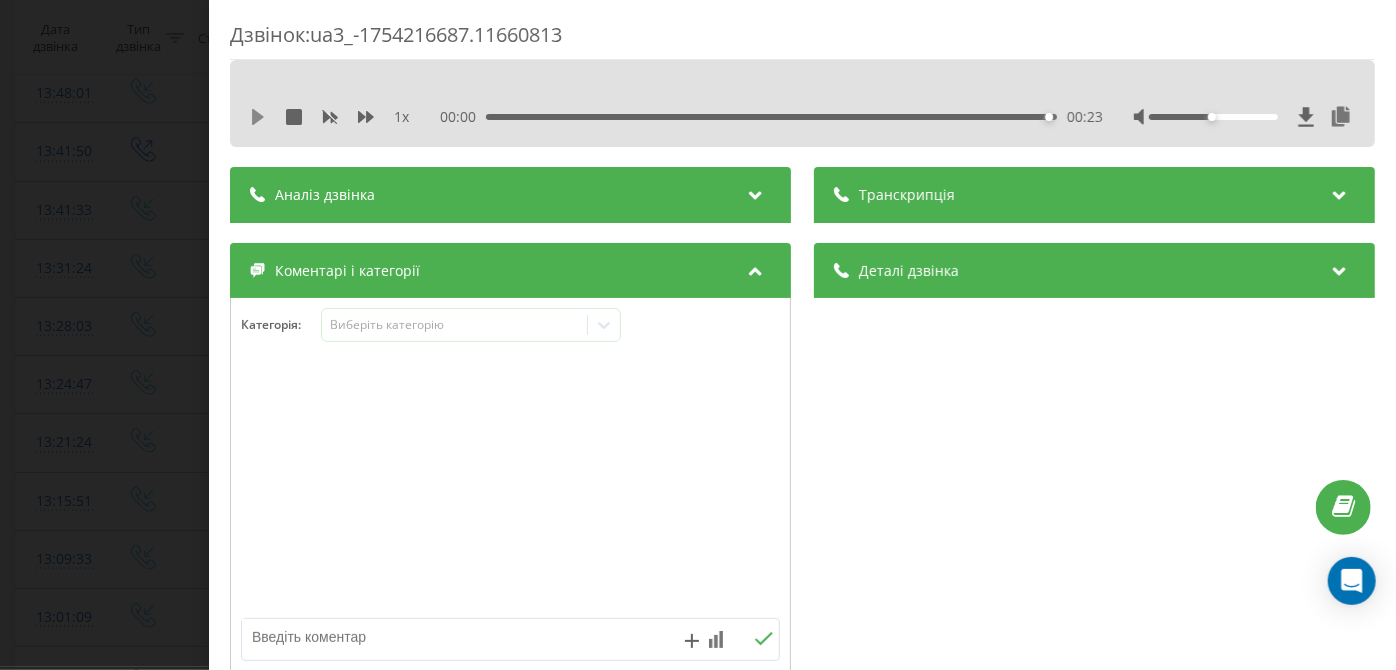 click 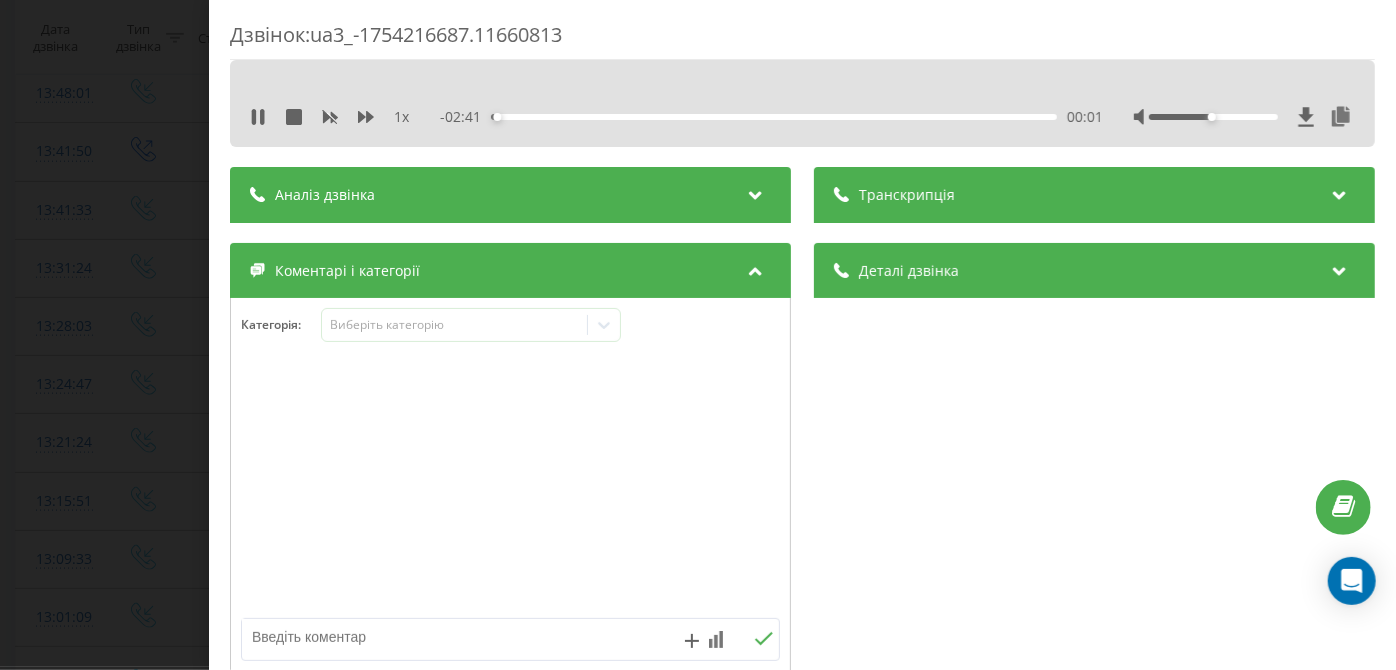click on "- 02:41 00:01   00:01" at bounding box center [772, 117] 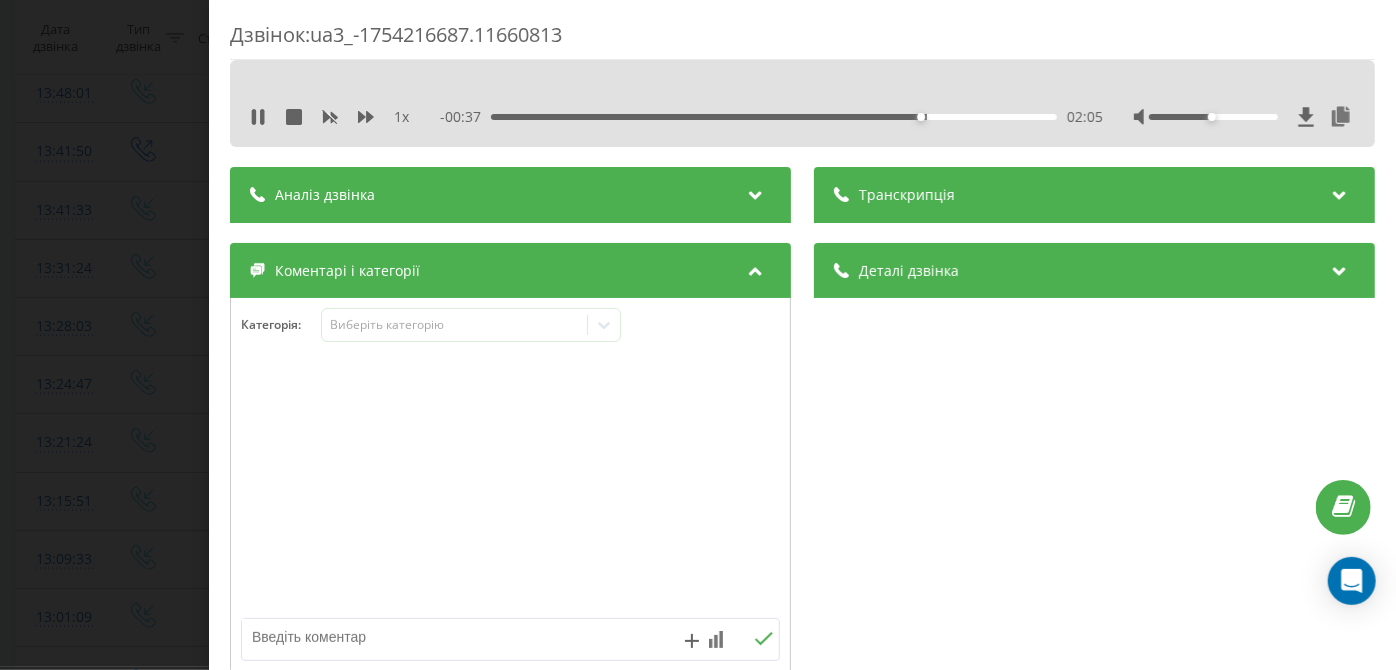 click at bounding box center (1213, 117) 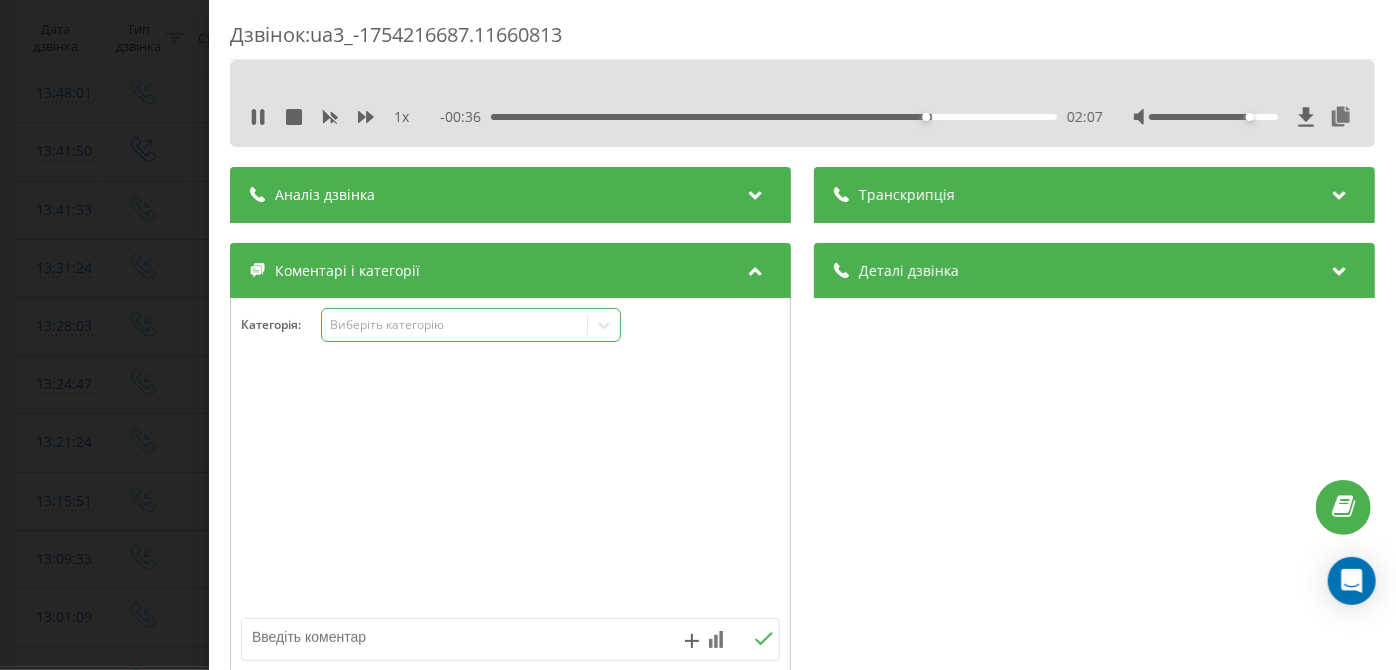 click on "Виберіть категорію" at bounding box center (454, 325) 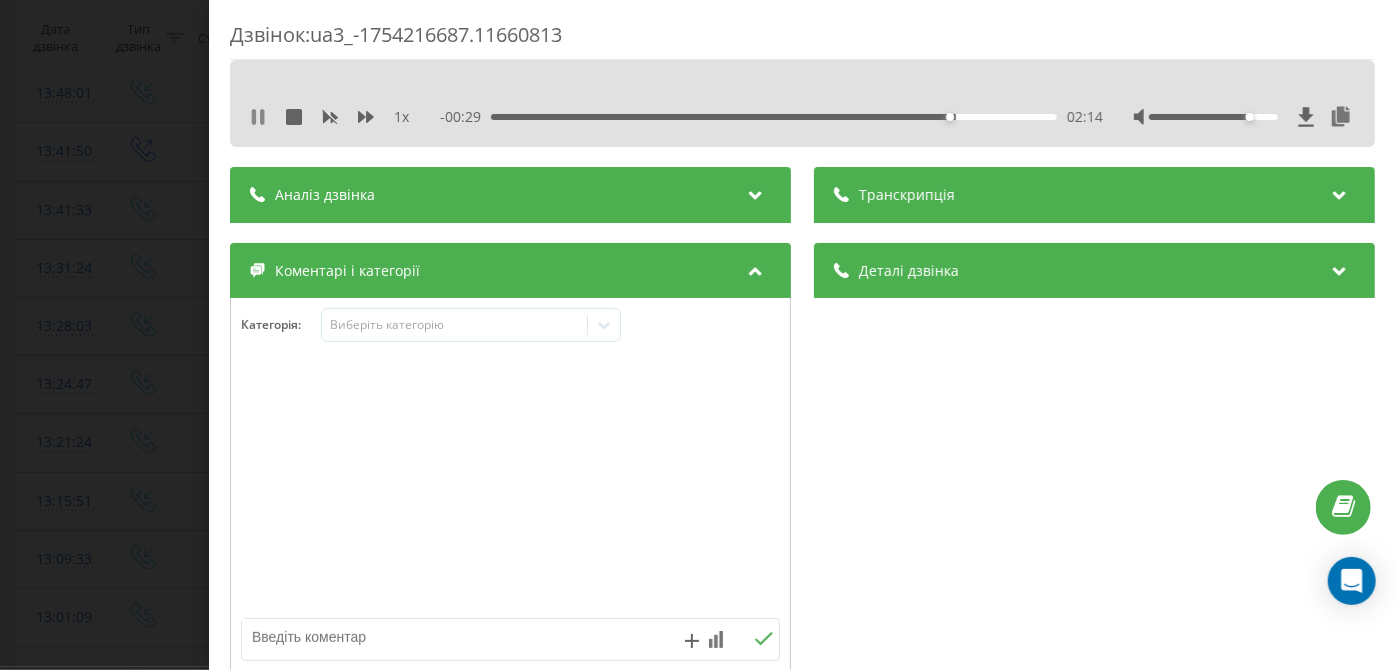 click 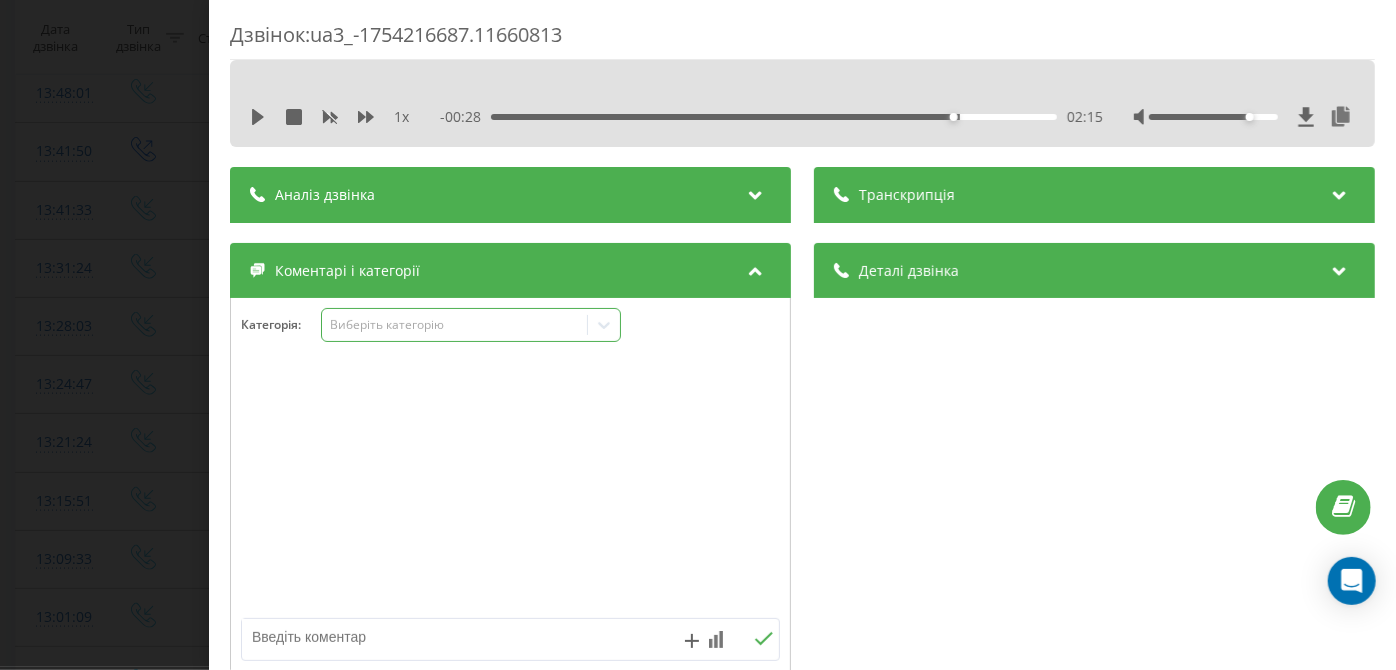 click on "Виберіть категорію" at bounding box center (455, 325) 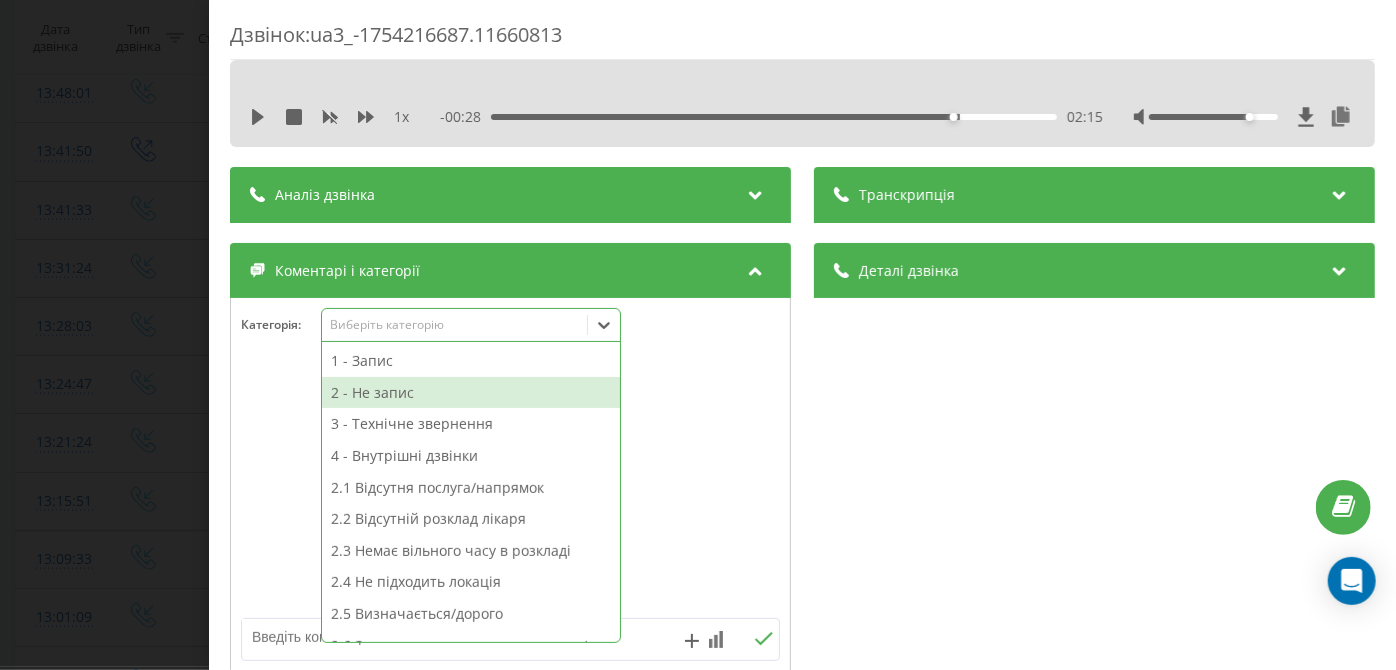 click on "2 - Не запис" at bounding box center (471, 393) 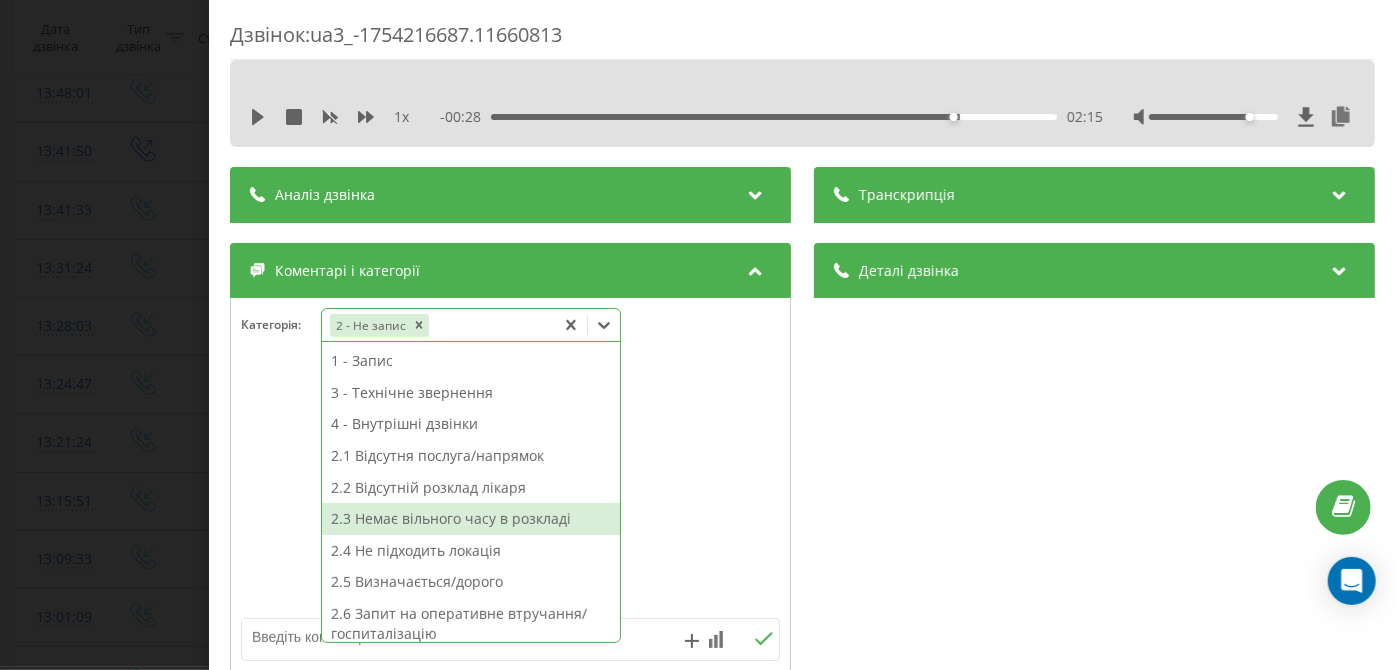 click on "2.3 Немає вільного часу в розкладі" at bounding box center (471, 519) 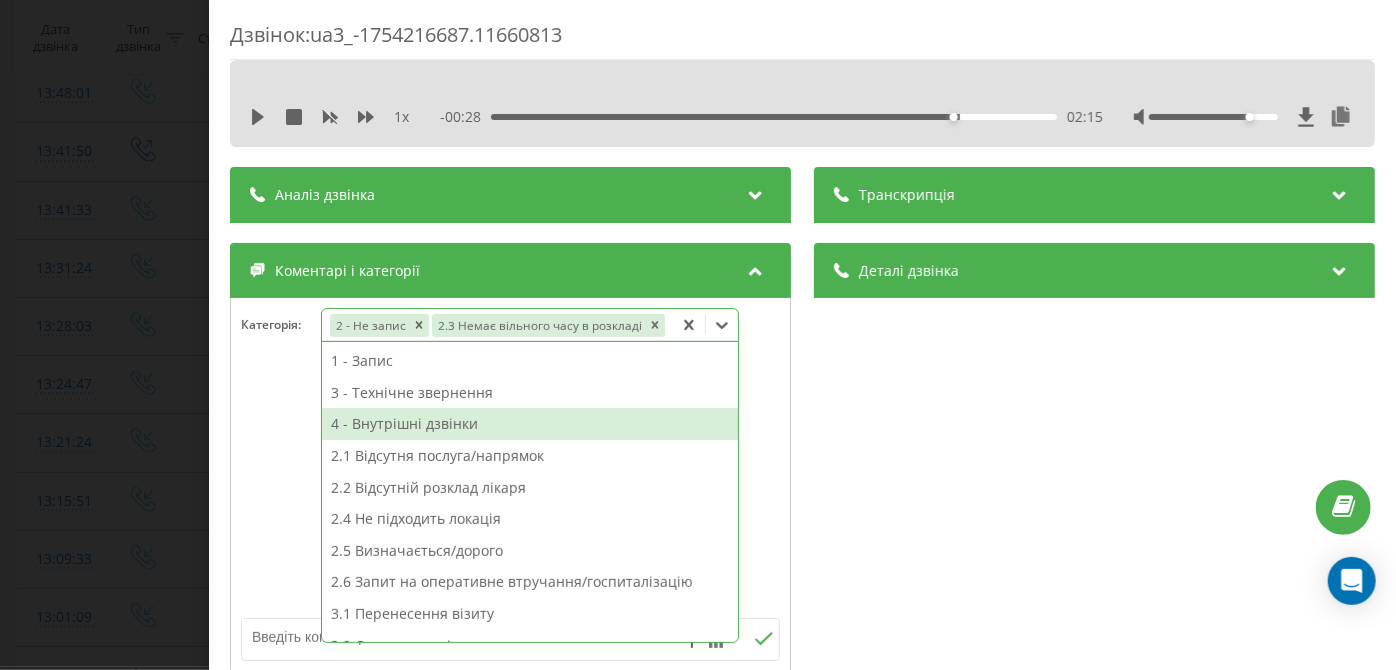 click on "Дзвінок :  ua3_-1754216687.11660813   1 x  - 00:28 02:15   02:15   Транскрипція Для AI-аналізу майбутніх дзвінків  налаштуйте та активуйте профіль на сторінці . Якщо профіль вже є і дзвінок відповідає його умовам, оновіть сторінку через 10 хвилин - AI аналізує поточний дзвінок. Аналіз дзвінка Для AI-аналізу майбутніх дзвінків  налаштуйте та активуйте профіль на сторінці . Якщо профіль вже є і дзвінок відповідає його умовам, оновіть сторінку через 10 хвилин - AI аналізує поточний дзвінок. Деталі дзвінка Загальне Дата дзвінка [DATE] [TIME] Тип дзвінка Вхідний Статус дзвінка Цільовий [PHONE] :" at bounding box center (698, 335) 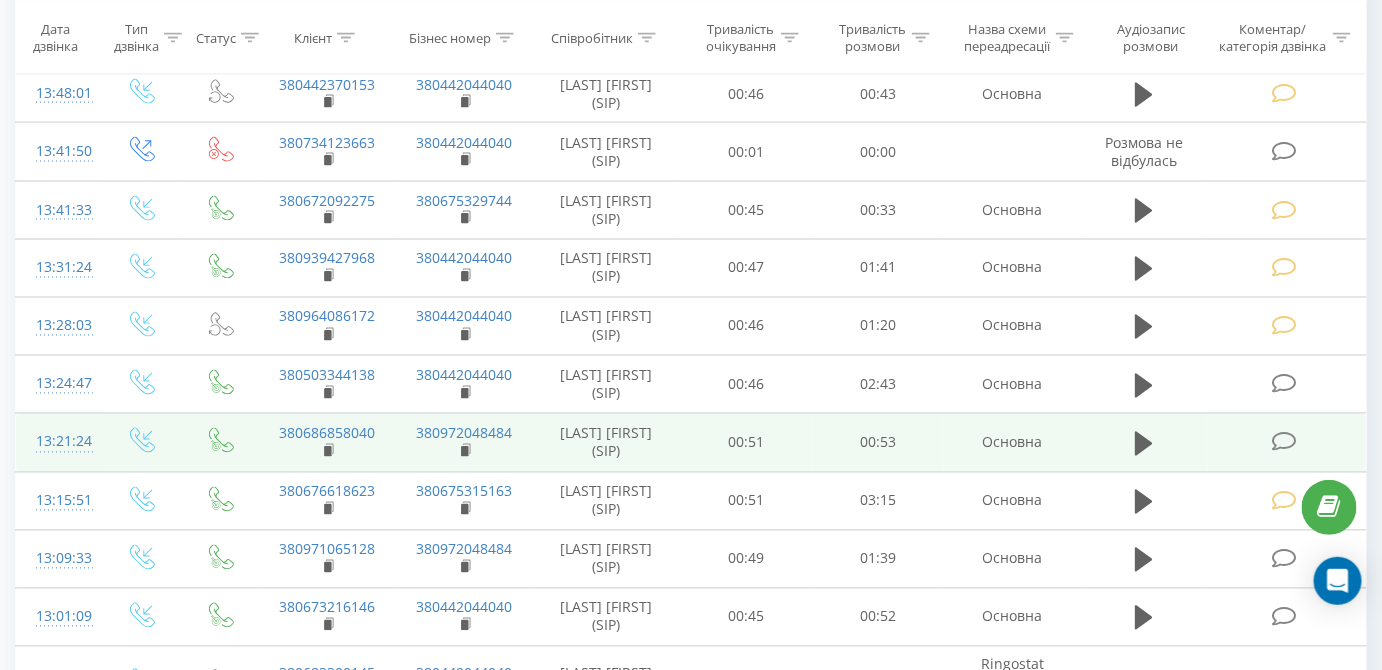 click at bounding box center (1284, 442) 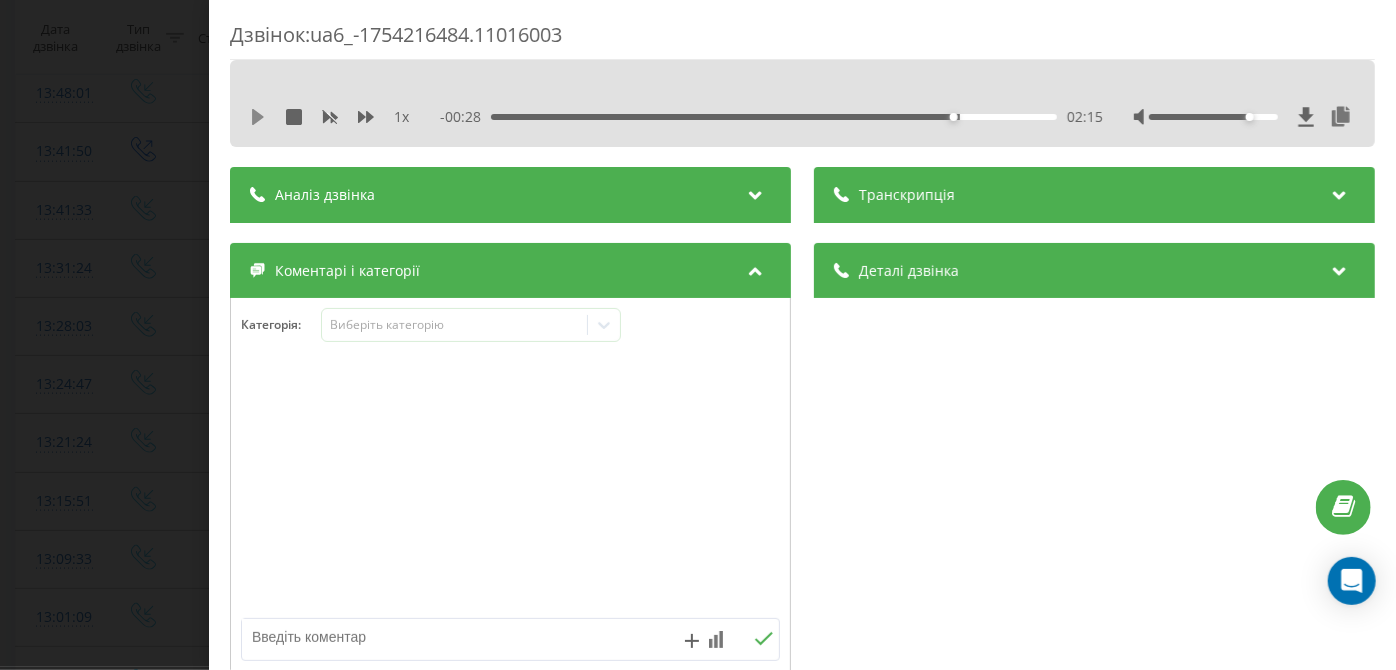 click 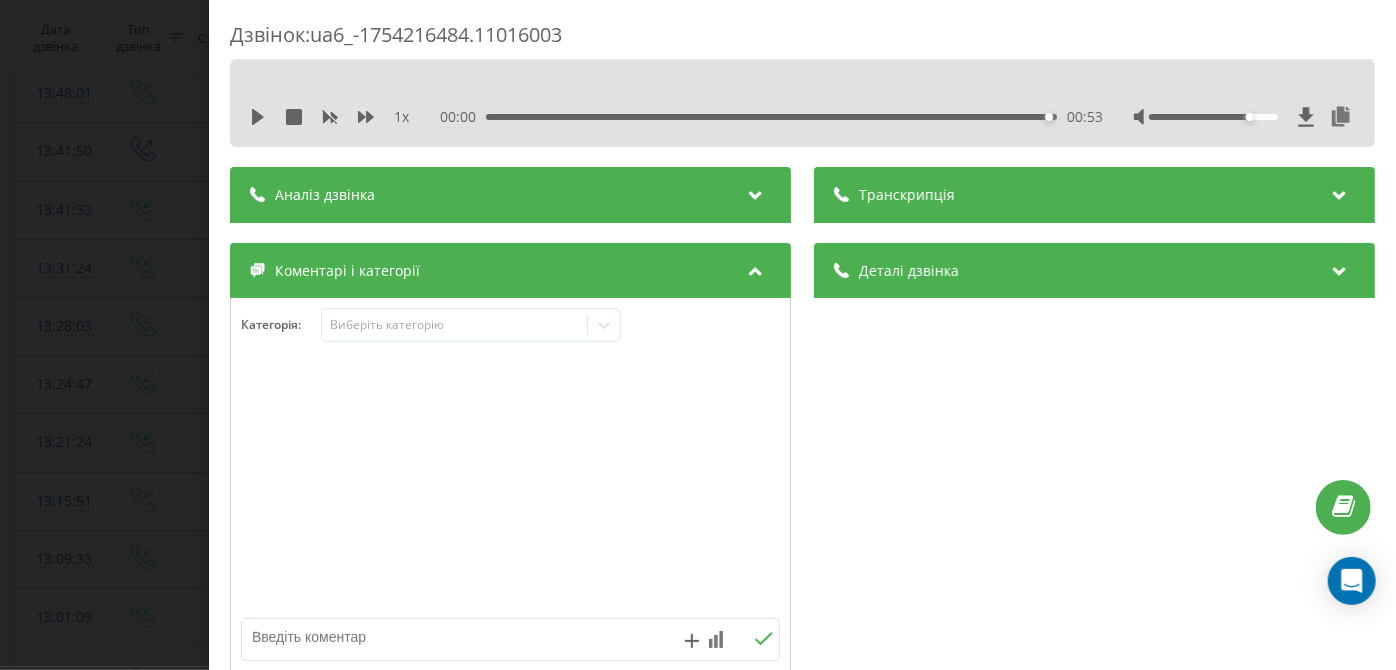 click on "1 x  00:00 00:53   00:53" at bounding box center [802, 117] 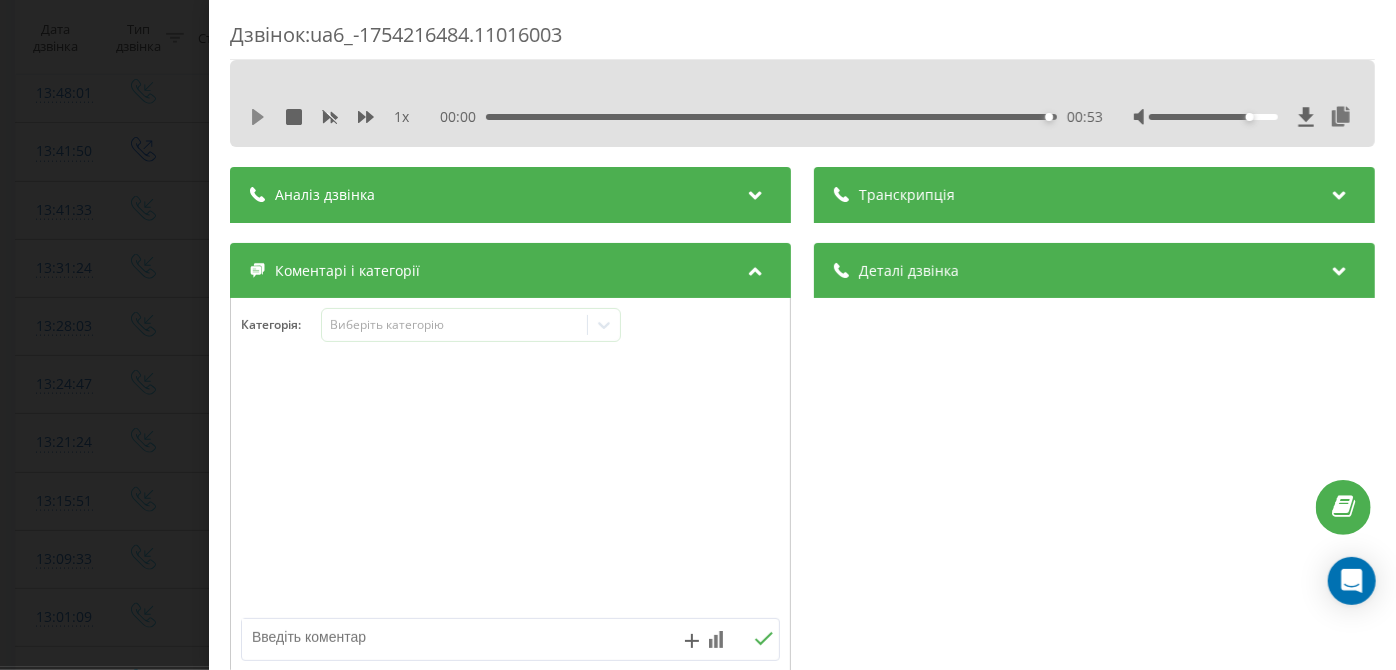 click 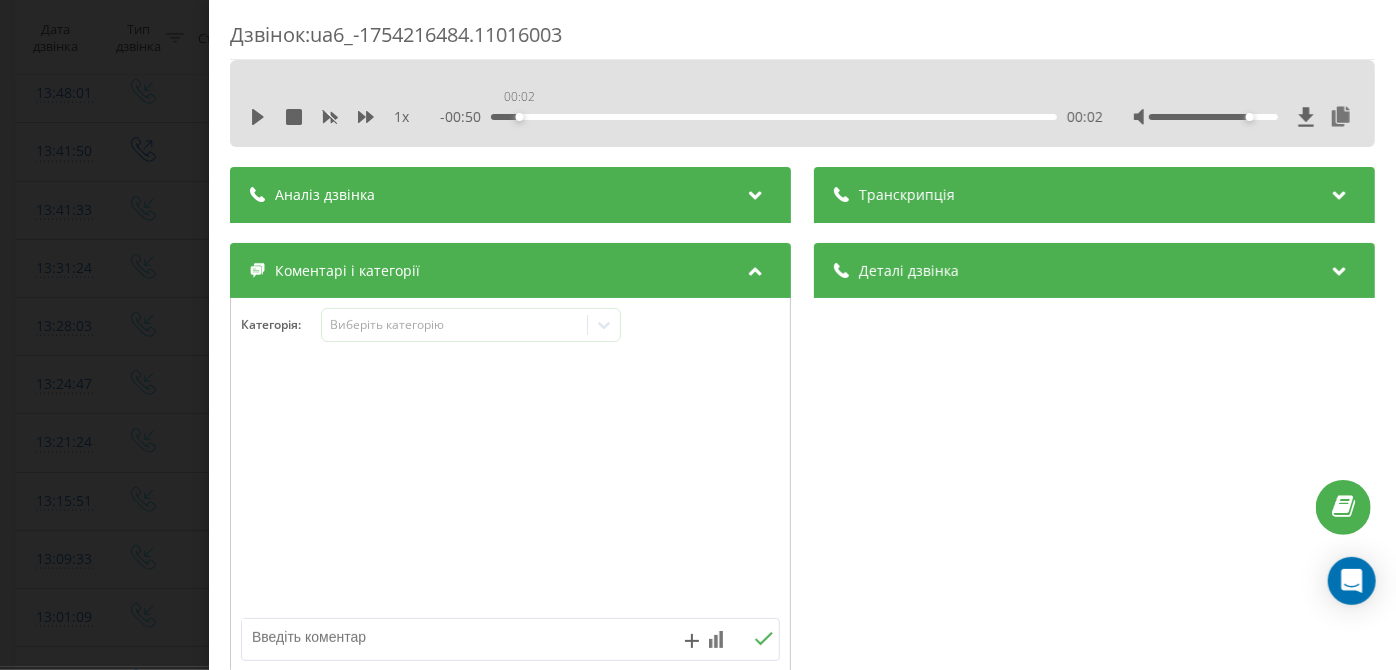 click on "00:02" at bounding box center (775, 117) 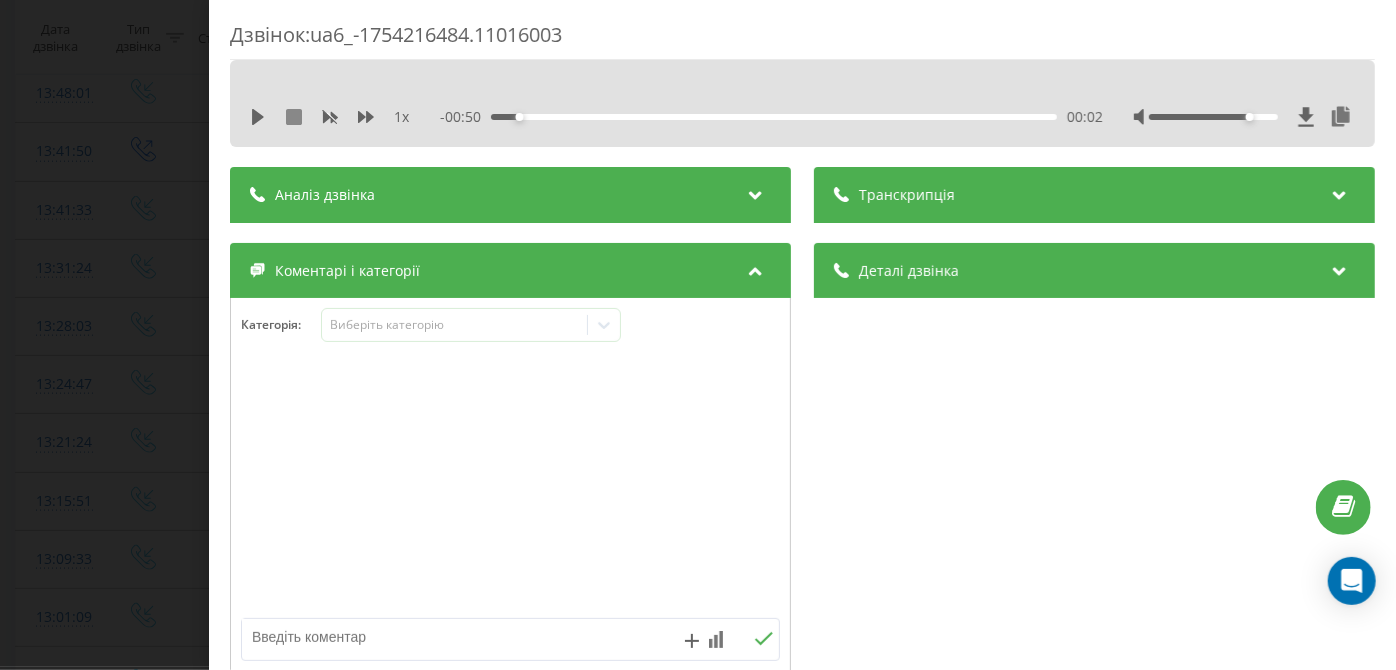 click 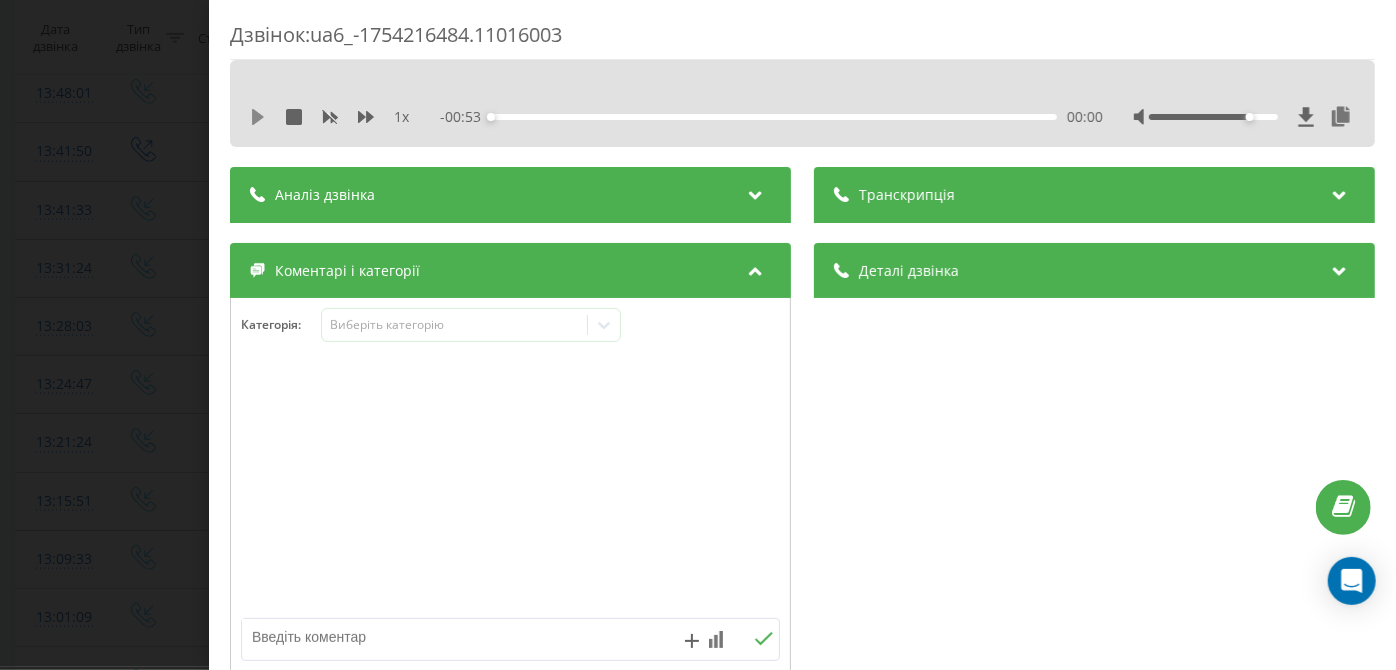 click 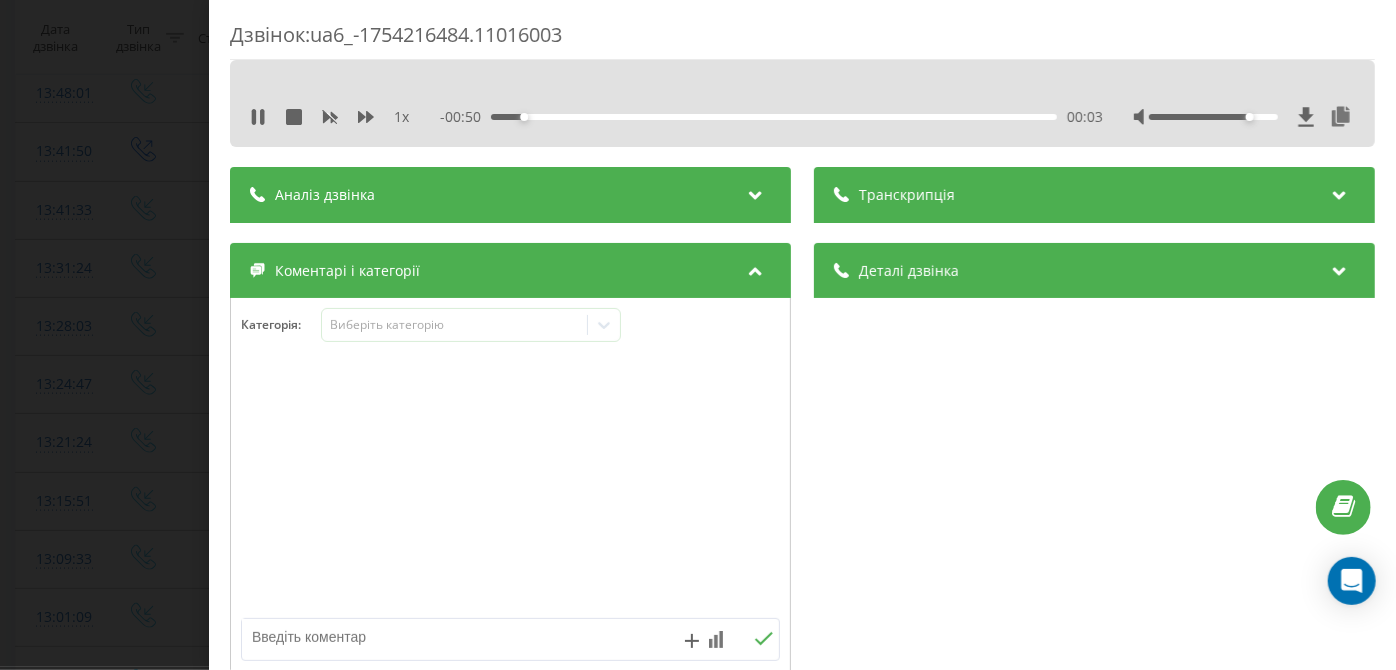 click on "00:03" at bounding box center (775, 117) 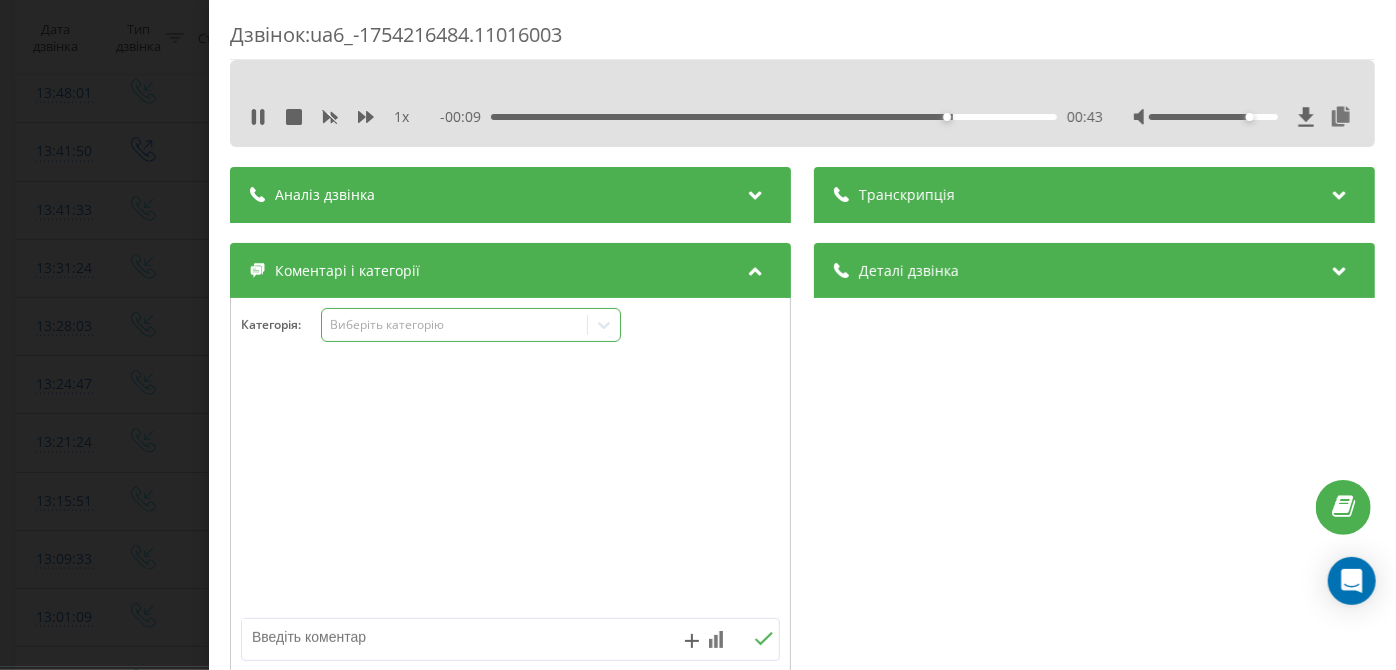 click on "Виберіть категорію" at bounding box center (455, 325) 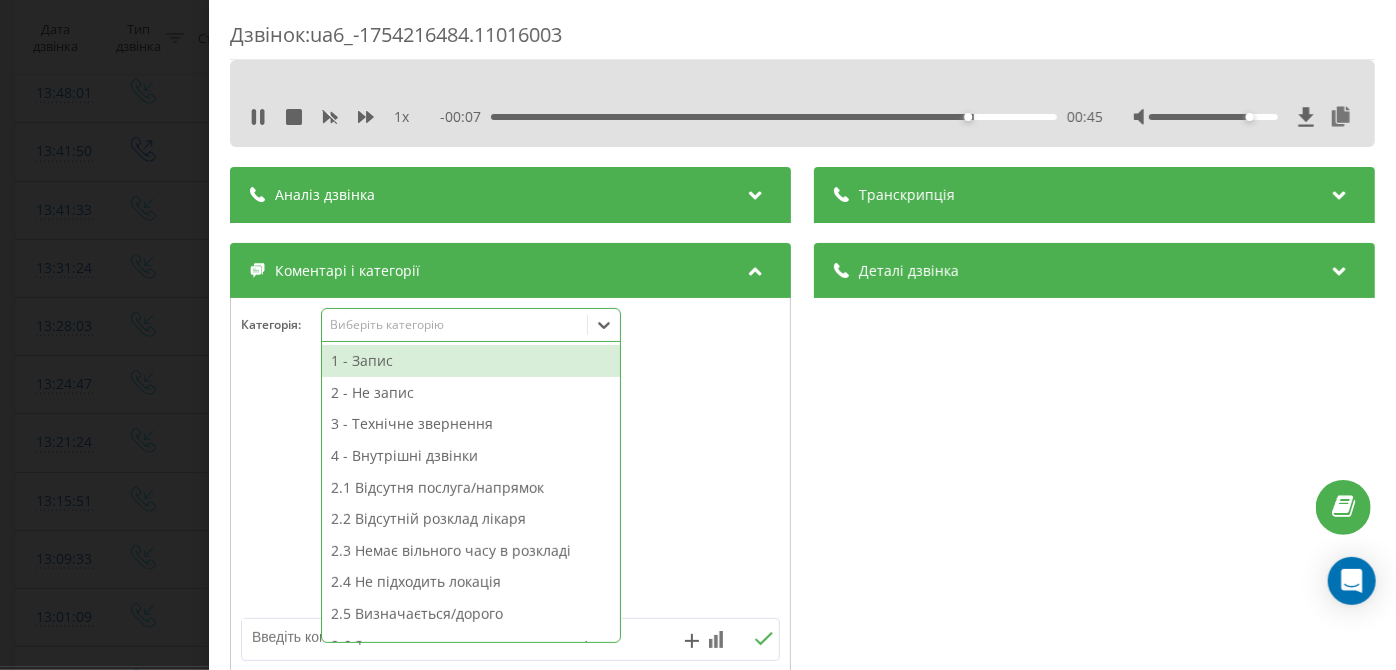 click on "3 - Технічне звернення" at bounding box center [471, 424] 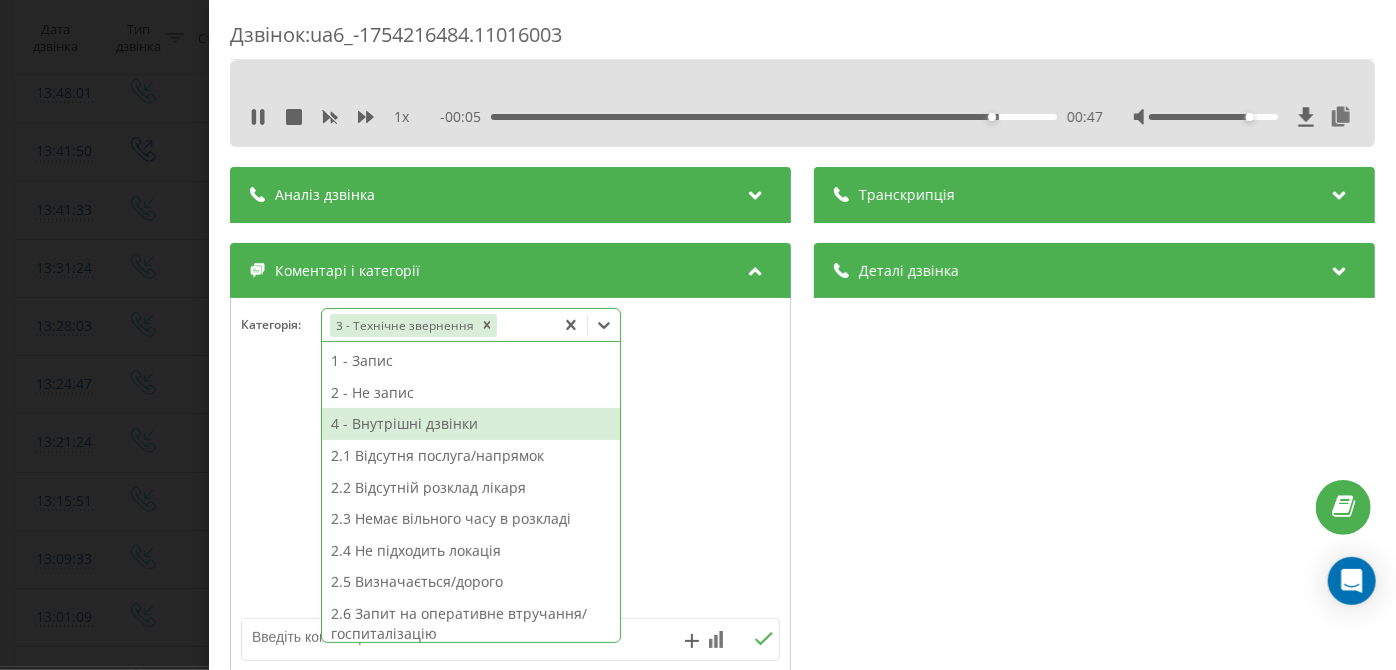 scroll, scrollTop: 313, scrollLeft: 0, axis: vertical 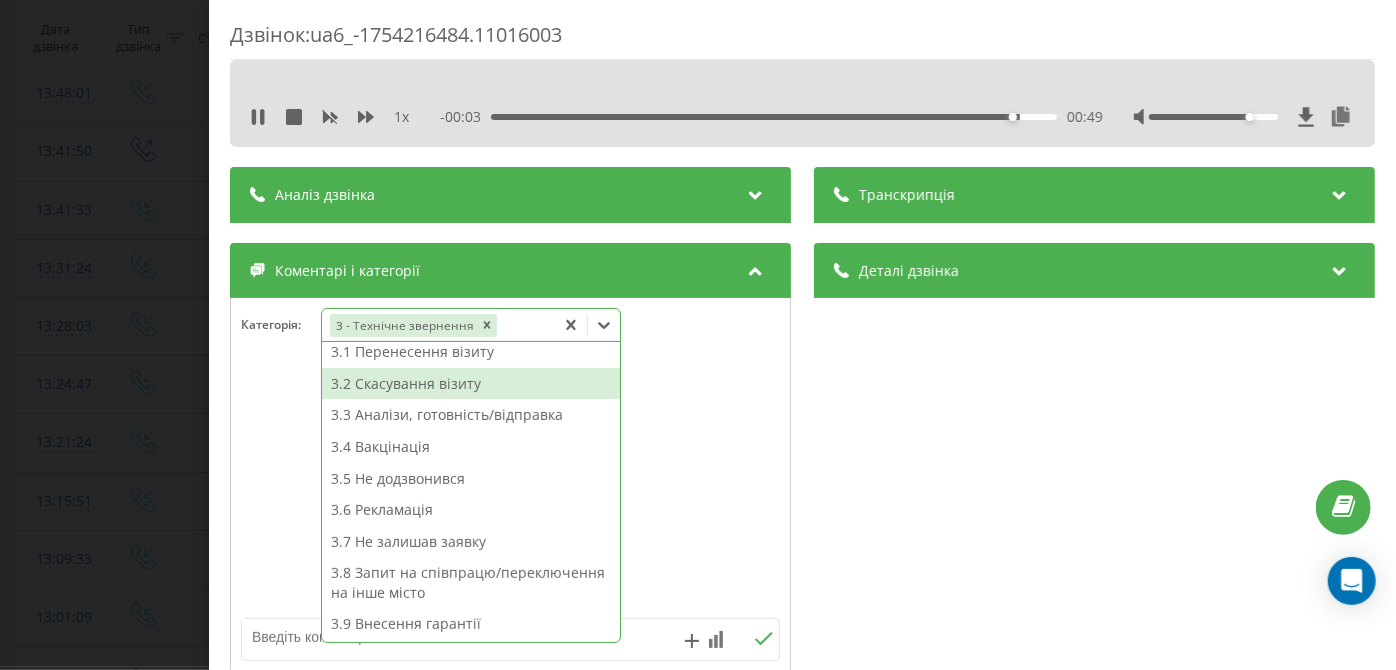 click on "3.2 Скасування візиту" at bounding box center [471, 384] 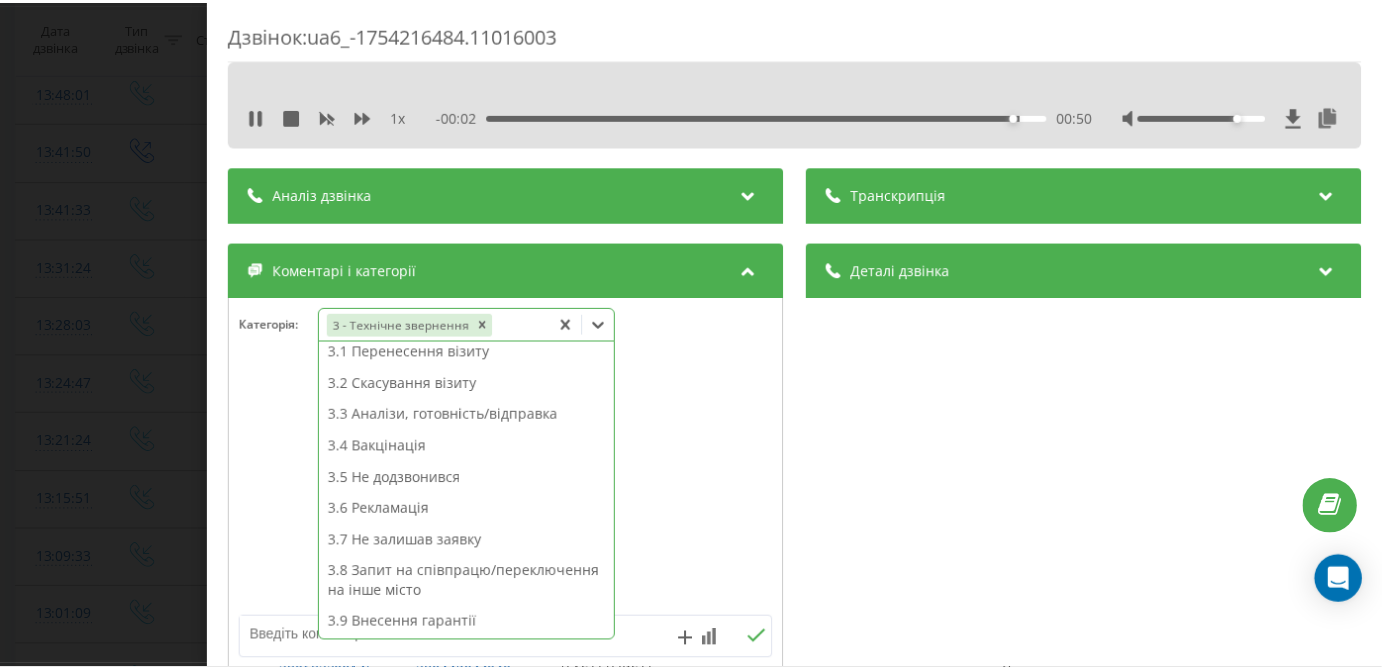 scroll, scrollTop: 242, scrollLeft: 0, axis: vertical 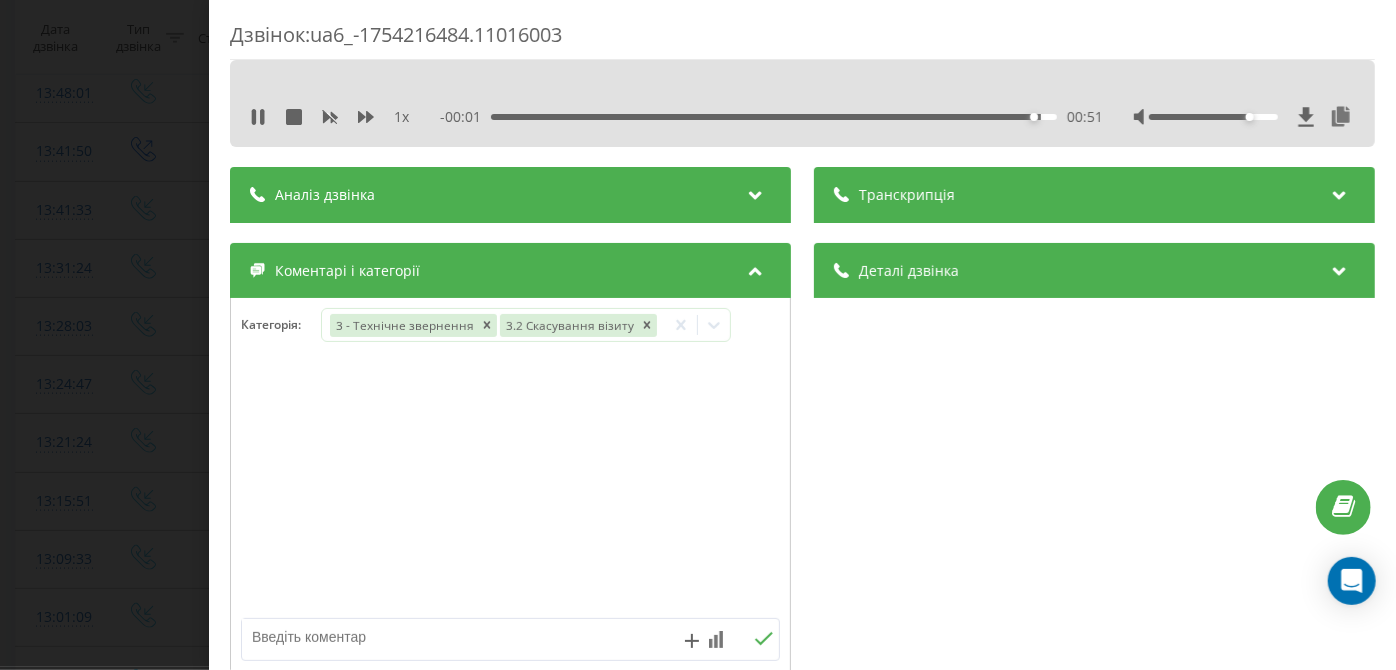 click on "Дзвінок :  ua6_-1754216484.11016003   1 x  - 00:01 00:51   00:51   Транскрипція Для AI-аналізу майбутніх дзвінків  налаштуйте та активуйте профіль на сторінці . Якщо профіль вже є і дзвінок відповідає його умовам, оновіть сторінку через 10 хвилин - AI аналізує поточний дзвінок. Аналіз дзвінка Для AI-аналізу майбутніх дзвінків  налаштуйте та активуйте профіль на сторінці . Якщо профіль вже є і дзвінок відповідає його умовам, оновіть сторінку через 10 хвилин - AI аналізує поточний дзвінок. Деталі дзвінка Загальне Дата дзвінка [DATE] [TIME] Тип дзвінка Вхідний Статус дзвінка Цільовий [PHONE] :" at bounding box center [698, 335] 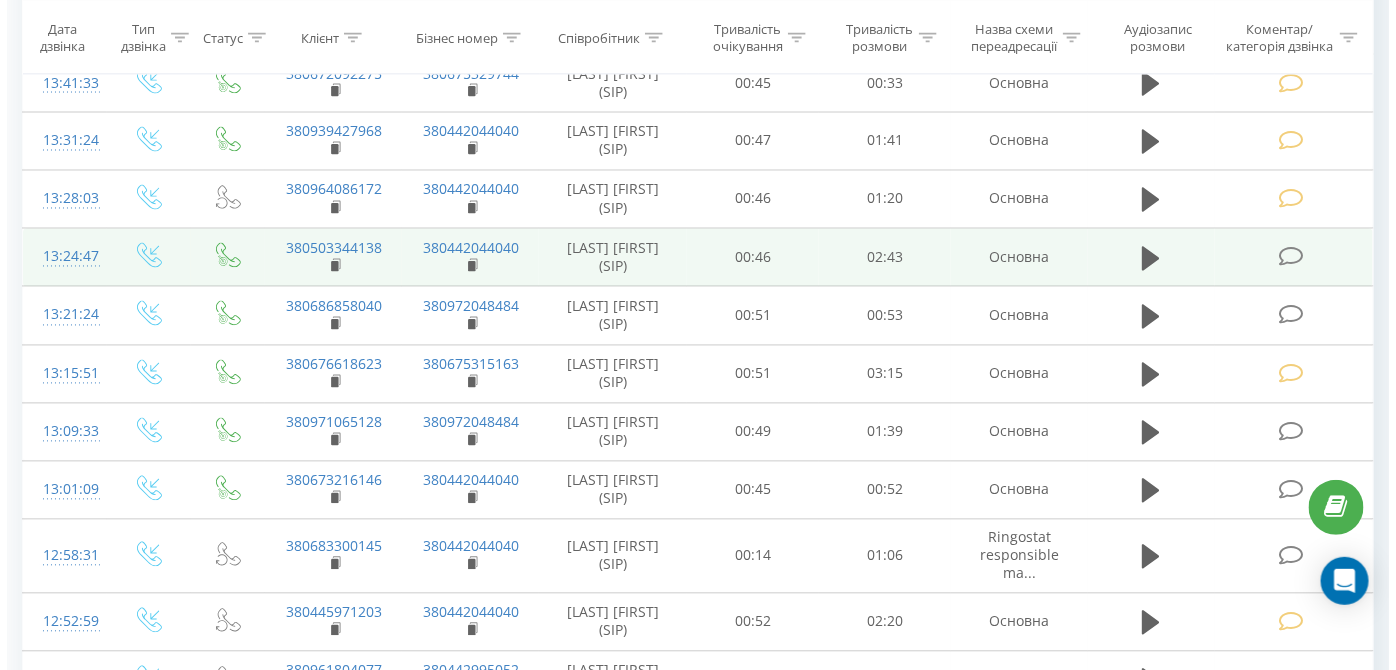 scroll, scrollTop: 1144, scrollLeft: 0, axis: vertical 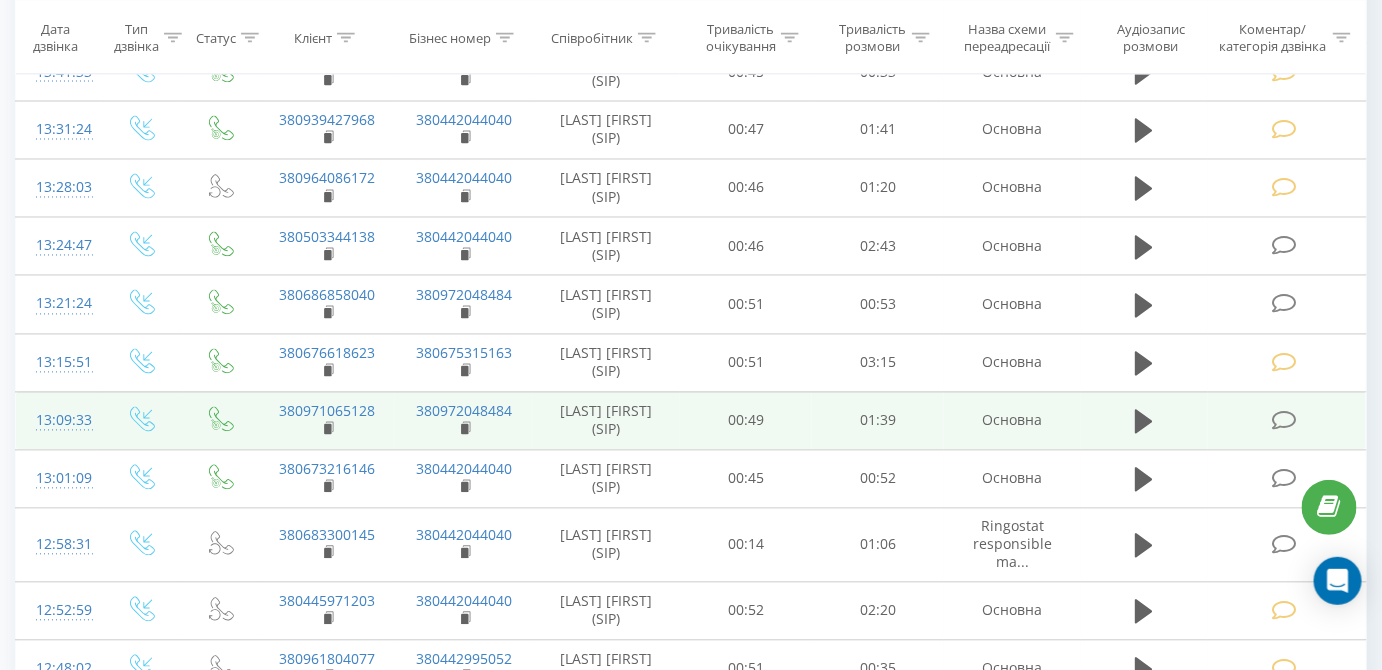 click at bounding box center [1284, 421] 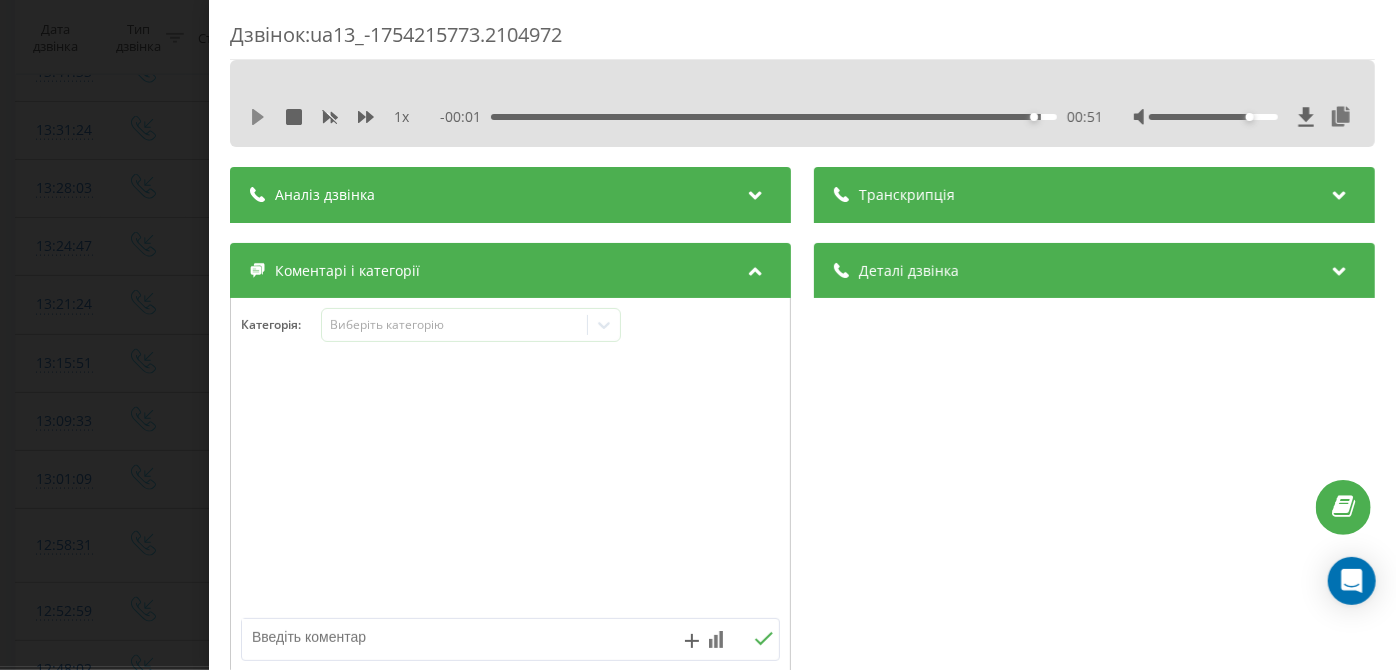 click 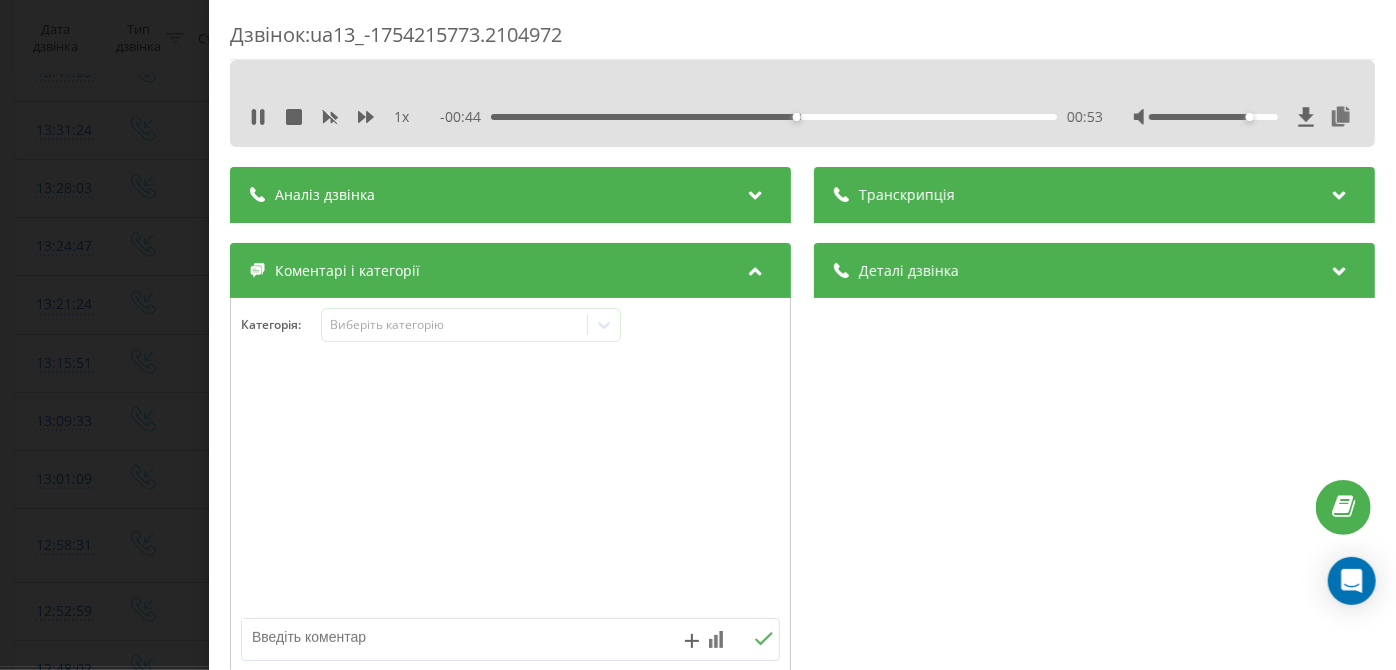 click on "00:53" at bounding box center [775, 117] 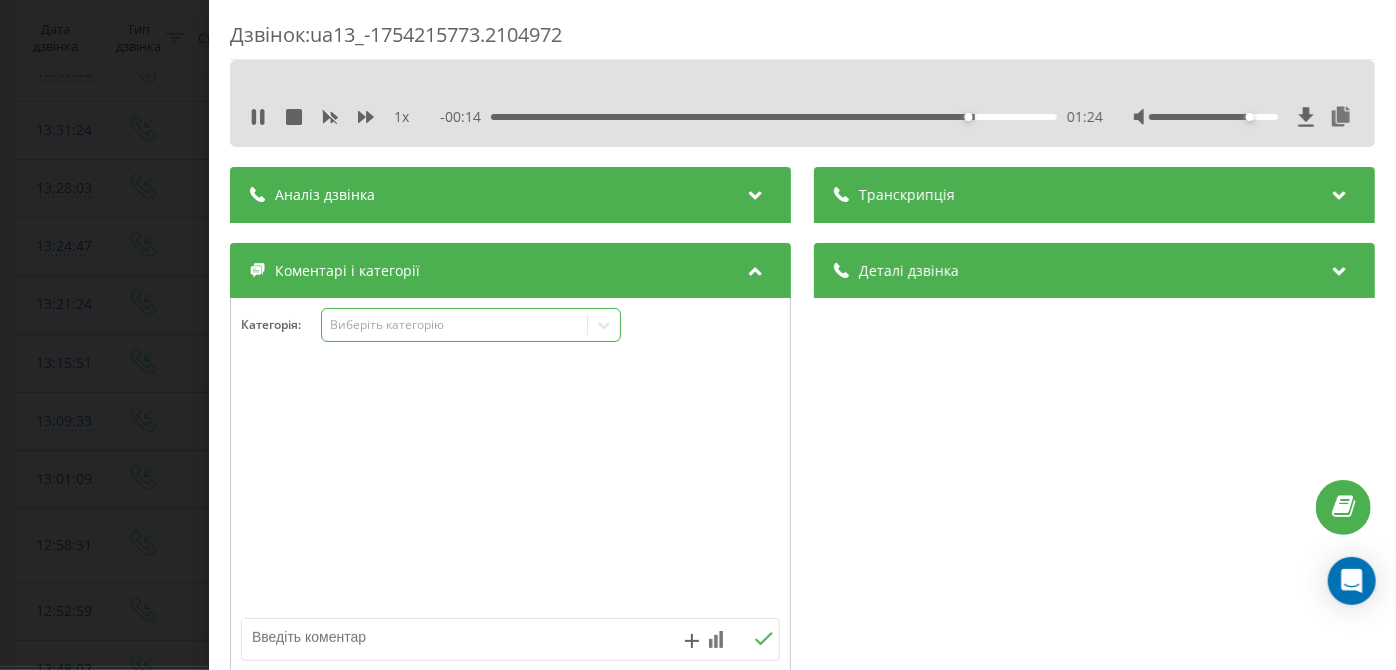 click on "Виберіть категорію" at bounding box center (454, 325) 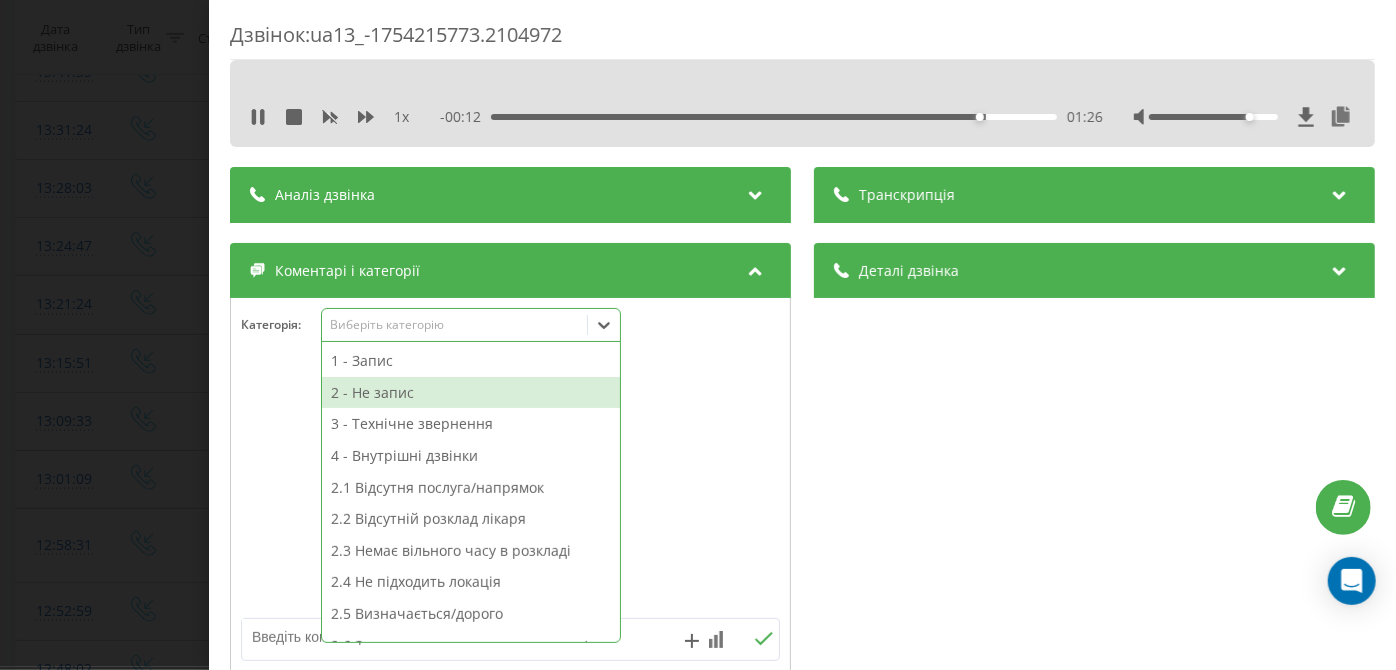 click on "2 - Не запис" at bounding box center (471, 393) 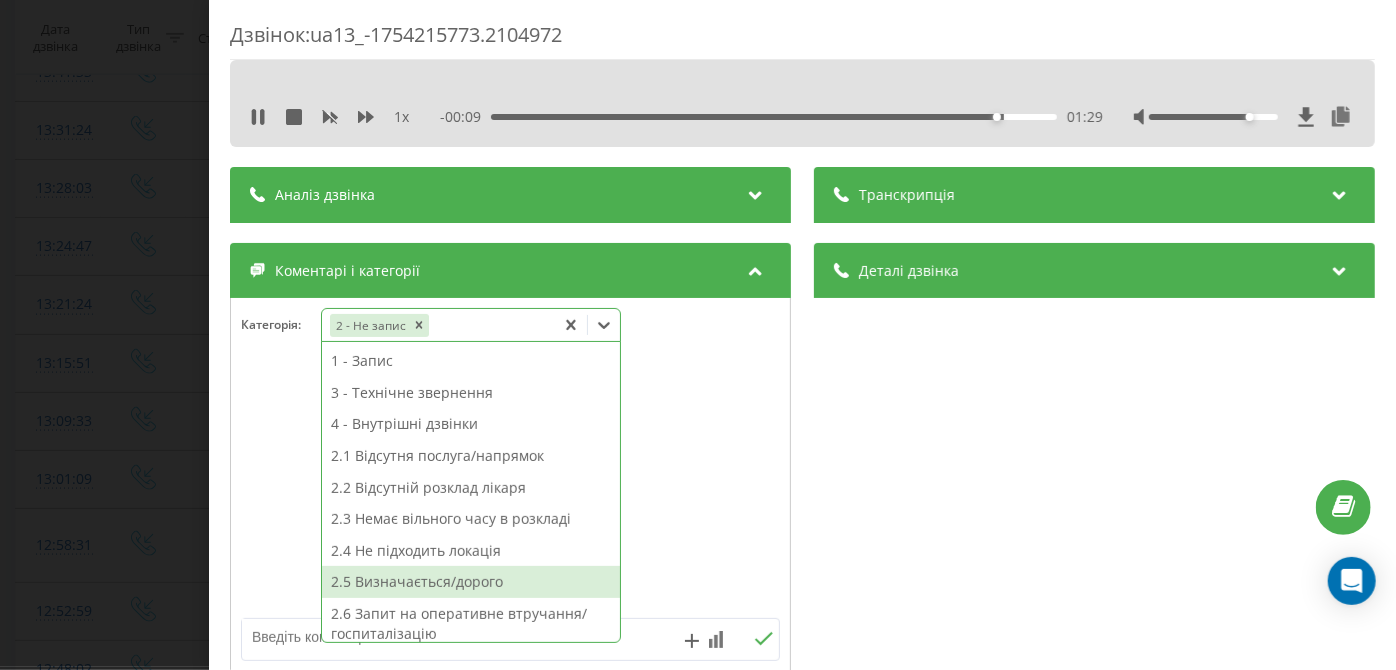 click on "2.5 Визначається/дорого" at bounding box center [471, 582] 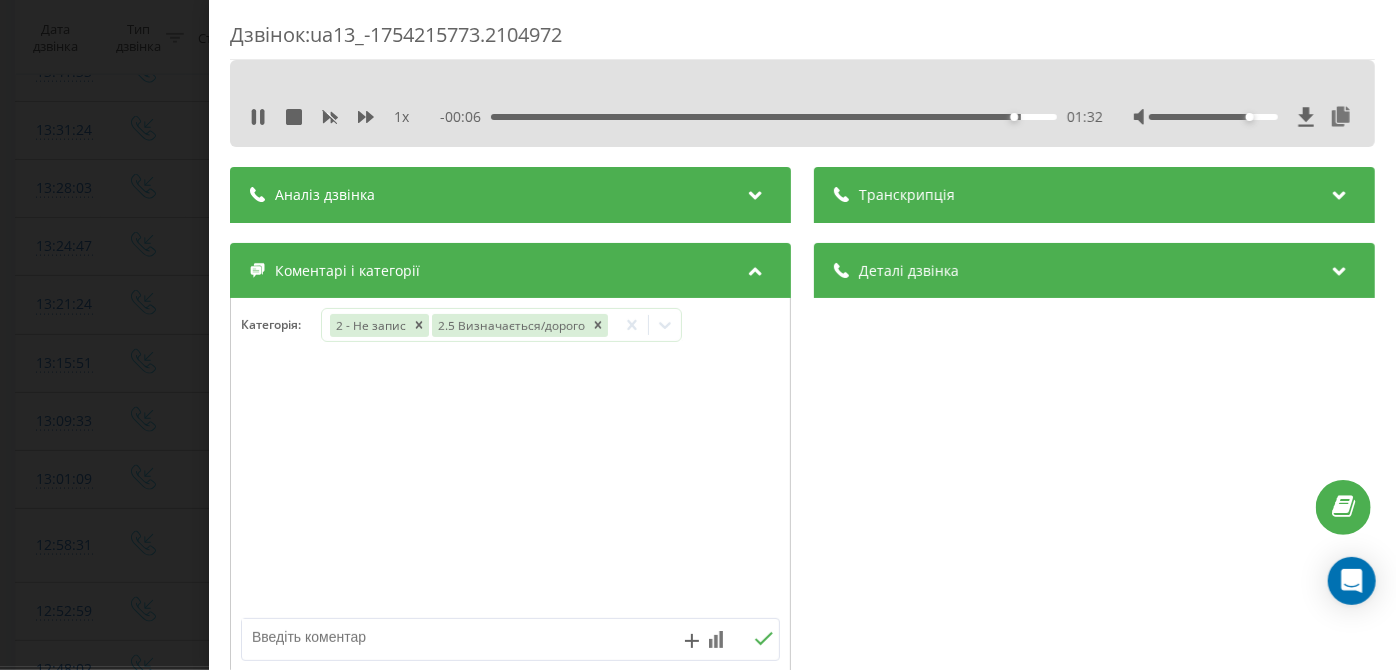 click on "Дзвінок :  ua13_-1754215773.2104972   1 x  - 00:06 01:32   01:32   Транскрипція Для AI-аналізу майбутніх дзвінків  налаштуйте та активуйте профіль на сторінці . Якщо профіль вже є і дзвінок відповідає його умовам, оновіть сторінку через 10 хвилин - AI аналізує поточний дзвінок. Аналіз дзвінка Для AI-аналізу майбутніх дзвінків  налаштуйте та активуйте профіль на сторінці . Якщо профіль вже є і дзвінок відповідає його умовам, оновіть сторінку через 10 хвилин - AI аналізує поточний дзвінок. Деталі дзвінка Загальне Дата дзвінка 2025-08-03 13:09:33 Тип дзвінка Вхідний Статус дзвінка Цільовий 380971065128 :" at bounding box center [698, 335] 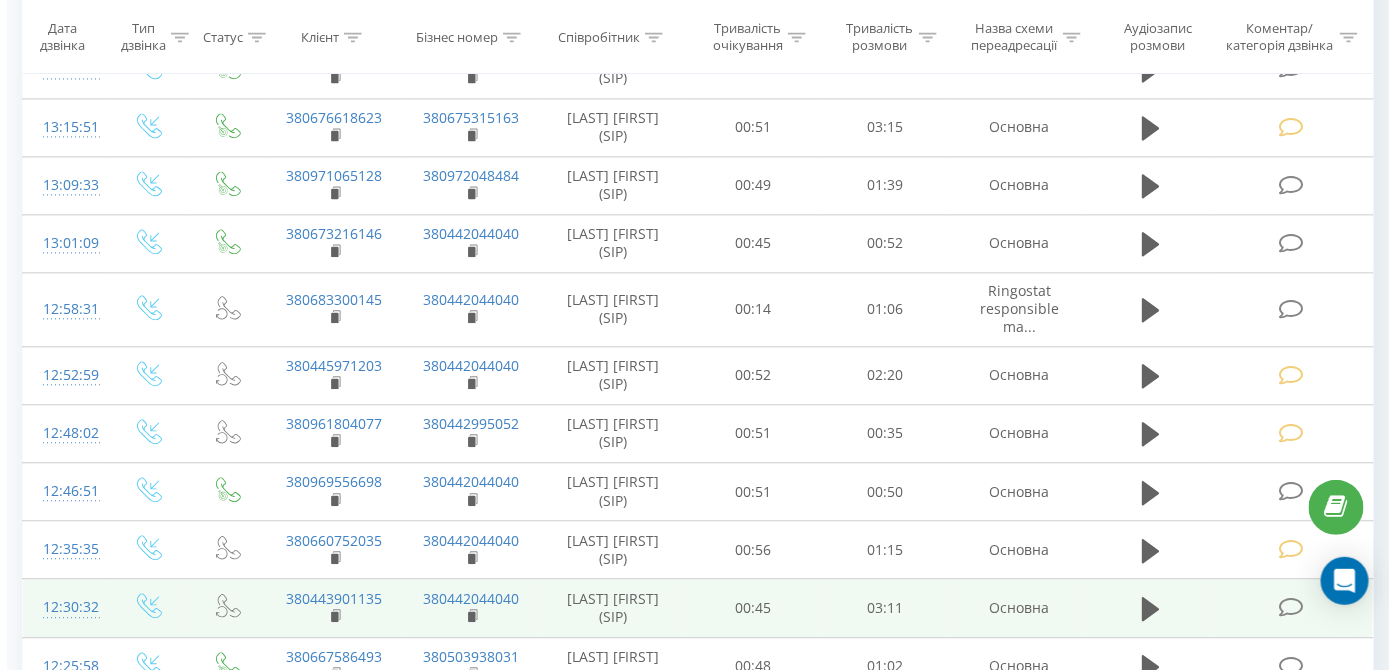 scroll, scrollTop: 1578, scrollLeft: 0, axis: vertical 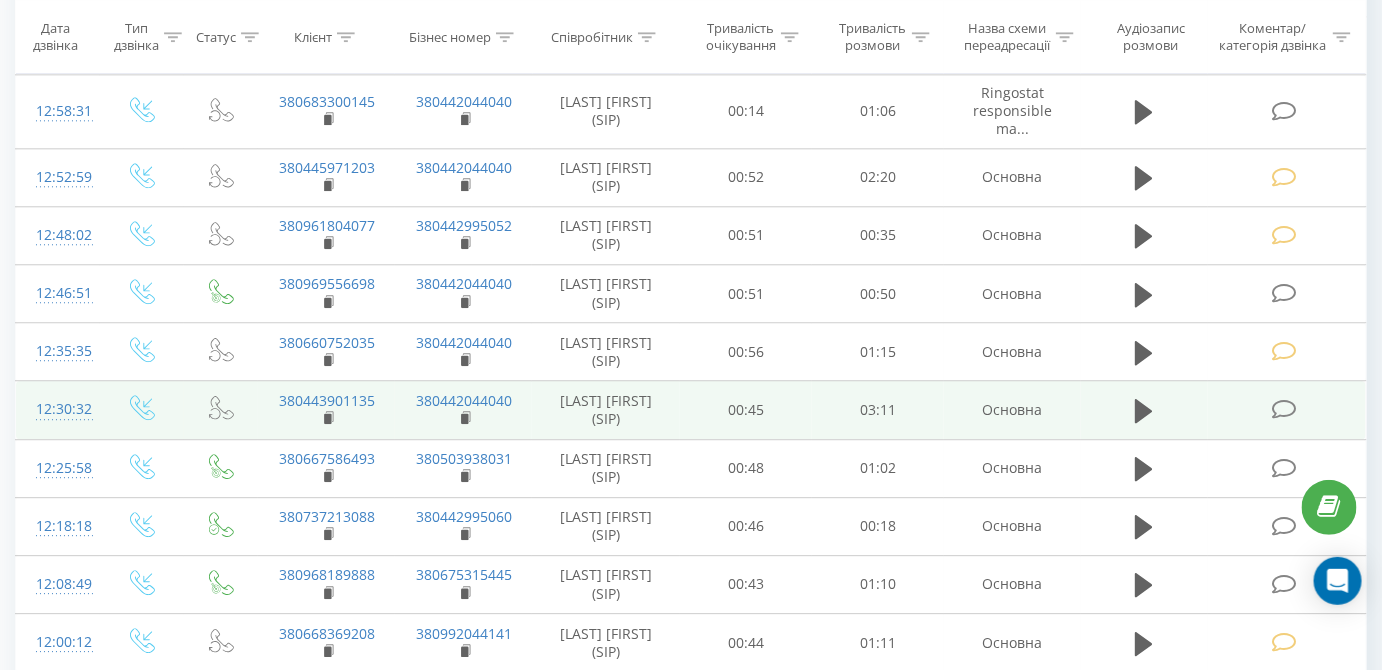 click at bounding box center (1284, 409) 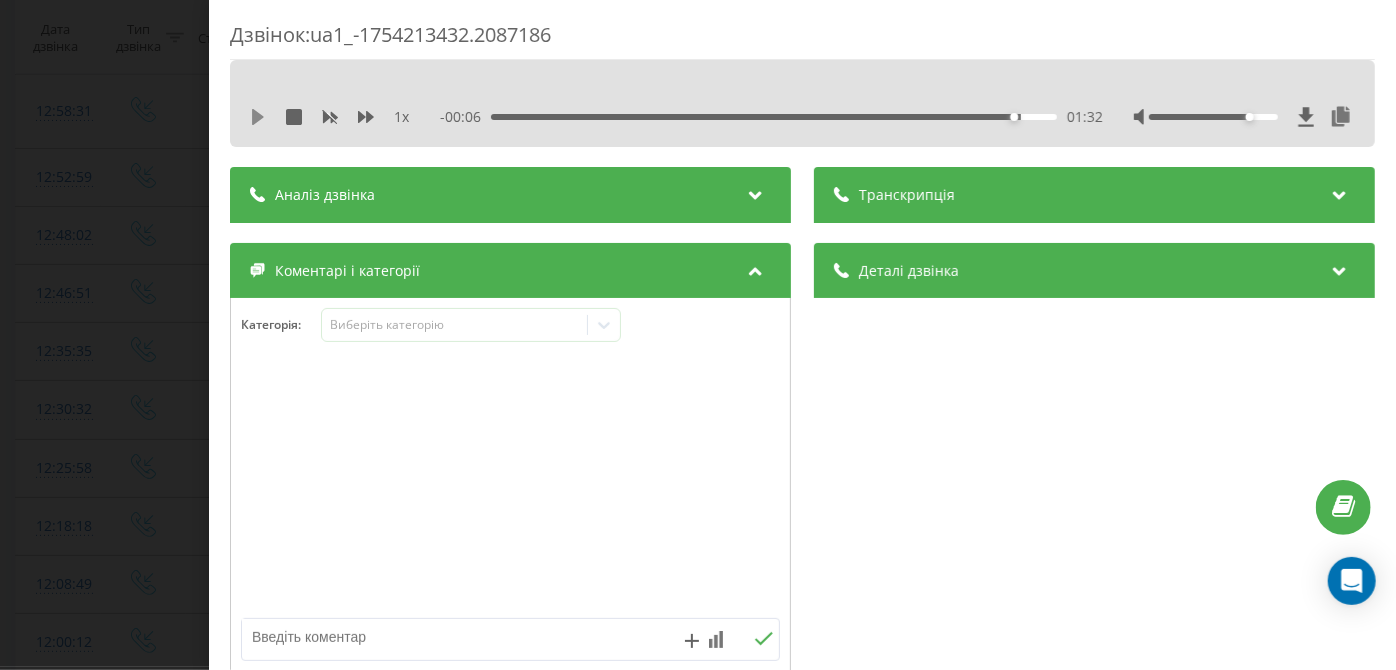 click 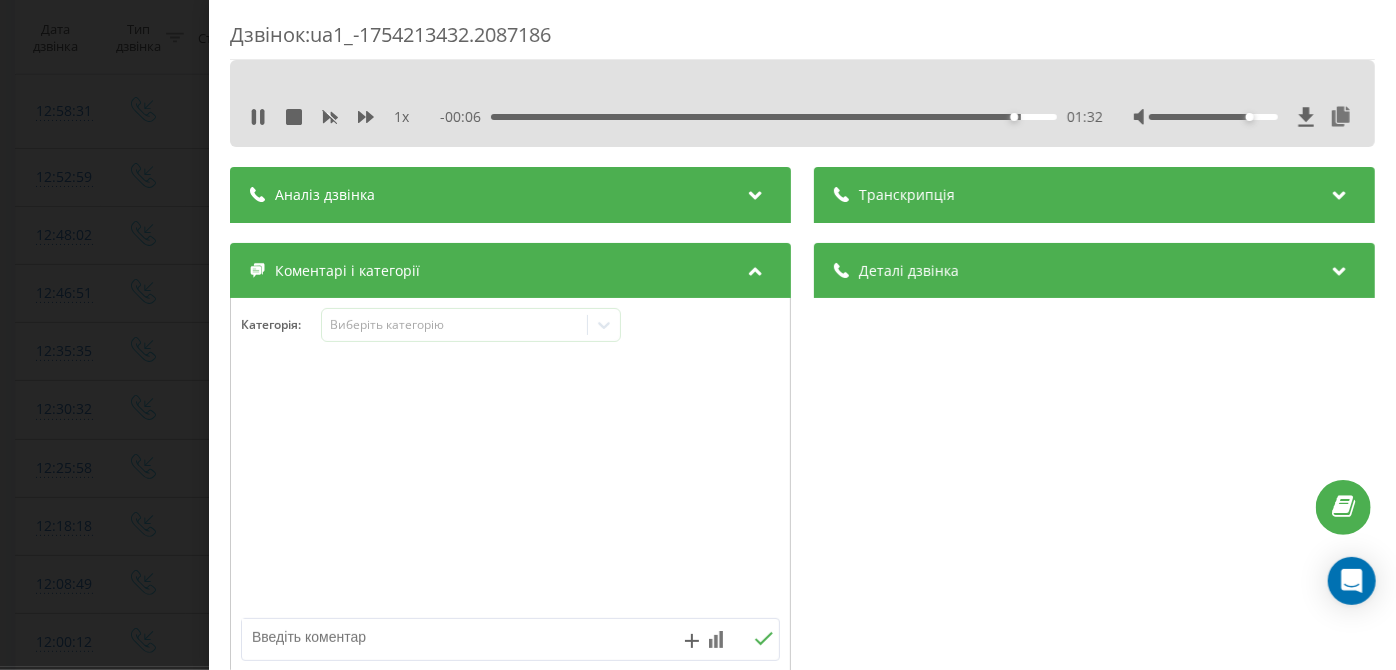 click on "01:32" at bounding box center (775, 117) 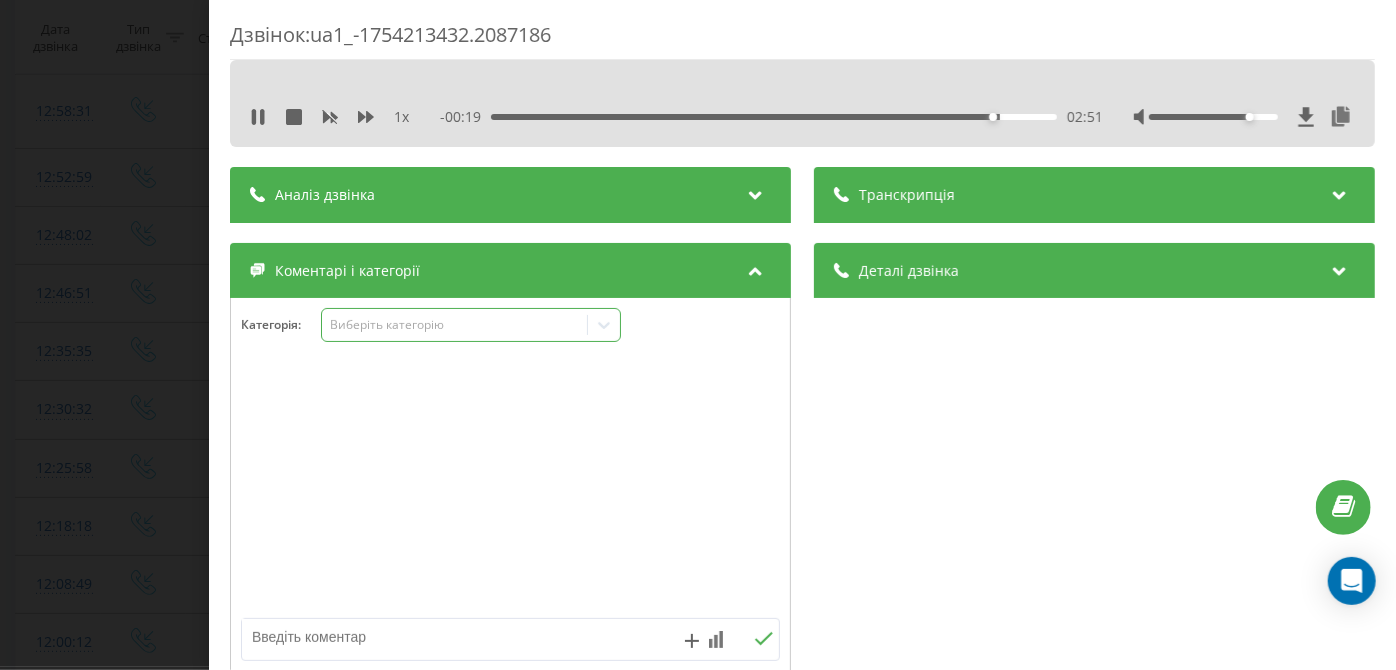 click on "Виберіть категорію" at bounding box center (471, 325) 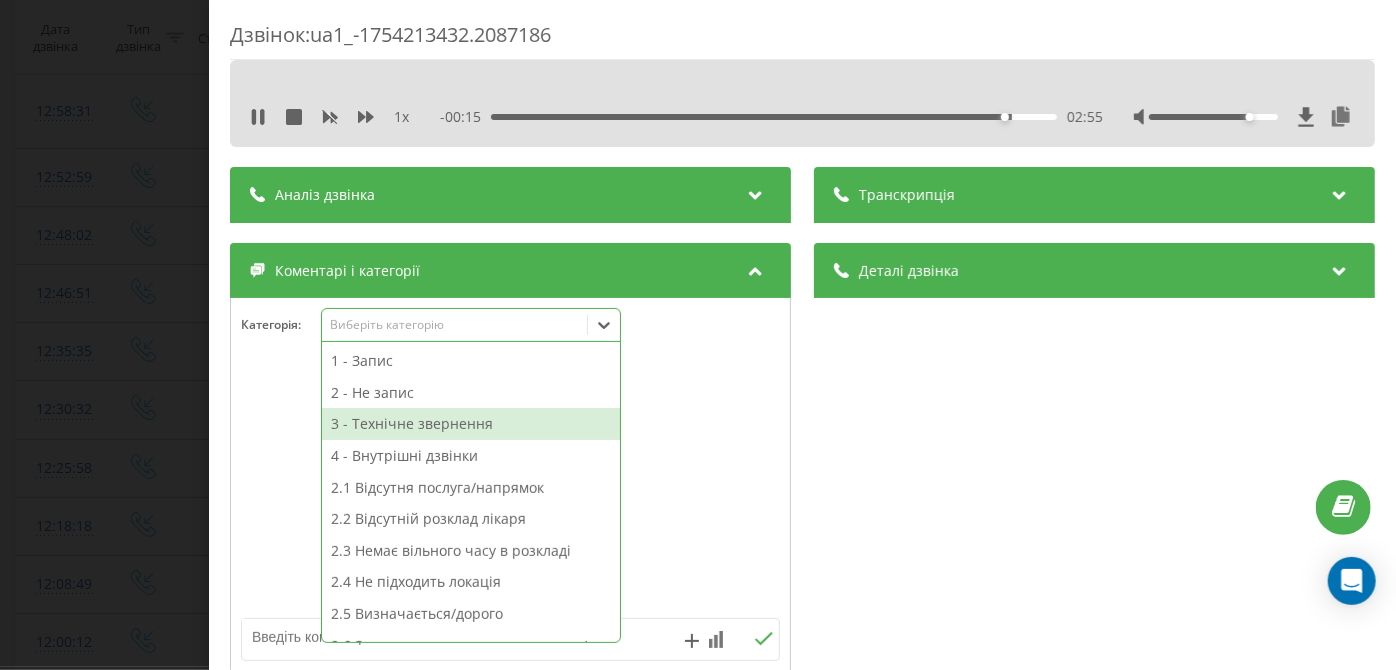 click on "3 - Технічне звернення" at bounding box center [471, 424] 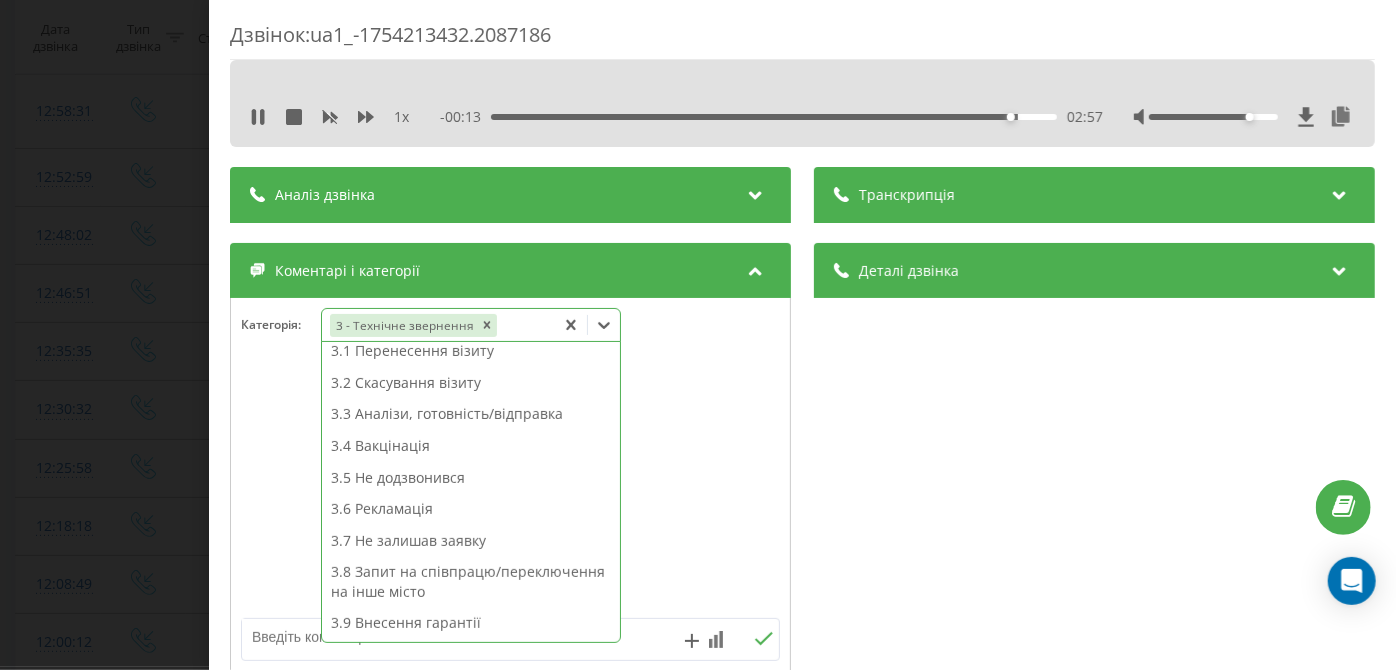 scroll, scrollTop: 312, scrollLeft: 0, axis: vertical 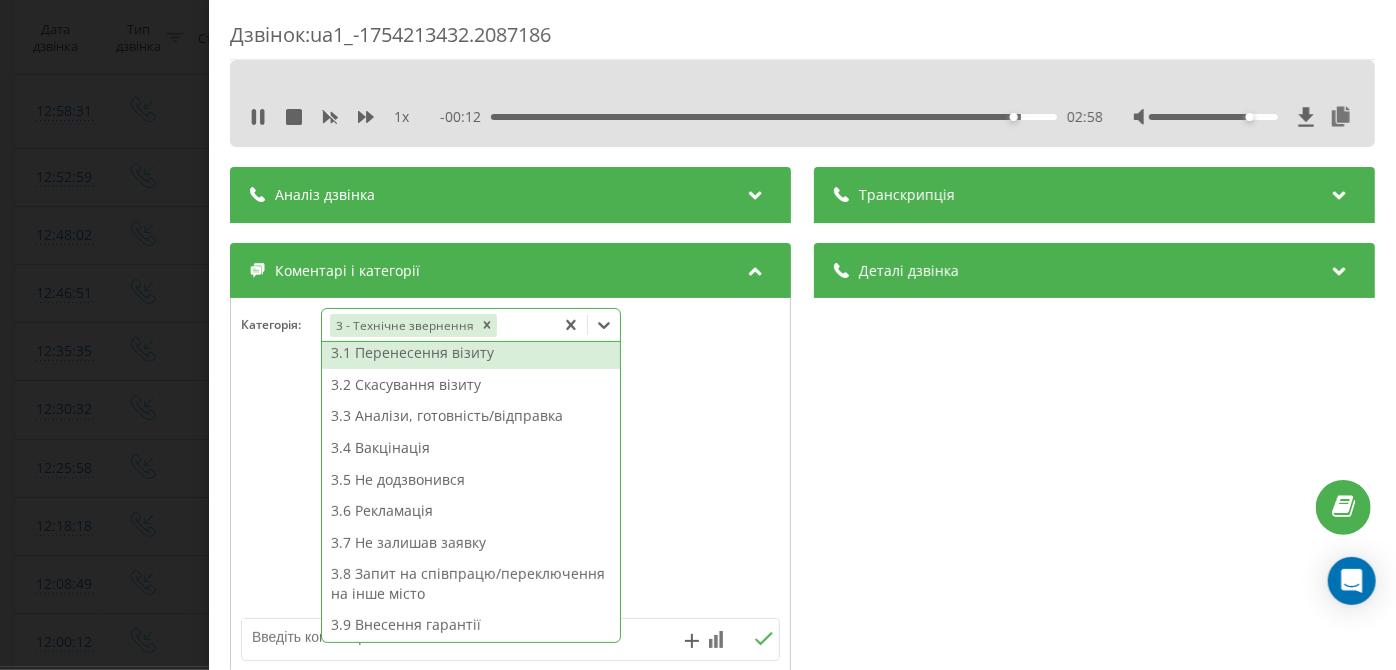 click on "3.1  Перенесення візиту" at bounding box center [471, 353] 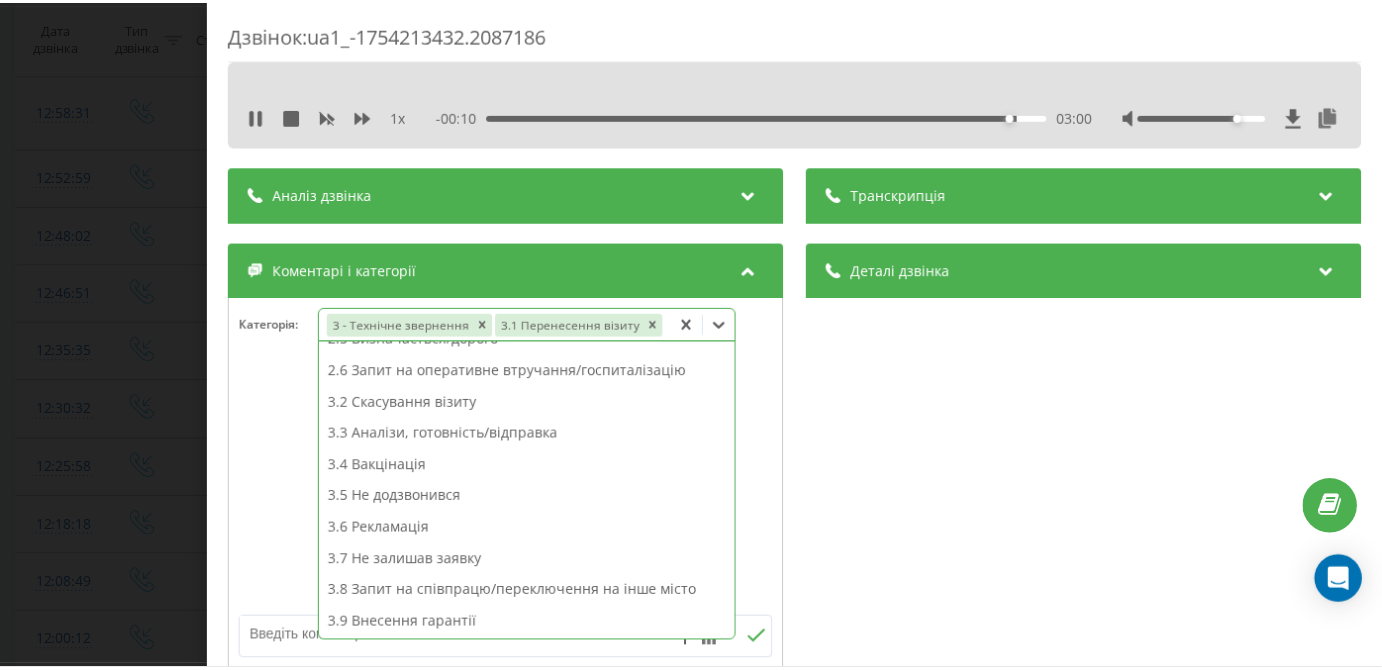 scroll, scrollTop: 242, scrollLeft: 0, axis: vertical 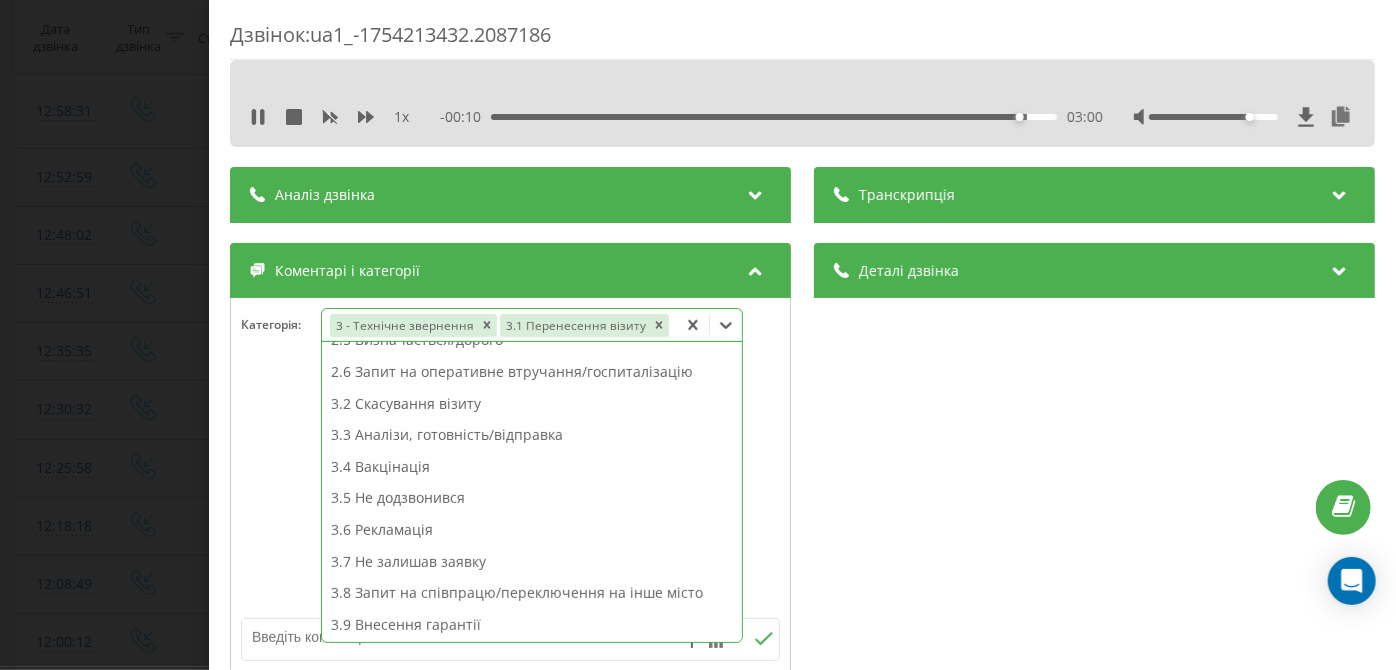 click on "Дзвінок :  ua1_-1754213432.2087186   1 x  - 00:10 03:00   03:00   Транскрипція Для AI-аналізу майбутніх дзвінків  налаштуйте та активуйте профіль на сторінці . Якщо профіль вже є і дзвінок відповідає його умовам, оновіть сторінку через 10 хвилин - AI аналізує поточний дзвінок. Аналіз дзвінка Для AI-аналізу майбутніх дзвінків  налаштуйте та активуйте профіль на сторінці . Якщо профіль вже є і дзвінок відповідає його умовам, оновіть сторінку через 10 хвилин - AI аналізує поточний дзвінок. Деталі дзвінка Загальне Дата дзвінка 2025-08-03 12:30:32 Тип дзвінка Вхідний Статус дзвінка Повторний 380443901135" at bounding box center [698, 335] 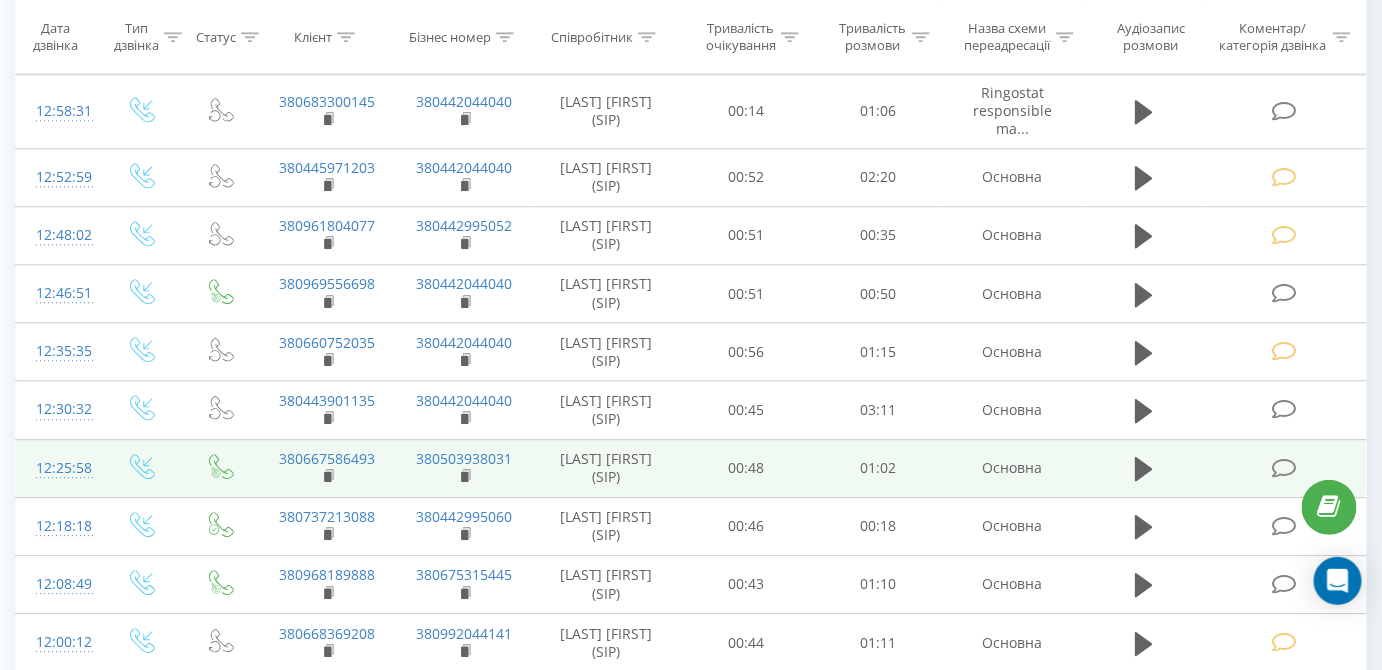 click at bounding box center (1284, 468) 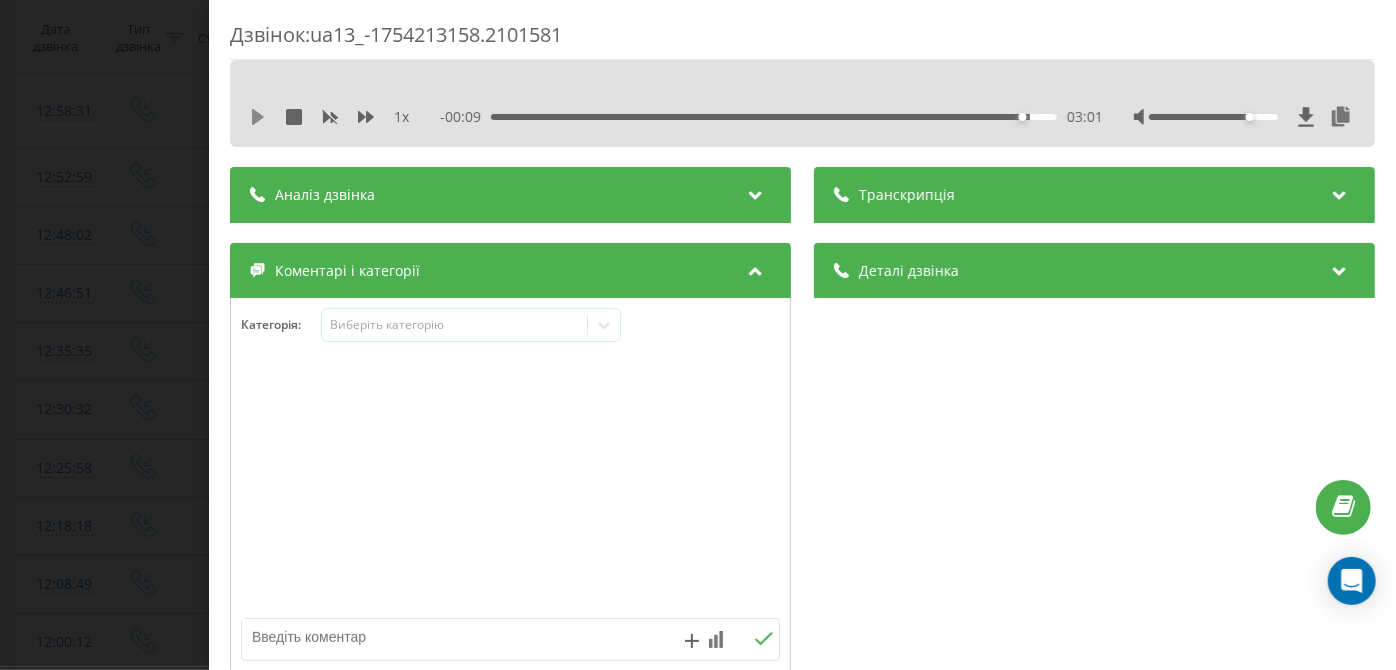 click 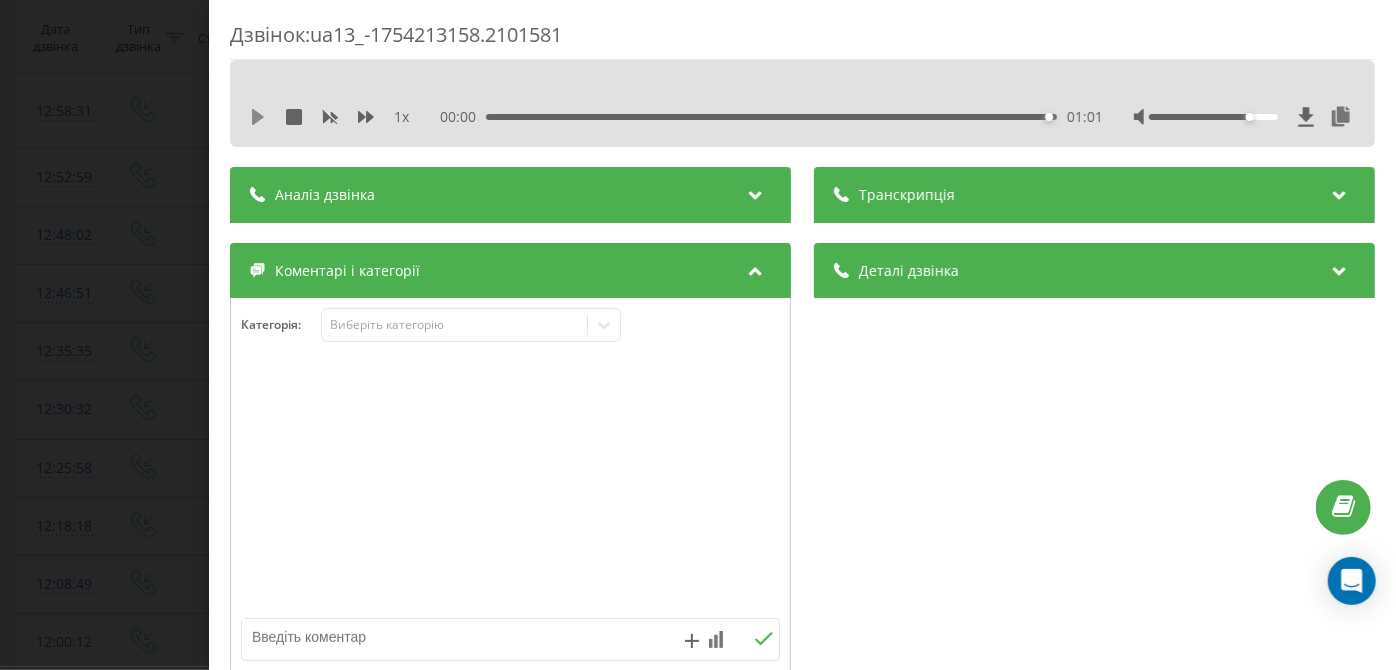 click 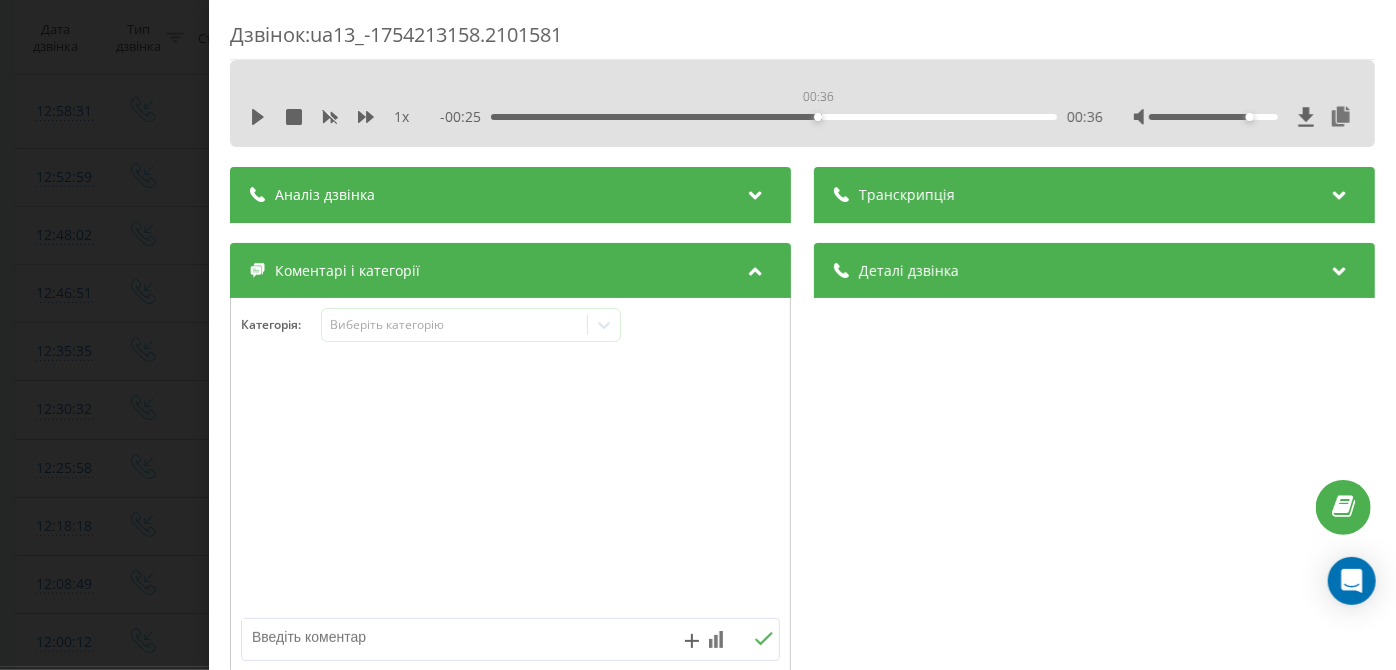 click on "00:36" at bounding box center (775, 117) 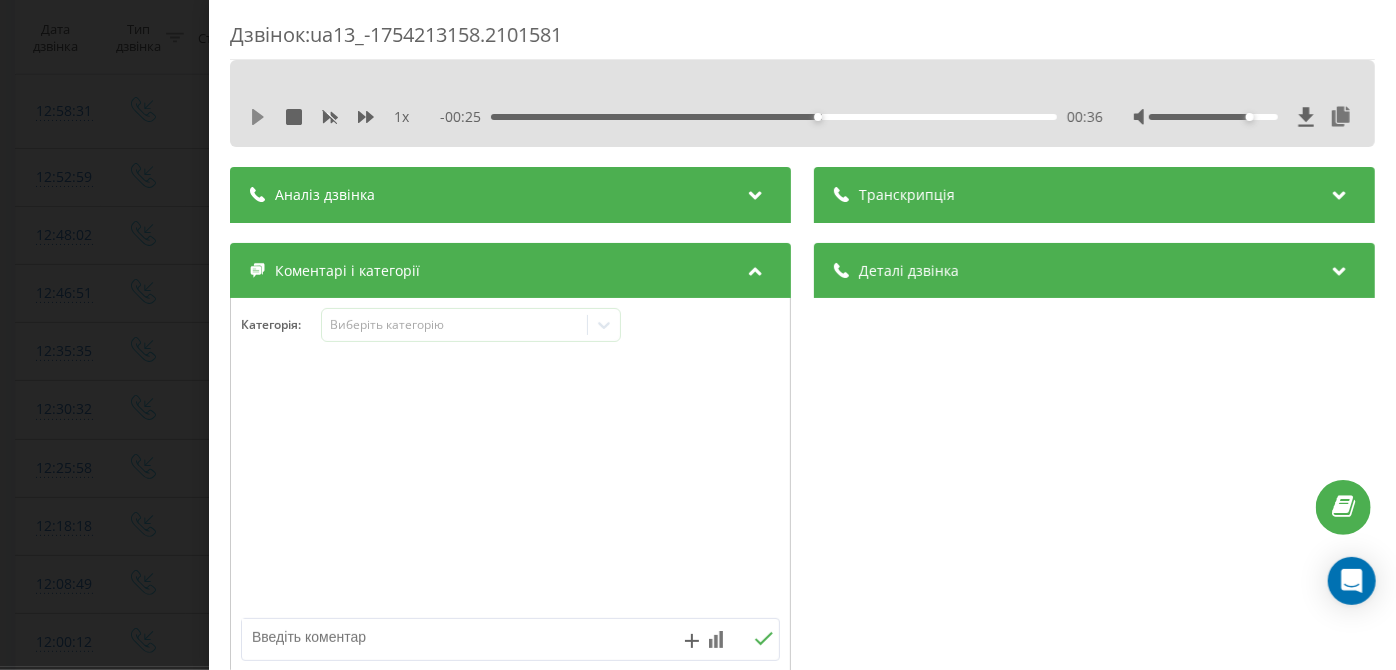 click 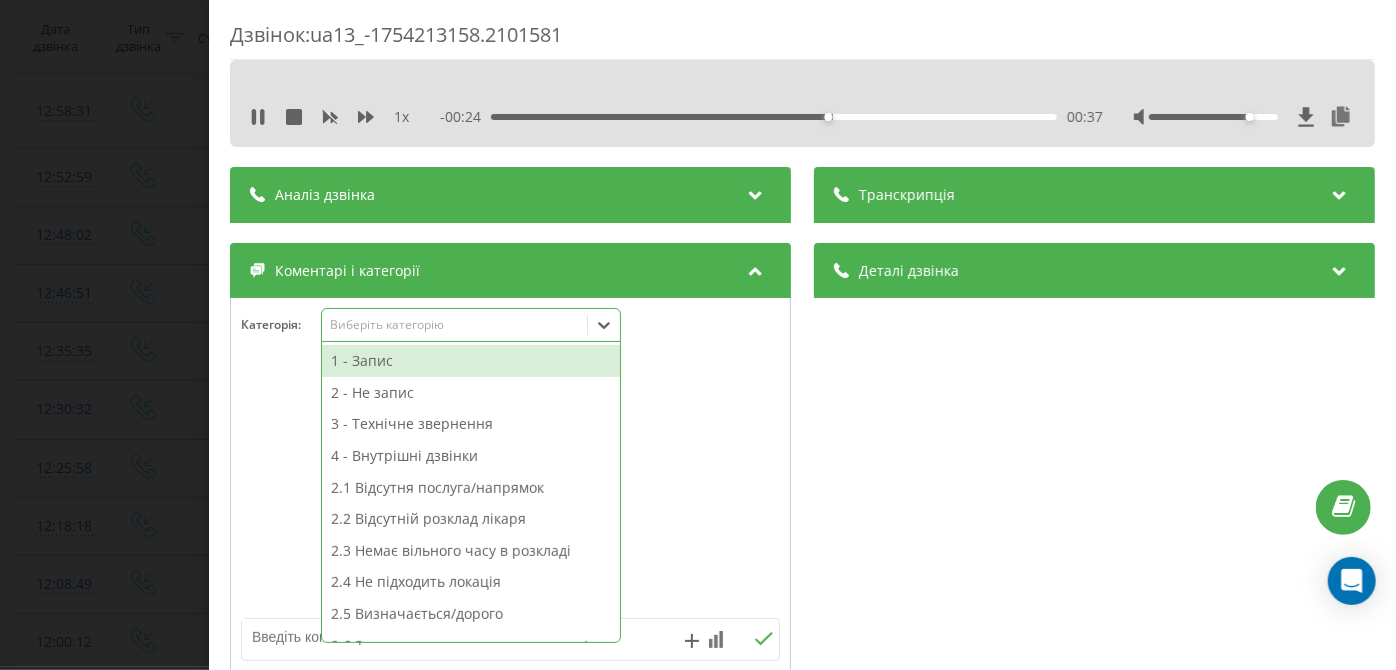 click on "Виберіть категорію" at bounding box center (455, 325) 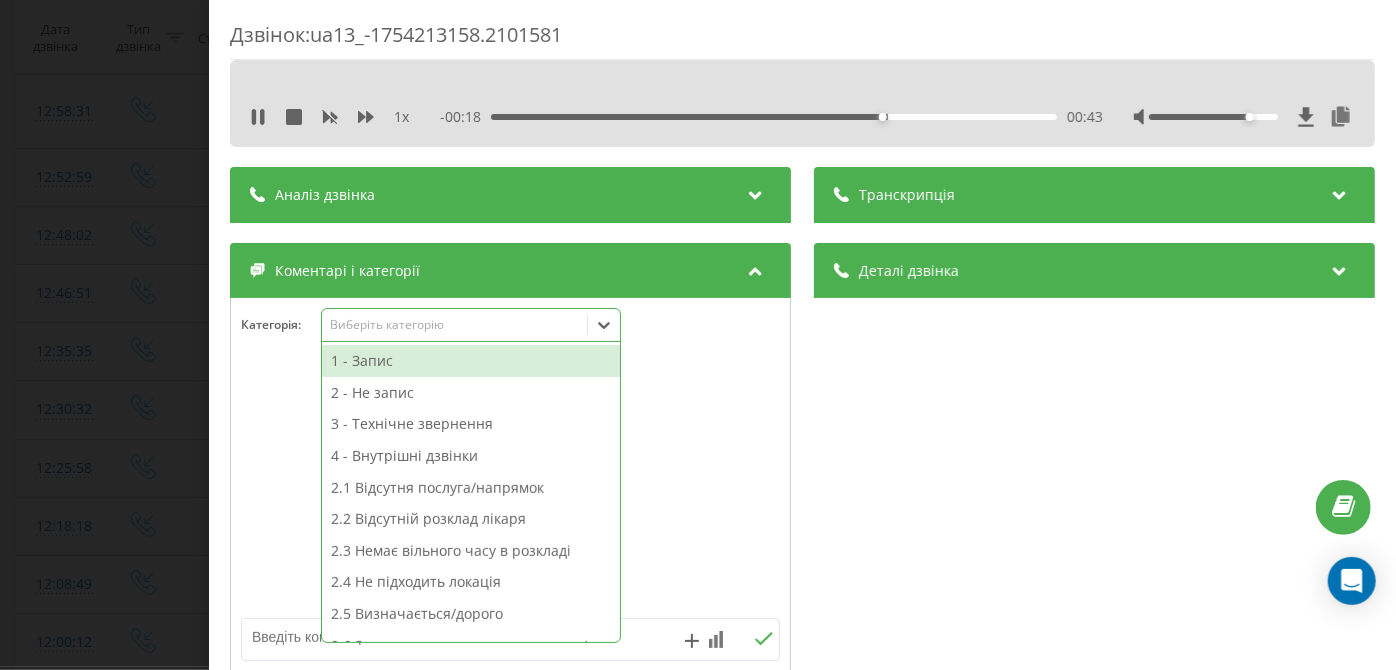 click on "2 - Не запис" at bounding box center (471, 393) 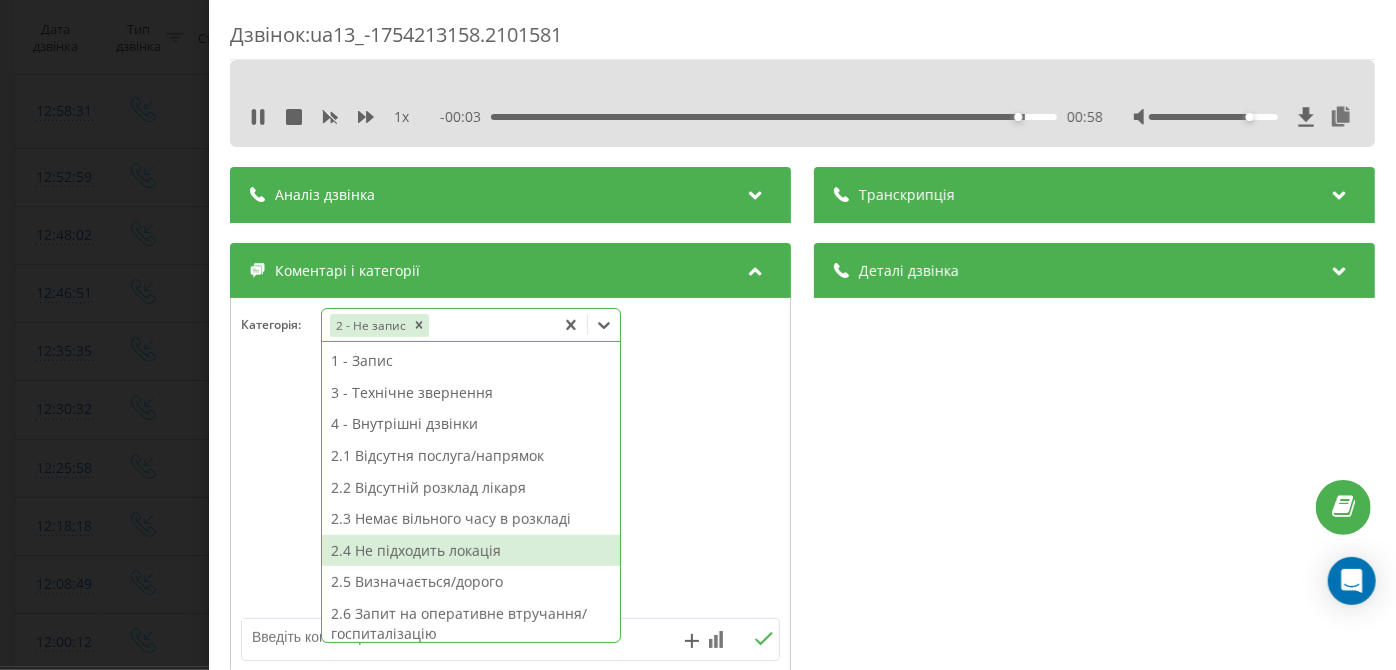 click on "2.4 Не підходить локація" at bounding box center [471, 551] 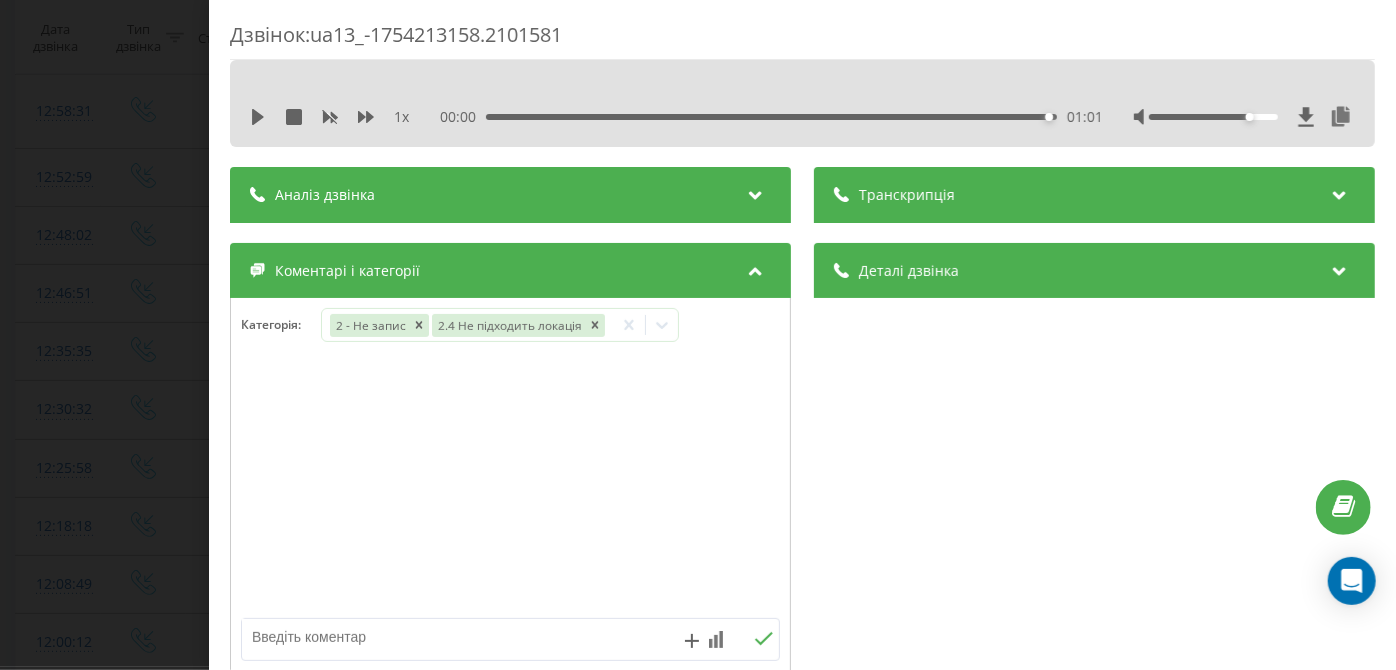 click on "Дзвінок :  ua13_-1754213158.2101581   1 x  00:00 01:01   01:01   Транскрипція Для AI-аналізу майбутніх дзвінків  налаштуйте та активуйте профіль на сторінці . Якщо профіль вже є і дзвінок відповідає його умовам, оновіть сторінку через 10 хвилин - AI аналізує поточний дзвінок. Аналіз дзвінка Для AI-аналізу майбутніх дзвінків  налаштуйте та активуйте профіль на сторінці . Якщо профіль вже є і дзвінок відповідає його умовам, оновіть сторінку через 10 хвилин - AI аналізує поточний дзвінок. Деталі дзвінка Загальне Дата дзвінка 2025-08-03 12:25:58 Тип дзвінка Вхідний Статус дзвінка Цільовий 380667586493 : 0" at bounding box center (698, 335) 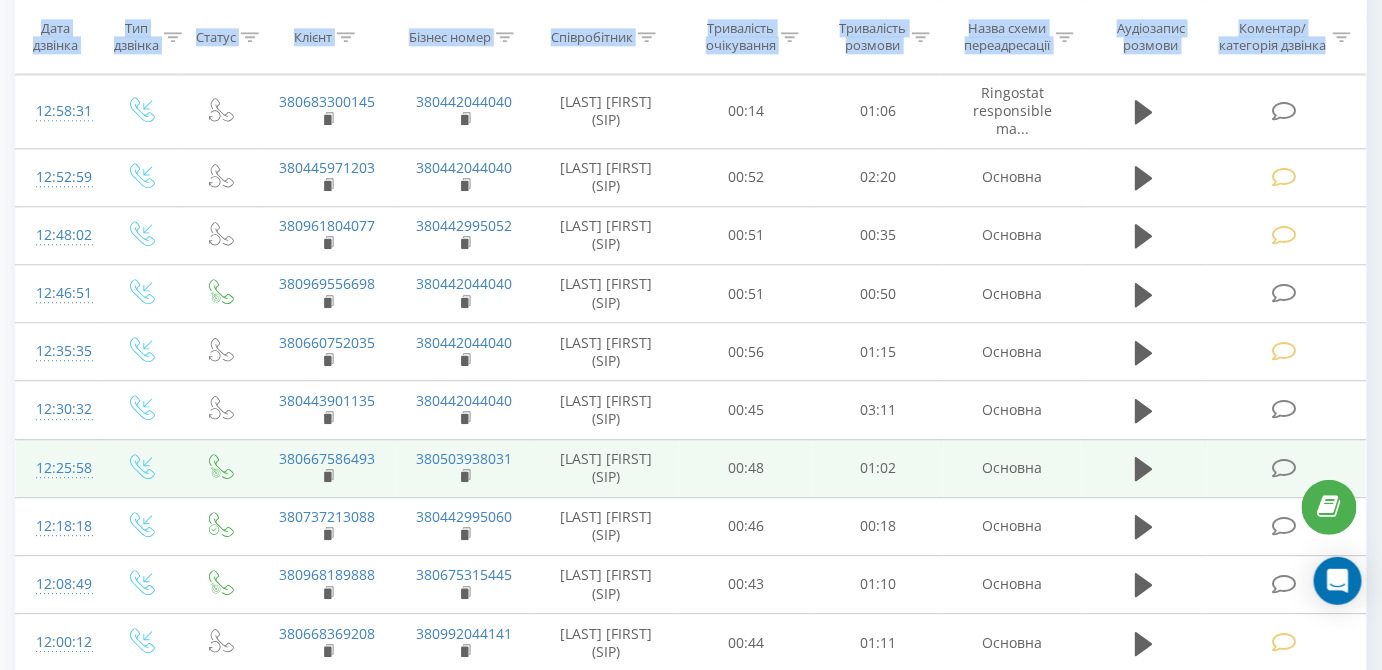 scroll, scrollTop: 1996, scrollLeft: 0, axis: vertical 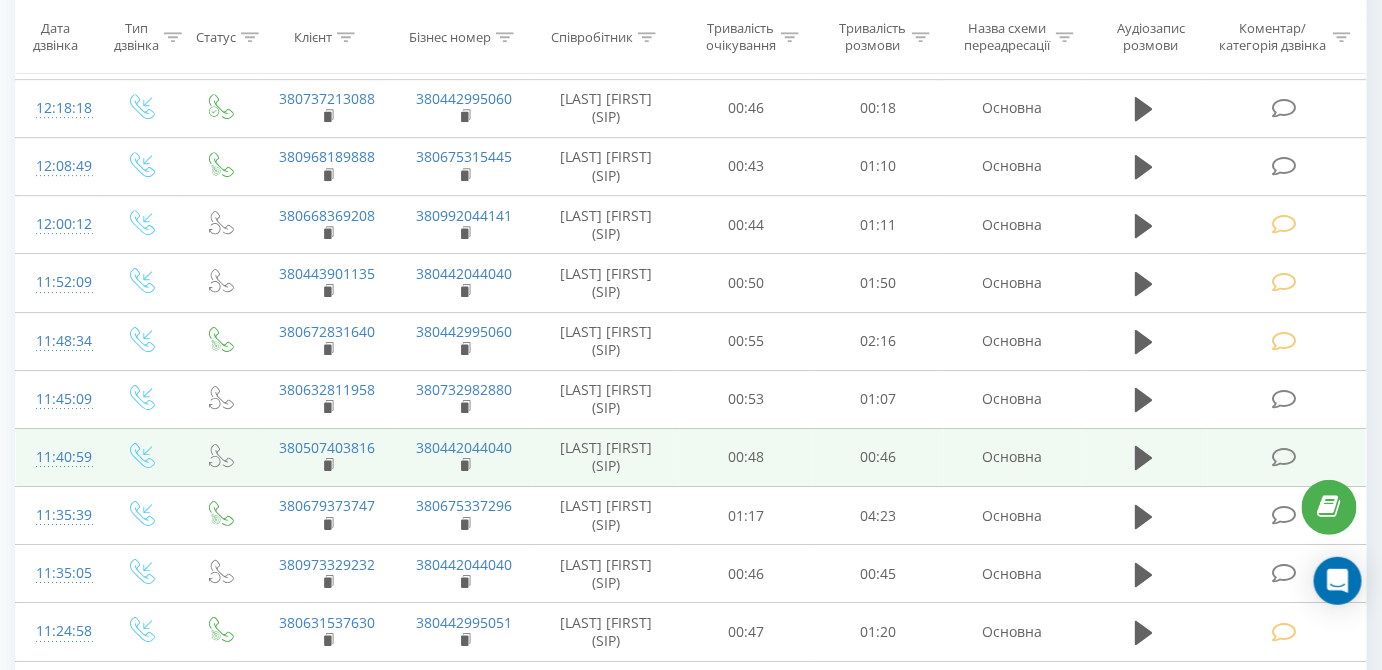 click at bounding box center [1284, 457] 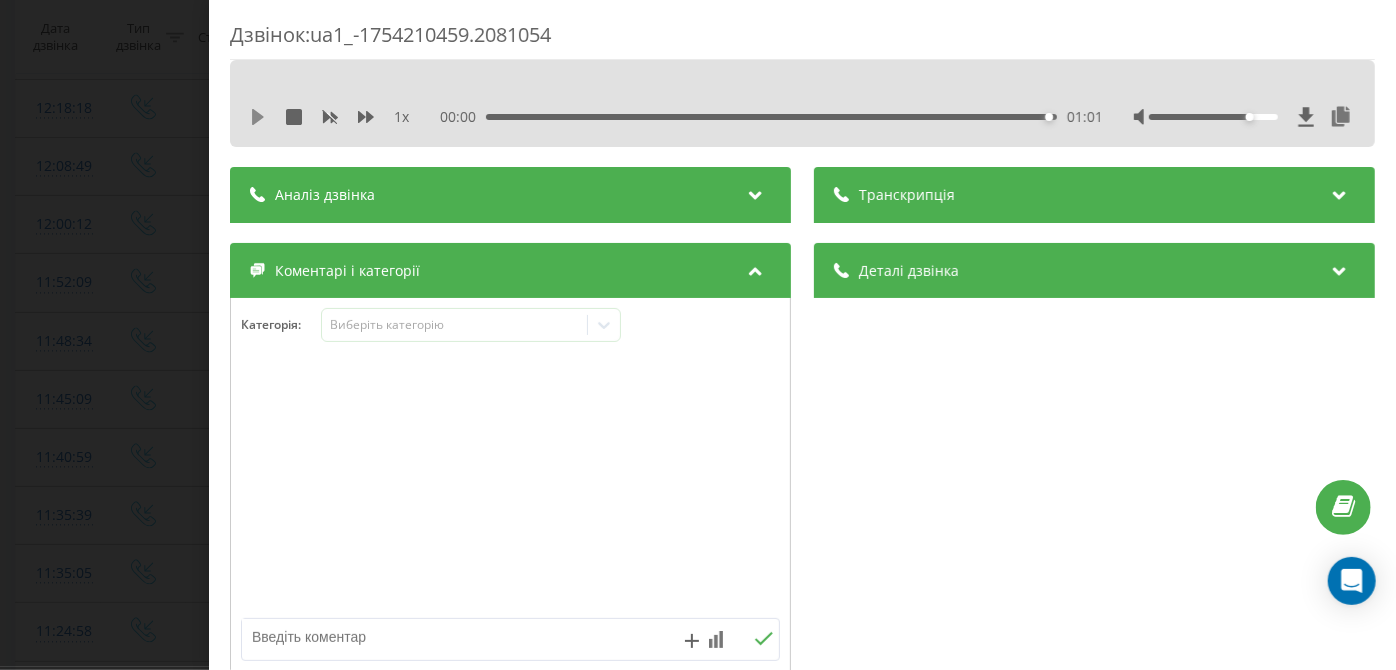 click 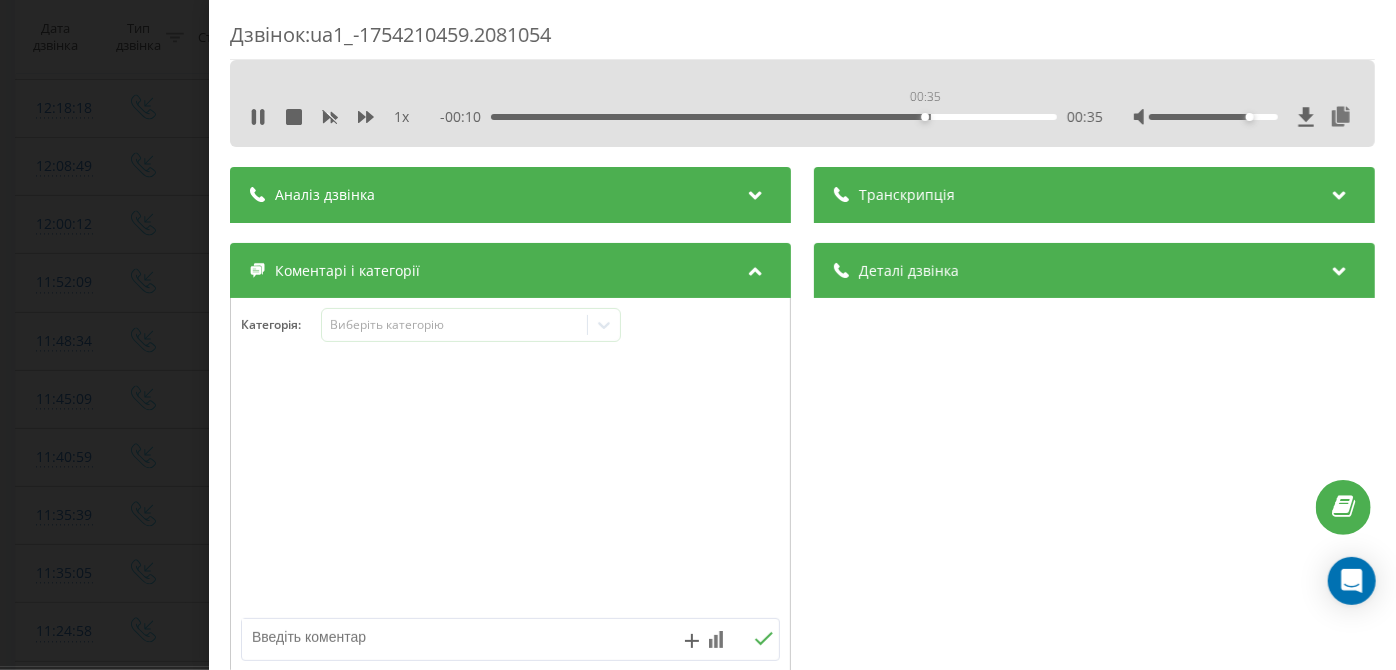 click on "00:35" at bounding box center [775, 117] 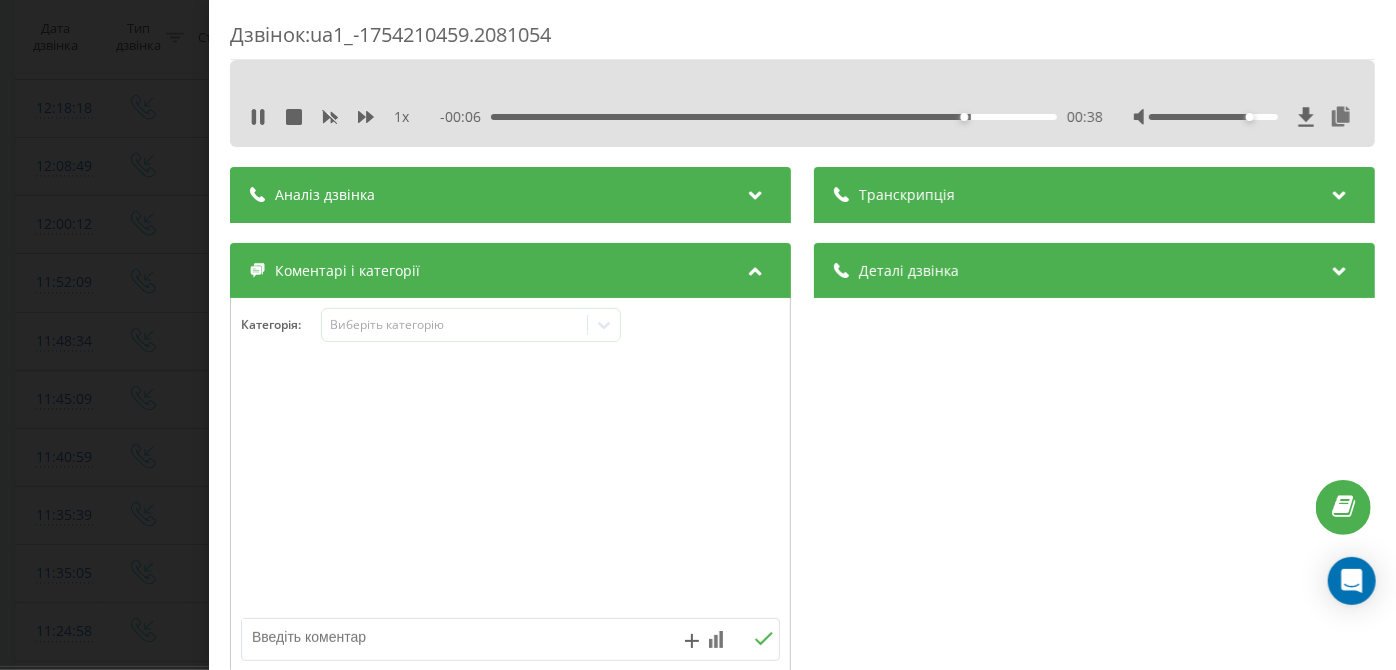 click on "00:38" at bounding box center [775, 117] 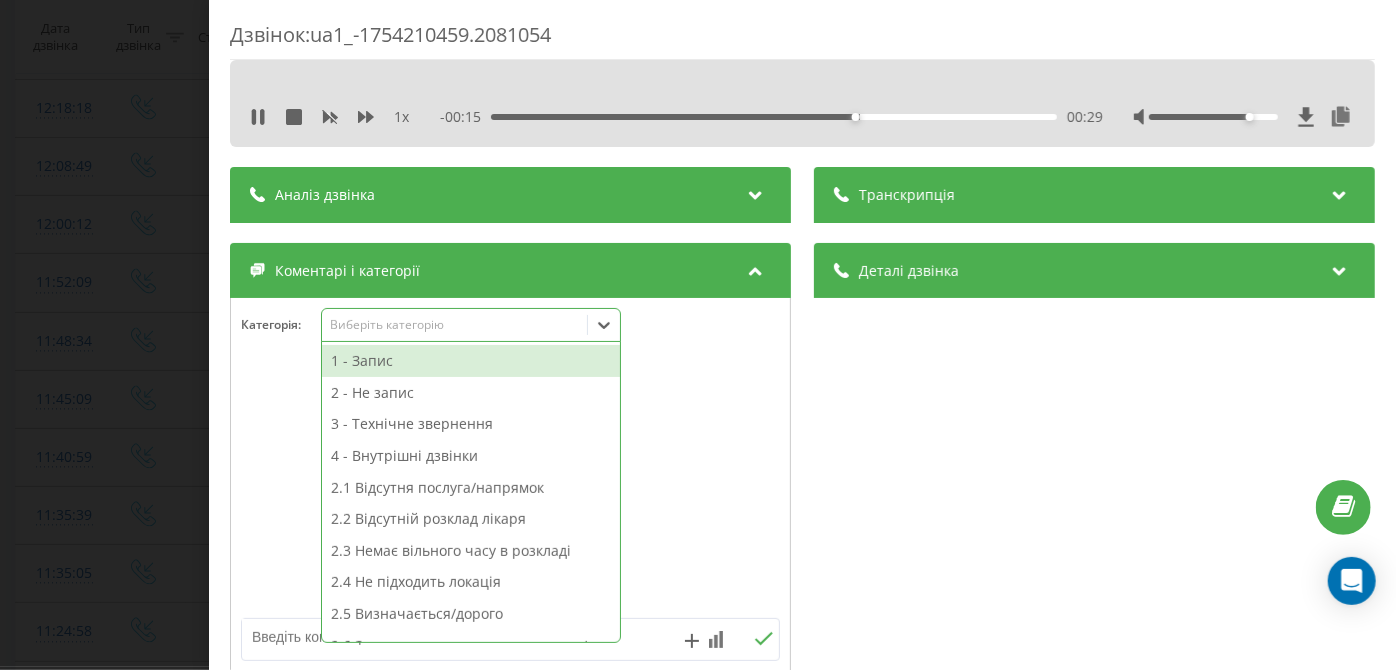 click on "Виберіть категорію" at bounding box center (455, 325) 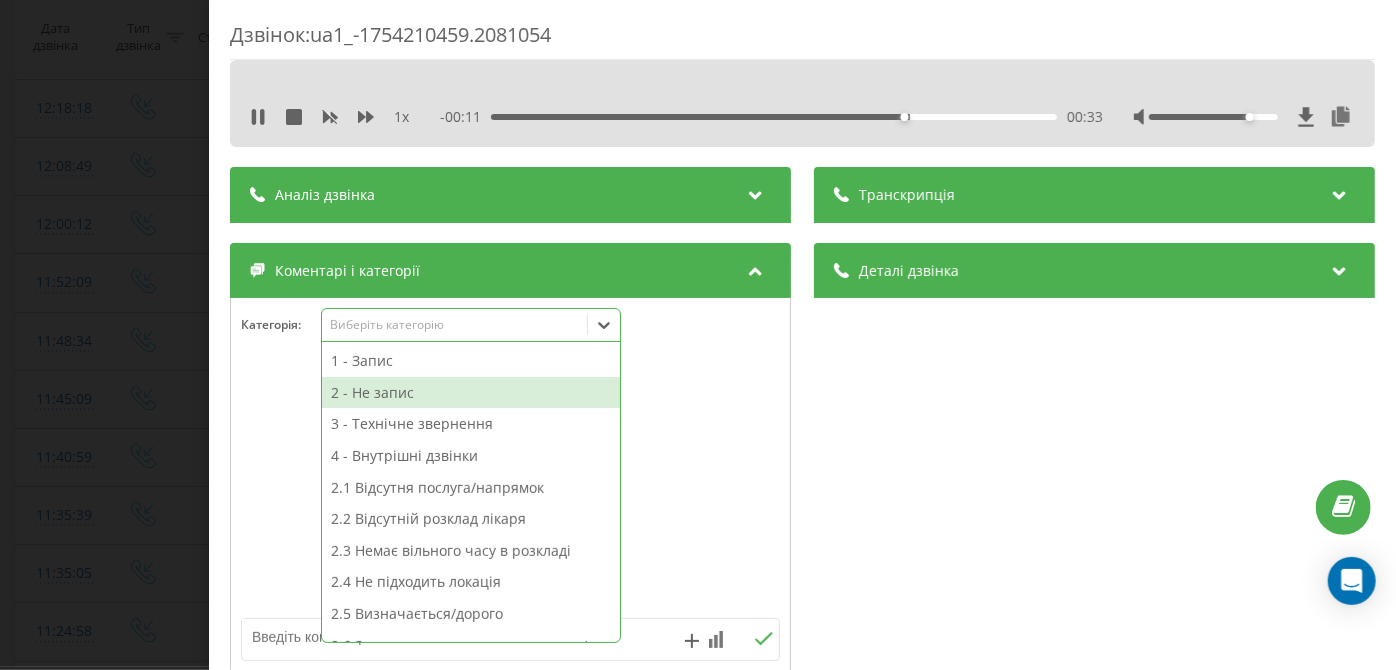 click on "2 - Не запис" at bounding box center (471, 393) 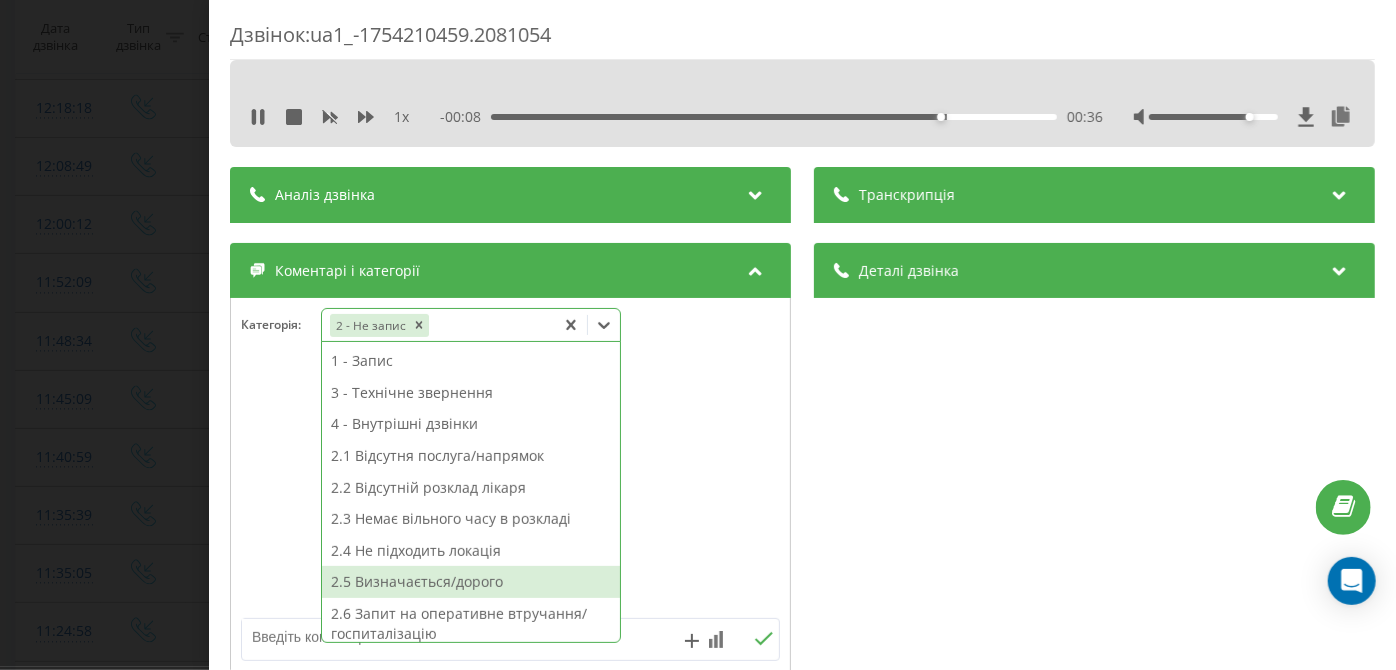 click on "2.5 Визначається/дорого" at bounding box center (471, 582) 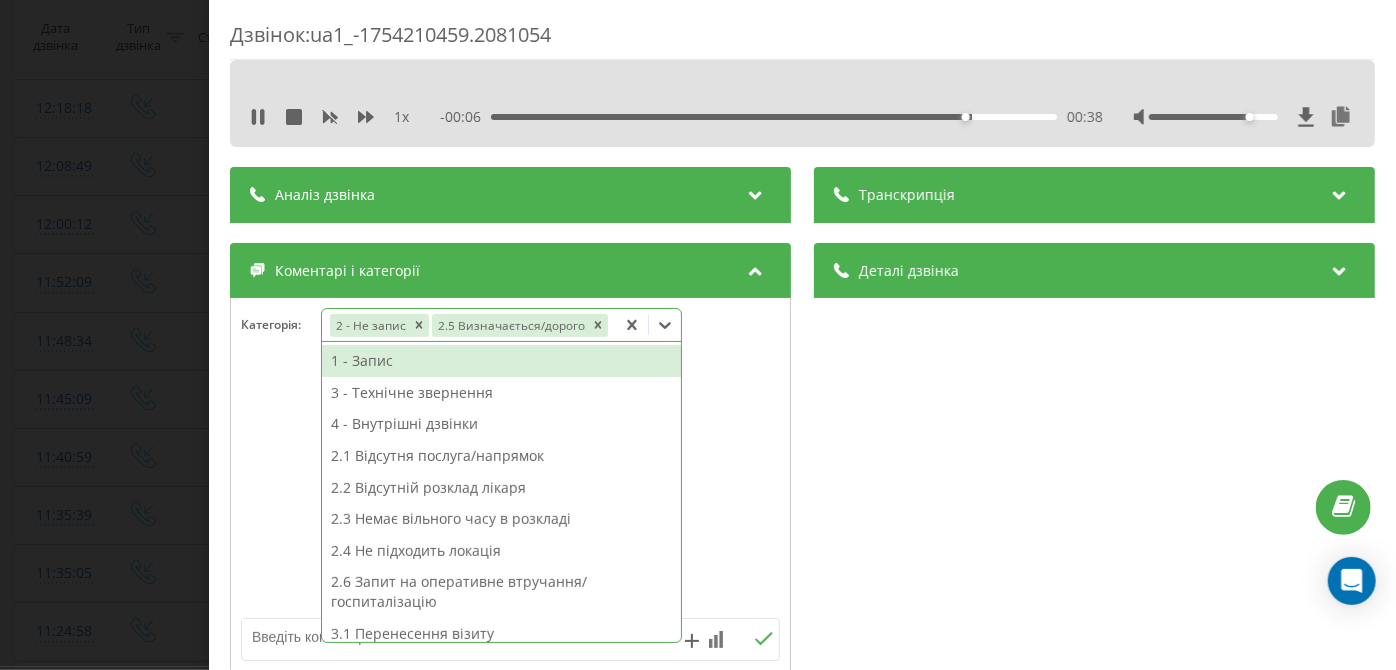 click on "Дзвінок :  ua1_-1754210459.2081054   1 x  - 00:06 00:38   00:38   Транскрипція Для AI-аналізу майбутніх дзвінків  налаштуйте та активуйте профіль на сторінці . Якщо профіль вже є і дзвінок відповідає його умовам, оновіть сторінку через 10 хвилин - AI аналізує поточний дзвінок. Аналіз дзвінка Для AI-аналізу майбутніх дзвінків  налаштуйте та активуйте профіль на сторінці . Якщо профіль вже є і дзвінок відповідає його умовам, оновіть сторінку через 10 хвилин - AI аналізує поточний дзвінок. Деталі дзвінка Загальне Дата дзвінка 2025-08-03 11:40:59 Тип дзвінка Вхідний Статус дзвінка Повторний 380507403816" at bounding box center [698, 335] 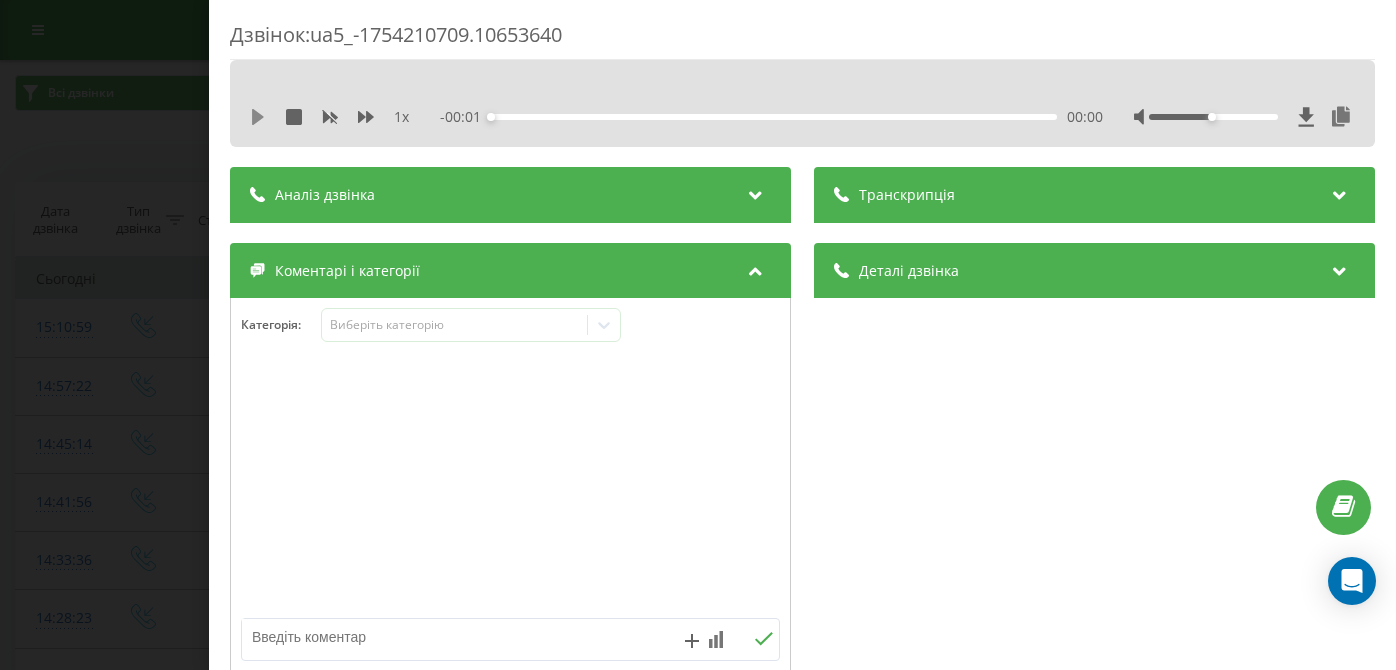 click 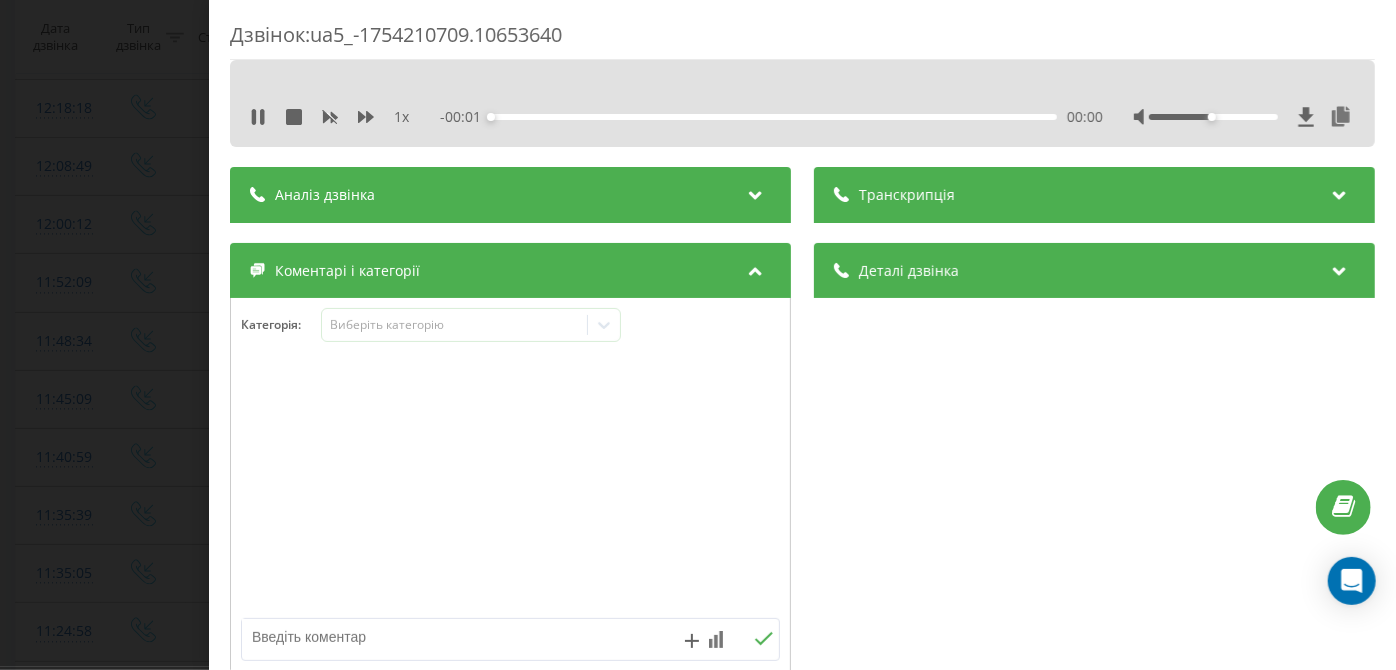 scroll, scrollTop: 1996, scrollLeft: 0, axis: vertical 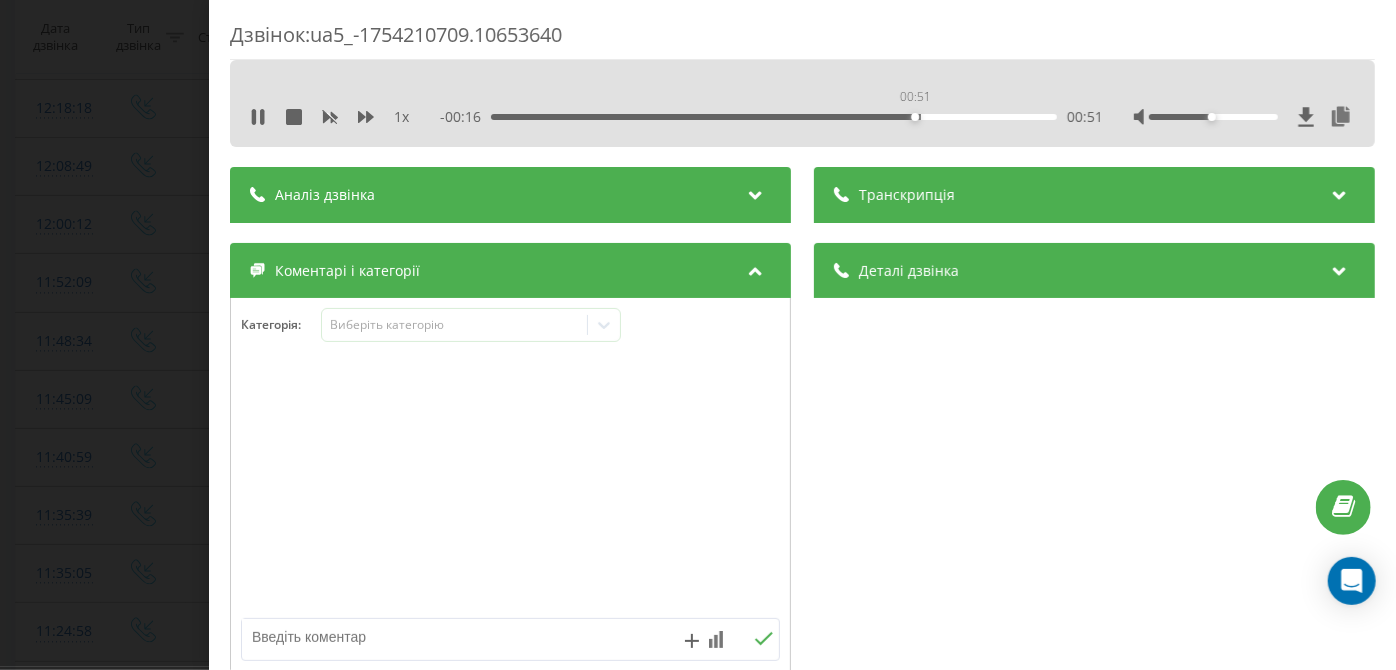 click on "00:51" at bounding box center [775, 117] 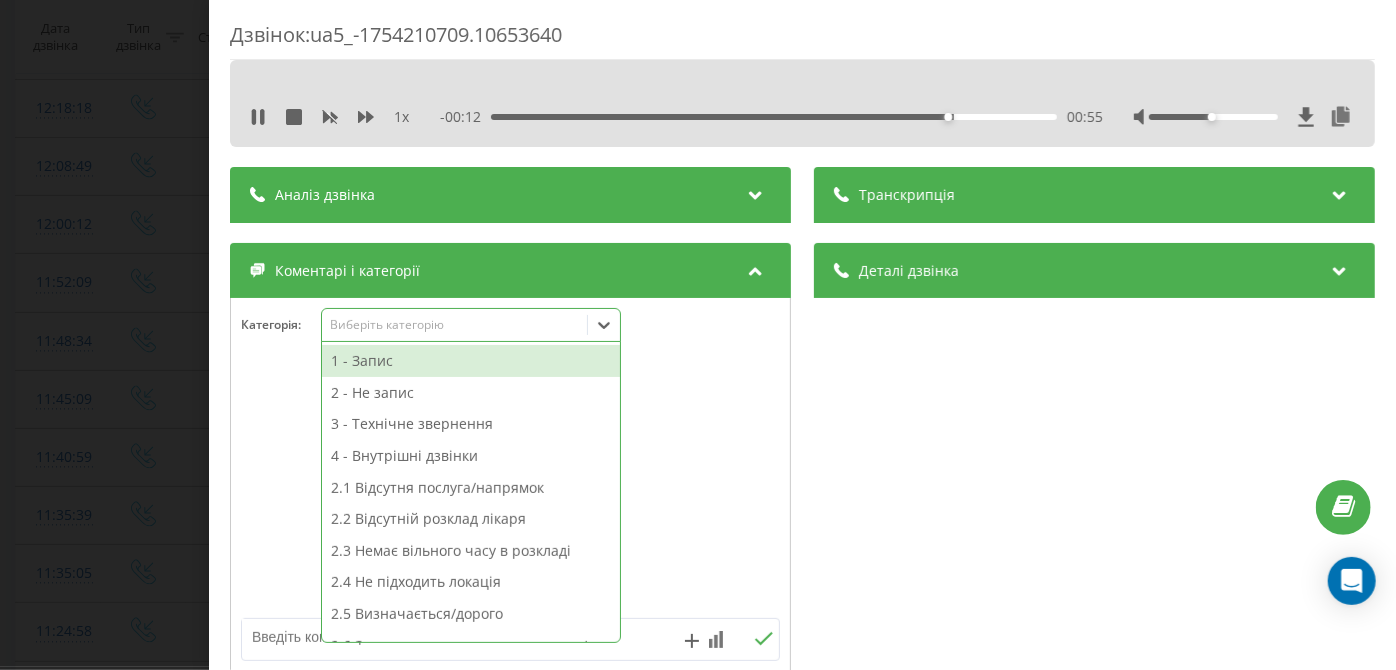 click on "Виберіть категорію" at bounding box center [455, 325] 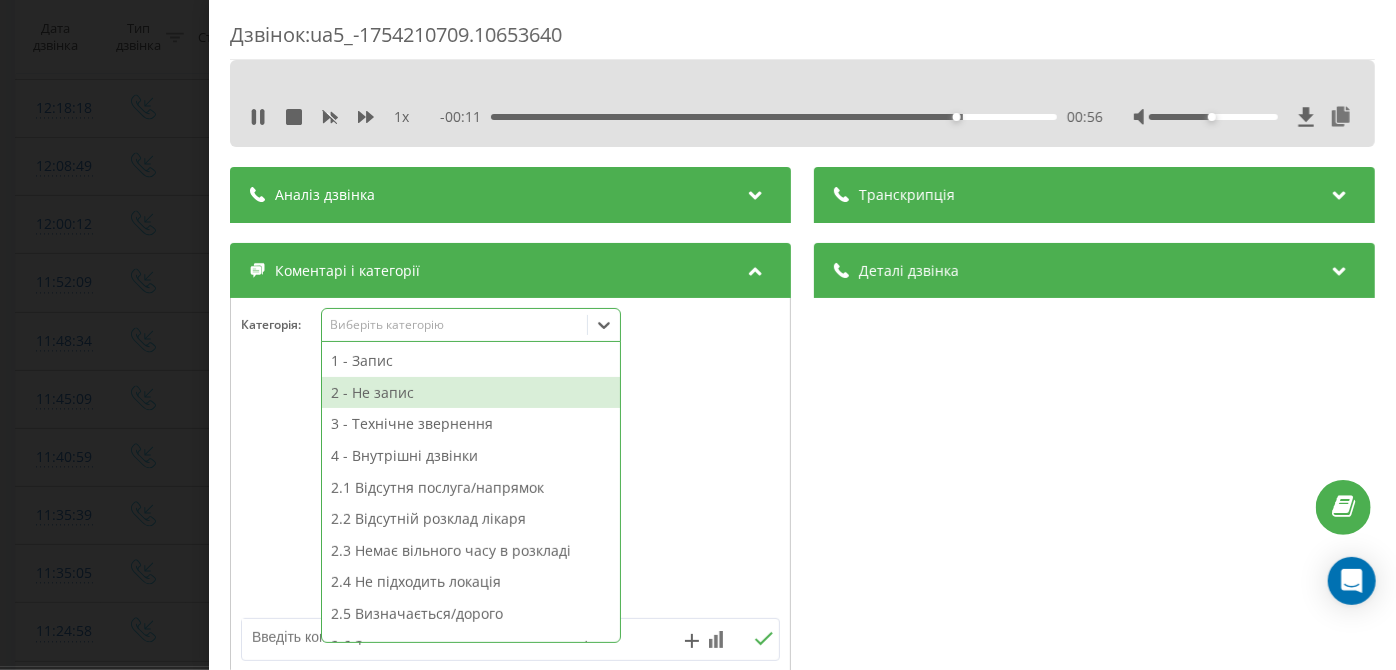 click on "2 - Не запис" at bounding box center (471, 393) 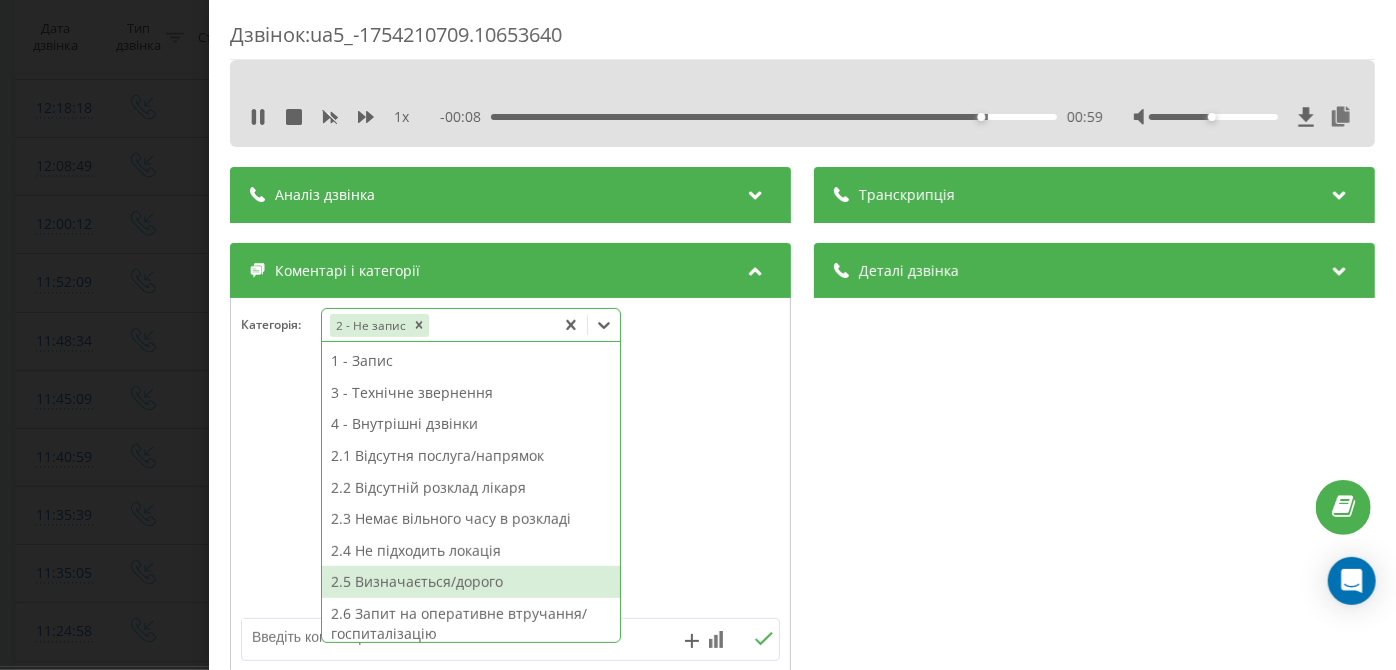 click on "2.5 Визначається/дорого" at bounding box center [471, 582] 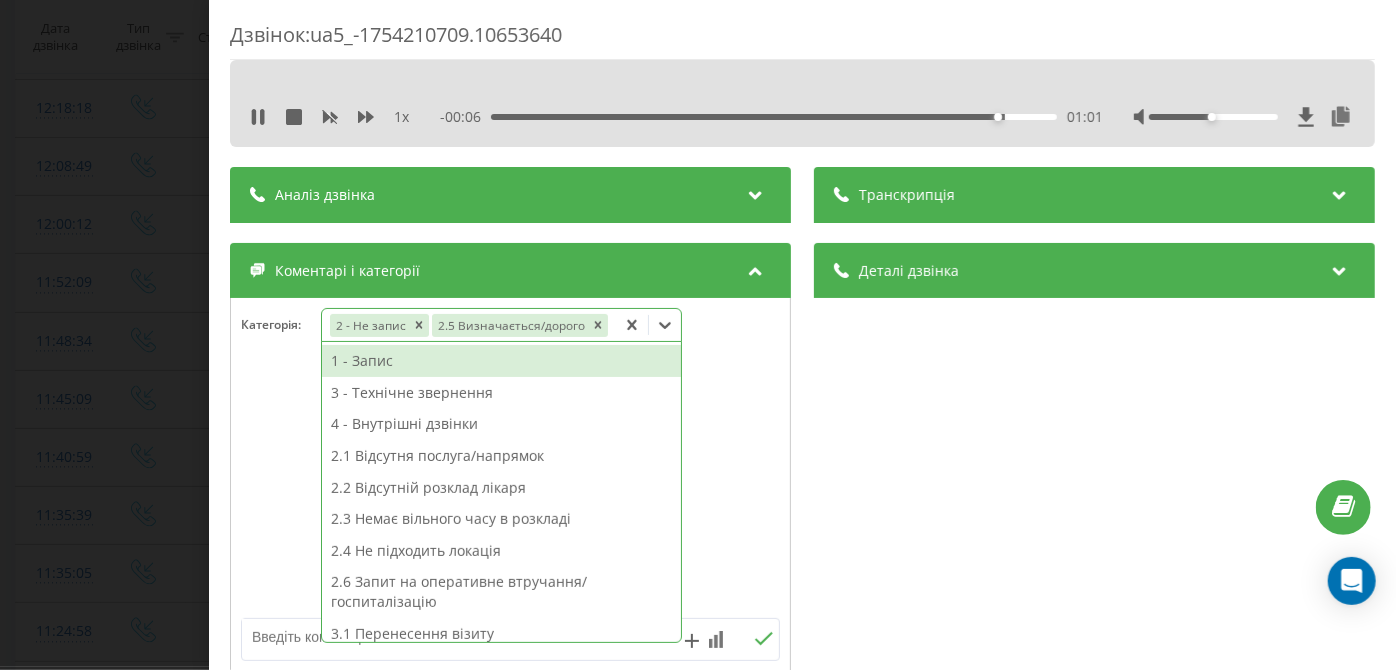click on "Дзвінок :  ua5_-1754210709.10653640   1 x  - 00:06 01:01   01:01   Транскрипція Для AI-аналізу майбутніх дзвінків  налаштуйте та активуйте профіль на сторінці . Якщо профіль вже є і дзвінок відповідає його умовам, оновіть сторінку через 10 хвилин - AI аналізує поточний дзвінок. Аналіз дзвінка Для AI-аналізу майбутніх дзвінків  налаштуйте та активуйте профіль на сторінці . Якщо профіль вже є і дзвінок відповідає його умовам, оновіть сторінку через 10 хвилин - AI аналізує поточний дзвінок. Деталі дзвінка Загальне Дата дзвінка 2025-08-03 11:45:09 Тип дзвінка Вхідний Статус дзвінка Повторний [PHONE]" at bounding box center (698, 335) 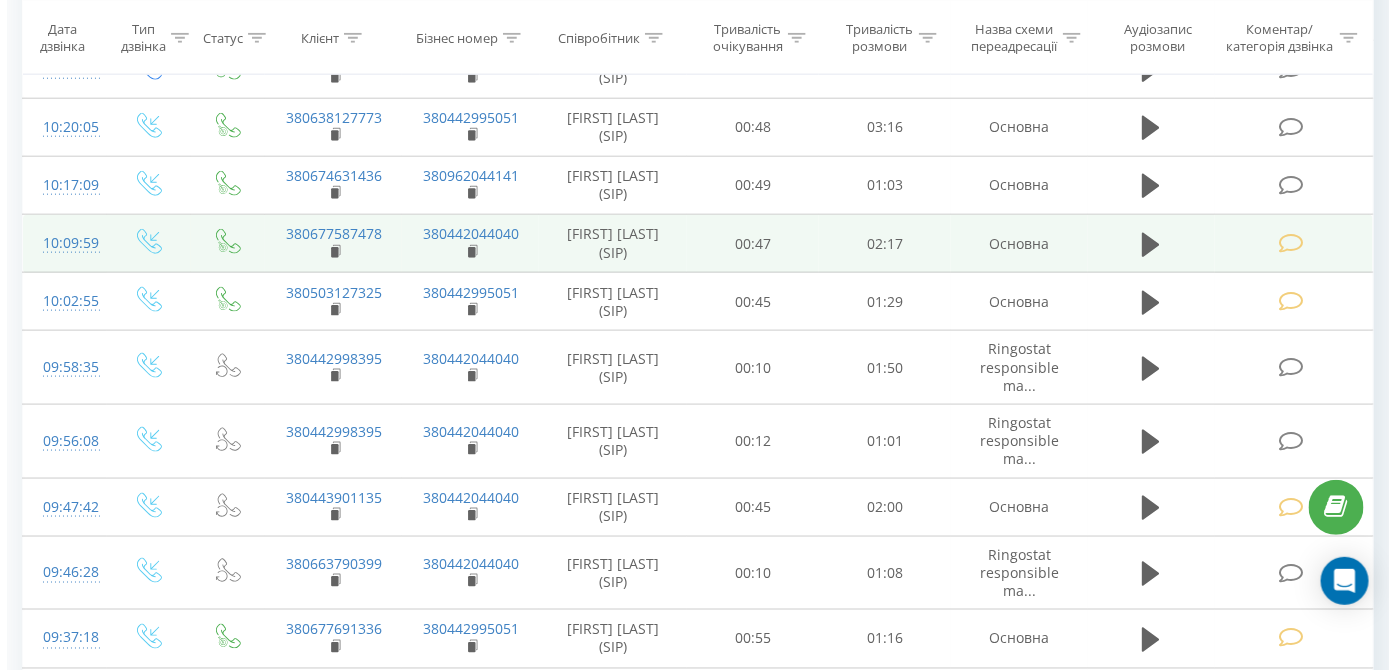 scroll, scrollTop: 2898, scrollLeft: 0, axis: vertical 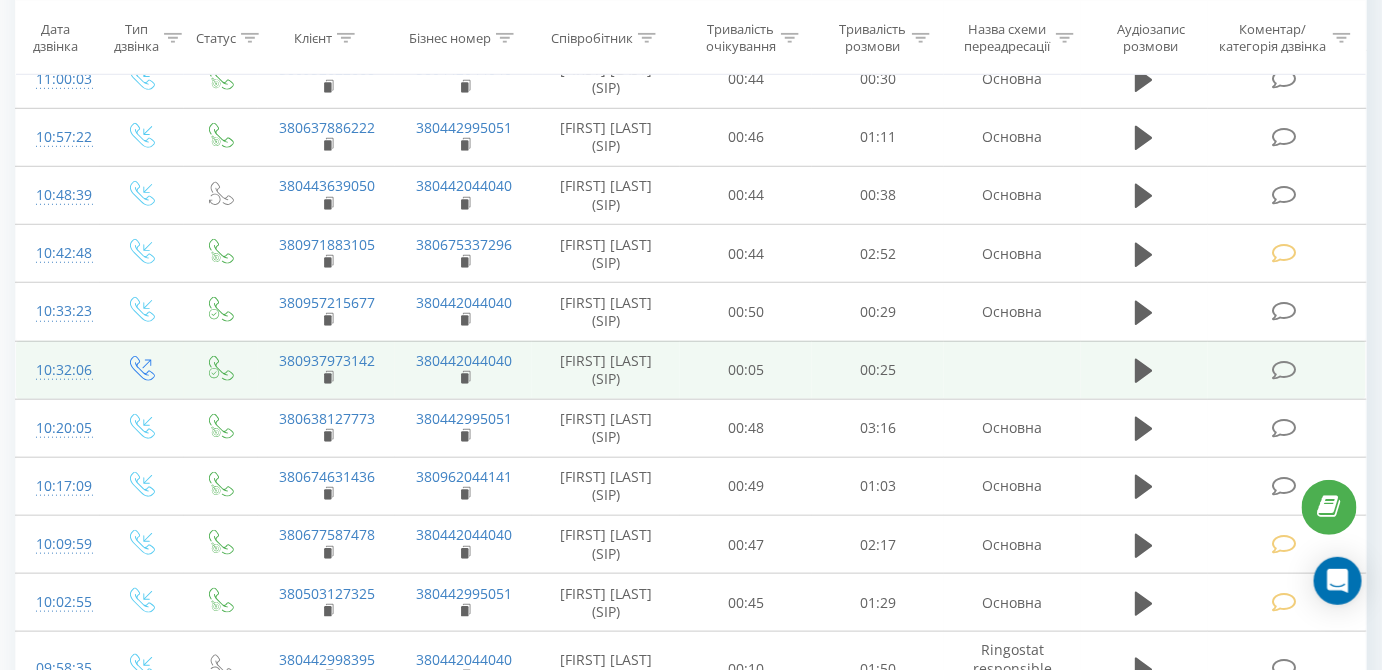 click at bounding box center [1284, 370] 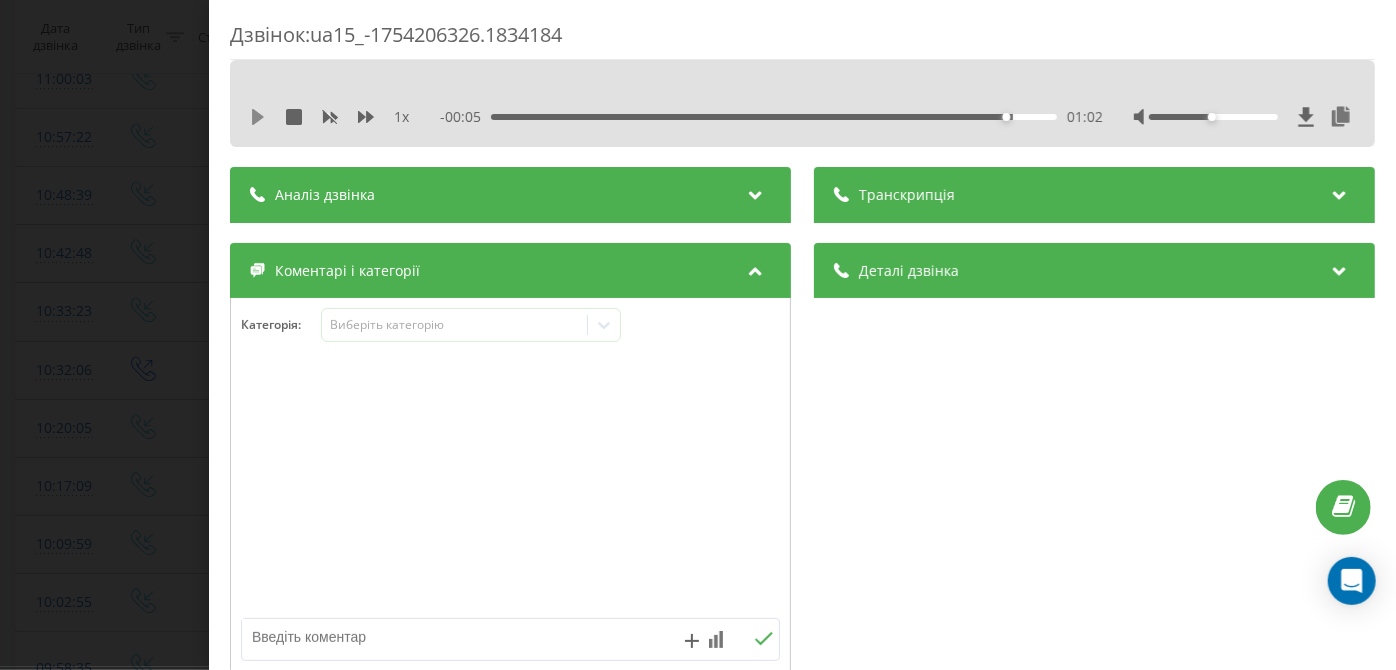 click 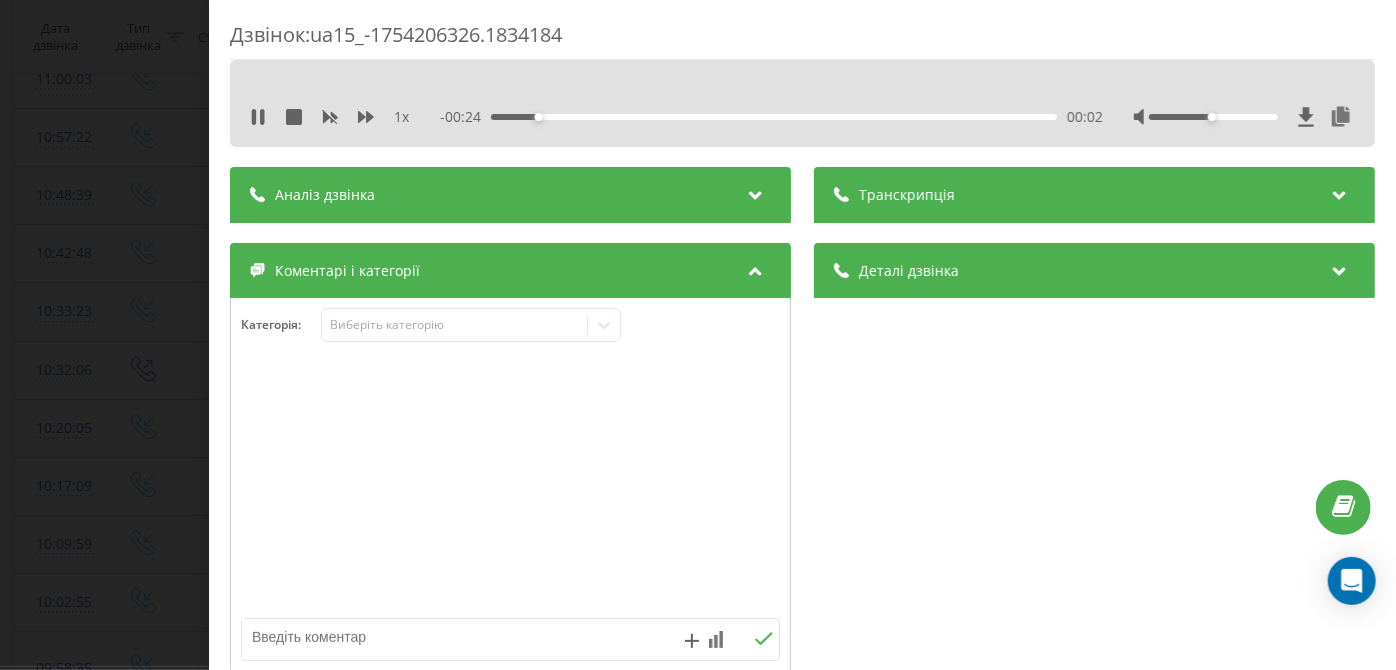 click at bounding box center [1213, 117] 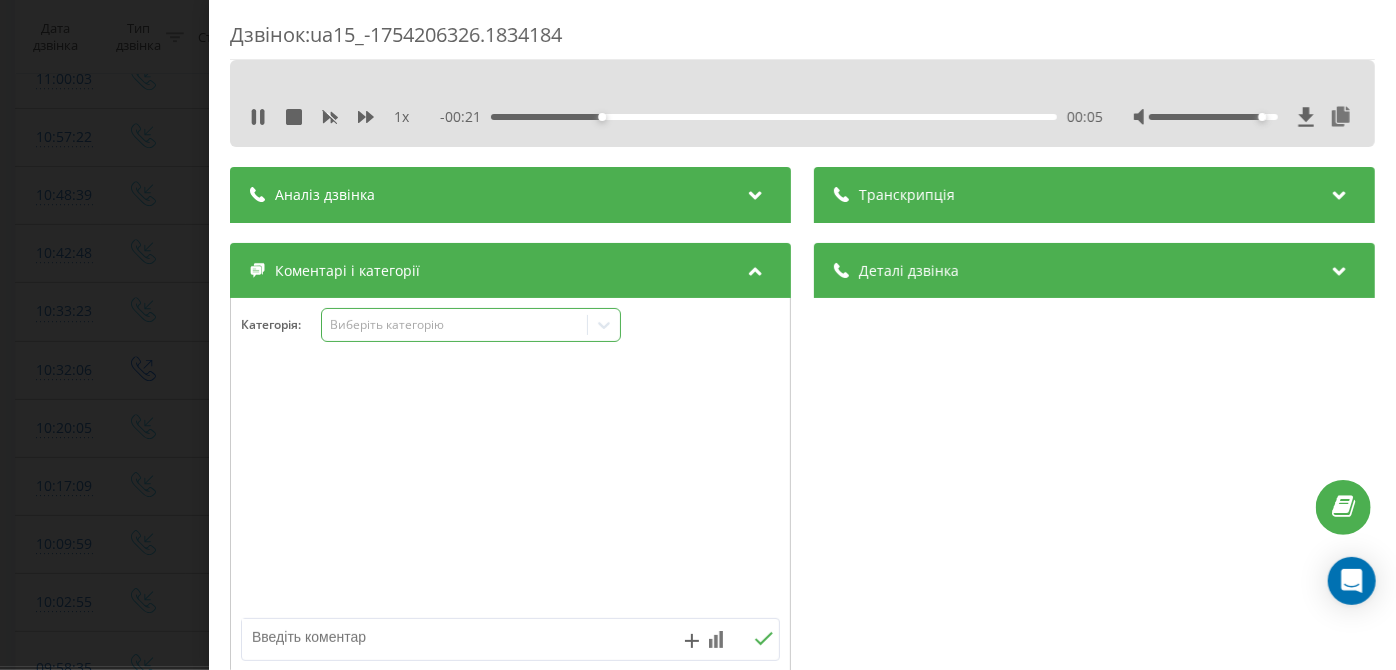 click on "Виберіть категорію" at bounding box center [455, 325] 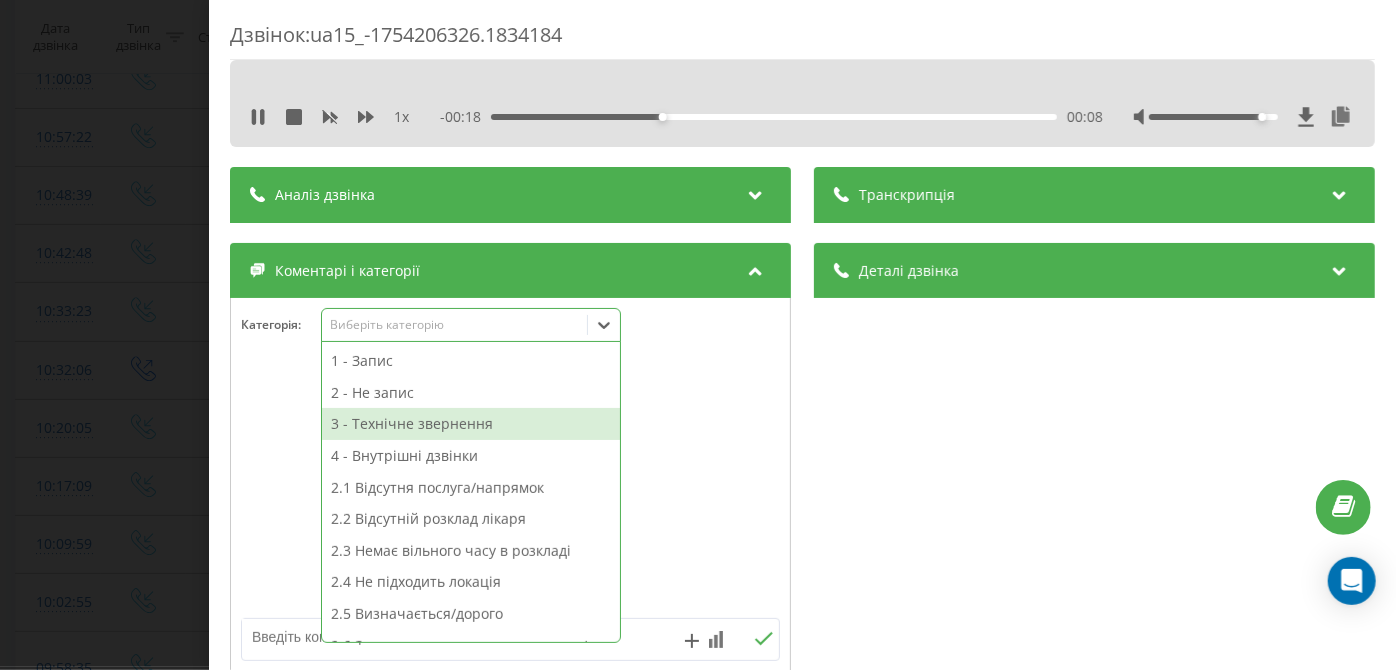 click on "3 - Технічне звернення" at bounding box center [471, 424] 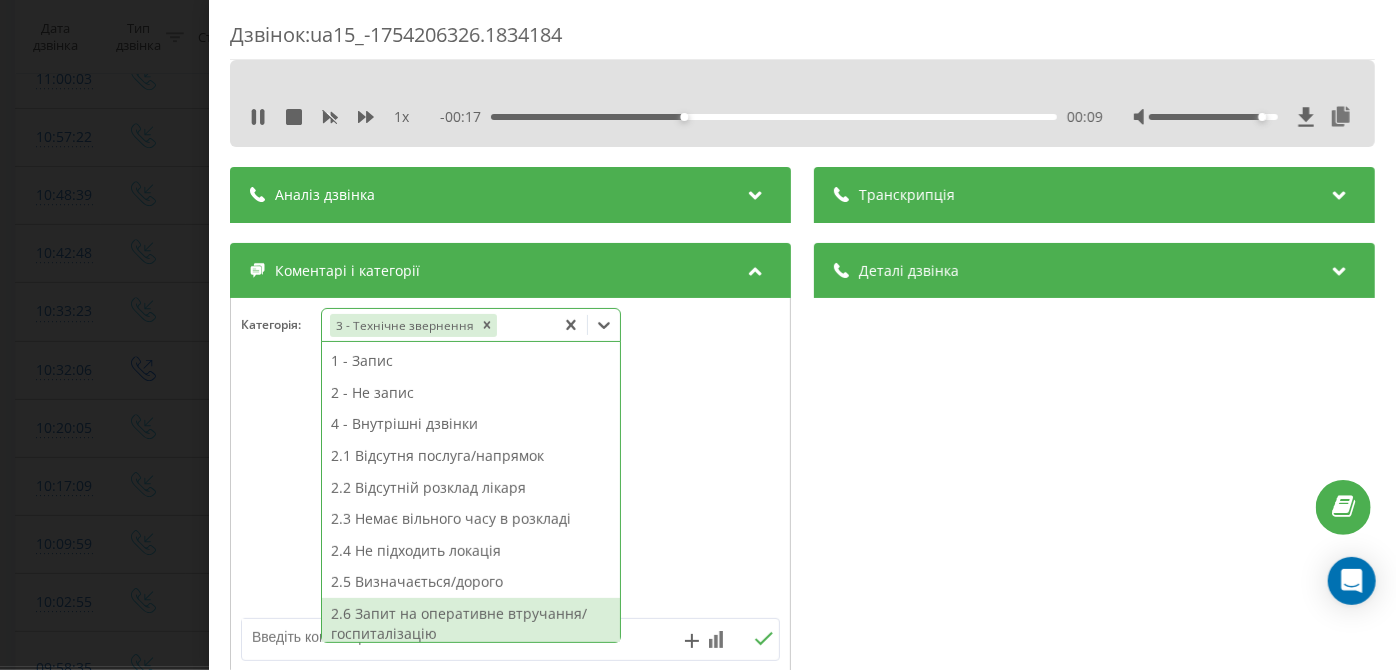 scroll, scrollTop: 313, scrollLeft: 0, axis: vertical 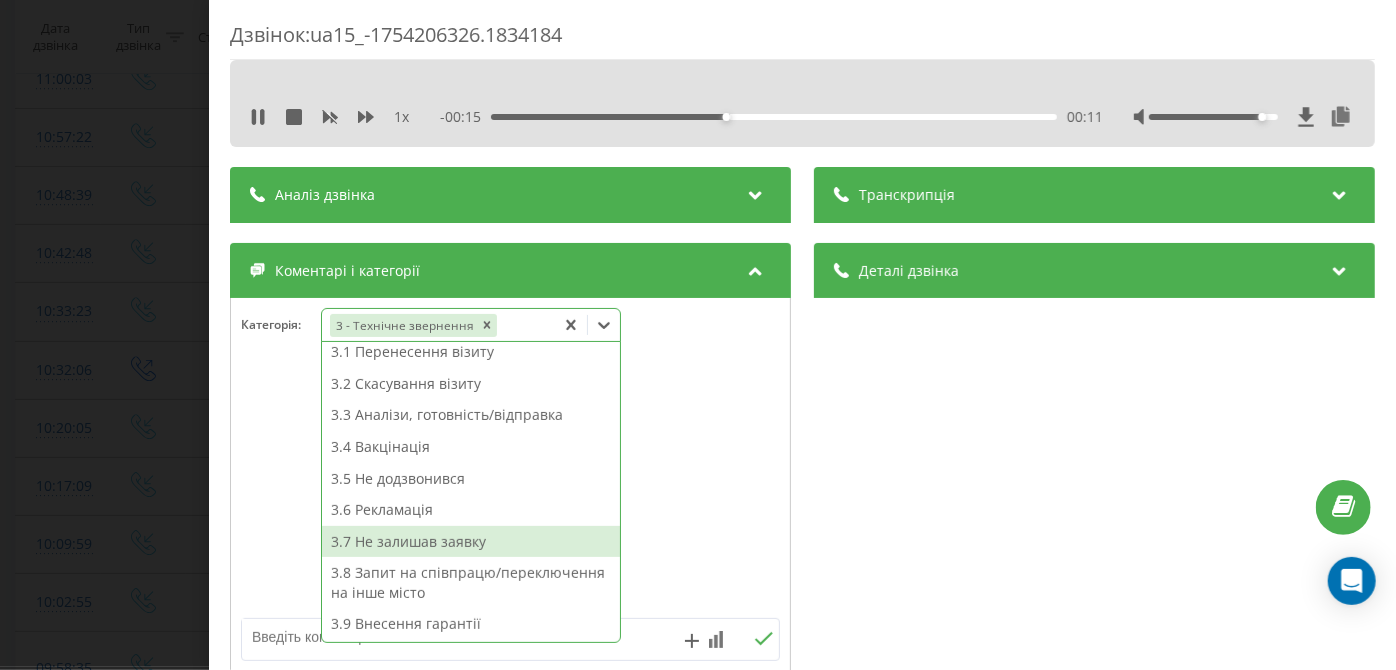 click on "3.7 Не залишав заявку" at bounding box center (471, 542) 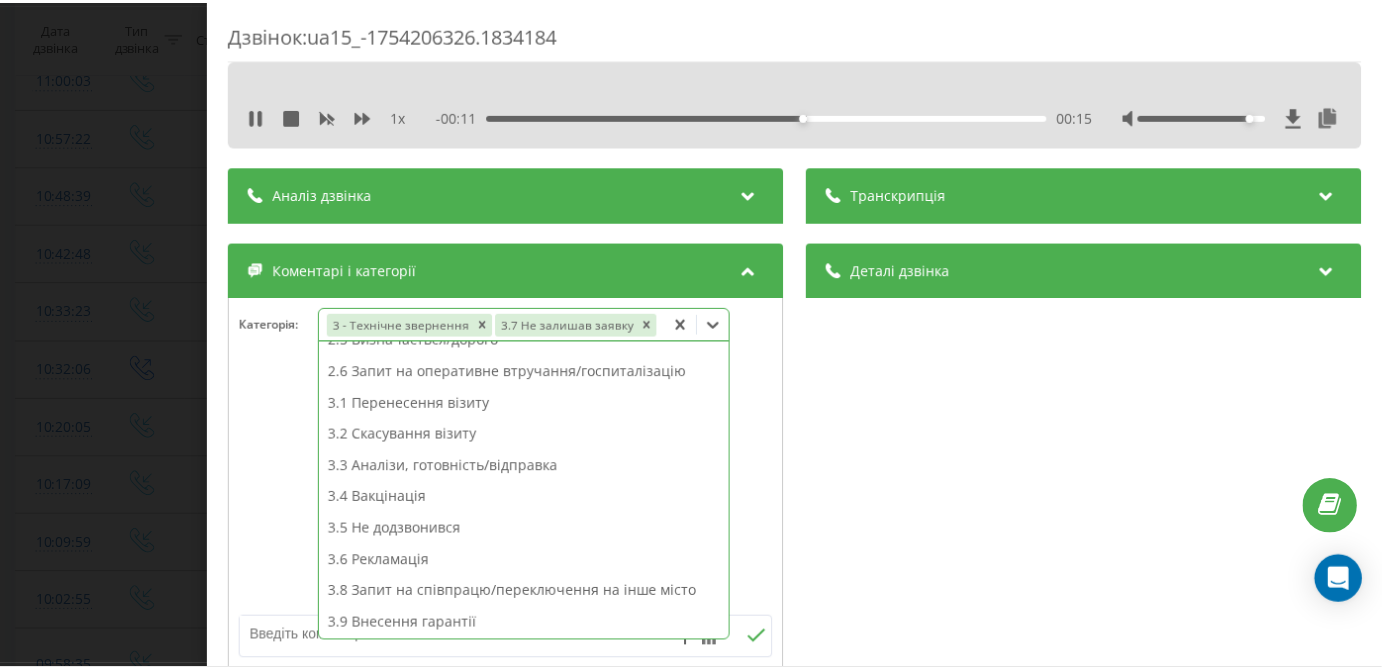 scroll, scrollTop: 0, scrollLeft: 0, axis: both 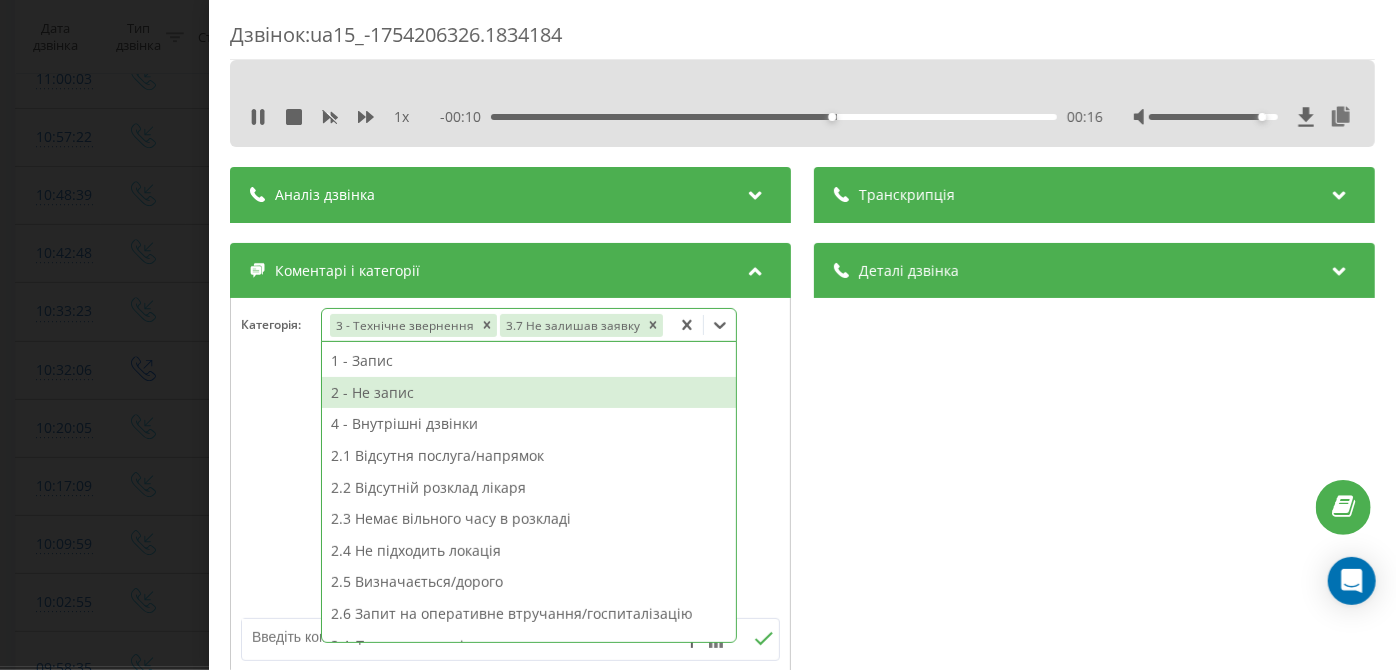 click on "2 - Не запис" at bounding box center [529, 393] 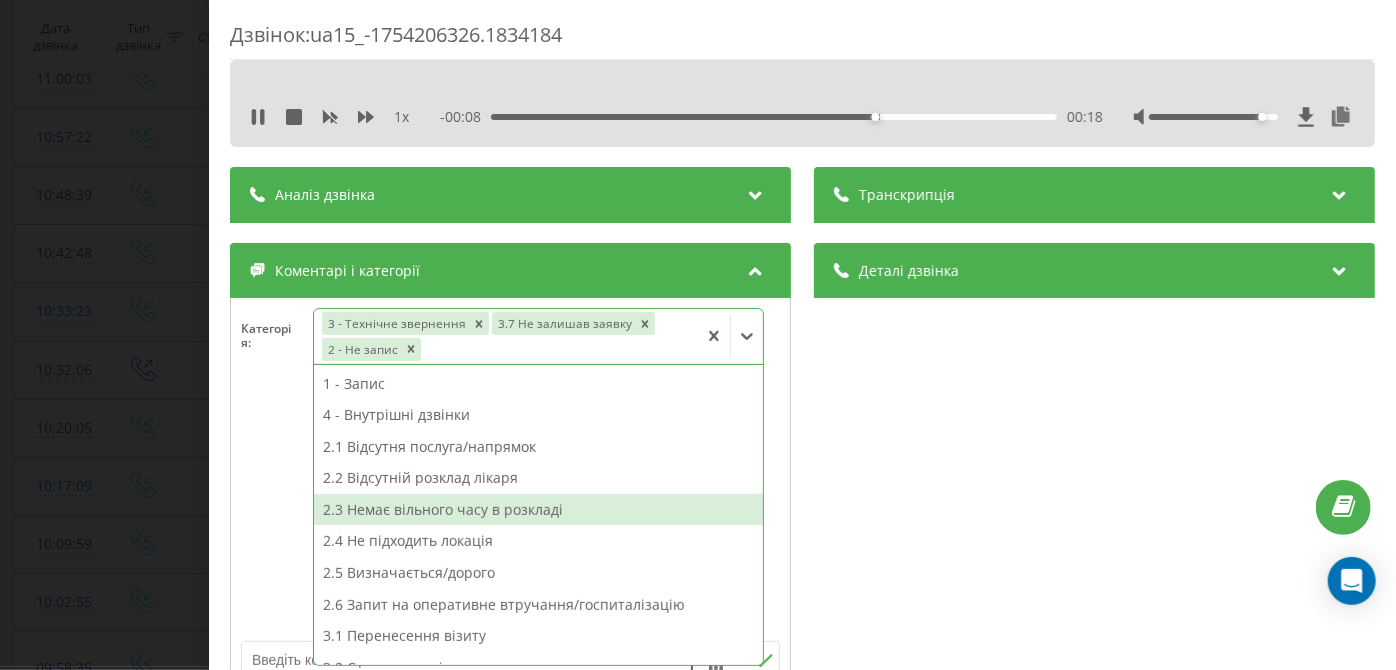 click on "2.3 Немає вільного часу в розкладі" at bounding box center (539, 510) 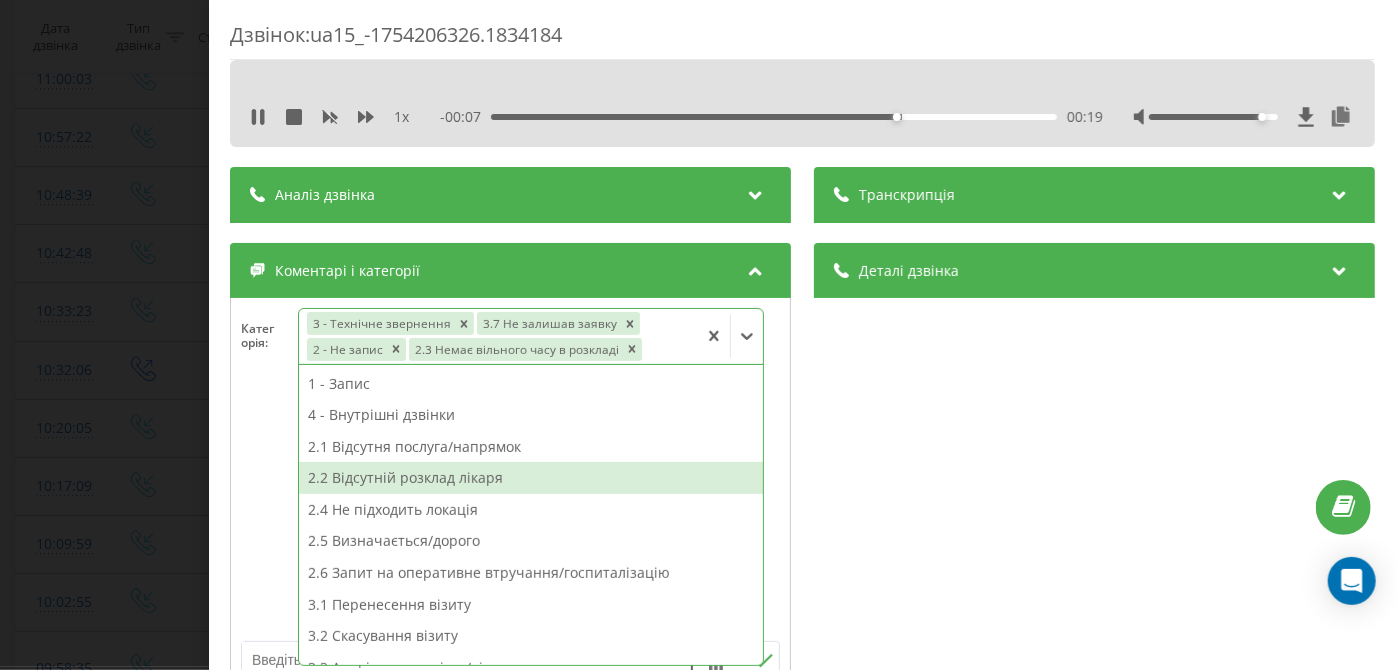 click on "Дзвінок :  ua15_-1754206326.1834184   1 x  - 00:07 00:19   00:19   Транскрипція Для AI-аналізу майбутніх дзвінків  налаштуйте та активуйте профіль на сторінці . Якщо профіль вже є і дзвінок відповідає його умовам, оновіть сторінку через 10 хвилин - AI аналізує поточний дзвінок. Аналіз дзвінка Для AI-аналізу майбутніх дзвінків  налаштуйте та активуйте профіль на сторінці . Якщо профіль вже є і дзвінок відповідає його умовам, оновіть сторінку через 10 хвилин - AI аналізує поточний дзвінок. Деталі дзвінка Загальне Дата дзвінка 2025-08-03 10:32:06 Тип дзвінка Вихідний Статус дзвінка Успішний [PHONE]" at bounding box center [698, 335] 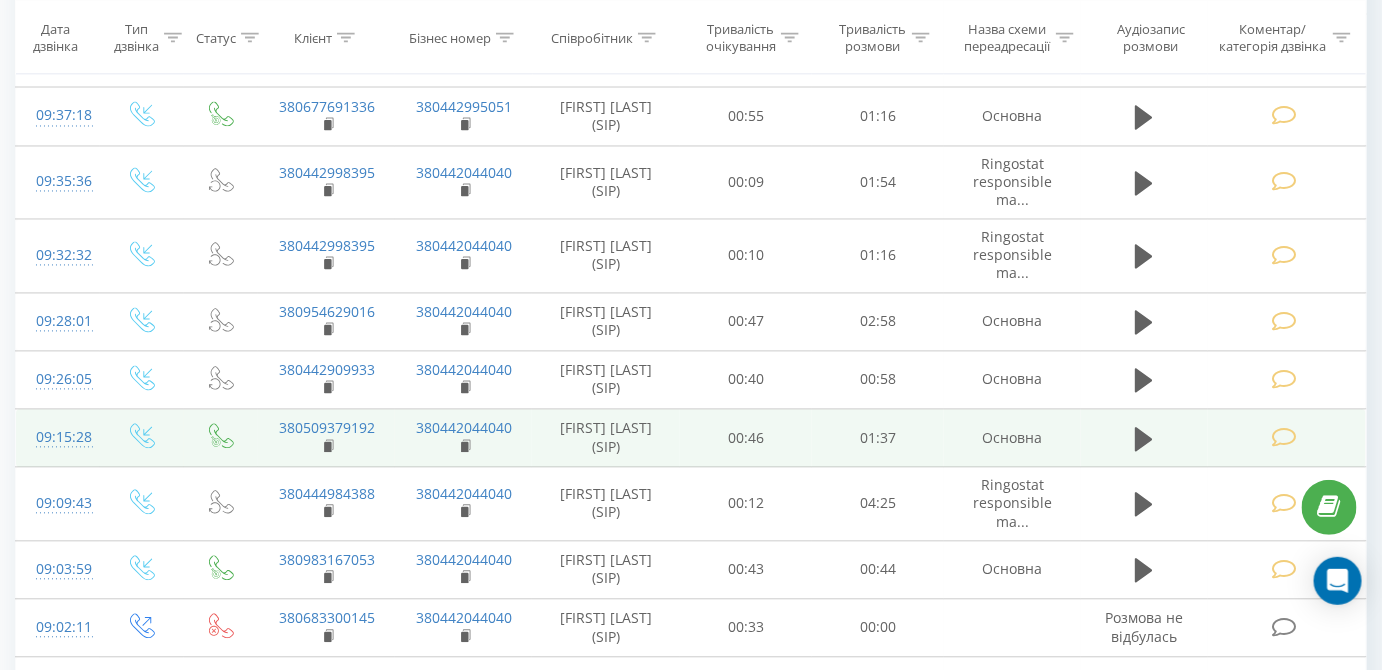 scroll, scrollTop: 3649, scrollLeft: 0, axis: vertical 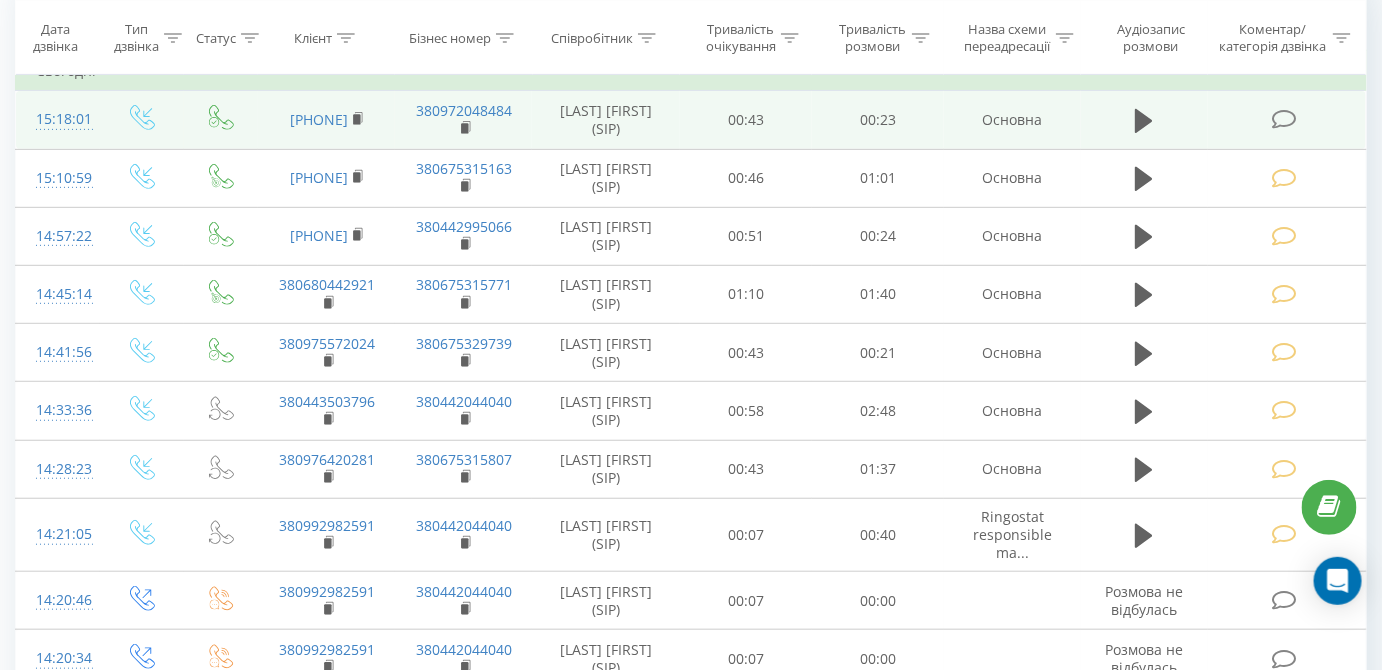 click at bounding box center [1284, 119] 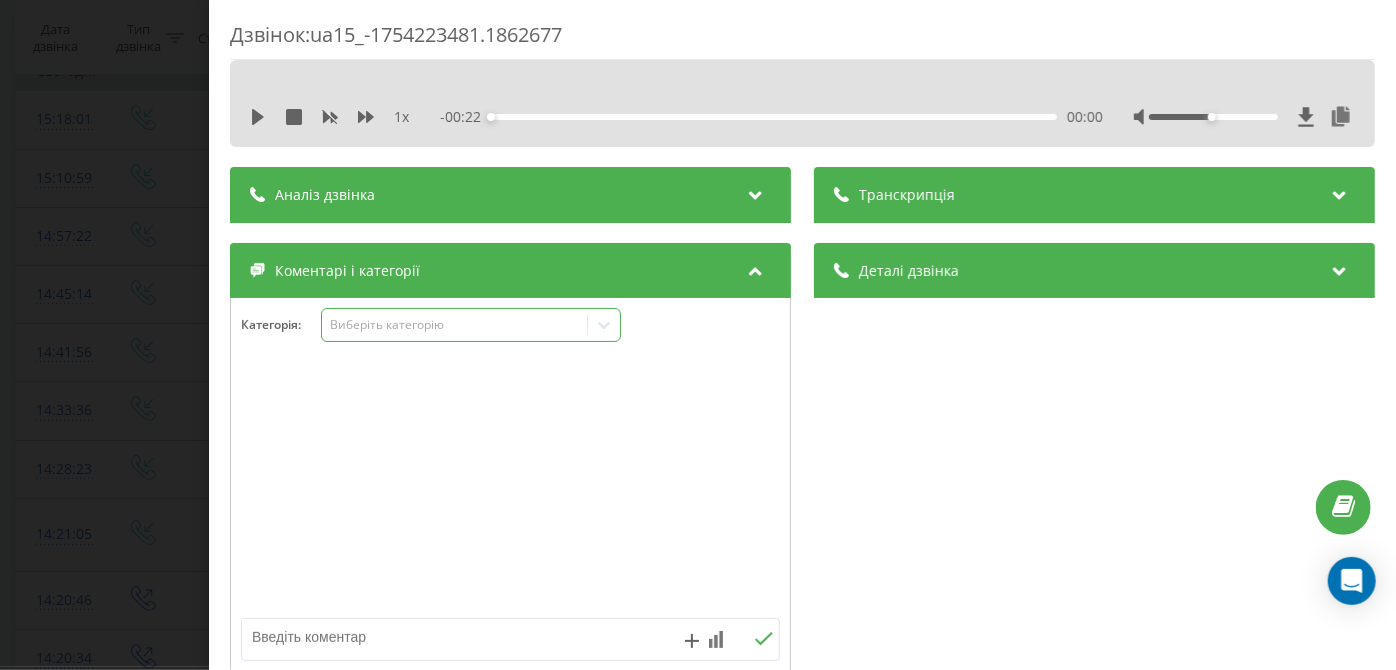 click on "Виберіть категорію" at bounding box center (455, 325) 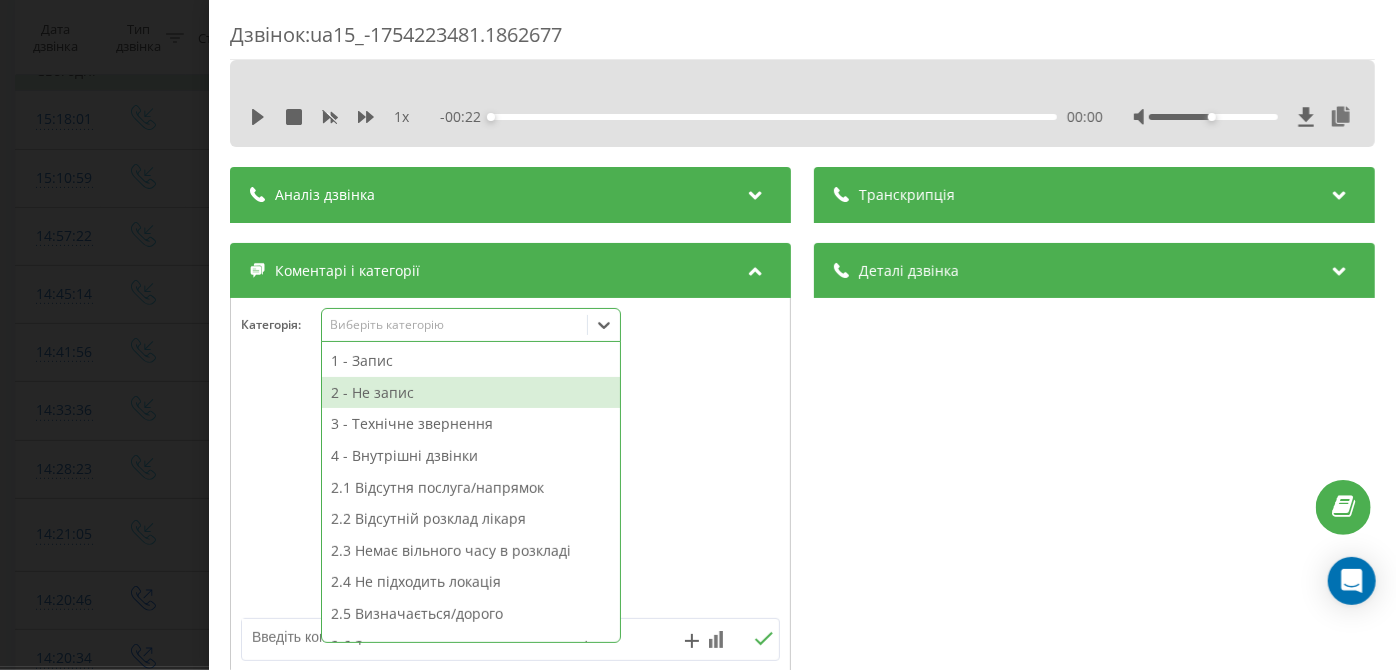 click on "2 - Не запис" at bounding box center (471, 393) 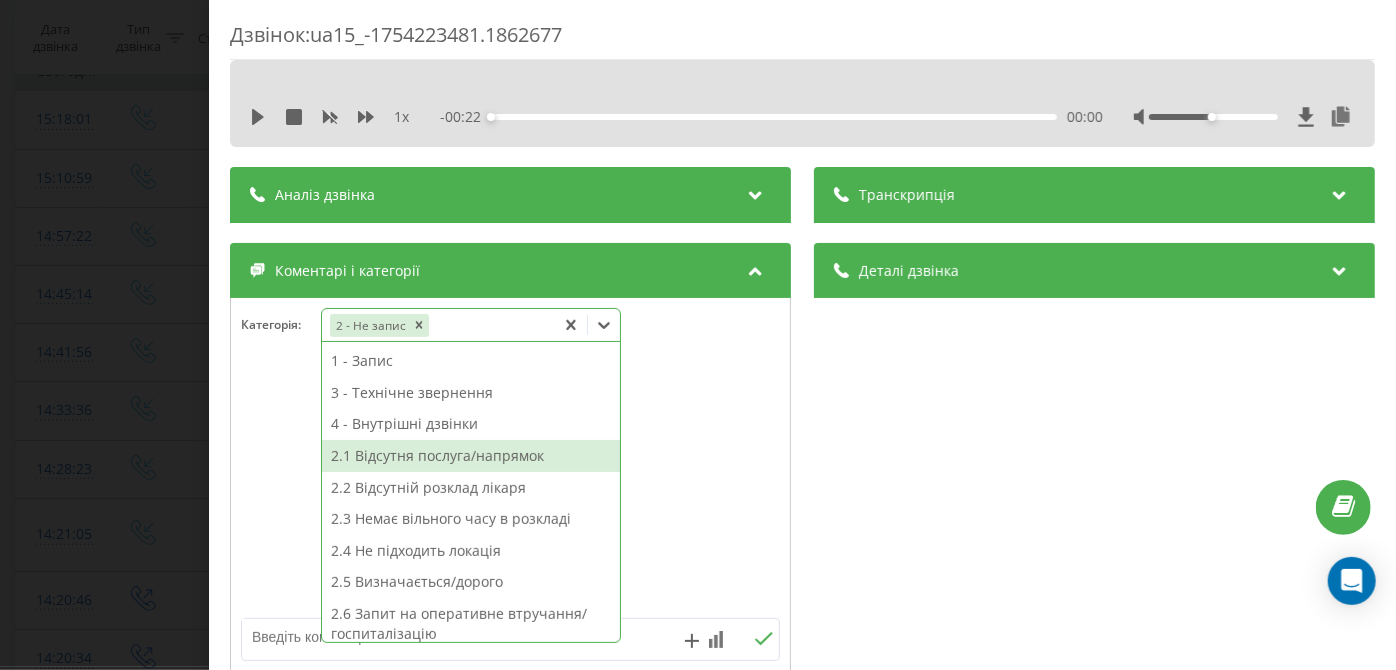 click on "2.1 Відсутня послуга/напрямок" at bounding box center (471, 456) 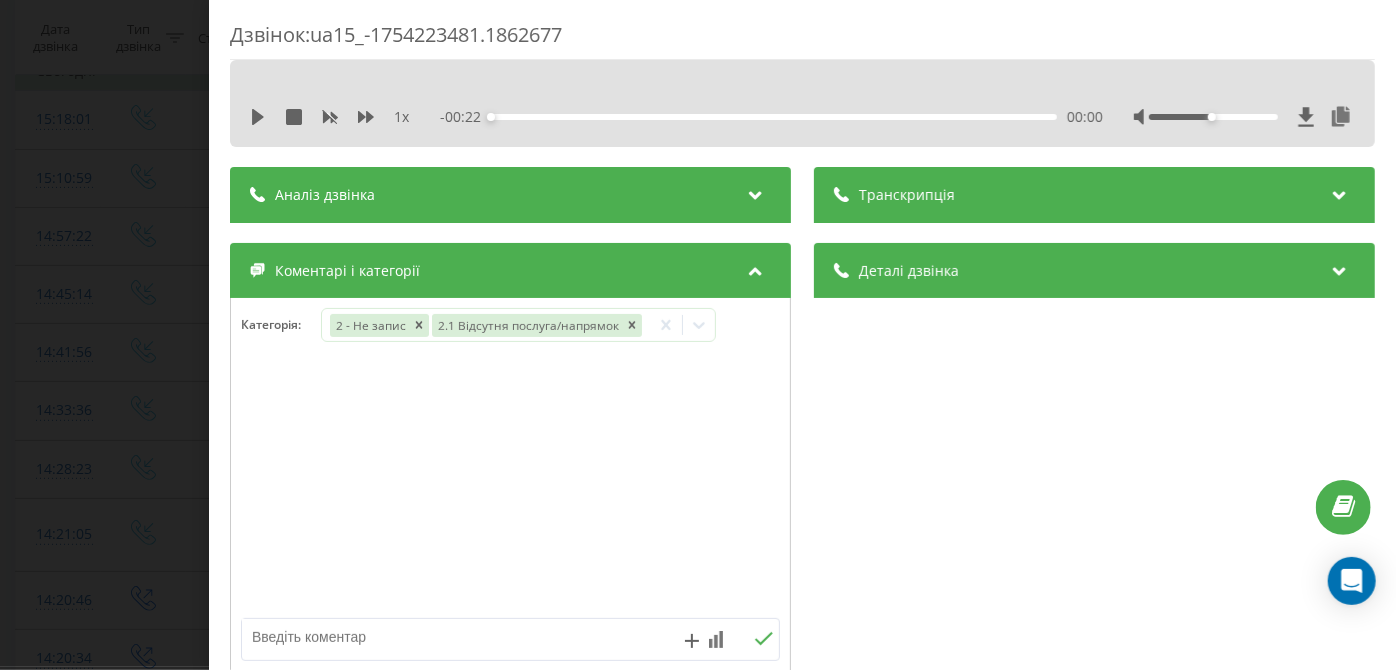 click on "Дзвінок : ua15_-1754223481.1862677 1 x - 00:22 00:00 00:00 Транскрипція Для AI-аналізу майбутніх дзвінків налаштуйте та активуйте профіль на сторінці . Якщо профіль вже є і дзвінок відповідає його умовам, оновіть сторінку через 10 хвилин - AI аналізує поточний дзвінок. Аналіз дзвінка Для AI-аналізу майбутніх дзвінків налаштуйте та активуйте профіль на сторінці . Якщо профіль вже є і дзвінок відповідає його умовам, оновіть сторінку через 10 хвилин - AI аналізує поточний дзвінок. Деталі дзвінка Загальне Дата дзвінка [YEAR]-[MONTH]-[DAY] [TIME] Тип дзвінка Вхідний Статус дзвінка Успішний [PHONE] :" at bounding box center [698, 335] 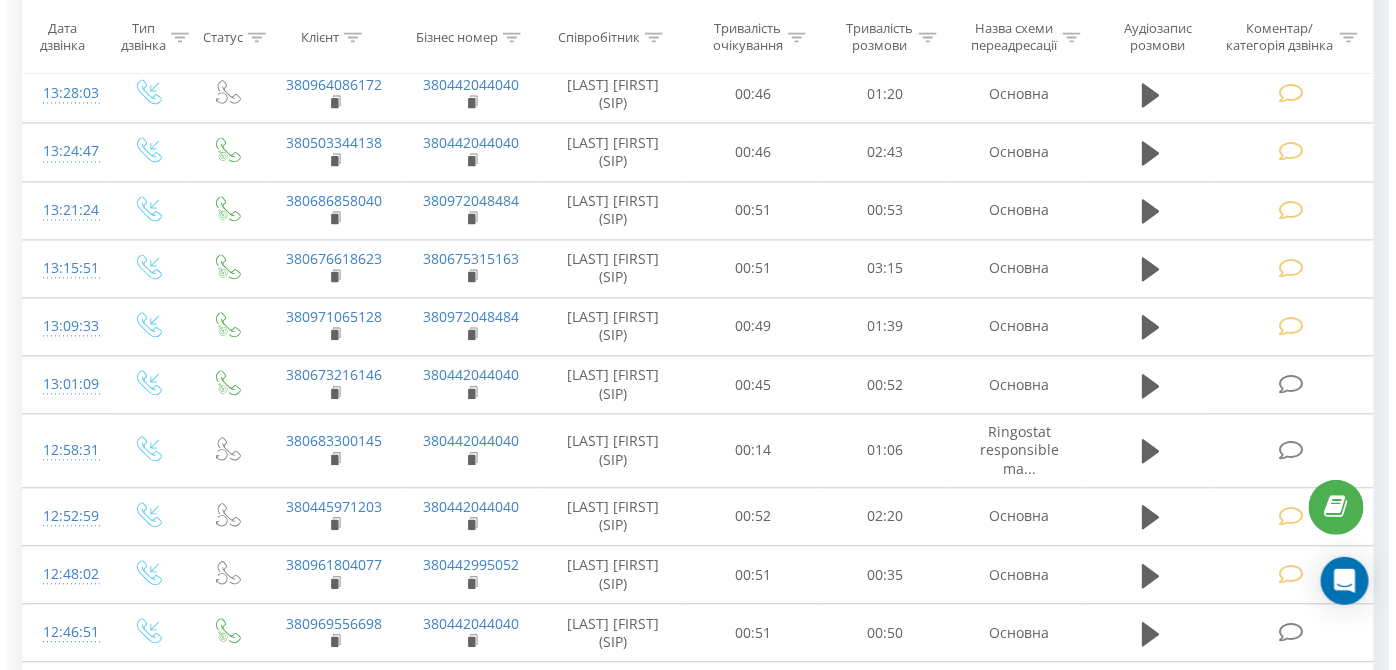 scroll, scrollTop: 1370, scrollLeft: 0, axis: vertical 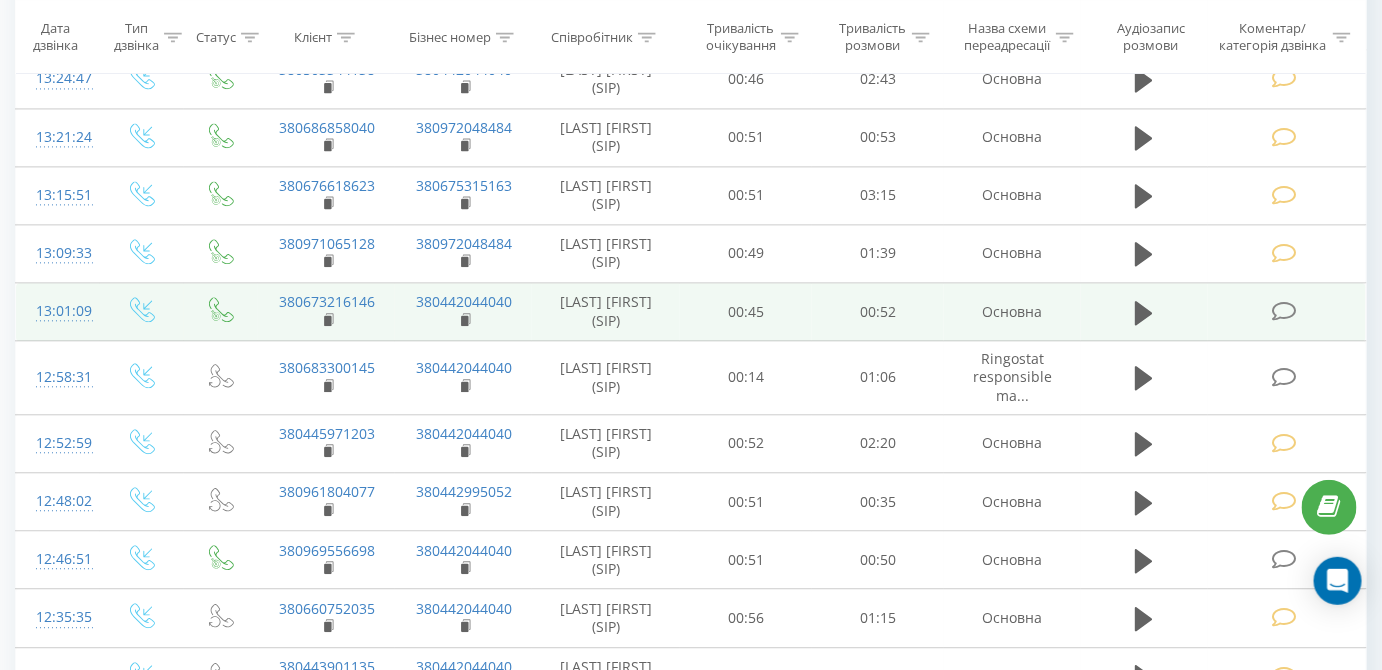 click at bounding box center (1284, 311) 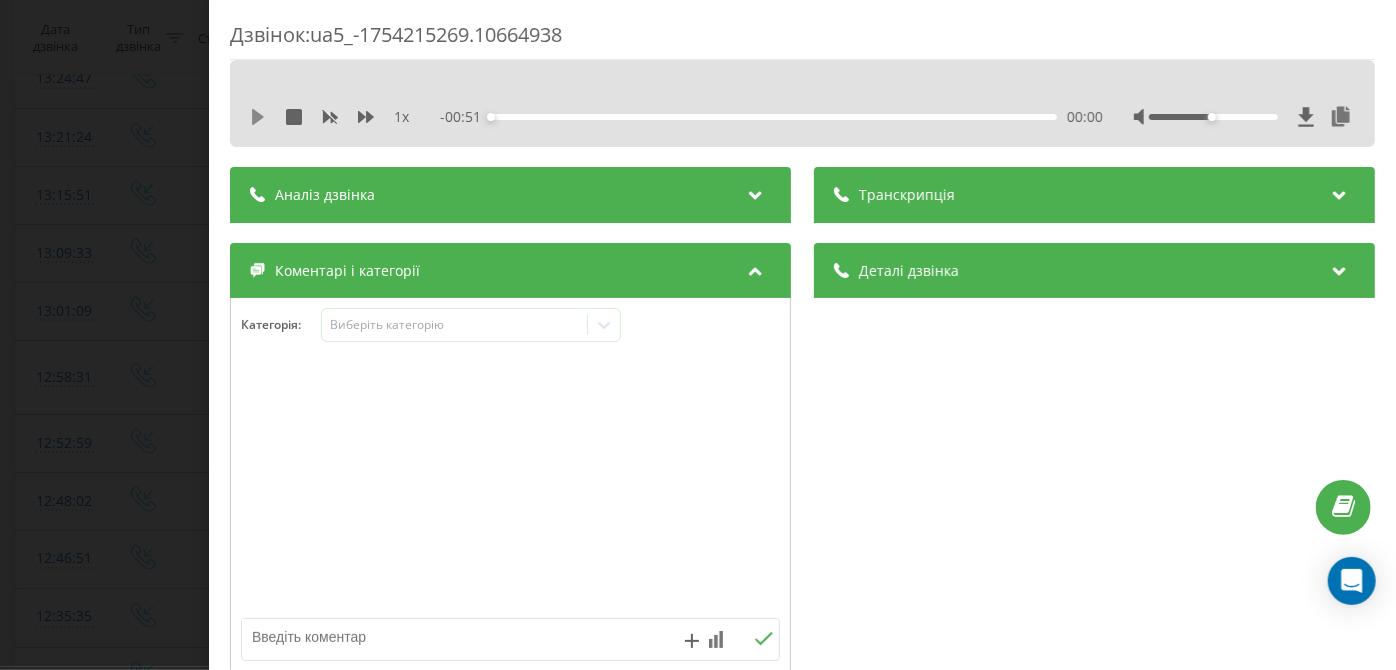 click 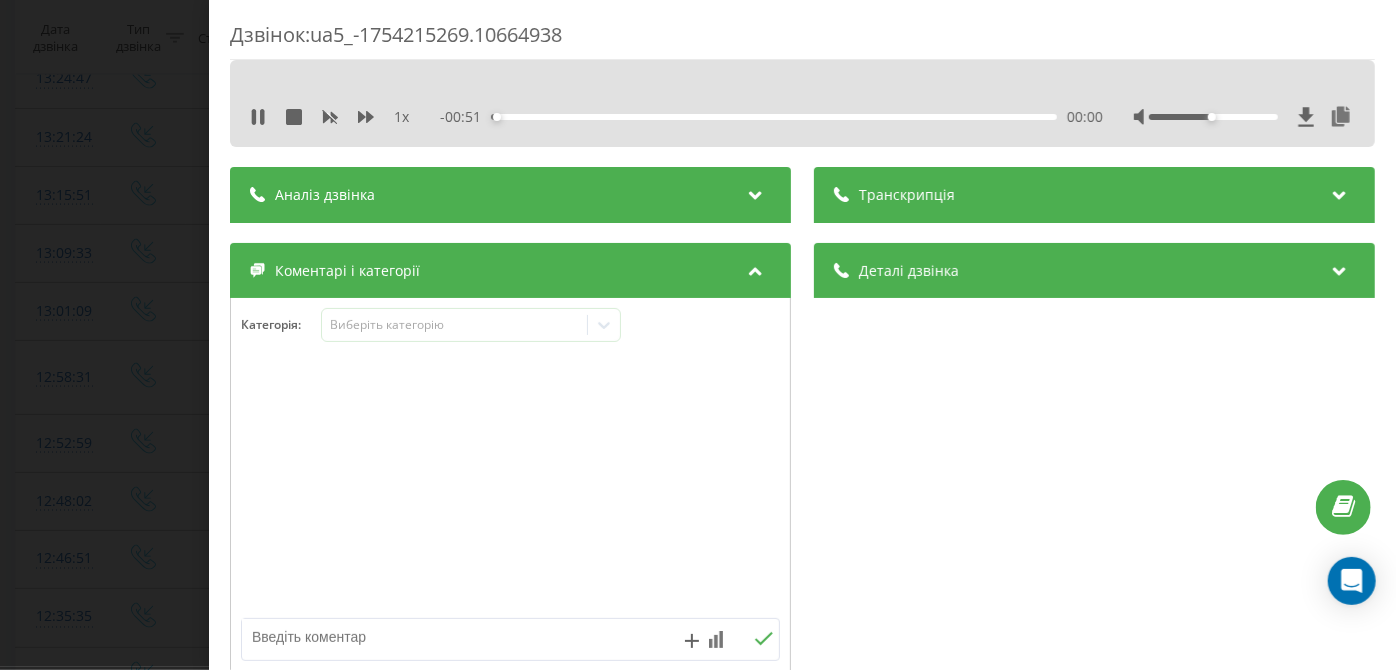 click on "00:00" at bounding box center (775, 117) 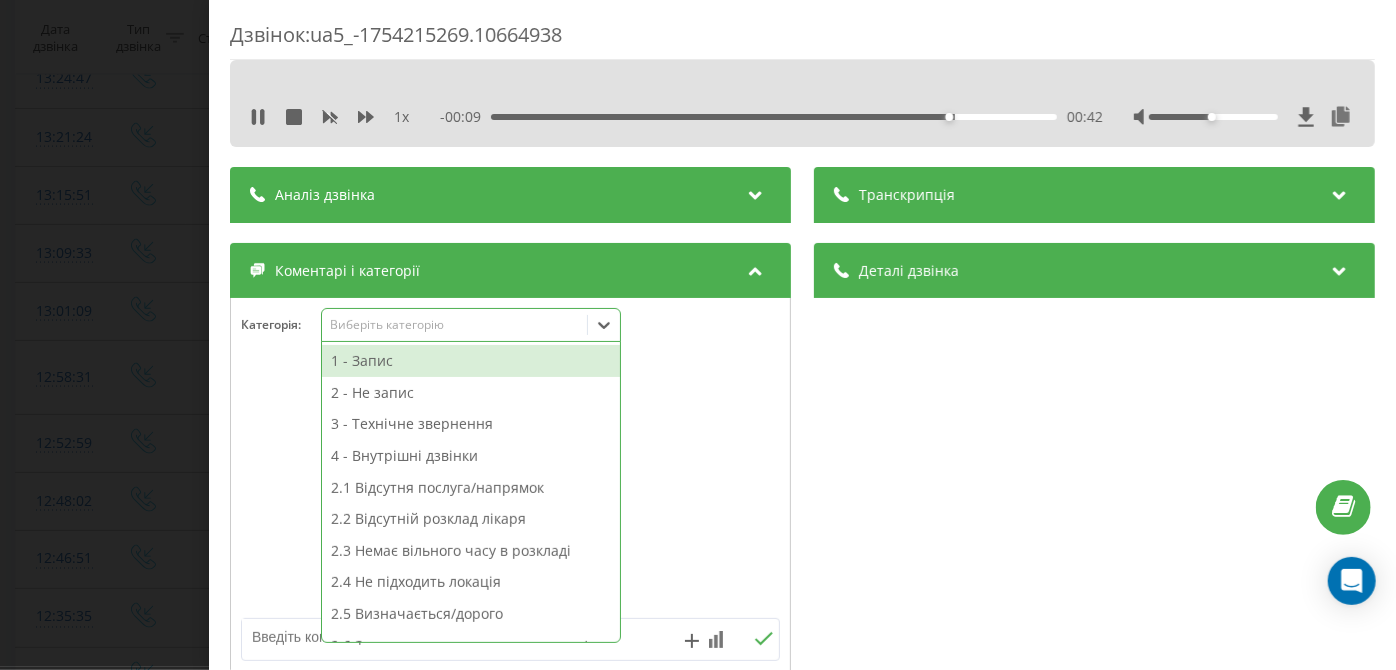click on "Виберіть категорію" at bounding box center [455, 325] 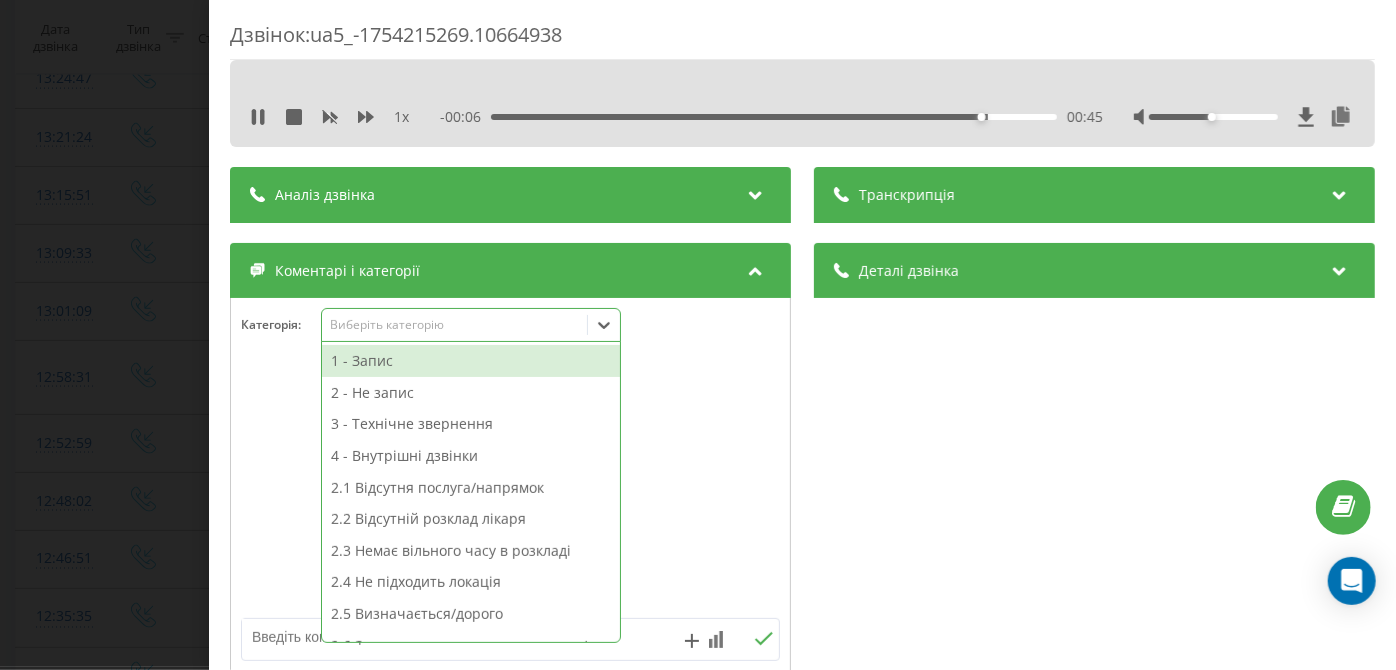 click on "2 - Не запис" at bounding box center (471, 393) 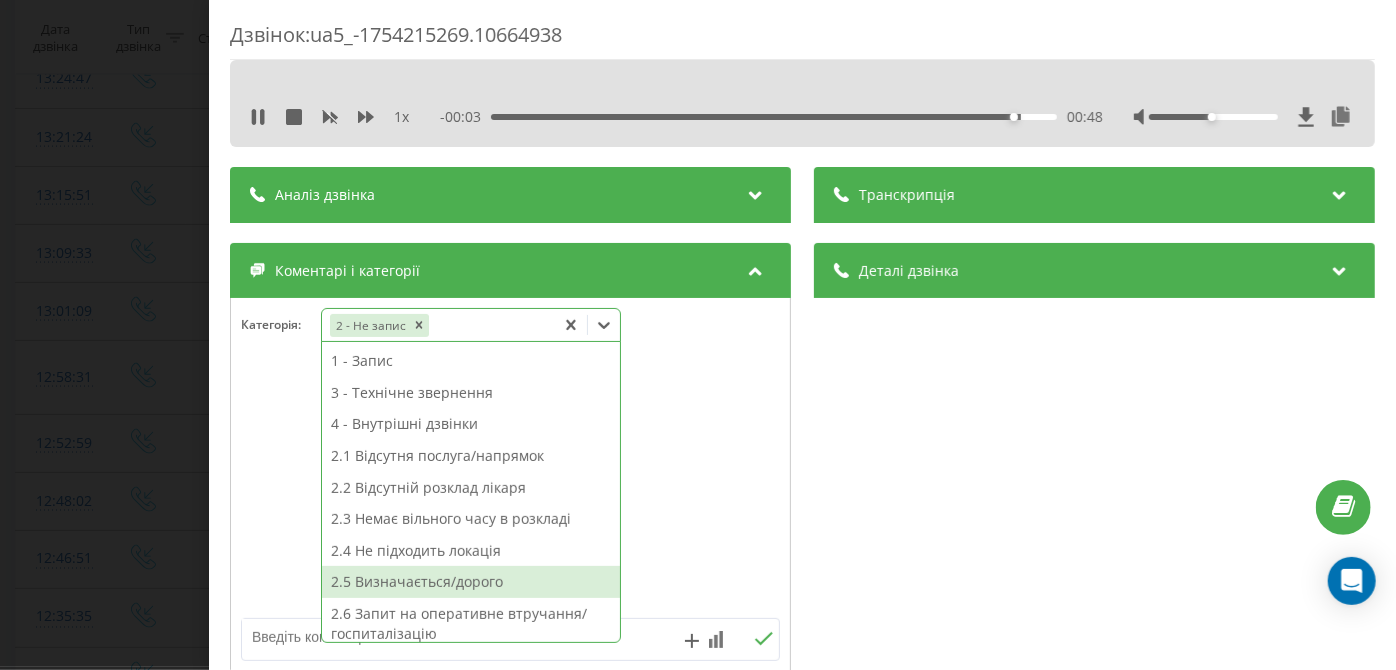 click on "2.5 Визначається/дорого" at bounding box center (471, 582) 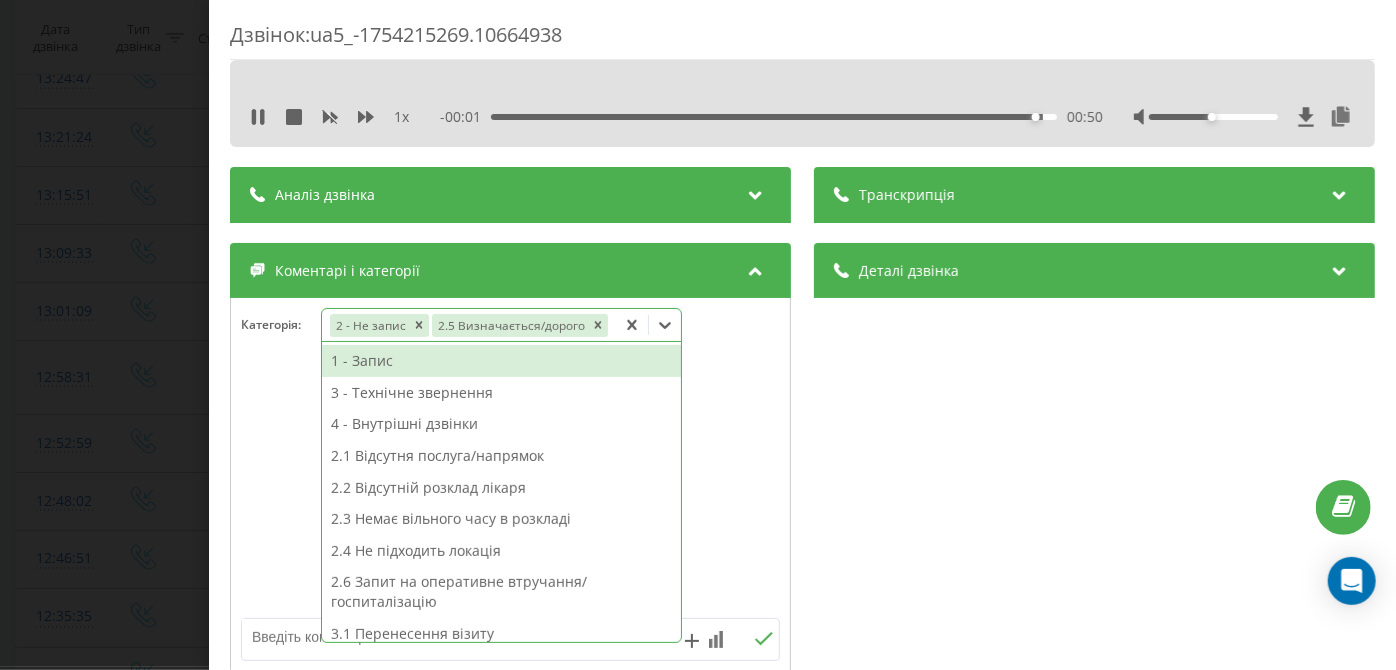 click on "Дзвінок :  ua5_-1754215269.10664938   1 x  - 00:01 00:50   00:50   Транскрипція Для AI-аналізу майбутніх дзвінків  налаштуйте та активуйте профіль на сторінці . Якщо профіль вже є і дзвінок відповідає його умовам, оновіть сторінку через 10 хвилин - AI аналізує поточний дзвінок. Аналіз дзвінка Для AI-аналізу майбутніх дзвінків  налаштуйте та активуйте профіль на сторінці . Якщо профіль вже є і дзвінок відповідає його умовам, оновіть сторінку через 10 хвилин - AI аналізує поточний дзвінок. Деталі дзвінка Загальне Дата дзвінка 2025-08-03 13:01:09 Тип дзвінка Вхідний Статус дзвінка Цільовий 380673216146 /" at bounding box center (698, 335) 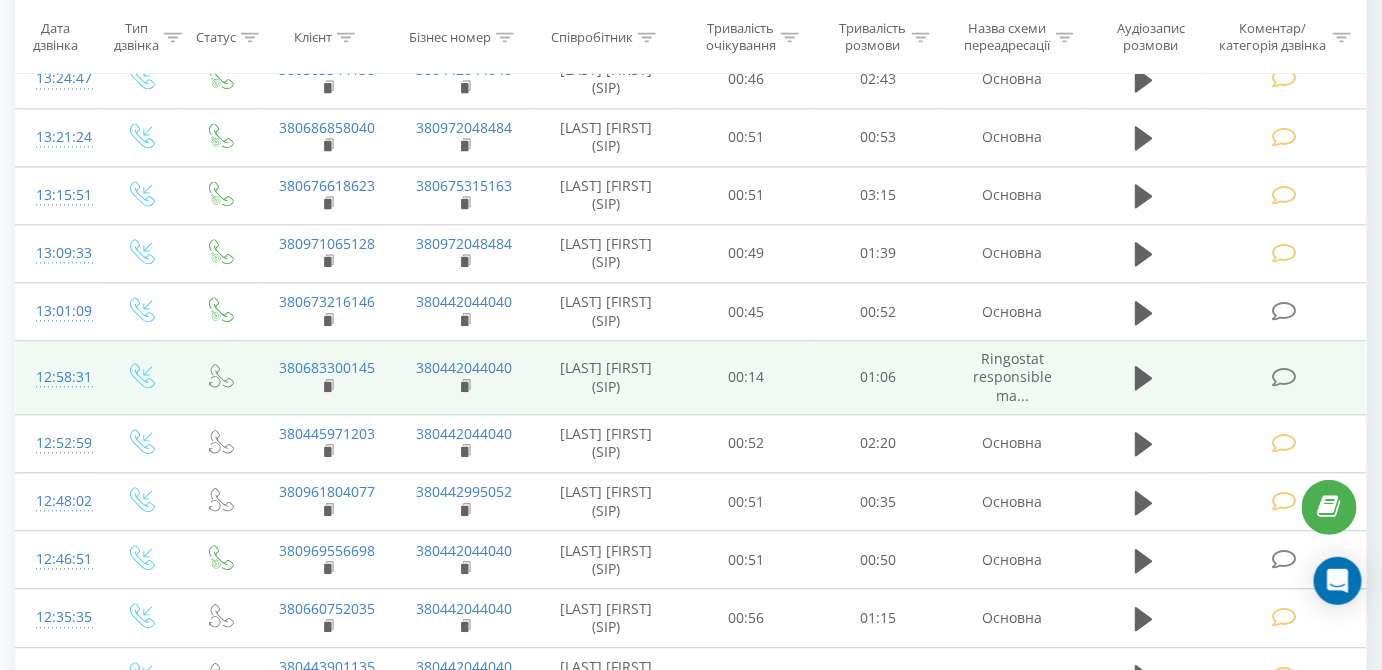 click at bounding box center [1284, 377] 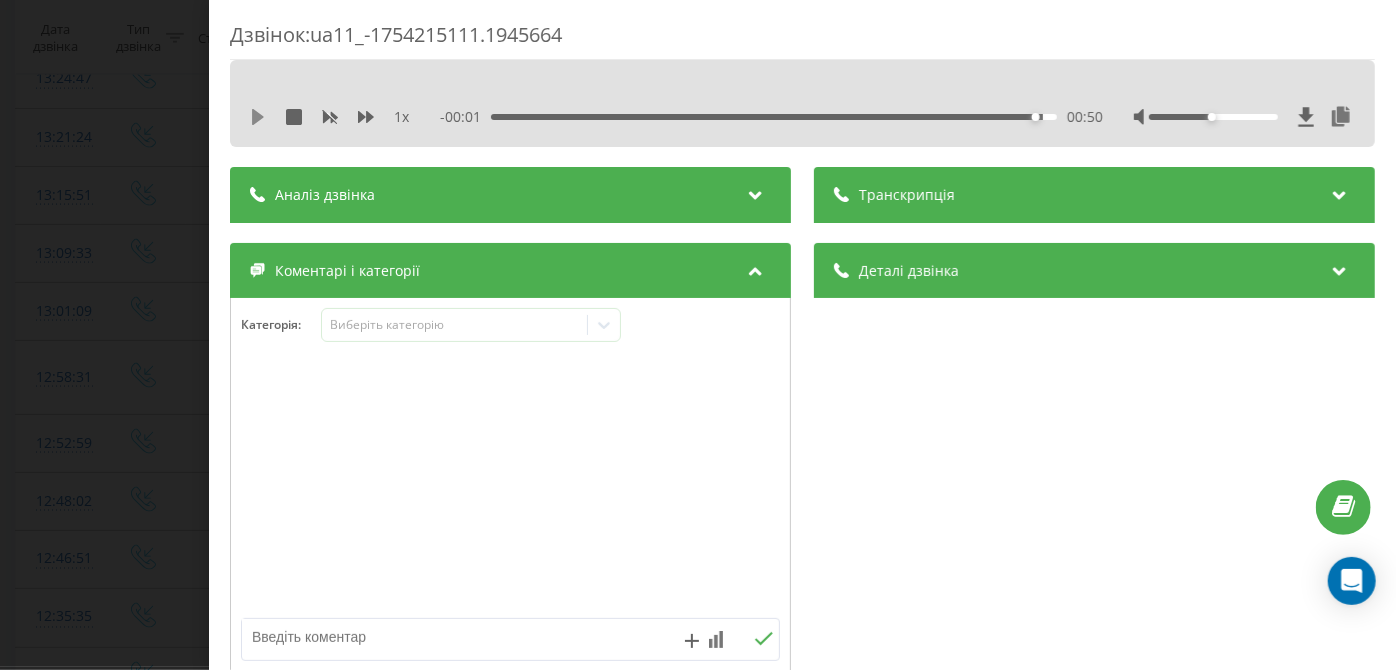 click 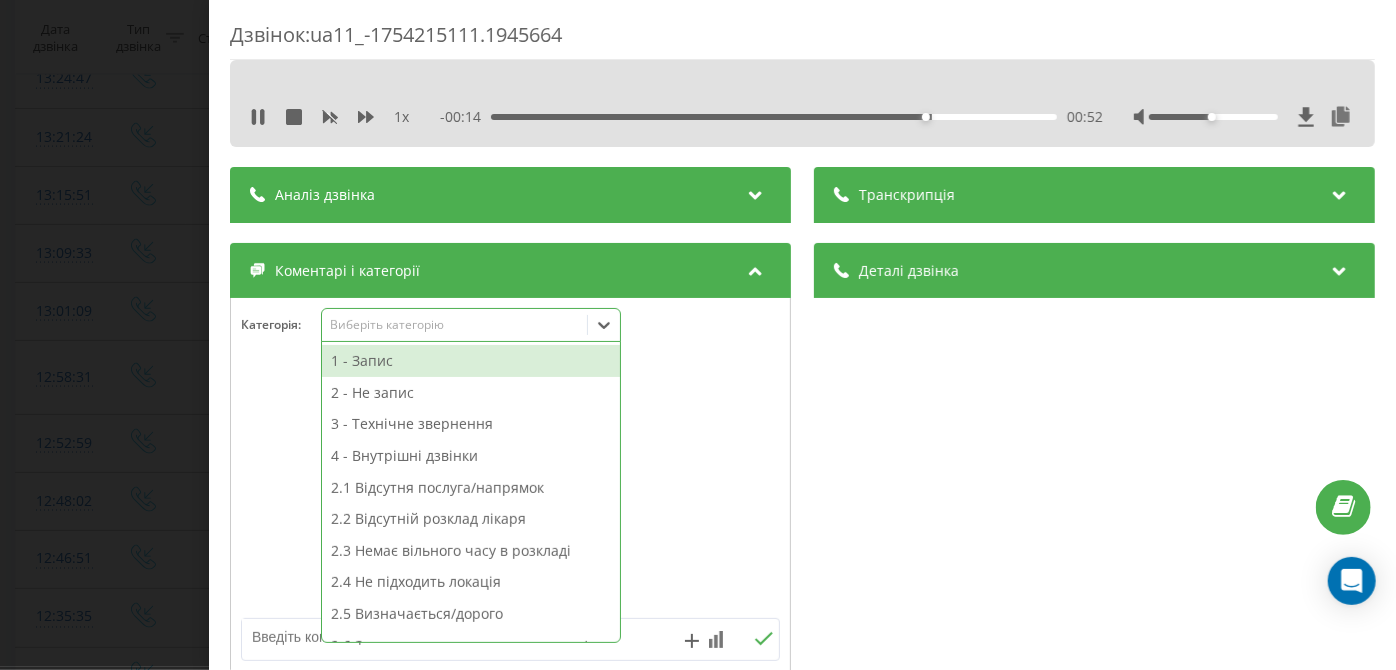 click on "Виберіть категорію" at bounding box center [471, 325] 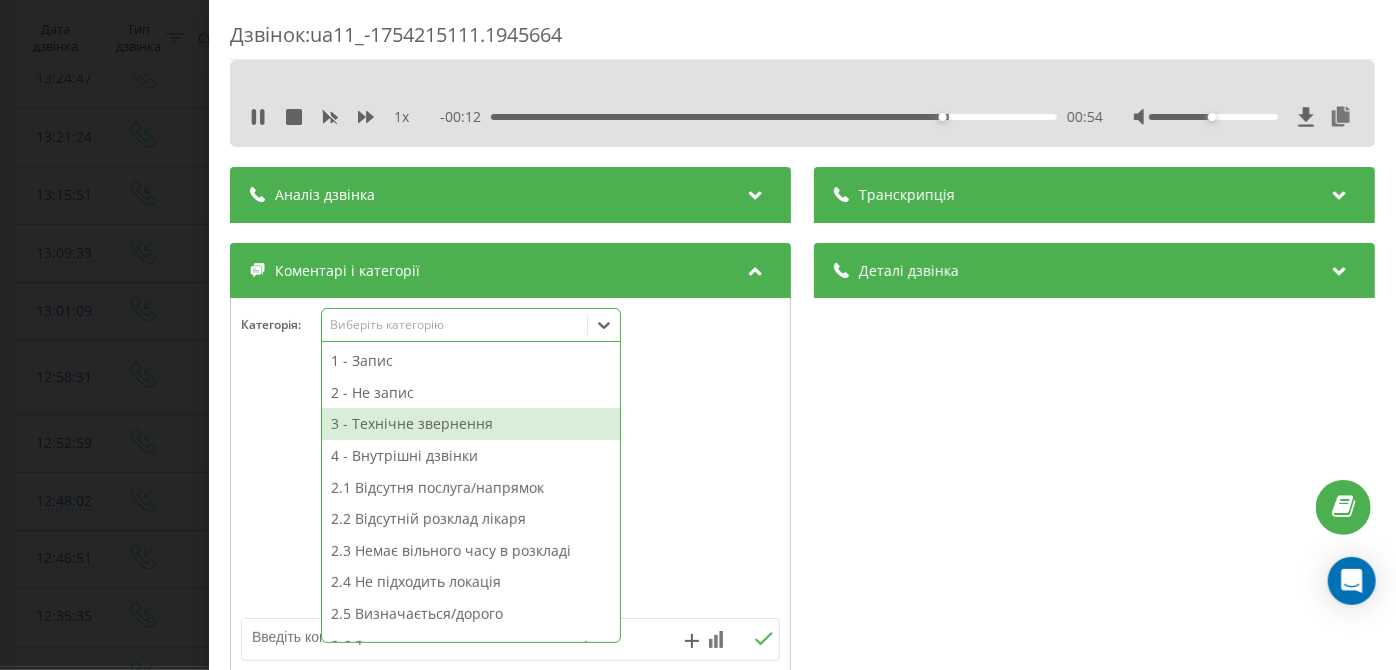 click on "3 - Технічне звернення" at bounding box center (471, 424) 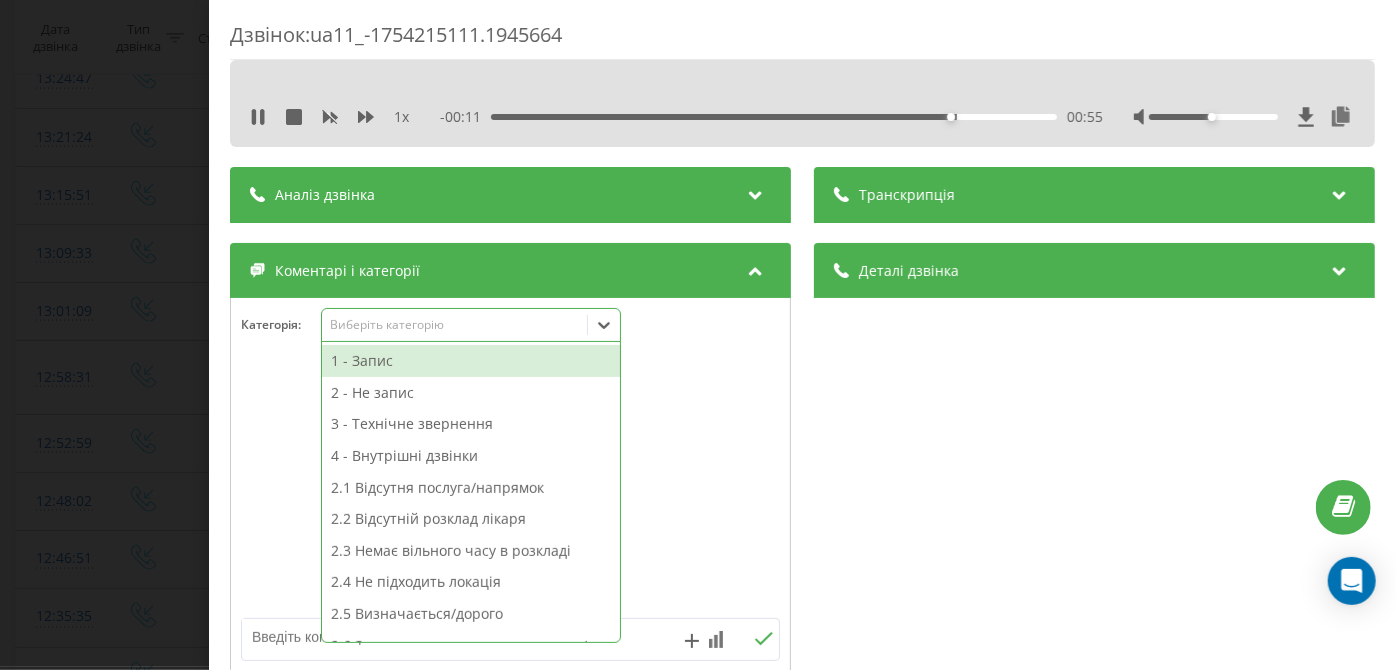 scroll, scrollTop: 344, scrollLeft: 0, axis: vertical 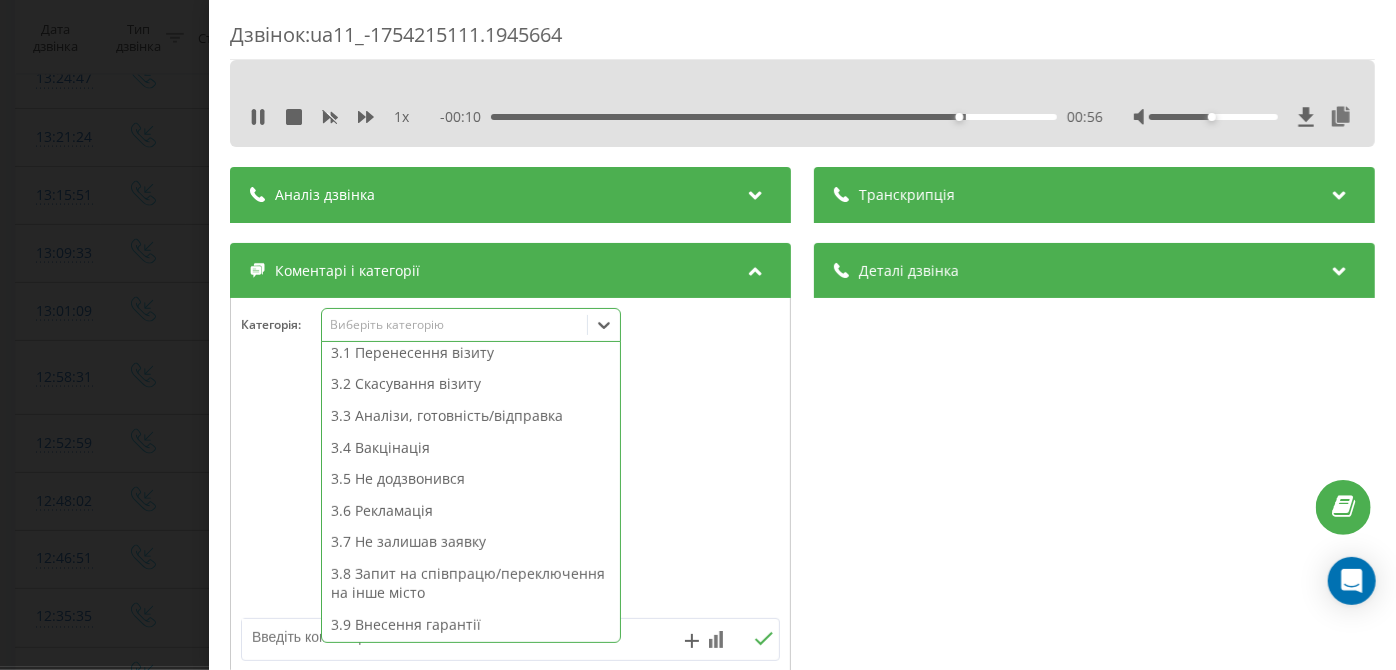 click on "3.1  Перенесення візиту" at bounding box center (471, 353) 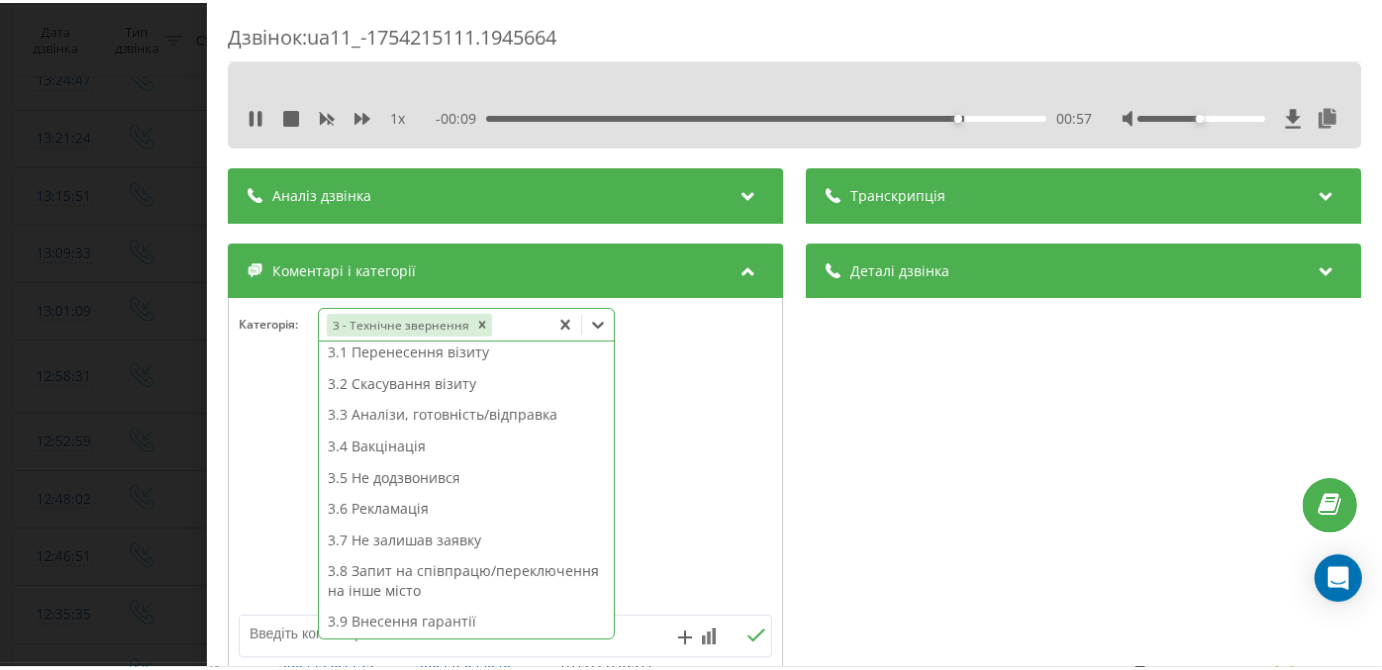 scroll, scrollTop: 242, scrollLeft: 0, axis: vertical 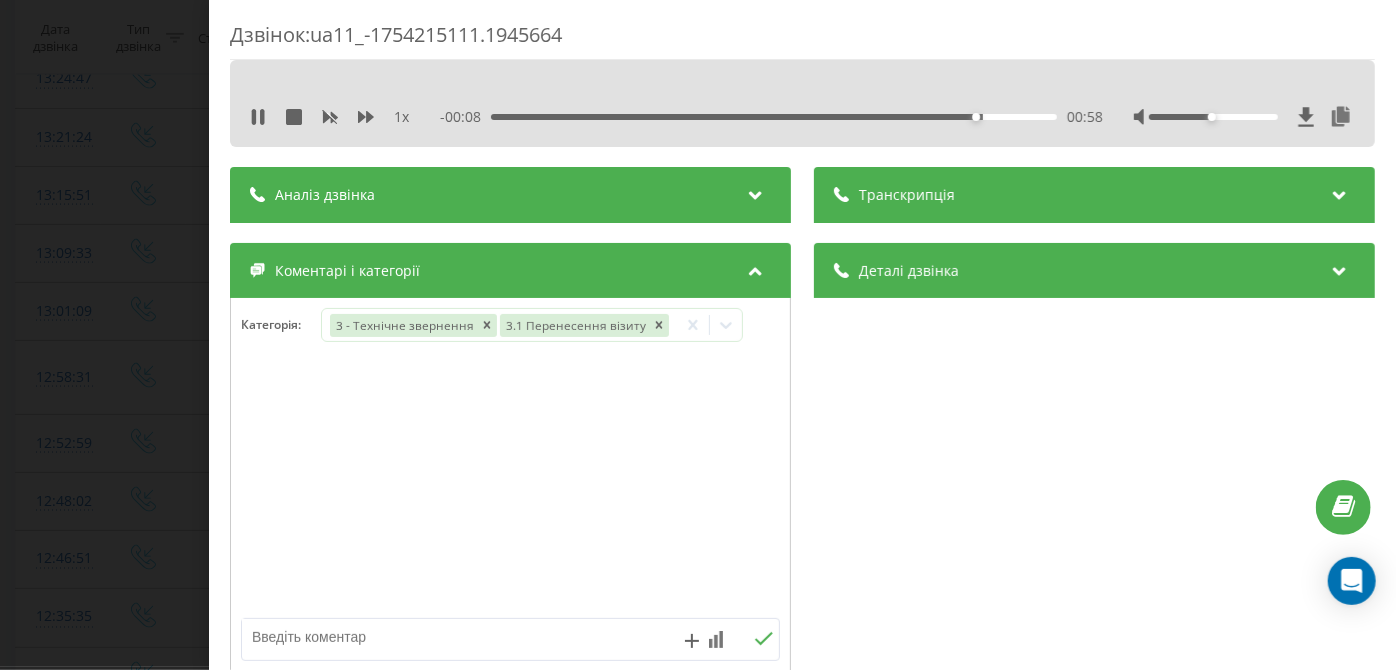 click on "Дзвінок :  ua11_-1754215111.1945664   1 x  - 00:08 00:58   00:58   Транскрипція Для AI-аналізу майбутніх дзвінків  налаштуйте та активуйте профіль на сторінці . Якщо профіль вже є і дзвінок відповідає його умовам, оновіть сторінку через 10 хвилин - AI аналізує поточний дзвінок. Аналіз дзвінка Для AI-аналізу майбутніх дзвінків  налаштуйте та активуйте профіль на сторінці . Якщо профіль вже є і дзвінок відповідає його умовам, оновіть сторінку через 10 хвилин - AI аналізує поточний дзвінок. Деталі дзвінка Загальне Дата дзвінка 2025-08-03 12:58:31 Тип дзвінка Вхідний Статус дзвінка Повторний 380683300145" at bounding box center (698, 335) 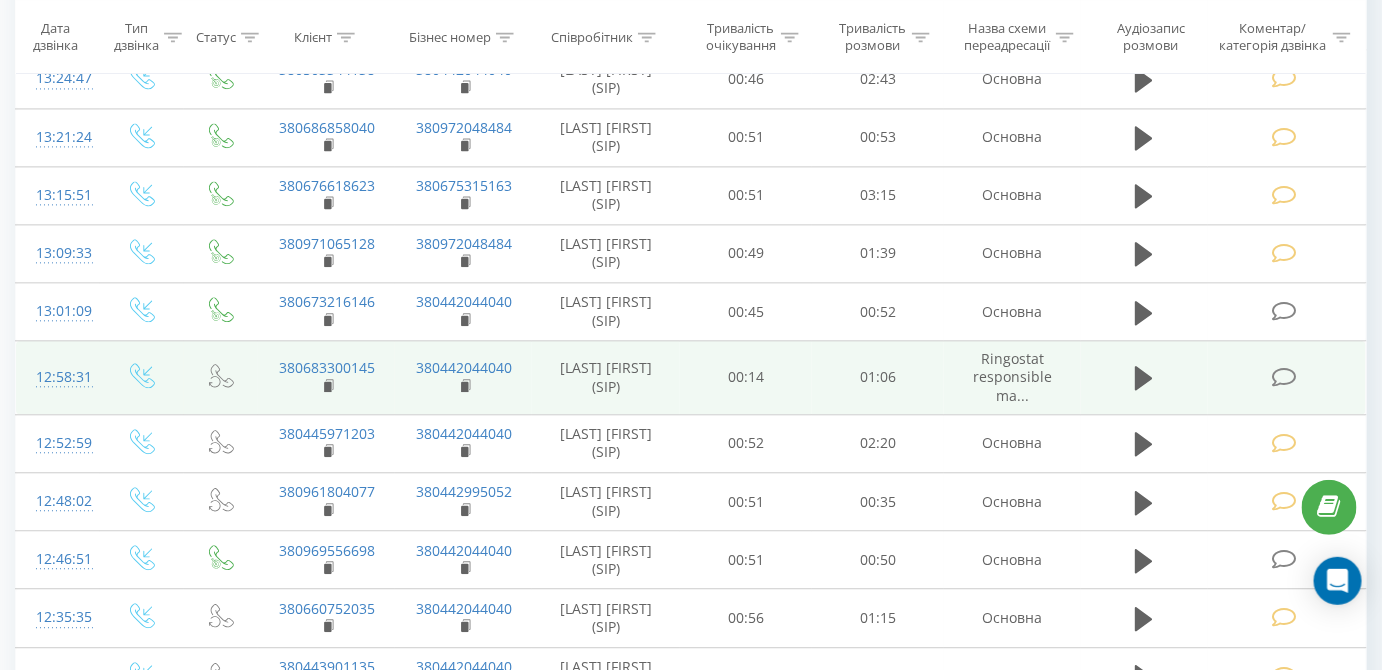 scroll, scrollTop: 1493, scrollLeft: 0, axis: vertical 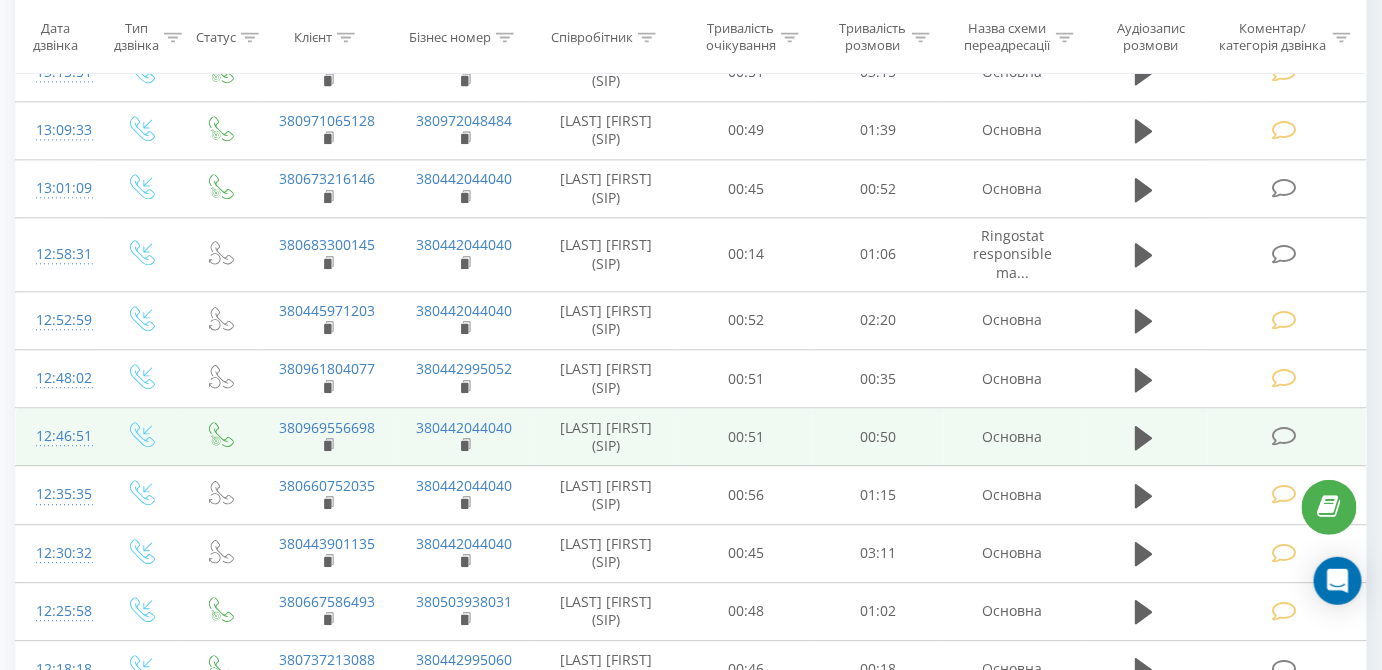 click at bounding box center [1284, 436] 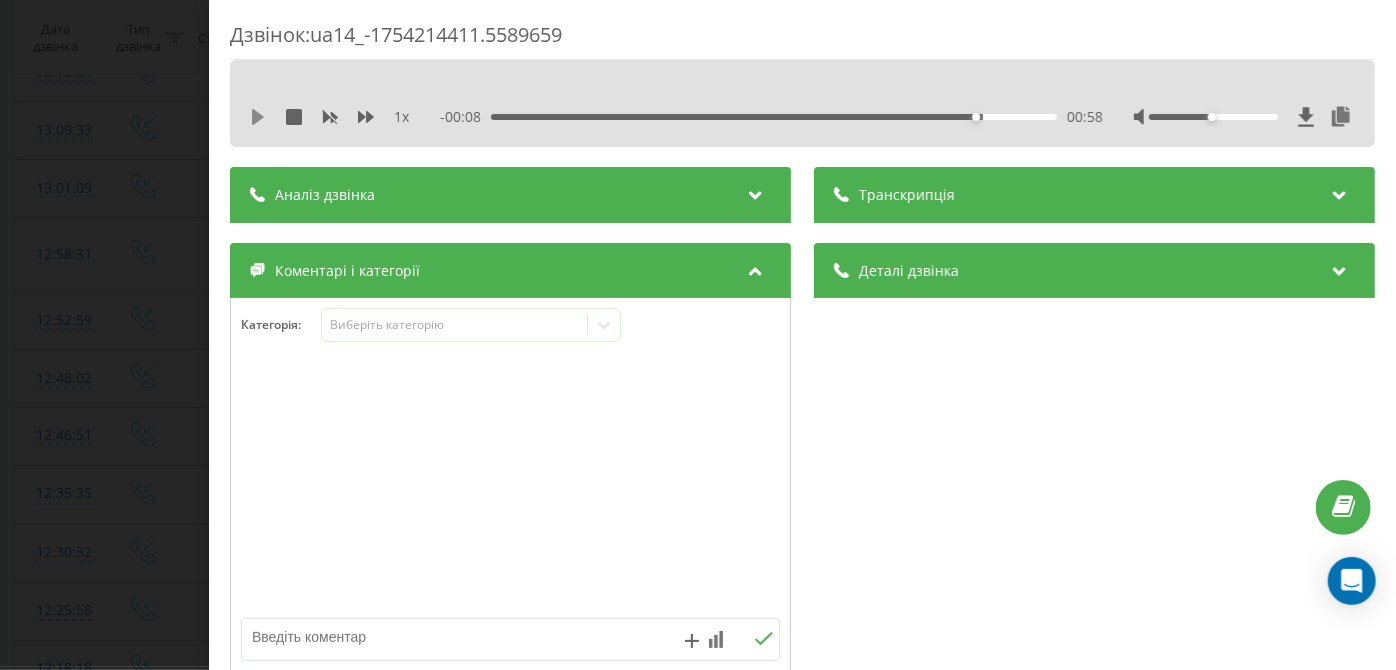 click 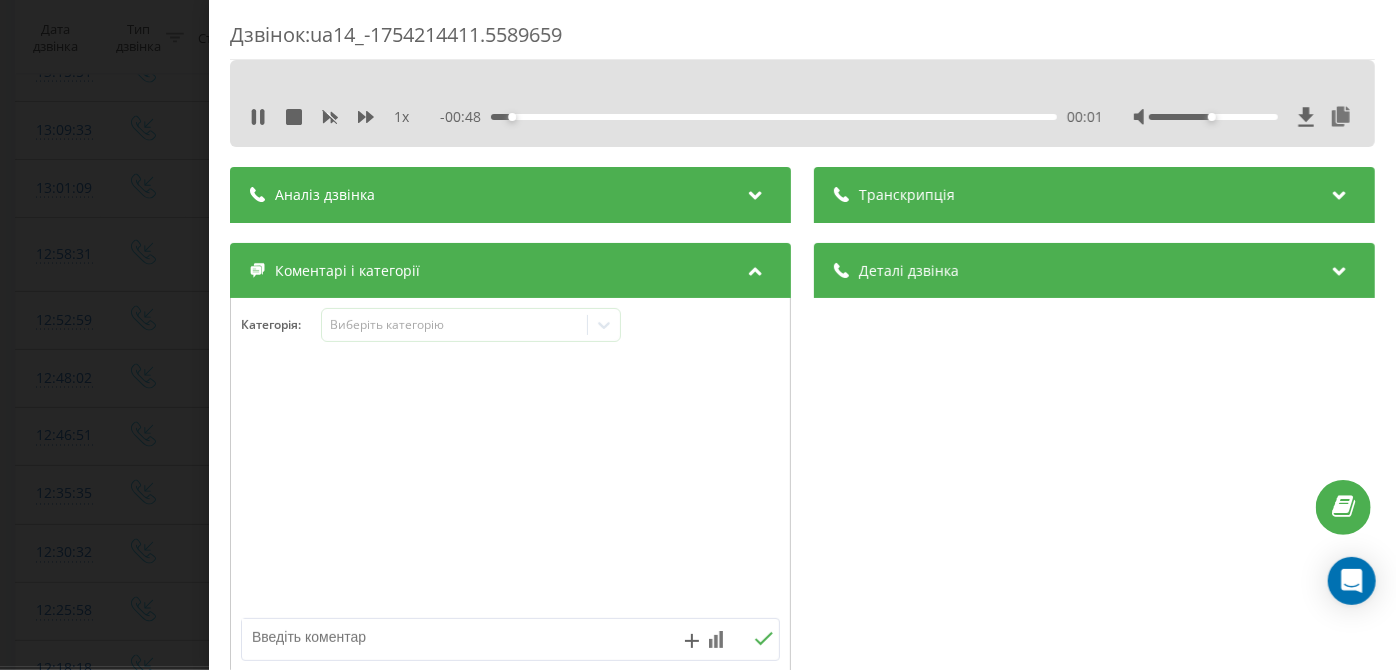 click on "00:01" at bounding box center [775, 117] 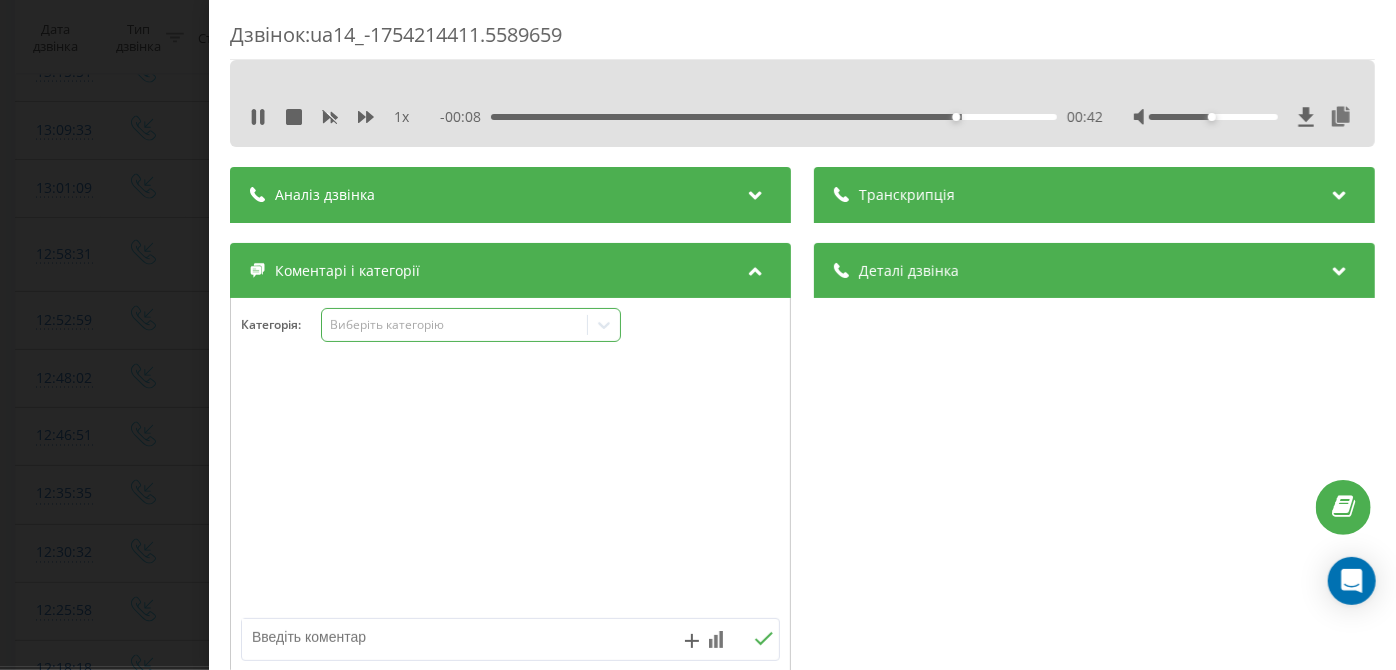 click on "Виберіть категорію" at bounding box center (455, 325) 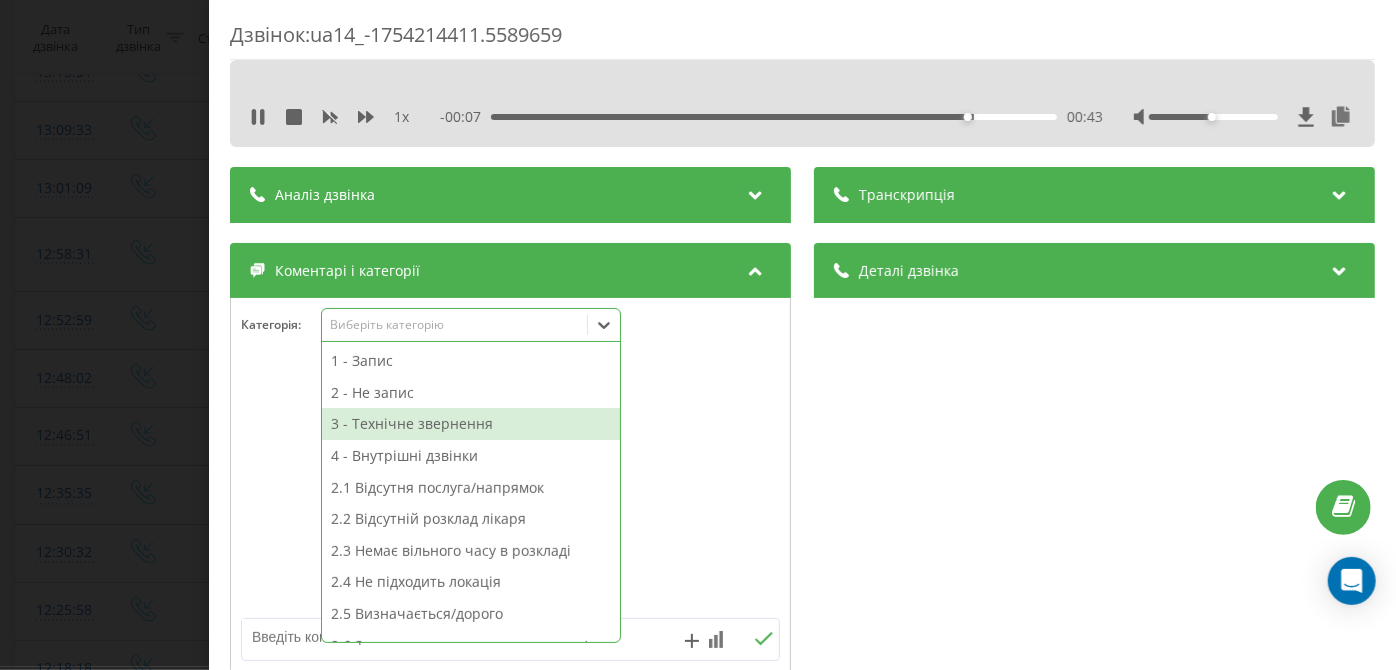 click on "3 - Технічне звернення" at bounding box center (471, 424) 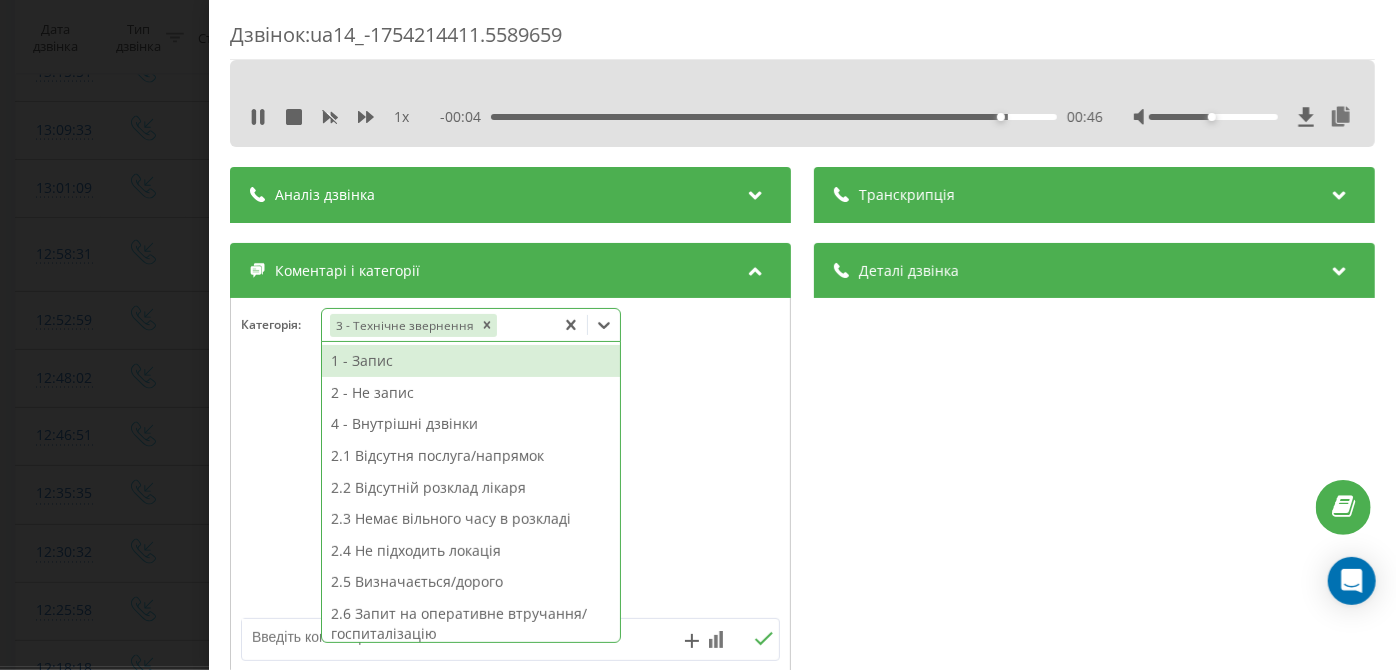 click at bounding box center [456, 637] 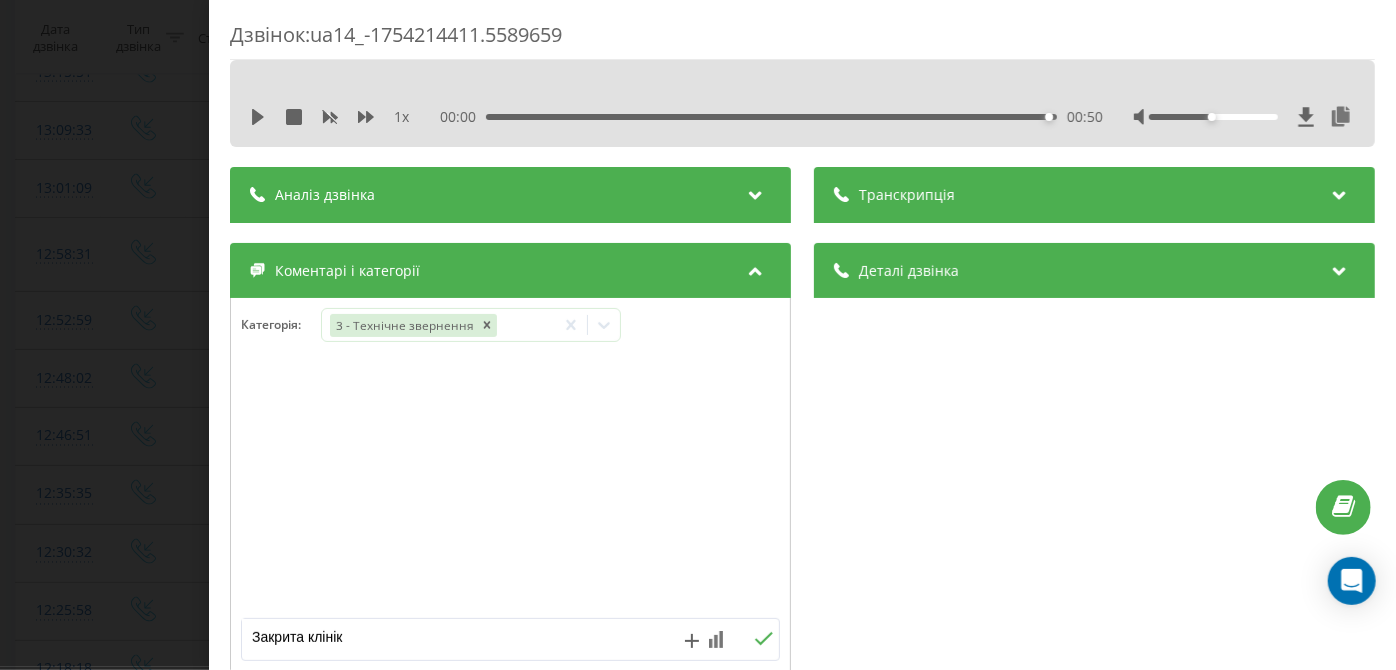 type on "Закрита клініка" 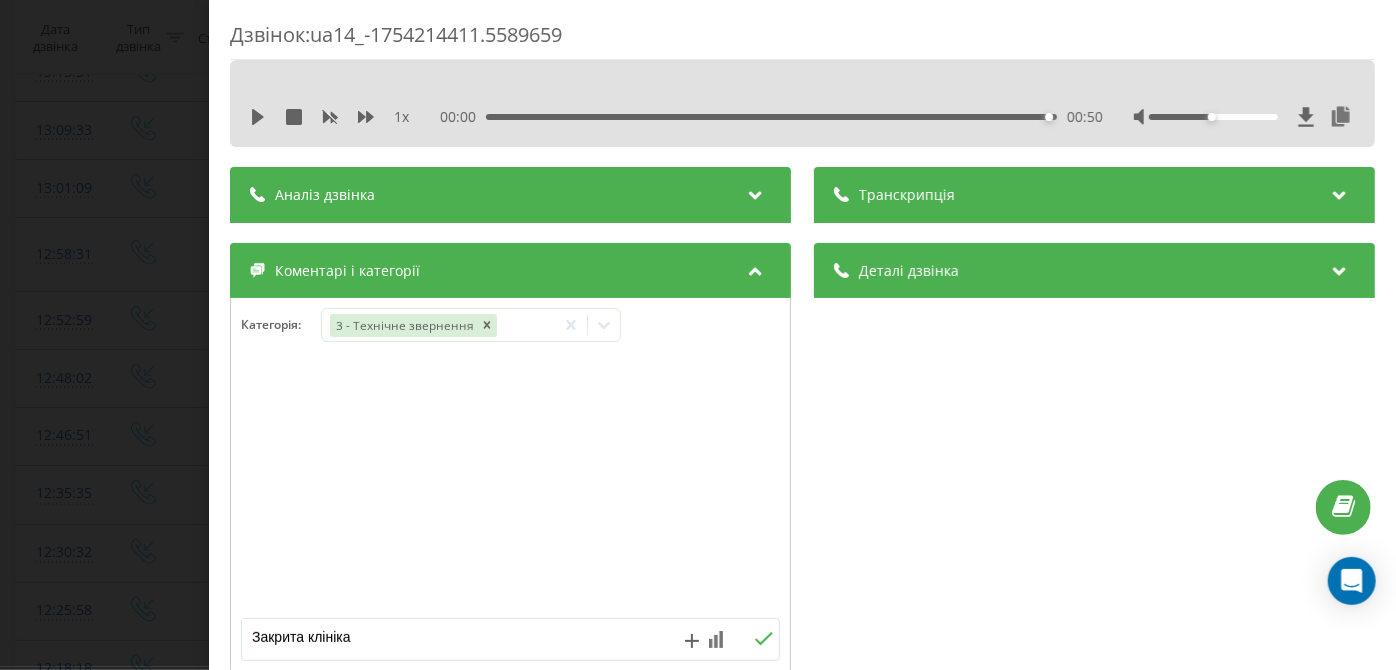 click 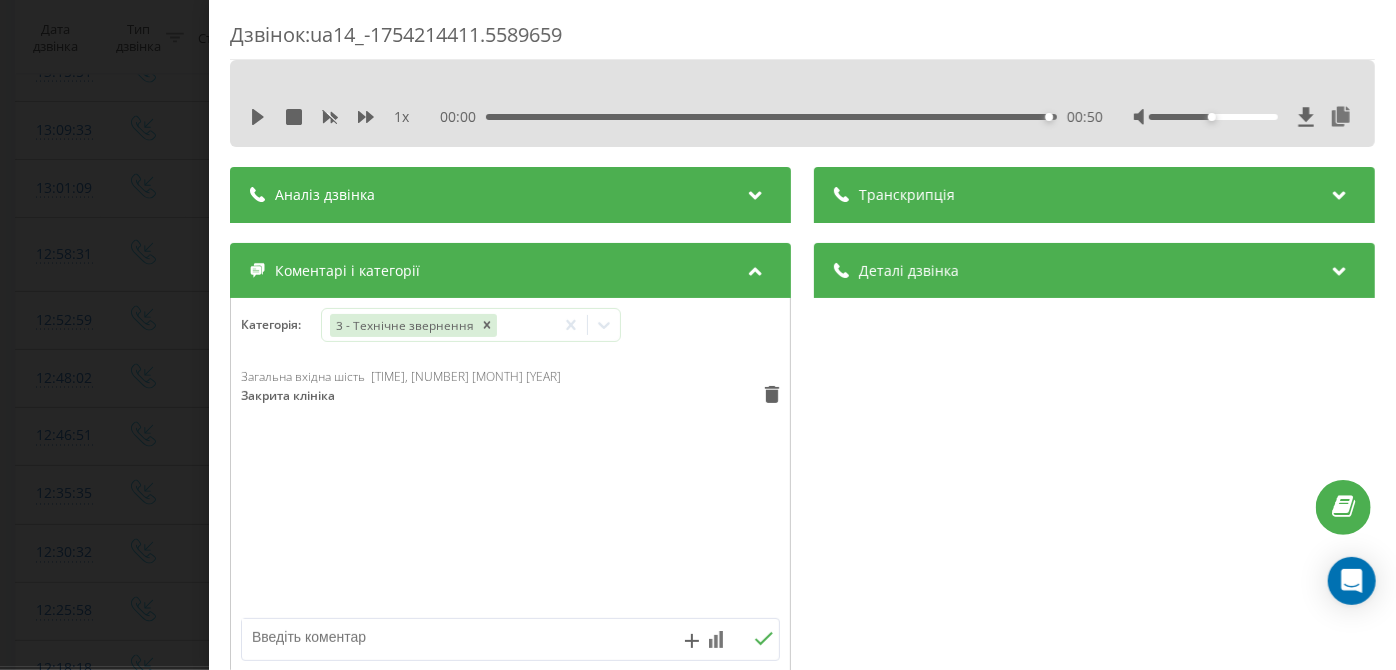 click on "Дзвінок :  ua14_-1754214411.5589659   1 x  00:00 00:50   00:50   Транскрипція Для AI-аналізу майбутніх дзвінків  налаштуйте та активуйте профіль на сторінці . Якщо профіль вже є і дзвінок відповідає його умовам, оновіть сторінку через 10 хвилин - AI аналізує поточний дзвінок. Аналіз дзвінка Для AI-аналізу майбутніх дзвінків  налаштуйте та активуйте профіль на сторінці . Якщо профіль вже є і дзвінок відповідає його умовам, оновіть сторінку через 10 хвилин - AI аналізує поточний дзвінок. Деталі дзвінка Загальне Дата дзвінка 2025-08-03 12:46:51 Тип дзвінка Вхідний Статус дзвінка Цільовий 380969556698 n/a" at bounding box center [698, 335] 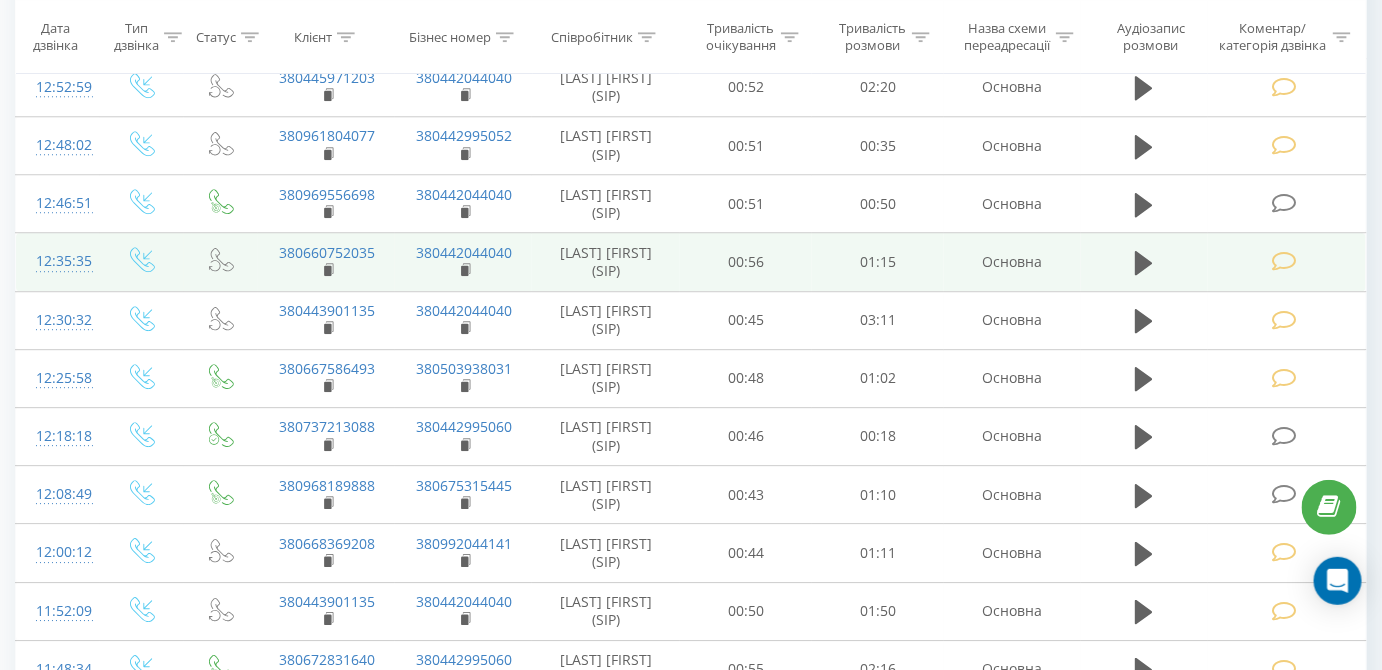 scroll, scrollTop: 1819, scrollLeft: 0, axis: vertical 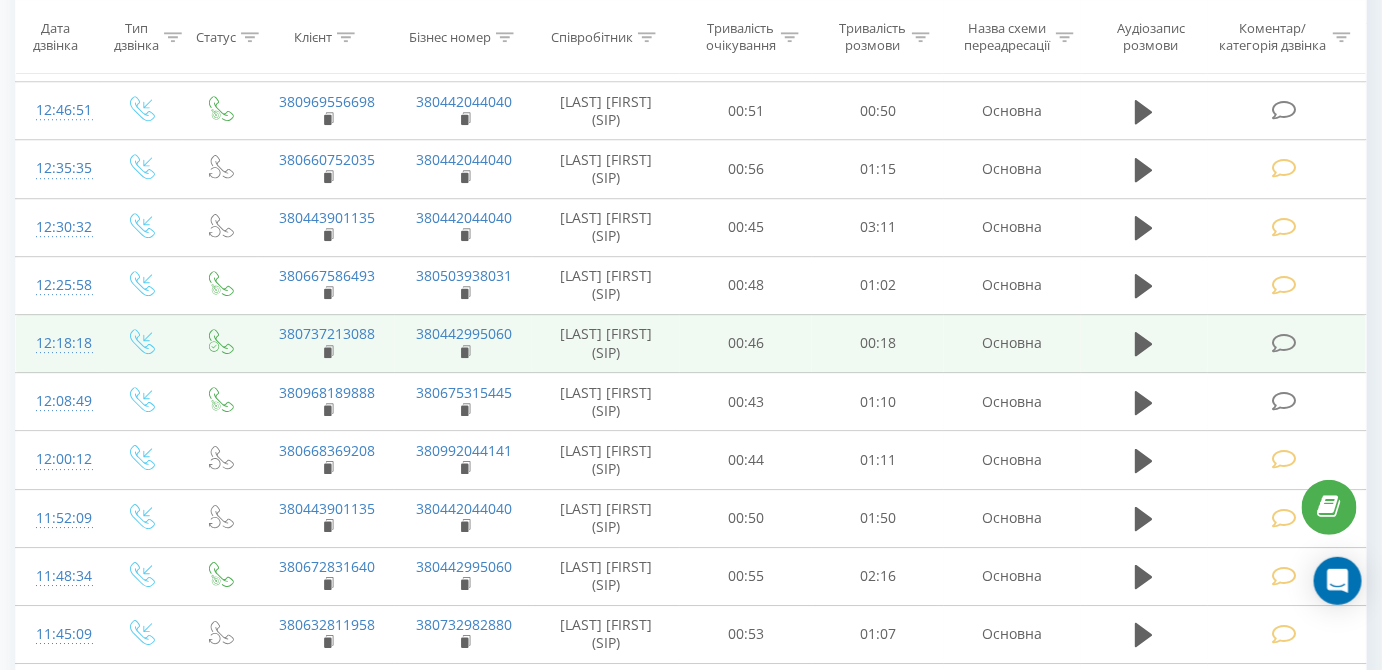 click at bounding box center (1284, 343) 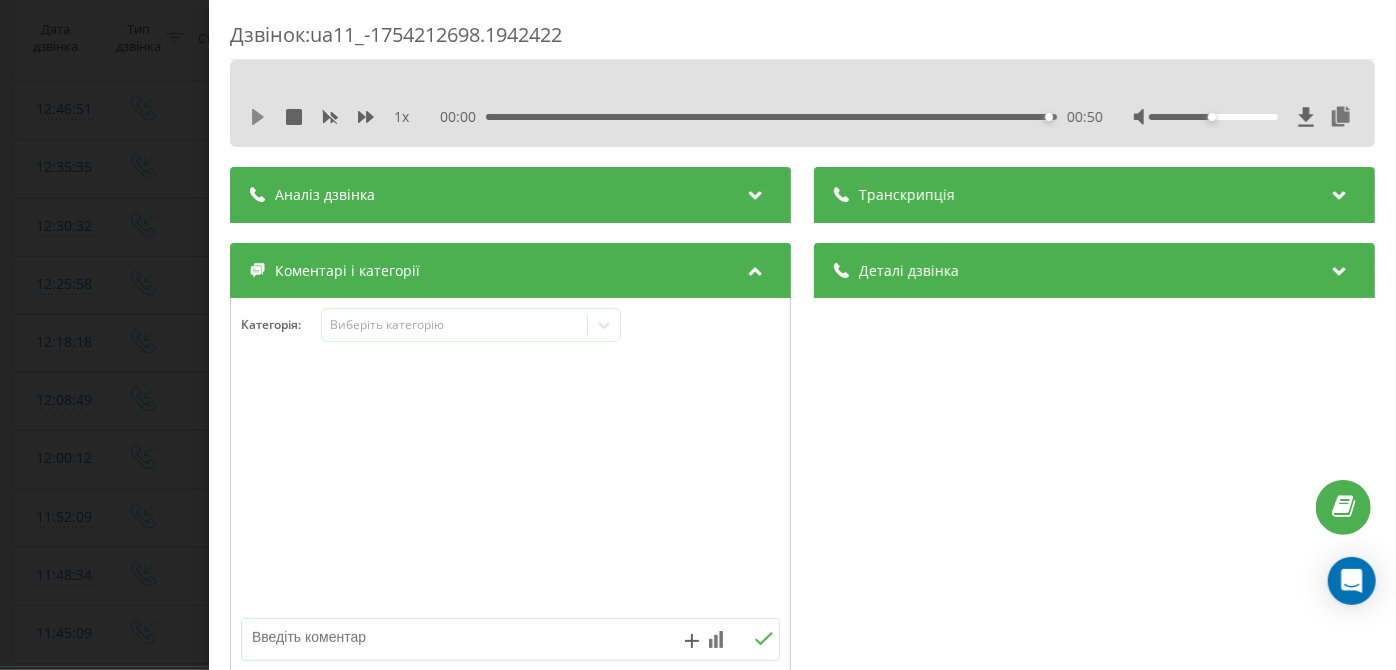 click 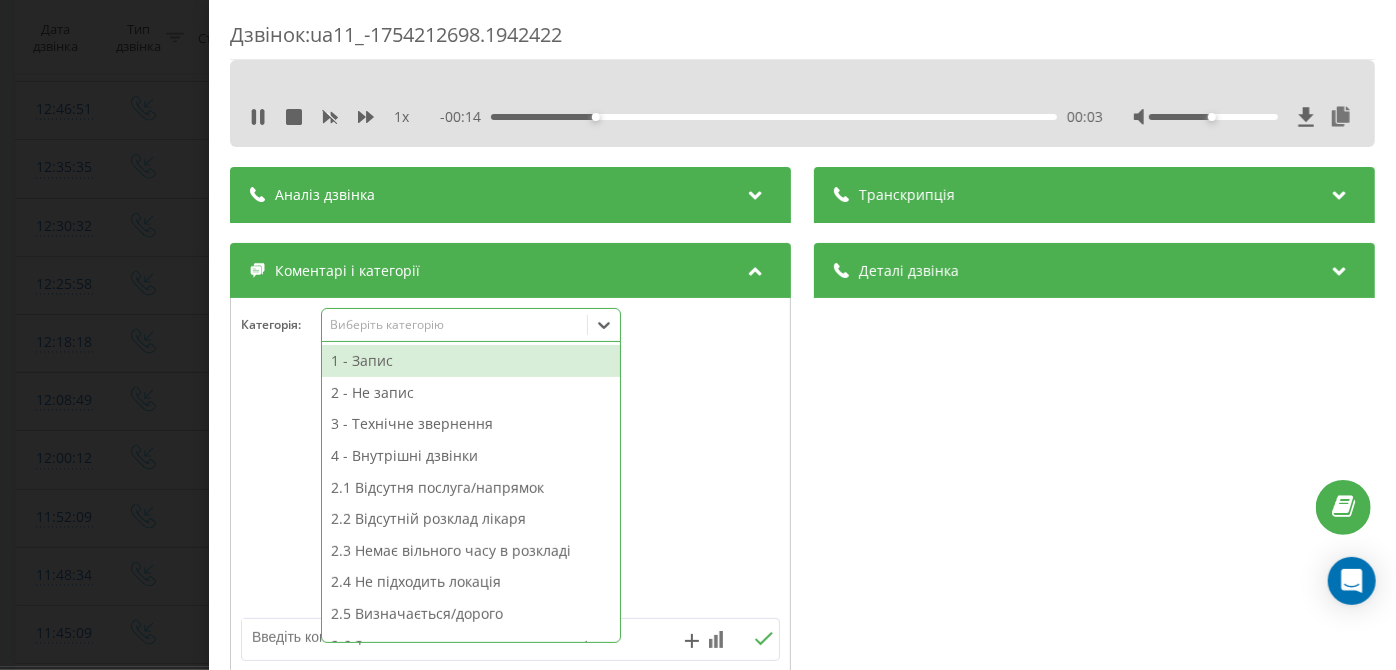 click on "Виберіть категорію" at bounding box center (455, 325) 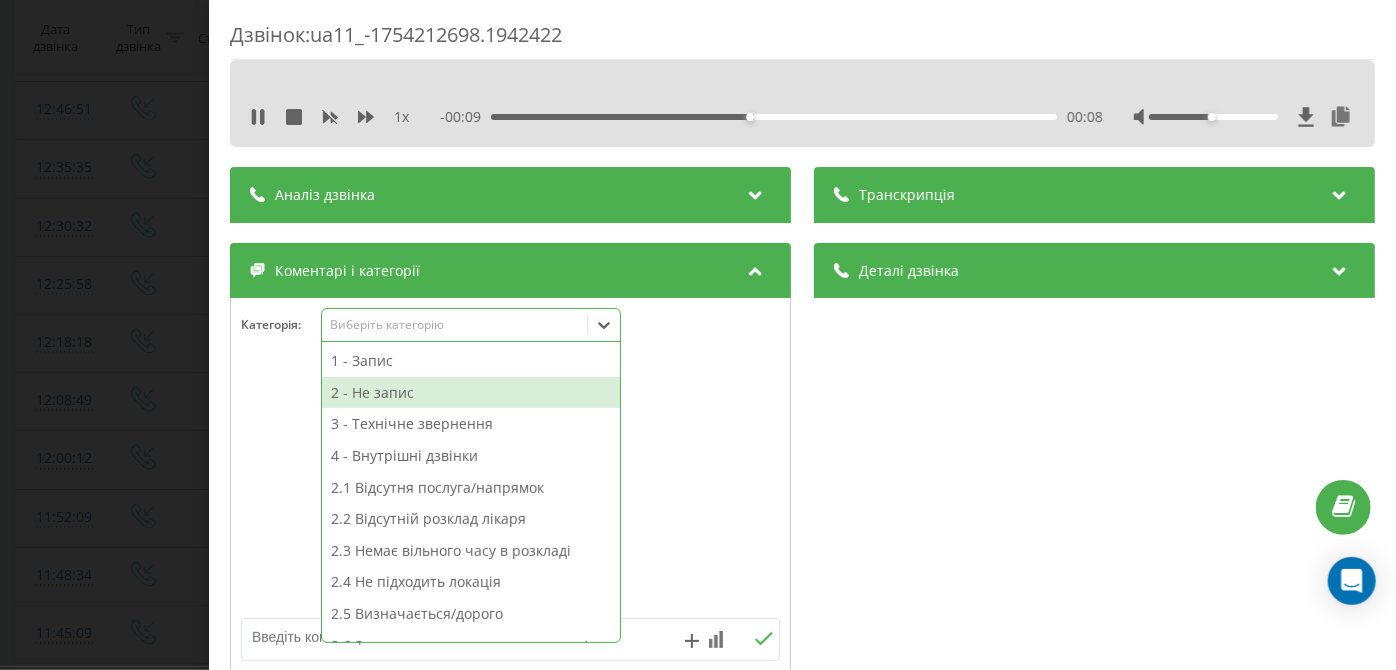 click on "2 - Не запис" at bounding box center [471, 393] 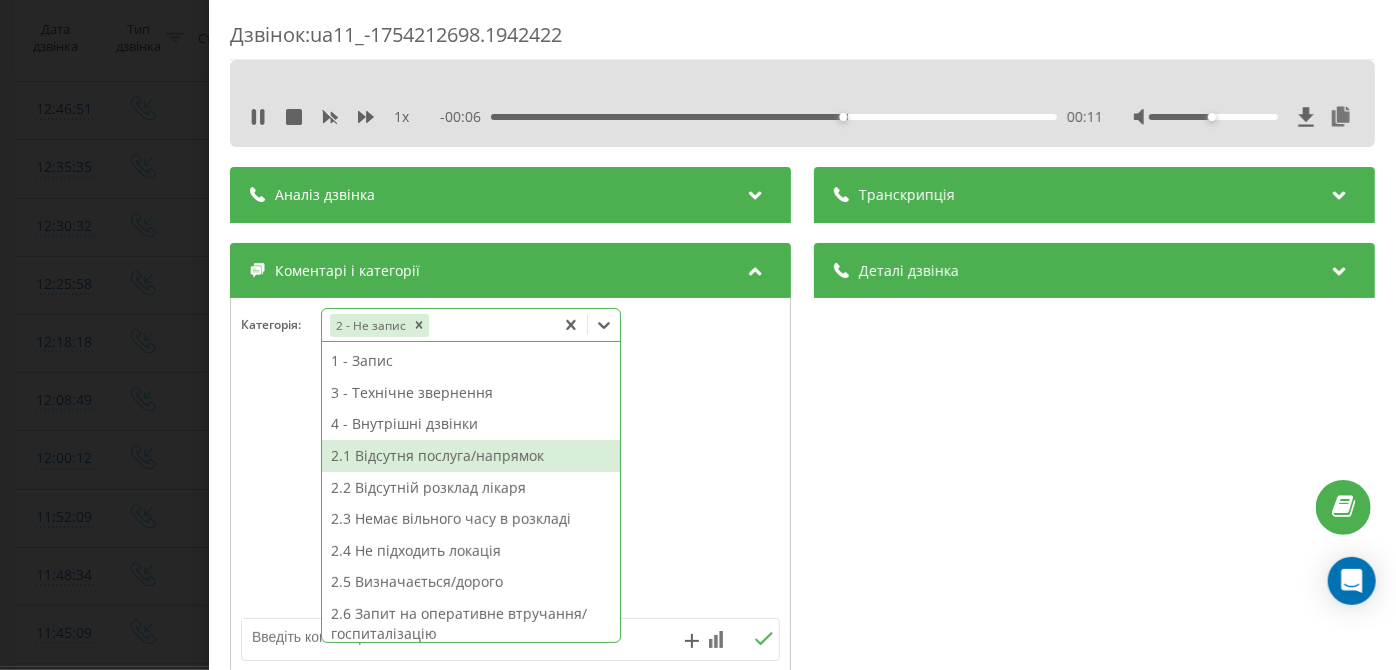 click on "2.1 Відсутня послуга/напрямок" at bounding box center [471, 456] 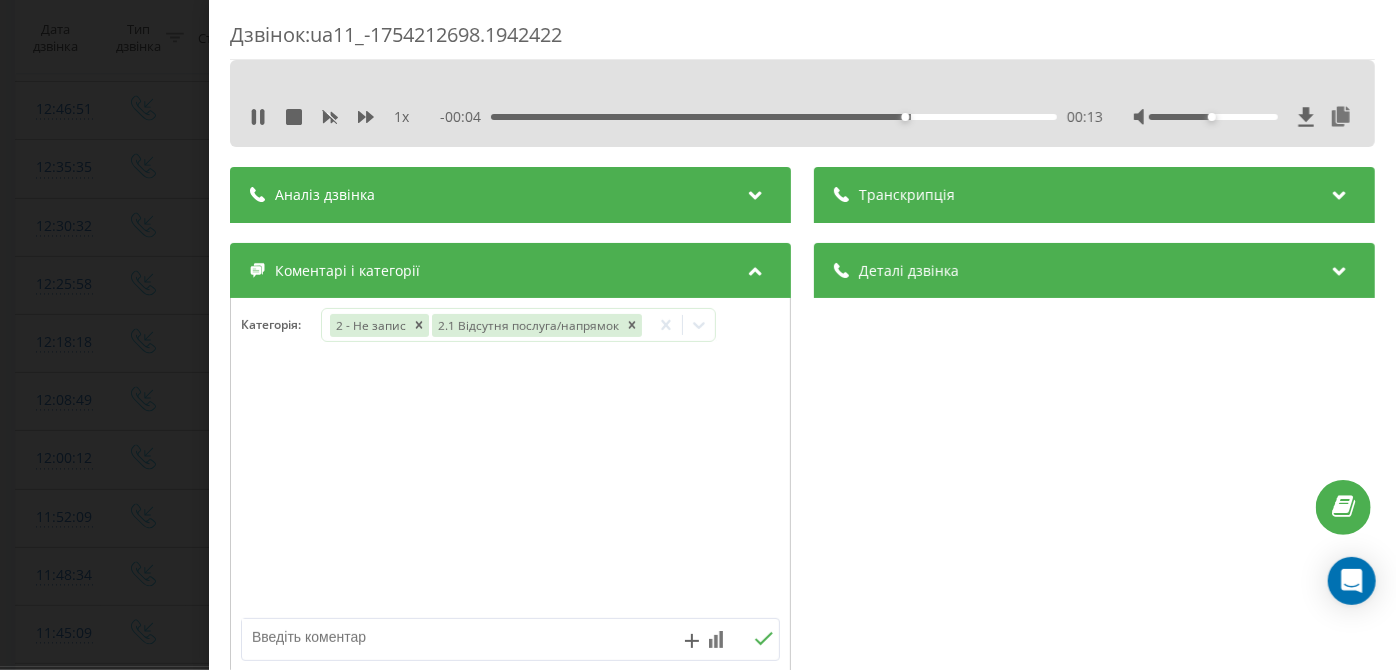 click on "Дзвінок :  ua11_-1754212698.1942422   1 x  - 00:04 00:13   00:13   Транскрипція Для AI-аналізу майбутніх дзвінків  налаштуйте та активуйте профіль на сторінці . Якщо профіль вже є і дзвінок відповідає його умовам, оновіть сторінку через 10 хвилин - AI аналізує поточний дзвінок. Аналіз дзвінка Для AI-аналізу майбутніх дзвінків  налаштуйте та активуйте профіль на сторінці . Якщо профіль вже є і дзвінок відповідає його умовам, оновіть сторінку через 10 хвилин - AI аналізує поточний дзвінок. Деталі дзвінка Загальне Дата дзвінка 2025-08-03 12:18:18 Тип дзвінка Вхідний Статус дзвінка Успішний 380737213088 :" at bounding box center (698, 335) 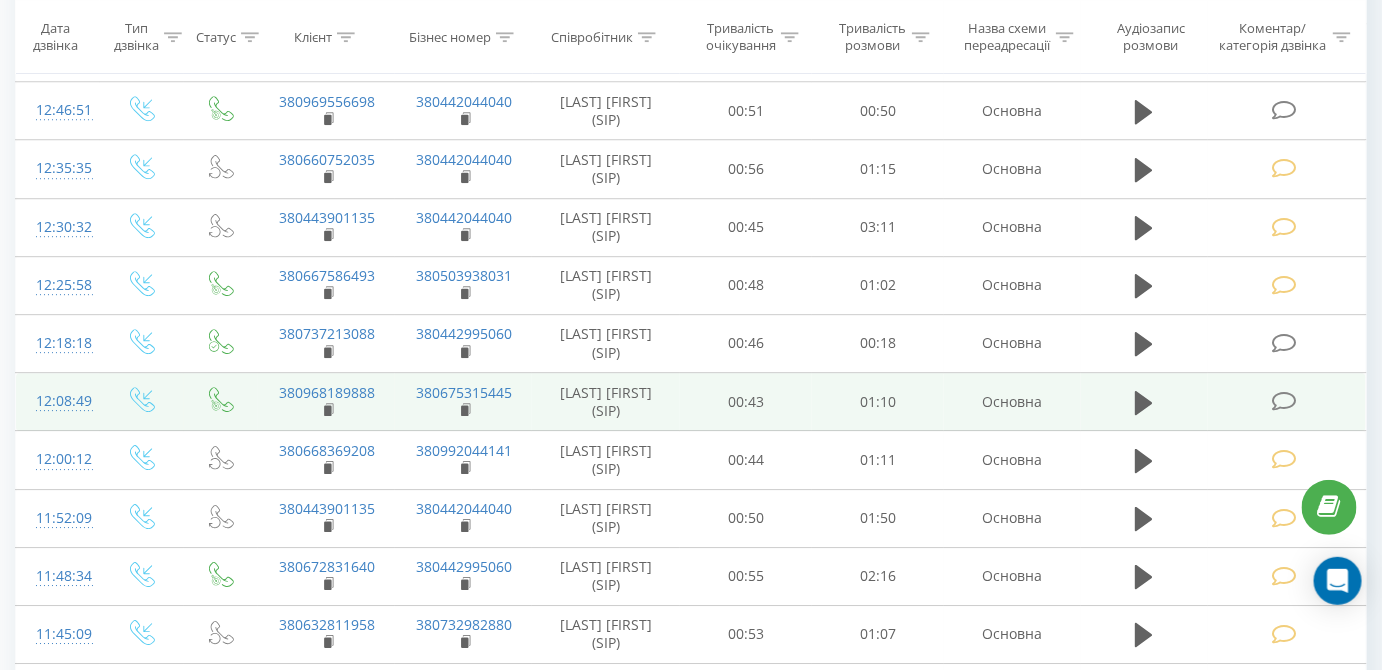 click at bounding box center (1284, 401) 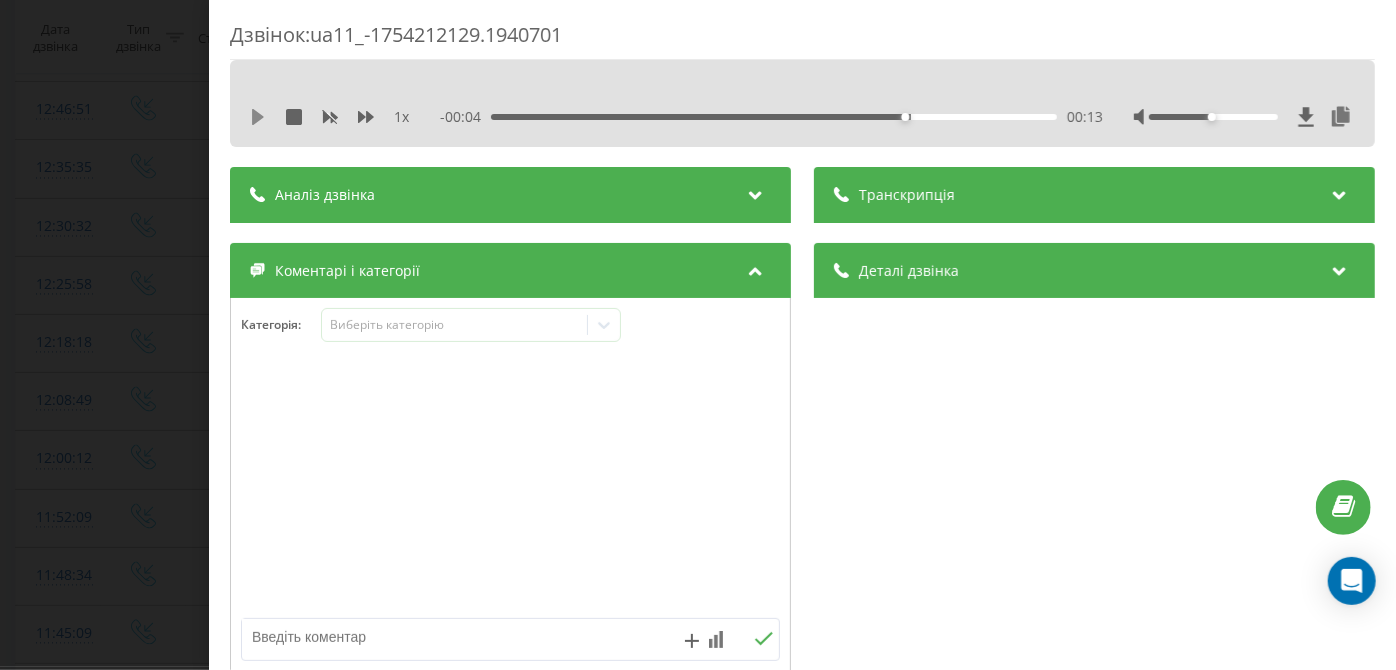 click 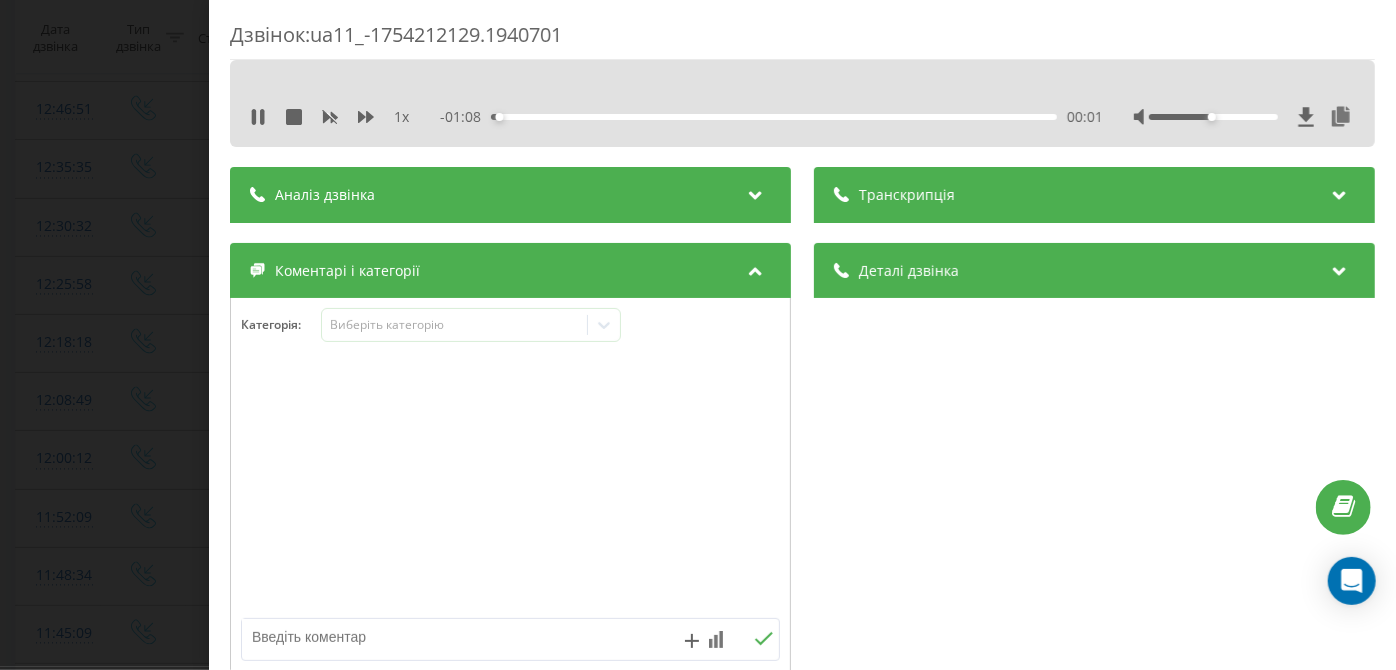 click on "- 01:08 00:01   00:01" at bounding box center [772, 117] 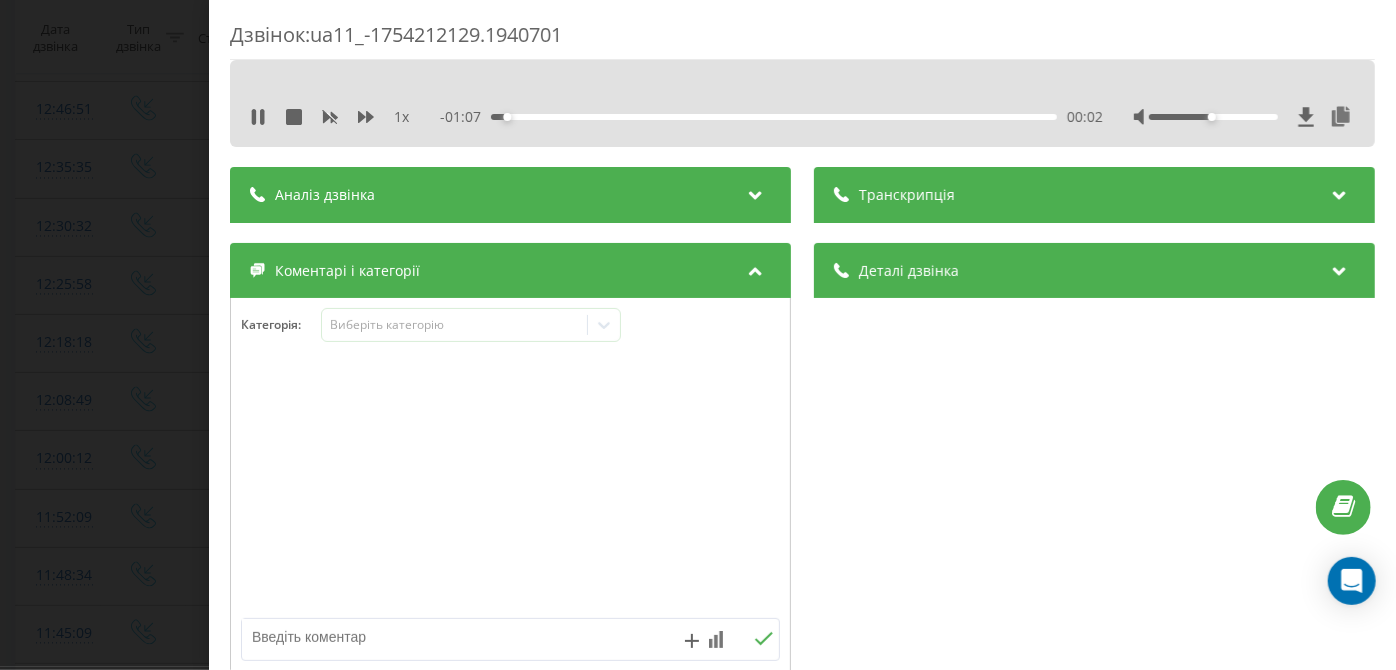 click on "00:02" at bounding box center [775, 117] 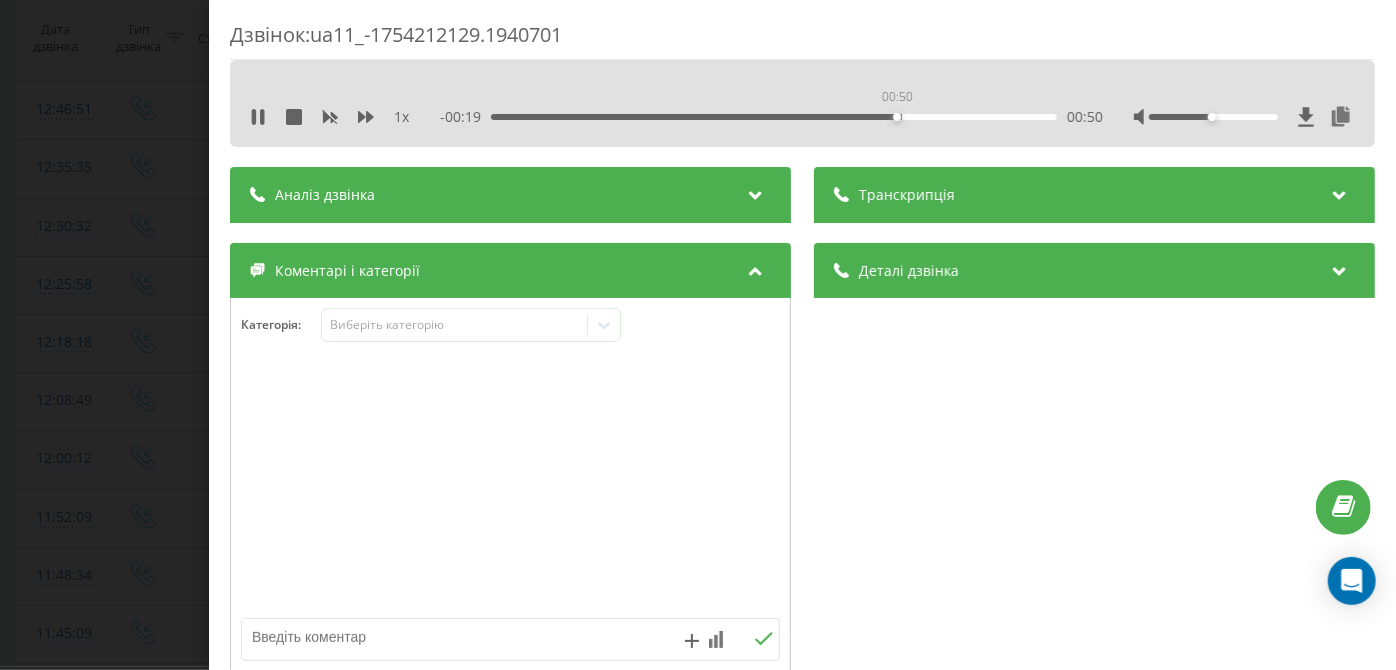 click on "00:50" at bounding box center (775, 117) 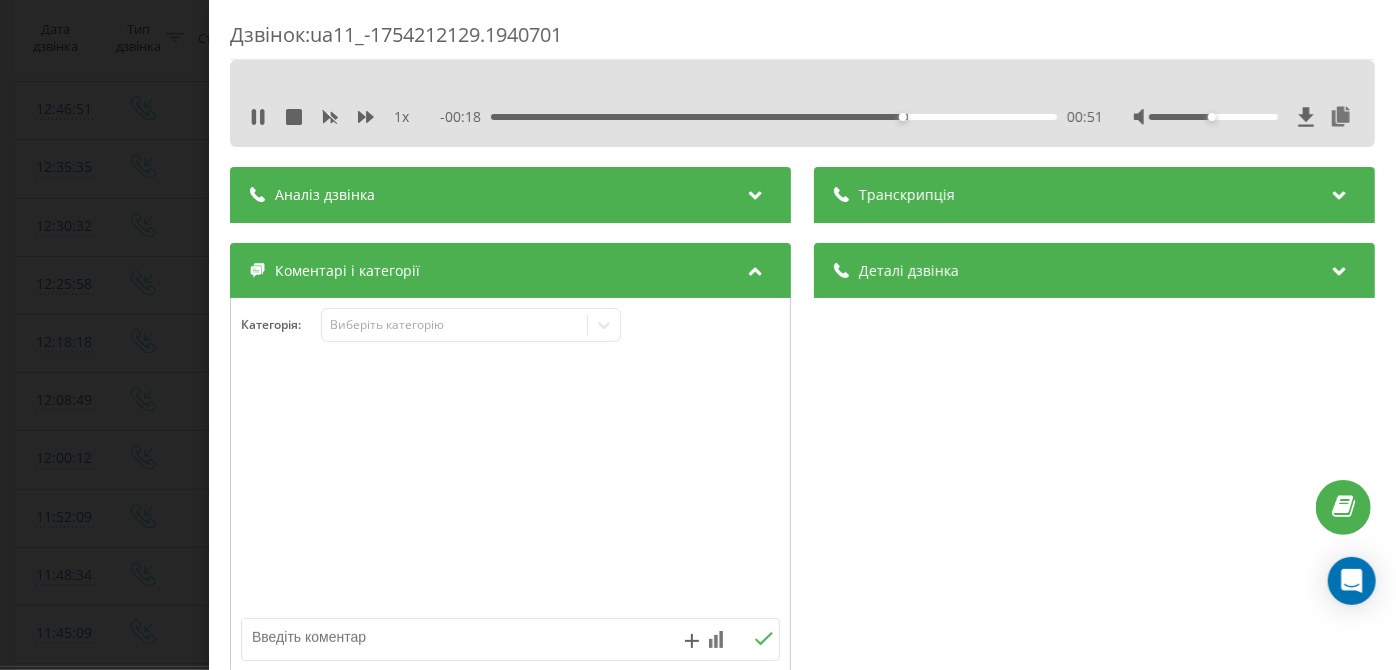 click on "00:51" at bounding box center (775, 117) 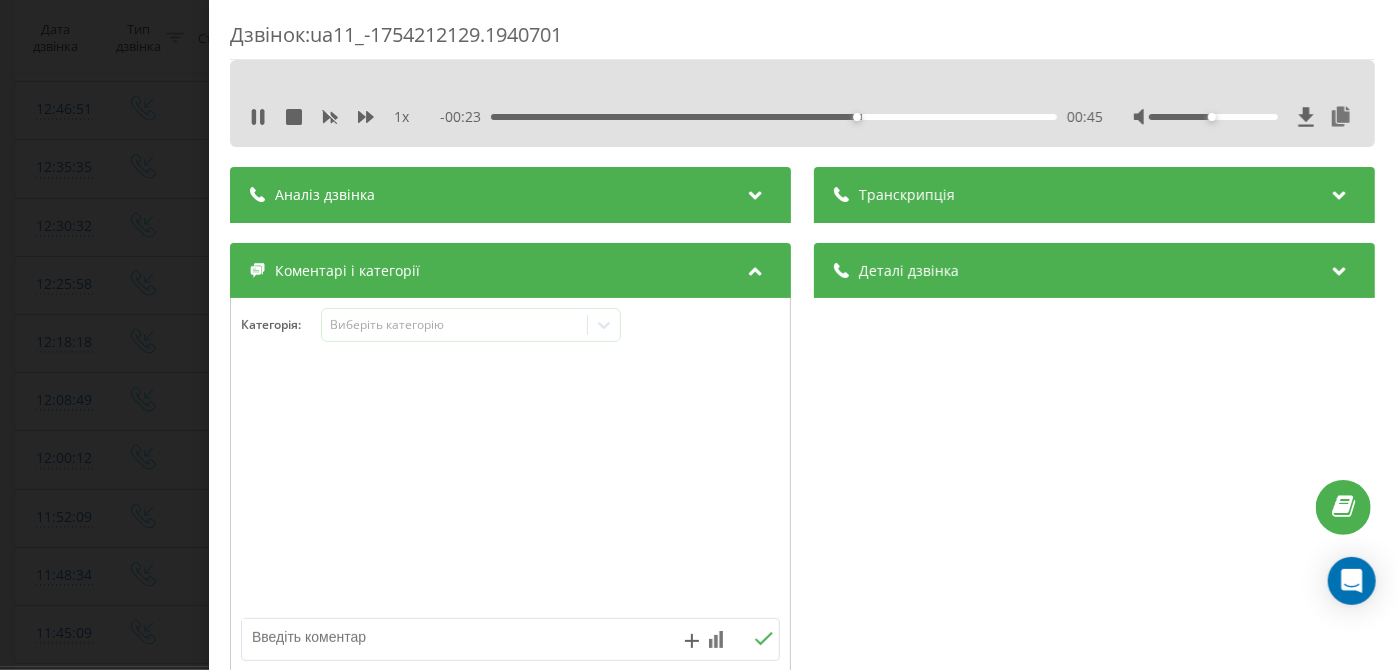 click on "00:45" at bounding box center [775, 117] 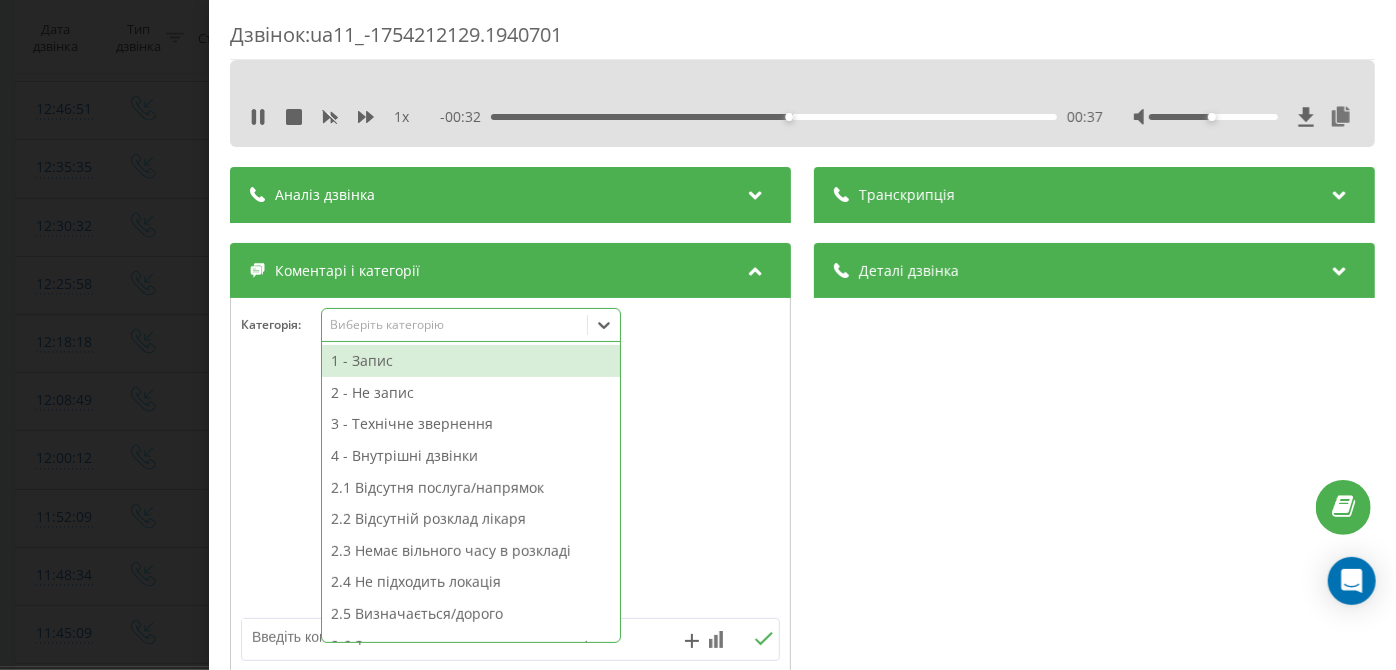 click on "Виберіть категорію" at bounding box center [471, 325] 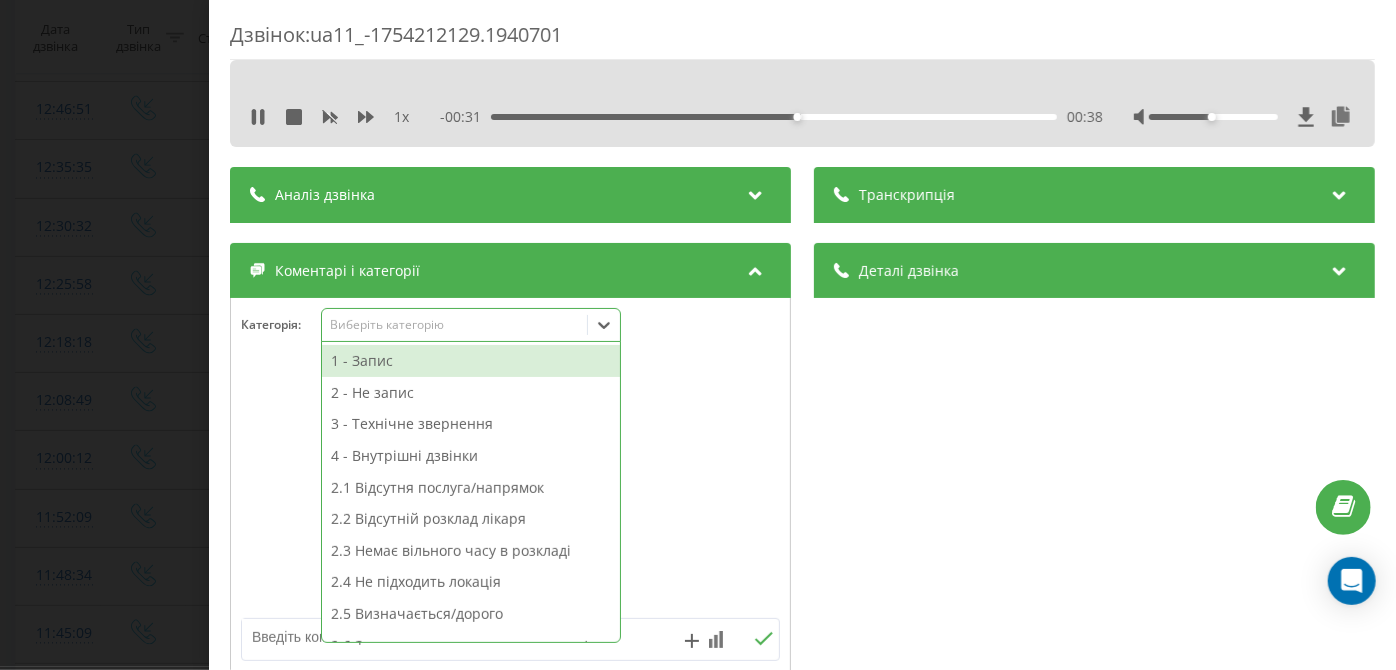 click on "1 - Запис" at bounding box center (471, 361) 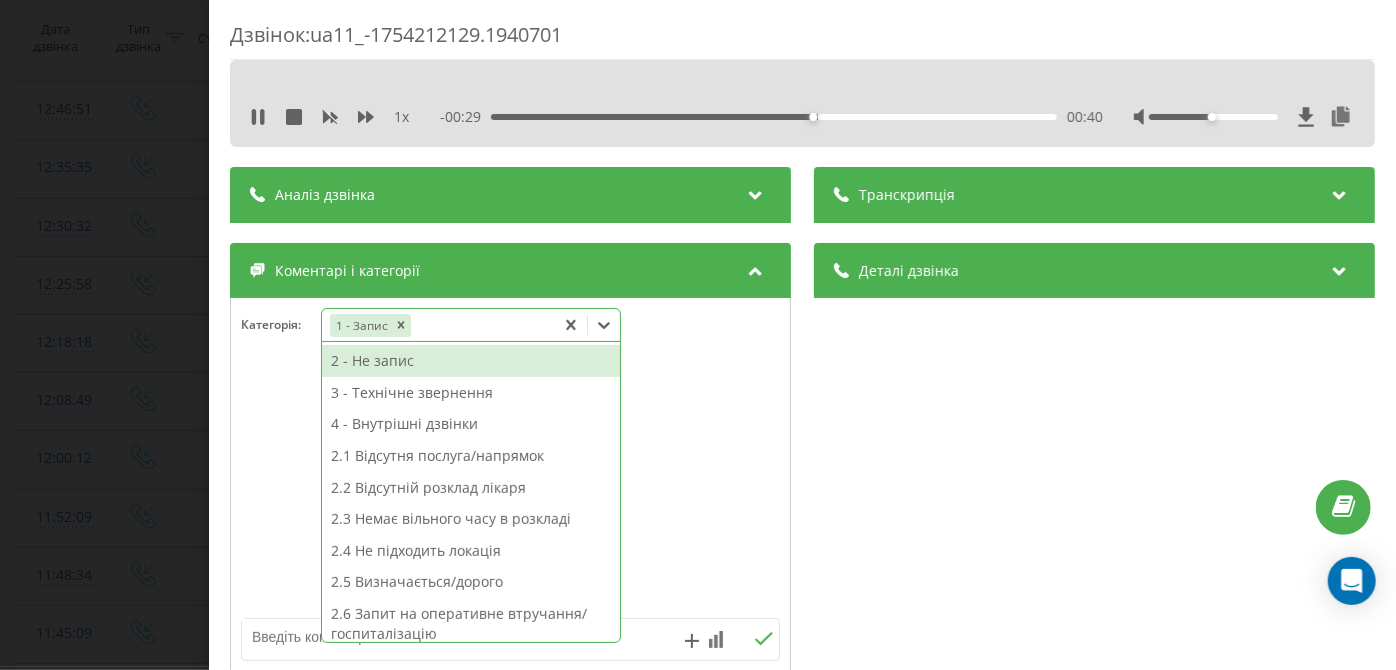 click on "Дзвінок :  ua11_-1754212129.1940701   1 x  - 00:29 00:40   00:40   Транскрипція Для AI-аналізу майбутніх дзвінків  налаштуйте та активуйте профіль на сторінці . Якщо профіль вже є і дзвінок відповідає його умовам, оновіть сторінку через 10 хвилин - AI аналізує поточний дзвінок. Аналіз дзвінка Для AI-аналізу майбутніх дзвінків  налаштуйте та активуйте профіль на сторінці . Якщо профіль вже є і дзвінок відповідає його умовам, оновіть сторінку через 10 хвилин - AI аналізує поточний дзвінок. Деталі дзвінка Загальне Дата дзвінка 2025-08-03 12:08:49 Тип дзвінка Вхідний Статус дзвінка Цільовий 380968189888 :" at bounding box center [698, 335] 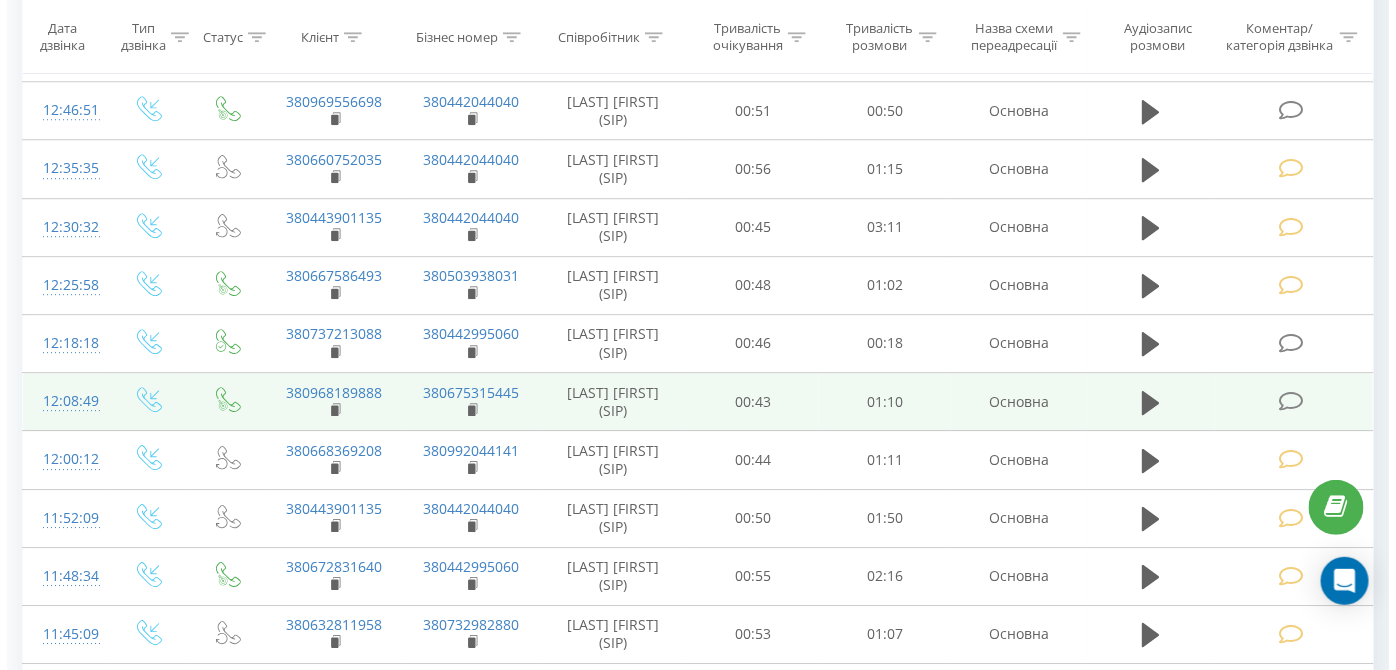 scroll, scrollTop: 2048, scrollLeft: 0, axis: vertical 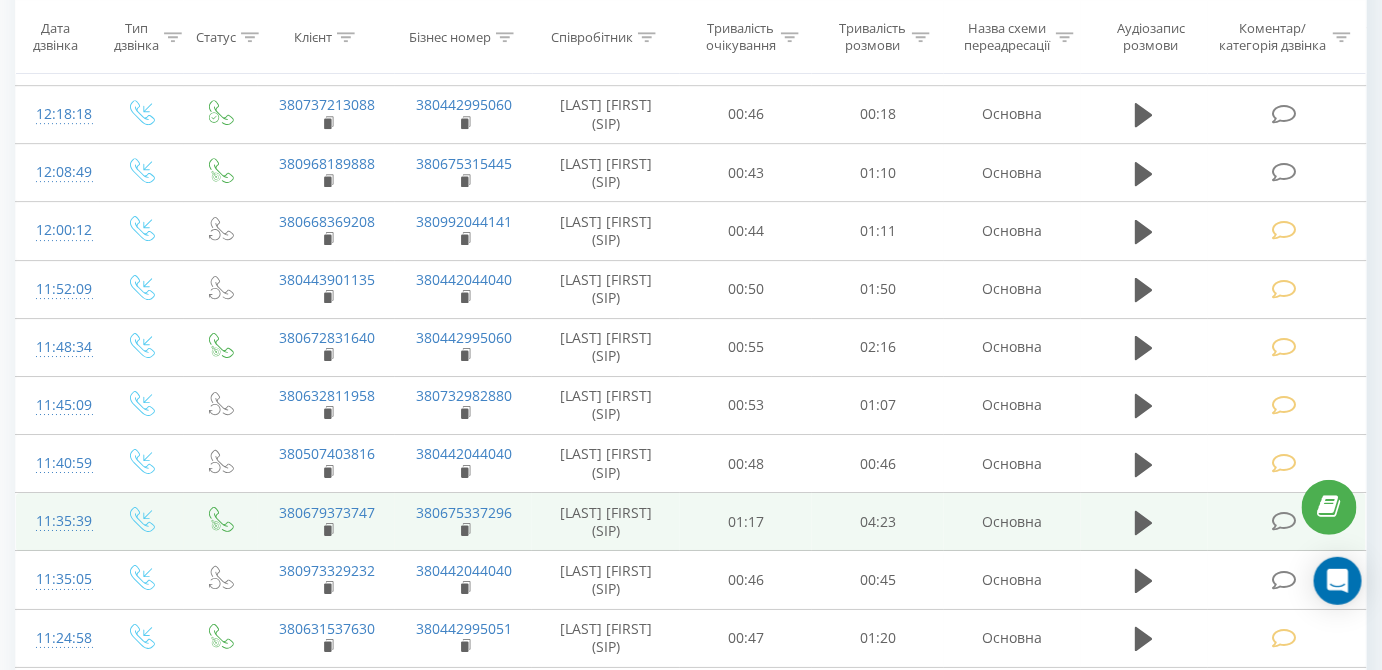 click at bounding box center [1284, 521] 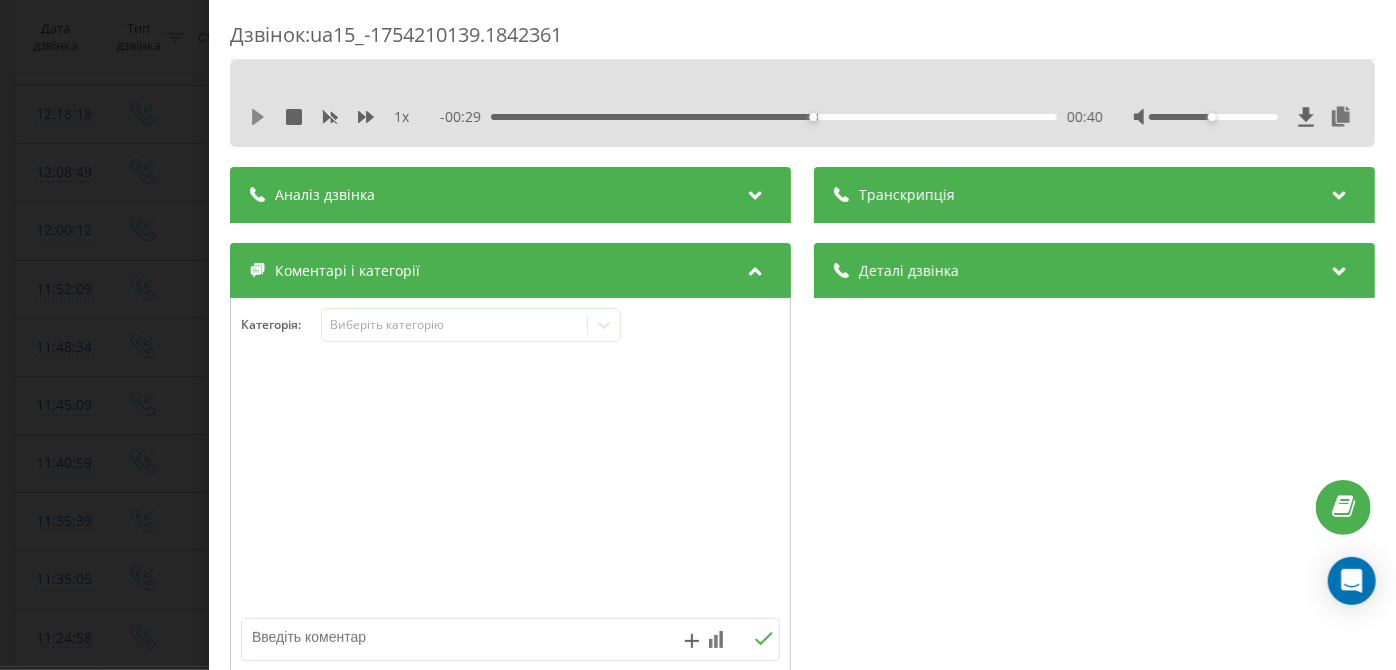 click 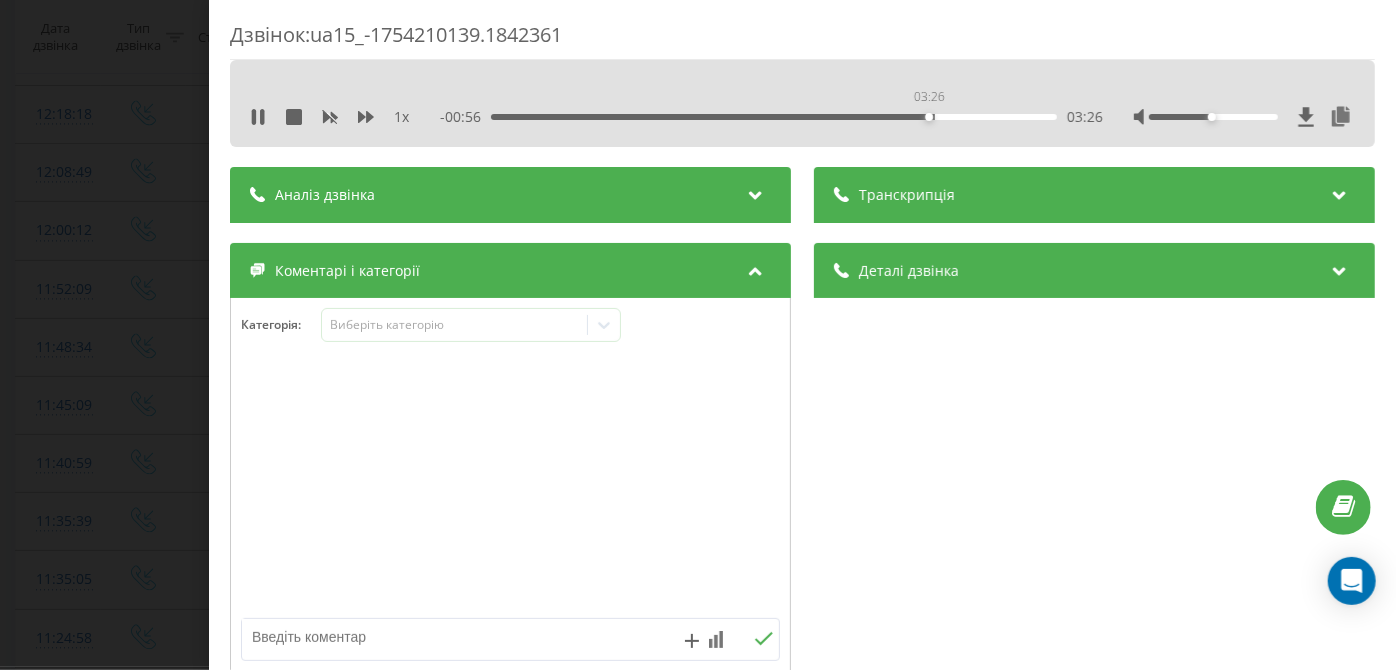 click on "03:26" at bounding box center [775, 117] 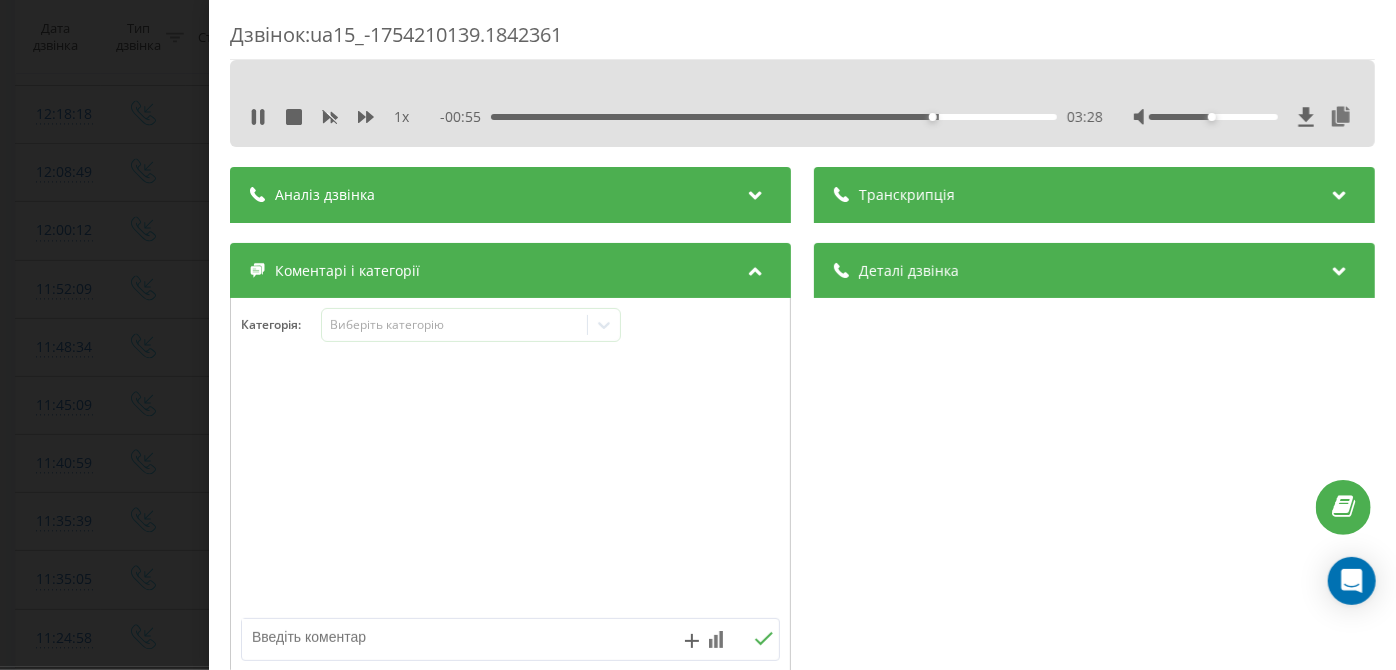 click on "Категорія : Виберіть категорію" at bounding box center (510, 487) 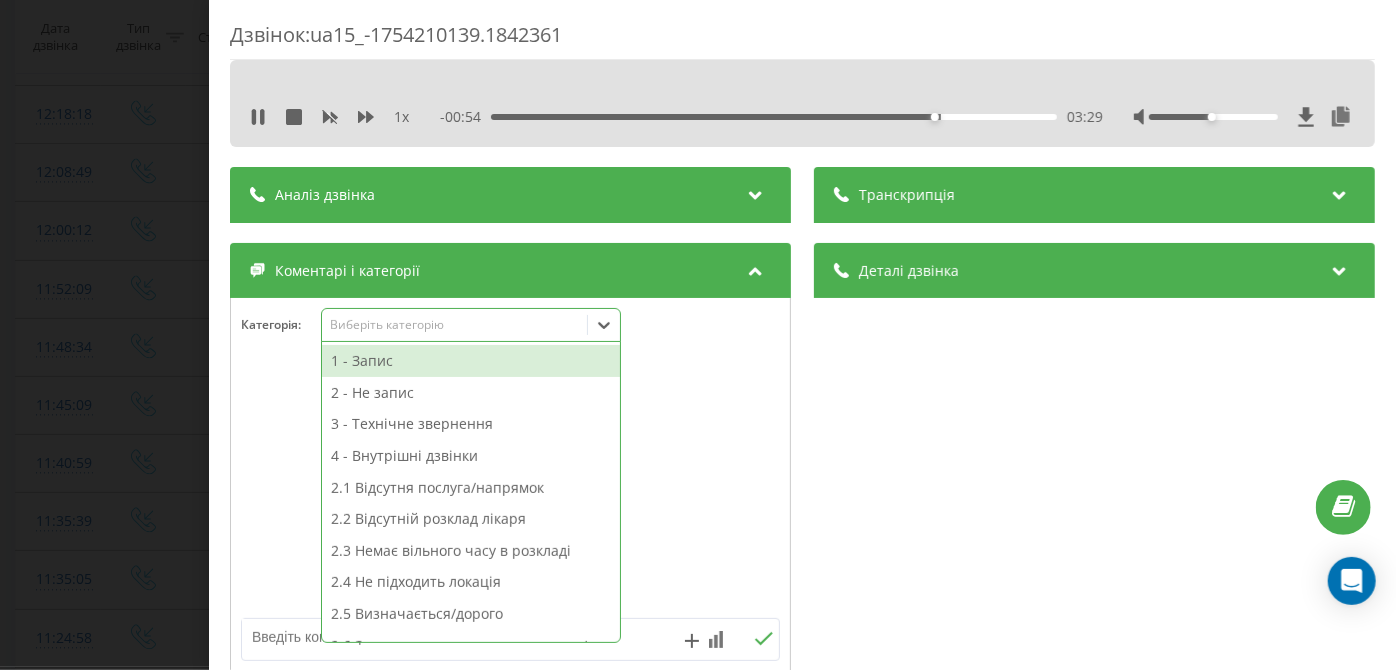 click on "Виберіть категорію" at bounding box center [454, 325] 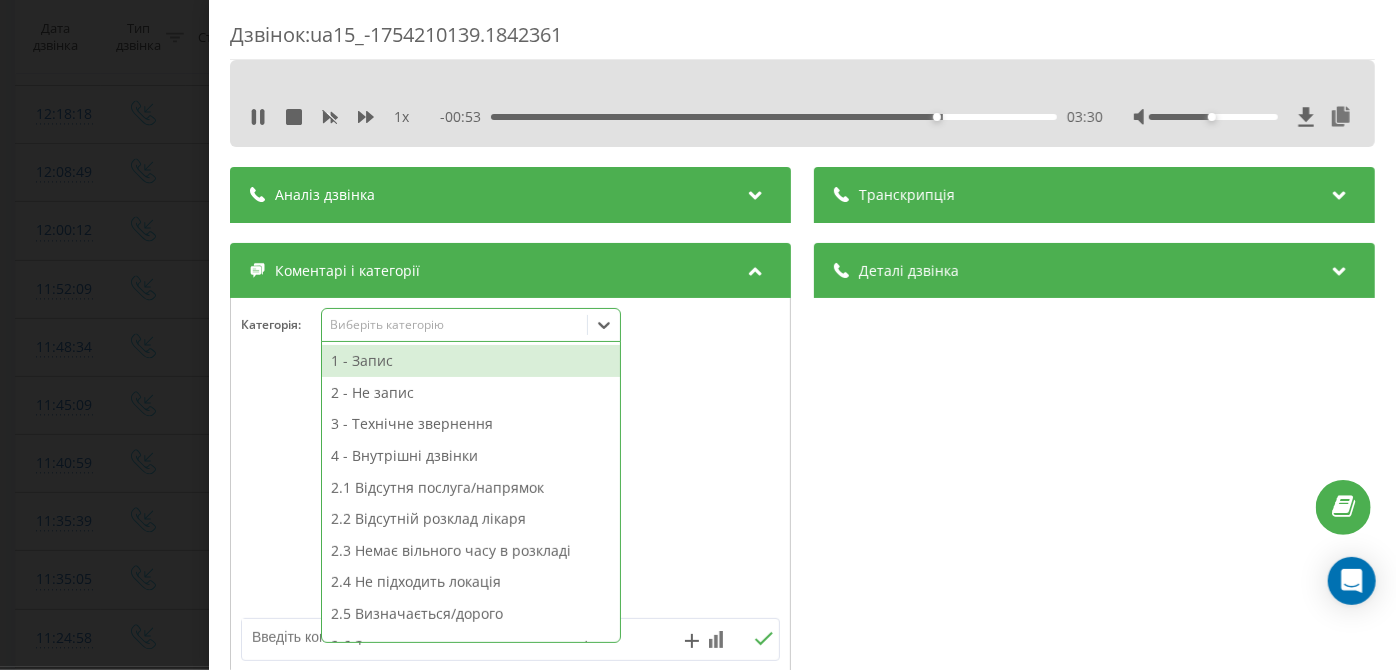 click on "1 - Запис" at bounding box center (471, 361) 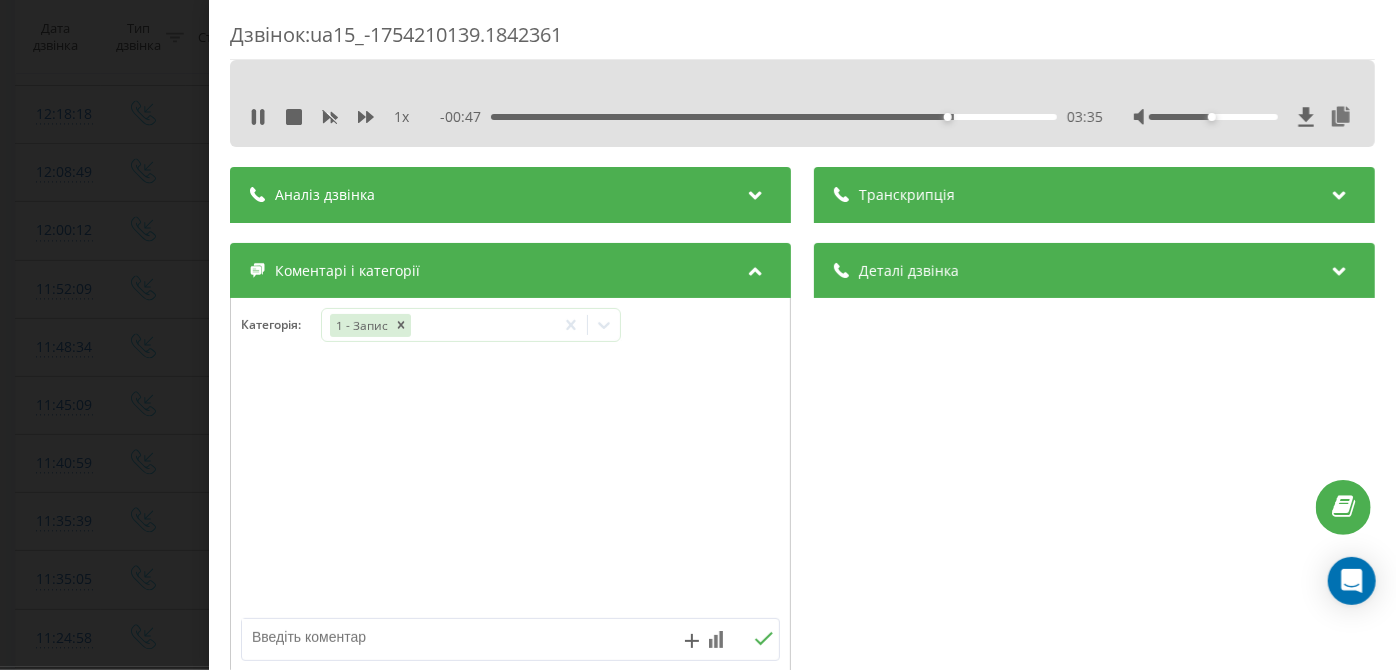 click on "Дзвінок :  ua15_-1754210139.1842361   1 x  - 00:47 03:35   03:35   Транскрипція Для AI-аналізу майбутніх дзвінків  налаштуйте та активуйте профіль на сторінці . Якщо профіль вже є і дзвінок відповідає його умовам, оновіть сторінку через 10 хвилин - AI аналізує поточний дзвінок. Аналіз дзвінка Для AI-аналізу майбутніх дзвінків  налаштуйте та активуйте профіль на сторінці . Якщо профіль вже є і дзвінок відповідає його умовам, оновіть сторінку через 10 хвилин - AI аналізує поточний дзвінок. Деталі дзвінка Загальне Дата дзвінка 2025-08-03 11:35:39 Тип дзвінка Вхідний Статус дзвінка Цільовий 380679373747 /" at bounding box center [698, 335] 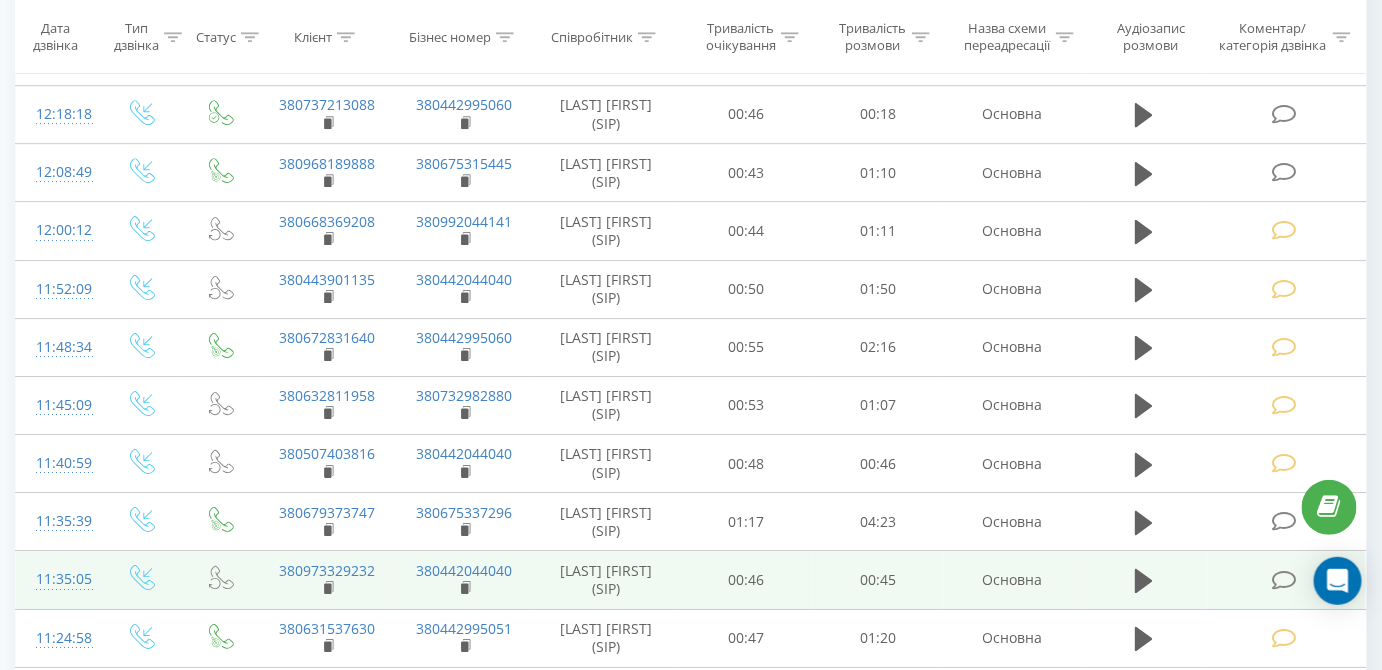 click at bounding box center [1284, 580] 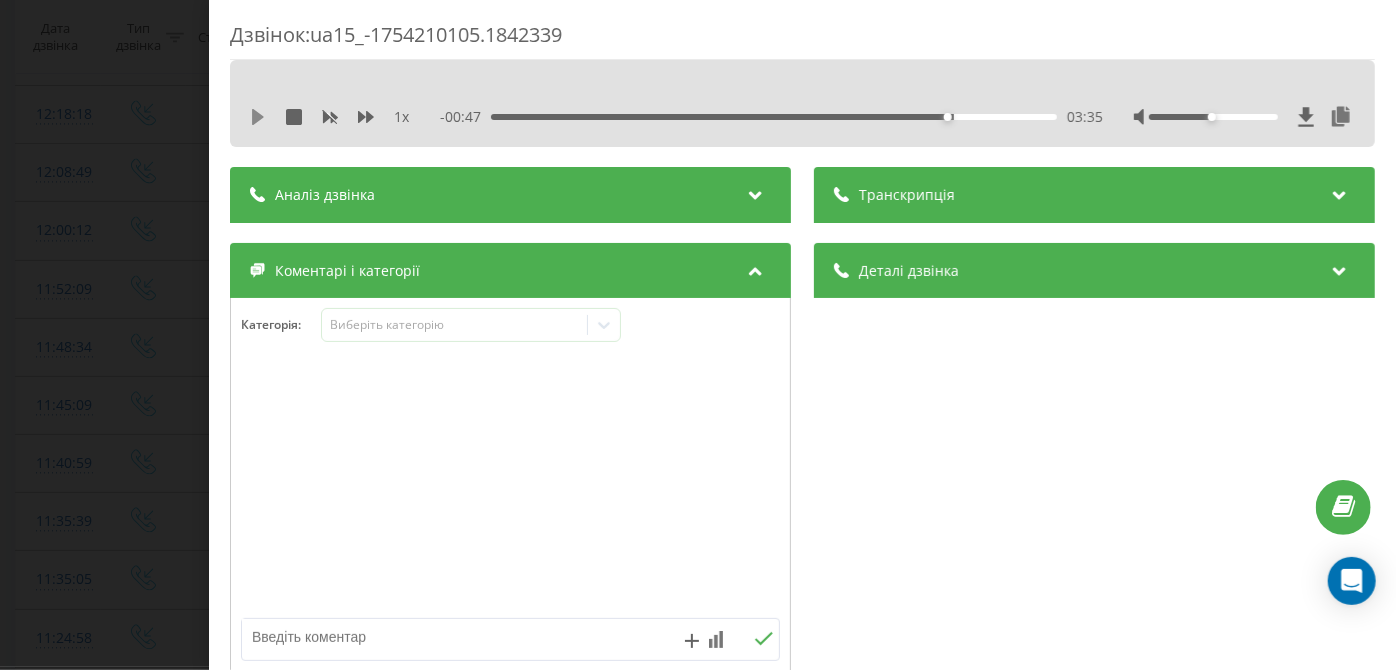 click 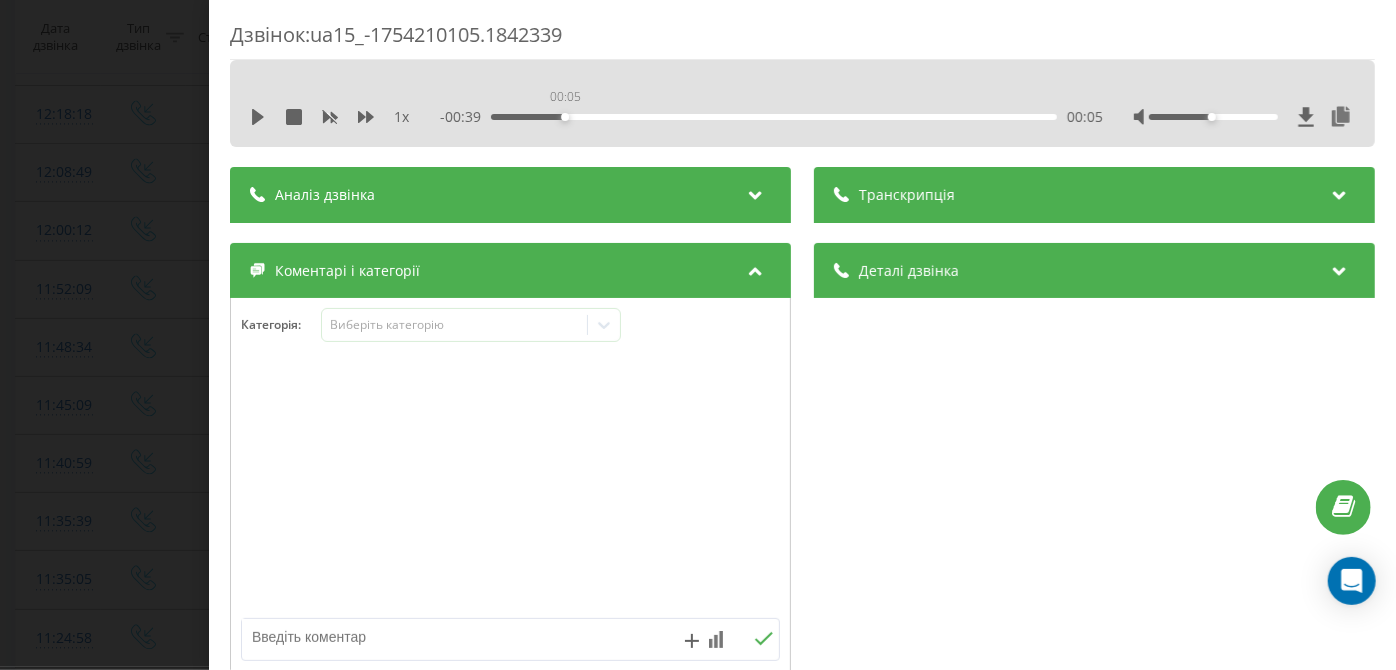 click on "00:05" at bounding box center [775, 117] 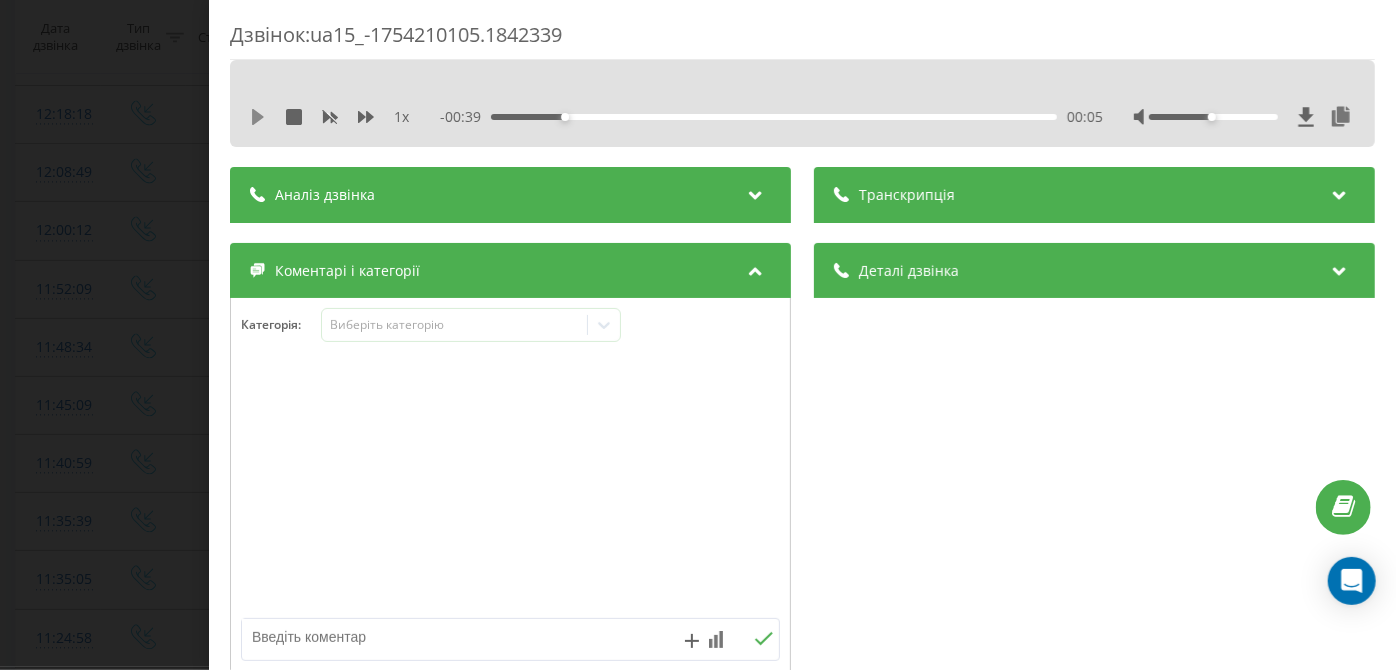 click 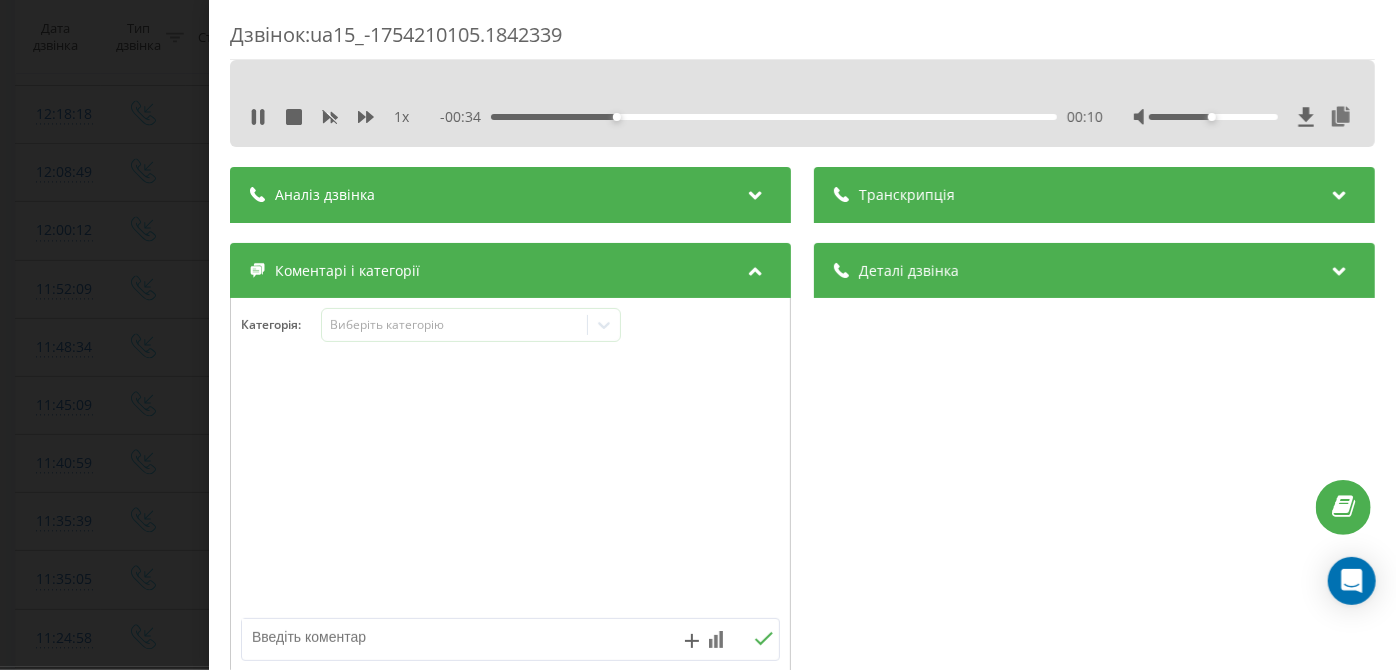 click on "00:10" at bounding box center (775, 117) 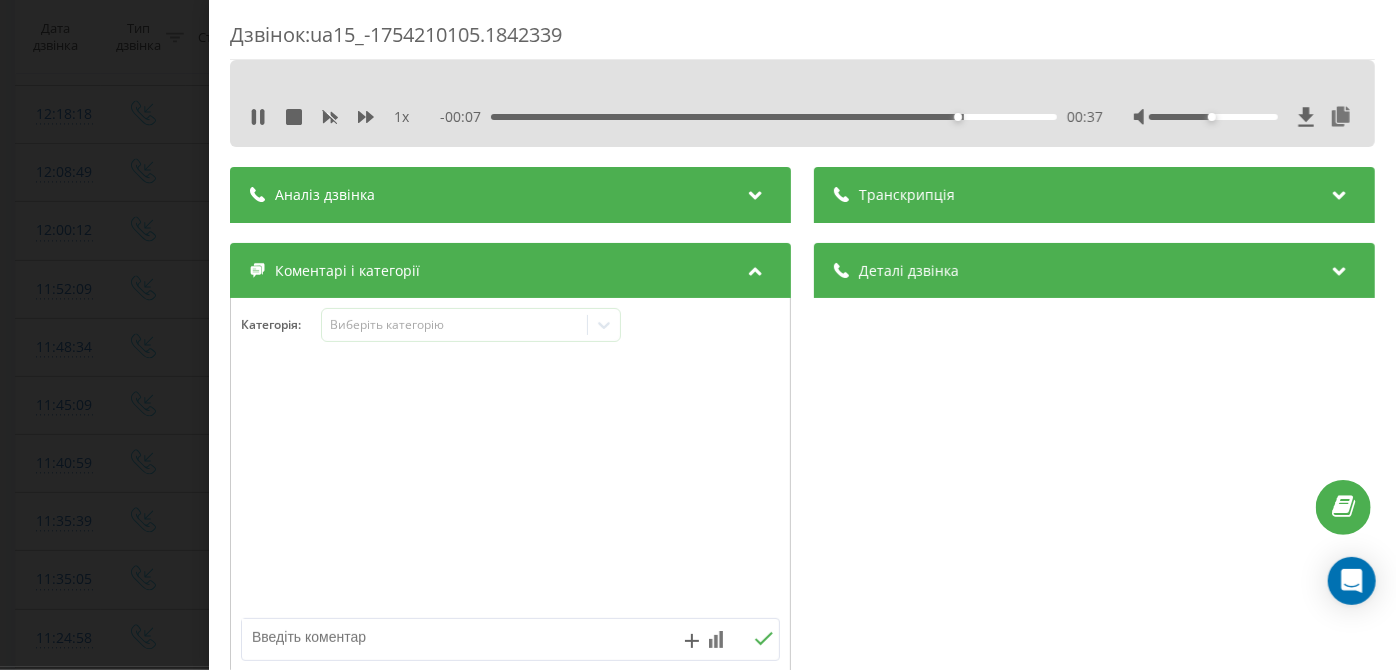 click on "00:37" at bounding box center (775, 117) 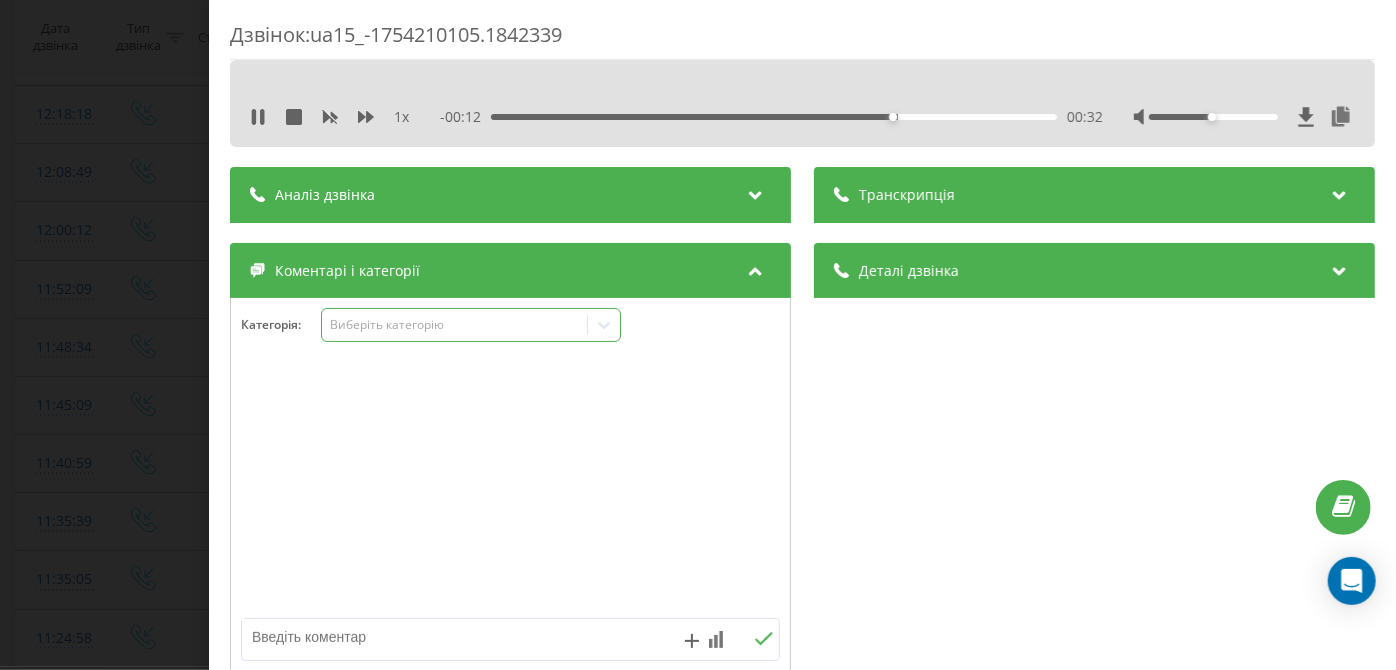 click on "Виберіть категорію" at bounding box center [455, 325] 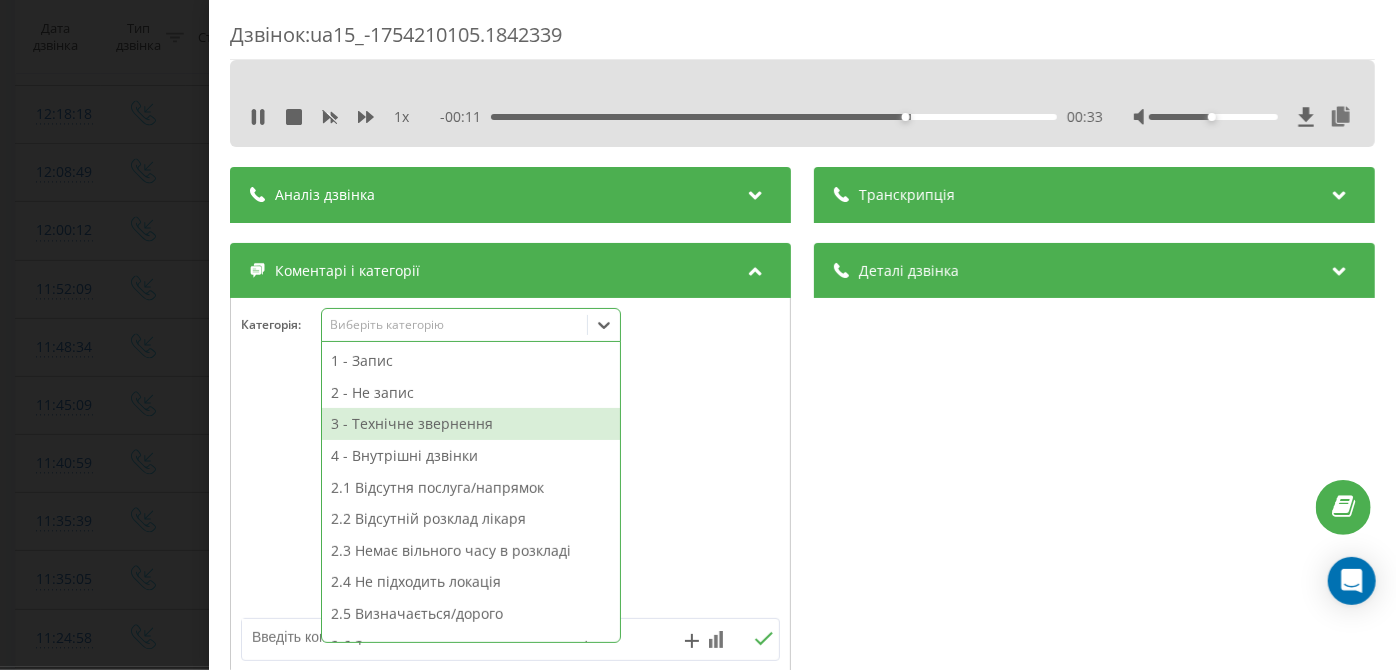 click on "3 - Технічне звернення" at bounding box center (471, 424) 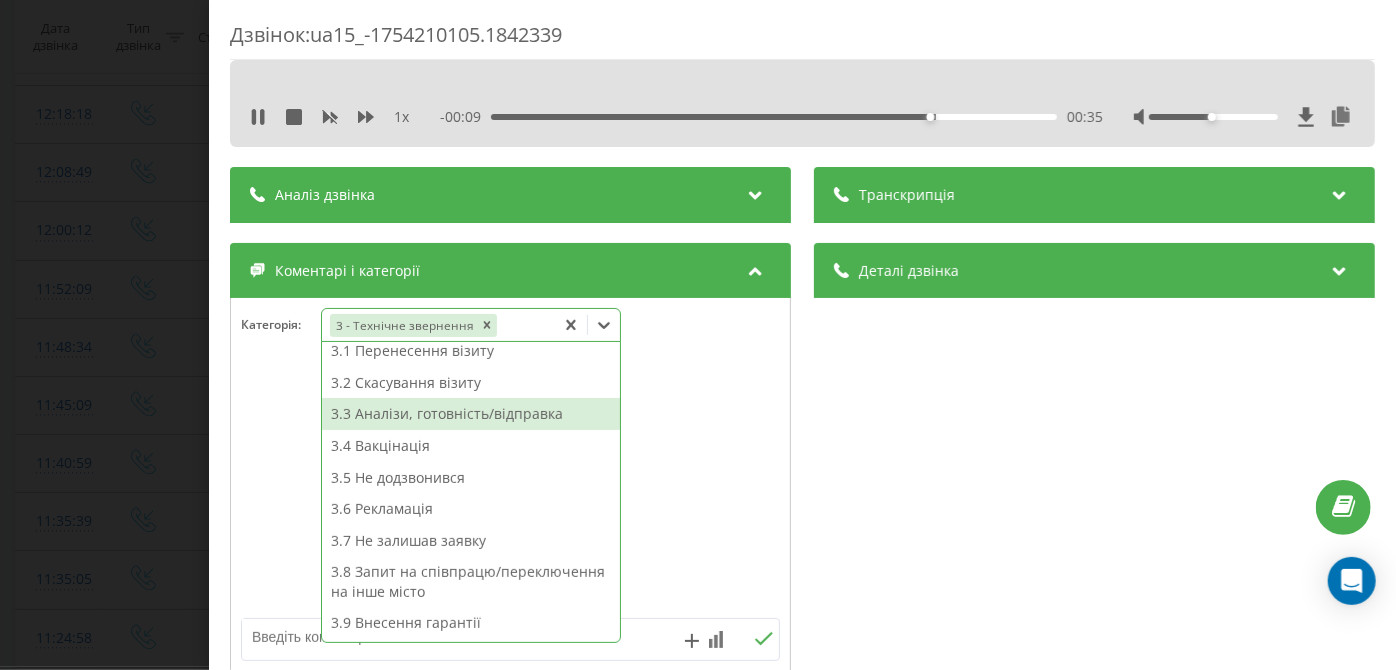 scroll, scrollTop: 312, scrollLeft: 0, axis: vertical 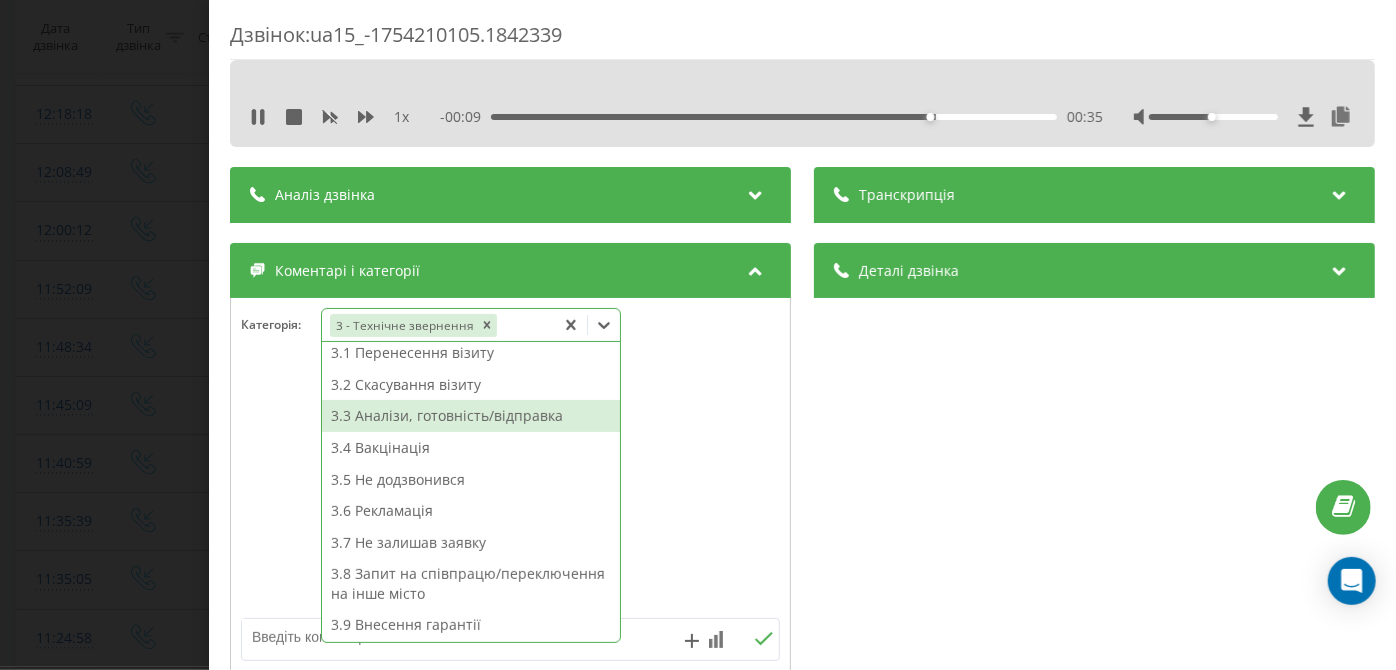 click on "3.3 Аналізи, готовність/відправка" at bounding box center (471, 416) 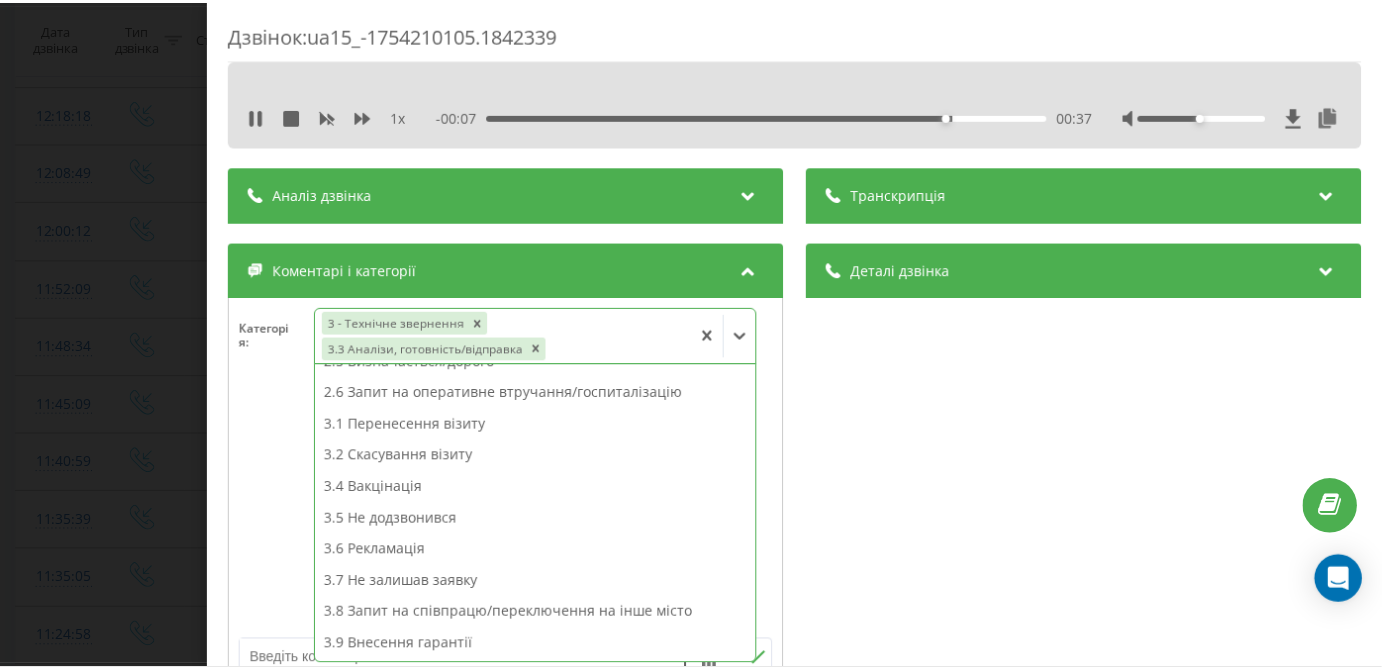 scroll, scrollTop: 242, scrollLeft: 0, axis: vertical 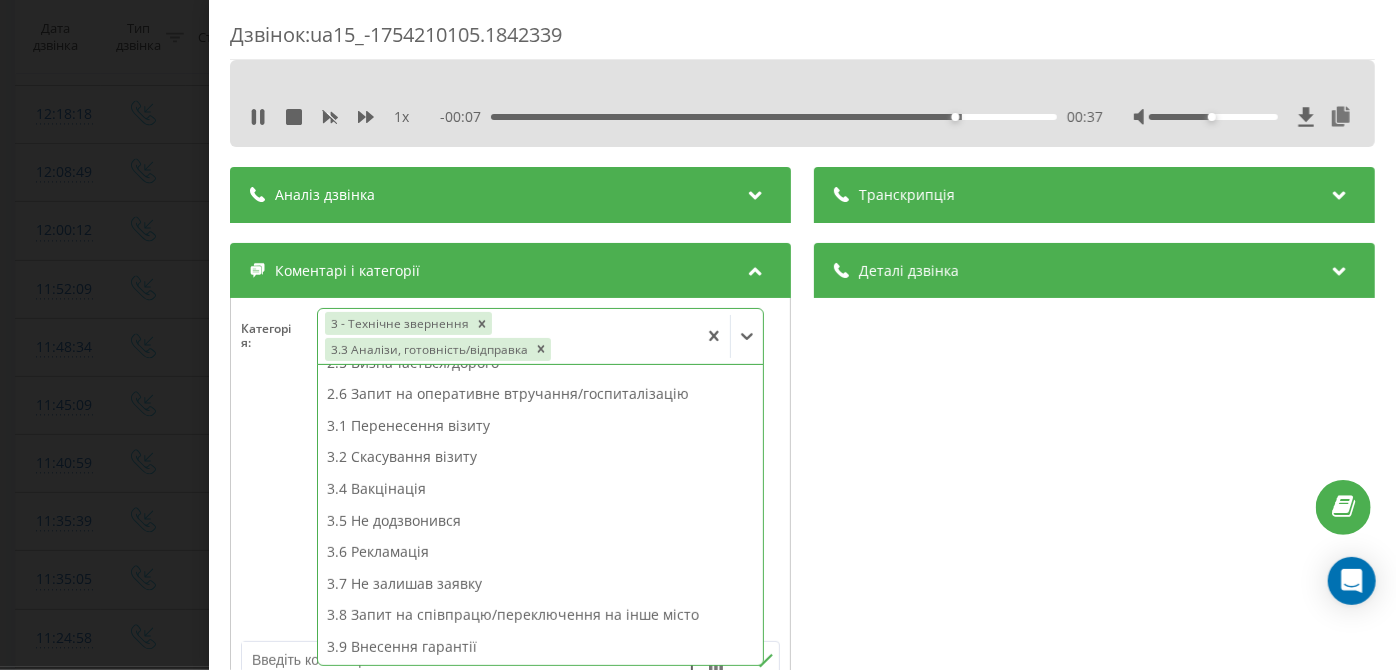 click on "Дзвінок :  ua15_-1754210105.1842339   1 x  - 00:07 00:37   00:37   Транскрипція Для AI-аналізу майбутніх дзвінків  налаштуйте та активуйте профіль на сторінці . Якщо профіль вже є і дзвінок відповідає його умовам, оновіть сторінку через 10 хвилин - AI аналізує поточний дзвінок. Аналіз дзвінка Для AI-аналізу майбутніх дзвінків  налаштуйте та активуйте профіль на сторінці . Якщо профіль вже є і дзвінок відповідає його умовам, оновіть сторінку через 10 хвилин - AI аналізує поточний дзвінок. Деталі дзвінка Загальне Дата дзвінка 2025-08-03 11:35:05 Тип дзвінка Вхідний Статус дзвінка Повторний 380973329232" at bounding box center (698, 335) 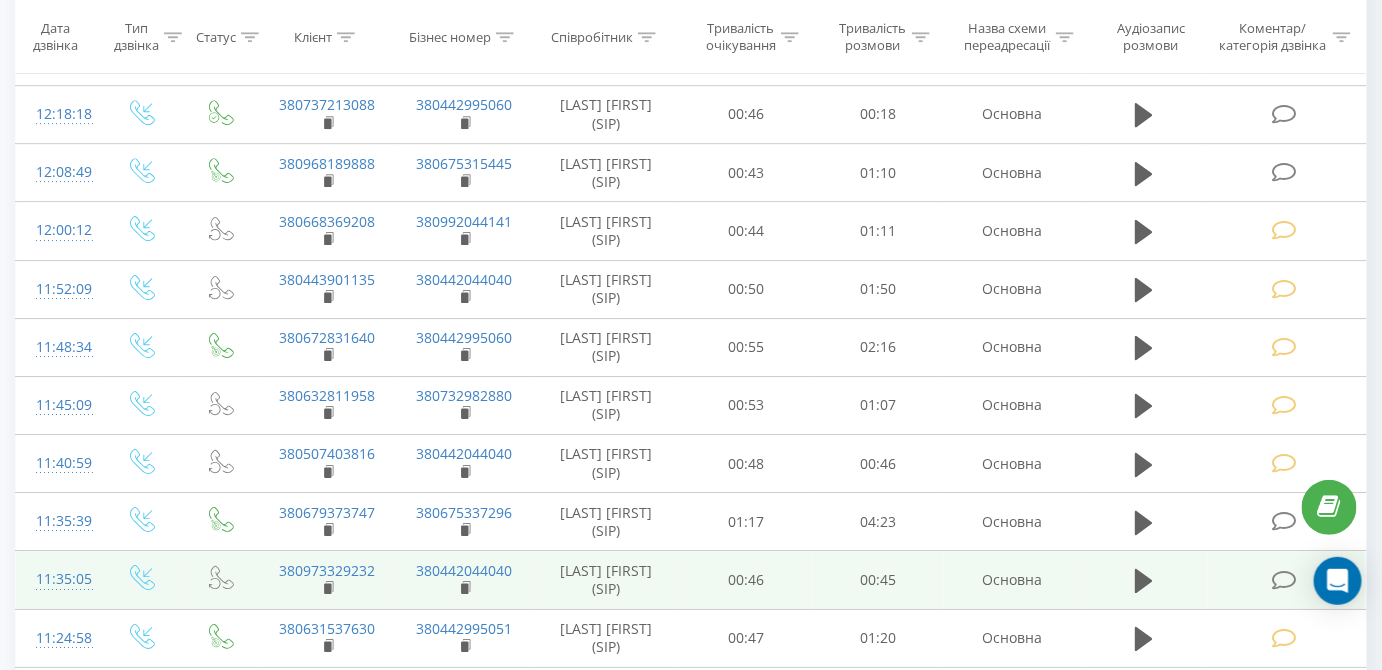 click at bounding box center [1284, 580] 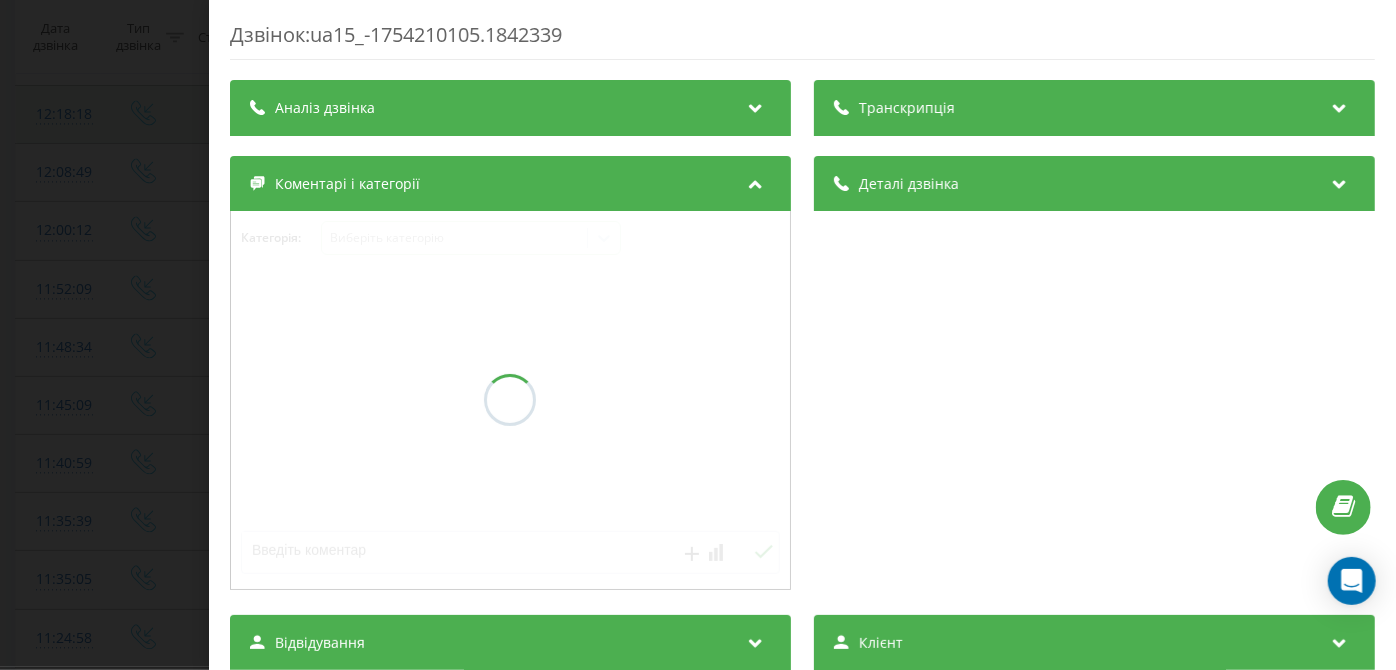 click on "Дзвінок :  ua15_-1754210105.1842339 Транскрипція Аналіз дзвінка Деталі дзвінка Коментарі і категорії Категорія : Виберіть категорію Відвідування Клієнт Клієнт :  87274da5-80b3-44a7-b995-612ec93ef2e0 Статистика Всього Днів з першого візиту 5 Днів з останнього візиту 0 Всього дзвінків 3 За останні 30 днів Перегляди сторінок 0 Сеансів 3 Дзвінків за період 3 Останній сеанс Операційна система unknown Тип пристрою n/a Геопозиція no geolocation Джерело n/a Канал n/a Кампанія n/a Група оголошень n/a Ключове слово n/a Джерело переходу n/a Топ 5 сторінок за останні 30 днів Title Views Total interaction time Last session n/a 3 45 секунд n/a n/a n/a" at bounding box center [698, 335] 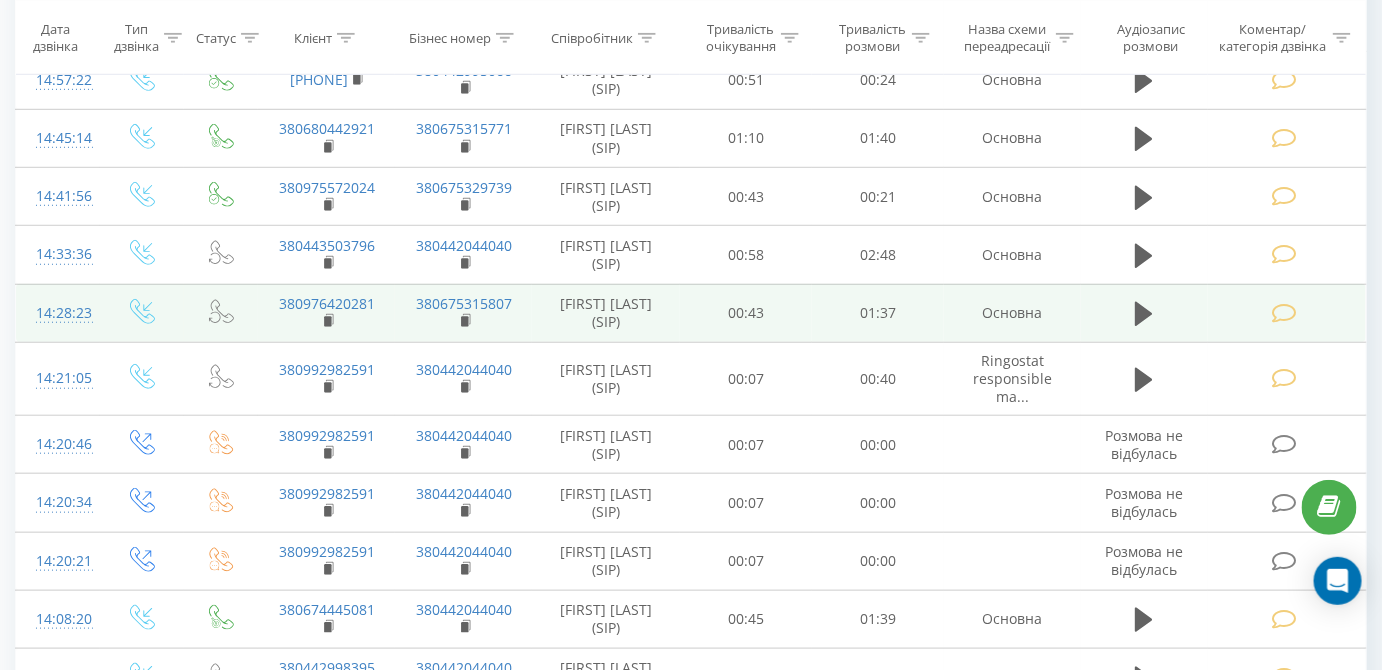 scroll, scrollTop: 364, scrollLeft: 0, axis: vertical 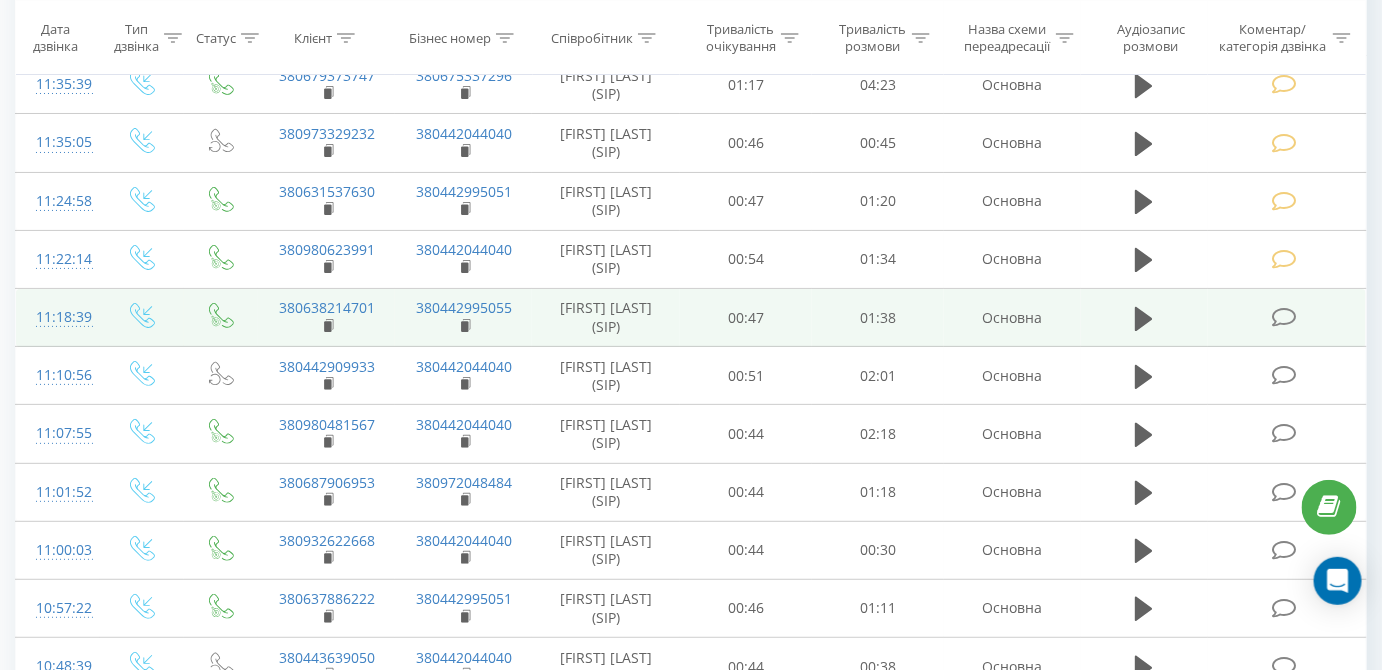 click at bounding box center (1284, 317) 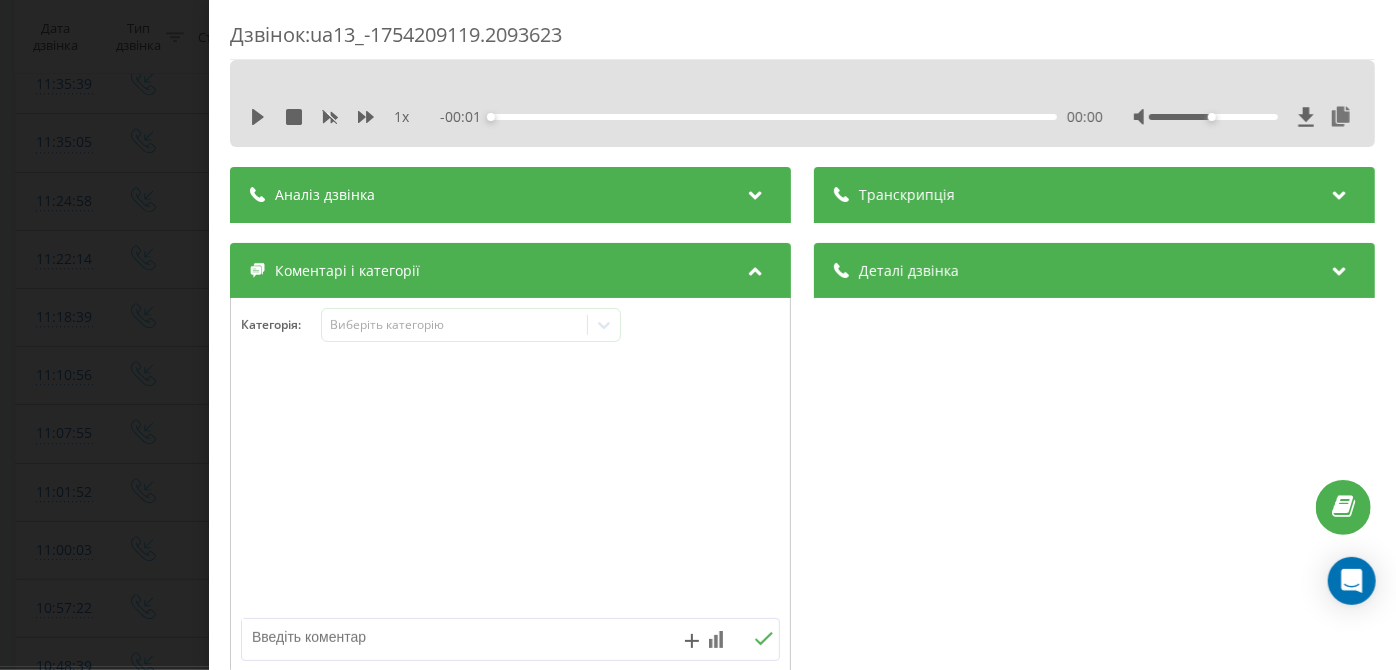 click on "1 x  - 00:01 00:00   00:00" at bounding box center [802, 117] 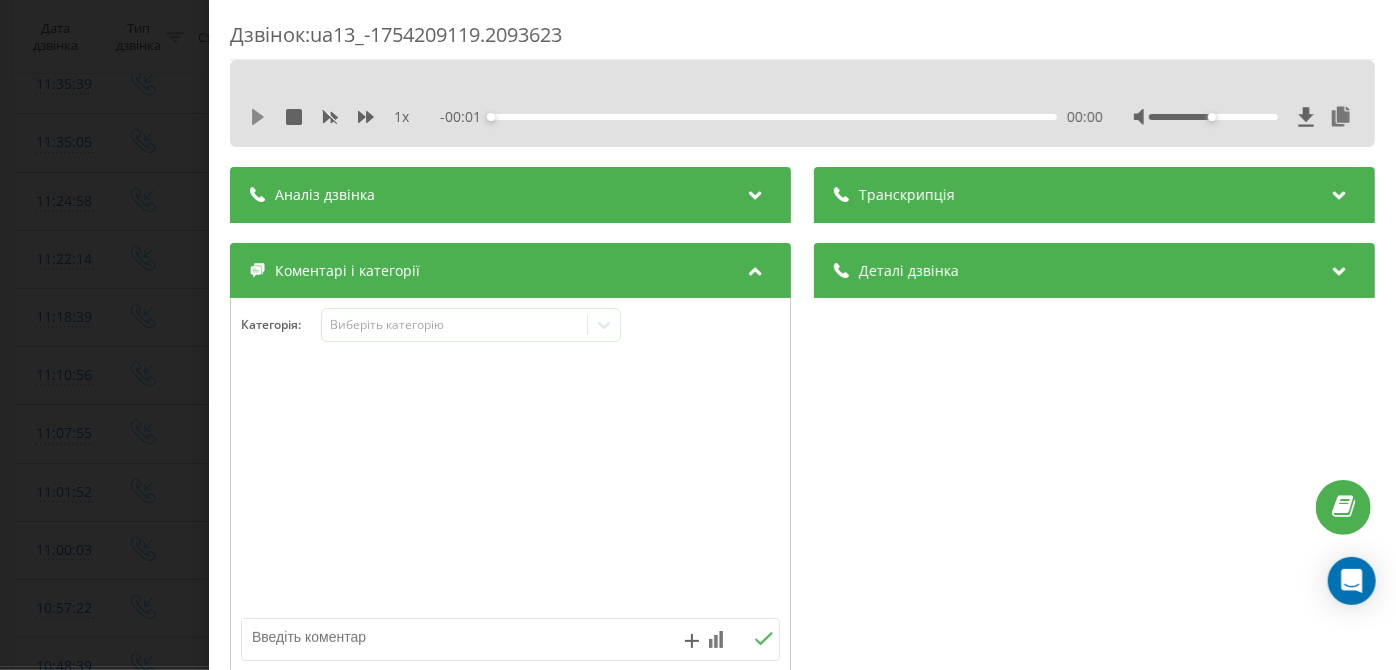 click 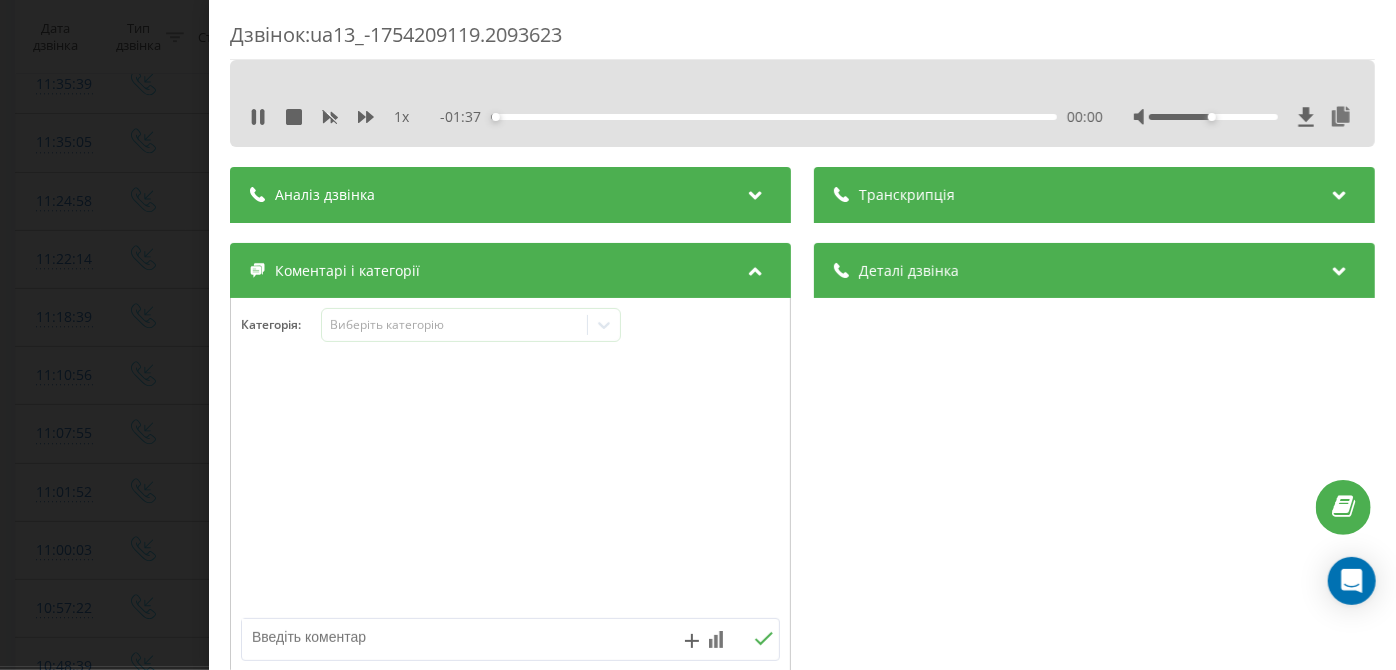 click on "00:00" at bounding box center (775, 117) 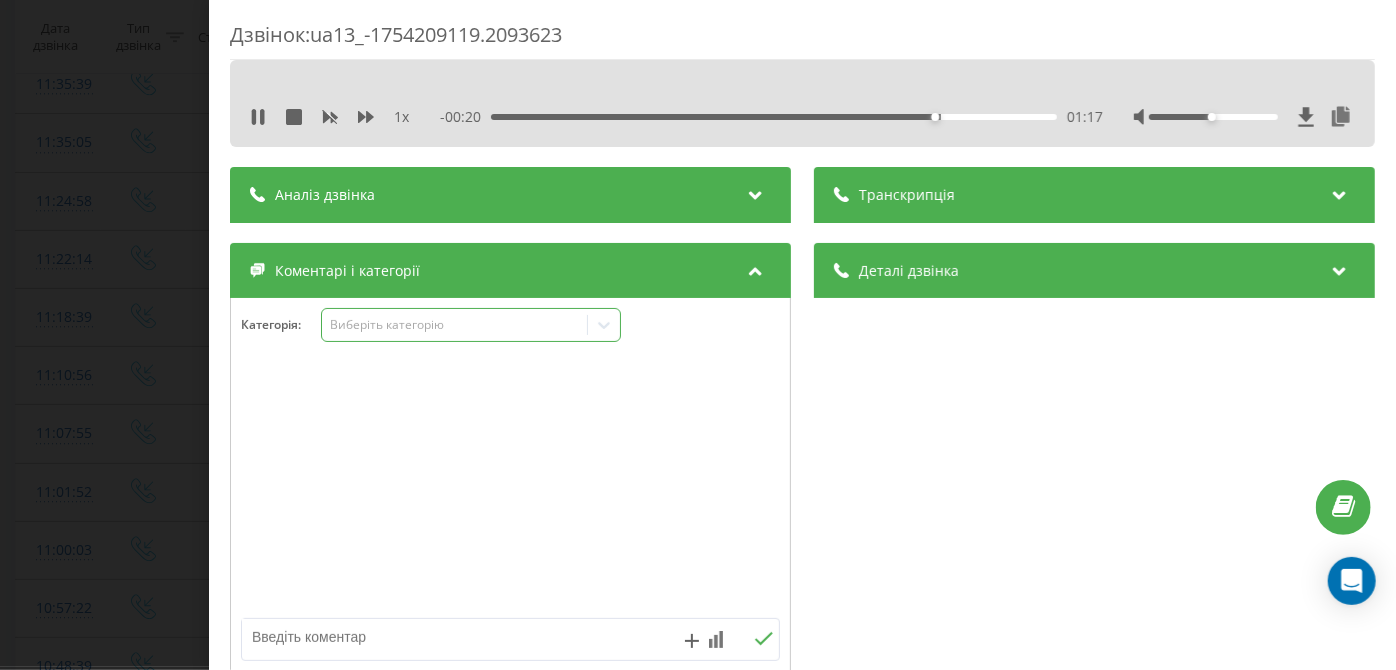 click on "Виберіть категорію" at bounding box center [455, 325] 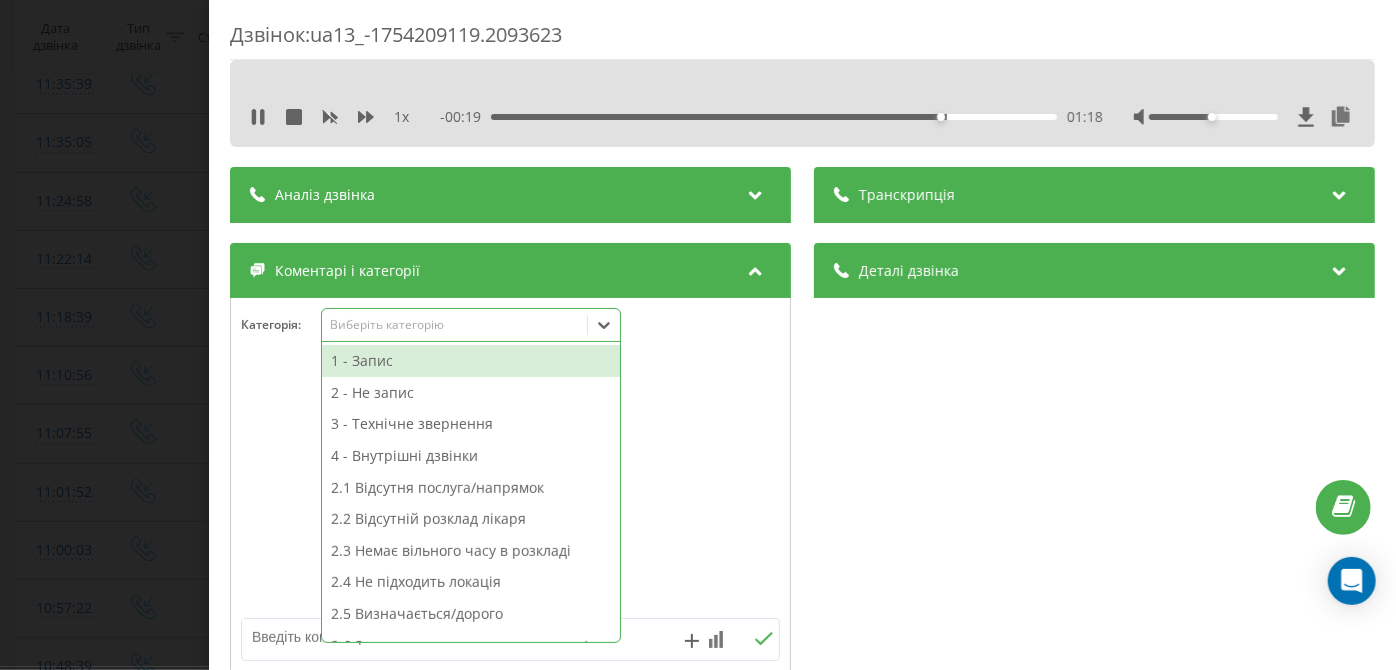 click on "1 - Запис" at bounding box center (471, 361) 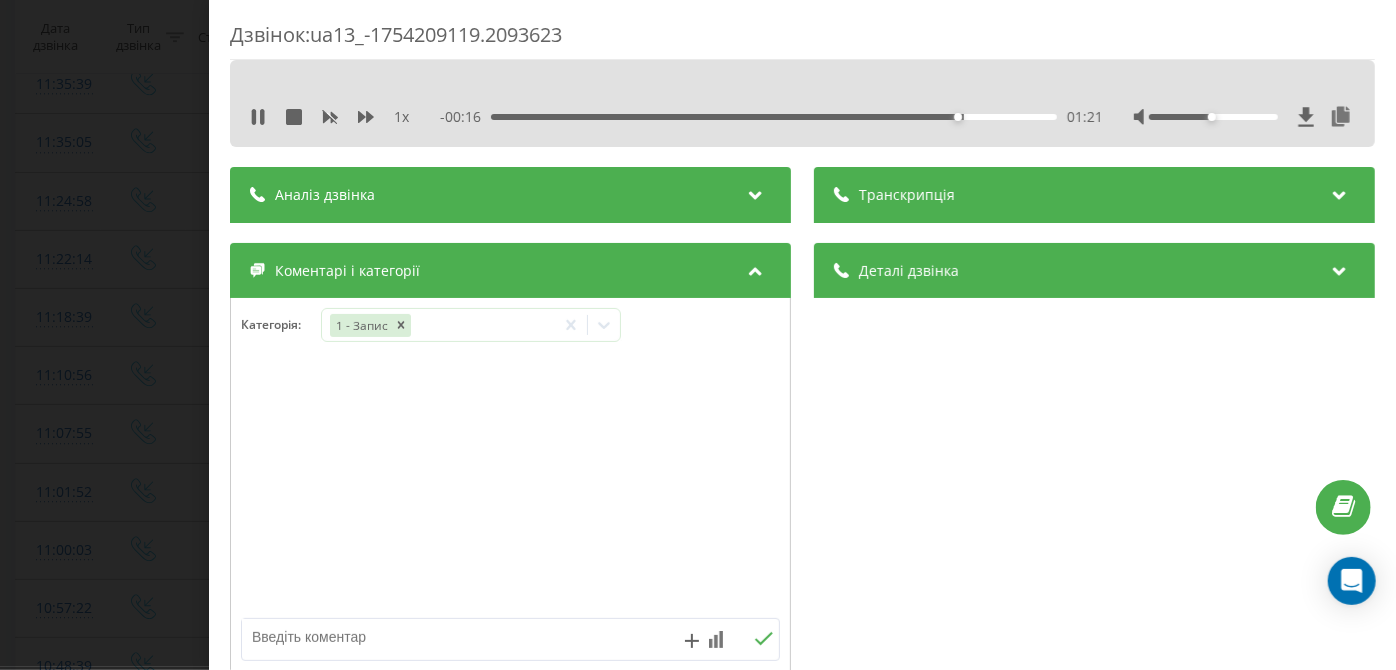 click on "Дзвінок : ua13_-1754209119.2093623 1 x - 00:16 01:21 01:21 Транскрипція Для AI-аналізу майбутніх дзвінків налаштуйте та активуйте профіль на сторінці . Якщо профіль вже є і дзвінок відповідає його умовам, оновіть сторінку через 10 хвилин - AI аналізує поточний дзвінок. Аналіз дзвінка Для AI-аналізу майбутніх дзвінків налаштуйте та активуйте профіль на сторінці . Якщо профіль вже є і дзвінок відповідає його умовам, оновіть сторінку через 10 хвилин - AI аналізує поточний дзвінок. Деталі дзвінка Загальне Дата дзвінка 2025-08-03 11:18:39 Тип дзвінка Вхідний Статус дзвінка Цільовий [PHONE] :" at bounding box center [698, 335] 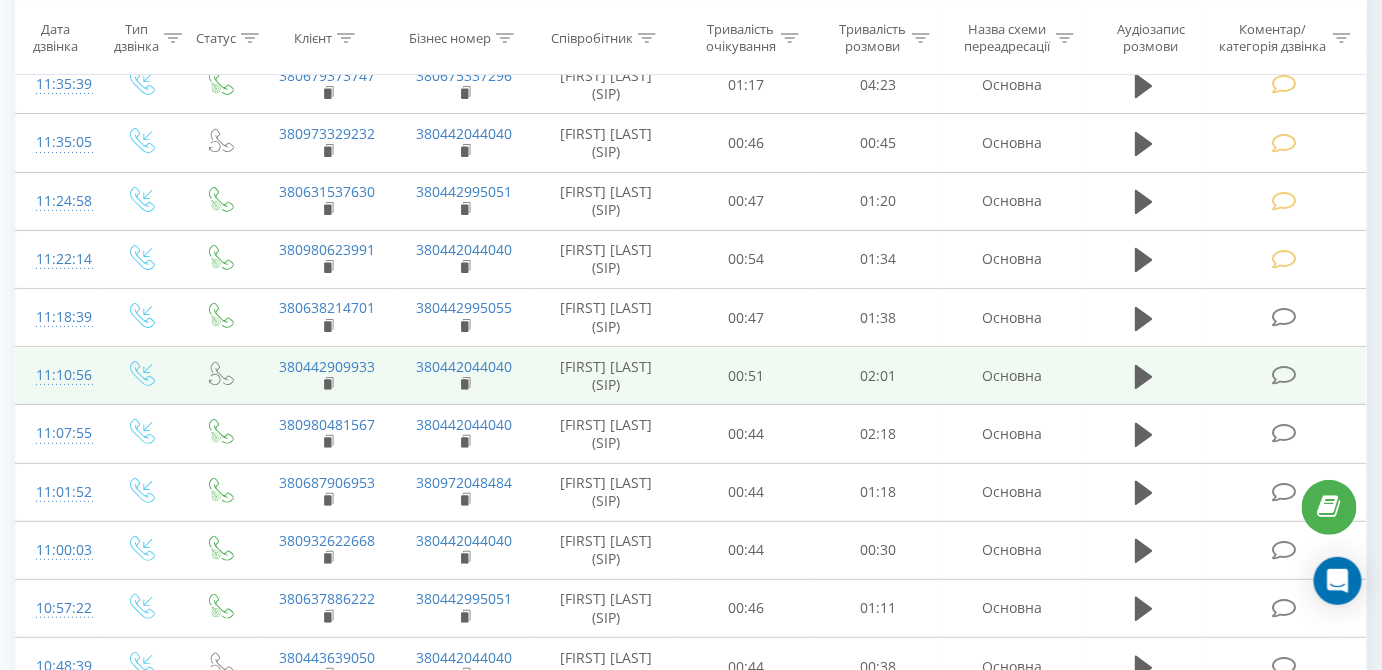 click at bounding box center [1284, 375] 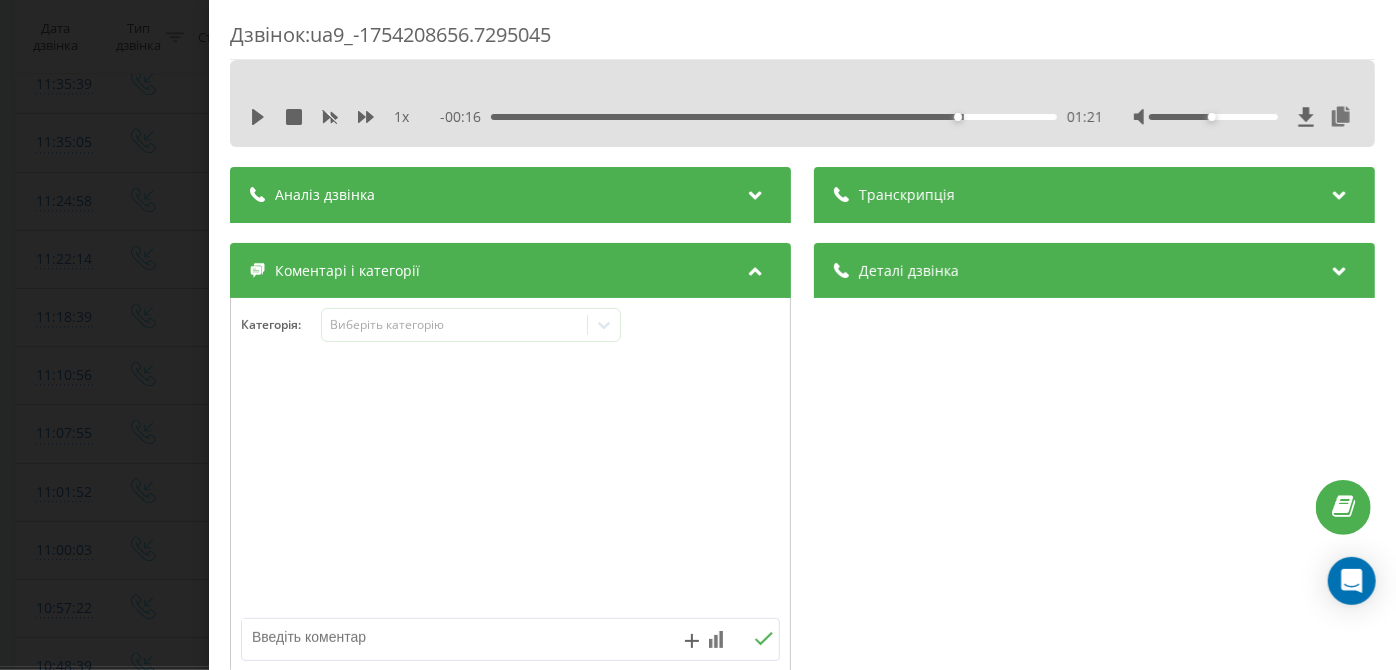 click on "1 x" at bounding box center [340, 117] 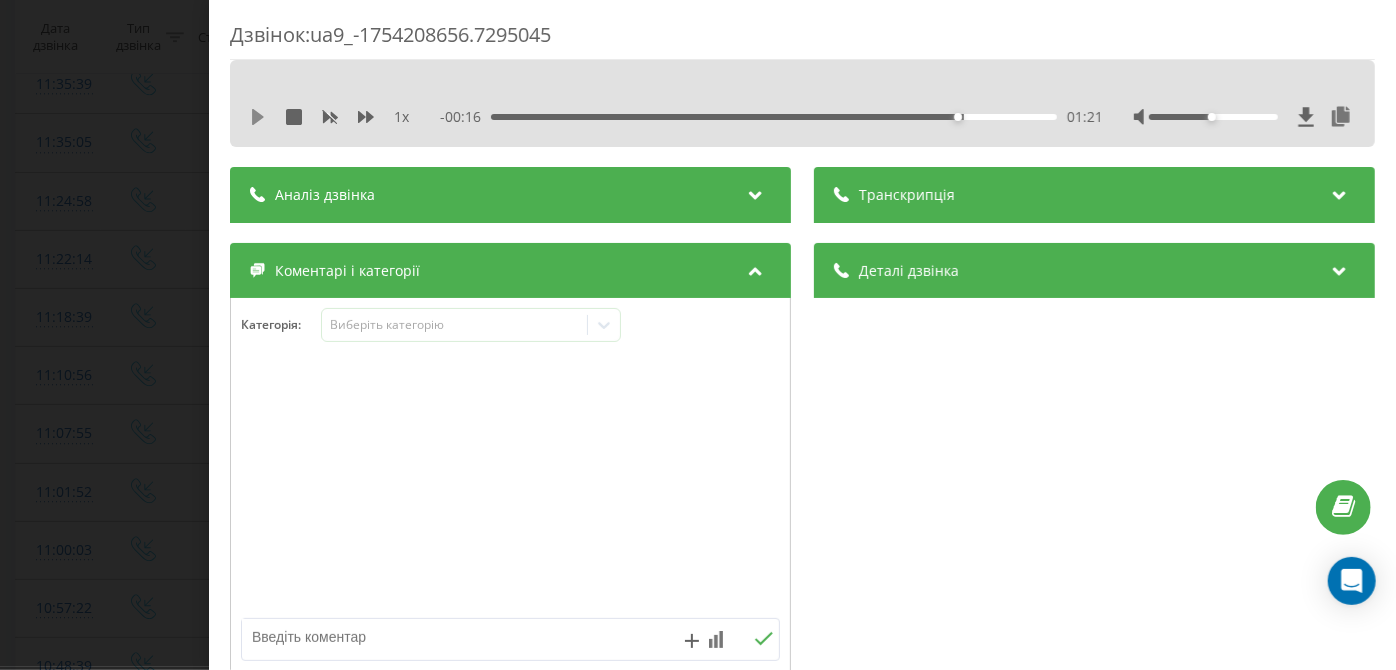 click 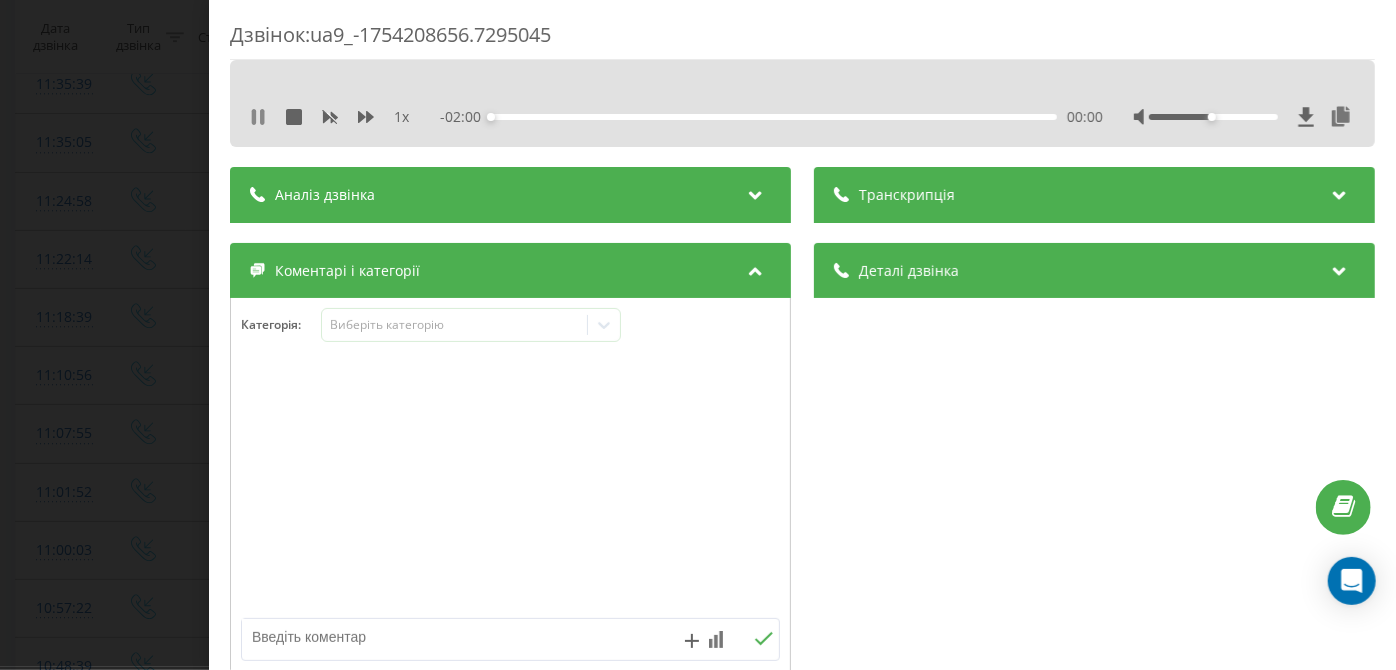 click 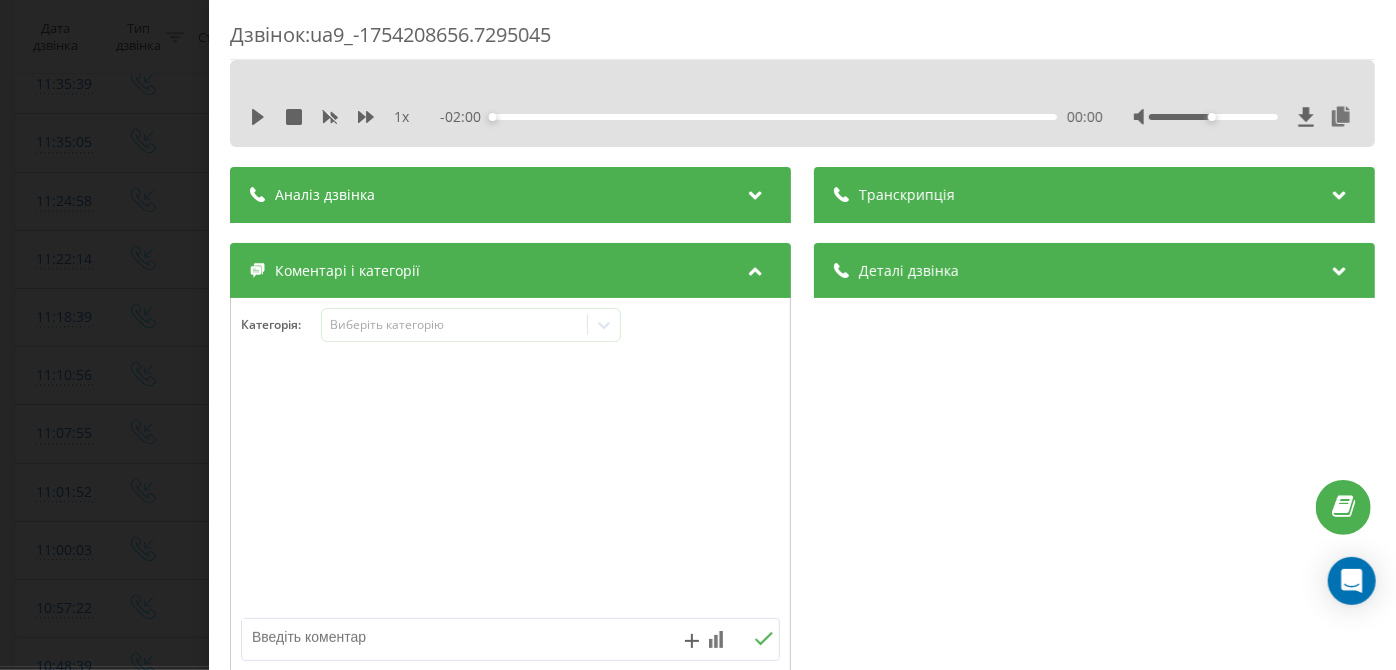 click on "1 x  - 02:00 00:00   00:00" at bounding box center (802, 117) 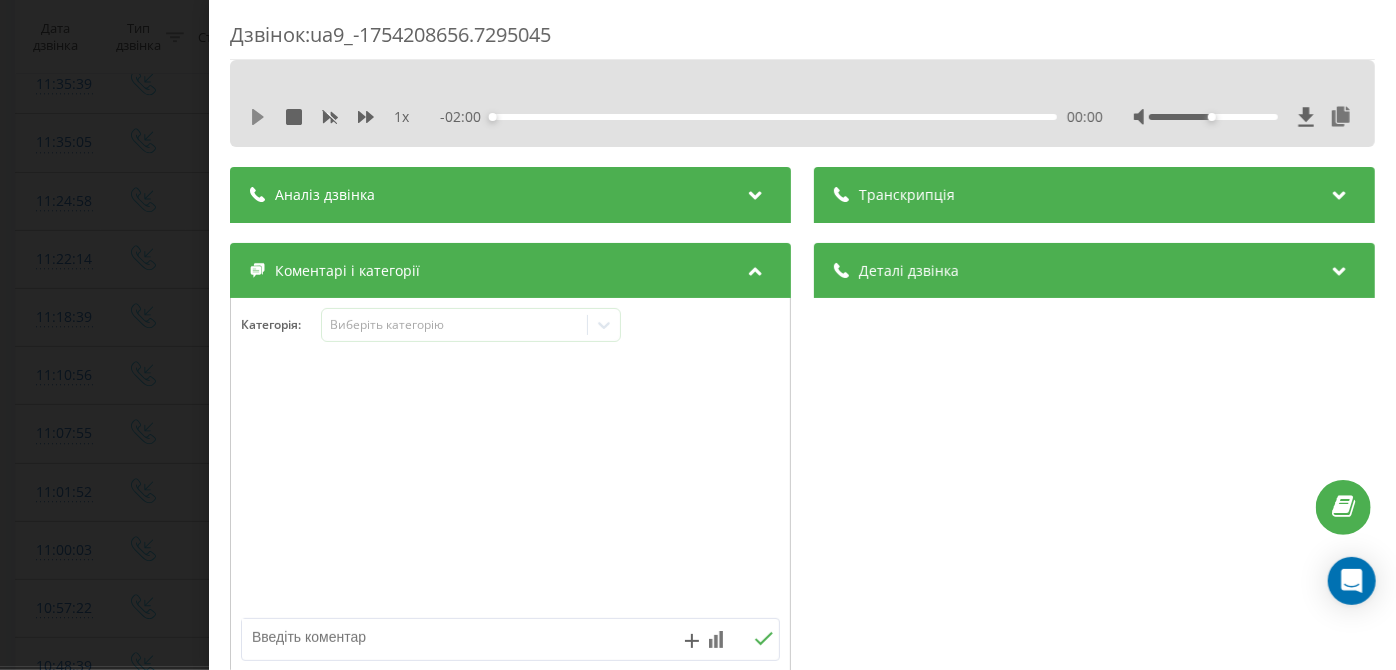 click 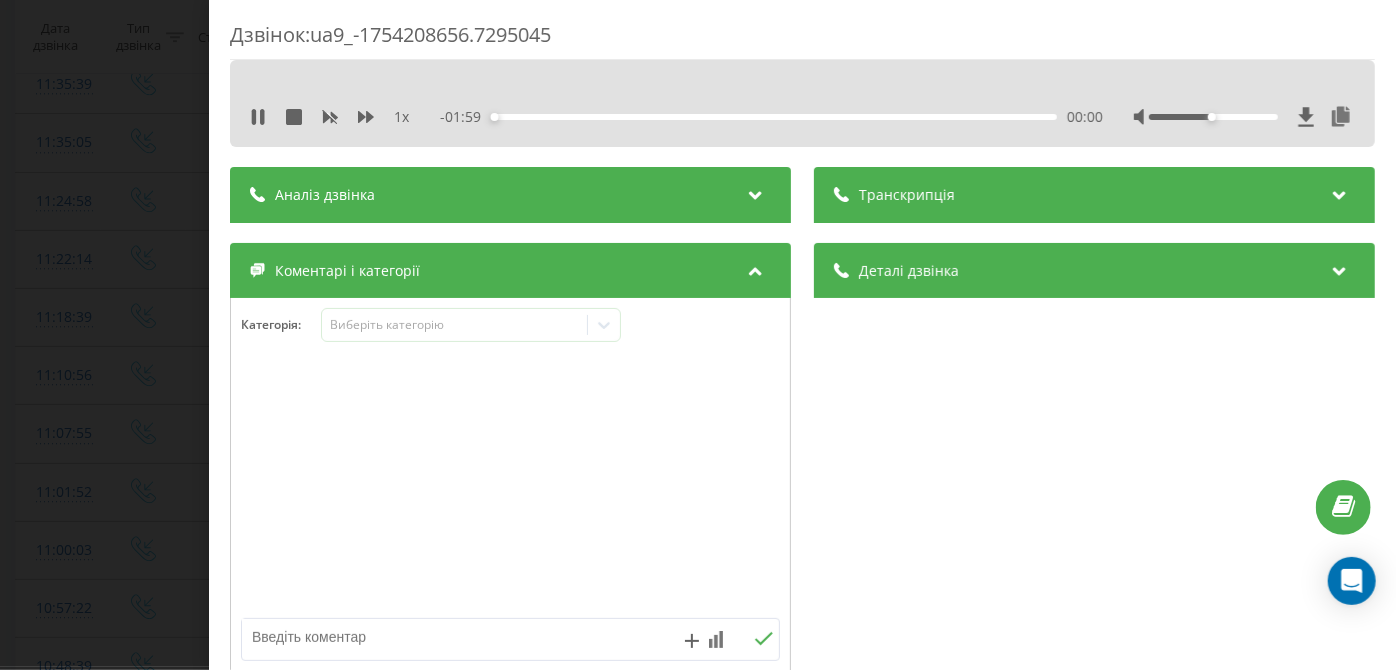 click on "00:00" at bounding box center (775, 117) 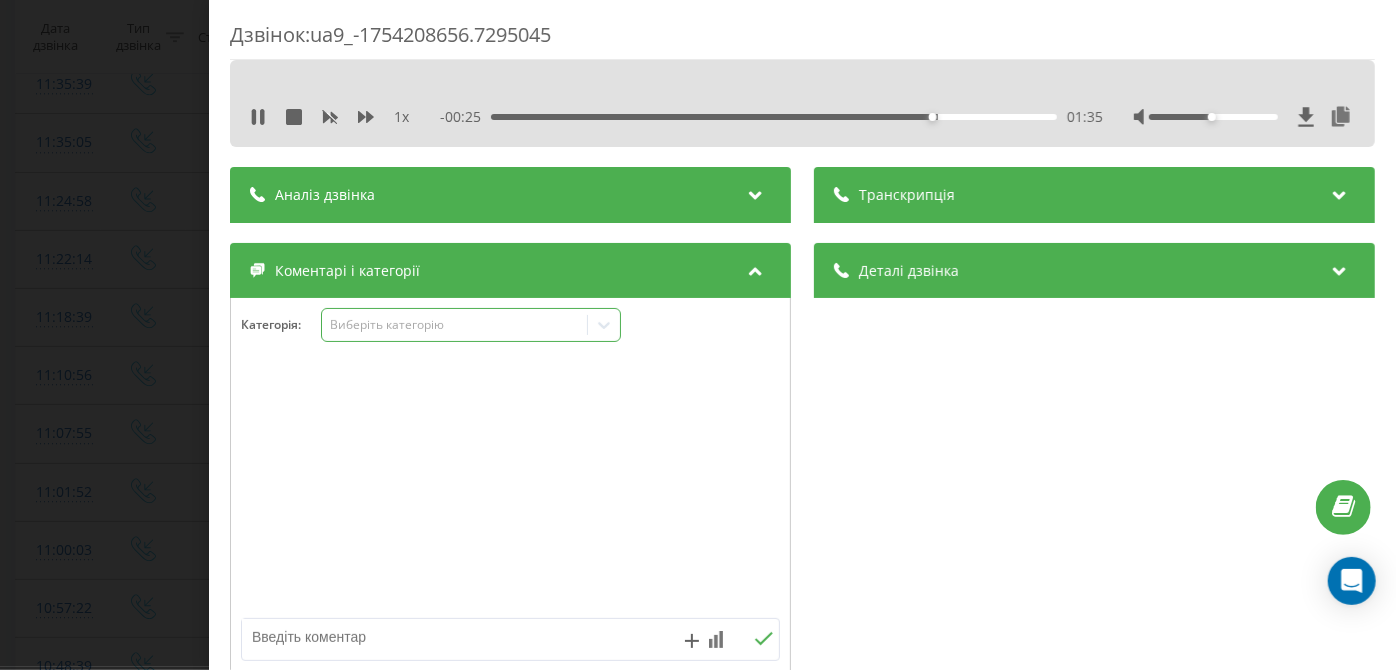 click on "Виберіть категорію" at bounding box center [455, 325] 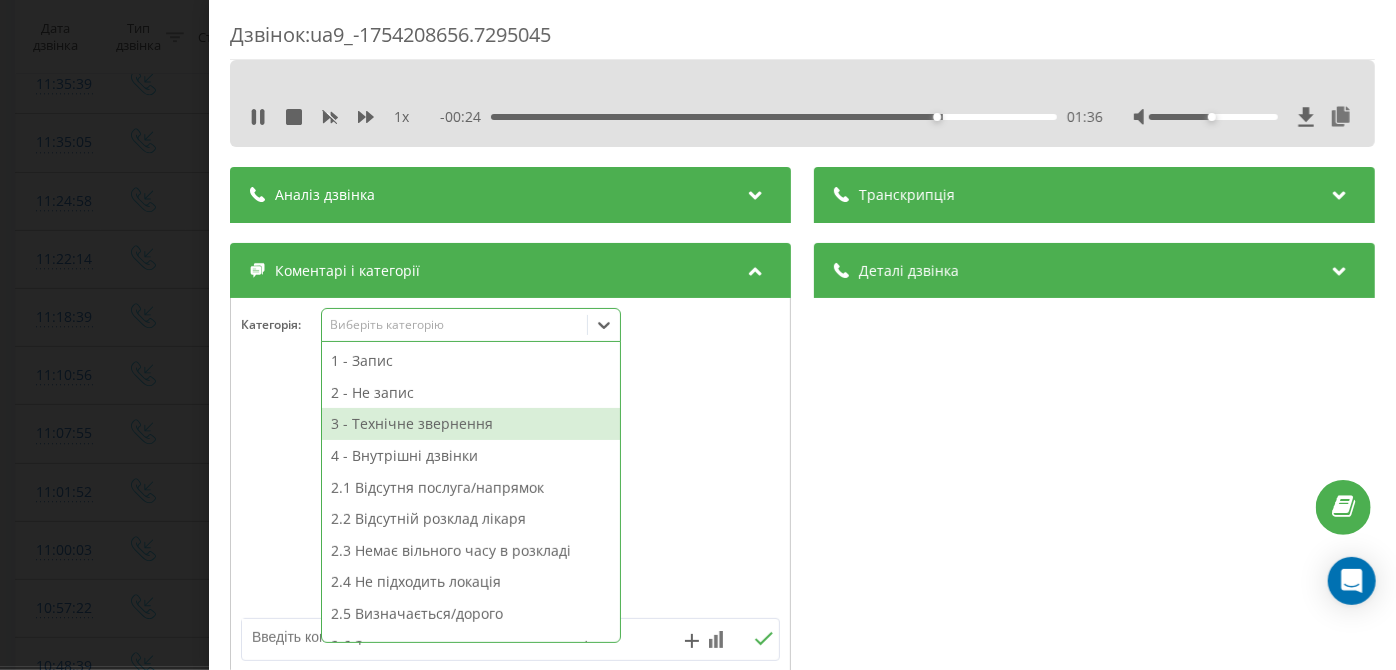 click on "3 - Технічне звернення" at bounding box center [471, 424] 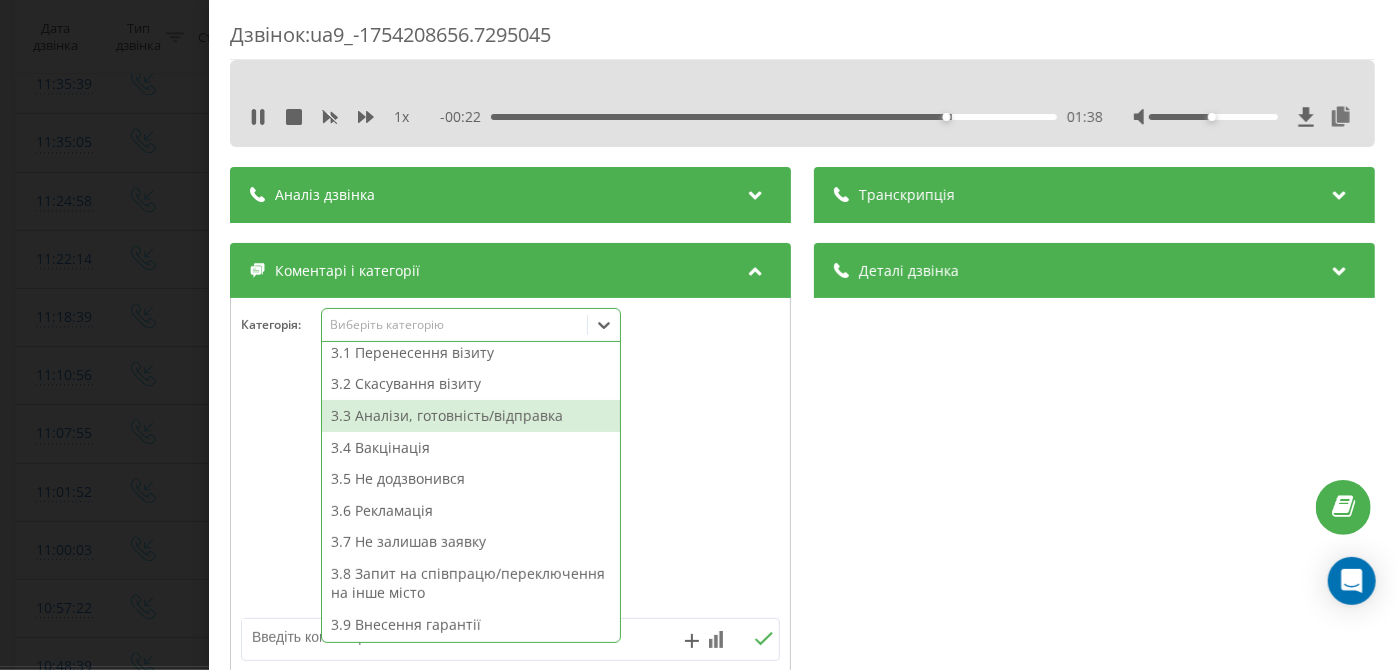 scroll, scrollTop: 313, scrollLeft: 0, axis: vertical 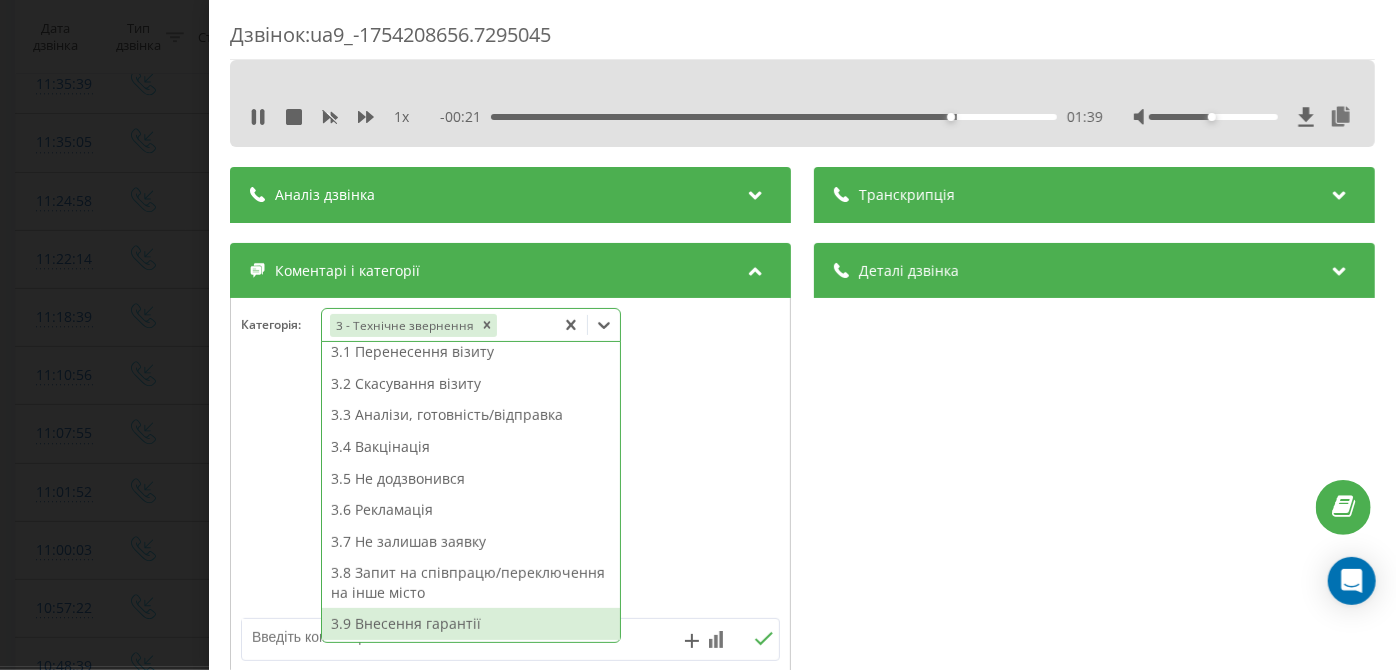 click on "3.9 Внесення гарантії" at bounding box center (471, 624) 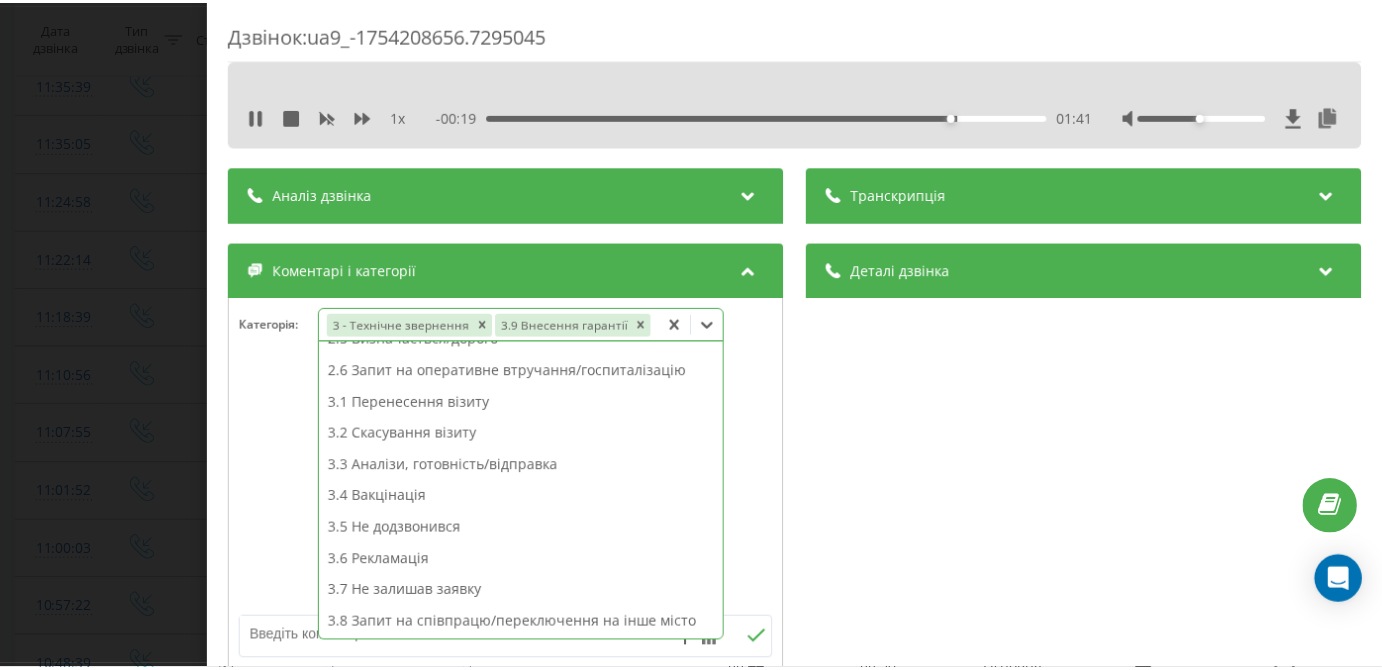 scroll, scrollTop: 242, scrollLeft: 0, axis: vertical 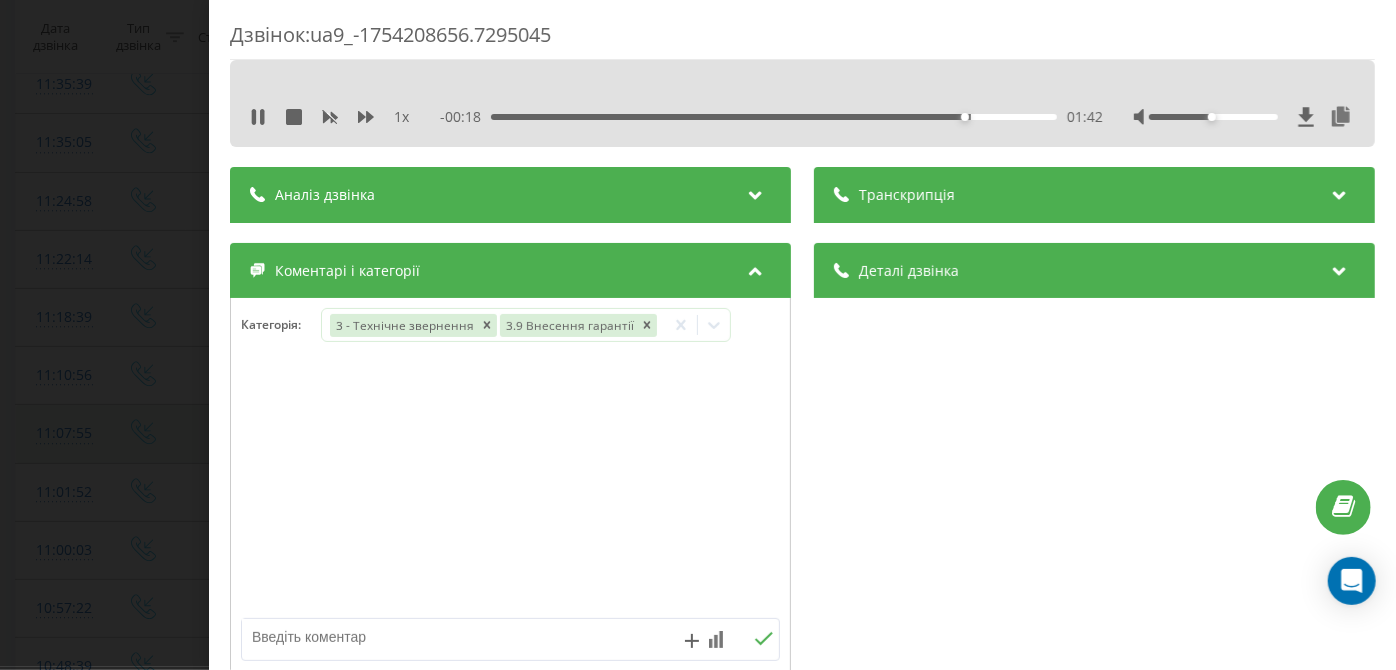 drag, startPoint x: 106, startPoint y: 446, endPoint x: 1043, endPoint y: 430, distance: 937.1366 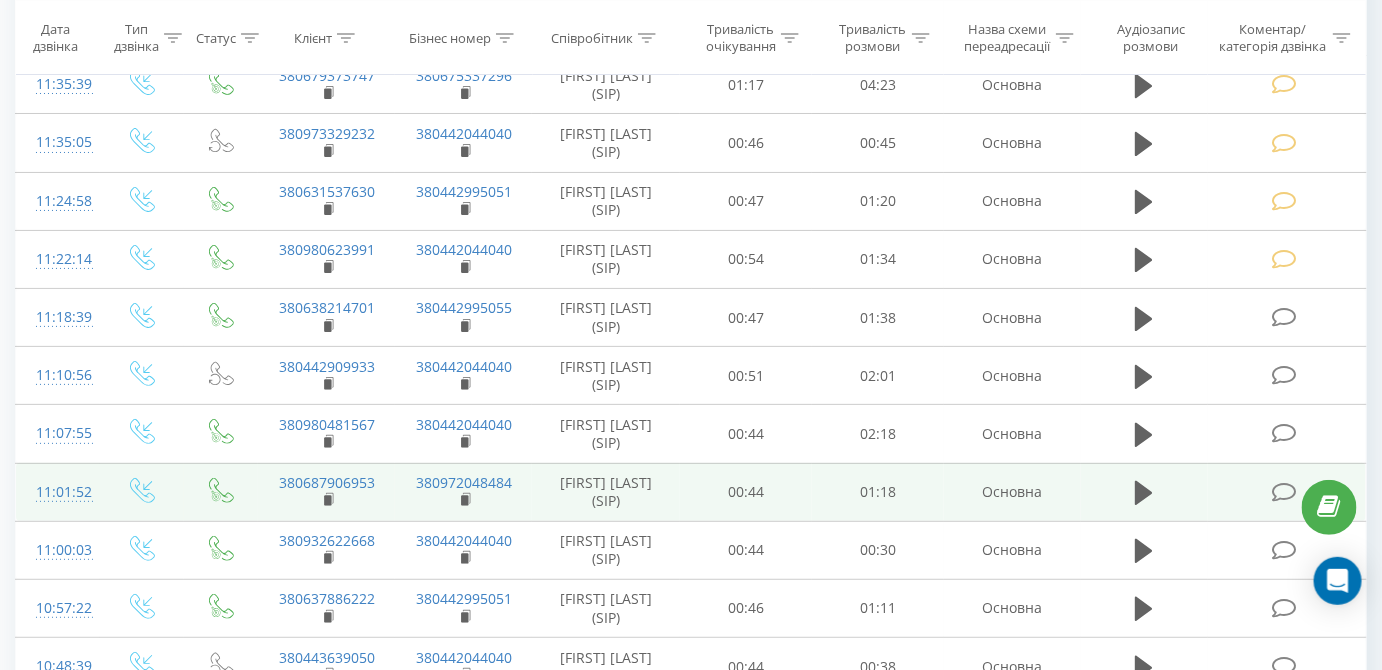 click at bounding box center (1284, 492) 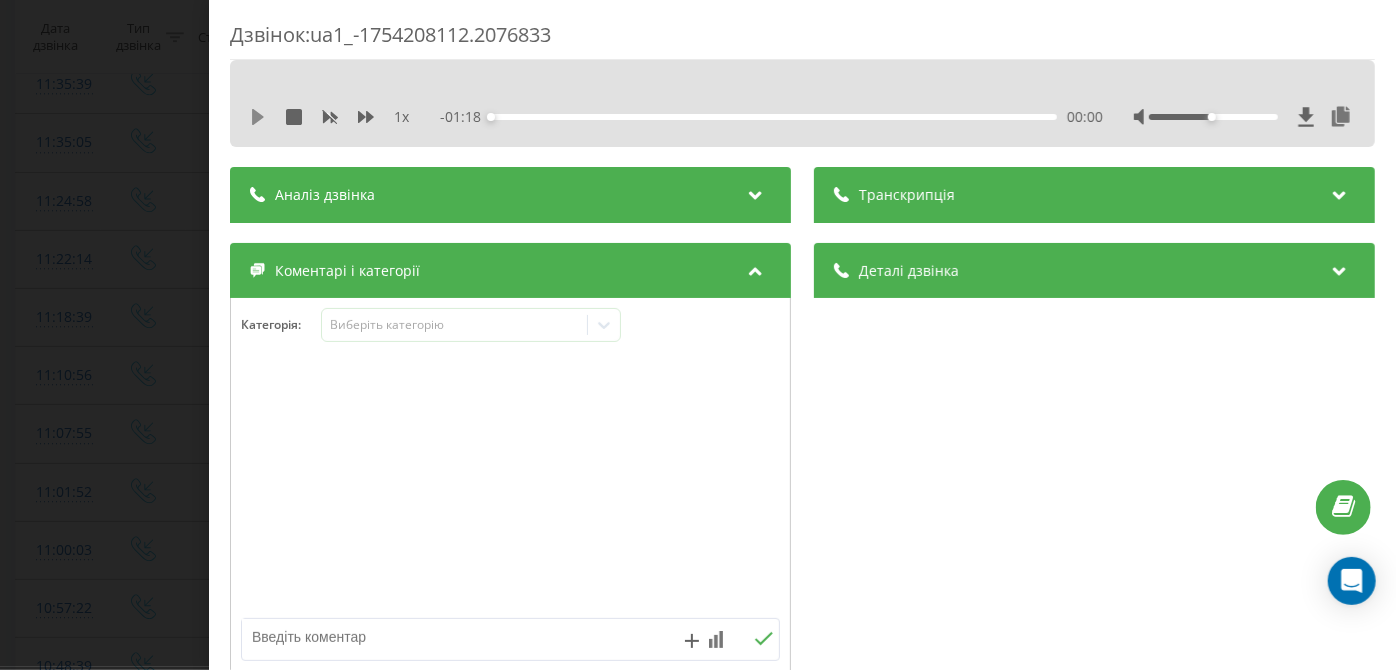 click 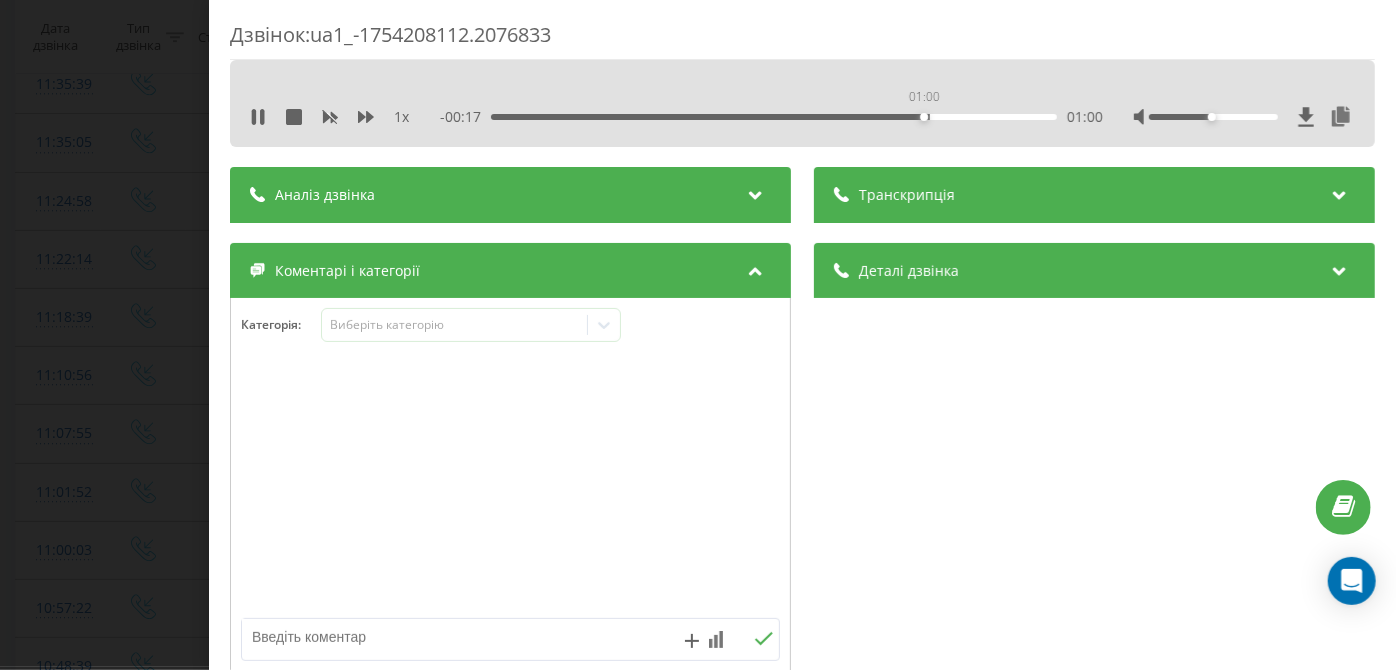 click on "01:00" at bounding box center (775, 117) 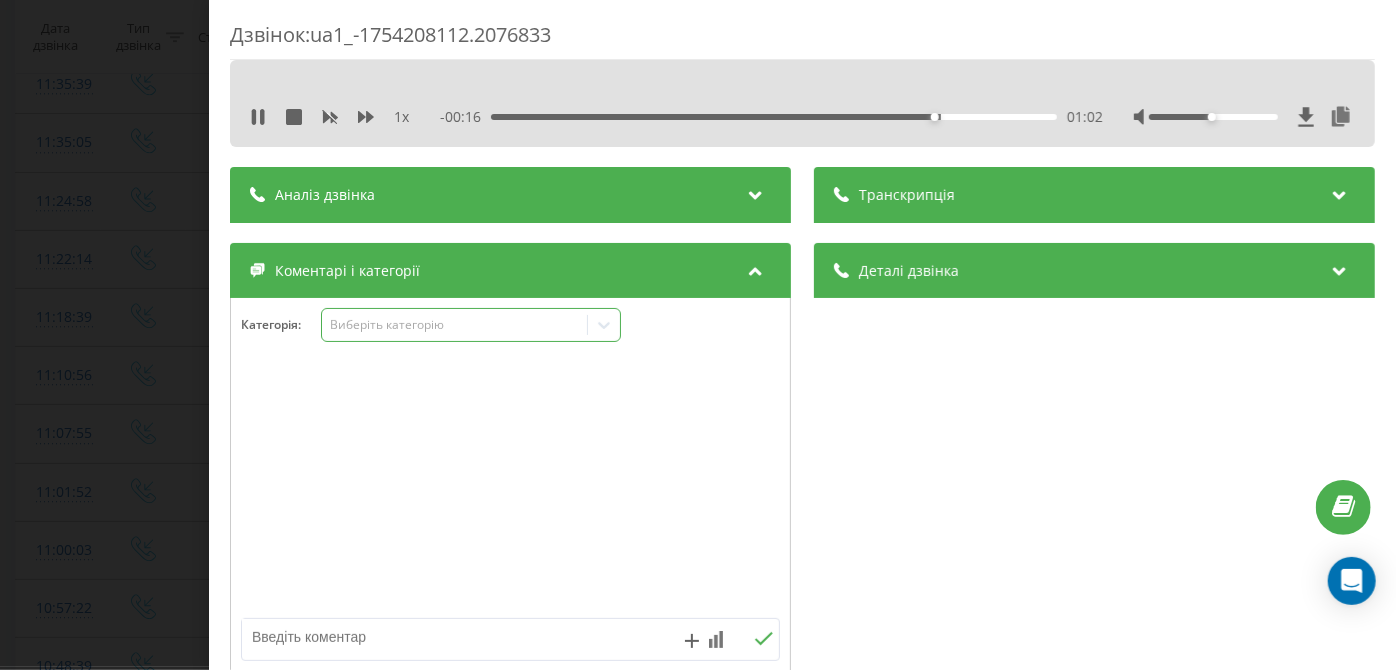 click on "Виберіть категорію" at bounding box center (471, 325) 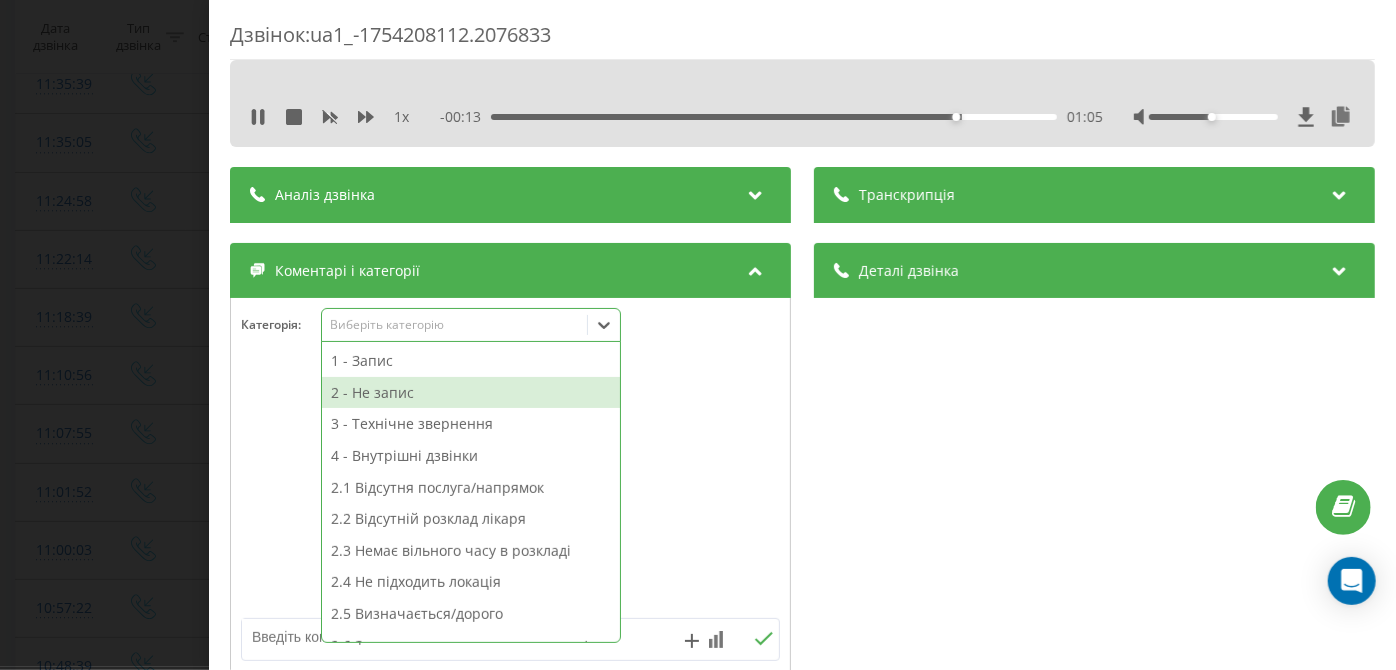 click on "2 - Не запис" at bounding box center [471, 393] 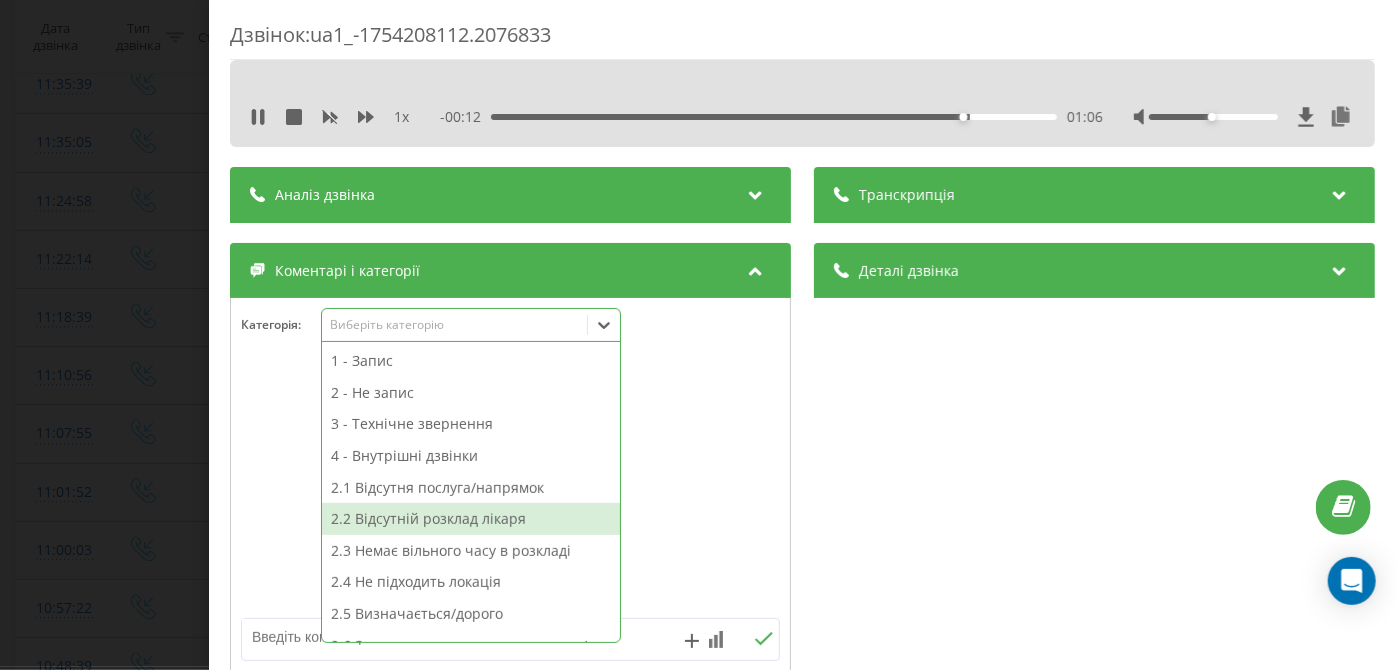 click on "2.3 Немає вільного часу в розкладі" at bounding box center (471, 551) 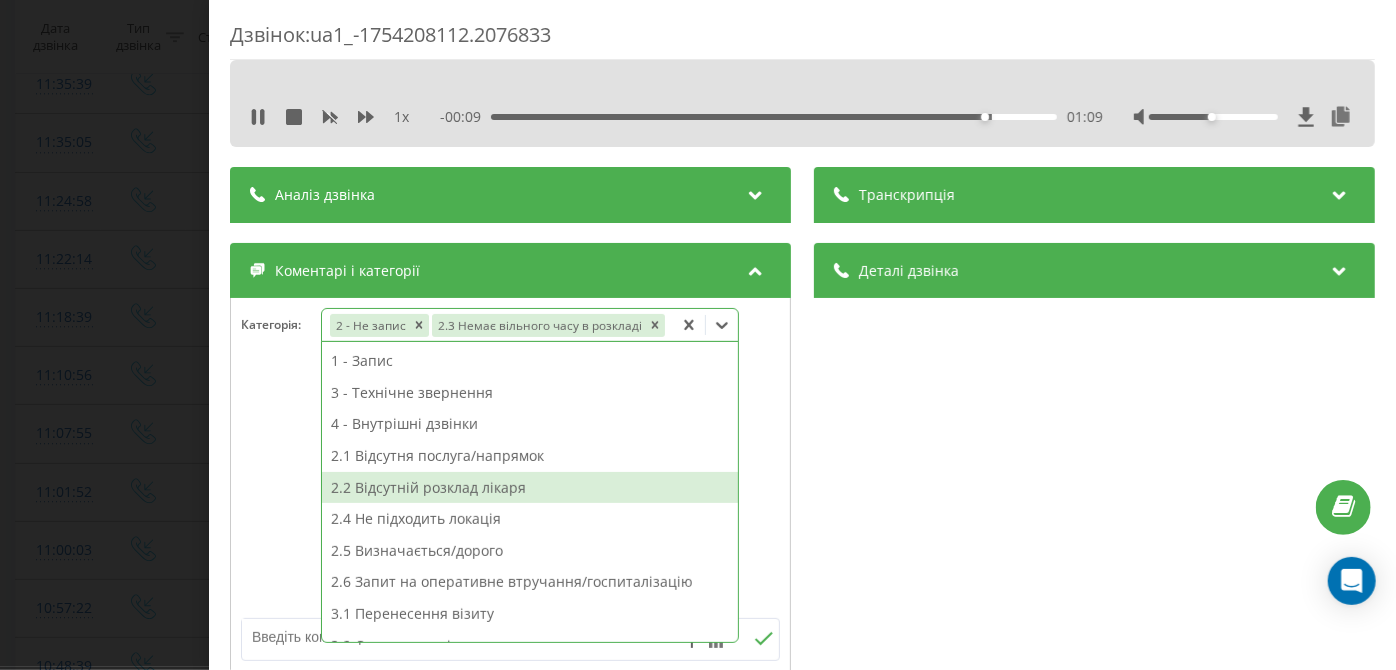 click on "2.2 Відсутній розклад лікаря" at bounding box center (530, 488) 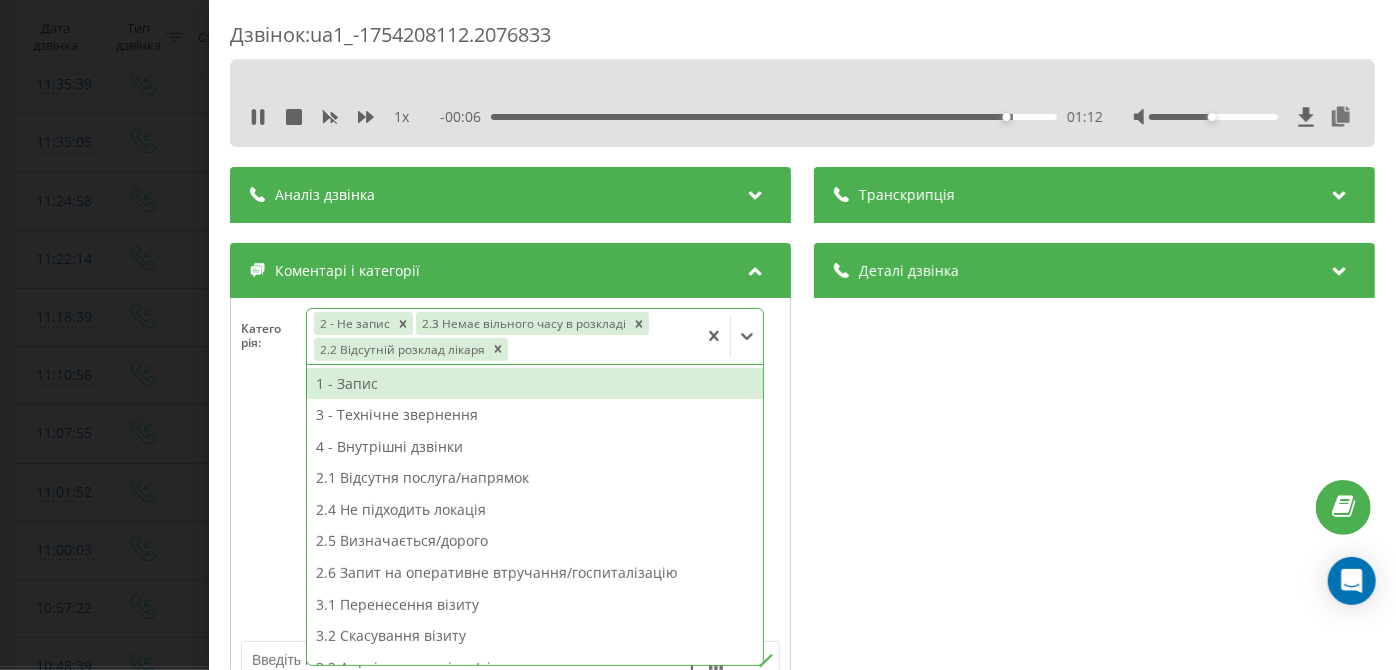 click on "Дзвінок : ua1_-1754208112.2076833 1 x - 00:06 01:12 01:12 Транскрипція Для AI-аналізу майбутніх дзвінків налаштуйте та активуйте профіль на сторінці . Якщо профіль вже є і дзвінок відповідає його умовам, оновіть сторінку через 10 хвилин - AI аналізує поточний дзвінок. Аналіз дзвінка Для AI-аналізу майбутніх дзвінків налаштуйте та активуйте профіль на сторінці . Якщо профіль вже є і дзвінок відповідає його умовам, оновіть сторінку через 10 хвилин - AI аналізує поточний дзвінок. Деталі дзвінка Загальне Дата дзвінка 2025-08-03 11:01:52 Тип дзвінка Вхідний Статус дзвінка Цільовий [PHONE] /" at bounding box center [698, 335] 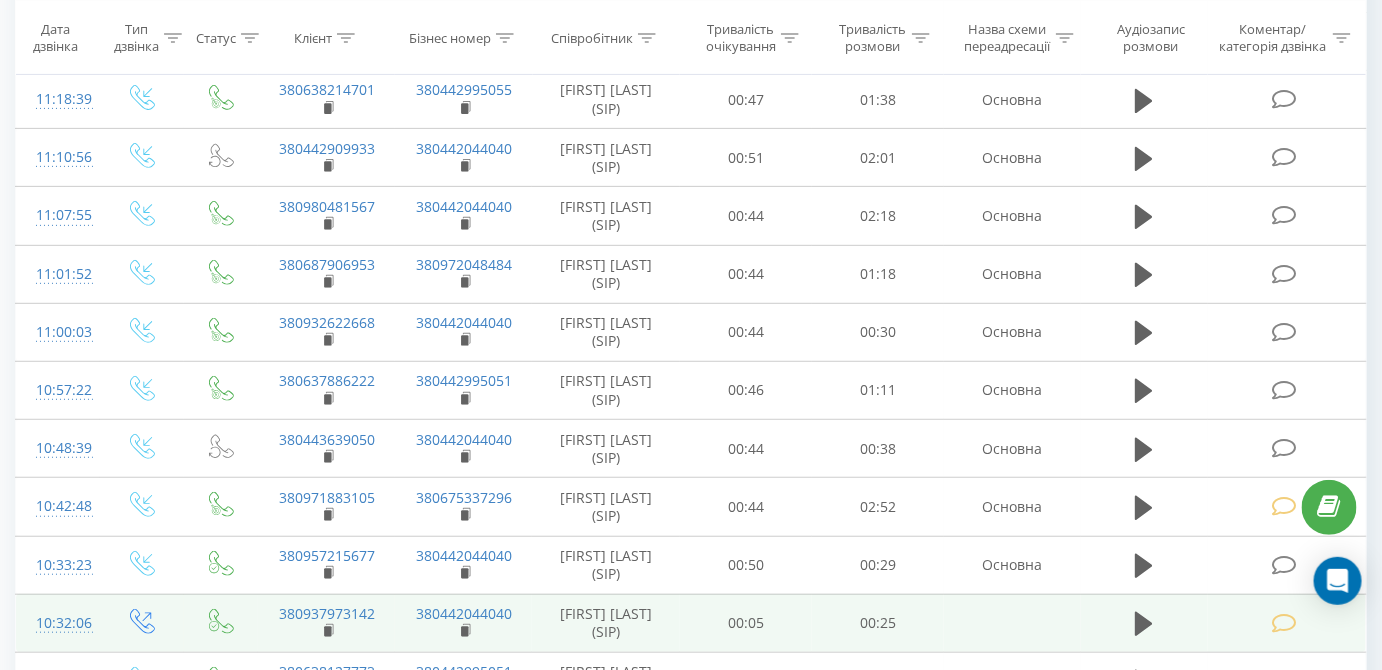 scroll, scrollTop: 2712, scrollLeft: 0, axis: vertical 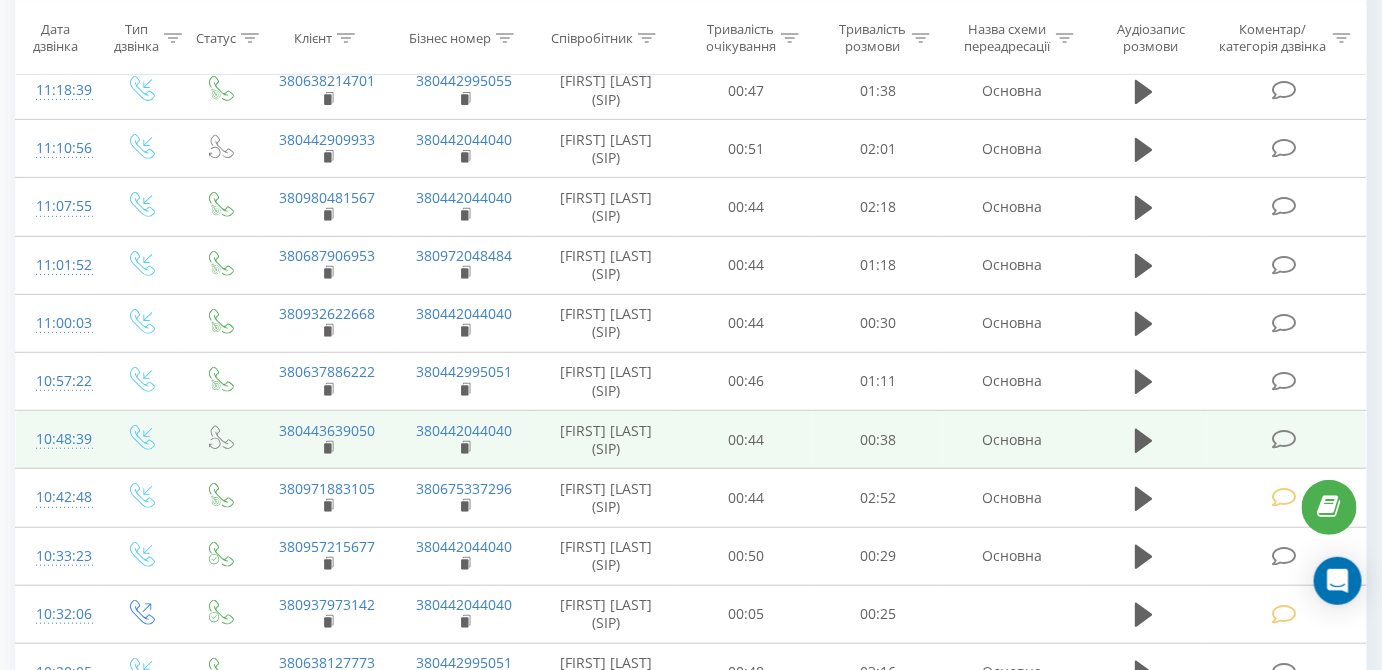 click at bounding box center (1284, 439) 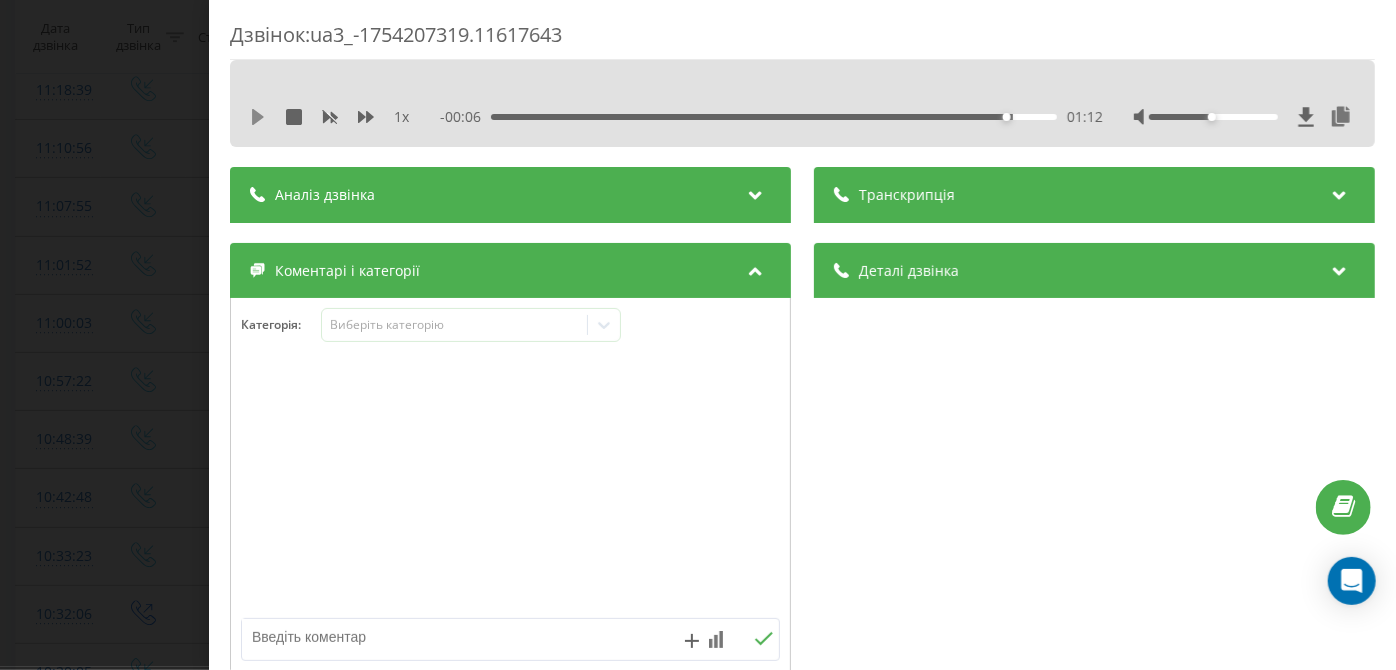 click 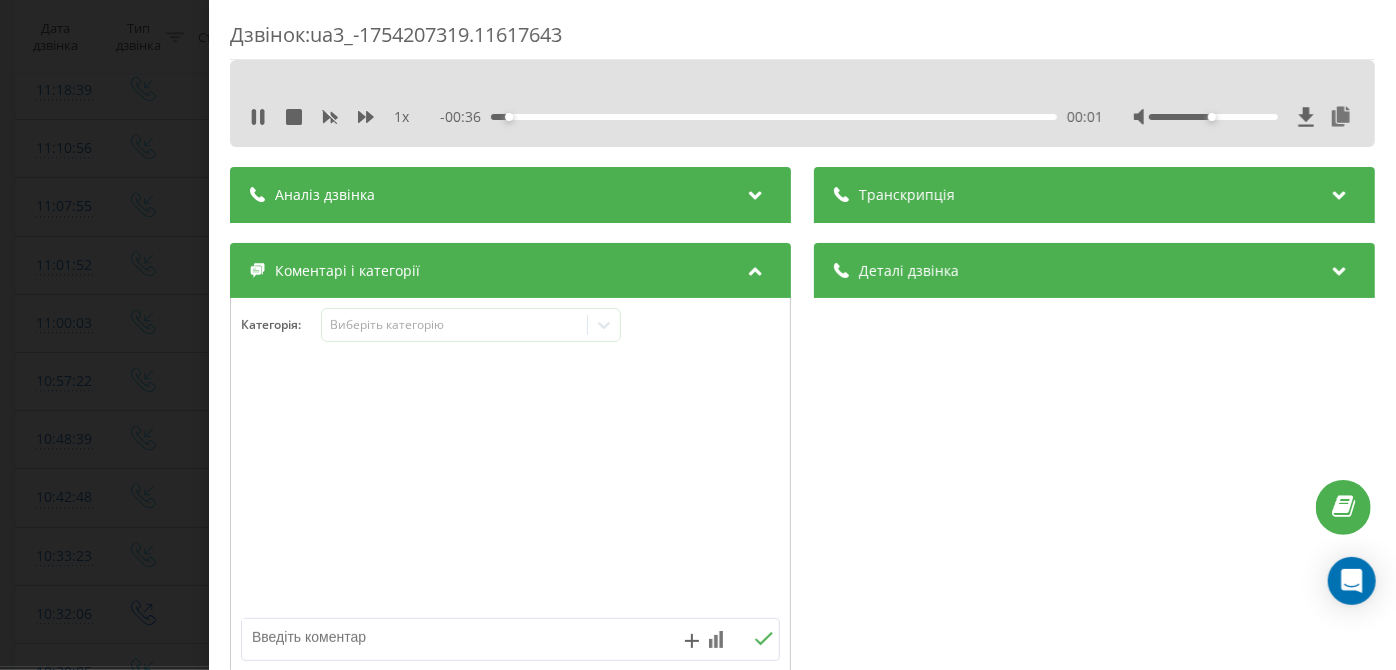 click on "00:01" at bounding box center (775, 117) 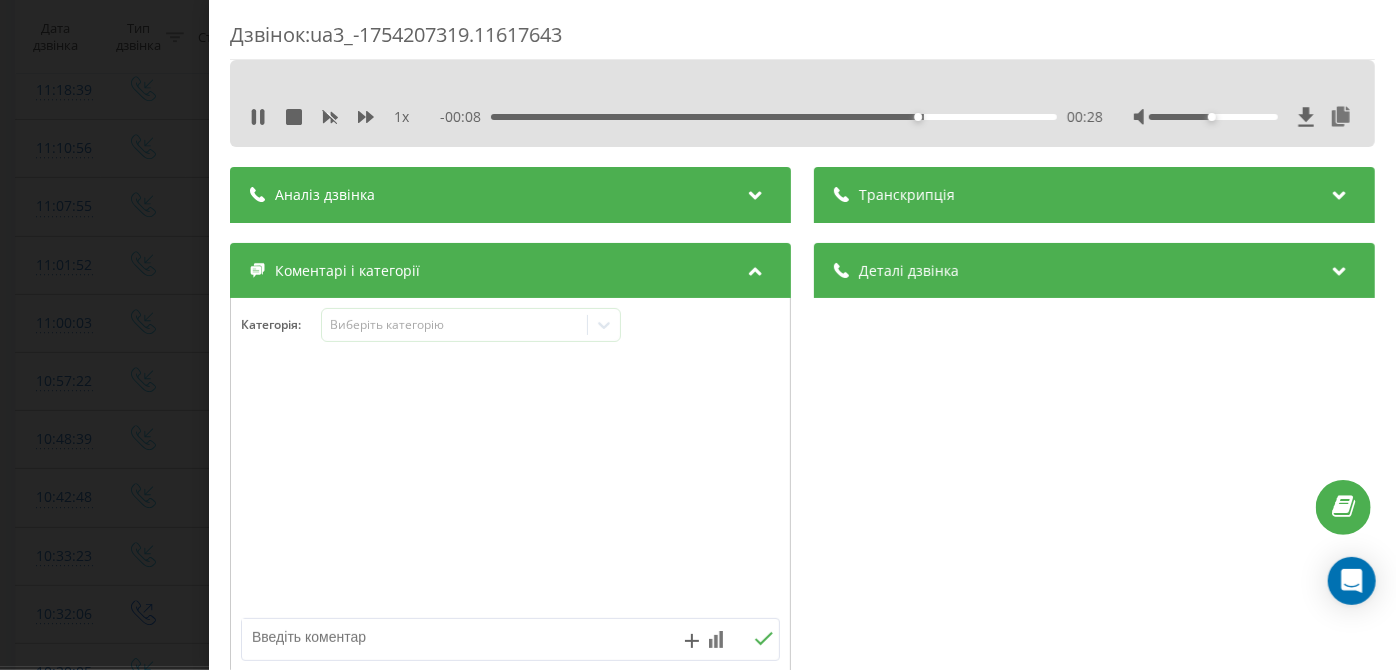 click on "00:28" at bounding box center (919, 117) 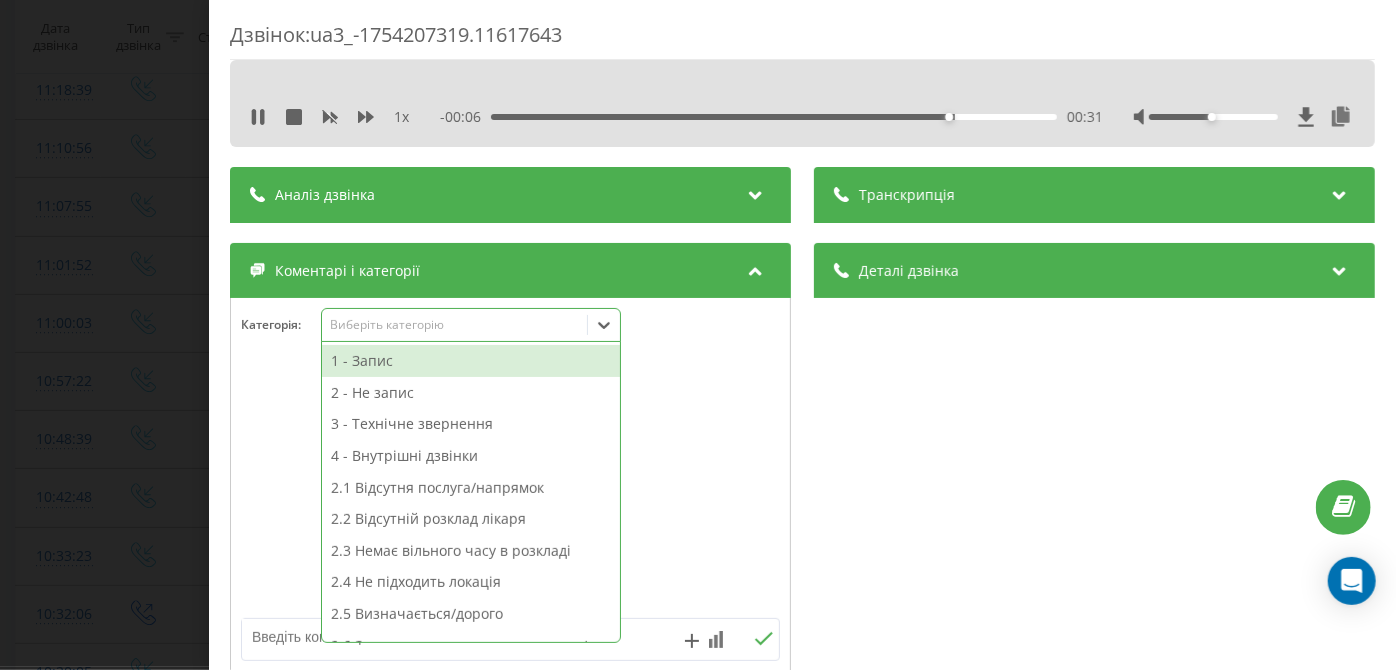 click on "Виберіть категорію" at bounding box center (455, 325) 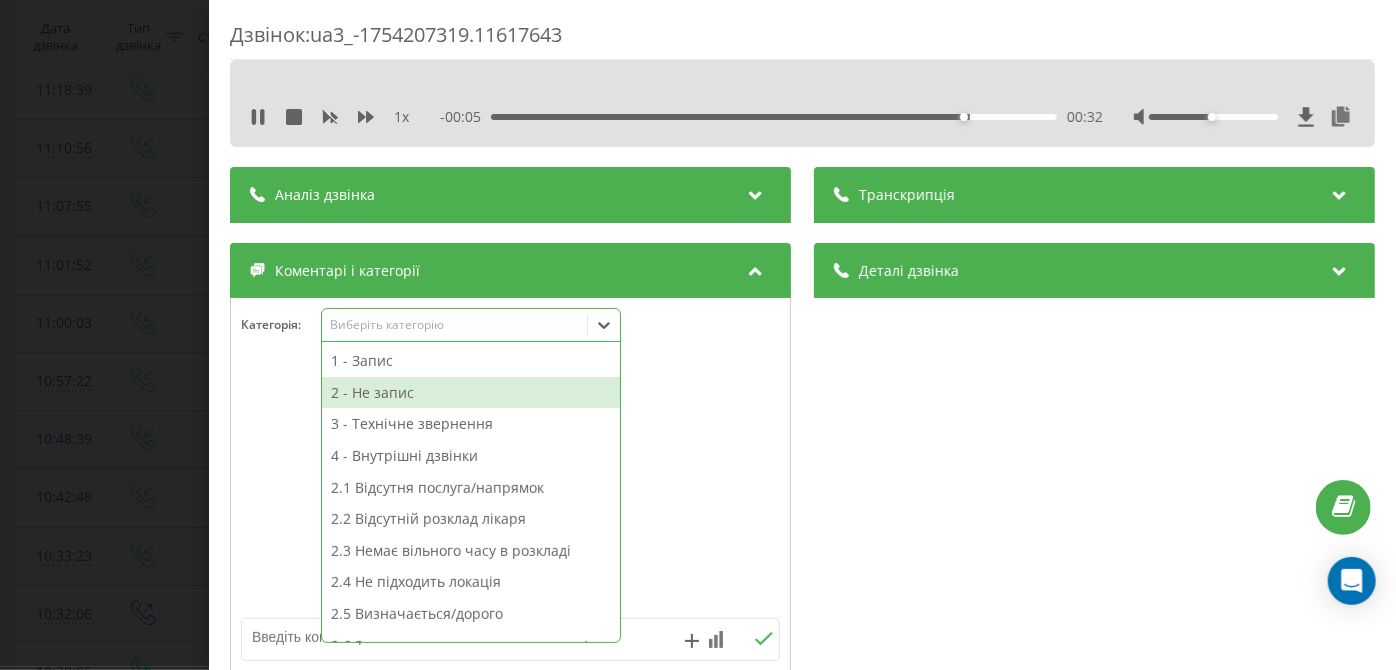 click on "2 - Не запис" at bounding box center [471, 393] 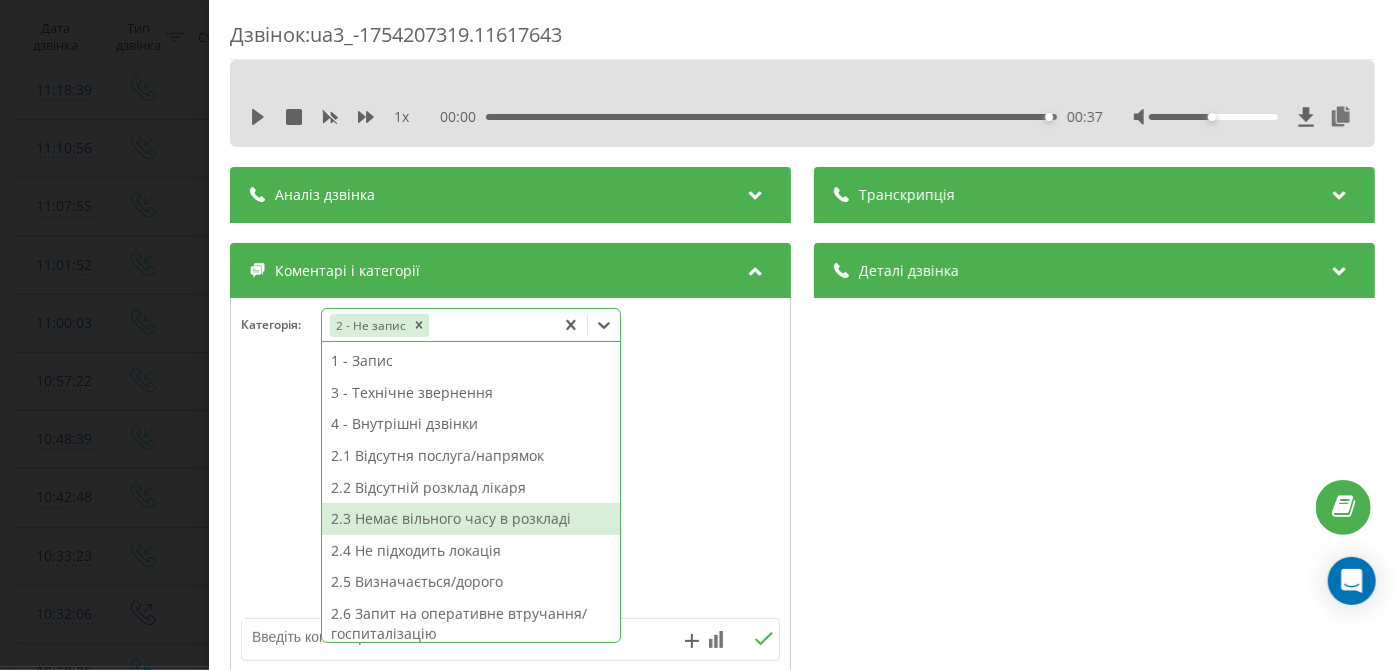 click on "2.3 Немає вільного часу в розкладі" at bounding box center [471, 519] 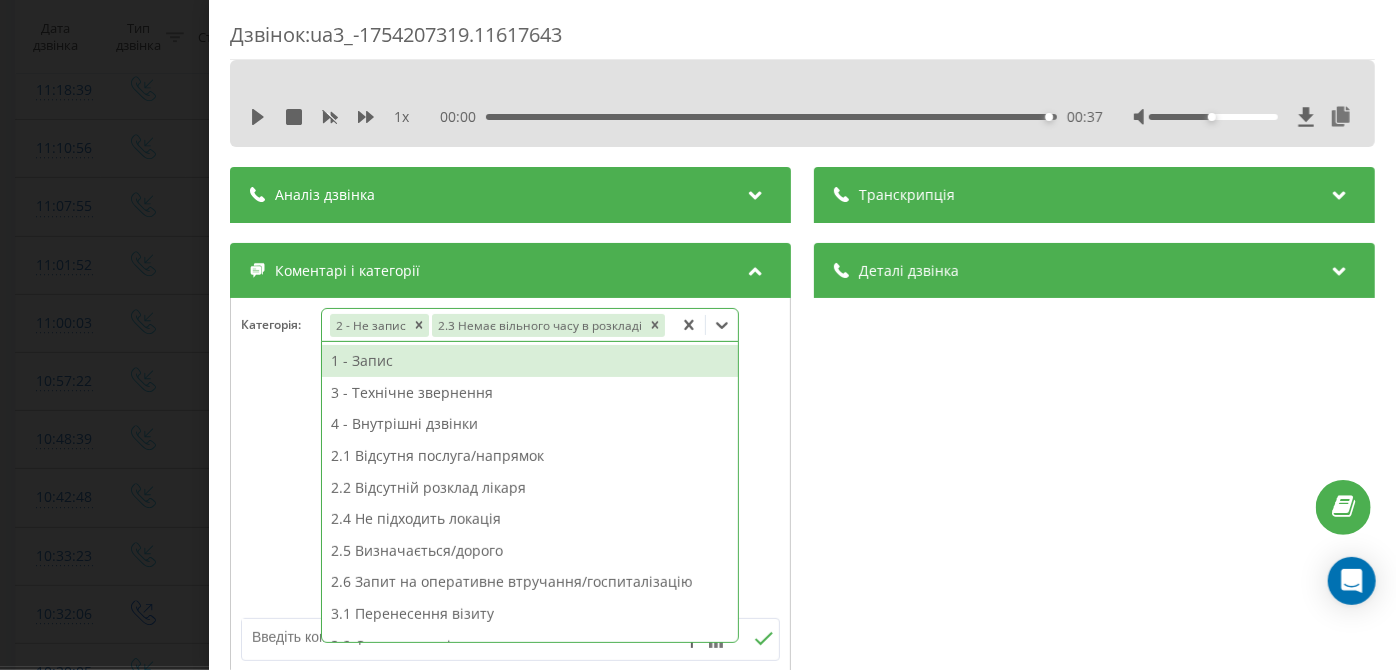 click on "Дзвінок : ua3_-1754207319.11617643 1 x 00:00 00:37 00:37 Транскрипція Для AI-аналізу майбутніх дзвінків налаштуйте та активуйте профіль на сторінці . Якщо профіль вже є і дзвінок відповідає його умовам, оновіть сторінку через 10 хвилин - AI аналізує поточний дзвінок. Аналіз дзвінка Для AI-аналізу майбутніх дзвінків налаштуйте та активуйте профіль на сторінці . Якщо профіль вже є і дзвінок відповідає його умовам, оновіть сторінку через 10 хвилин - AI аналізує поточний дзвінок. Деталі дзвінка Загальне Дата дзвінка 2025-08-03 10:48:39 Тип дзвінка Вхідний Статус дзвінка Повторний [PHONE] /" at bounding box center (698, 335) 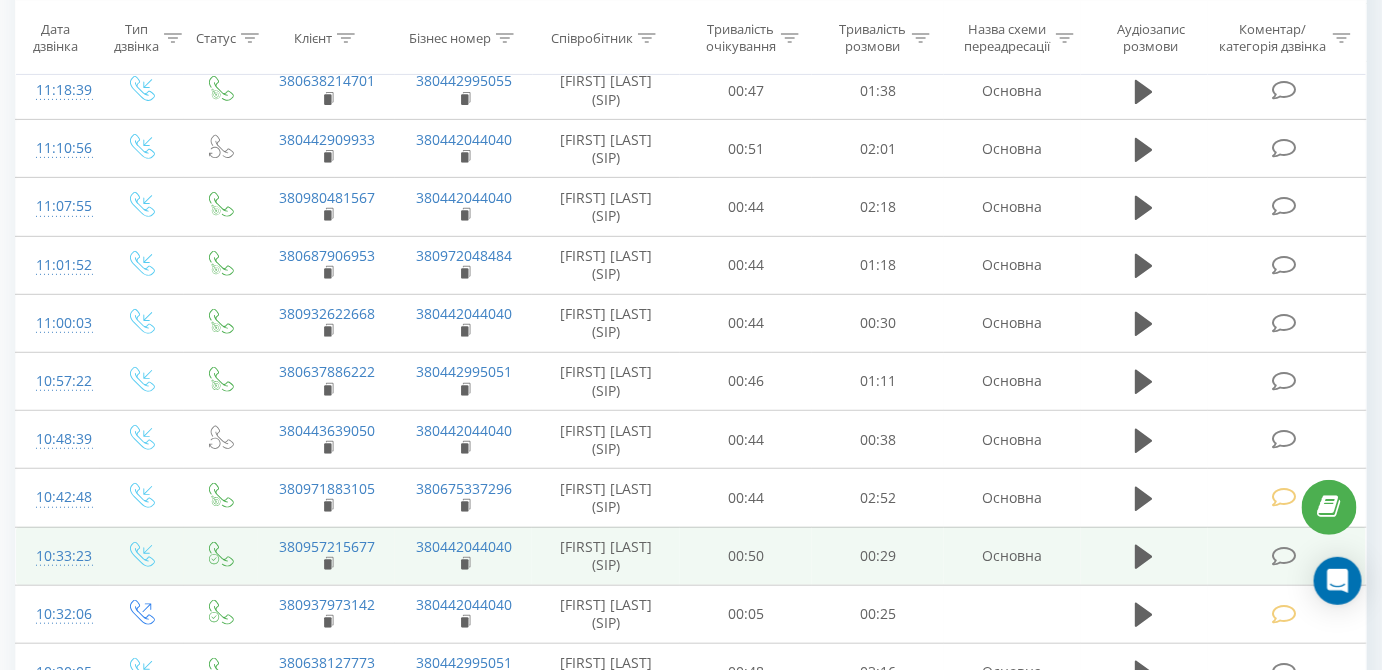 click at bounding box center (1284, 556) 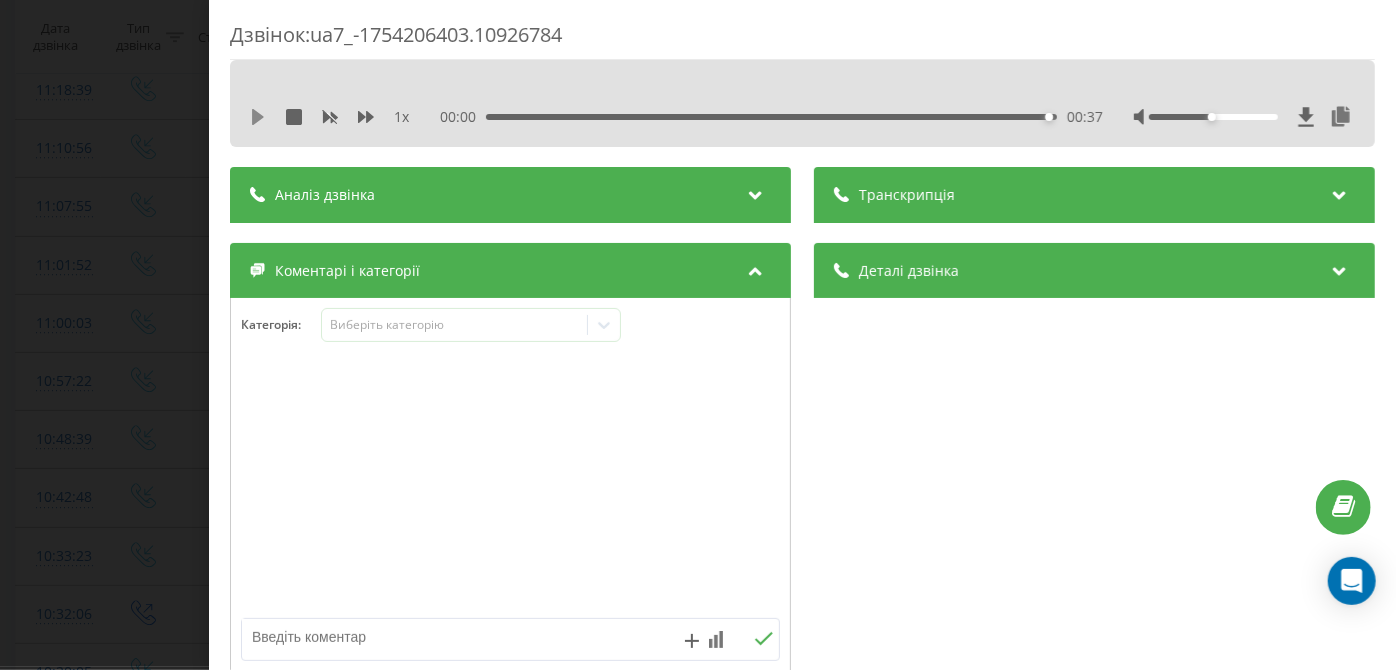 click 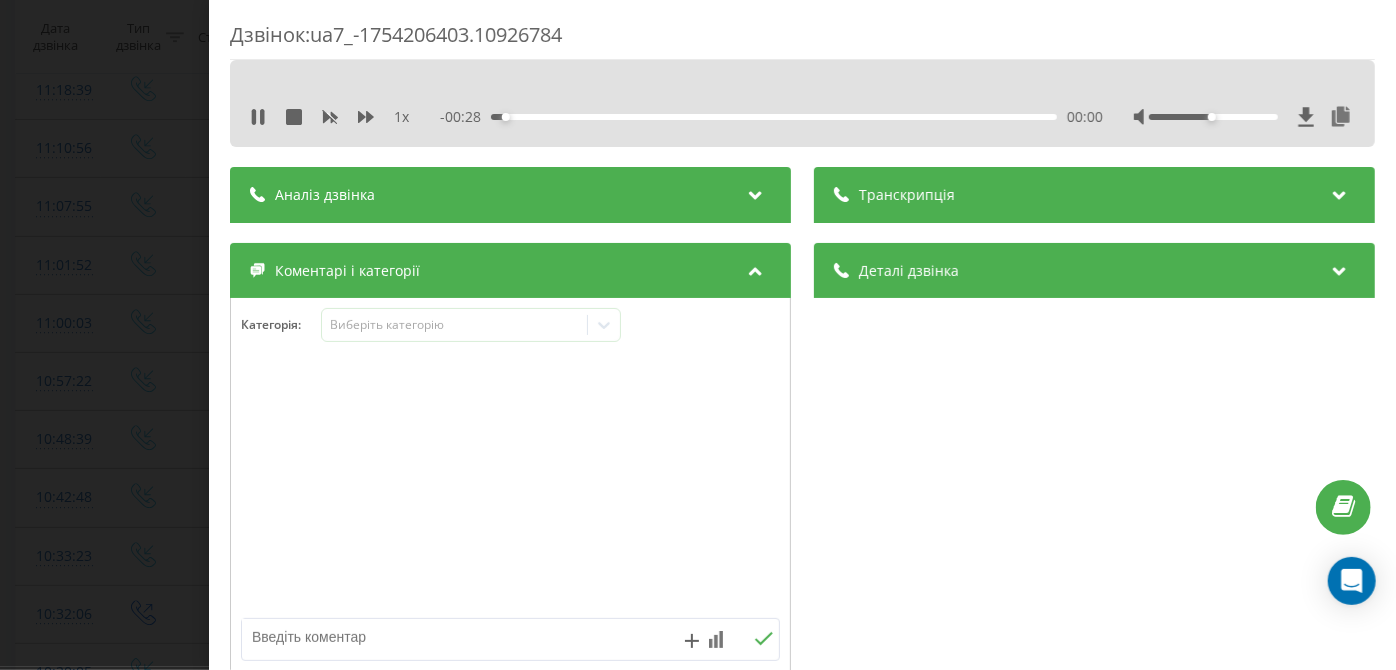 click on "00:00" at bounding box center (775, 117) 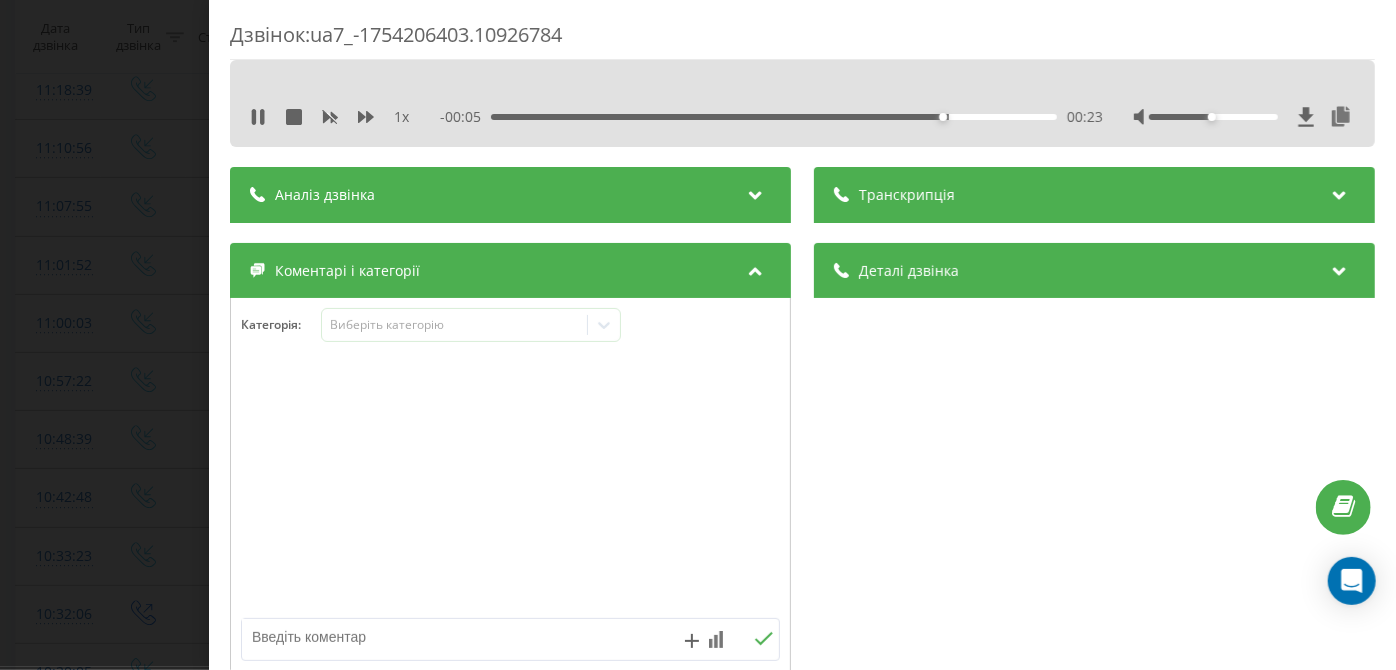 click on "00:23" at bounding box center [775, 117] 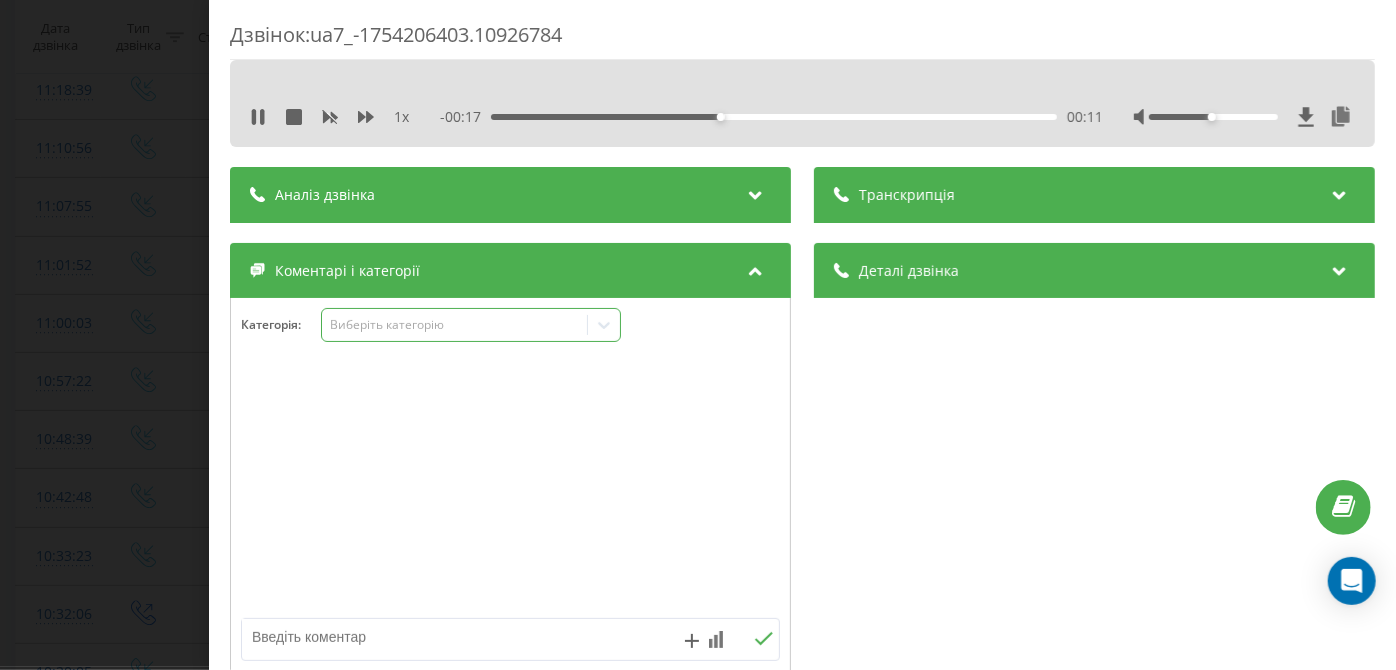 click on "Виберіть категорію" at bounding box center (455, 325) 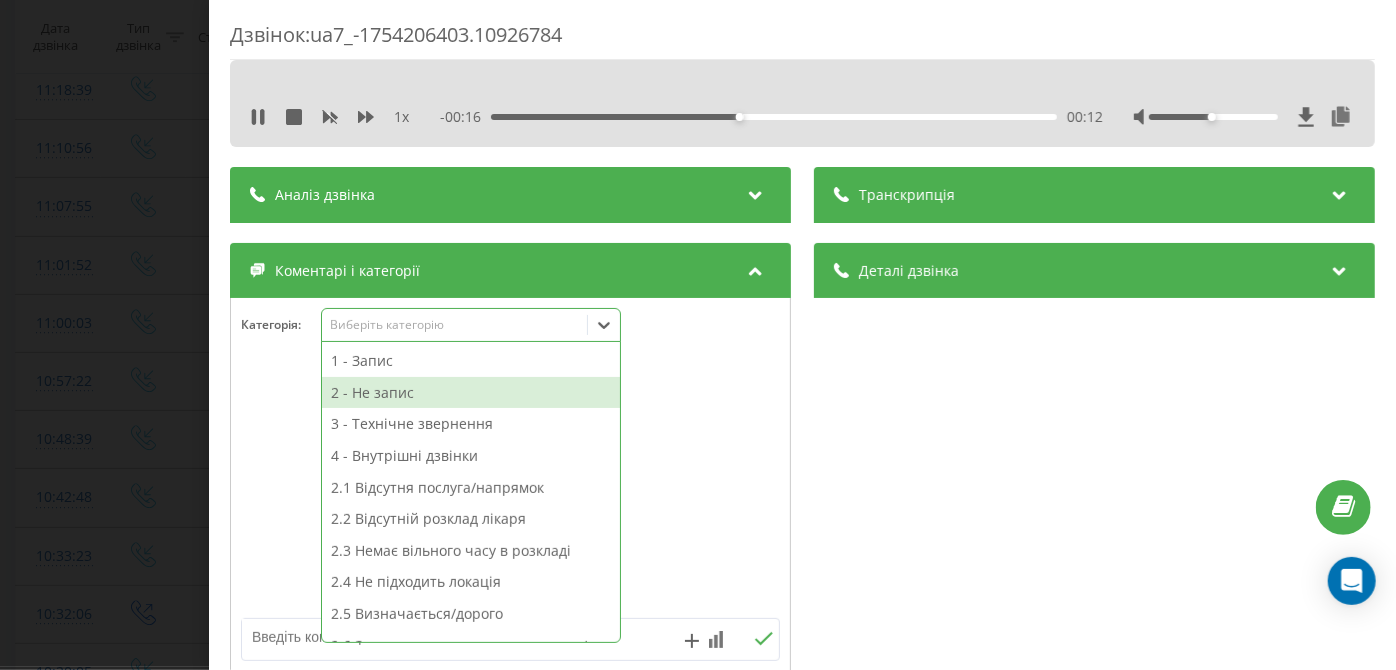click on "2 - Не запис" at bounding box center [471, 393] 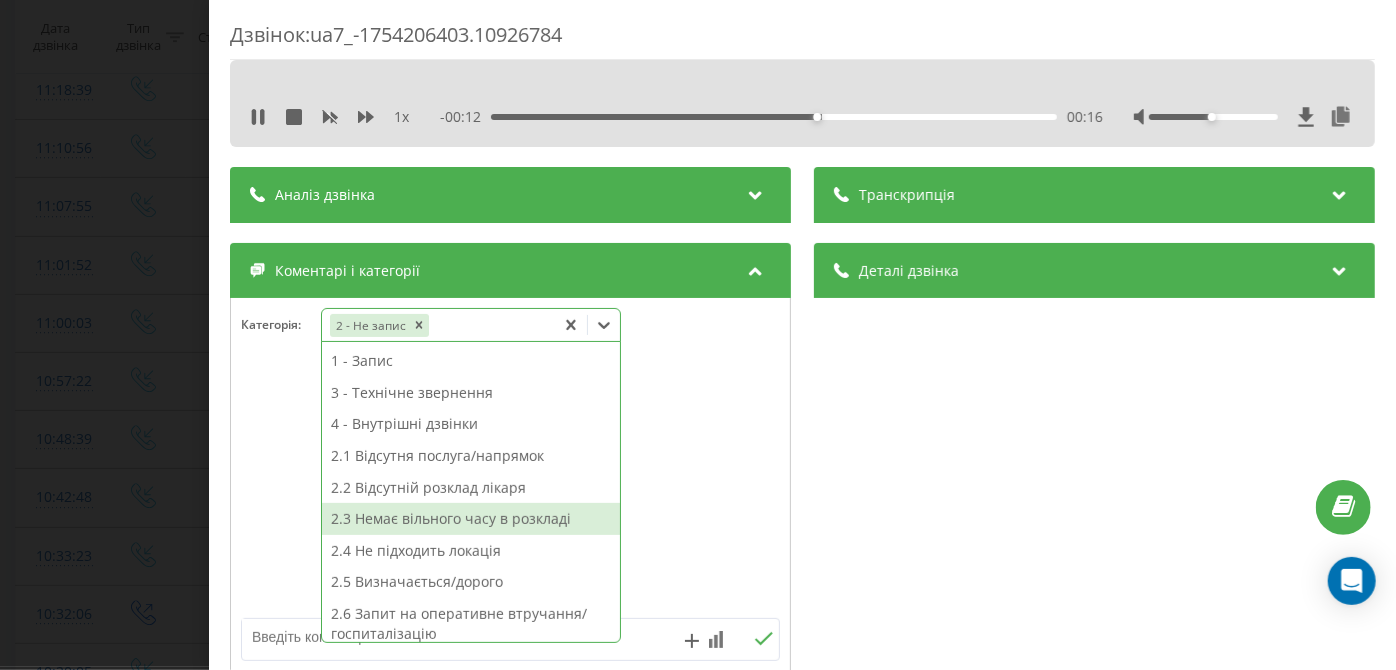 click on "2.3 Немає вільного часу в розкладі" at bounding box center (471, 519) 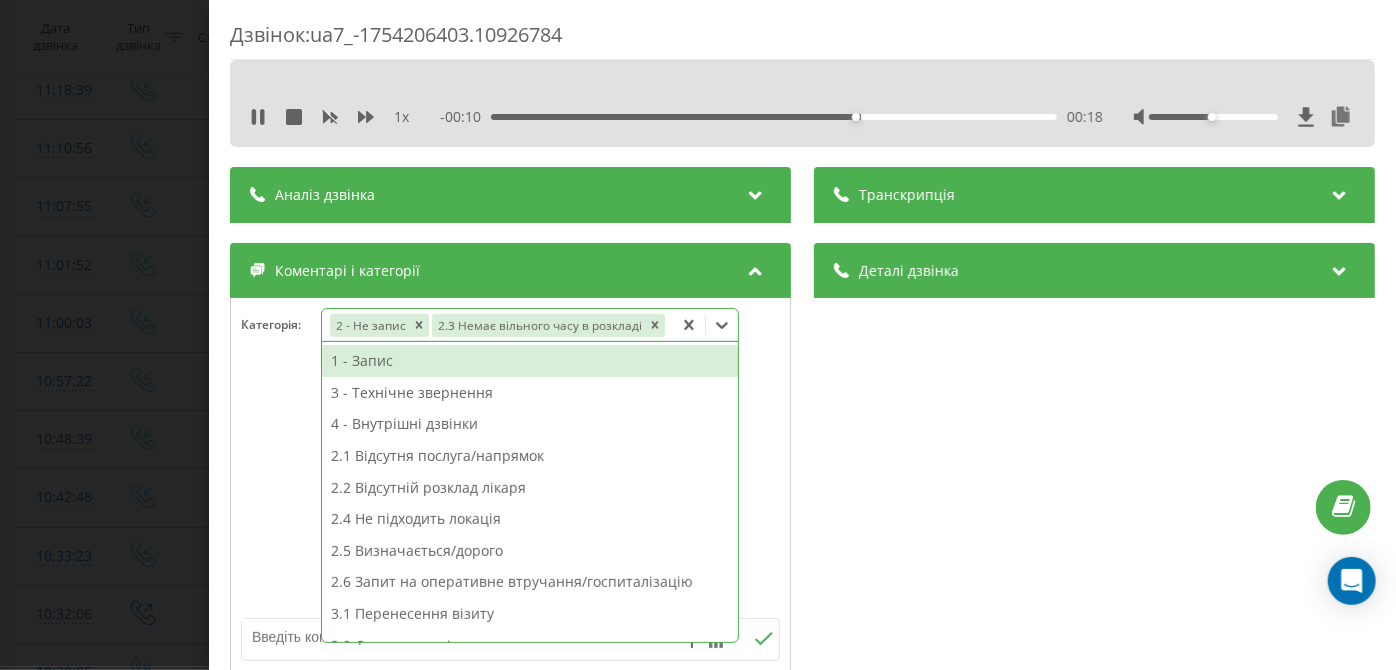click on "Дзвінок :  ua7_-1754206403.10926784   1 x  - 00:10 00:18   00:18   Транскрипція Для AI-аналізу майбутніх дзвінків  налаштуйте та активуйте профіль на сторінці . Якщо профіль вже є і дзвінок відповідає його умовам, оновіть сторінку через 10 хвилин - AI аналізує поточний дзвінок. Аналіз дзвінка Для AI-аналізу майбутніх дзвінків  налаштуйте та активуйте профіль на сторінці . Якщо профіль вже є і дзвінок відповідає його умовам, оновіть сторінку через 10 хвилин - AI аналізує поточний дзвінок. Деталі дзвінка Загальне Дата дзвінка 2025-08-03 10:33:23 Тип дзвінка Вхідний Статус дзвінка Успішний 380957215677 :" at bounding box center [698, 335] 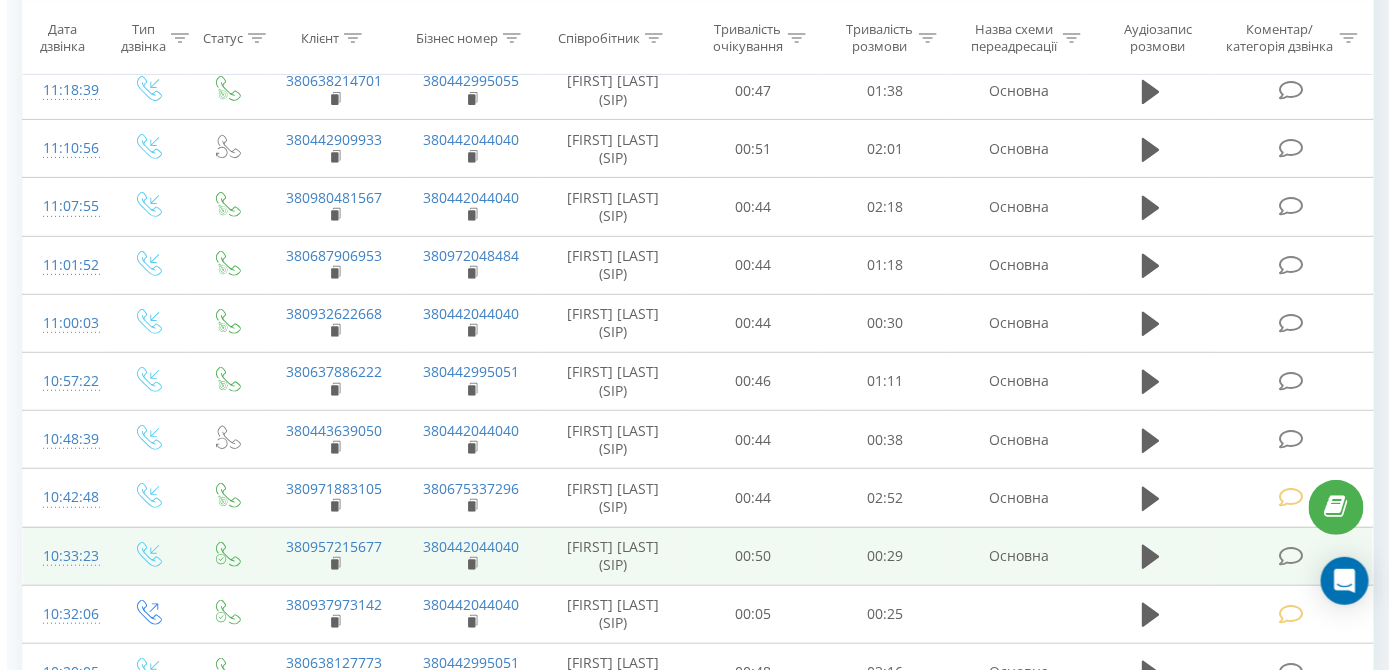 scroll, scrollTop: 2942, scrollLeft: 0, axis: vertical 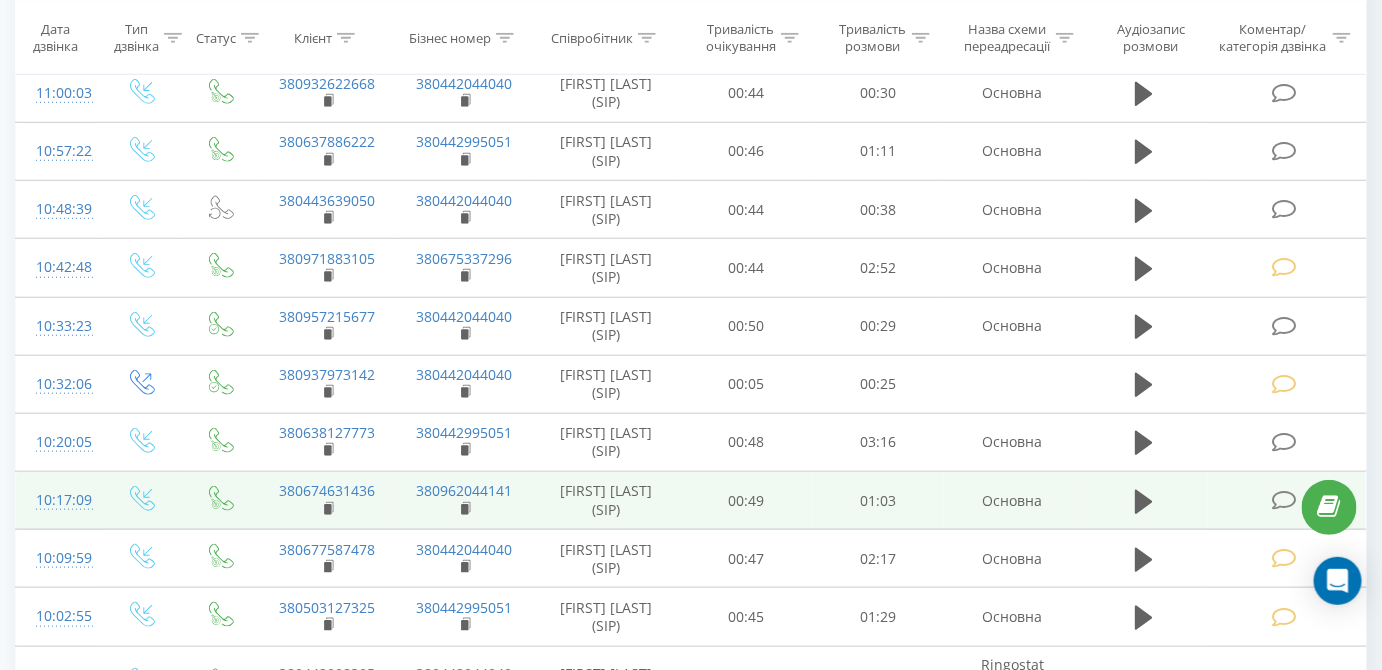 click at bounding box center [1284, 500] 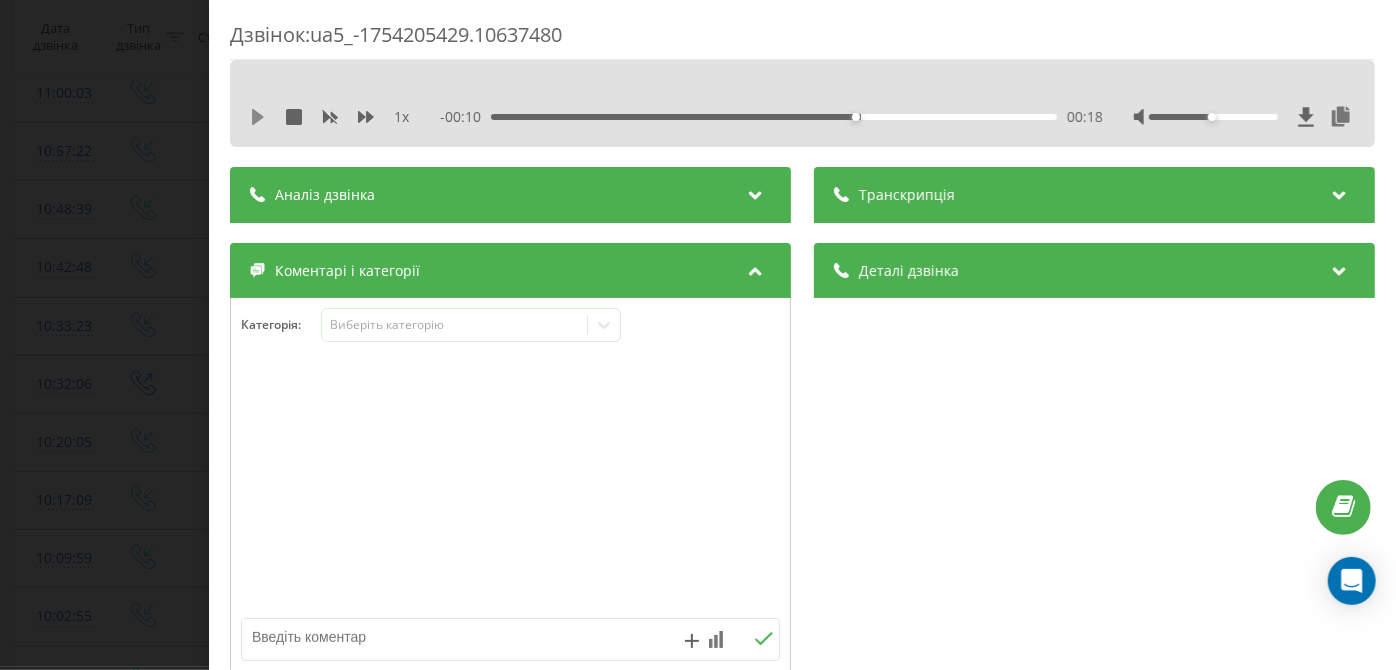 click 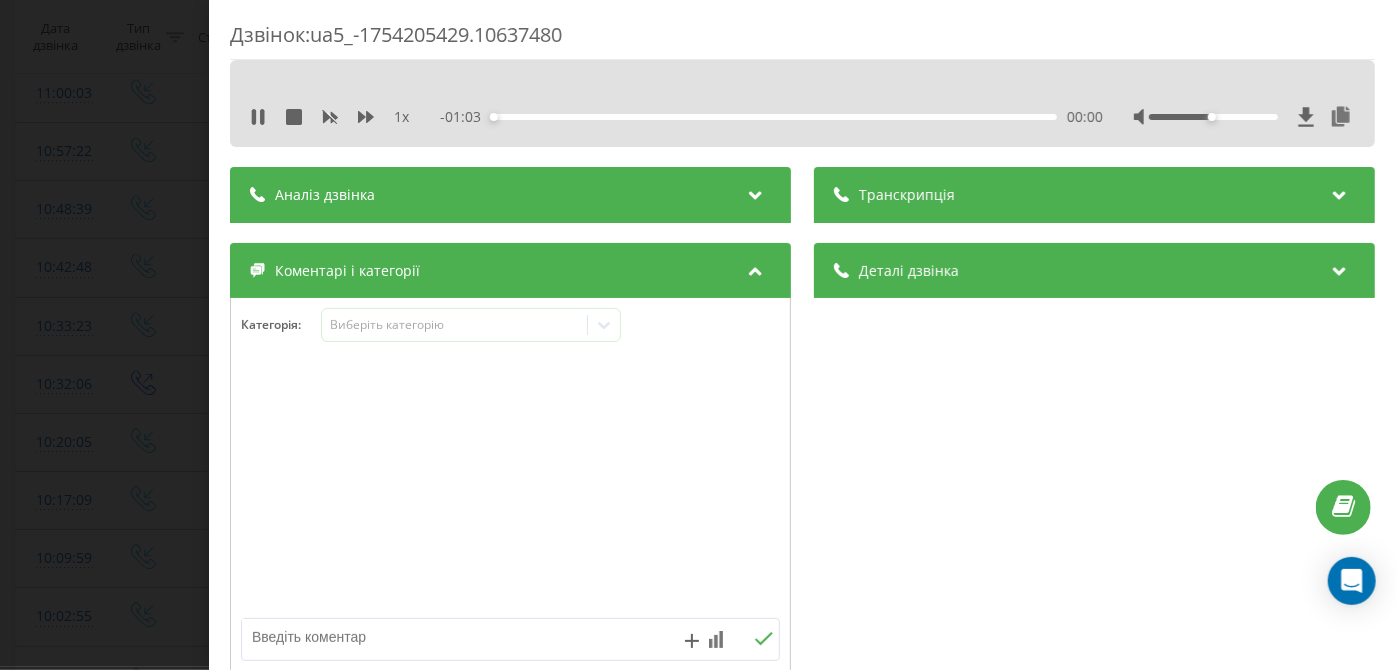 click on "00:00" at bounding box center [775, 117] 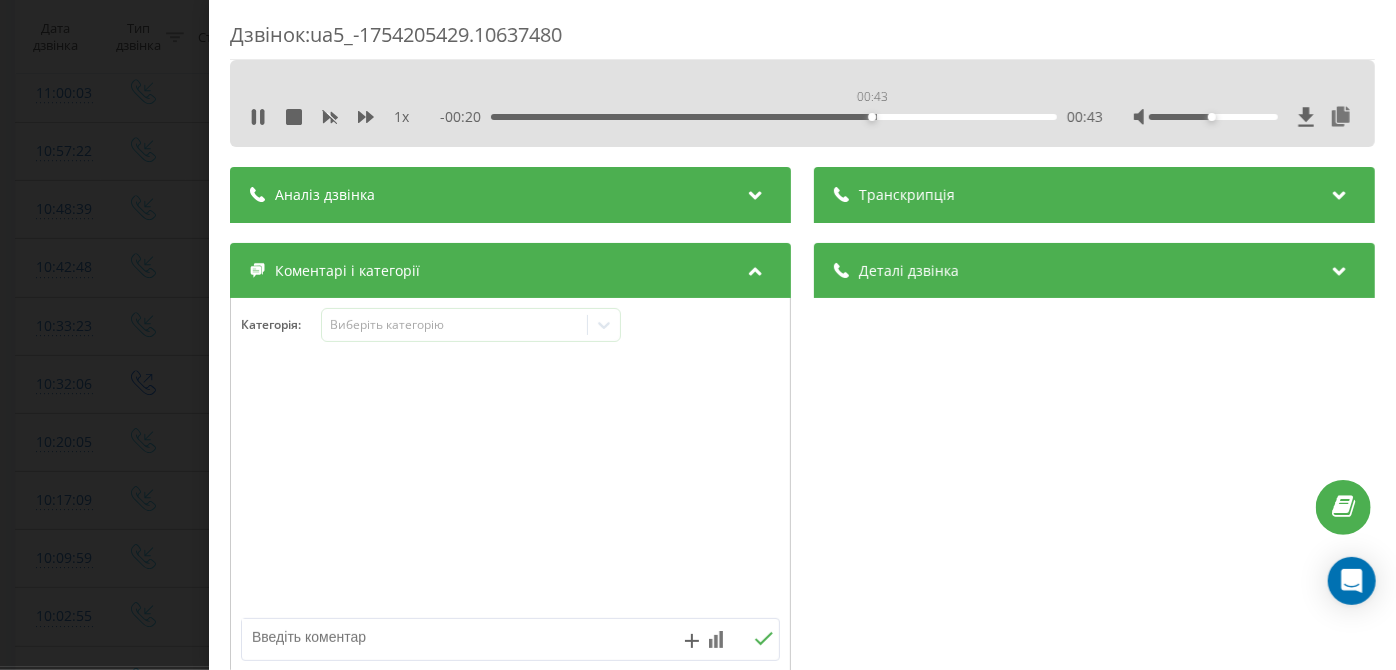 click on "00:43" at bounding box center (775, 117) 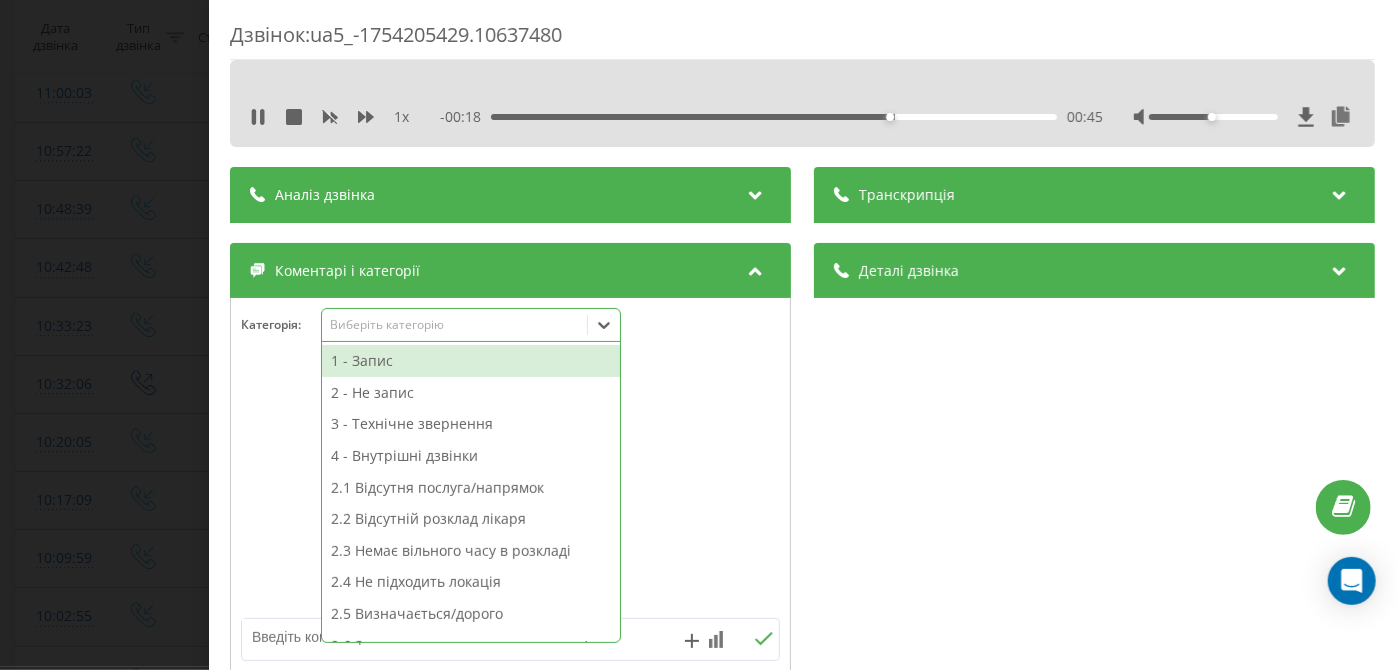 click on "Виберіть категорію" at bounding box center (455, 325) 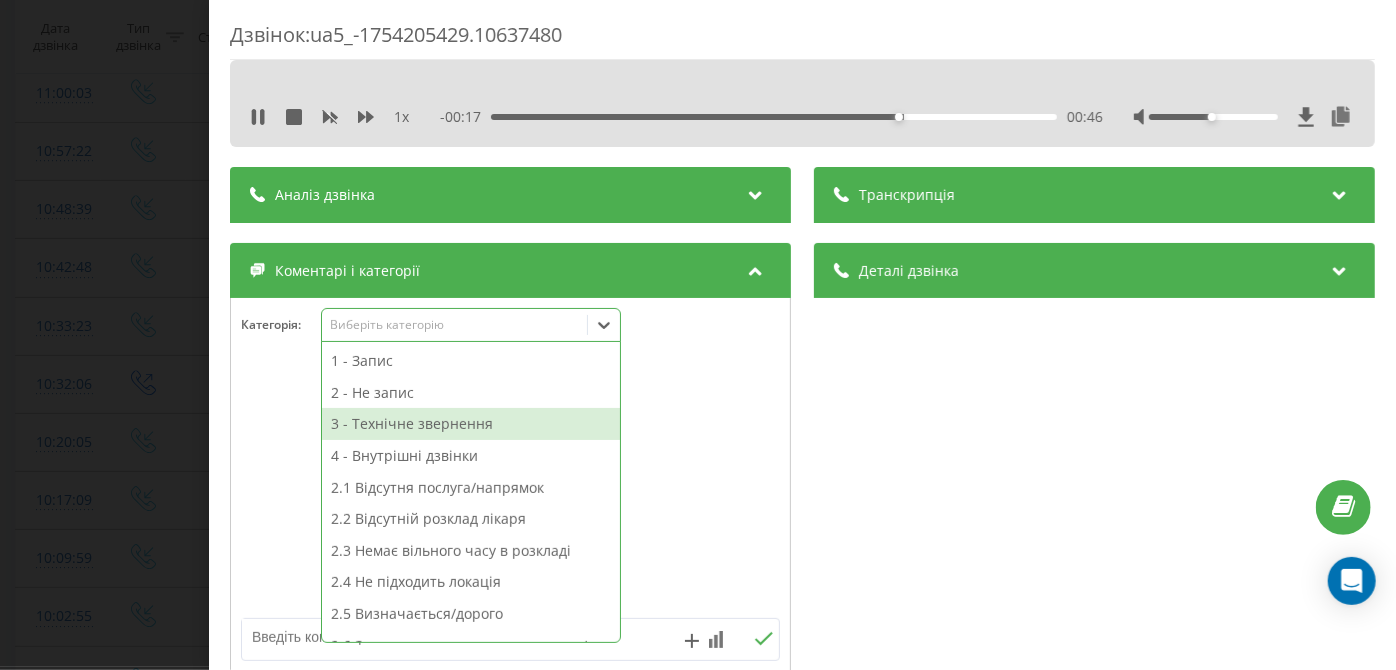 click on "3 - Технічне звернення" at bounding box center (471, 424) 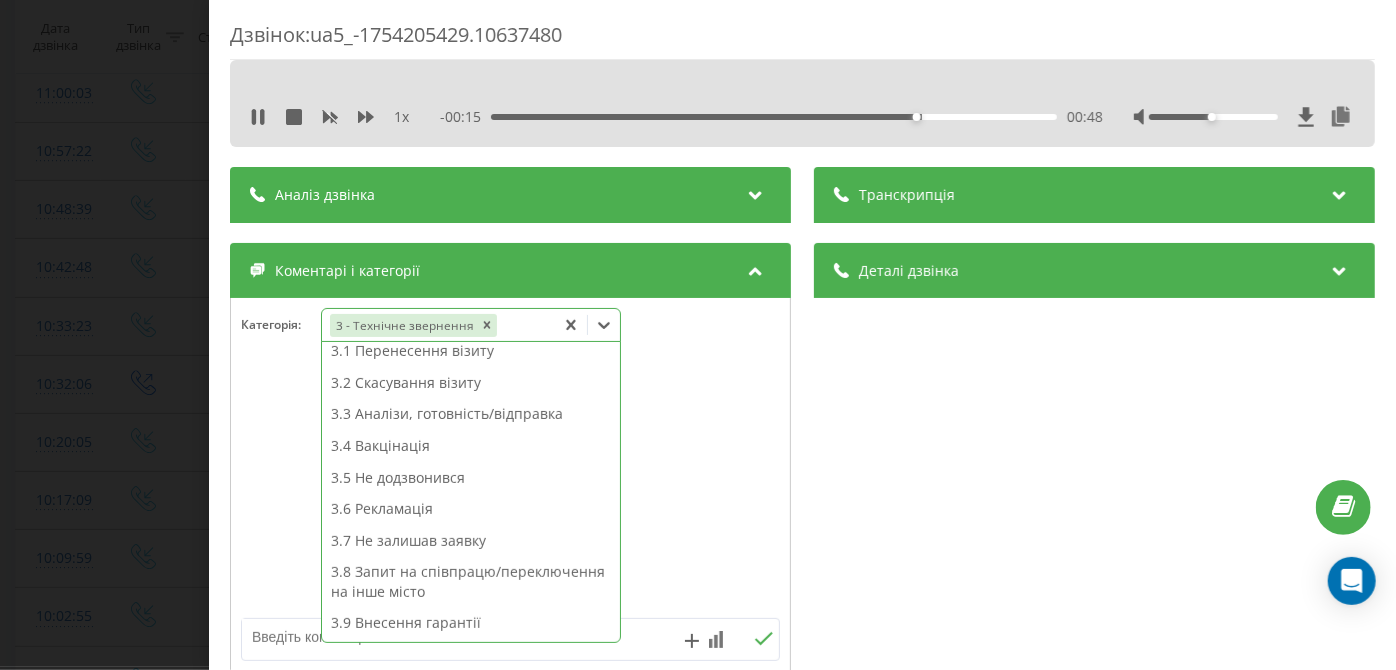 scroll, scrollTop: 312, scrollLeft: 0, axis: vertical 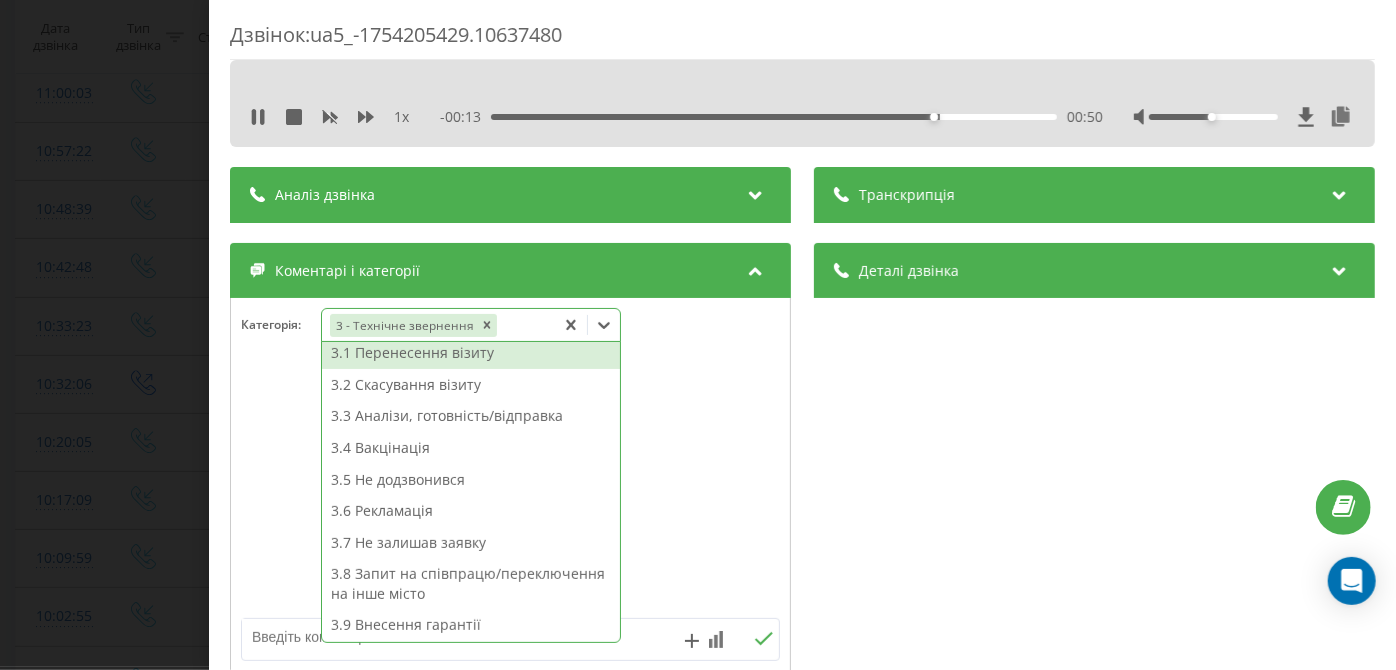 click on "3.1  Перенесення візиту" at bounding box center (471, 353) 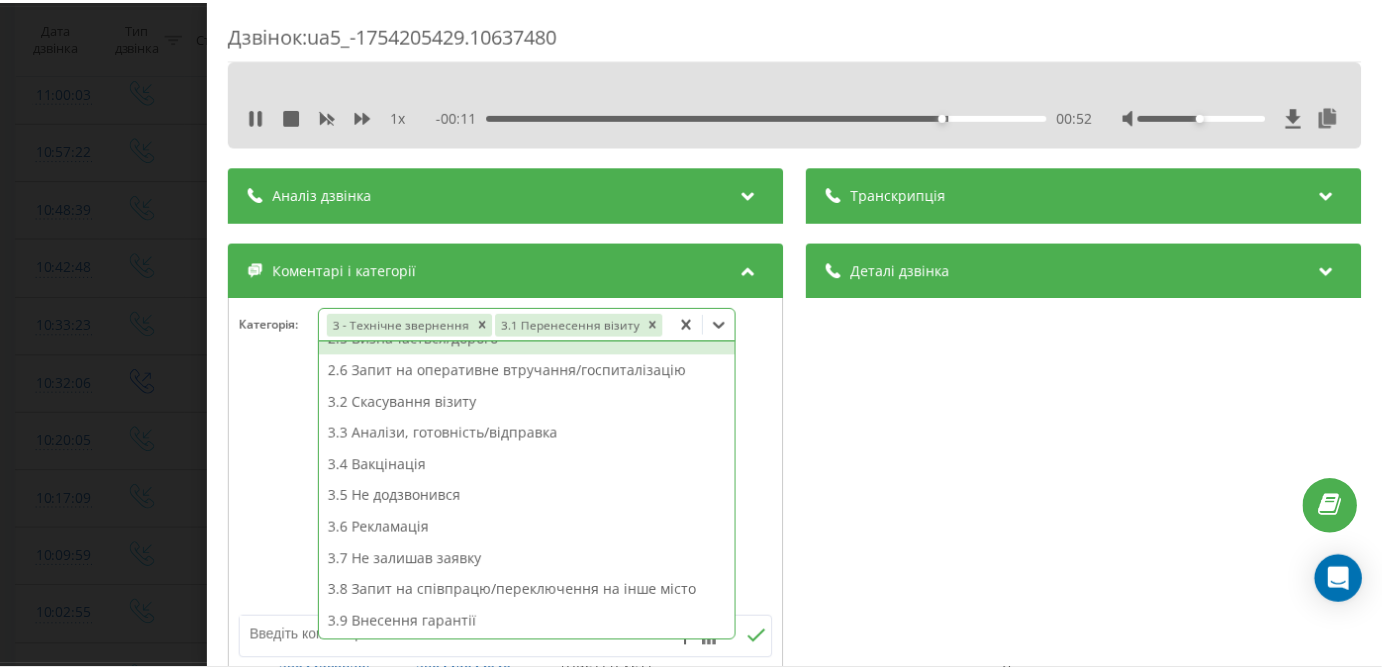 scroll, scrollTop: 242, scrollLeft: 0, axis: vertical 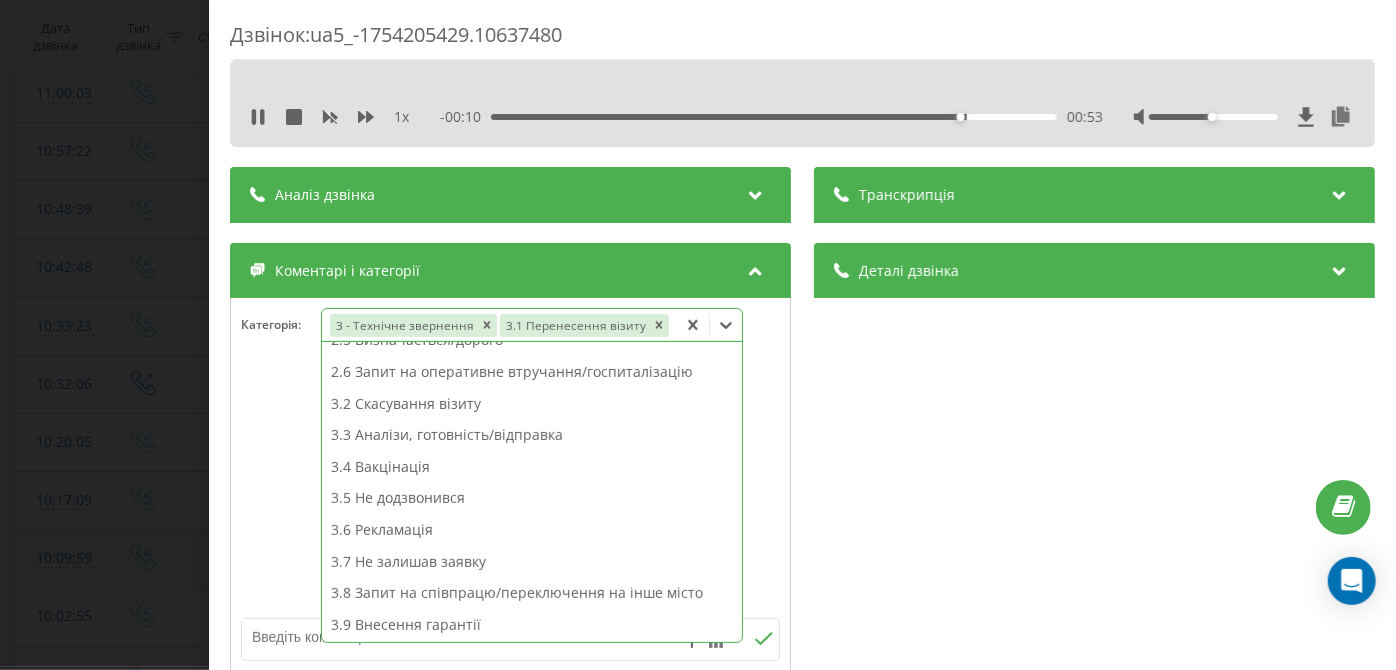 click on "Дзвінок :  ua5_-1754205429.10637480   1 x  - 00:10 00:53   00:53   Транскрипція Для AI-аналізу майбутніх дзвінків  налаштуйте та активуйте профіль на сторінці . Якщо профіль вже є і дзвінок відповідає його умовам, оновіть сторінку через 10 хвилин - AI аналізує поточний дзвінок. Аналіз дзвінка Для AI-аналізу майбутніх дзвінків  налаштуйте та активуйте профіль на сторінці . Якщо профіль вже є і дзвінок відповідає його умовам, оновіть сторінку через 10 хвилин - AI аналізує поточний дзвінок. Деталі дзвінка Загальне Дата дзвінка 2025-08-03 10:17:09 Тип дзвінка Вхідний Статус дзвінка Цільовий 380674631436 :" at bounding box center (698, 335) 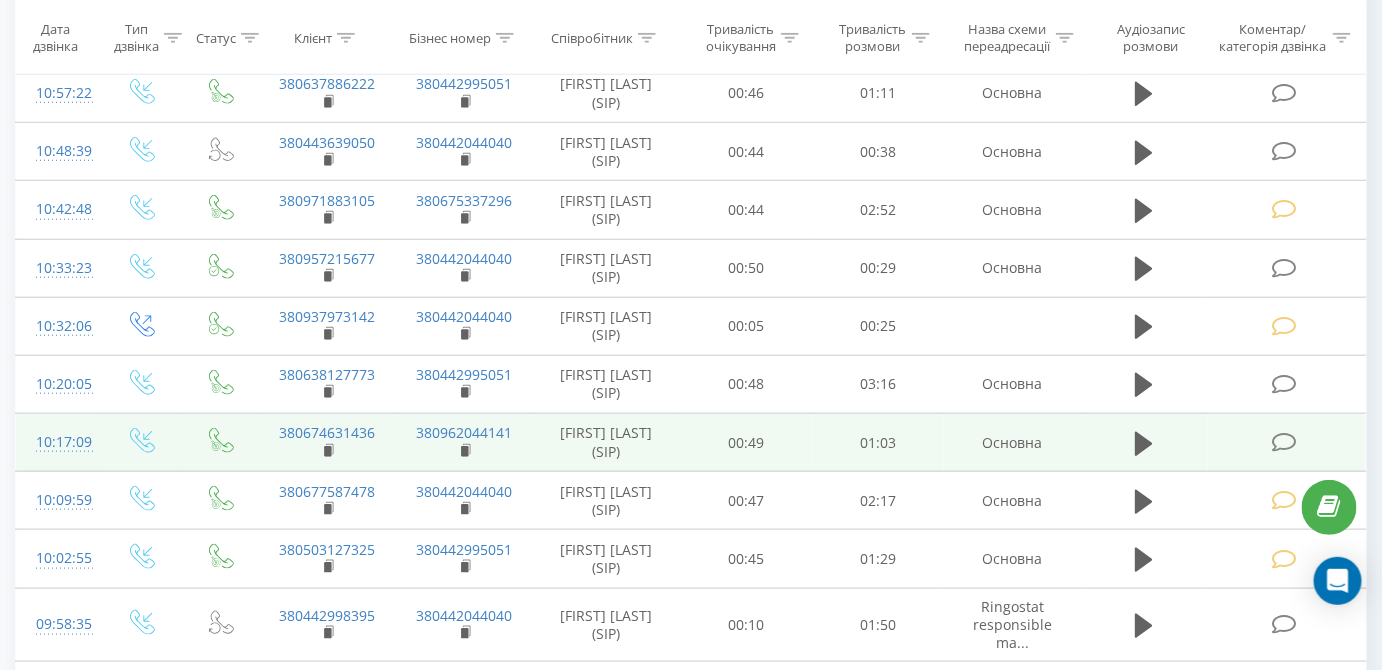 scroll, scrollTop: 3066, scrollLeft: 0, axis: vertical 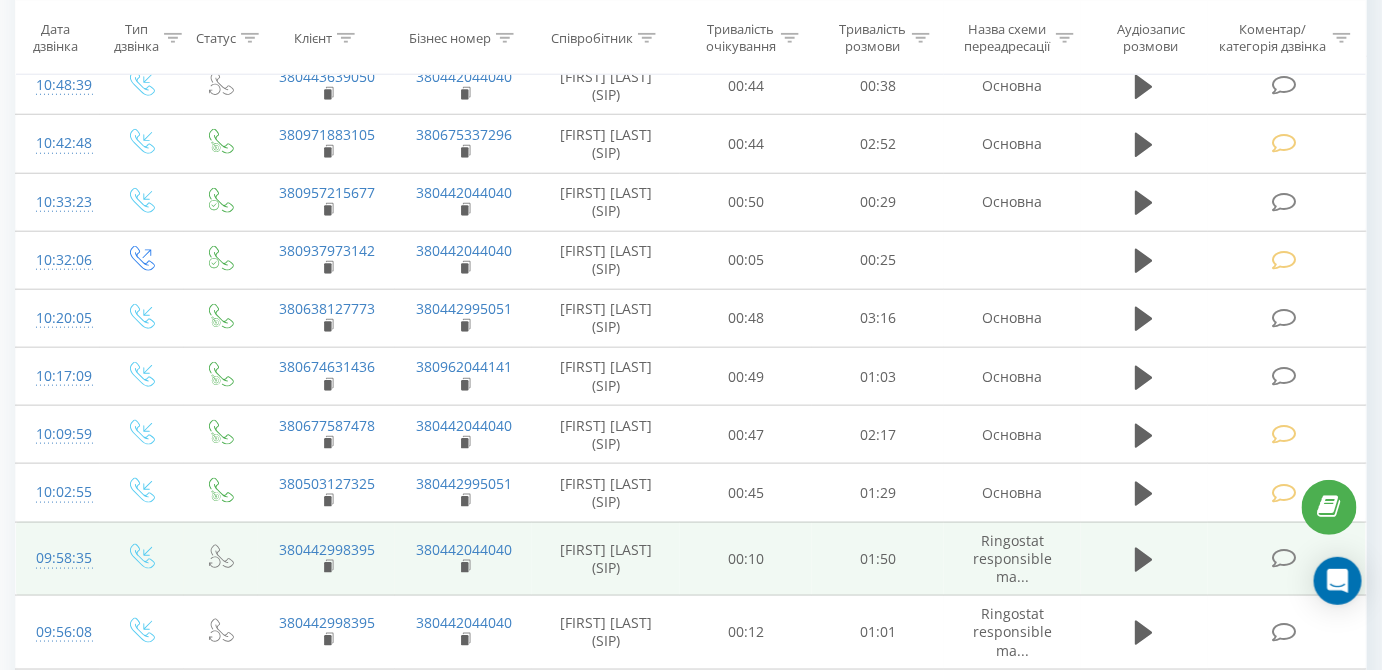 click at bounding box center (1284, 558) 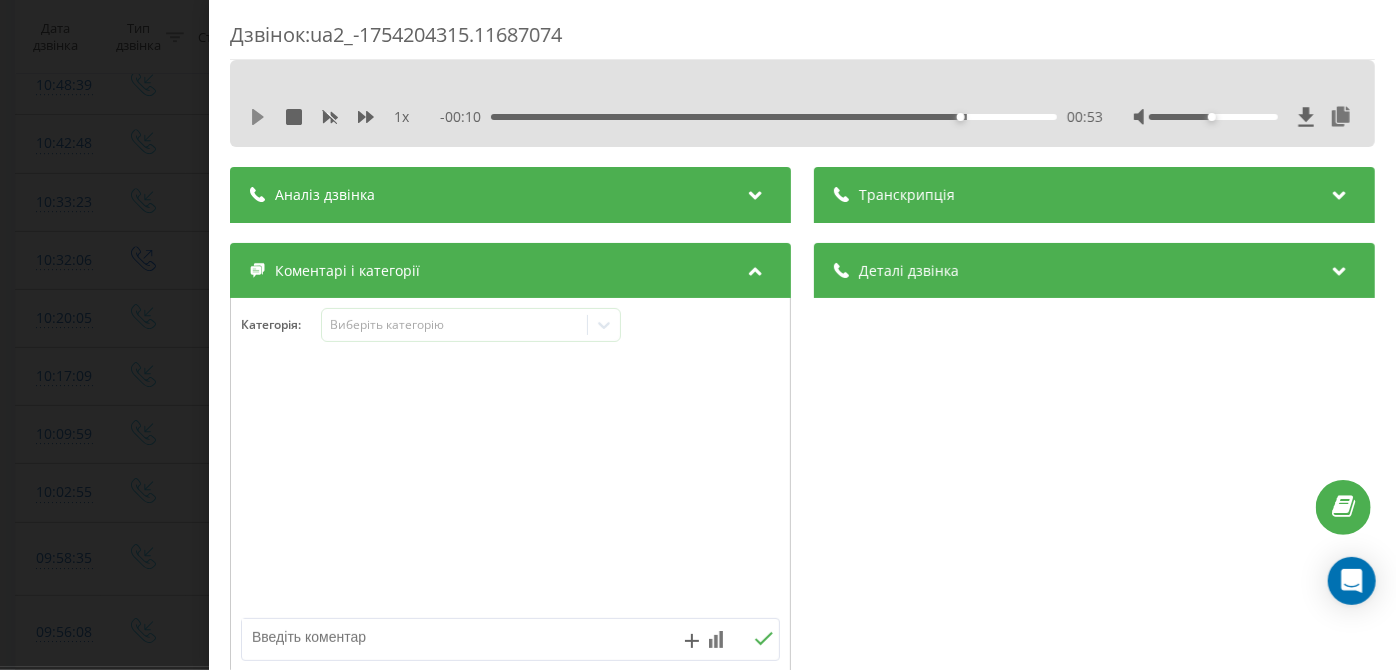 click 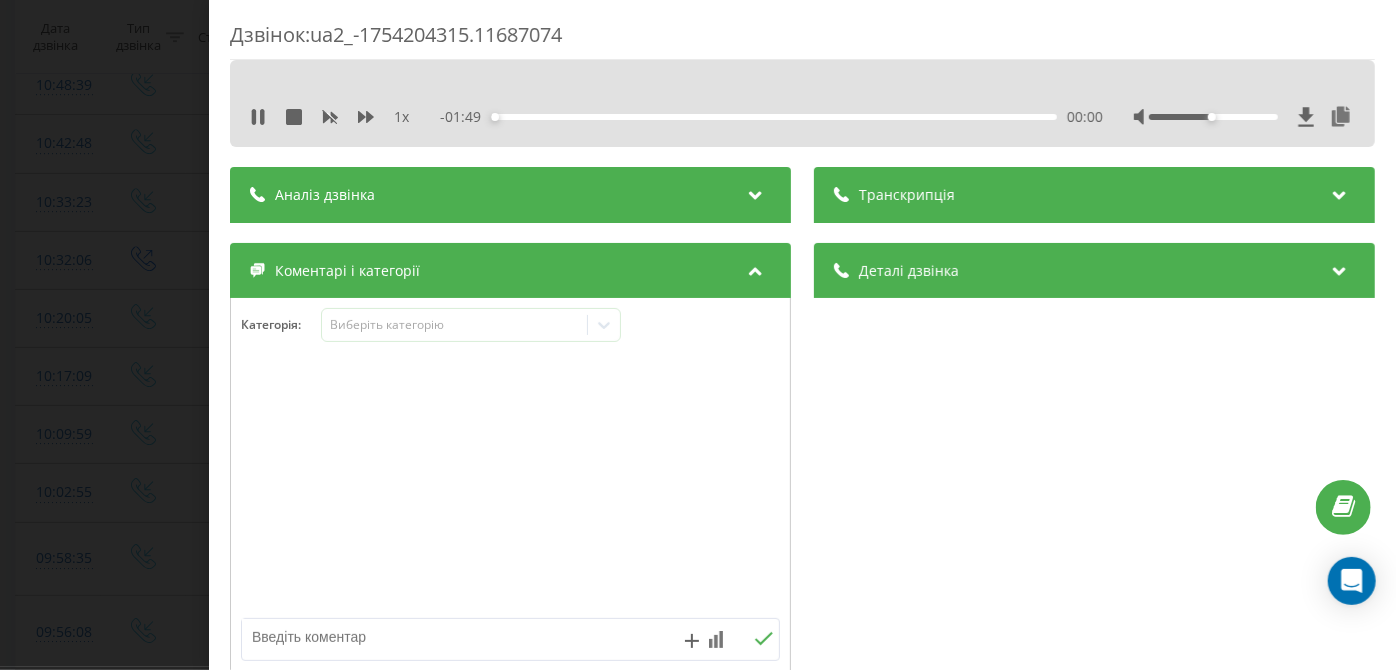 click on "00:00" at bounding box center (775, 117) 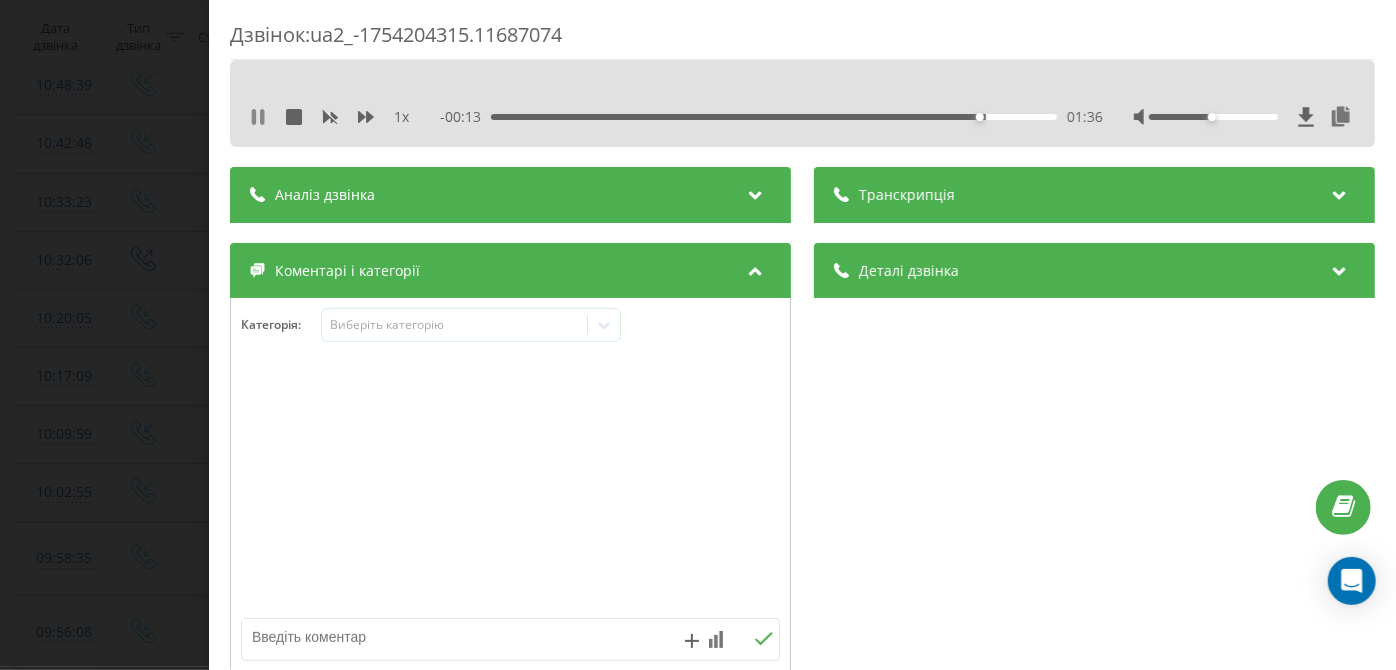 click 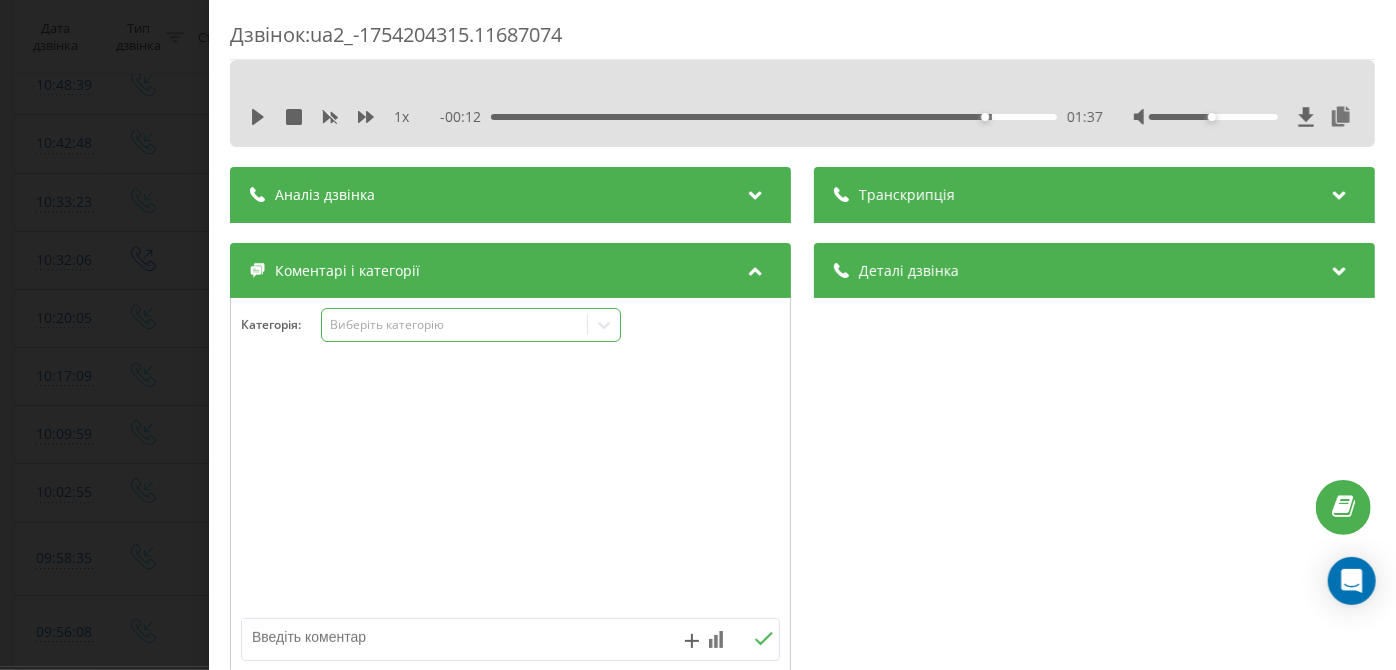click on "Виберіть категорію" at bounding box center [471, 325] 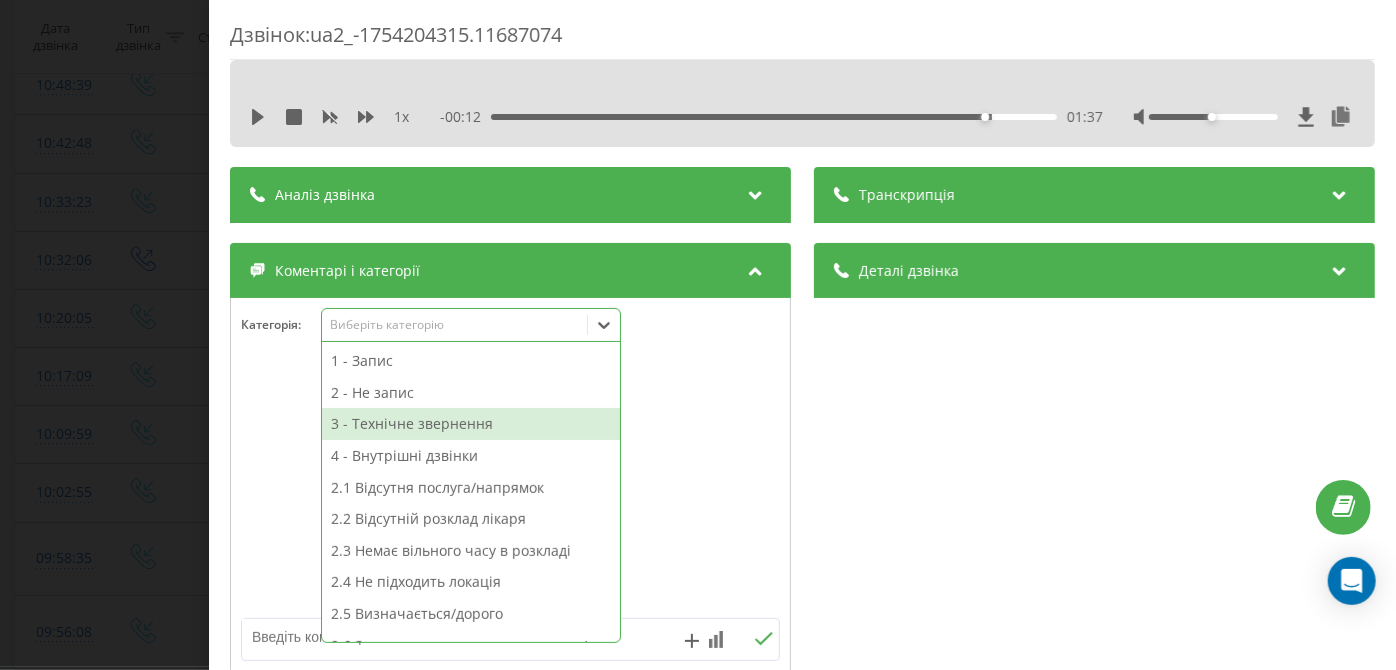 click on "3 - Технічне звернення" at bounding box center [471, 424] 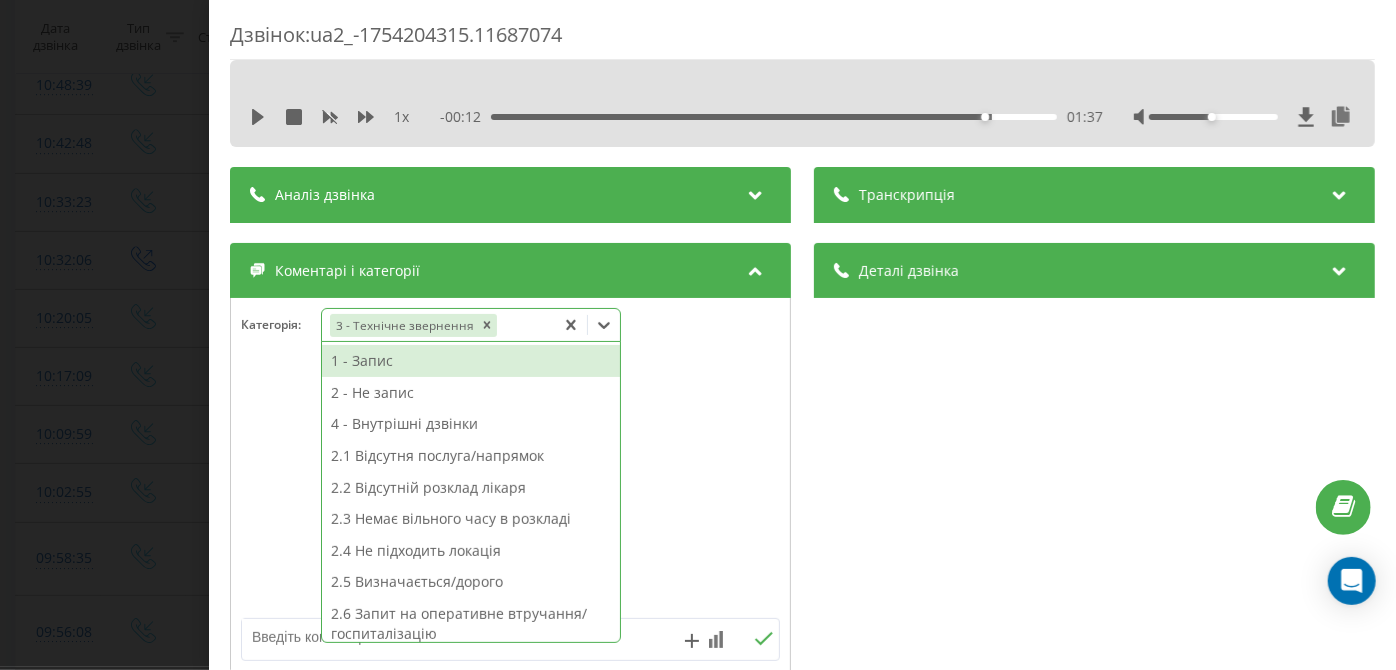 click at bounding box center [456, 637] 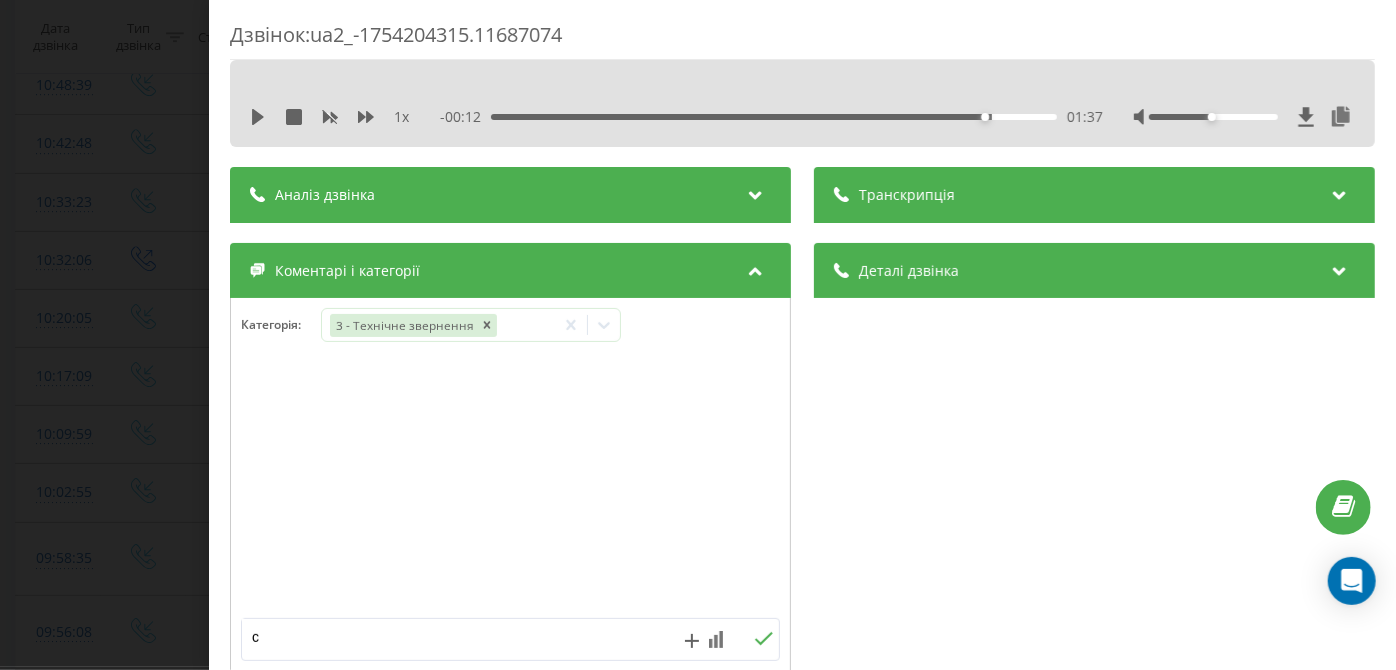 type on "ск" 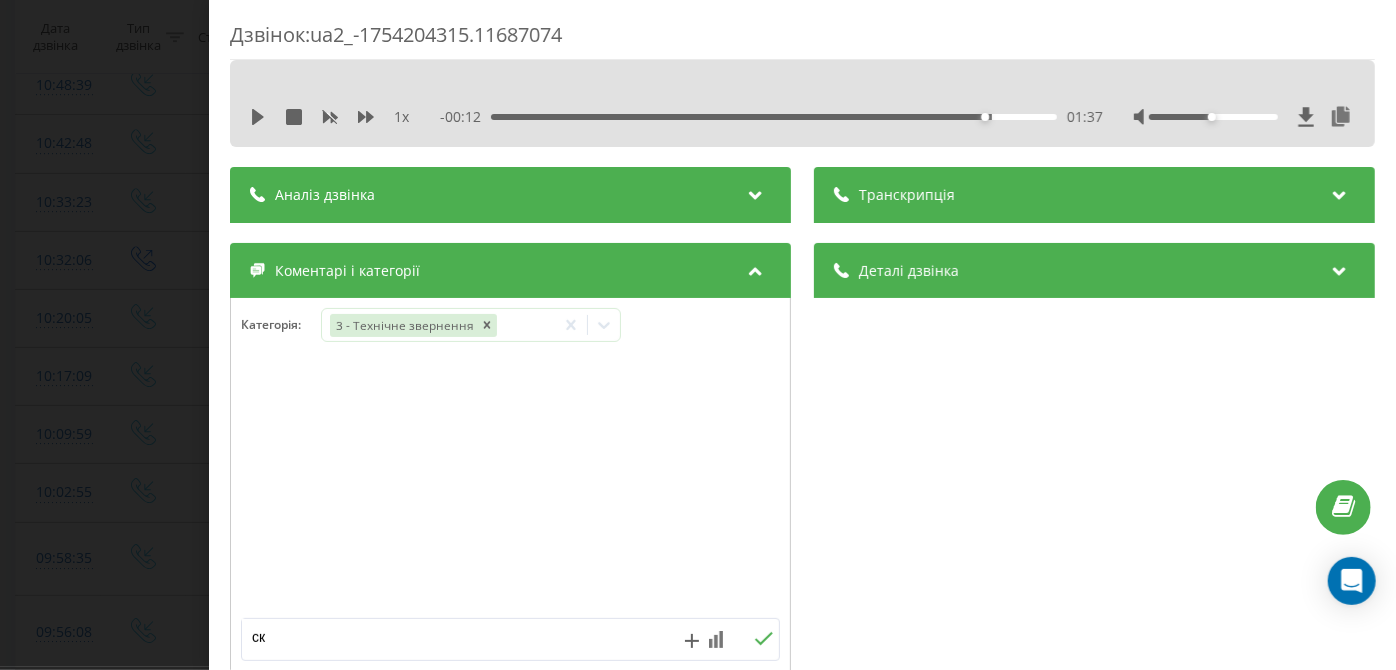 click 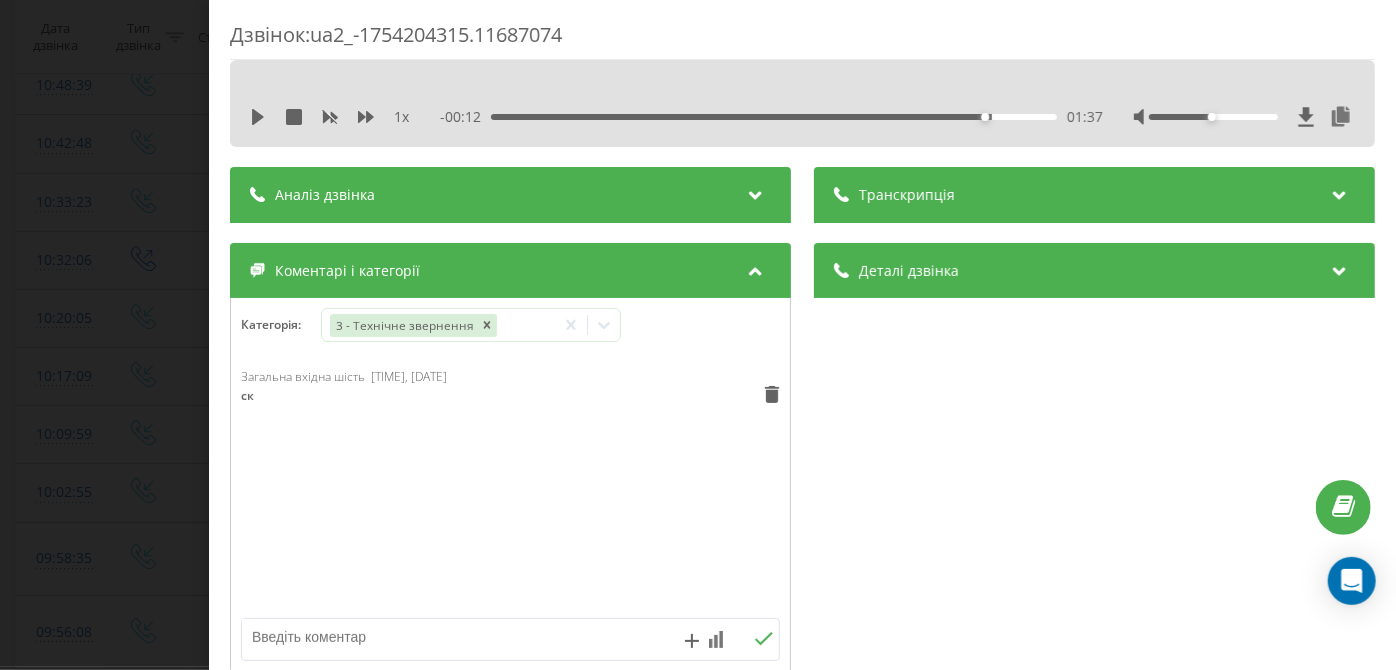 click on "Дзвінок :  ua2_-1754204315.11687074   1 x  - 00:12 01:37   01:37   Транскрипція Для AI-аналізу майбутніх дзвінків  налаштуйте та активуйте профіль на сторінці . Якщо профіль вже є і дзвінок відповідає його умовам, оновіть сторінку через 10 хвилин - AI аналізує поточний дзвінок. Аналіз дзвінка Для AI-аналізу майбутніх дзвінків  налаштуйте та активуйте профіль на сторінці . Якщо профіль вже є і дзвінок відповідає його умовам, оновіть сторінку через 10 хвилин - AI аналізує поточний дзвінок. Деталі дзвінка Загальне Дата дзвінка 2025-08-03 09:58:35 Тип дзвінка Вхідний Статус дзвінка Повторний 380442998395" at bounding box center (698, 335) 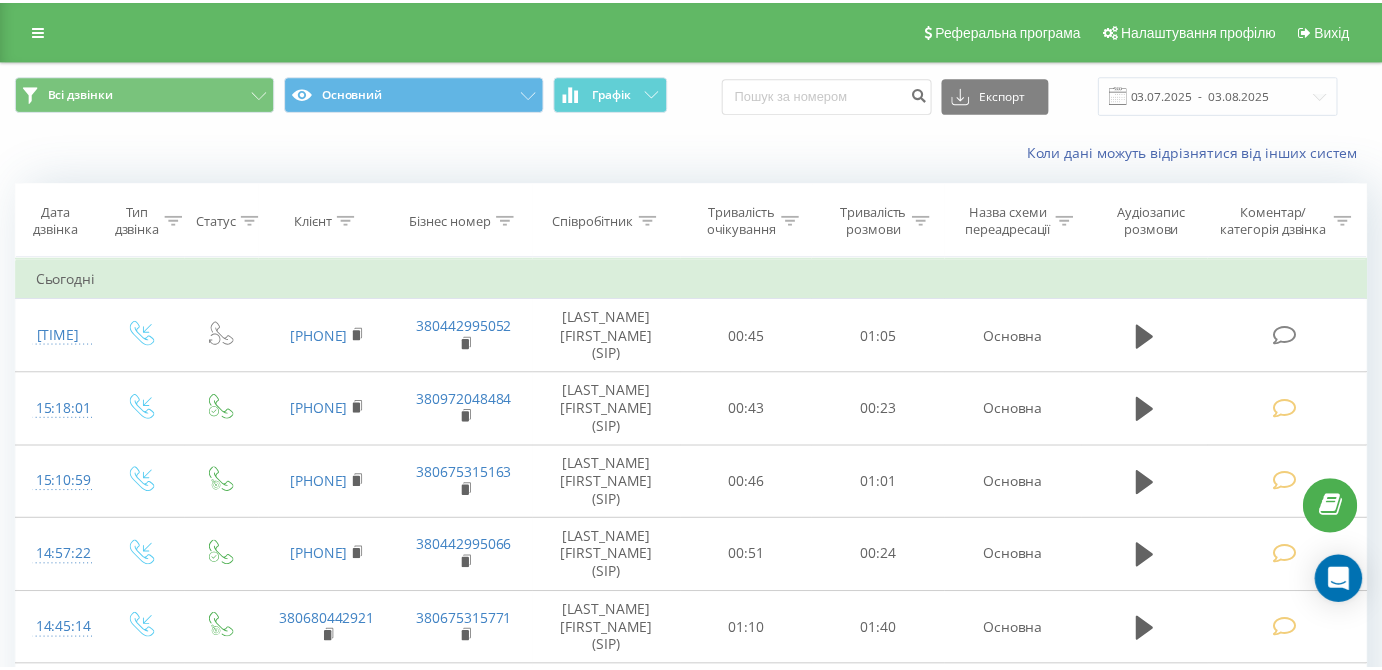scroll, scrollTop: 0, scrollLeft: 0, axis: both 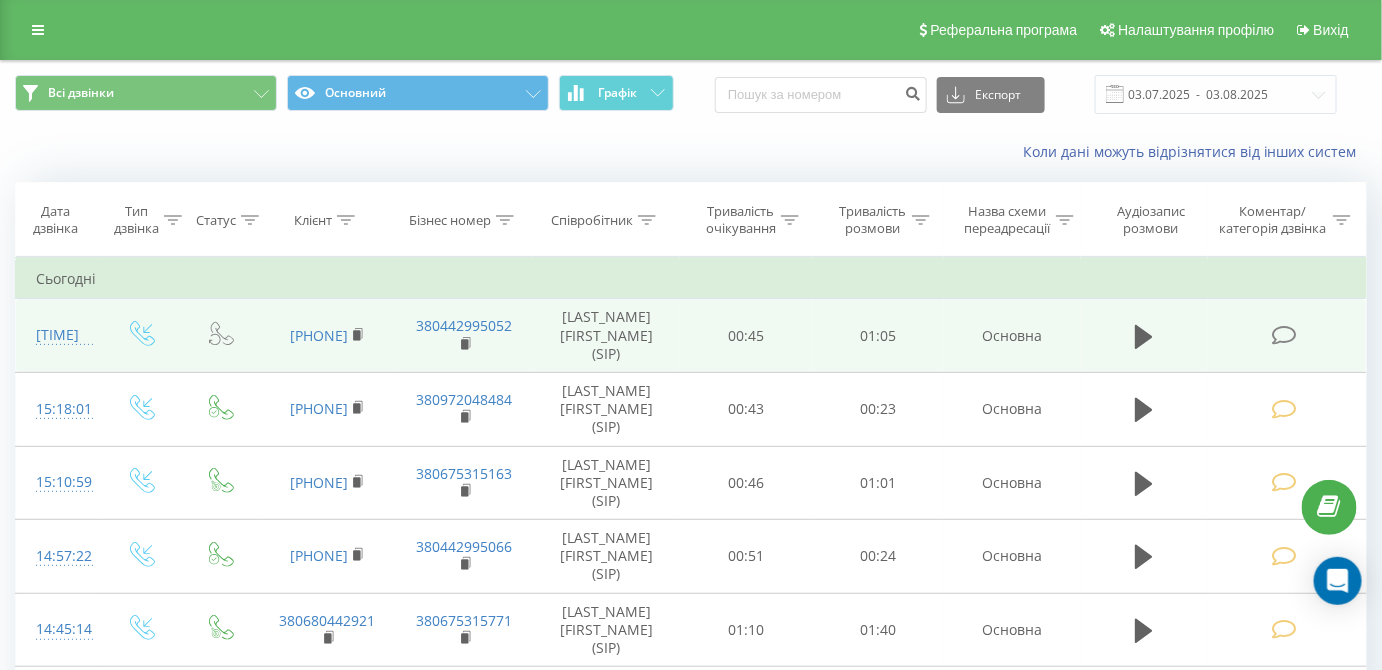 click at bounding box center (1284, 335) 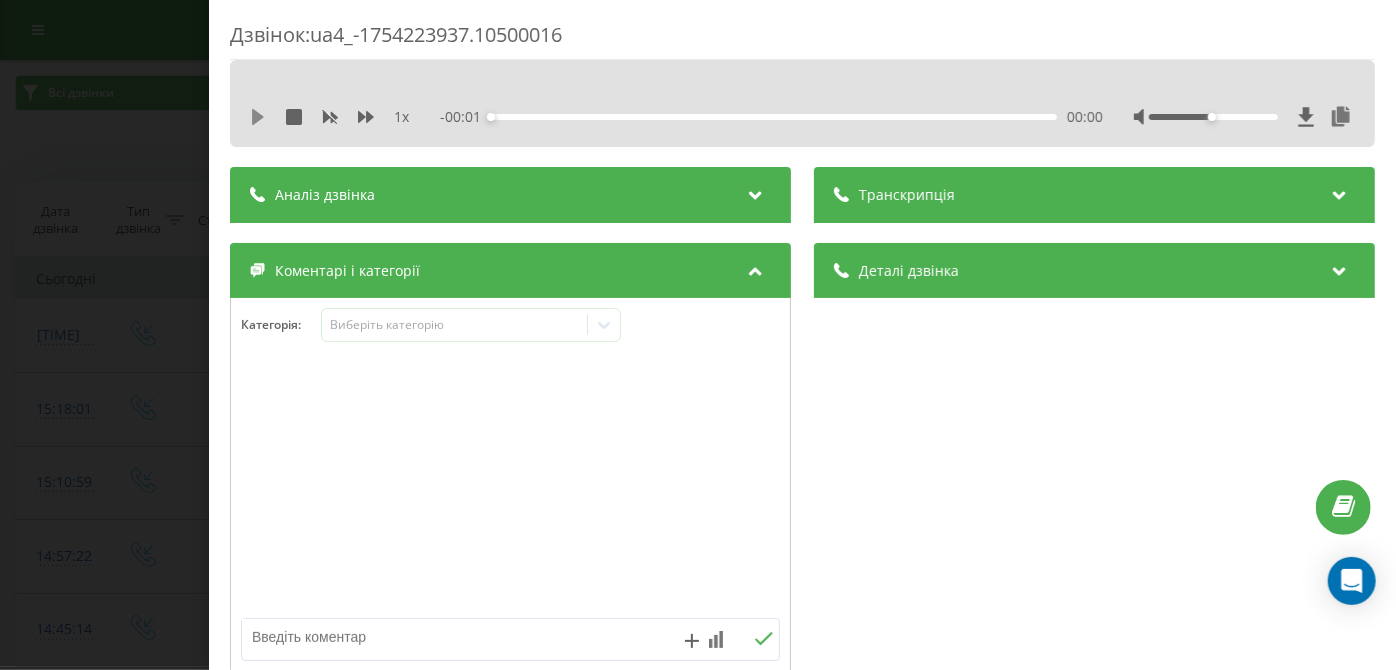 click 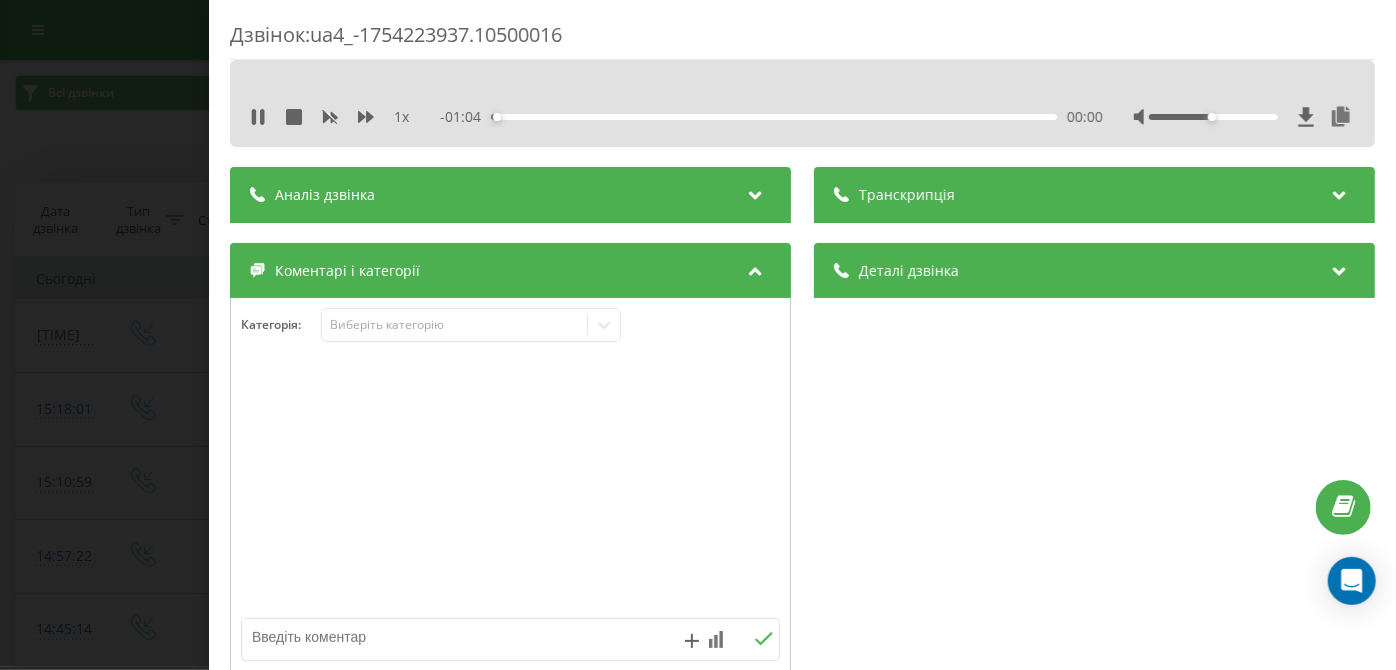 click on "00:00" at bounding box center (775, 117) 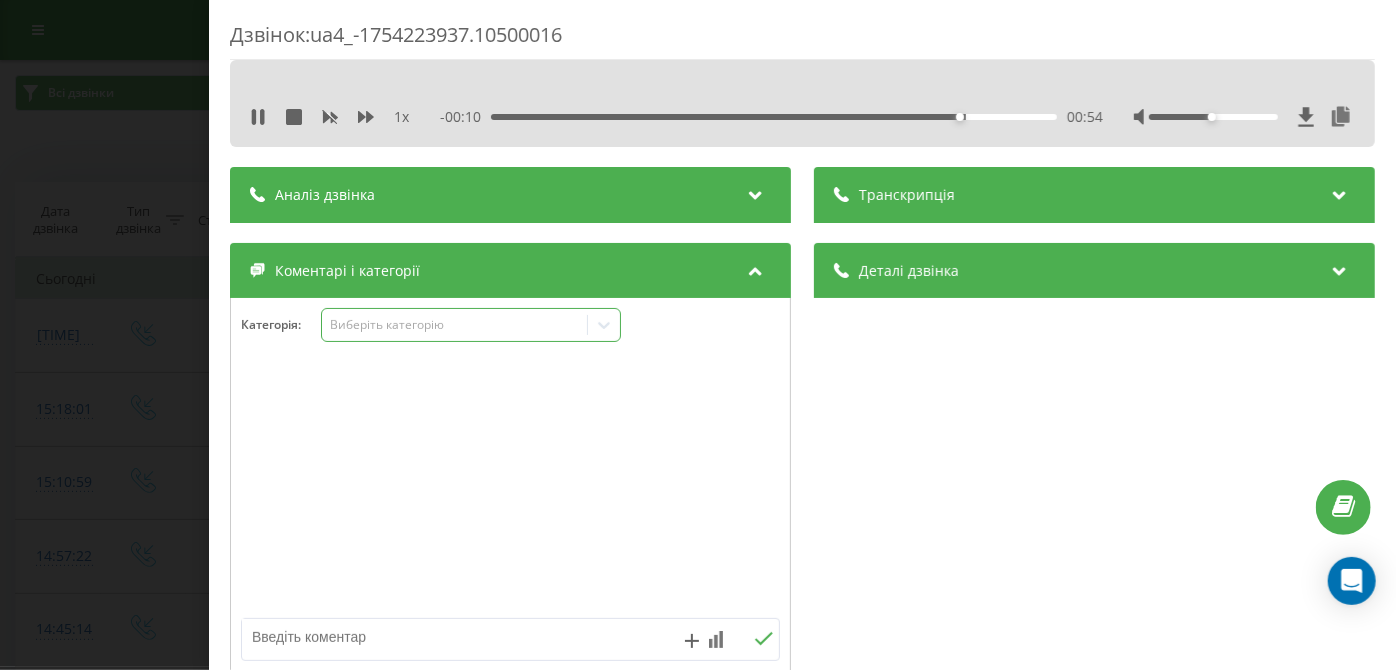 click on "Виберіть категорію" at bounding box center [455, 325] 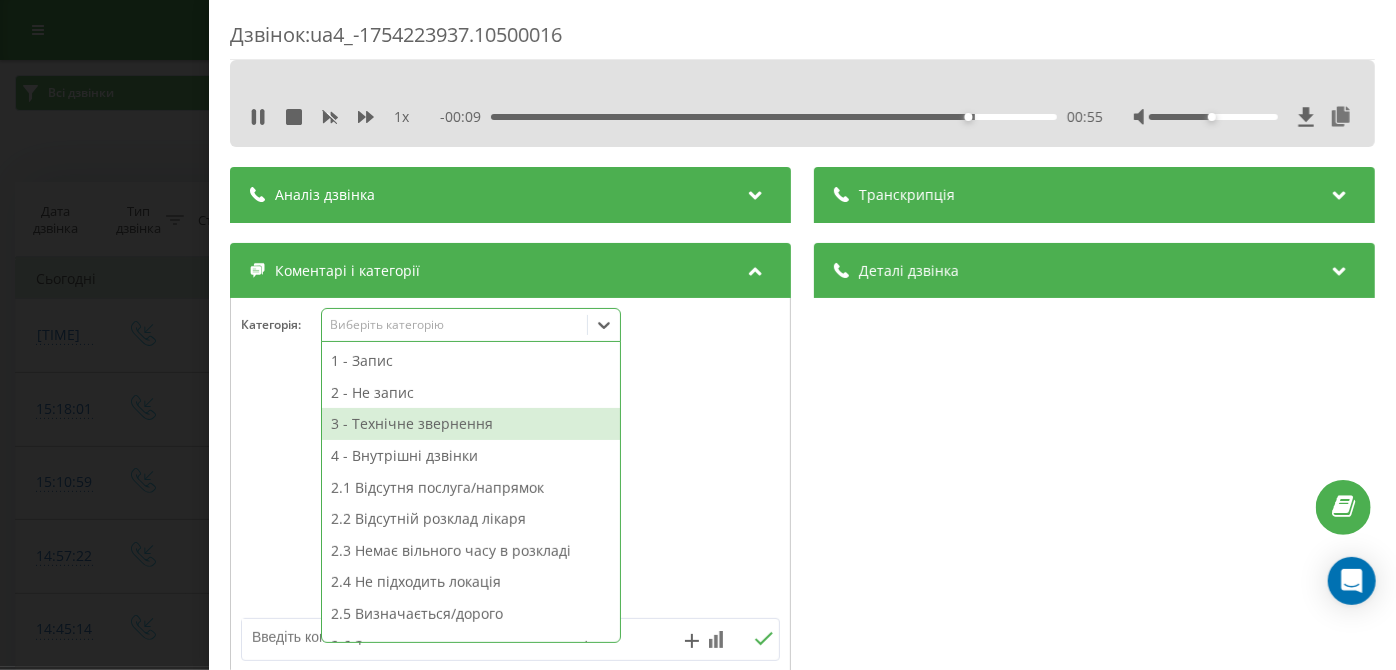 click on "3 - Технічне звернення" at bounding box center [471, 424] 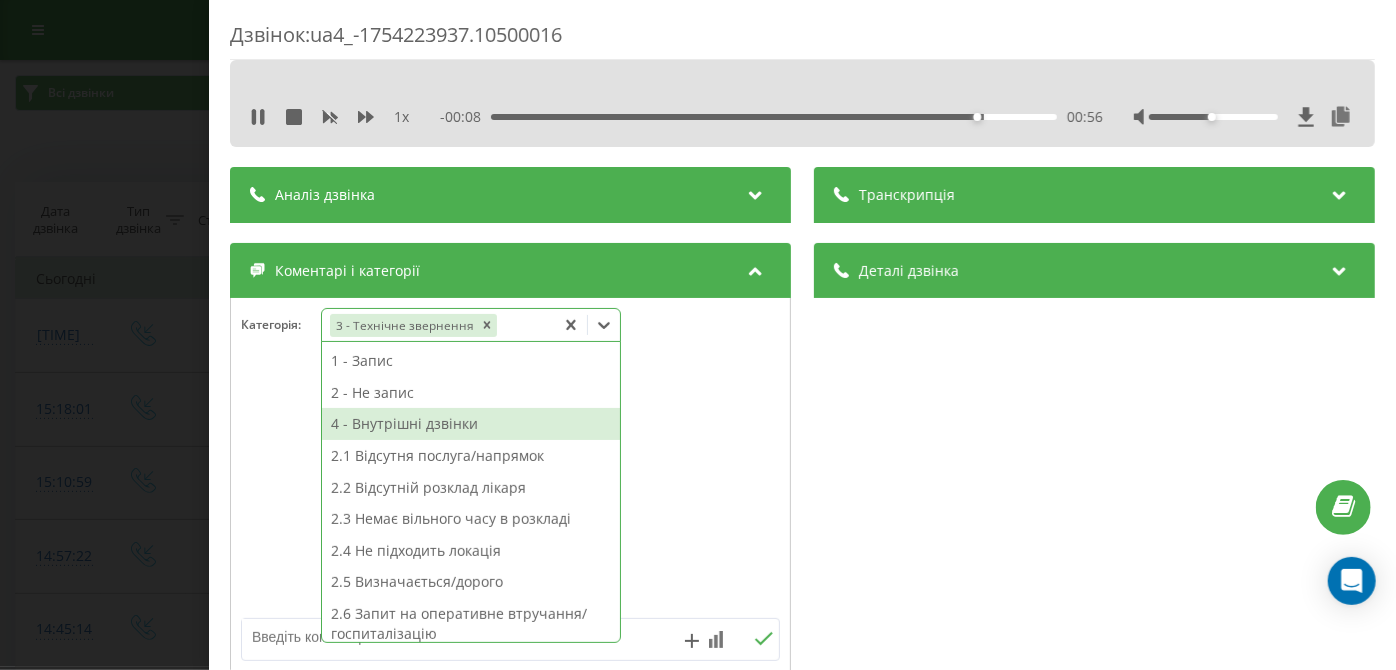 scroll, scrollTop: 313, scrollLeft: 0, axis: vertical 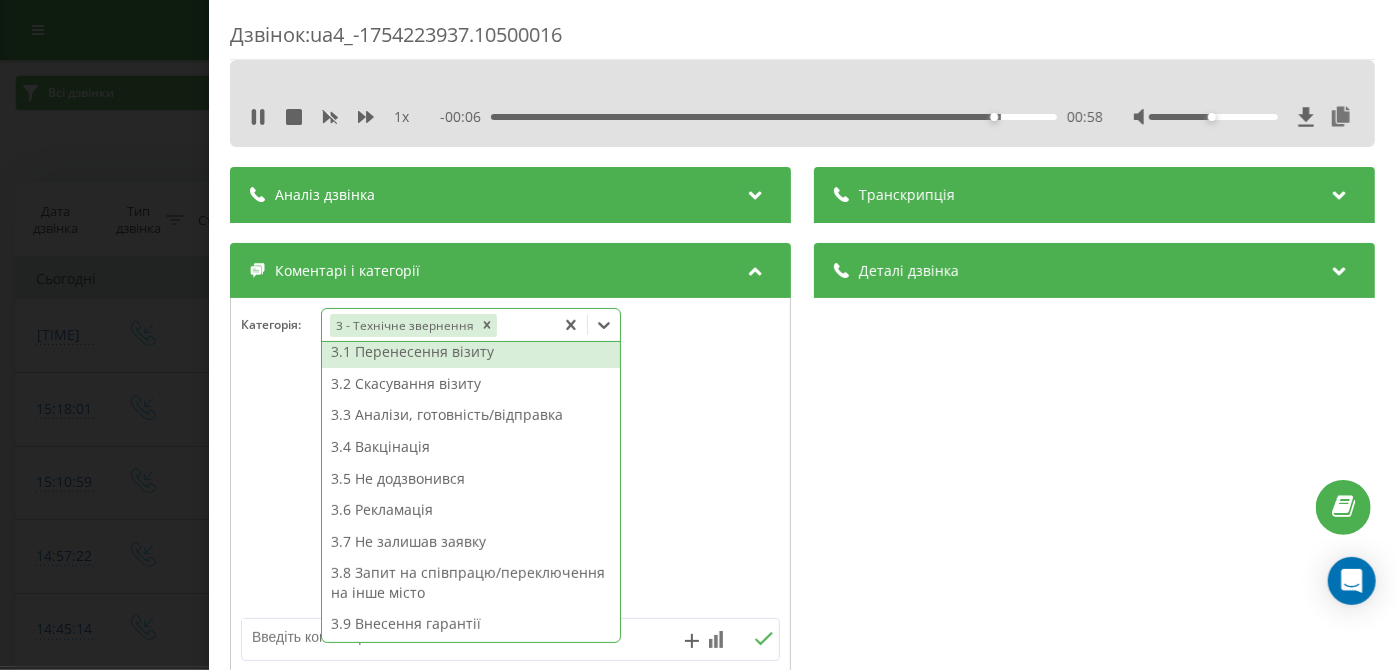 click on "3.1  Перенесення візиту" at bounding box center (471, 352) 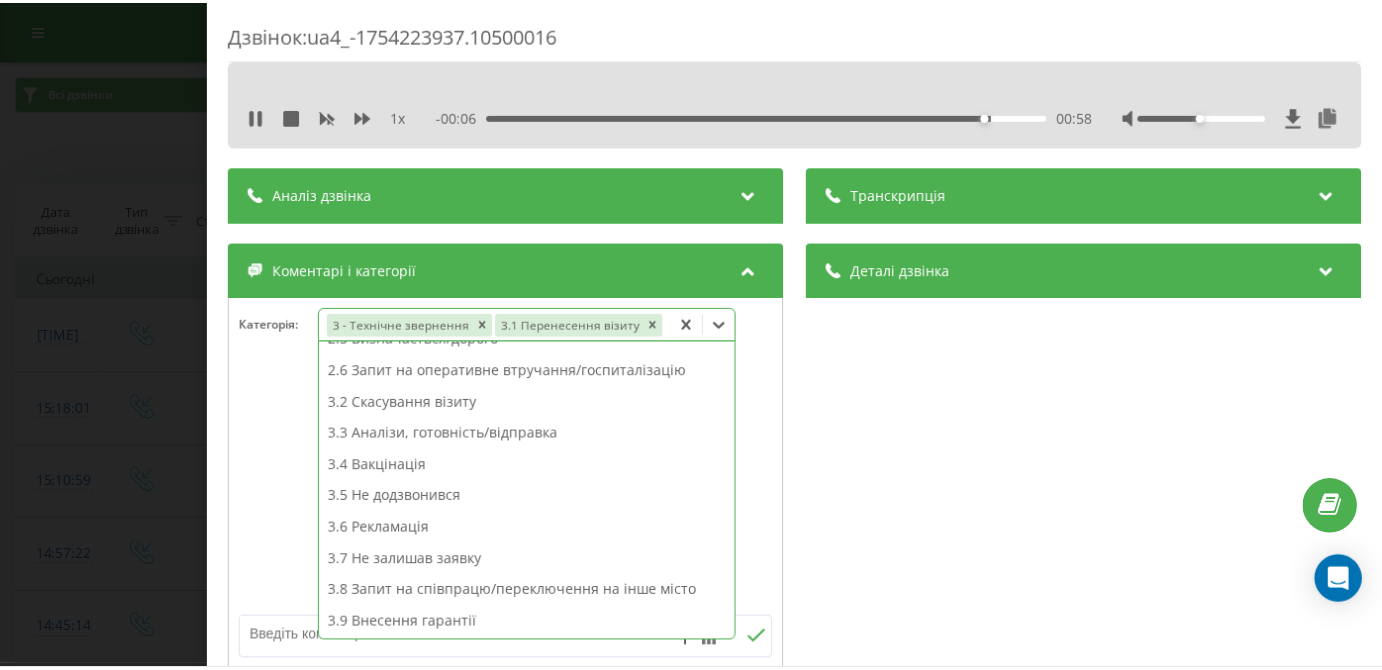 scroll, scrollTop: 242, scrollLeft: 0, axis: vertical 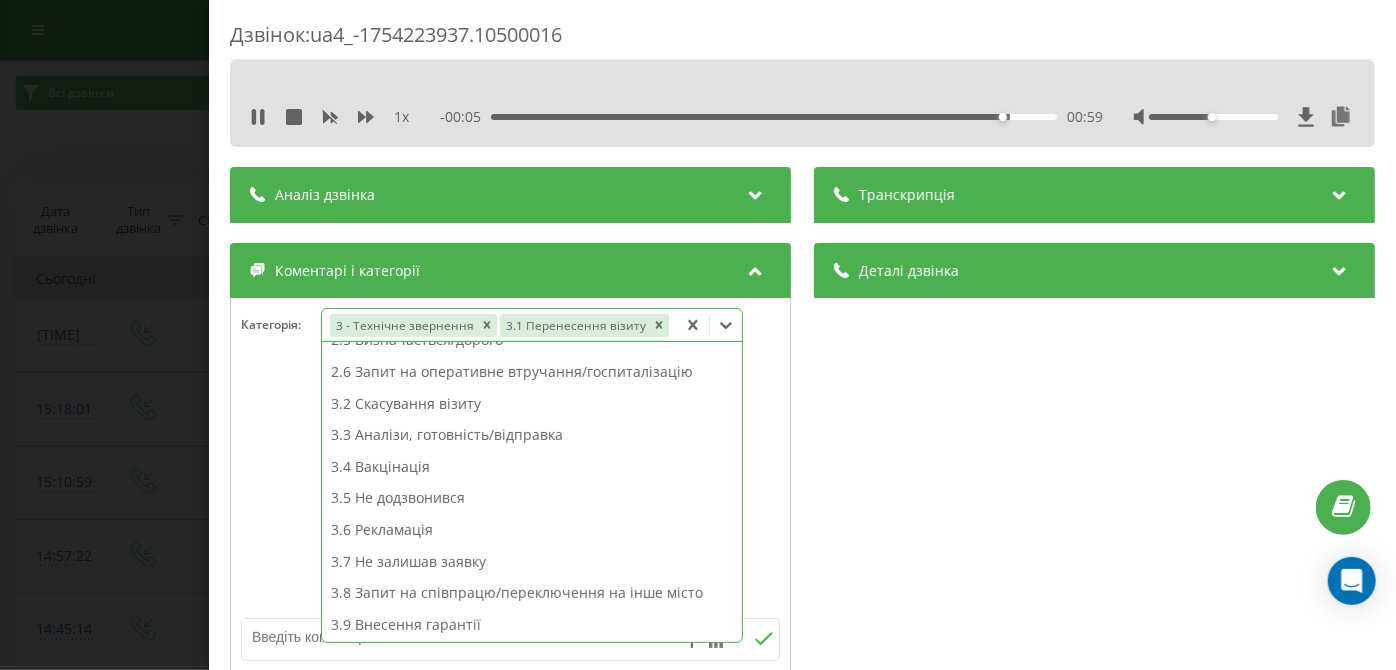 click on "Дзвінок :  ua4_-1754223937.10500016   1 x  - 00:05 00:59   00:59   Транскрипція Для AI-аналізу майбутніх дзвінків  налаштуйте та активуйте профіль на сторінці . Якщо профіль вже є і дзвінок відповідає його умовам, оновіть сторінку через 10 хвилин - AI аналізує поточний дзвінок. Аналіз дзвінка Для AI-аналізу майбутніх дзвінків  налаштуйте та активуйте профіль на сторінці . Якщо профіль вже є і дзвінок відповідає його умовам, оновіть сторінку через 10 хвилин - AI аналізує поточний дзвінок. Деталі дзвінка Загальне Дата дзвінка 2025-08-03 15:25:37 Тип дзвінка Вхідний Статус дзвінка Повторний 380677601744" at bounding box center [698, 335] 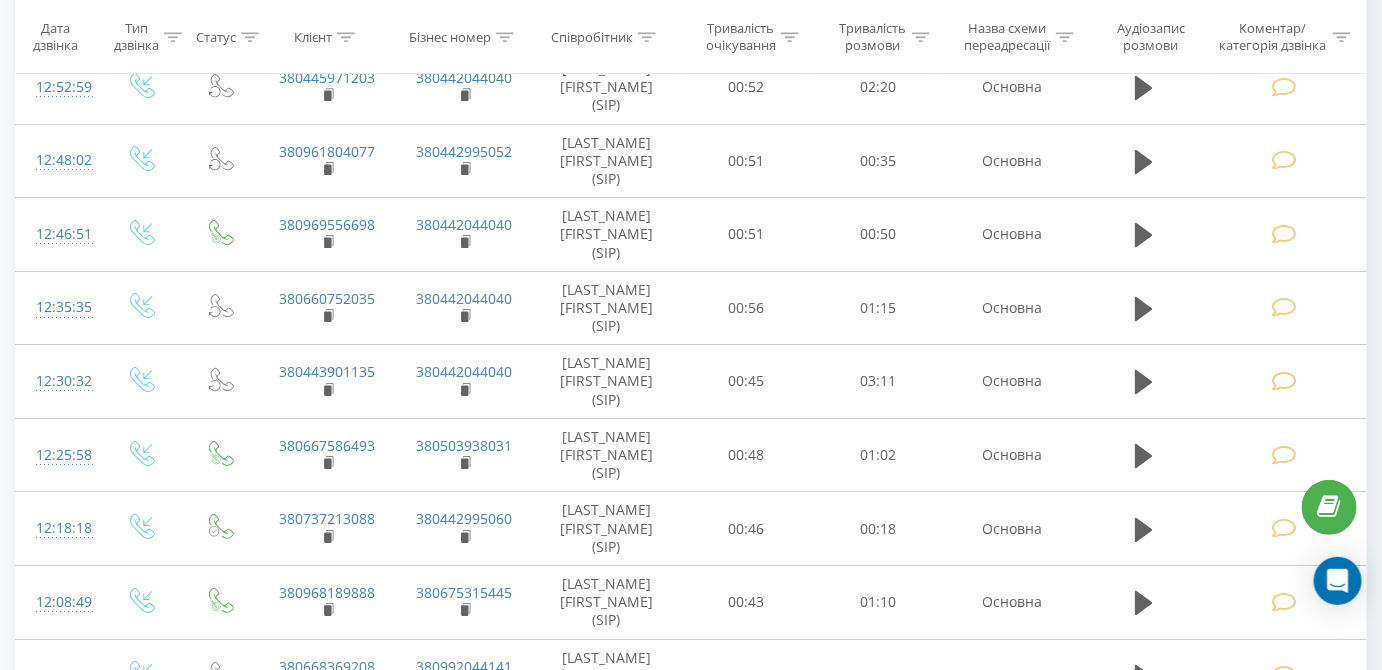 scroll, scrollTop: 2513, scrollLeft: 0, axis: vertical 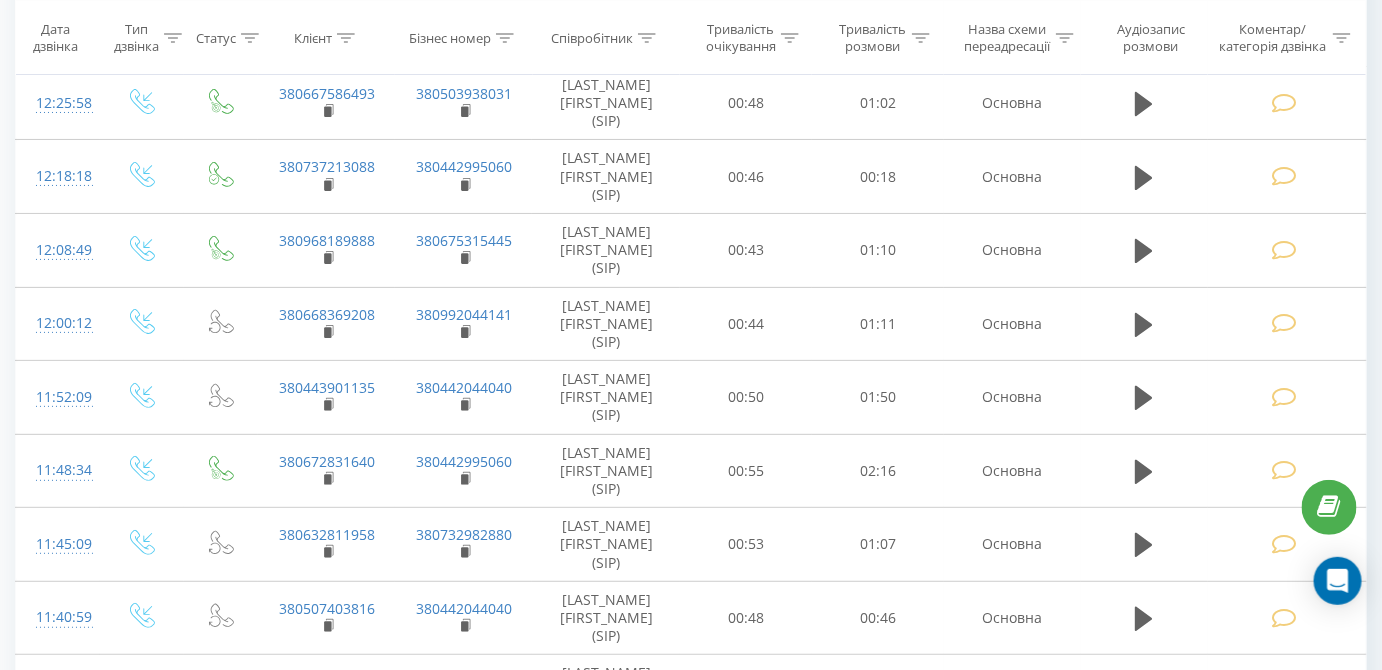 click at bounding box center (1284, 1132) 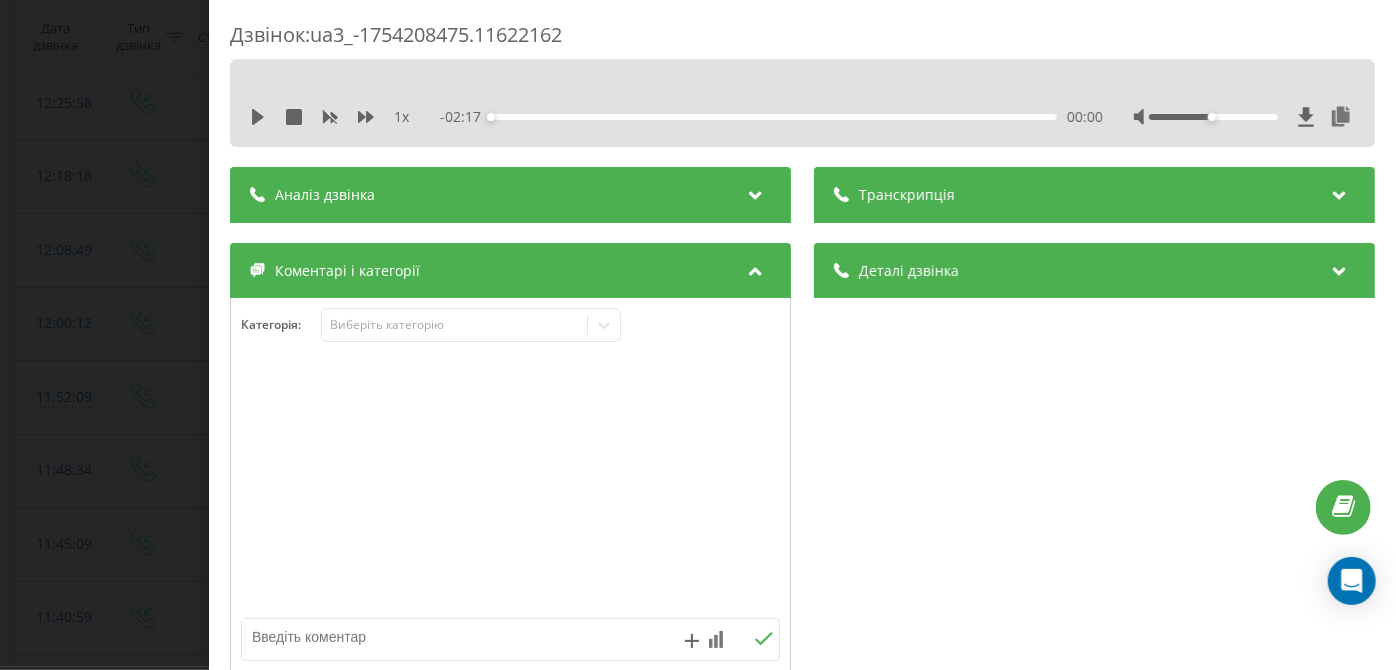 click on "1 x  - 02:17 00:00   00:00" at bounding box center [802, 117] 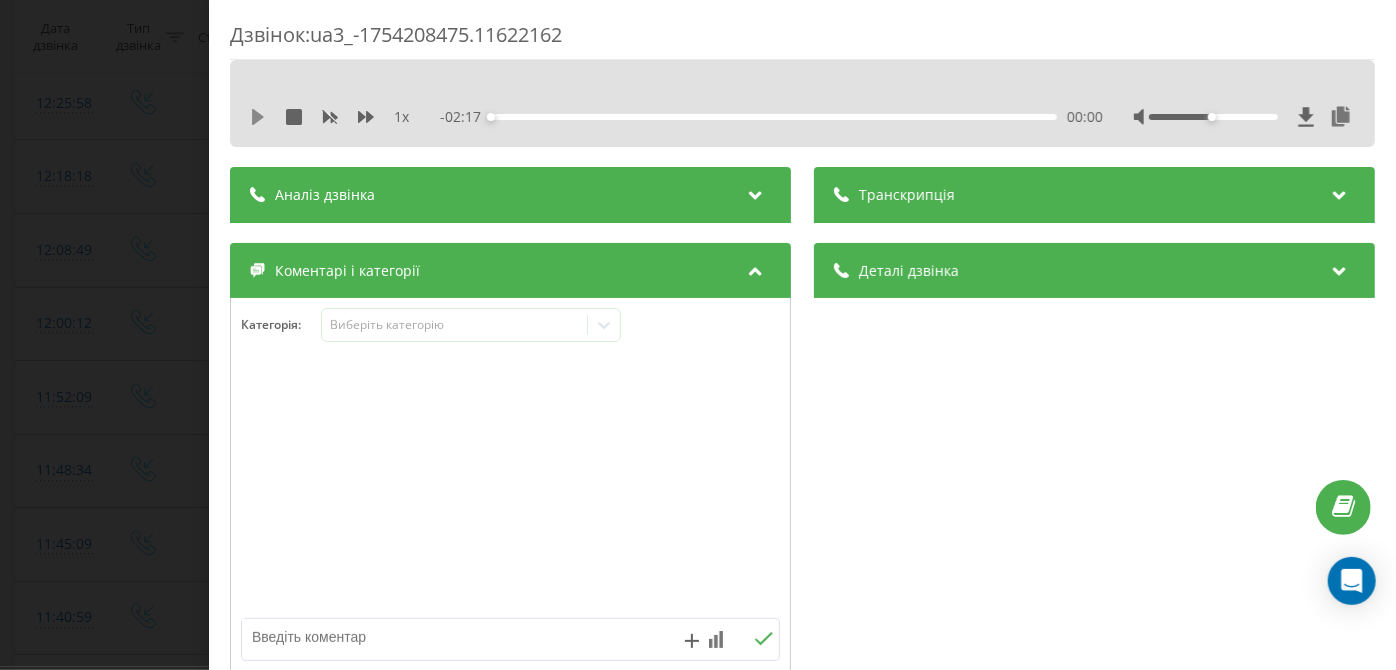 click 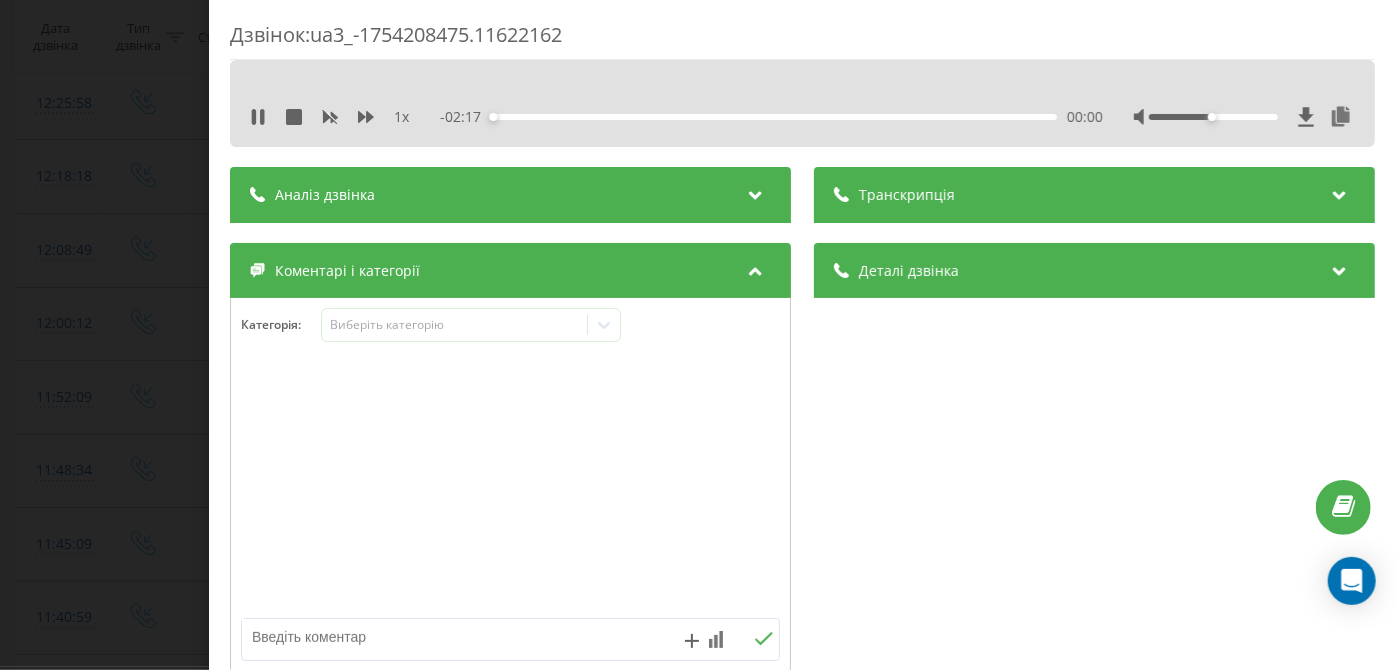 click on "- 02:17 00:00   00:00" at bounding box center (772, 117) 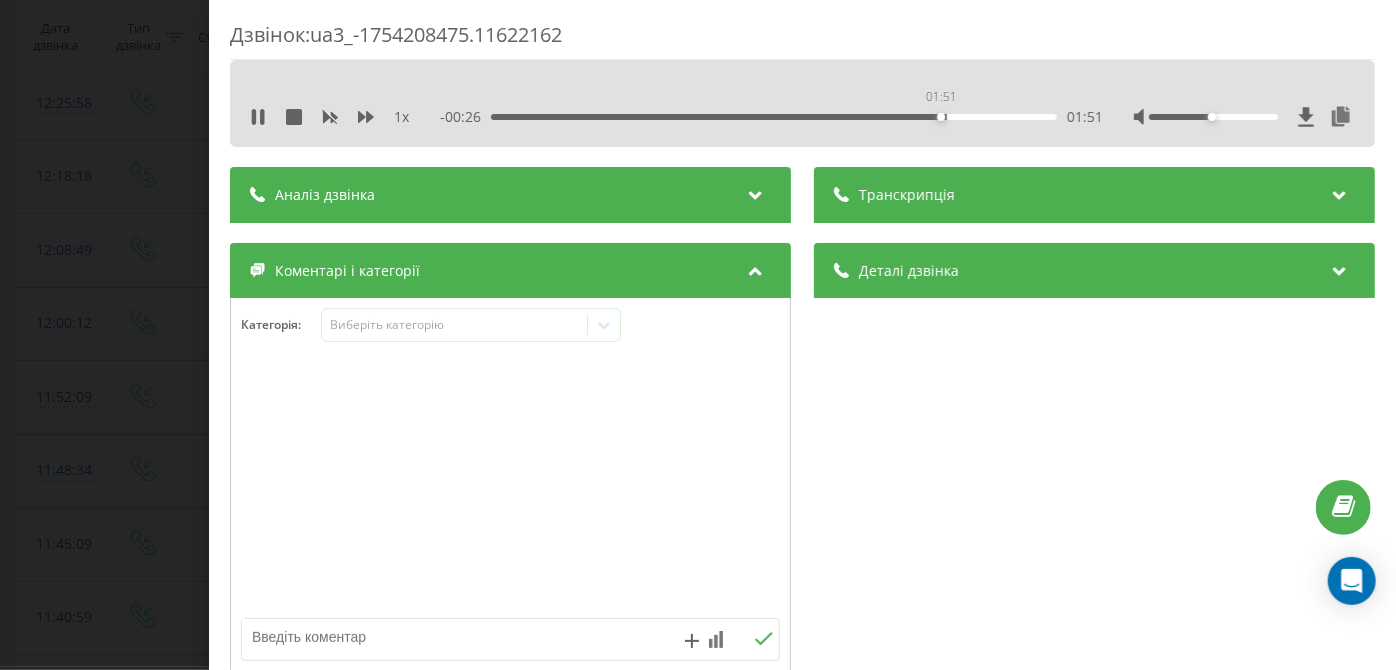 click on "01:51" at bounding box center [775, 117] 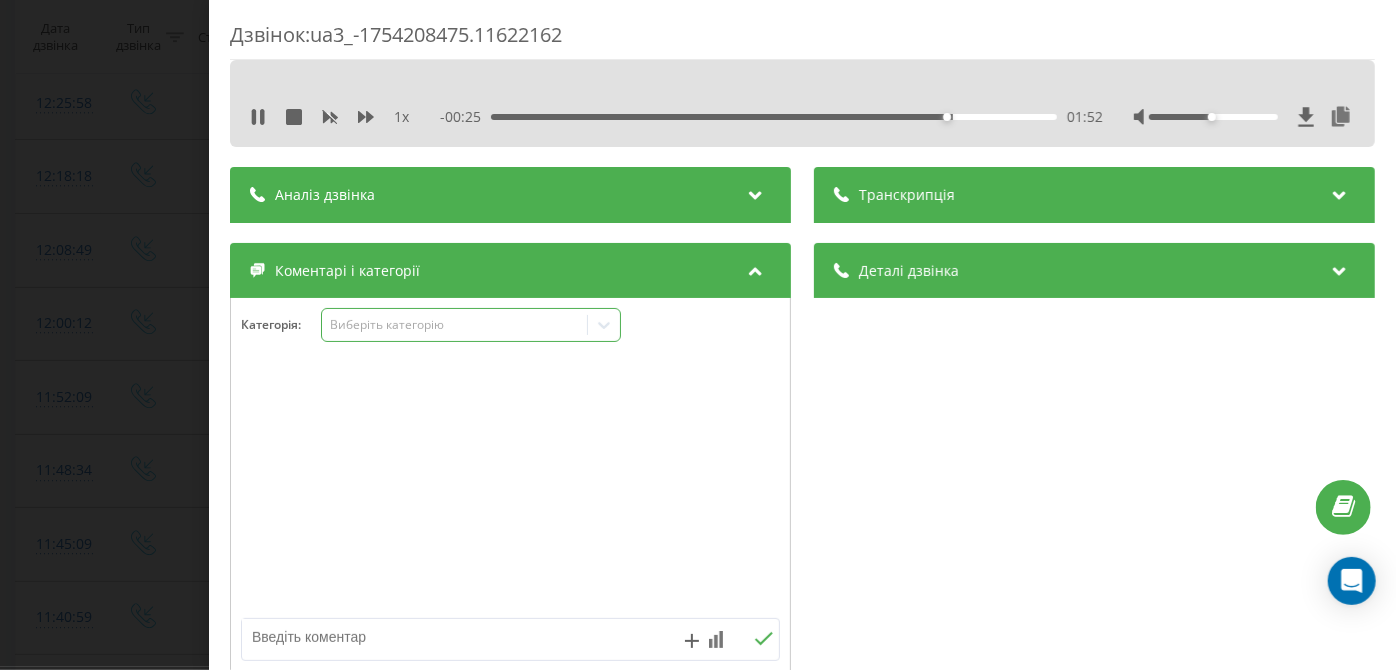 click on "Виберіть категорію" at bounding box center [455, 325] 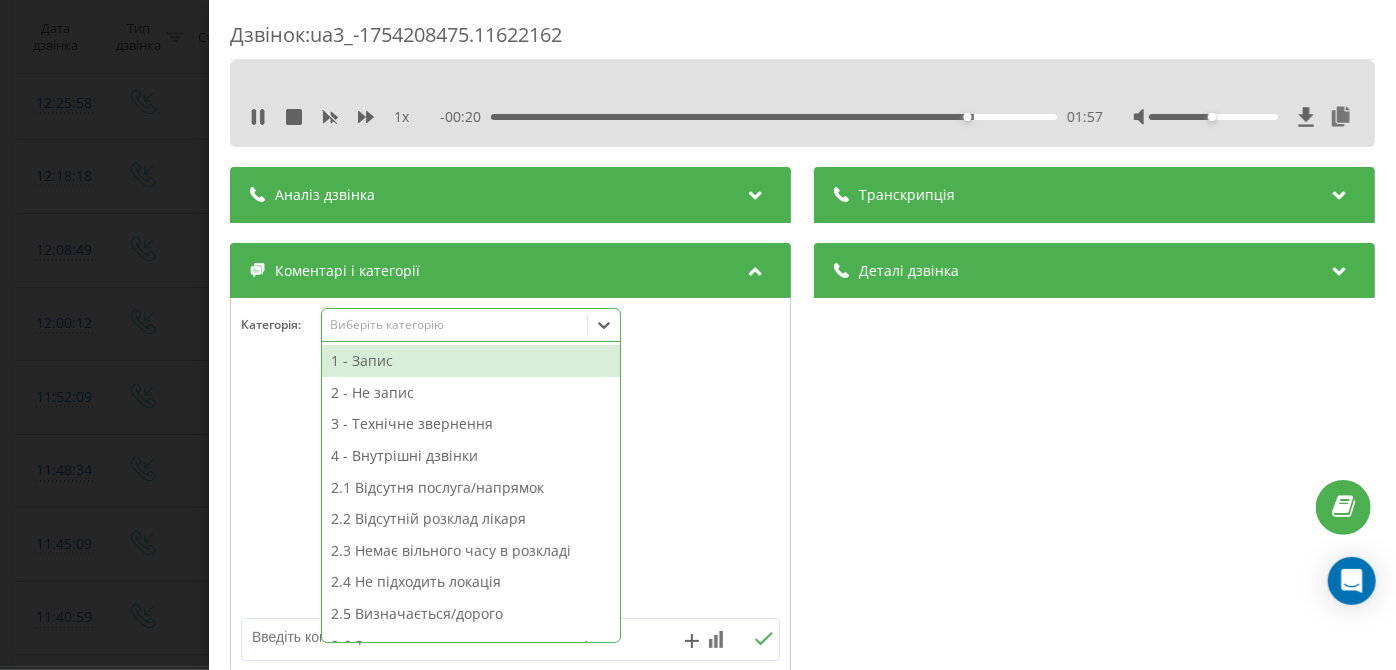click on "1 - Запис" at bounding box center [471, 361] 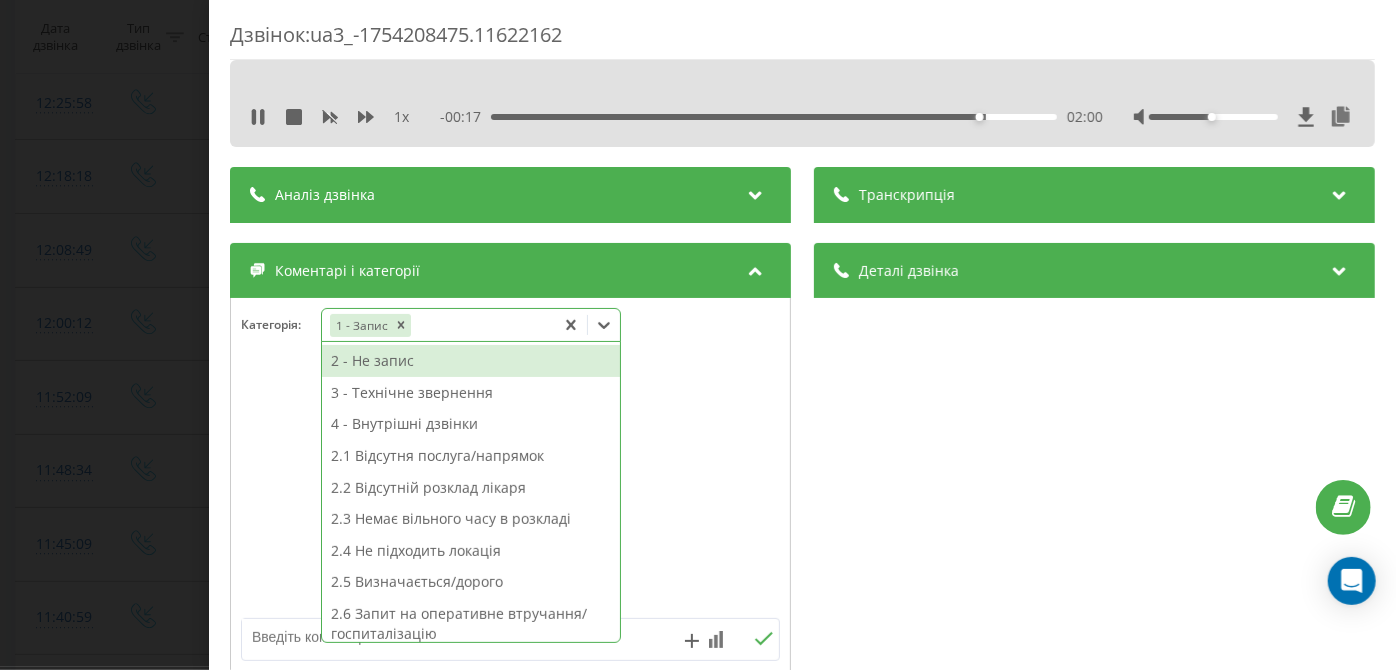 click on "Дзвінок :  ua3_-1754208475.11622162   1 x  - 00:17 02:00   02:00   Транскрипція Для AI-аналізу майбутніх дзвінків  налаштуйте та активуйте профіль на сторінці . Якщо профіль вже є і дзвінок відповідає його умовам, оновіть сторінку через 10 хвилин - AI аналізує поточний дзвінок. Аналіз дзвінка Для AI-аналізу майбутніх дзвінків  налаштуйте та активуйте профіль на сторінці . Якщо профіль вже є і дзвінок відповідає його умовам, оновіть сторінку через 10 хвилин - AI аналізує поточний дзвінок. Деталі дзвінка Загальне Дата дзвінка 2025-08-03 11:07:55 Тип дзвінка Вхідний Статус дзвінка Цільовий 380980481567 :" at bounding box center [698, 335] 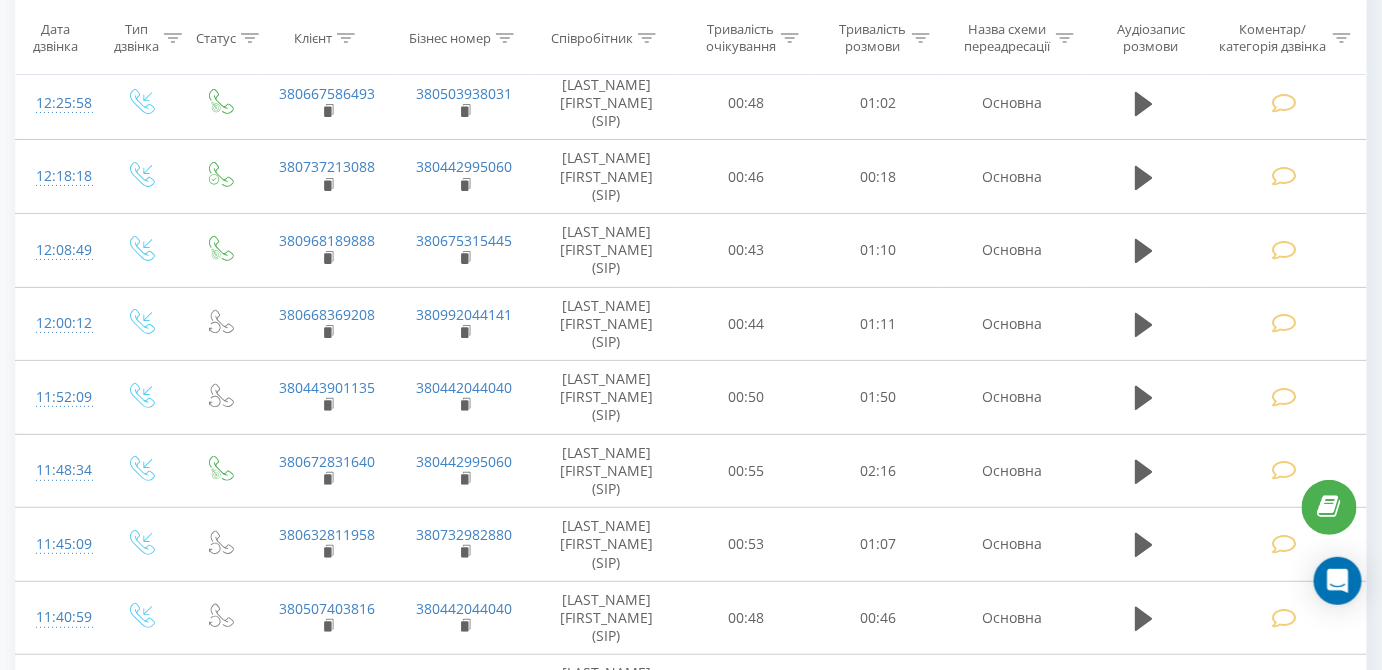 click at bounding box center (1287, 1280) 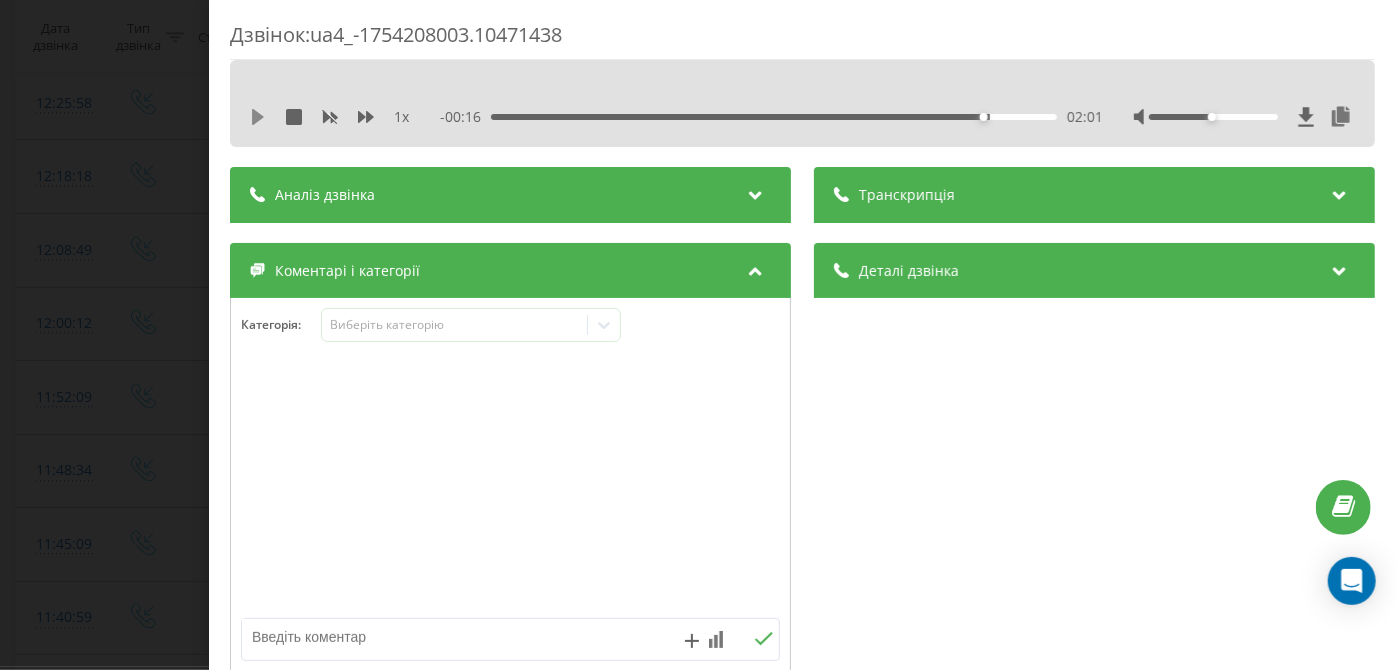 click 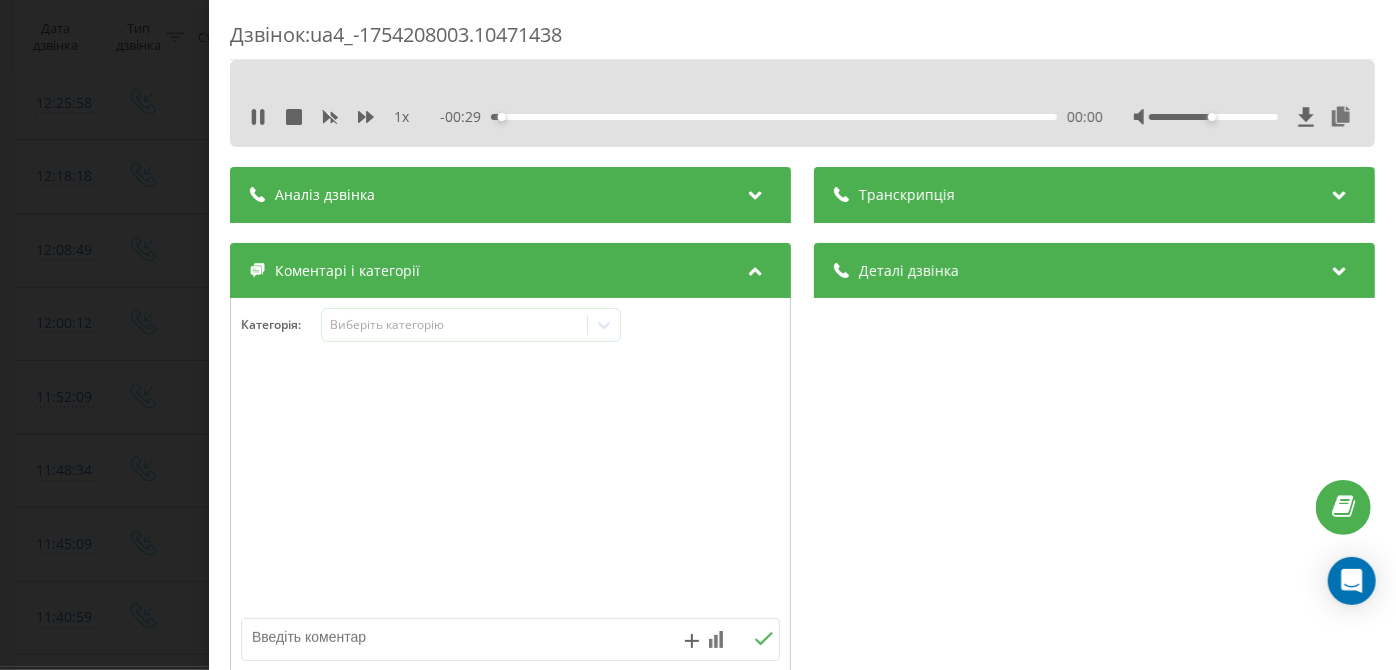 click on "00:00" at bounding box center [775, 117] 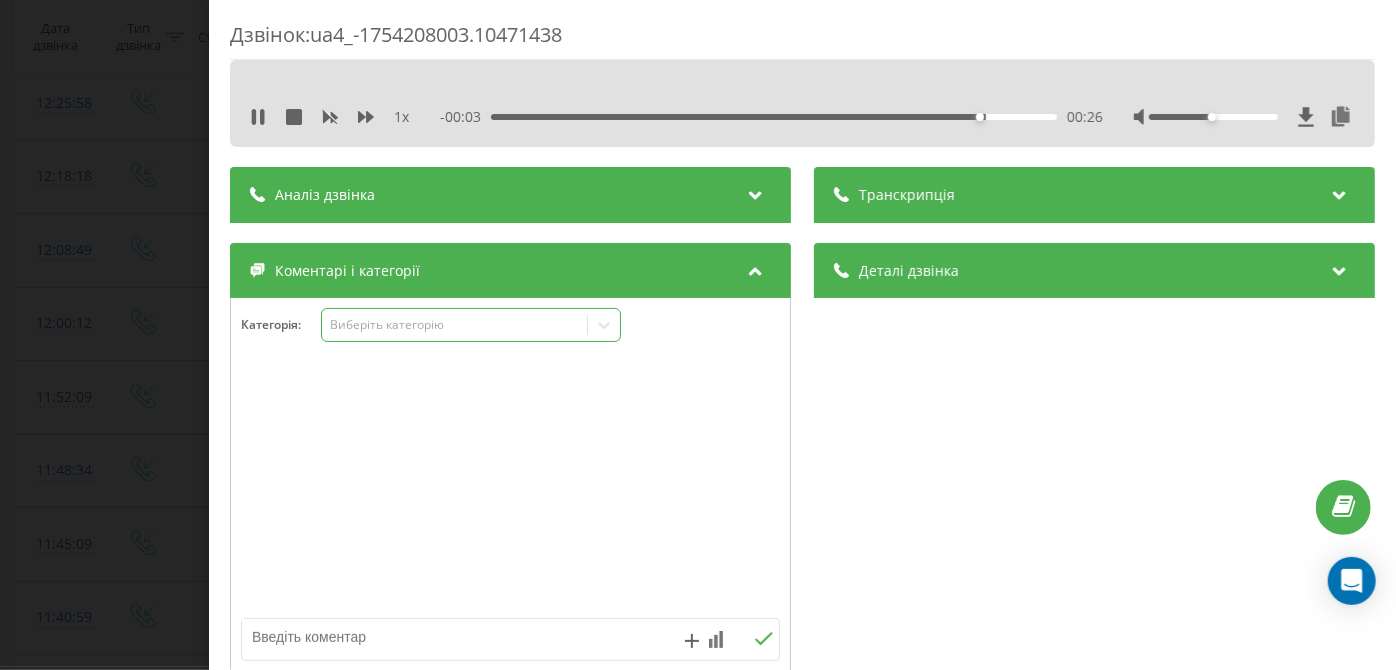 click on "Виберіть категорію" at bounding box center [455, 325] 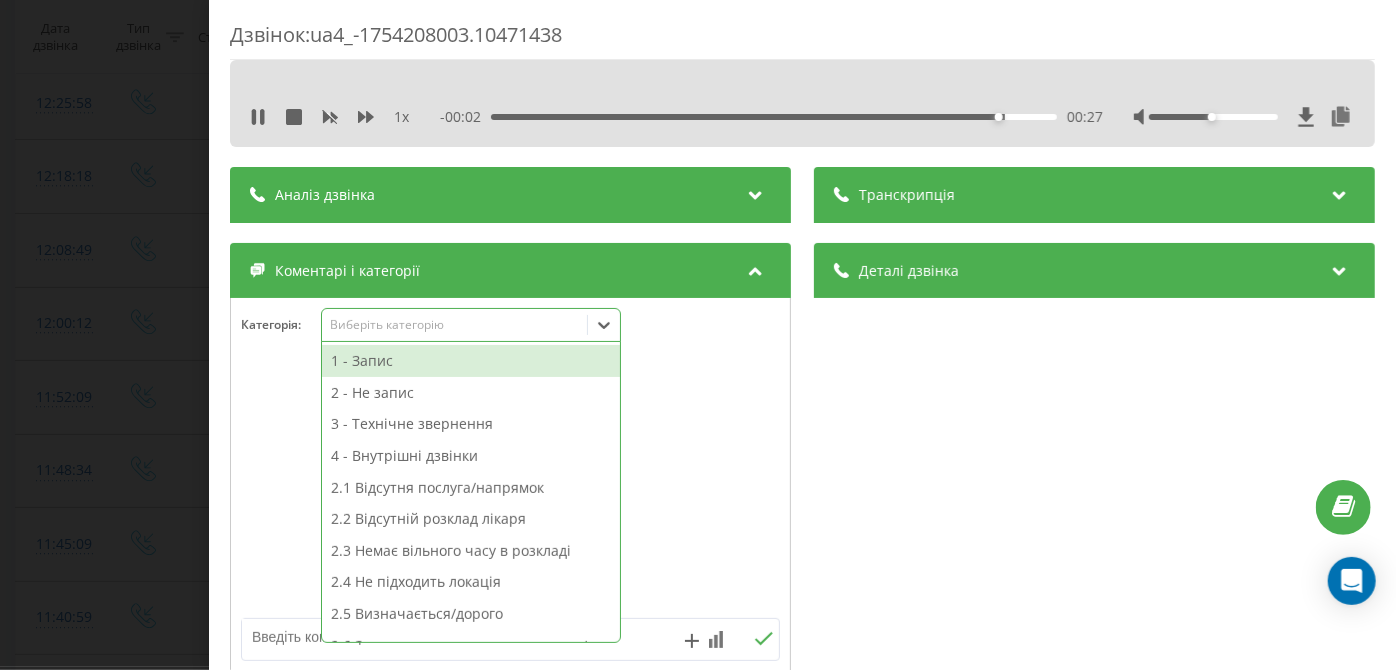 click on "2 - Не запис" at bounding box center [471, 393] 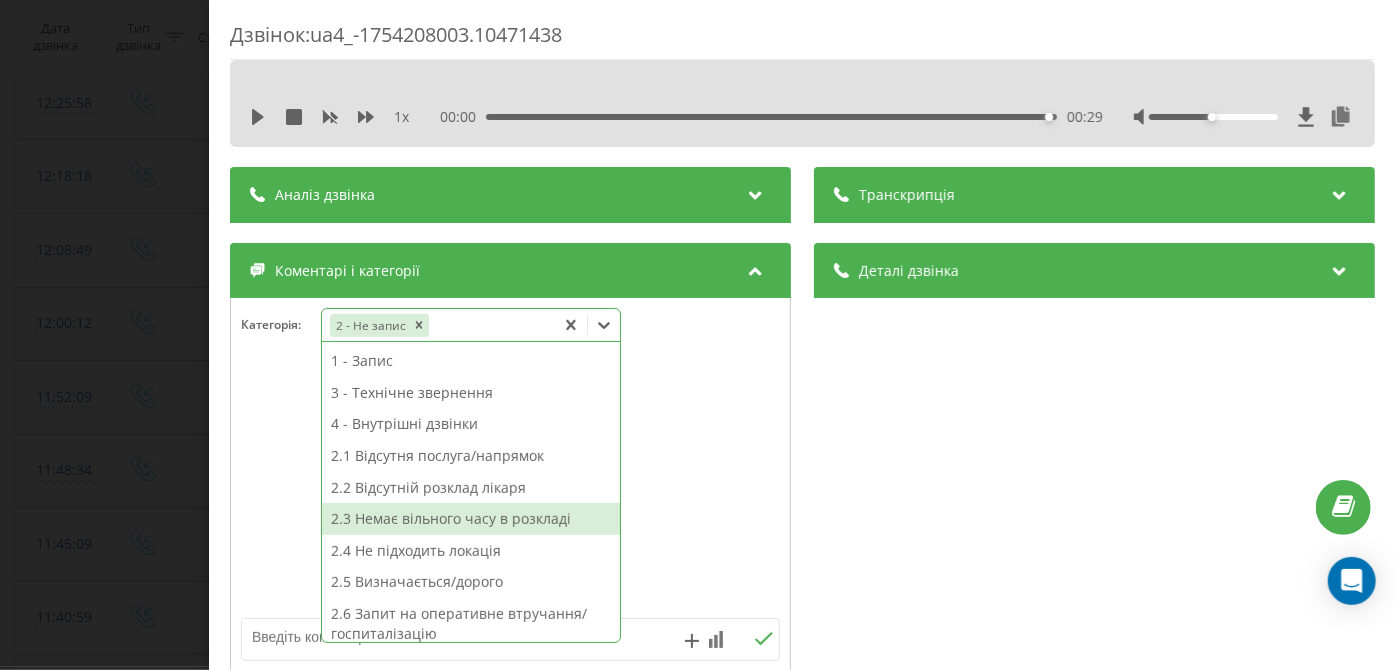 click on "2.3 Немає вільного часу в розкладі" at bounding box center (471, 519) 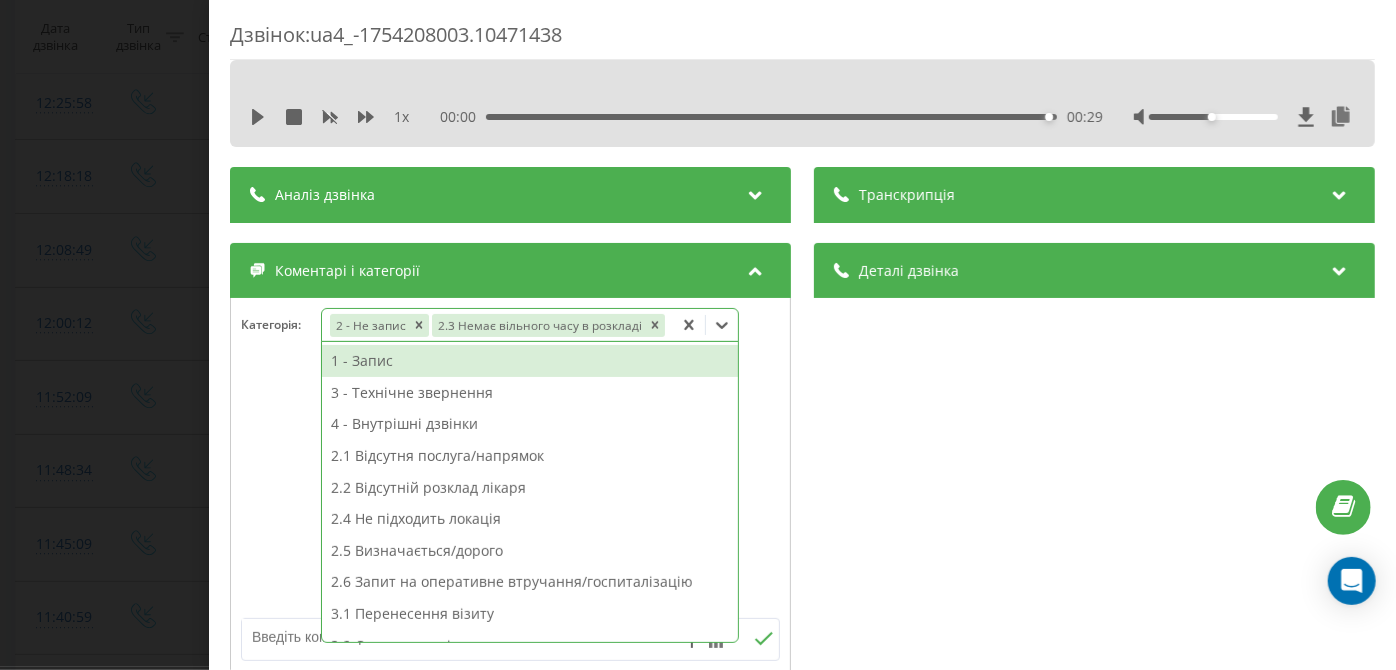 click on "Дзвінок :  ua4_-1754208003.10471438   1 x  00:00 00:29   00:29   Транскрипція Для AI-аналізу майбутніх дзвінків  налаштуйте та активуйте профіль на сторінці . Якщо профіль вже є і дзвінок відповідає його умовам, оновіть сторінку через 10 хвилин - AI аналізує поточний дзвінок. Аналіз дзвінка Для AI-аналізу майбутніх дзвінків  налаштуйте та активуйте профіль на сторінці . Якщо профіль вже є і дзвінок відповідає його умовам, оновіть сторінку через 10 хвилин - AI аналізує поточний дзвінок. Деталі дзвінка Загальне Дата дзвінка 2025-08-03 11:00:03 Тип дзвінка Вхідний Статус дзвінка Цільовий 380932622668 n/a" at bounding box center (698, 335) 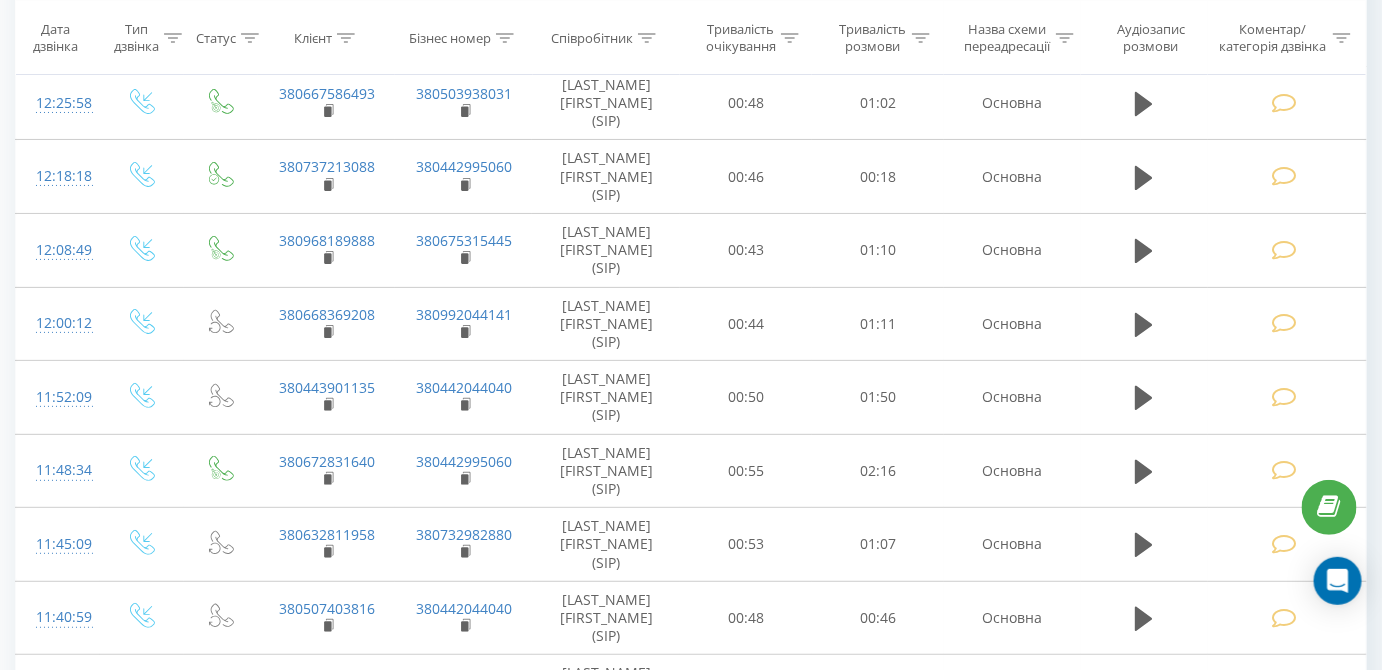 click at bounding box center (1284, 1353) 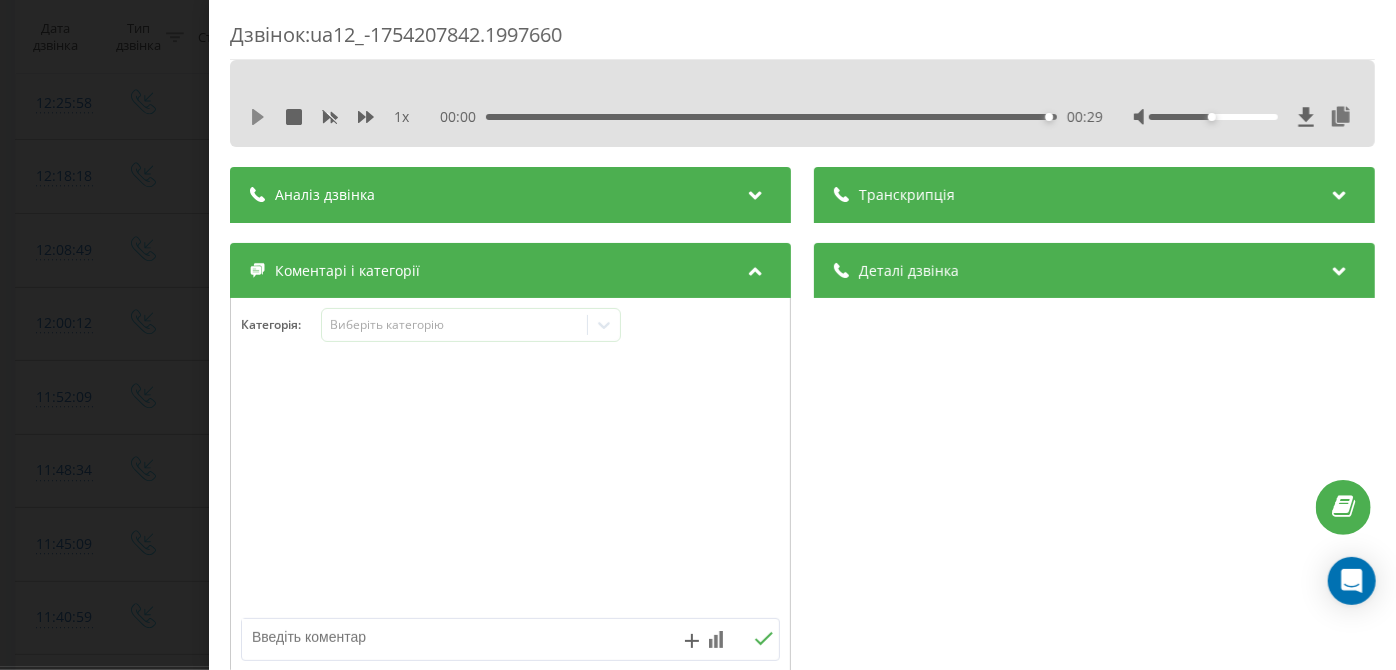 click 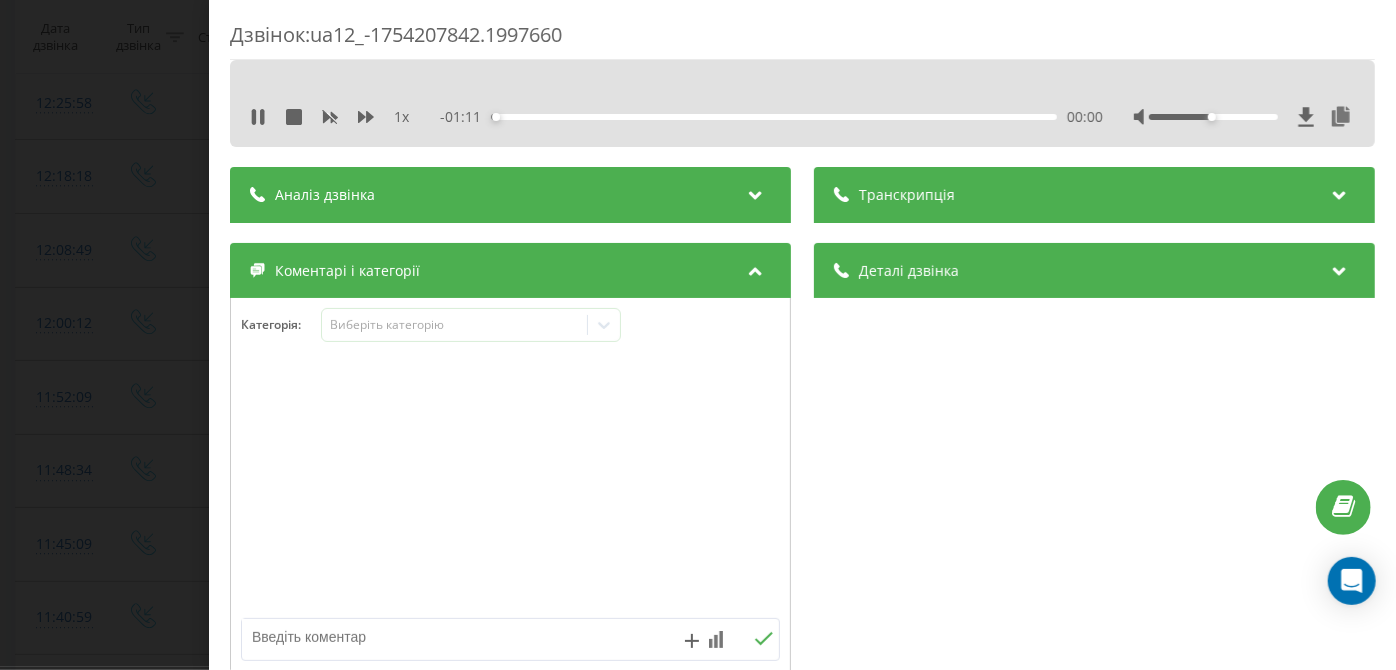 click on "- 01:11 00:00   00:00" at bounding box center [772, 117] 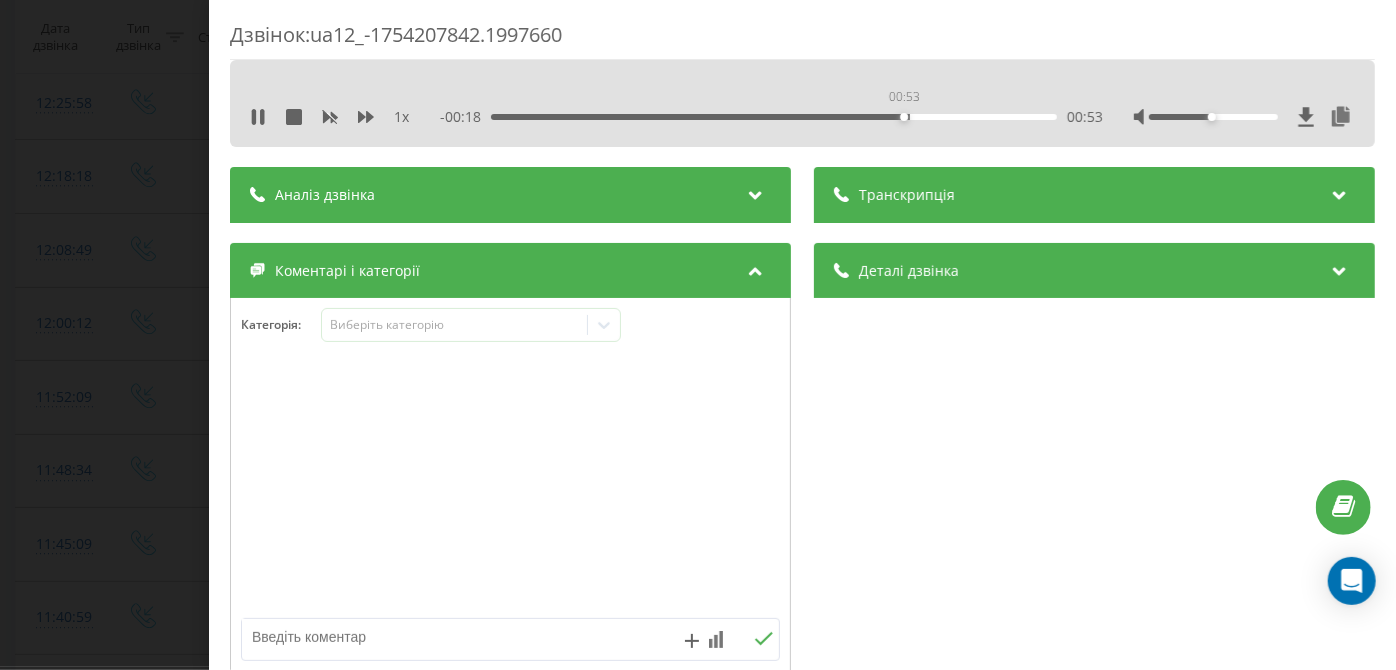 click on "00:53" at bounding box center [775, 117] 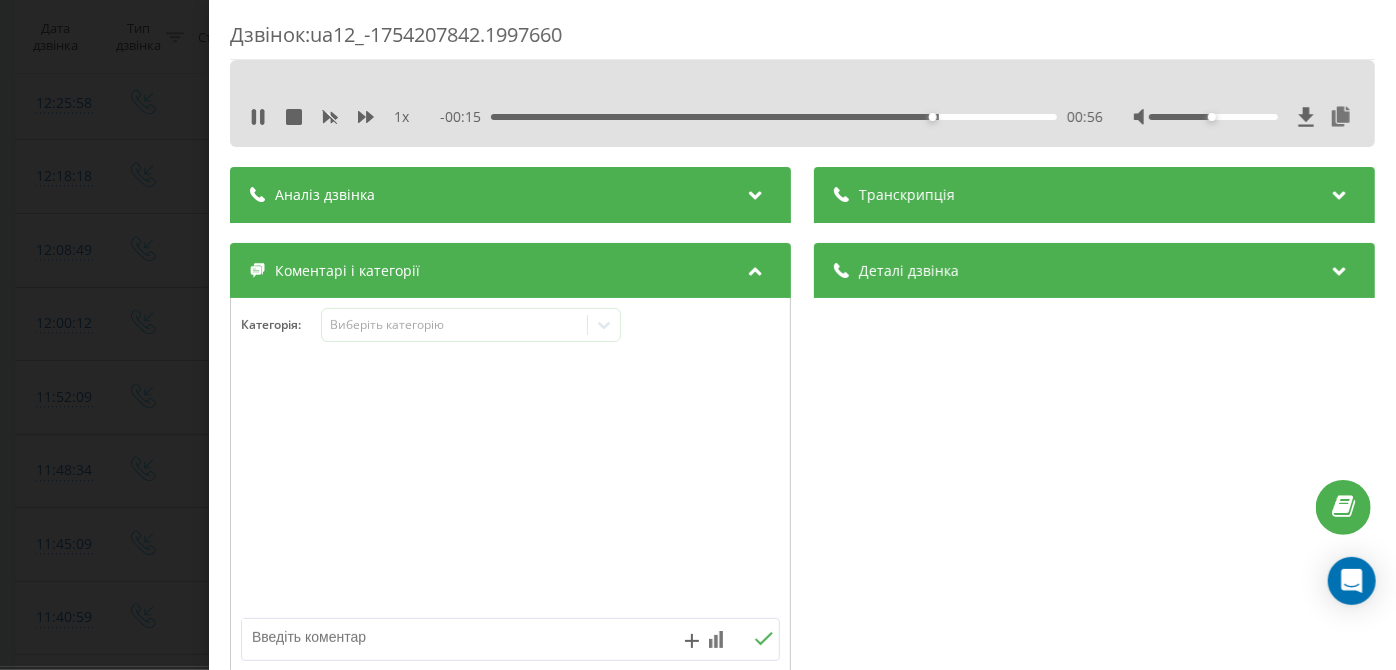 click on "Категорія : Виберіть категорію" at bounding box center (510, 487) 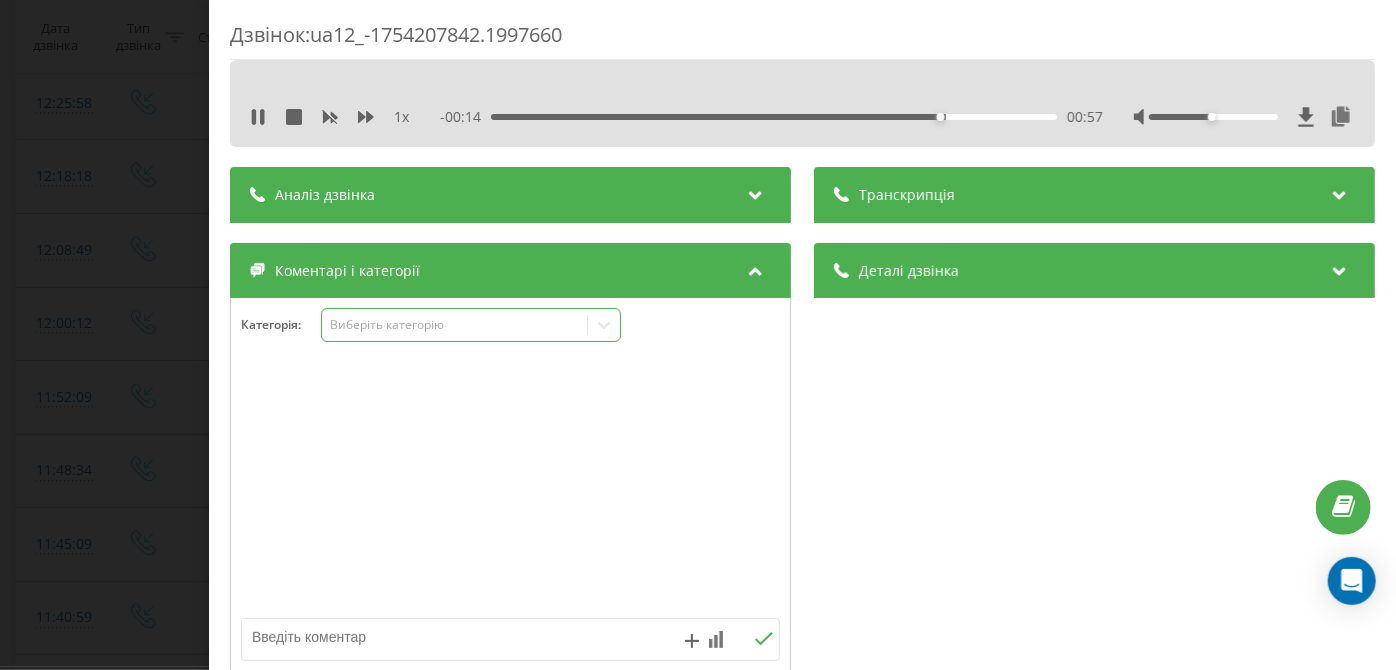 click on "Виберіть категорію" at bounding box center [471, 325] 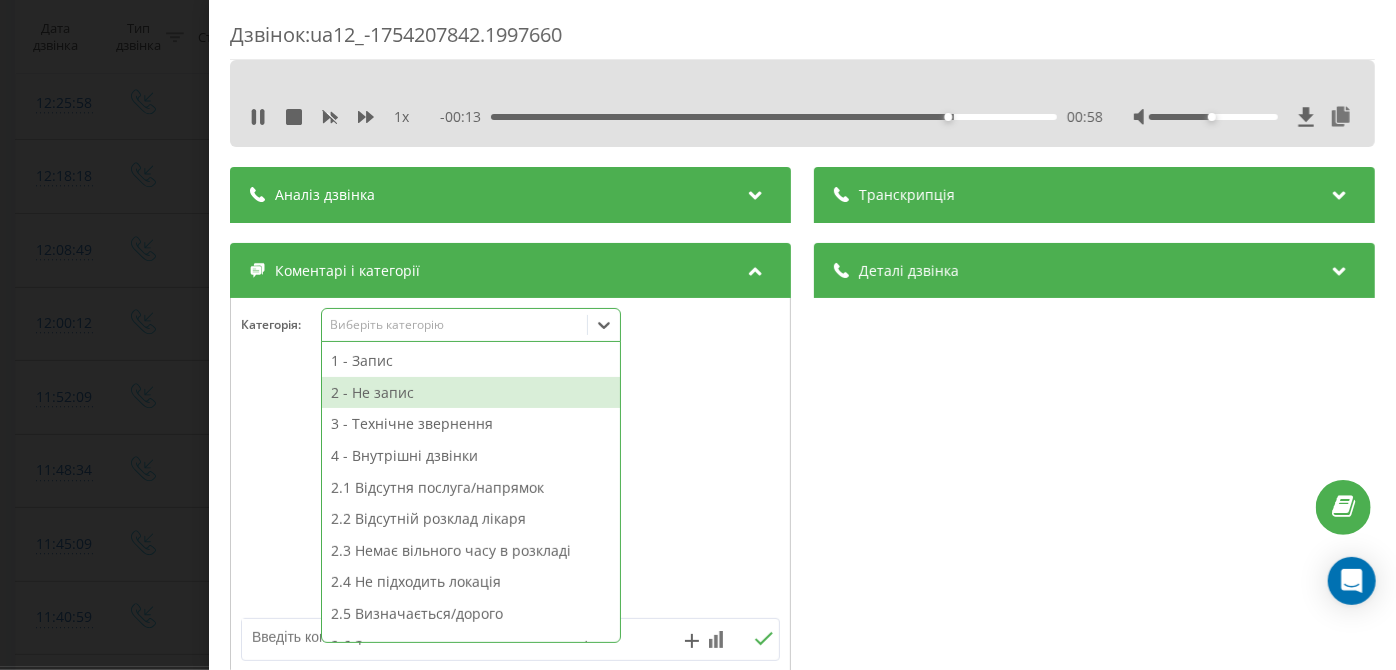 click on "2 - Не запис" at bounding box center (471, 393) 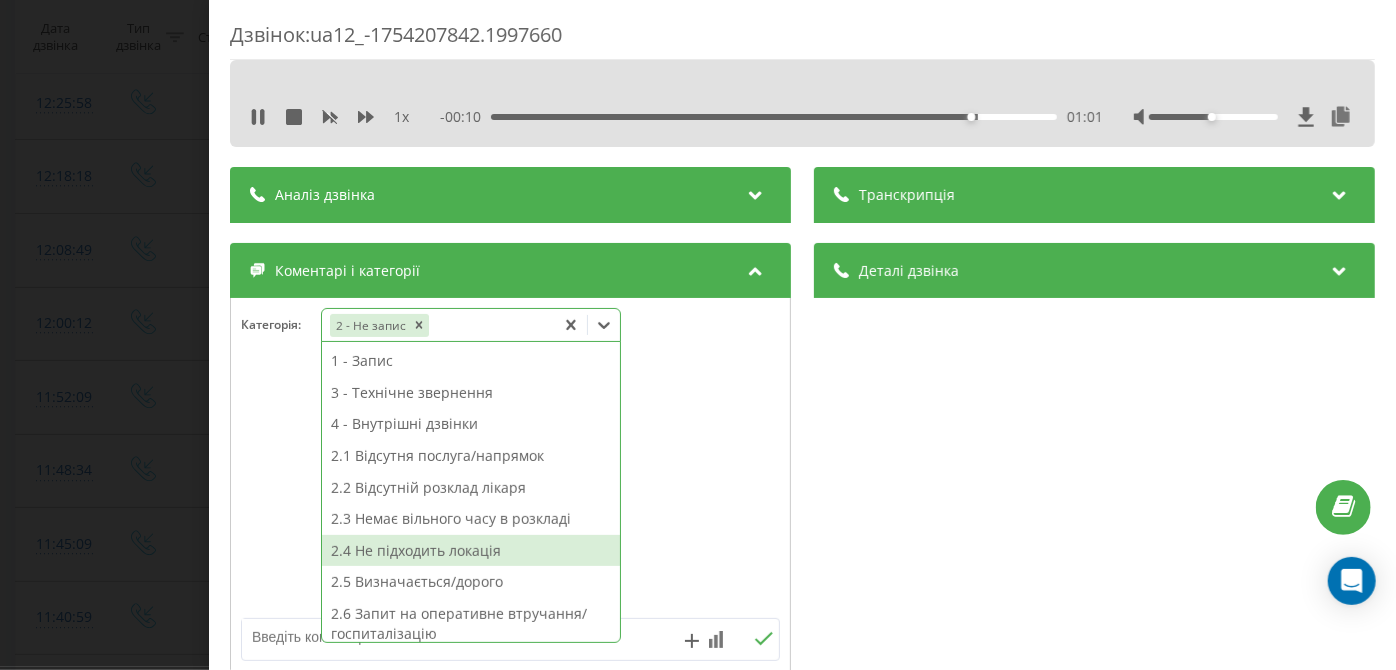 click on "2.4 Не підходить локація" at bounding box center [471, 551] 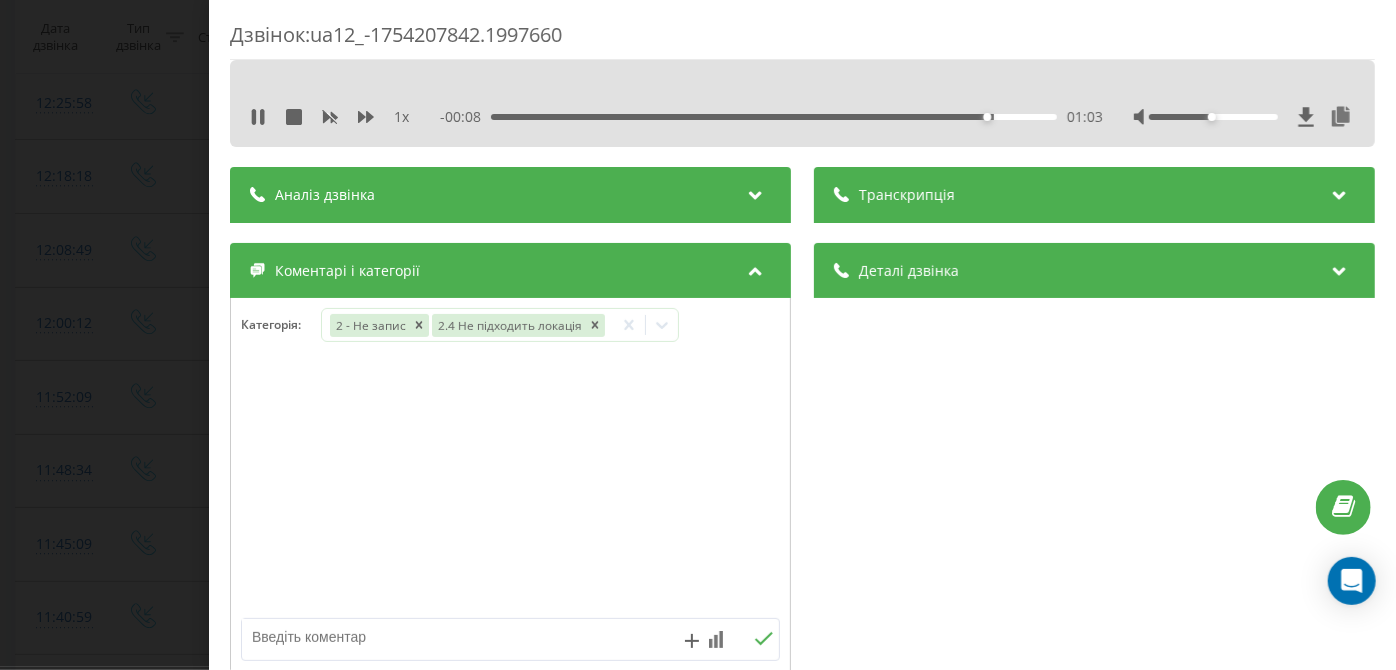 click on "Дзвінок :  ua12_-1754207842.1997660   1 x  - 00:08 01:03   01:03   Транскрипція Для AI-аналізу майбутніх дзвінків  налаштуйте та активуйте профіль на сторінці . Якщо профіль вже є і дзвінок відповідає його умовам, оновіть сторінку через 10 хвилин - AI аналізує поточний дзвінок. Аналіз дзвінка Для AI-аналізу майбутніх дзвінків  налаштуйте та активуйте профіль на сторінці . Якщо профіль вже є і дзвінок відповідає його умовам, оновіть сторінку через 10 хвилин - AI аналізує поточний дзвінок. Деталі дзвінка Загальне Дата дзвінка 2025-08-03 10:57:22 Тип дзвінка Вхідний Статус дзвінка Цільовий 380637886222 :" at bounding box center [698, 335] 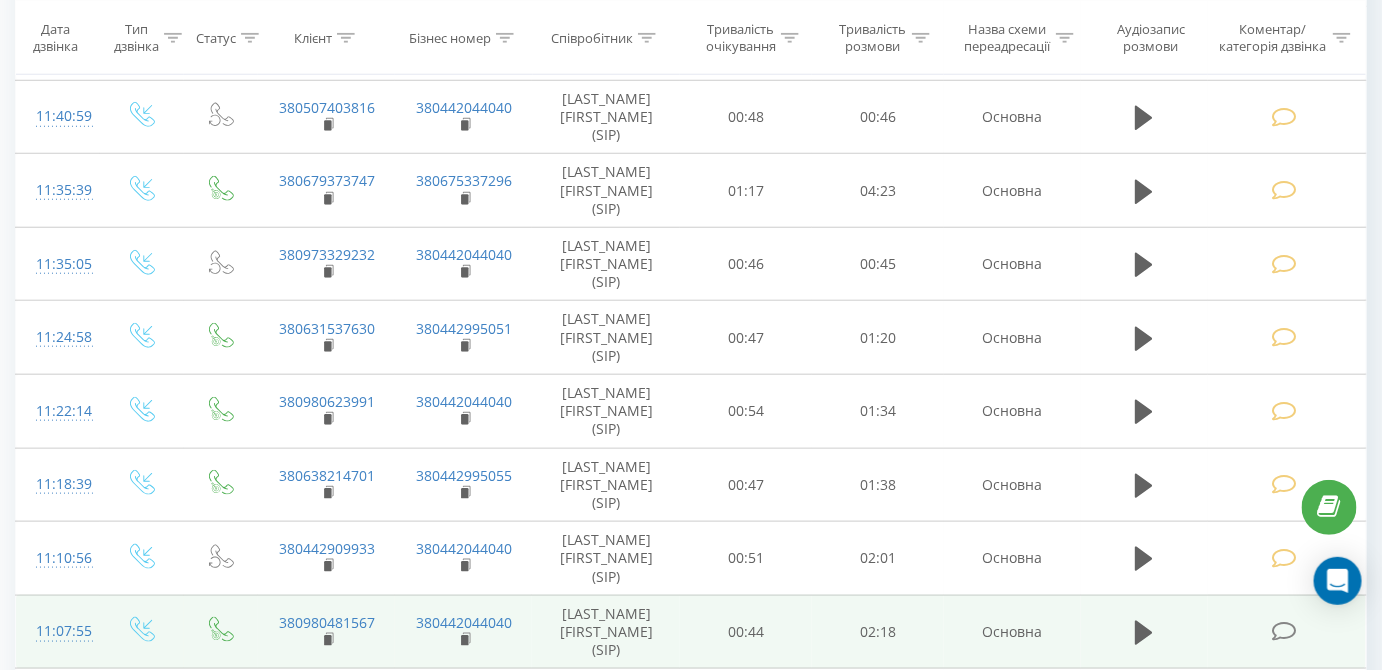 scroll, scrollTop: 3118, scrollLeft: 0, axis: vertical 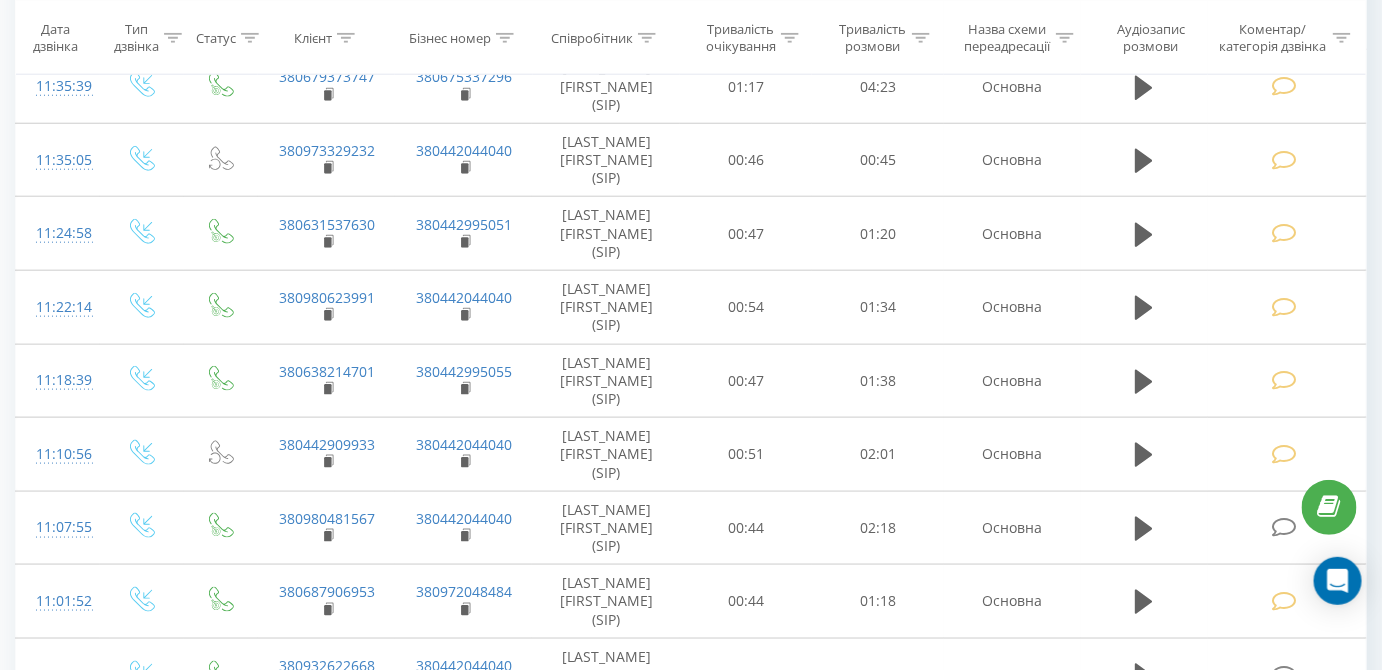 click at bounding box center (1284, 1116) 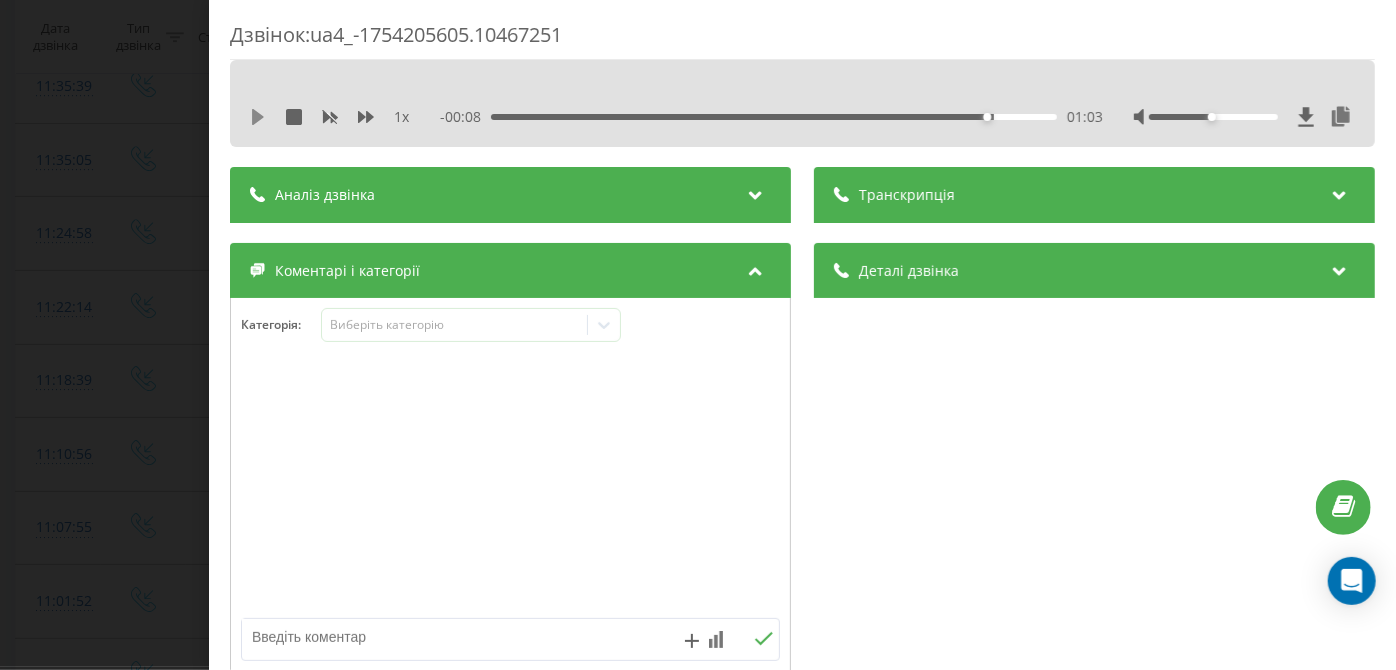 click 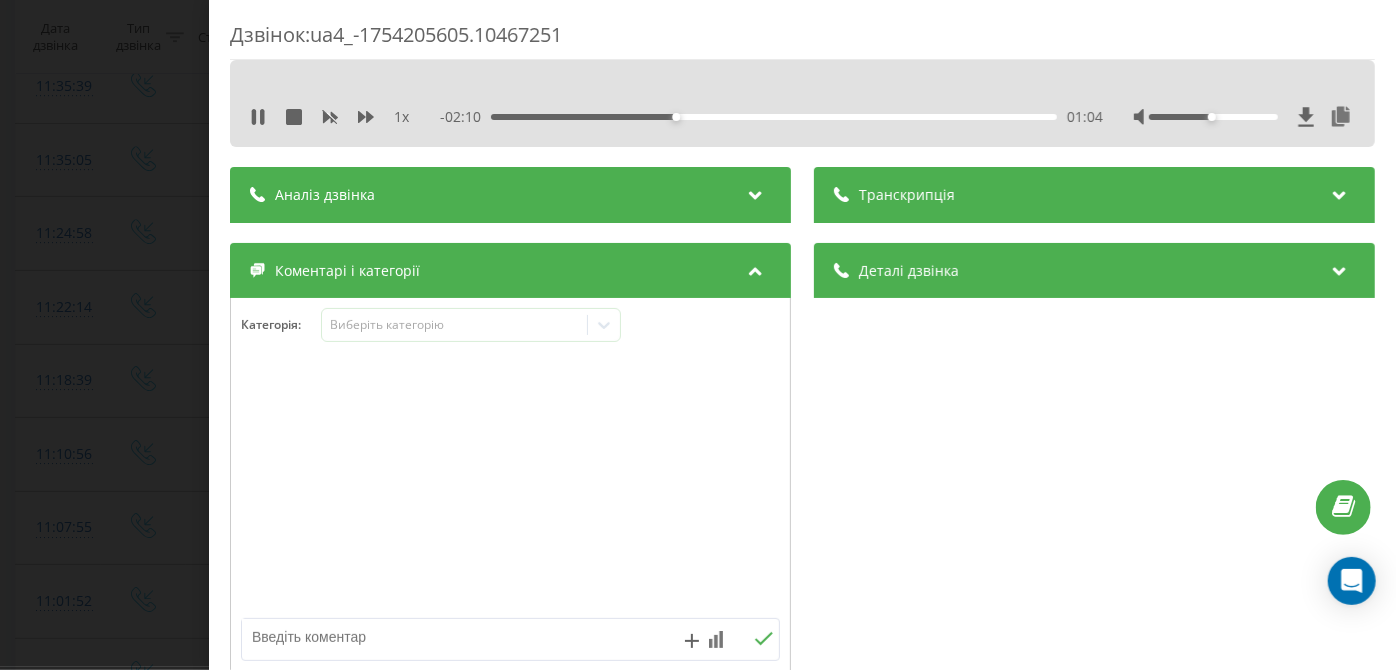 click on "- 02:10 01:04   01:04" at bounding box center (772, 117) 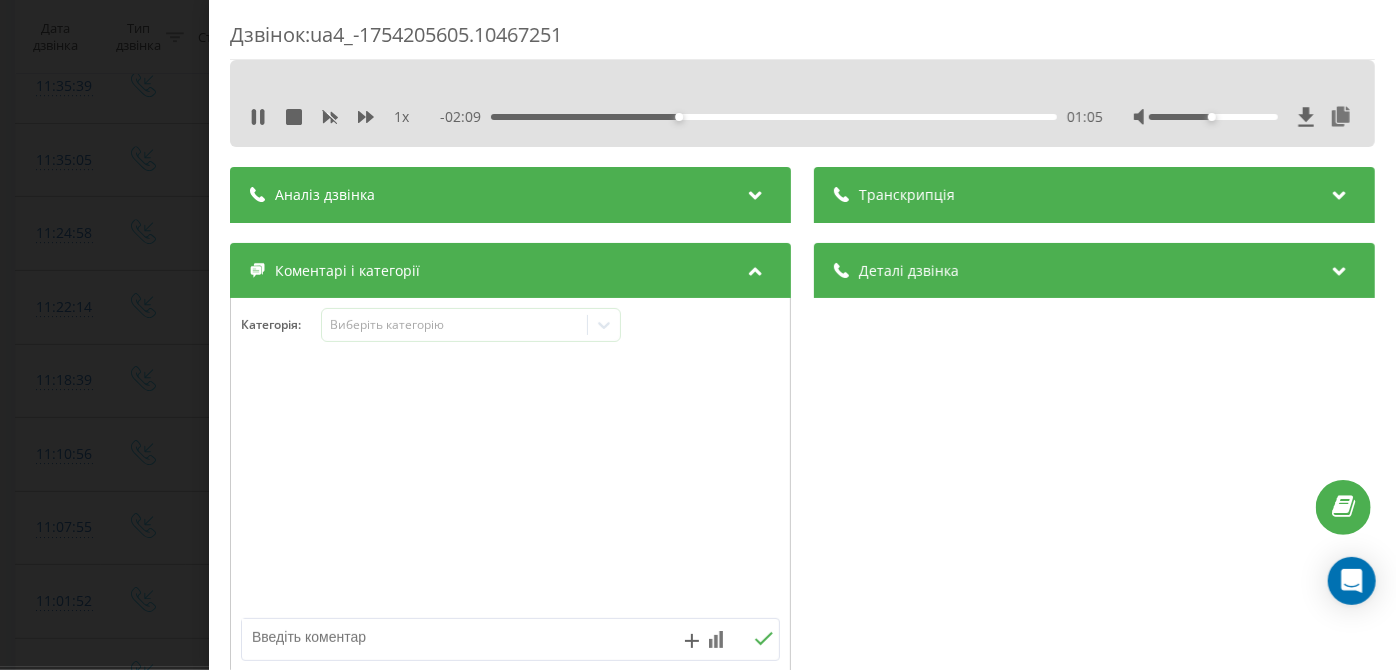 click on "01:05" at bounding box center (775, 117) 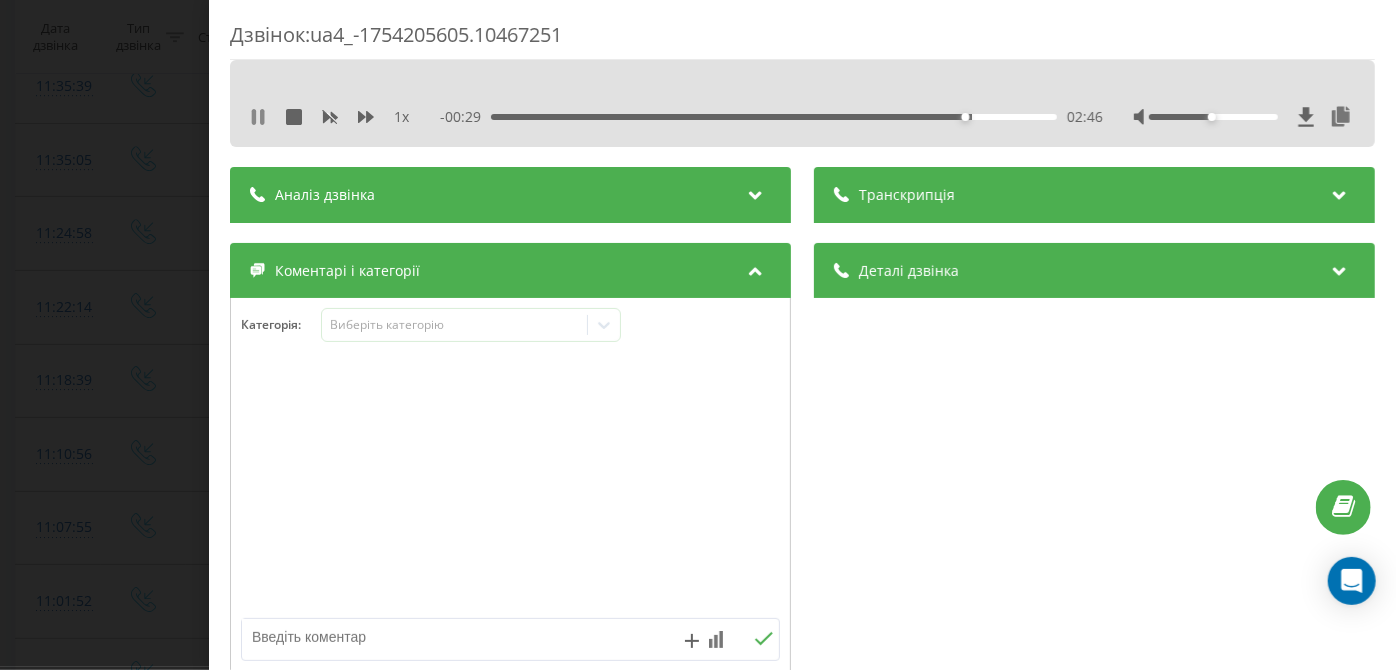click 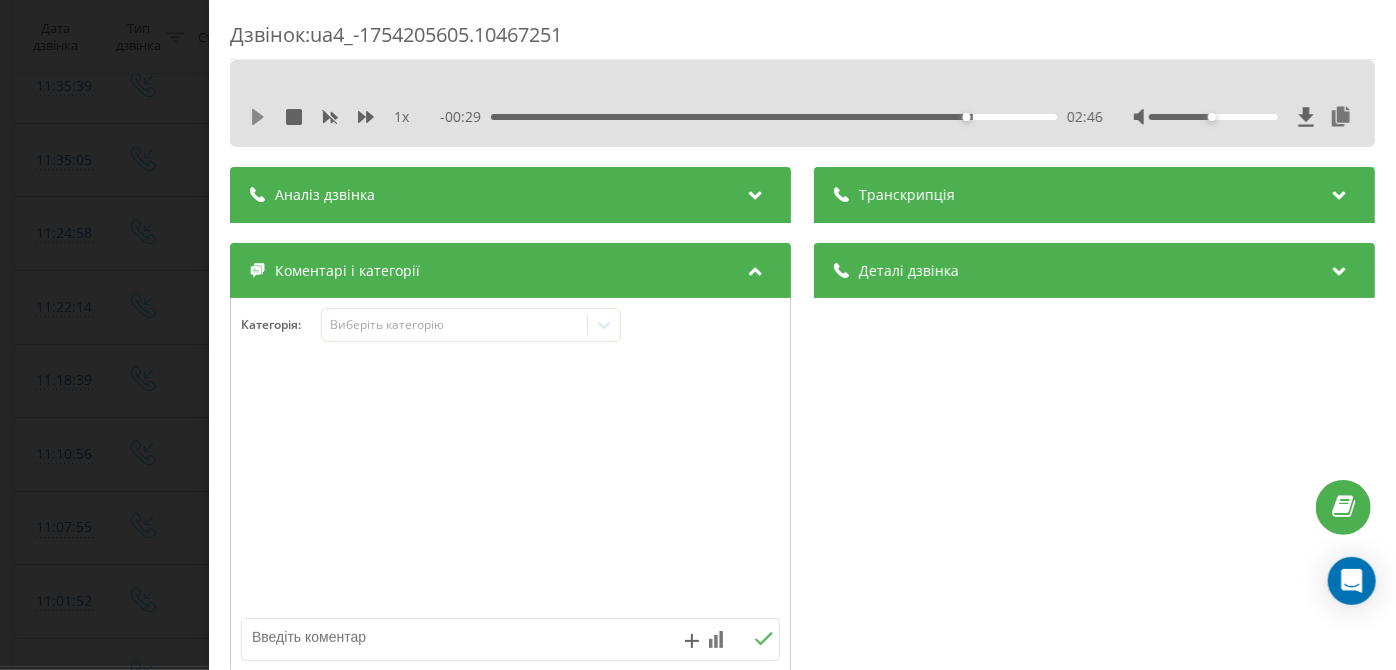 click 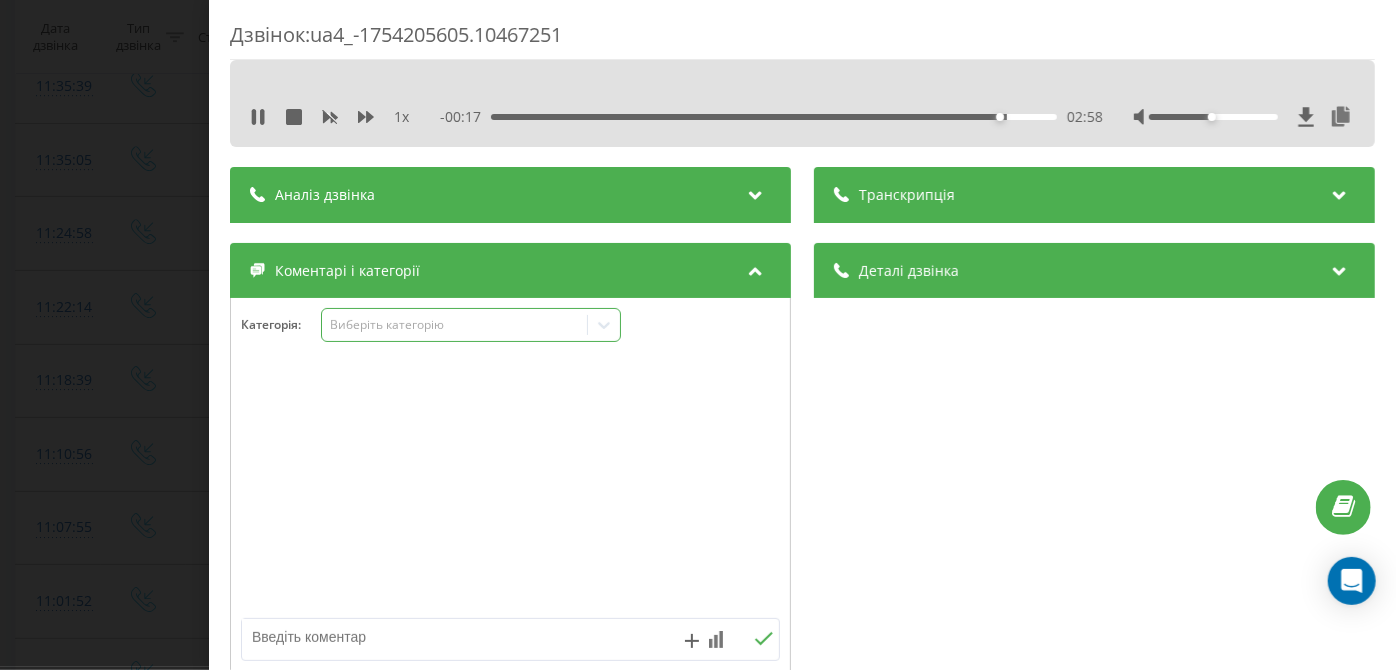 click on "Виберіть категорію" at bounding box center (455, 325) 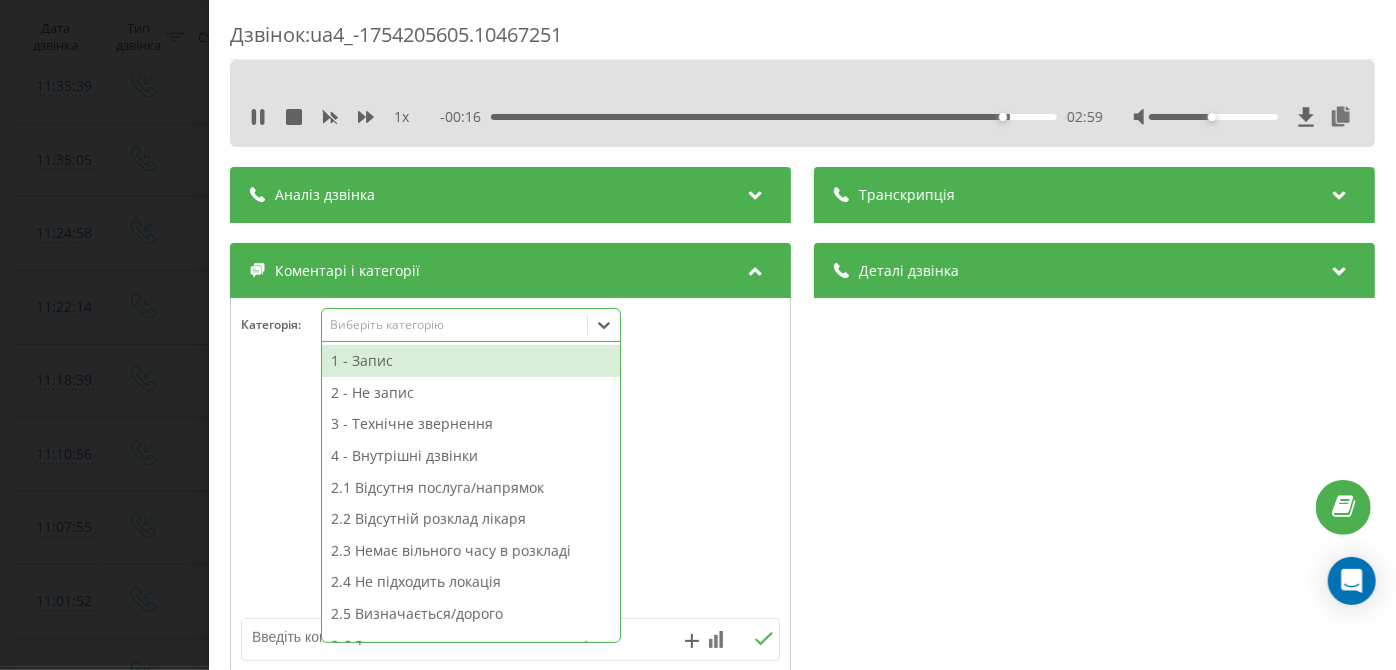 click on "1 - Запис" at bounding box center [471, 361] 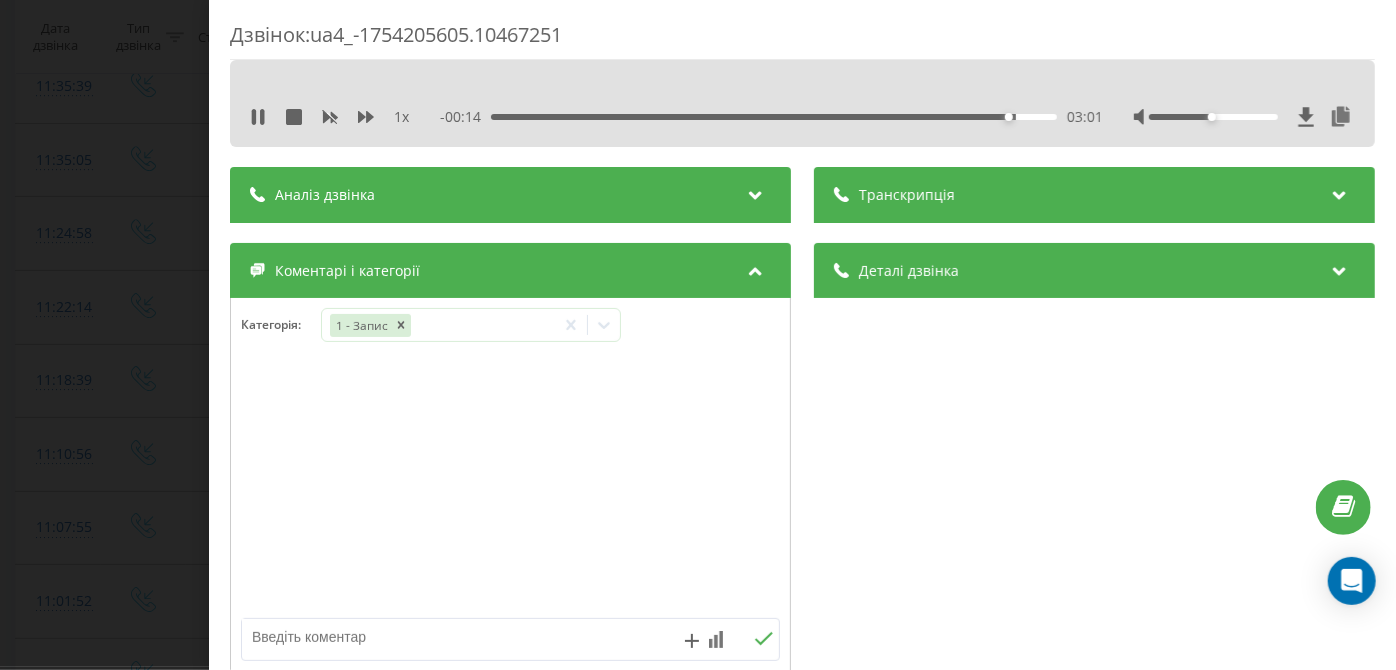 click on "Дзвінок :  ua4_-1754205605.10467251   1 x  - 00:14 03:01   03:01   Транскрипція Для AI-аналізу майбутніх дзвінків  налаштуйте та активуйте профіль на сторінці . Якщо профіль вже є і дзвінок відповідає його умовам, оновіть сторінку через 10 хвилин - AI аналізує поточний дзвінок. Аналіз дзвінка Для AI-аналізу майбутніх дзвінків  налаштуйте та активуйте профіль на сторінці . Якщо профіль вже є і дзвінок відповідає його умовам, оновіть сторінку через 10 хвилин - AI аналізує поточний дзвінок. Деталі дзвінка Загальне Дата дзвінка 2025-08-03 10:20:05 Тип дзвінка Вхідний Статус дзвінка Цільовий 380638127773 :" at bounding box center (698, 335) 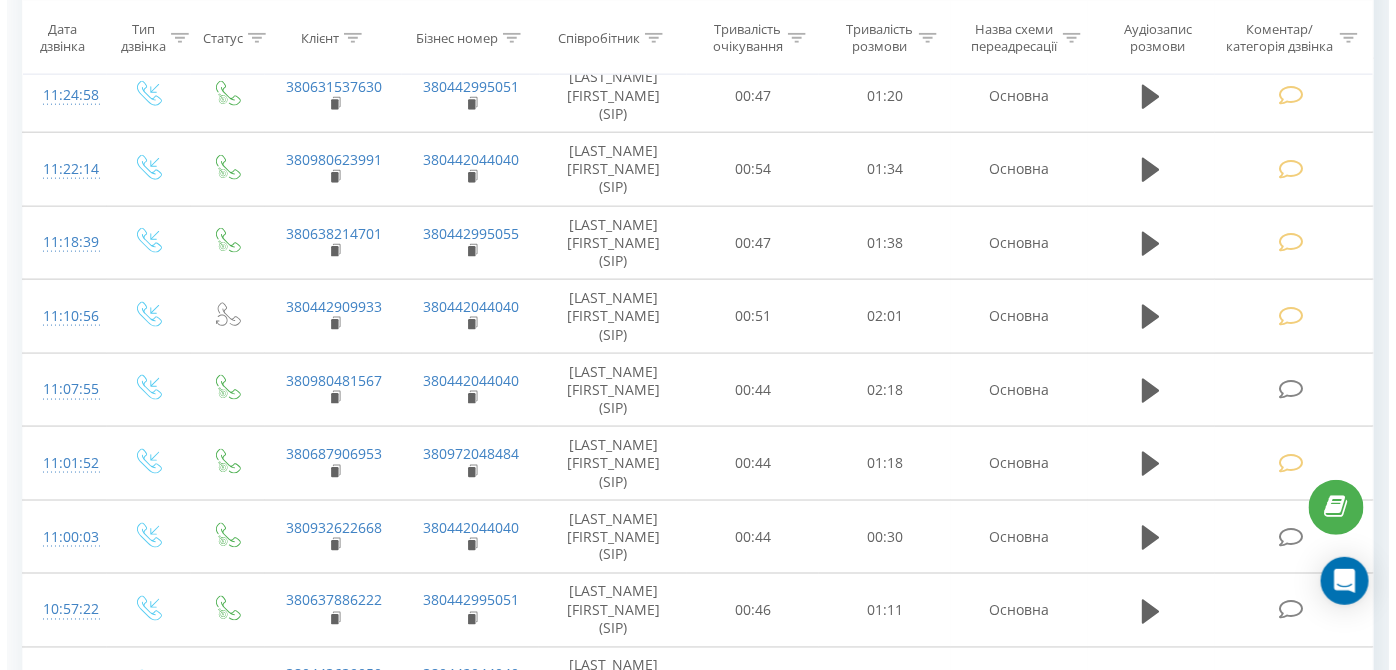 scroll, scrollTop: 3295, scrollLeft: 0, axis: vertical 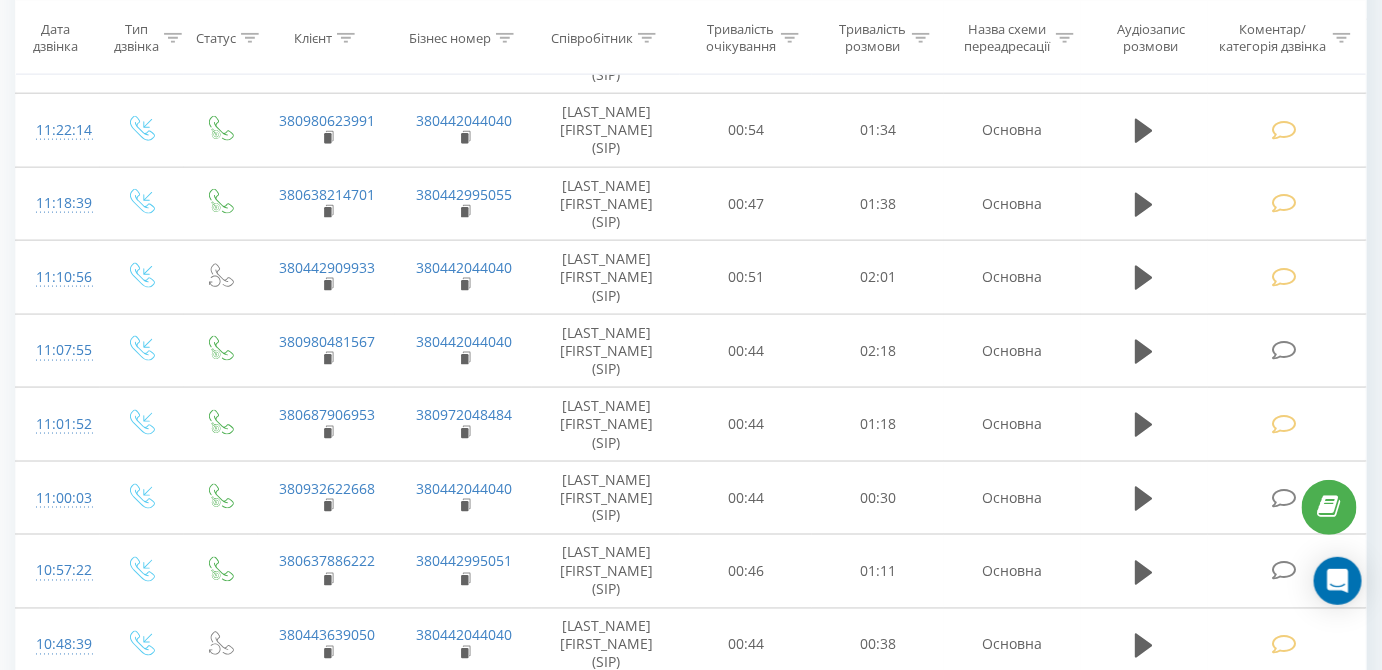 click at bounding box center (1284, 1454) 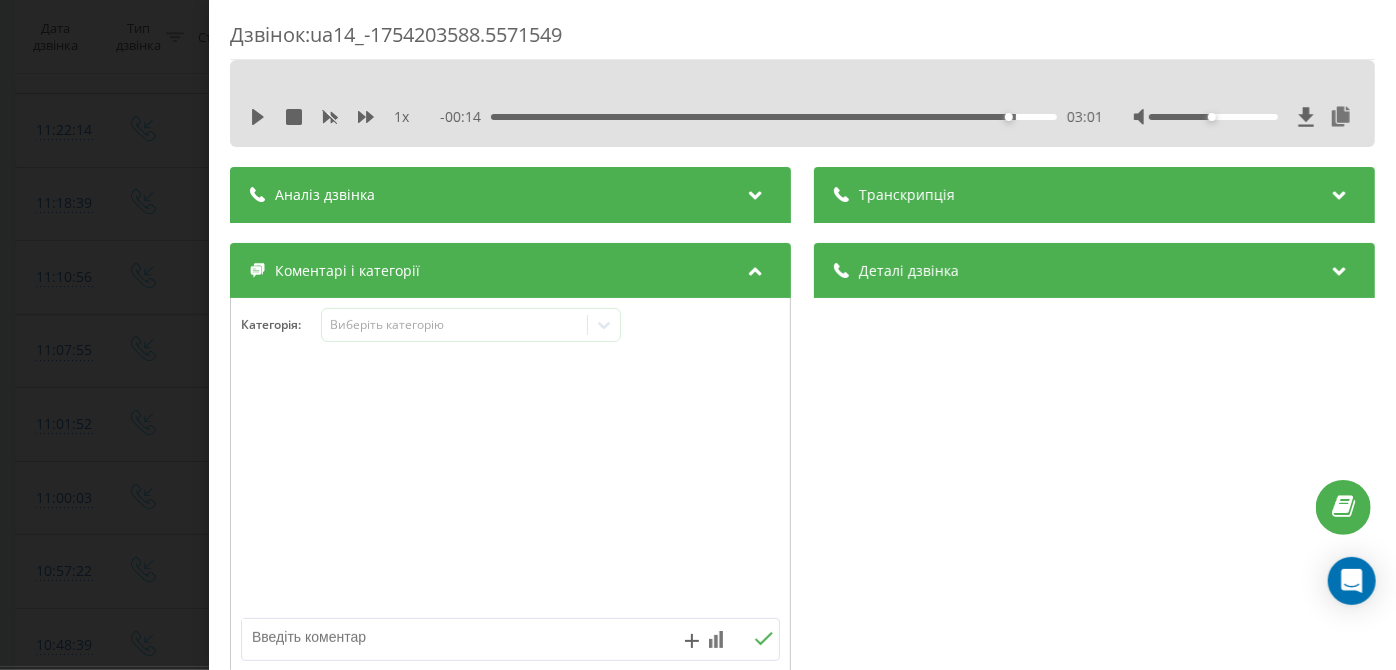 click on "1 x  - 00:14 03:01   03:01" at bounding box center (802, 117) 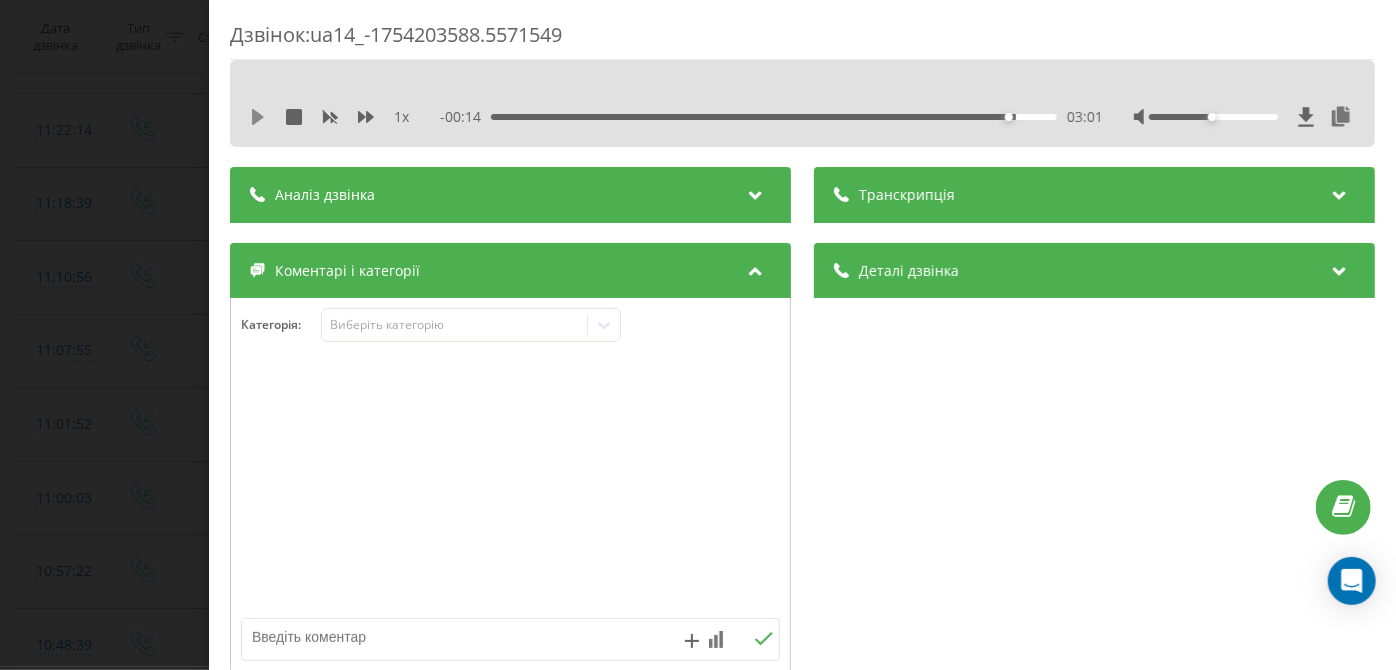 click 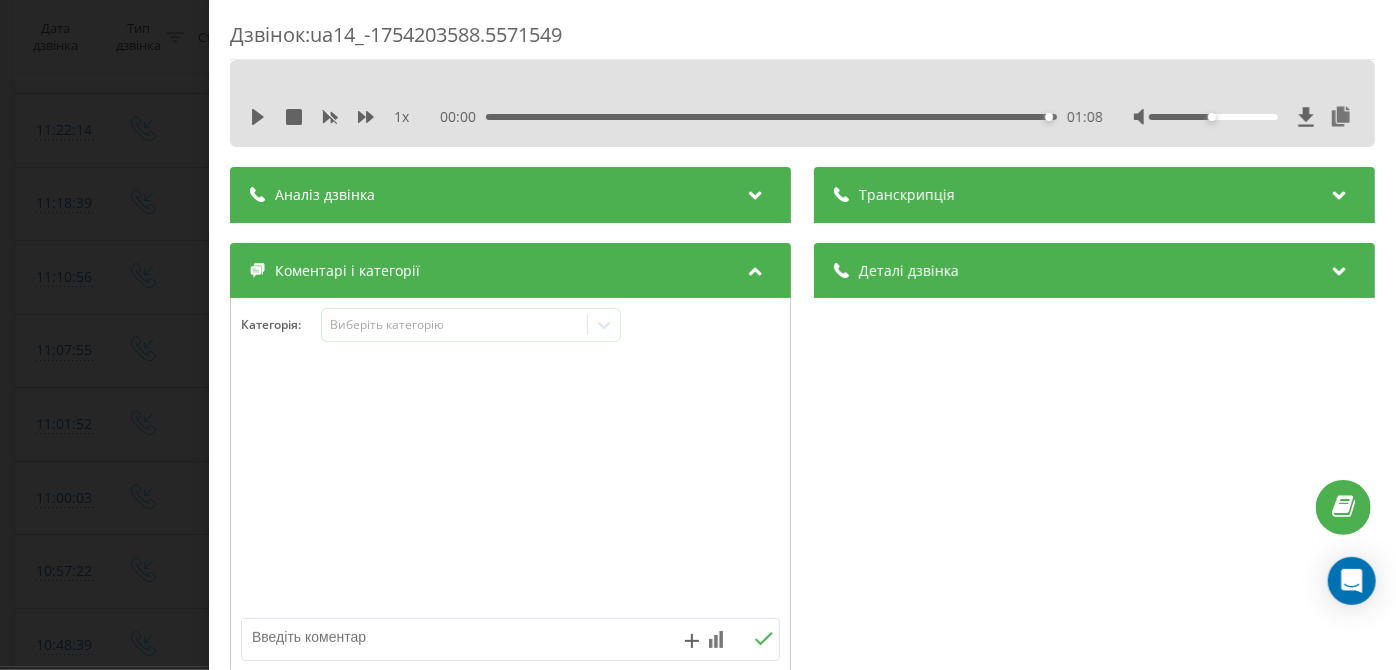 click on "01:08" at bounding box center (772, 117) 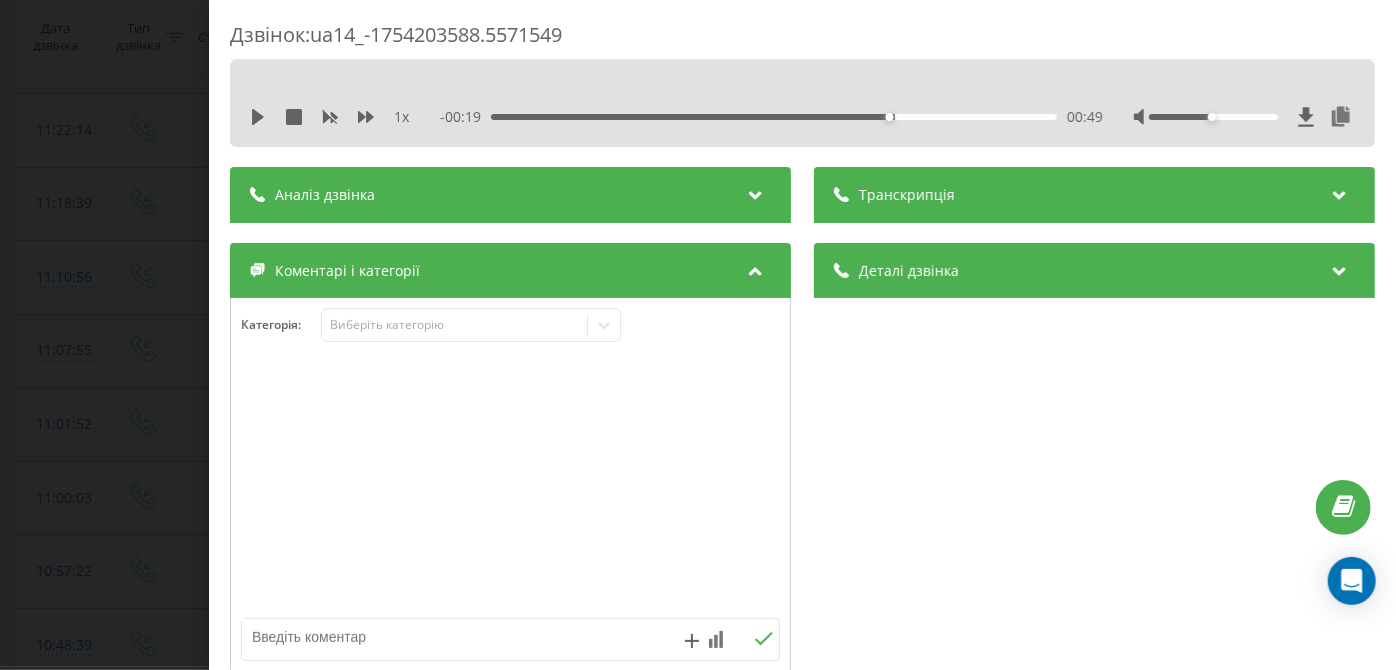 click on "1 x  - 00:19 00:49   00:49" at bounding box center (802, 103) 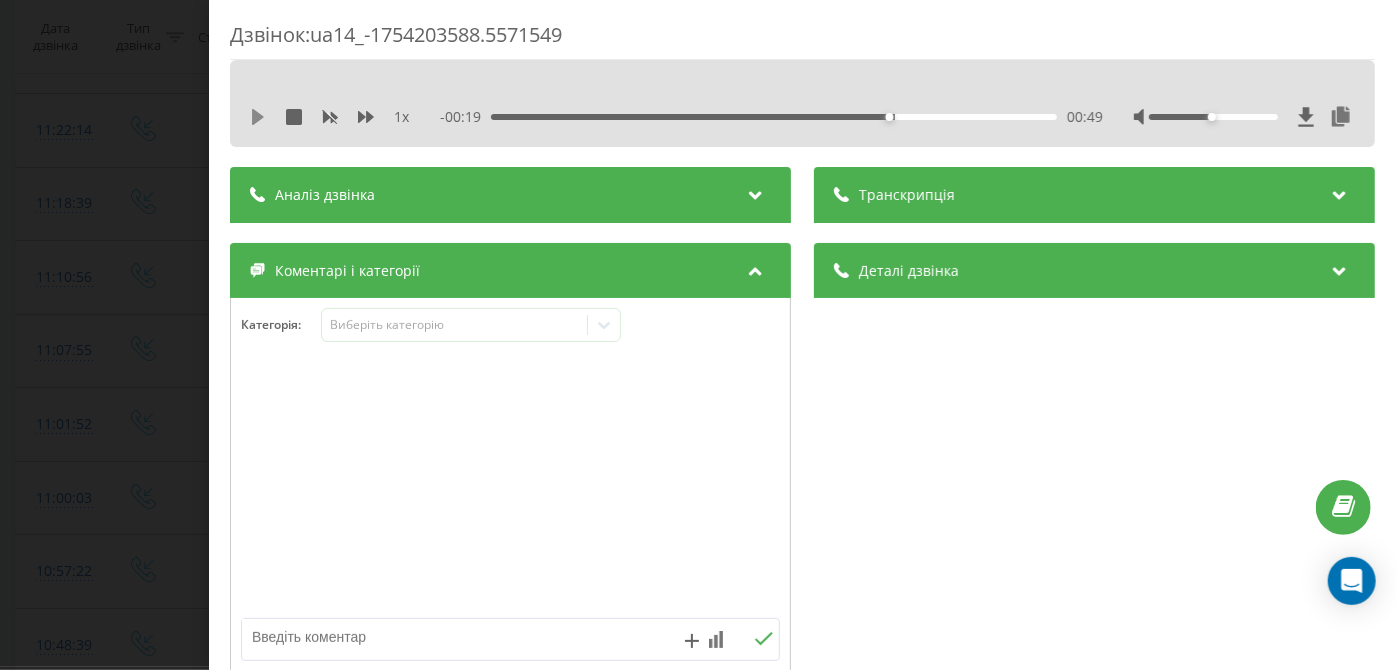 click 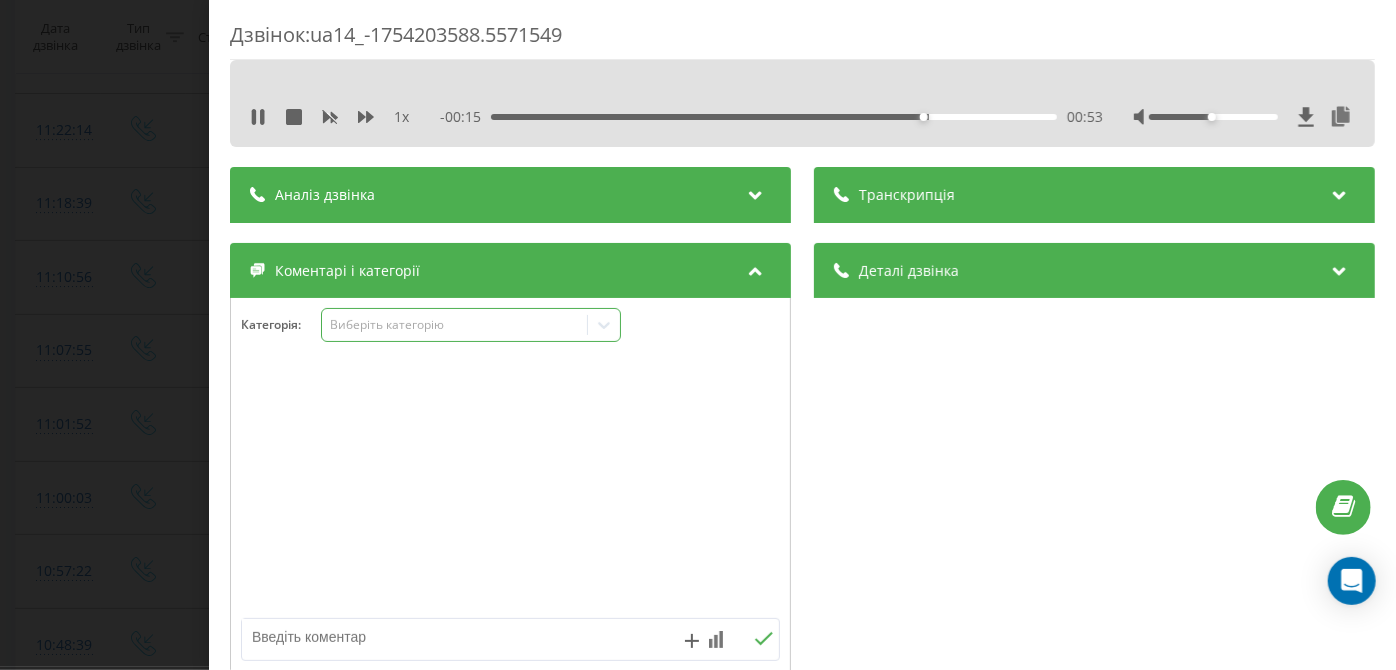 click on "Виберіть категорію" at bounding box center (455, 325) 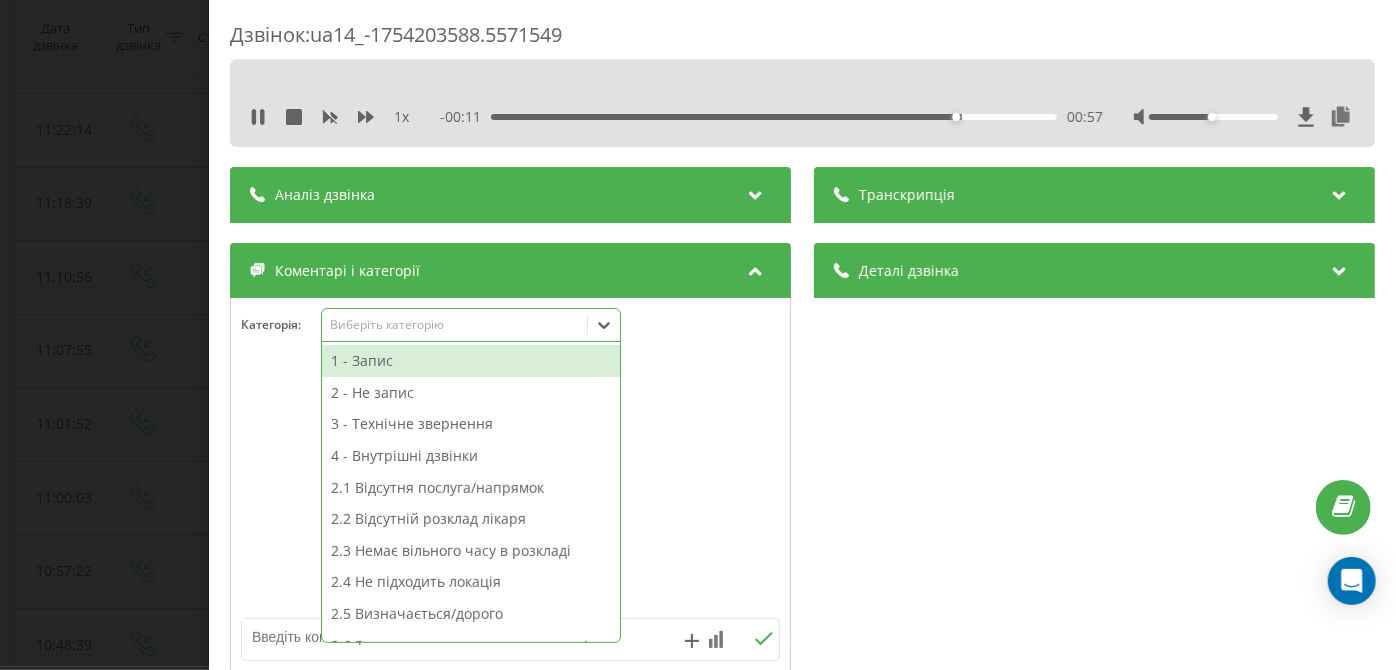 click on "3 - Технічне звернення" at bounding box center (471, 424) 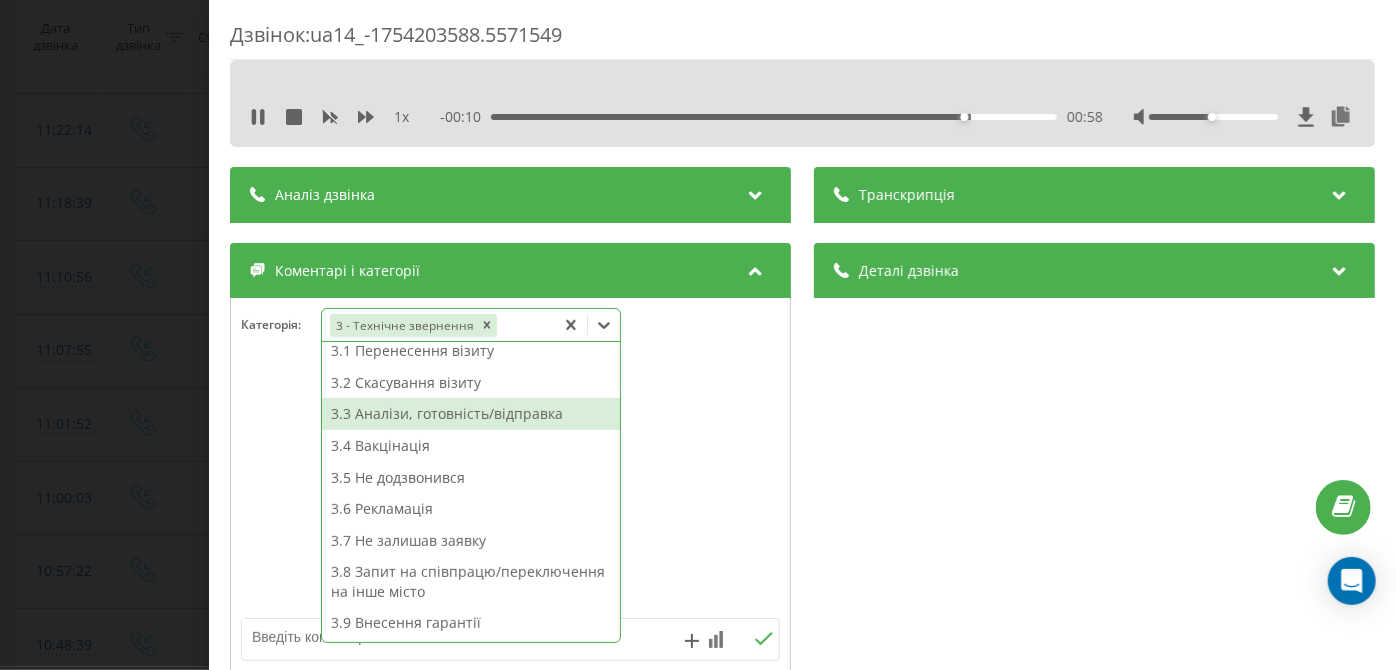 scroll, scrollTop: 312, scrollLeft: 0, axis: vertical 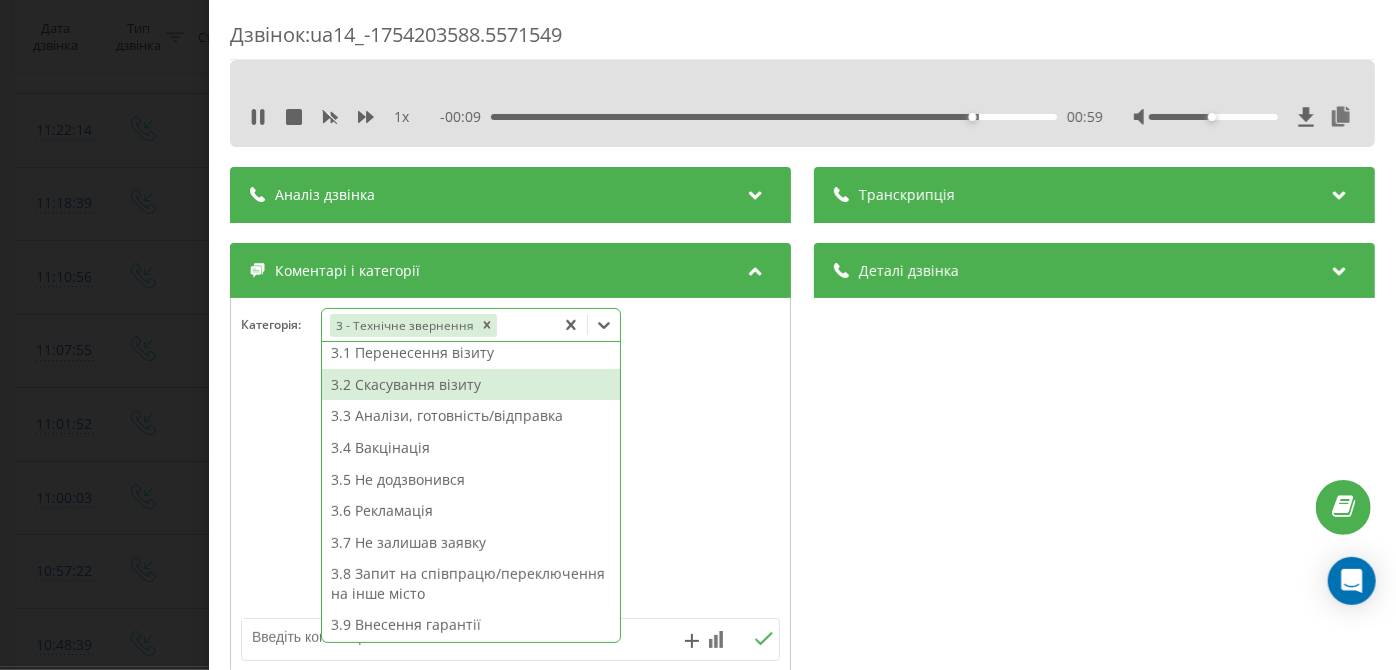 click on "3.2 Скасування візиту" at bounding box center (471, 385) 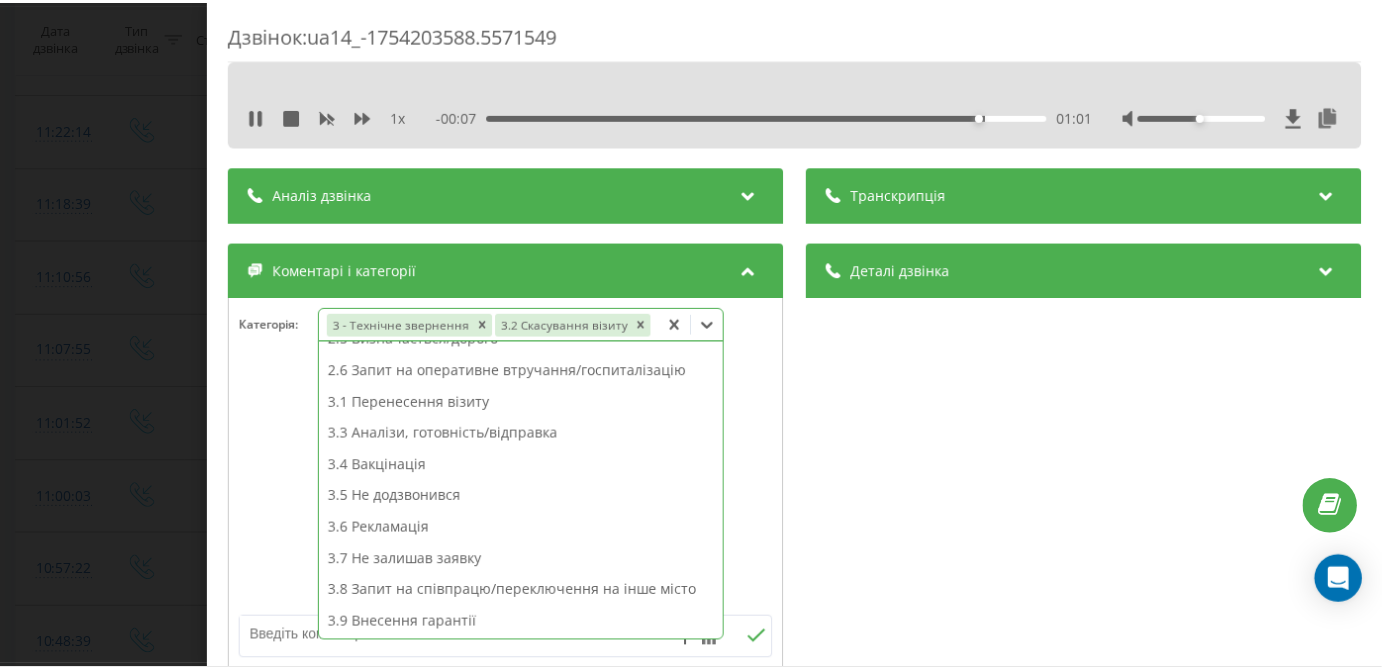 scroll, scrollTop: 242, scrollLeft: 0, axis: vertical 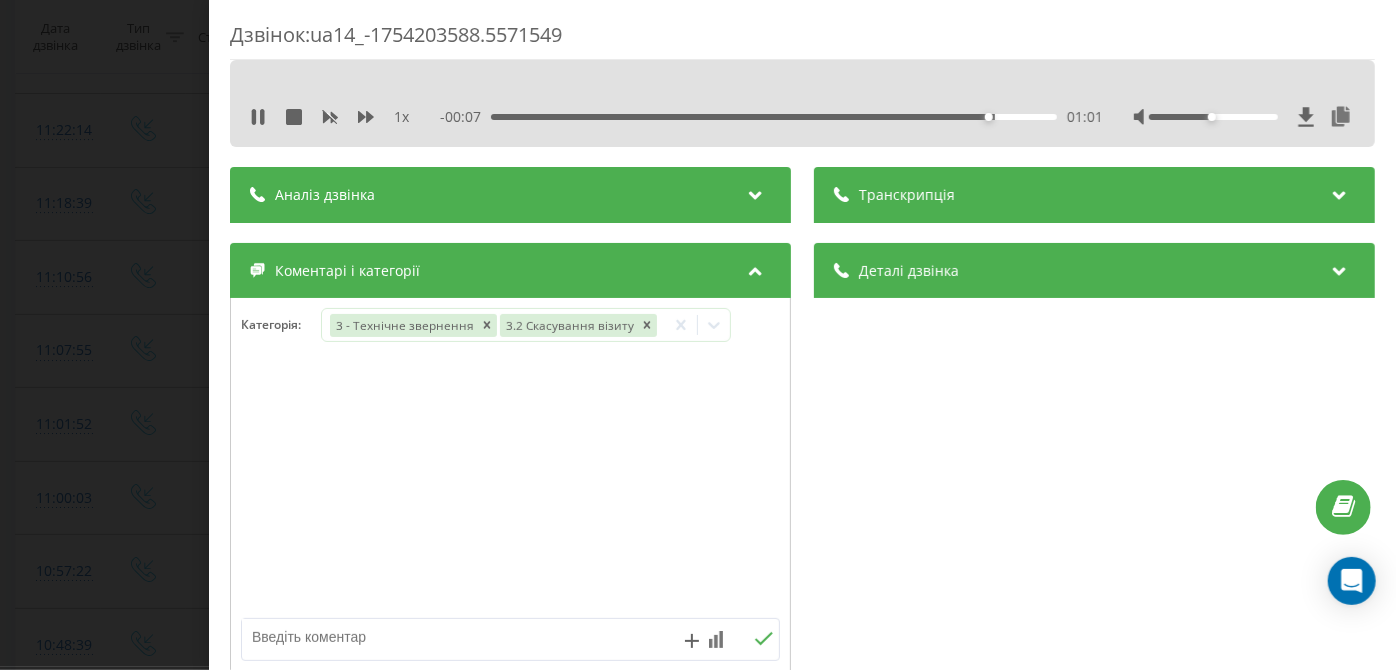 click on "Дзвінок :  ua14_-1754203588.5571549   1 x  - 00:07 01:01   01:01   Транскрипція Для AI-аналізу майбутніх дзвінків  налаштуйте та активуйте профіль на сторінці . Якщо профіль вже є і дзвінок відповідає його умовам, оновіть сторінку через 10 хвилин - AI аналізує поточний дзвінок. Аналіз дзвінка Для AI-аналізу майбутніх дзвінків  налаштуйте та активуйте профіль на сторінці . Якщо профіль вже є і дзвінок відповідає його умовам, оновіть сторінку через 10 хвилин - AI аналізує поточний дзвінок. Деталі дзвінка Загальне Дата дзвінка 2025-08-03 09:46:28 Тип дзвінка Вхідний Статус дзвінка Повторний 380663790399" at bounding box center [698, 335] 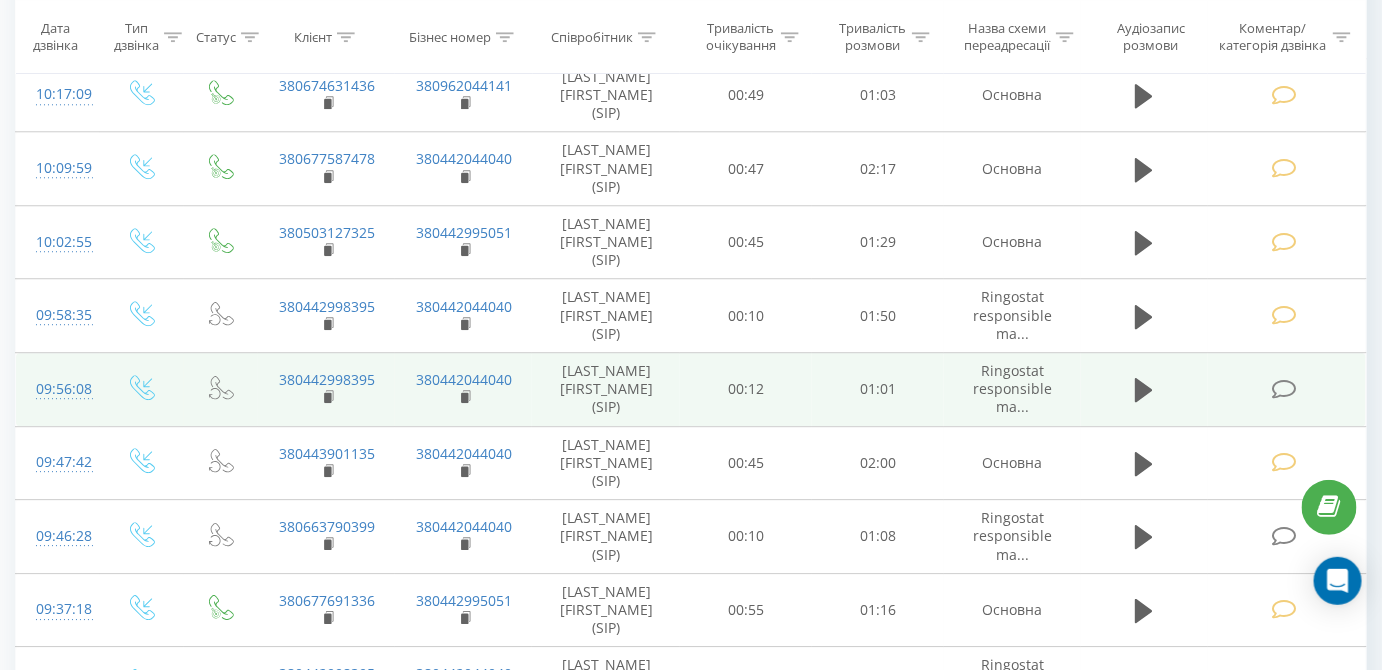 scroll, scrollTop: 4212, scrollLeft: 0, axis: vertical 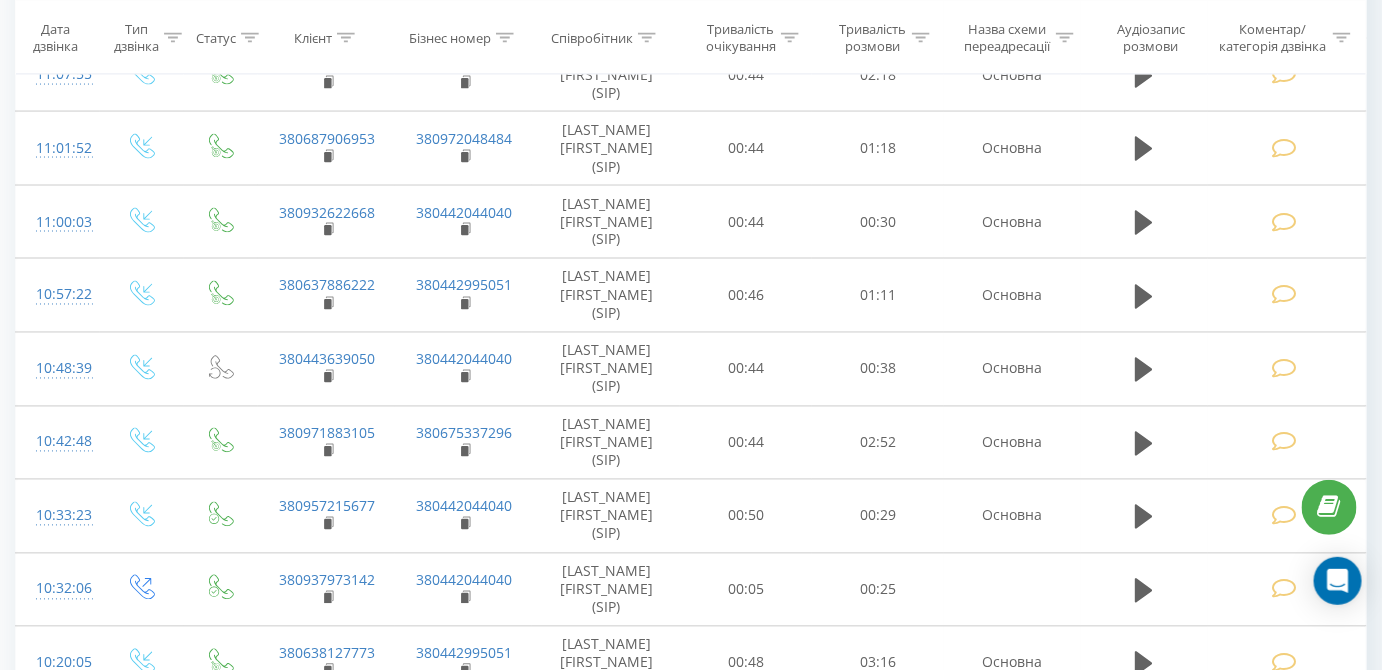 click at bounding box center (1284, 1031) 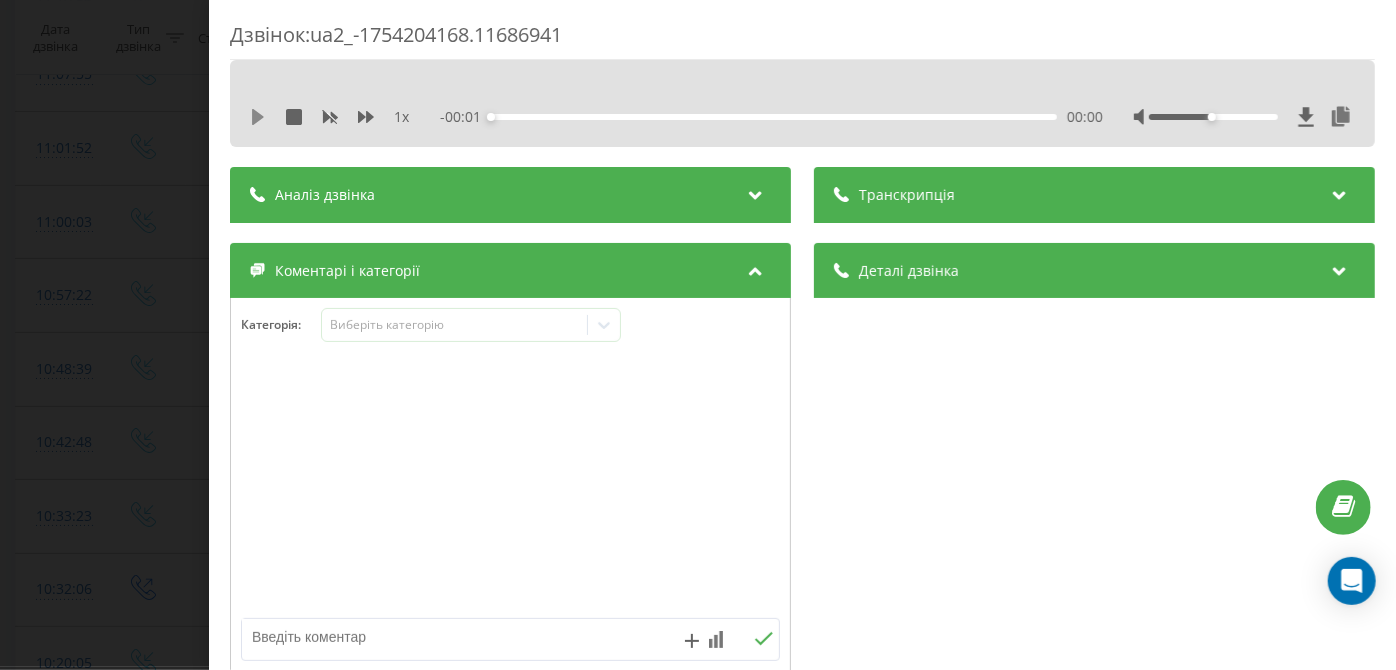 click 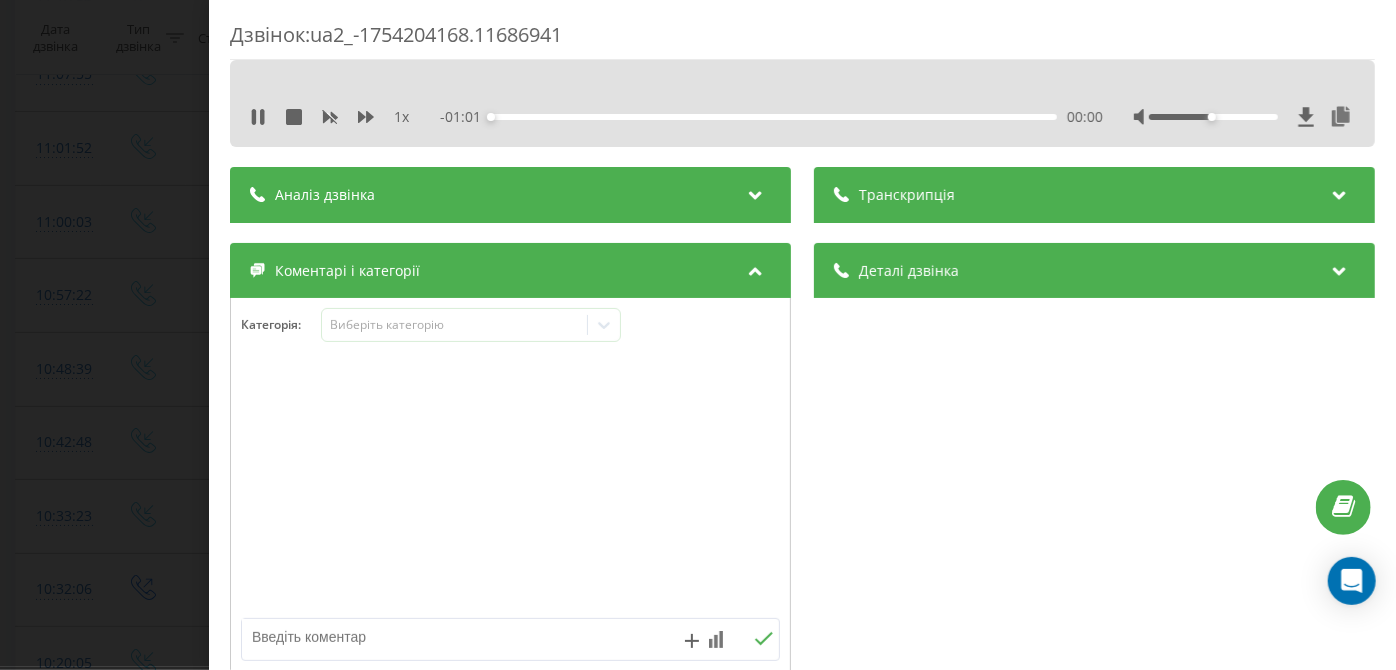 click on "00:00" at bounding box center (775, 117) 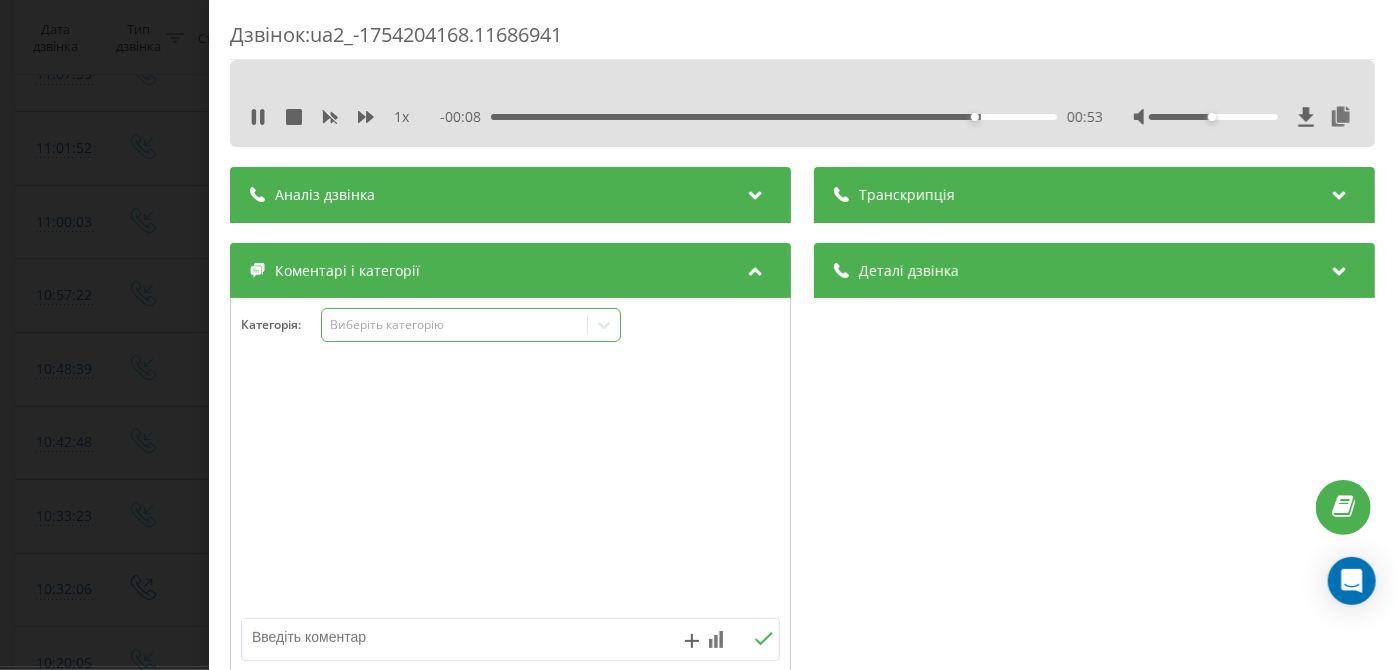 click on "Виберіть категорію" at bounding box center (455, 325) 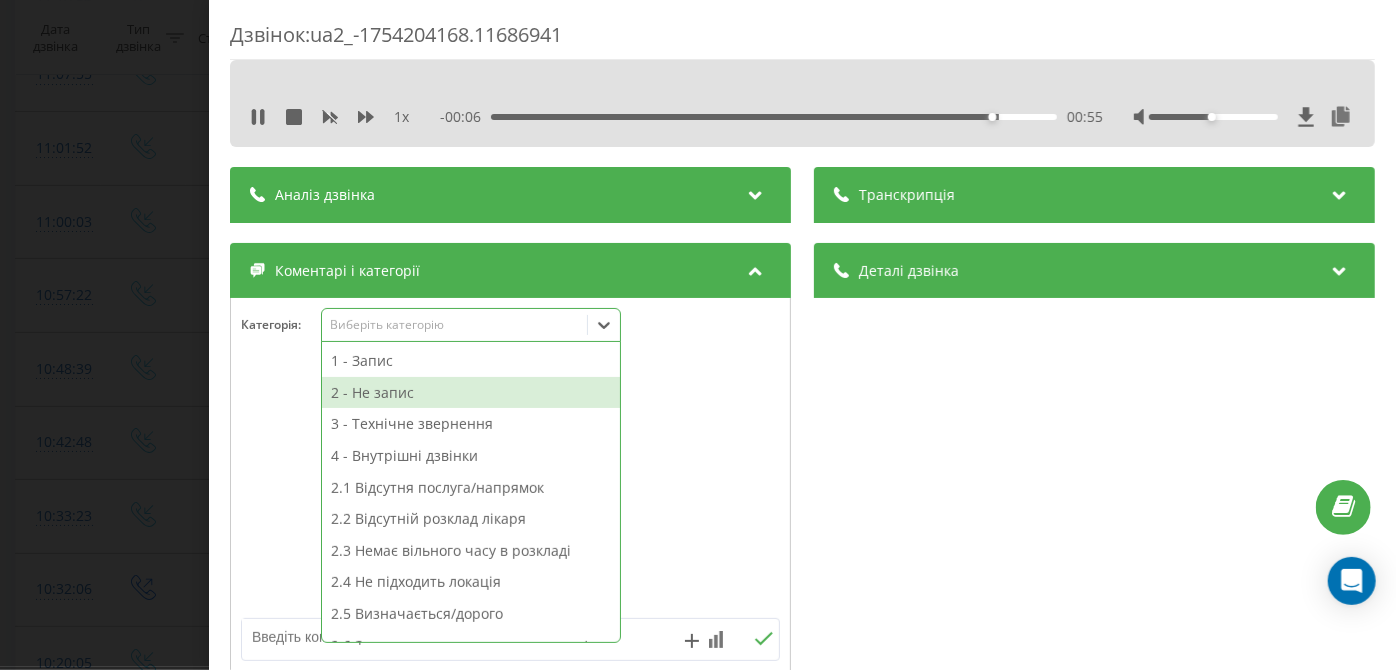 click on "2 - Не запис" at bounding box center [471, 393] 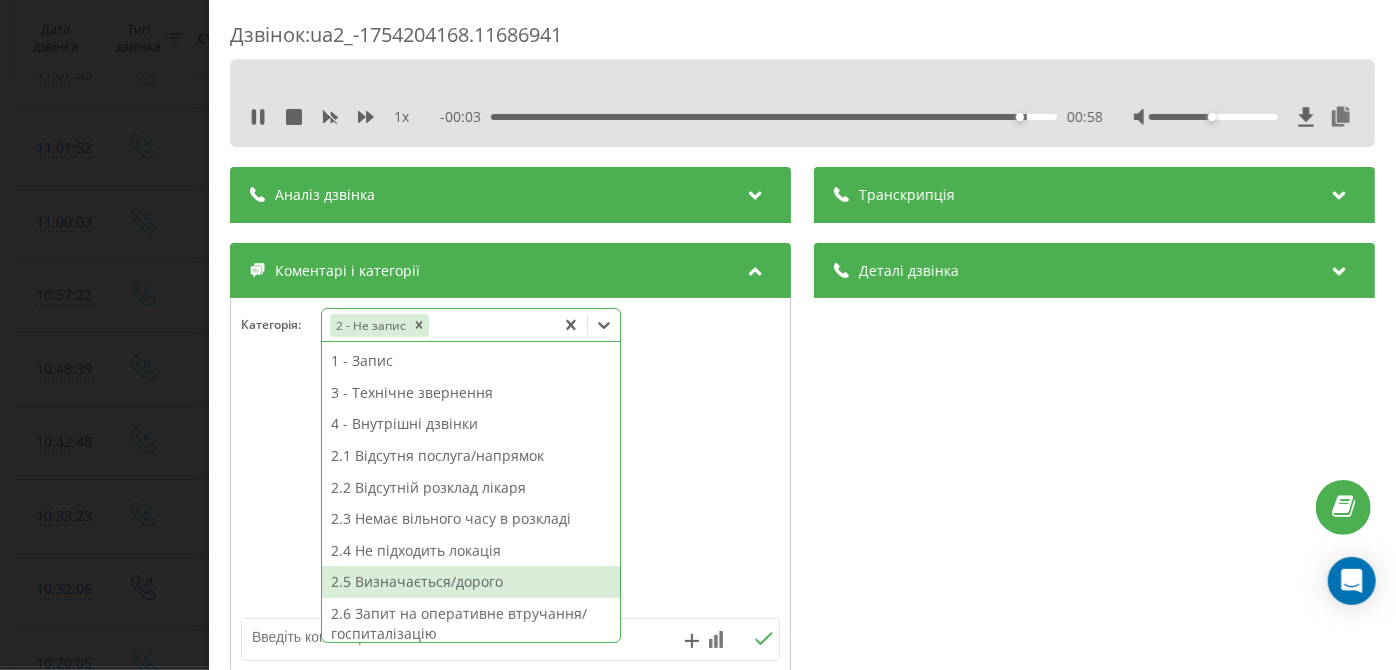 click on "2.5 Визначається/дорого" at bounding box center (471, 582) 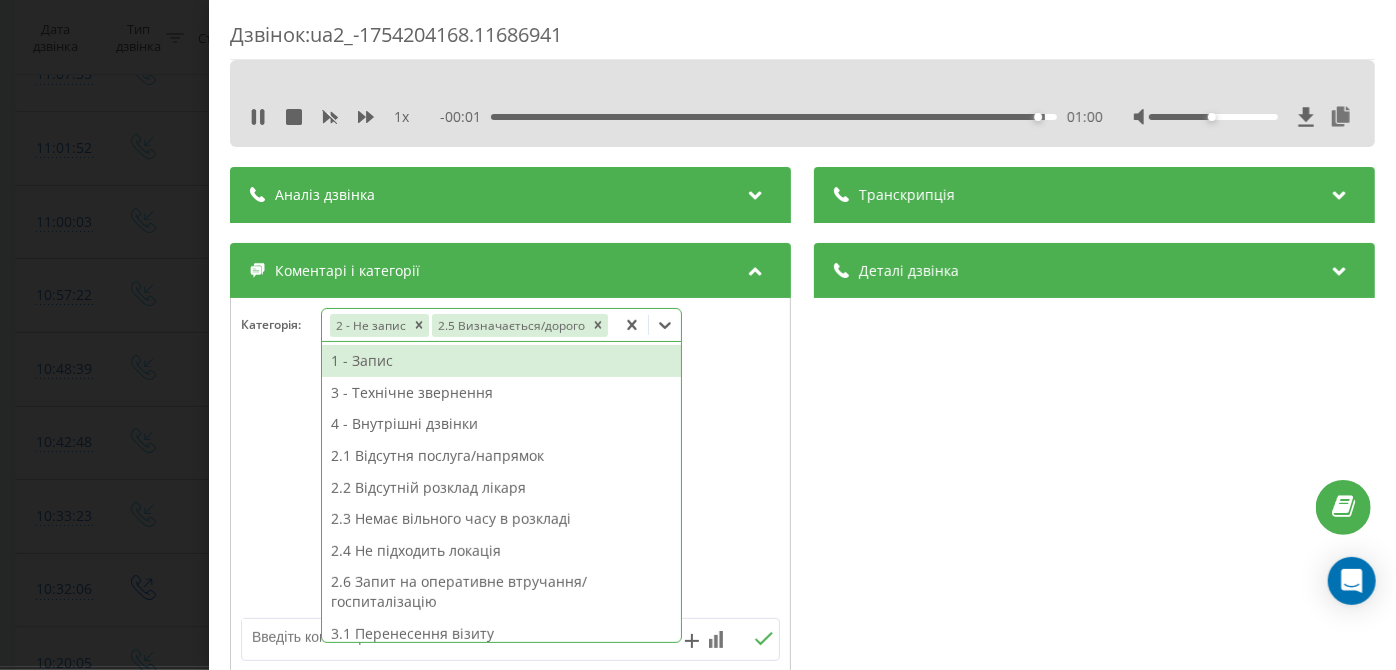 click on "Дзвінок :  ua2_-1754204168.11686941   1 x  - 00:01 01:00   01:00   Транскрипція Для AI-аналізу майбутніх дзвінків  налаштуйте та активуйте профіль на сторінці . Якщо профіль вже є і дзвінок відповідає його умовам, оновіть сторінку через 10 хвилин - AI аналізує поточний дзвінок. Аналіз дзвінка Для AI-аналізу майбутніх дзвінків  налаштуйте та активуйте профіль на сторінці . Якщо профіль вже є і дзвінок відповідає його умовам, оновіть сторінку через 10 хвилин - AI аналізує поточний дзвінок. Деталі дзвінка Загальне Дата дзвінка 2025-08-03 09:56:08 Тип дзвінка Вхідний Статус дзвінка Повторний 380442998395" at bounding box center (698, 335) 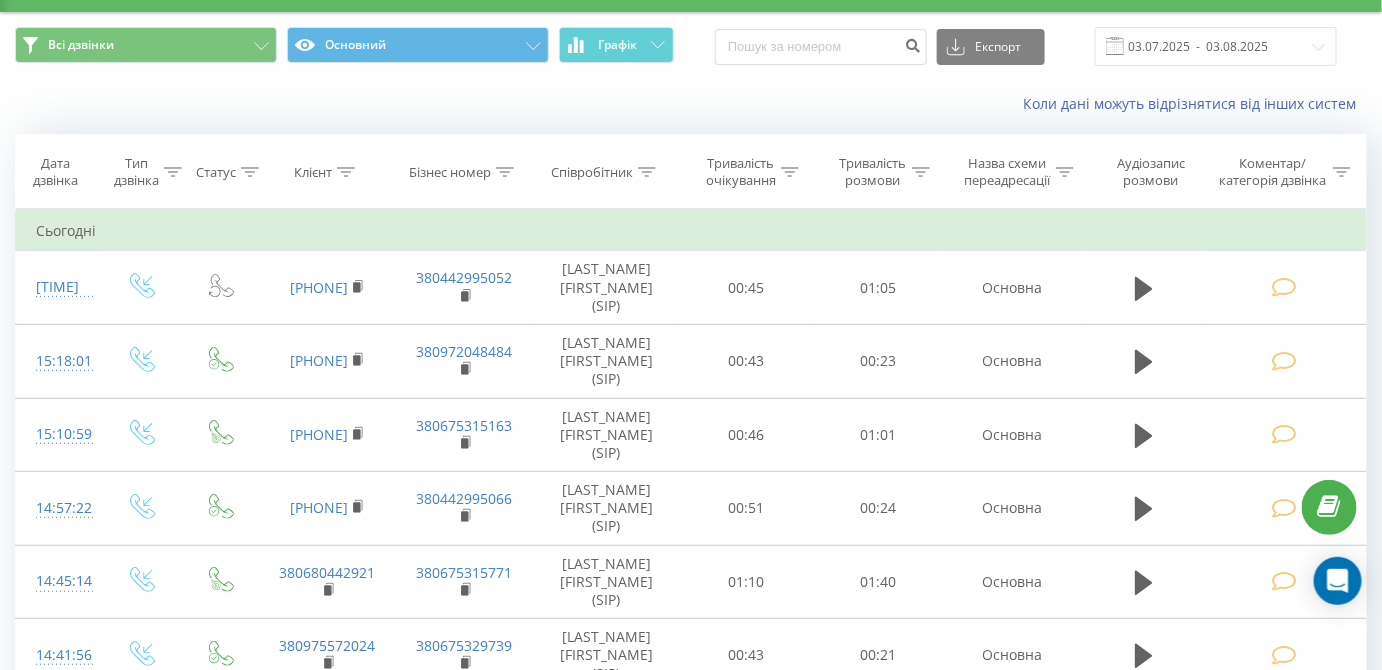 scroll, scrollTop: 5, scrollLeft: 0, axis: vertical 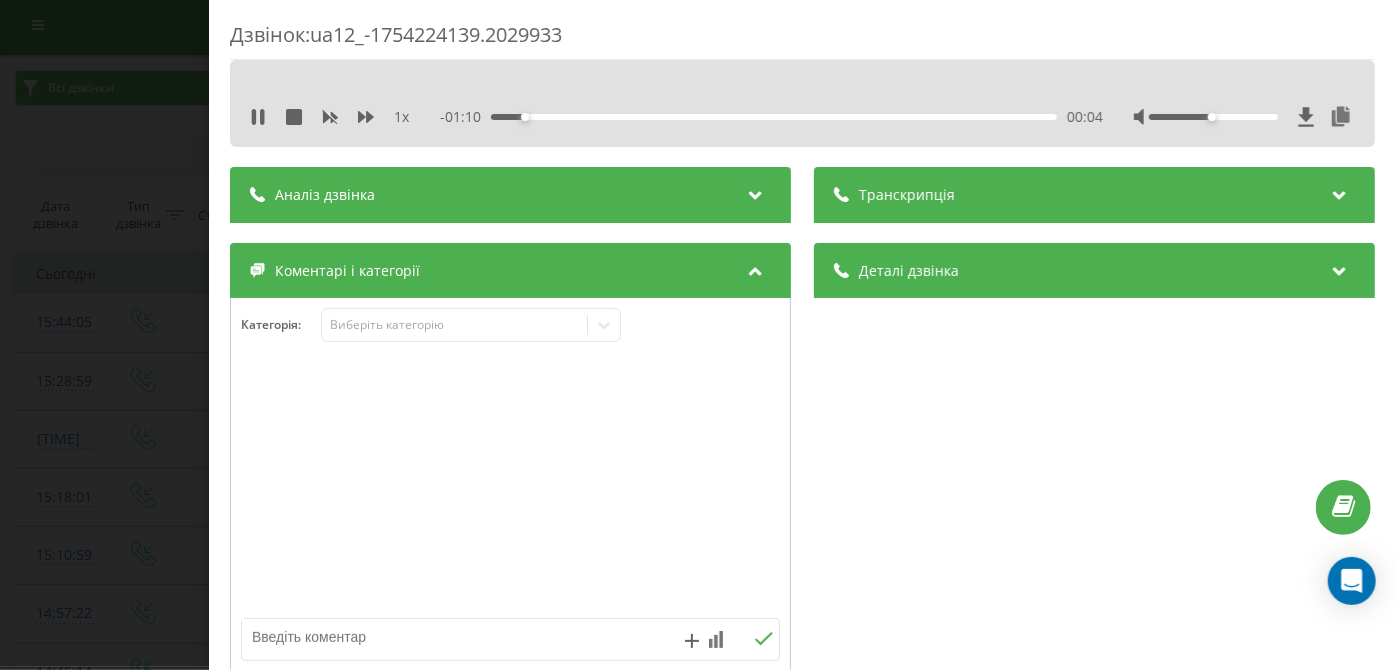 click on "00:04" at bounding box center (775, 117) 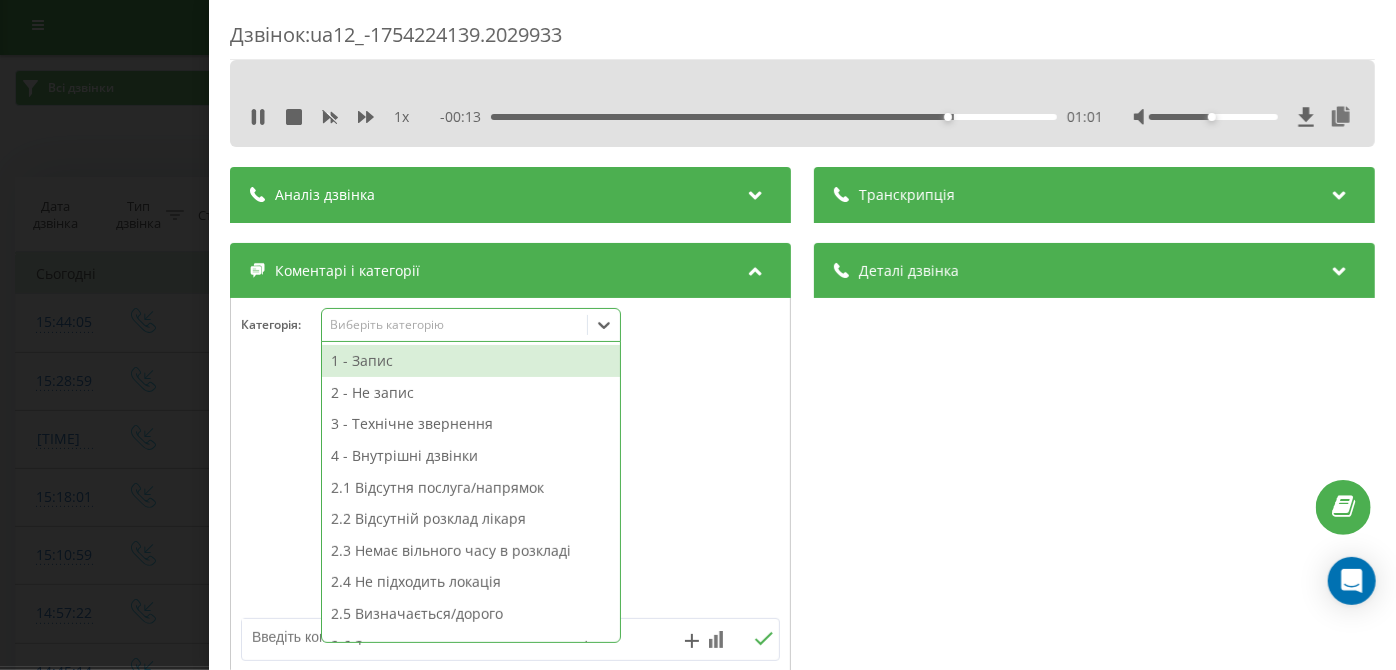click on "Виберіть категорію" at bounding box center [471, 325] 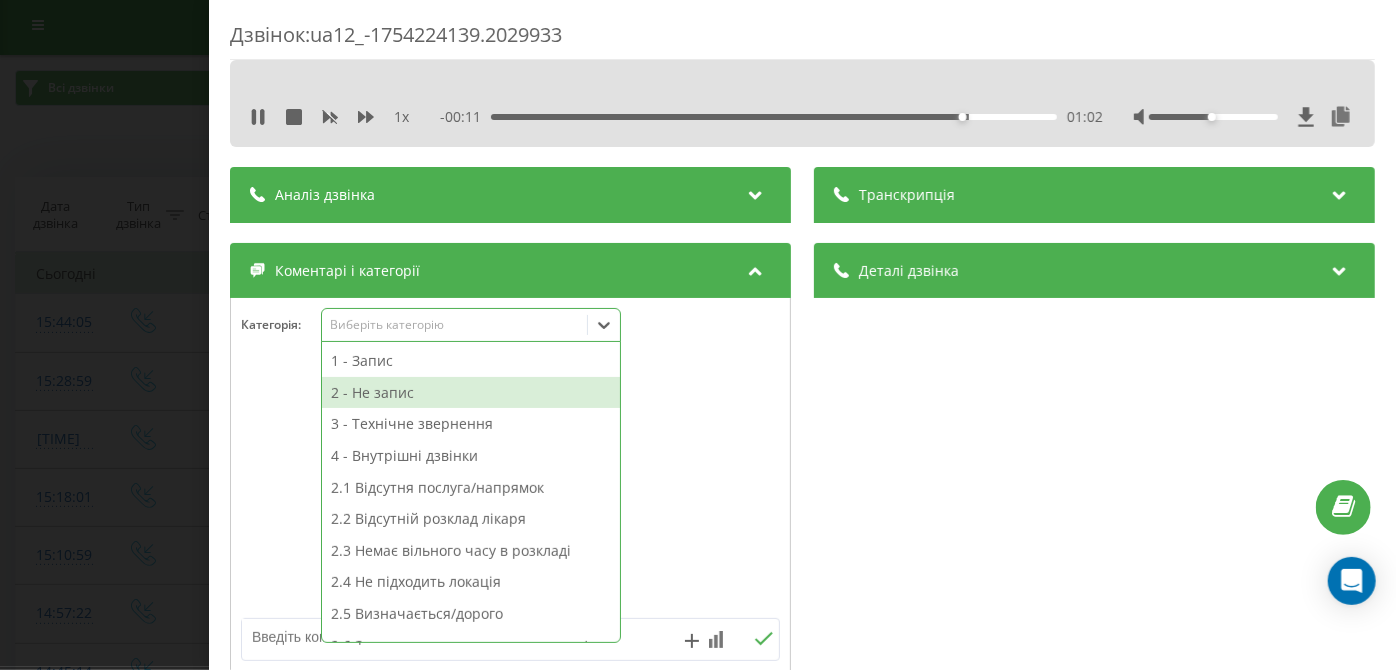 click on "2 - Не запис" at bounding box center (471, 393) 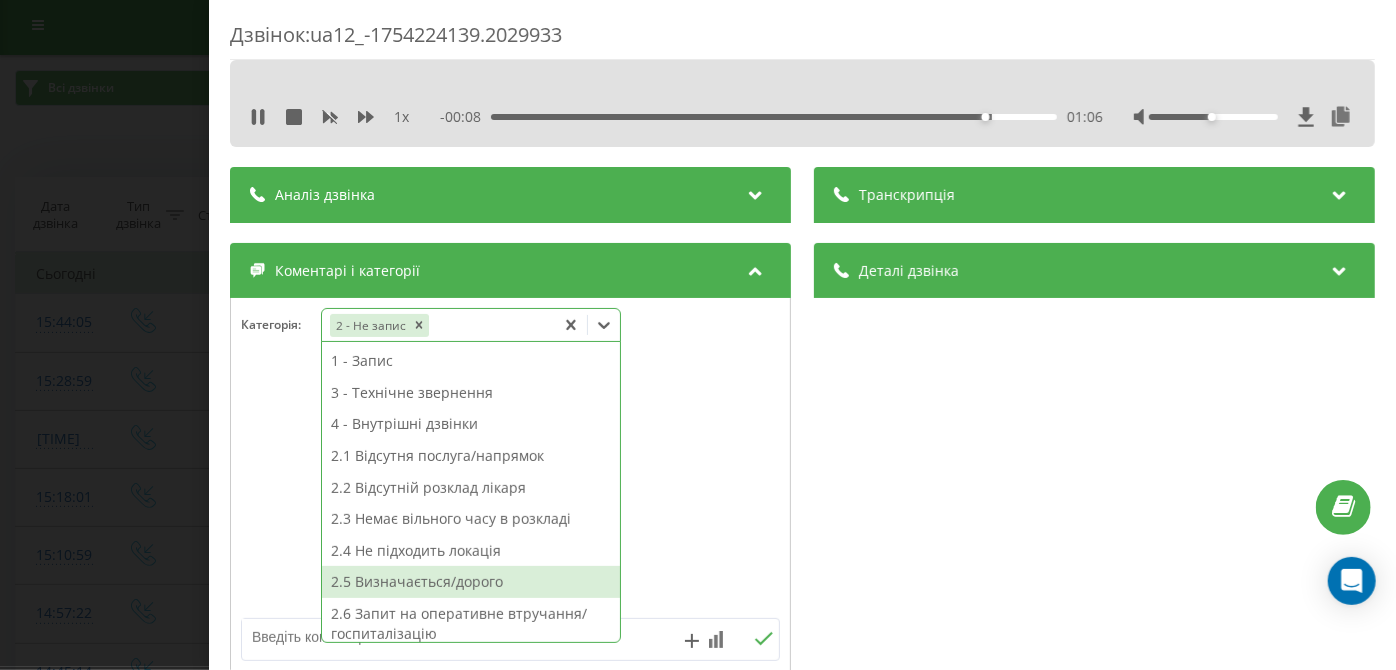 click on "2.5 Визначається/дорого" at bounding box center (471, 582) 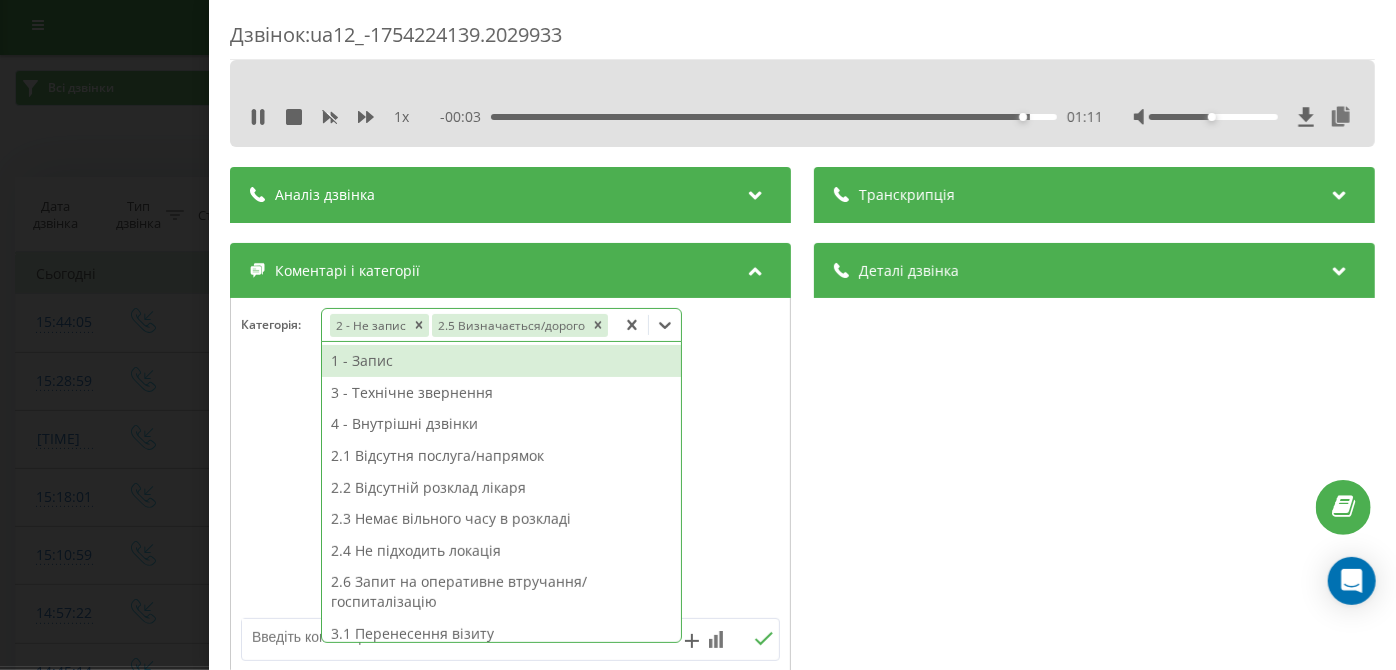 click on "Дзвінок :  ua12_-1754224139.2029933   1 x  - 00:03 01:11   01:11   Транскрипція Для AI-аналізу майбутніх дзвінків  налаштуйте та активуйте профіль на сторінці . Якщо профіль вже є і дзвінок відповідає його умовам, оновіть сторінку через 10 хвилин - AI аналізує поточний дзвінок. Аналіз дзвінка Для AI-аналізу майбутніх дзвінків  налаштуйте та активуйте профіль на сторінці . Якщо профіль вже є і дзвінок відповідає його умовам, оновіть сторінку через 10 хвилин - AI аналізує поточний дзвінок. Деталі дзвінка Загальне Дата дзвінка 2025-08-03 15:28:59 Тип дзвінка Вхідний Статус дзвінка Повторний 380997235035" at bounding box center [698, 335] 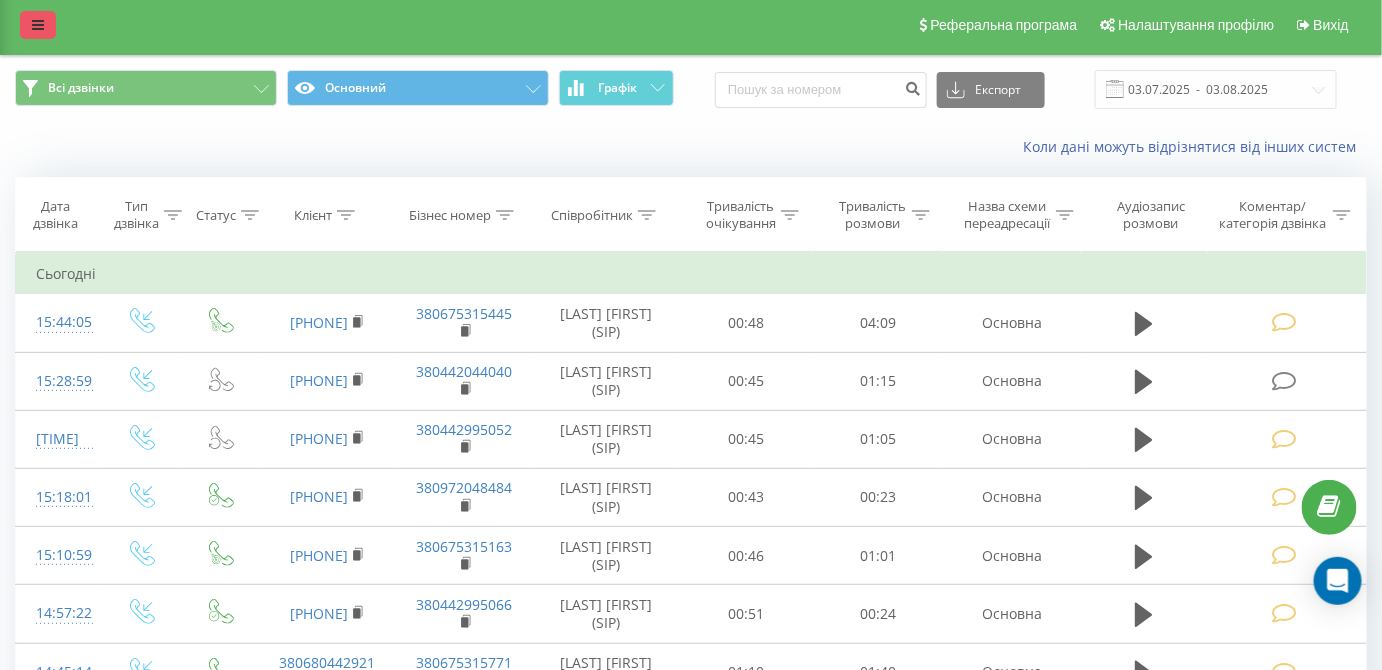 click at bounding box center (38, 25) 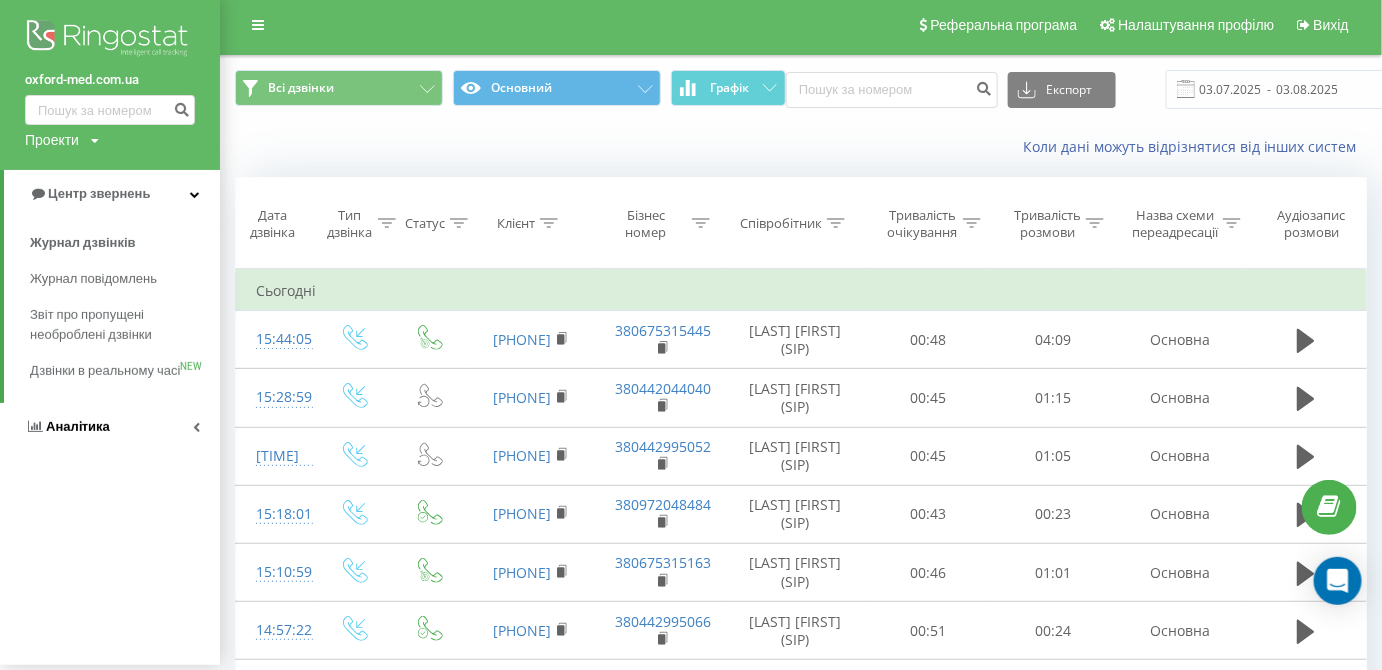 click on "Аналiтика" at bounding box center (78, 426) 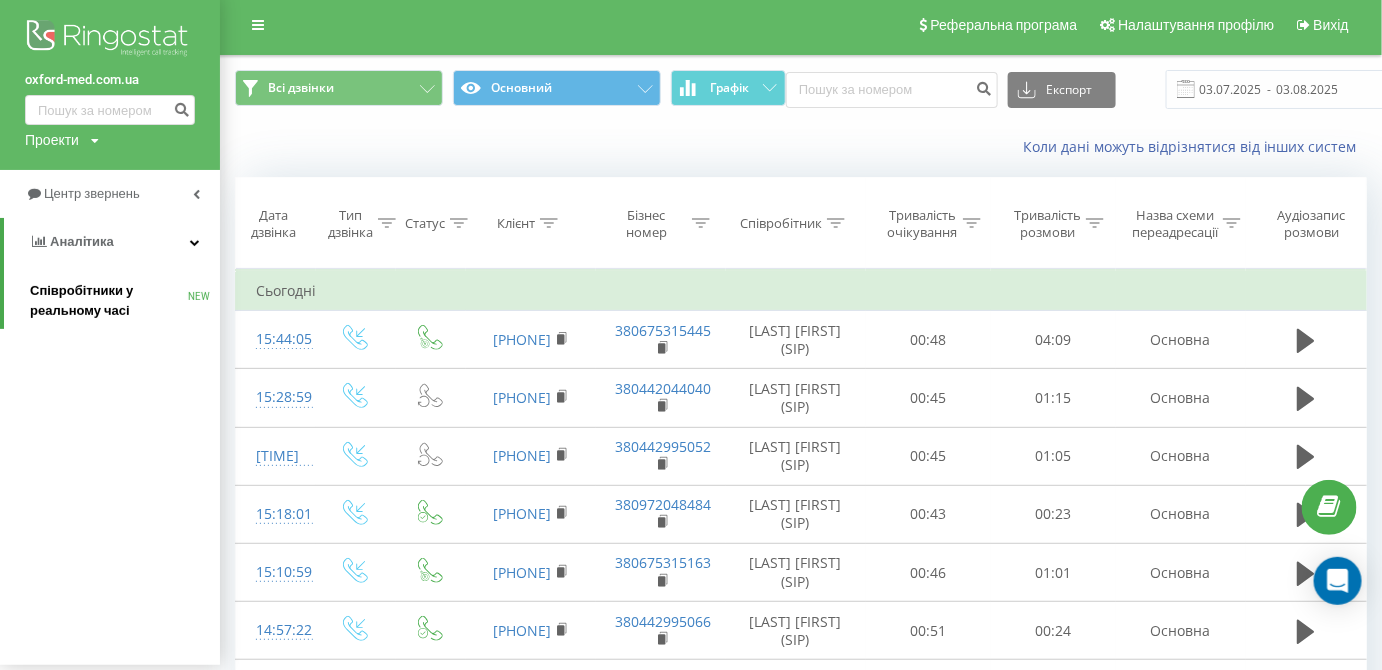 click on "Співробітники у реальному часі" at bounding box center [109, 301] 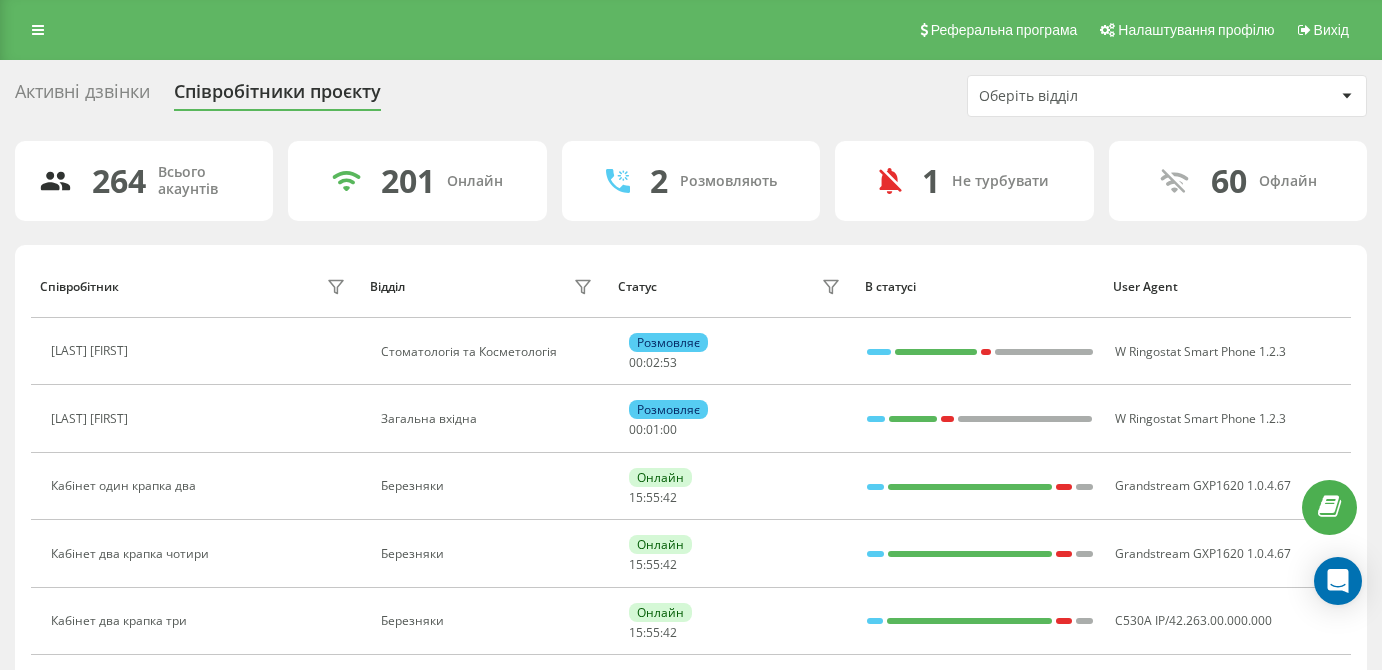 scroll, scrollTop: 0, scrollLeft: 0, axis: both 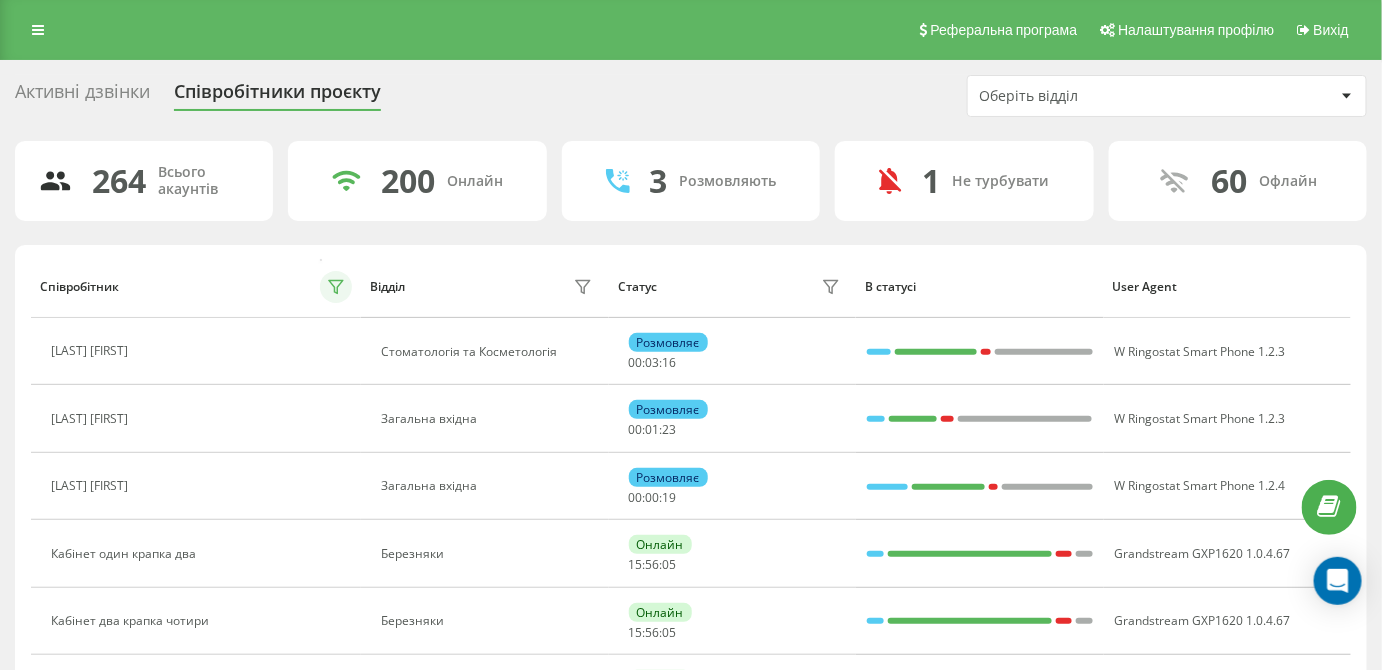 click 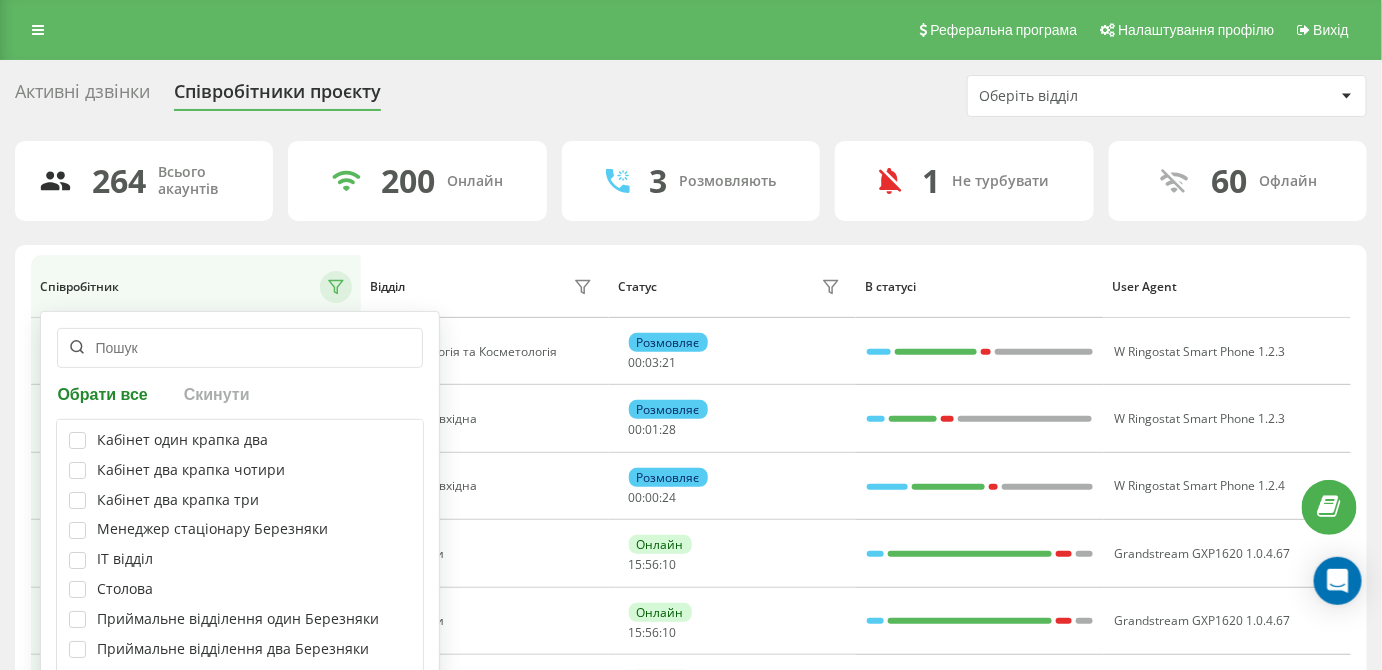 click at bounding box center [240, 348] 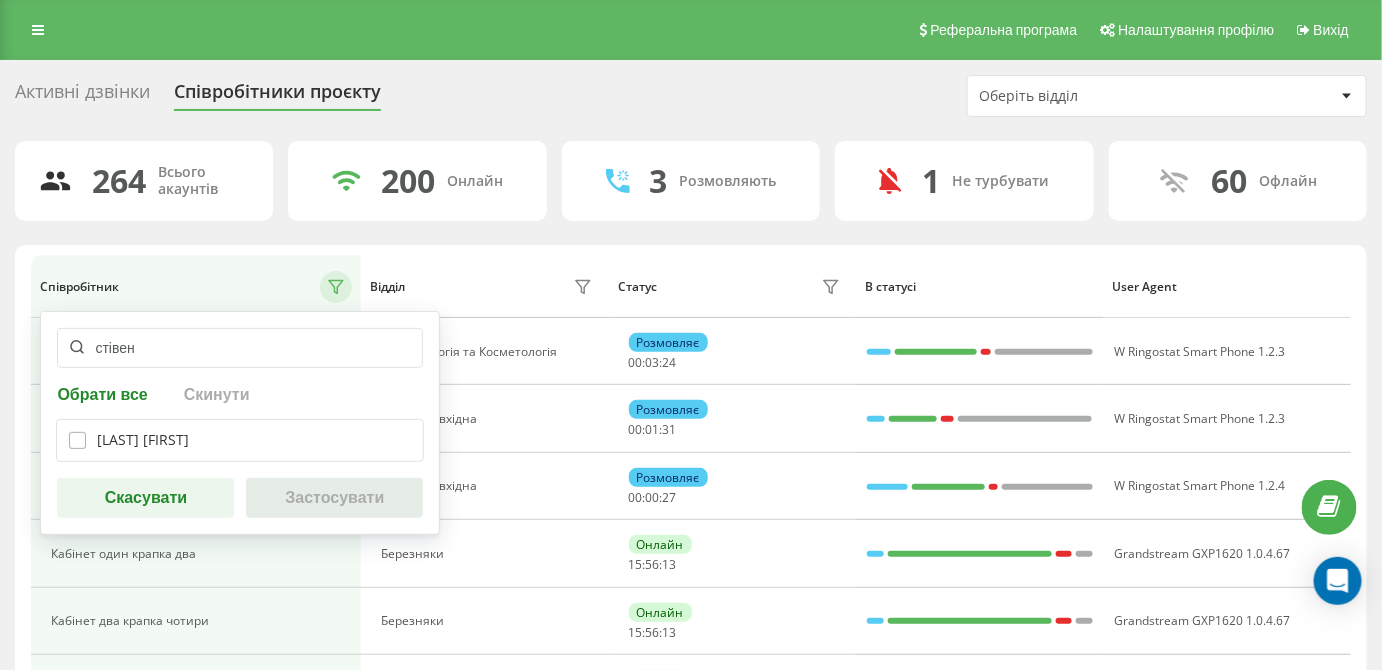 type on "стівен" 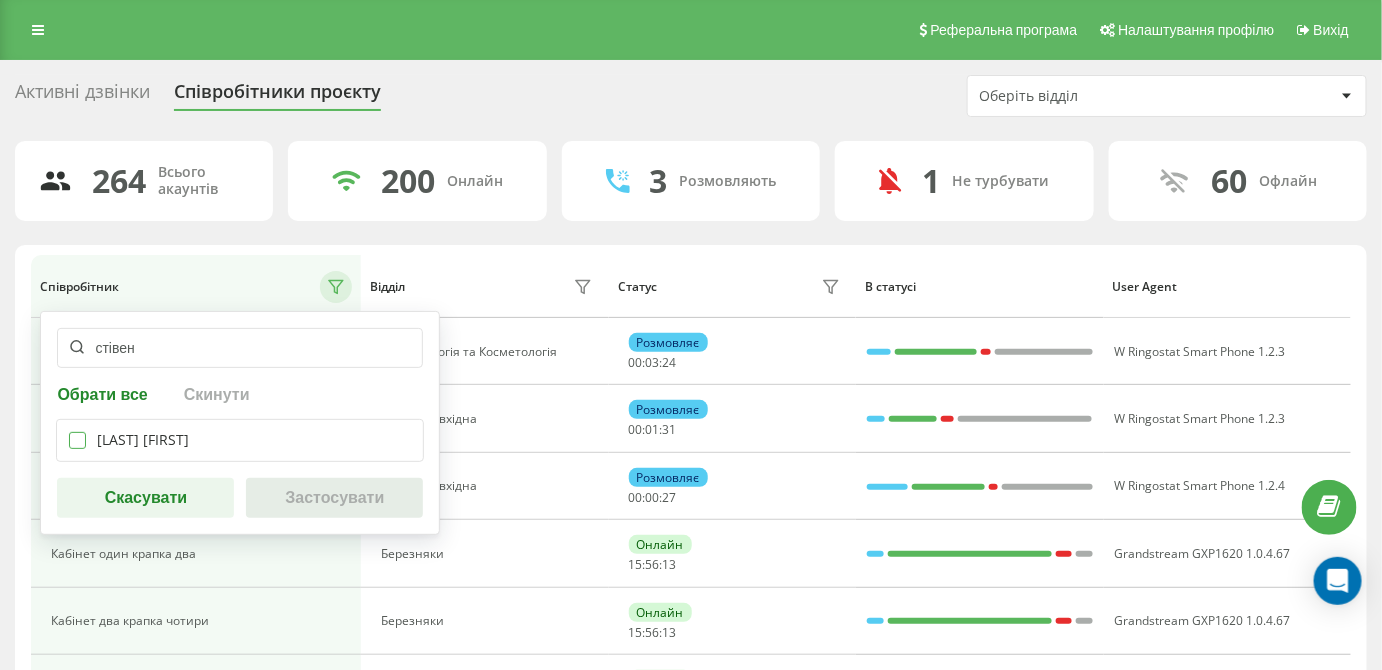 click at bounding box center (77, 432) 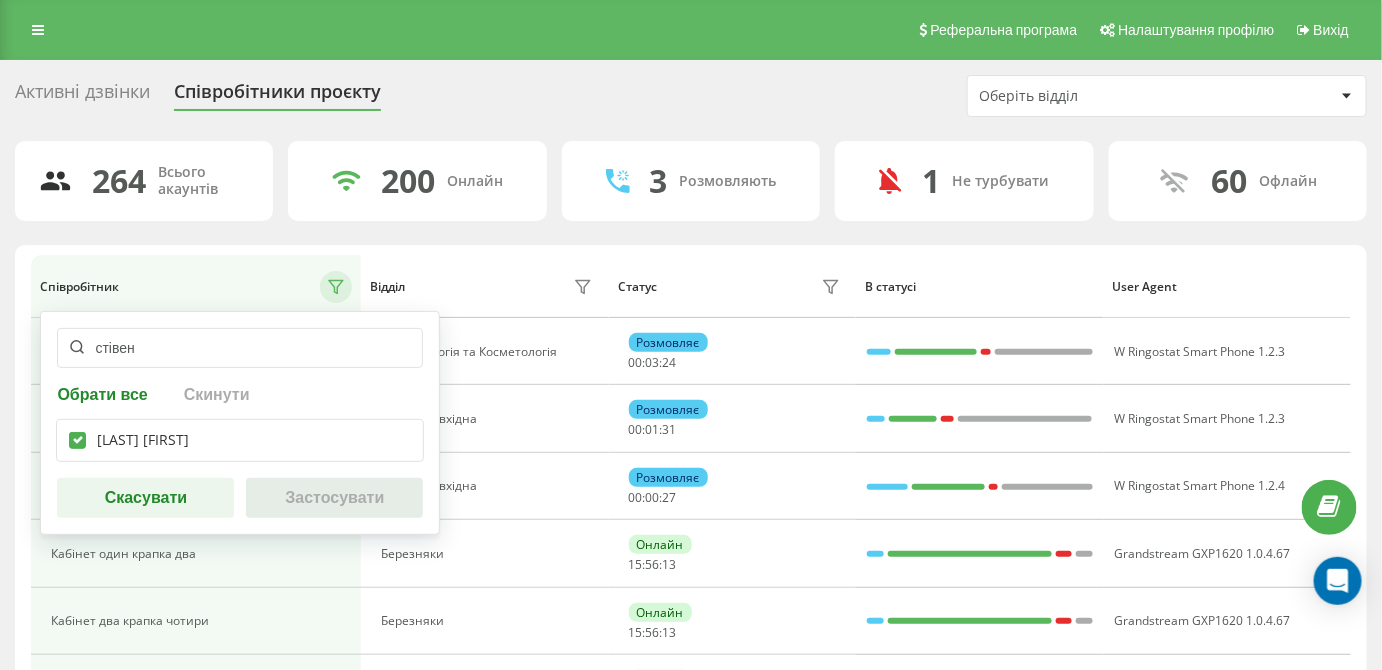 checkbox on "true" 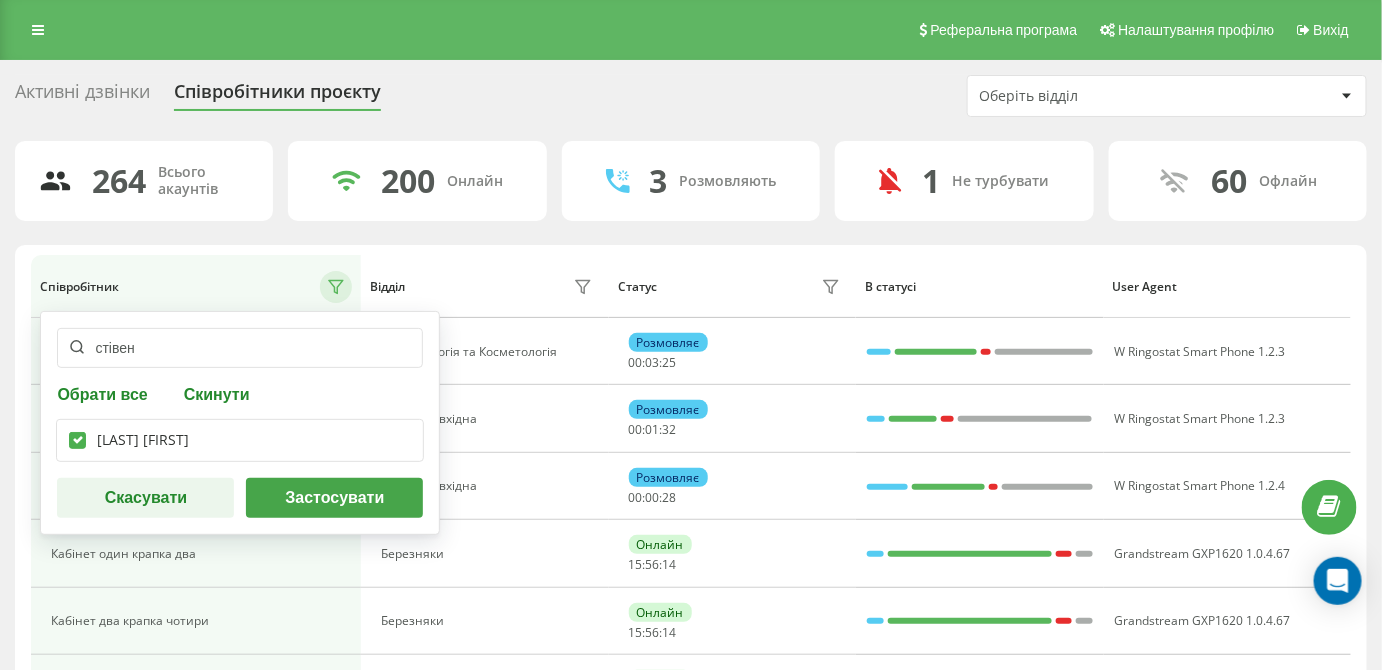 click on "Застосувати" at bounding box center [334, 498] 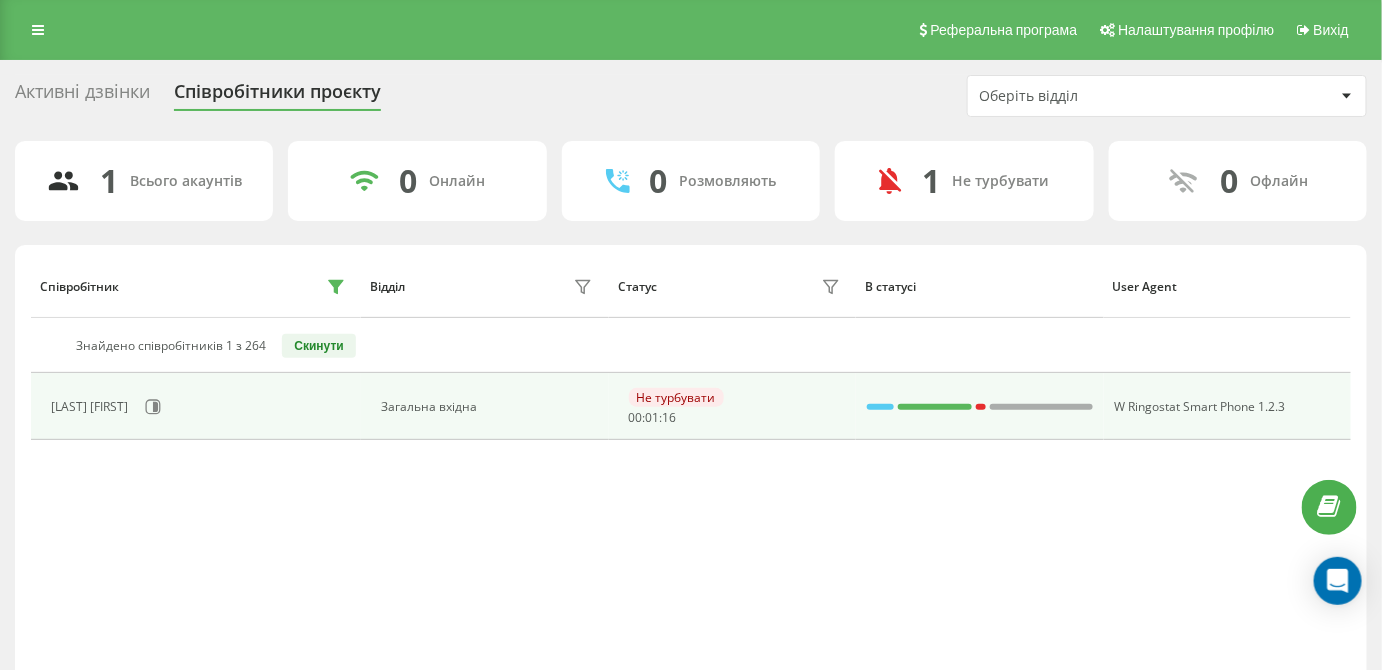 click on "Загальна вхідна" at bounding box center [485, 406] 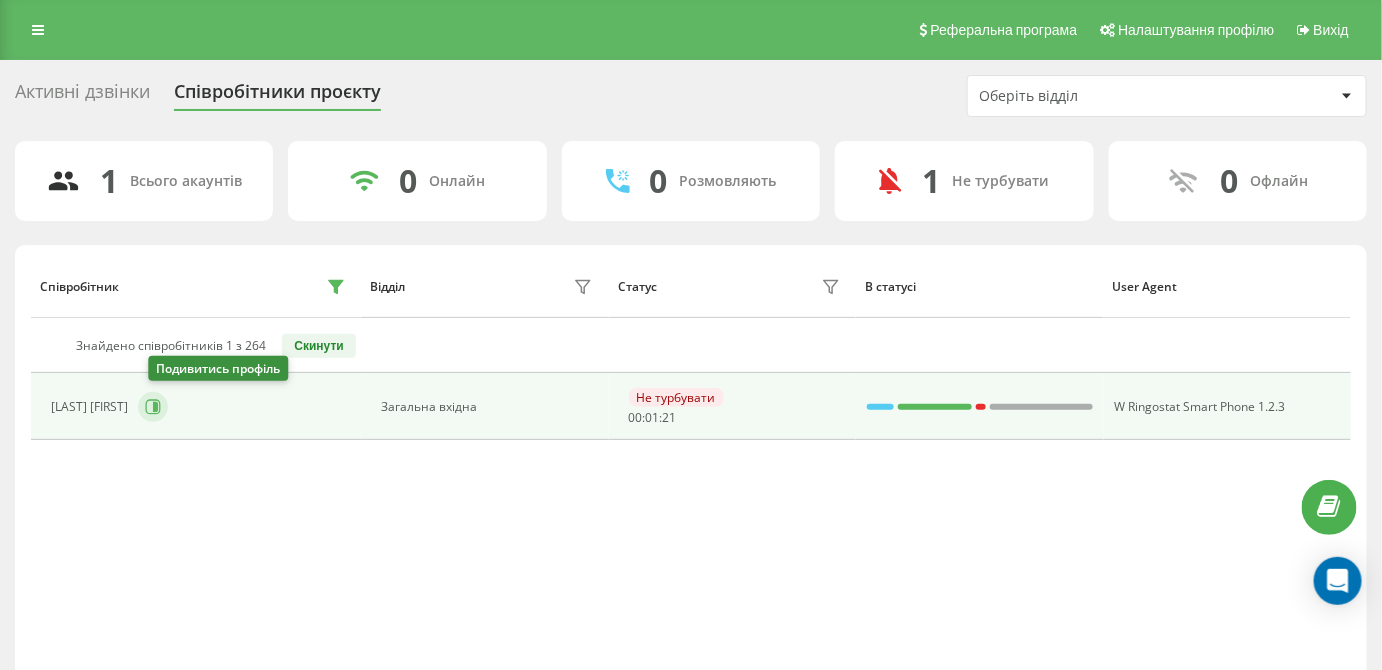 click 